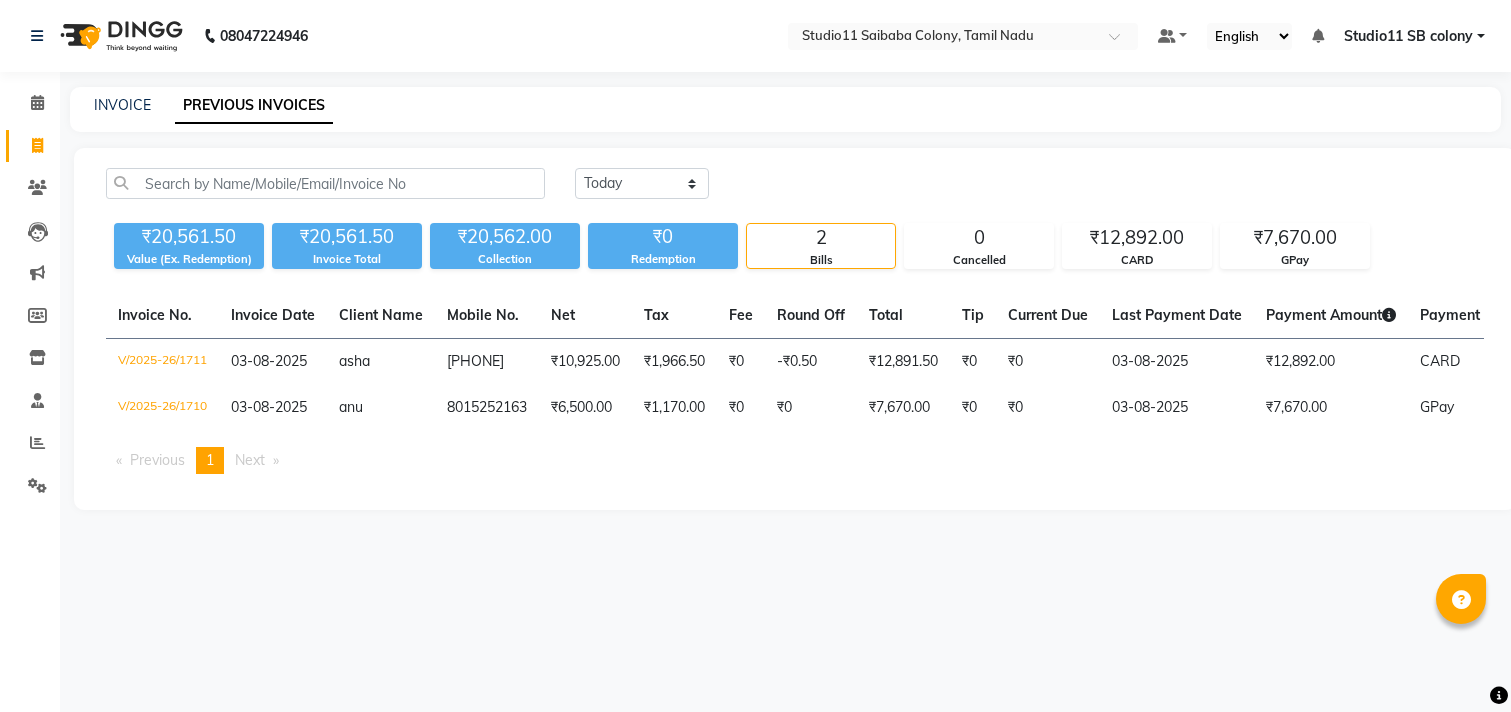 scroll, scrollTop: 0, scrollLeft: 0, axis: both 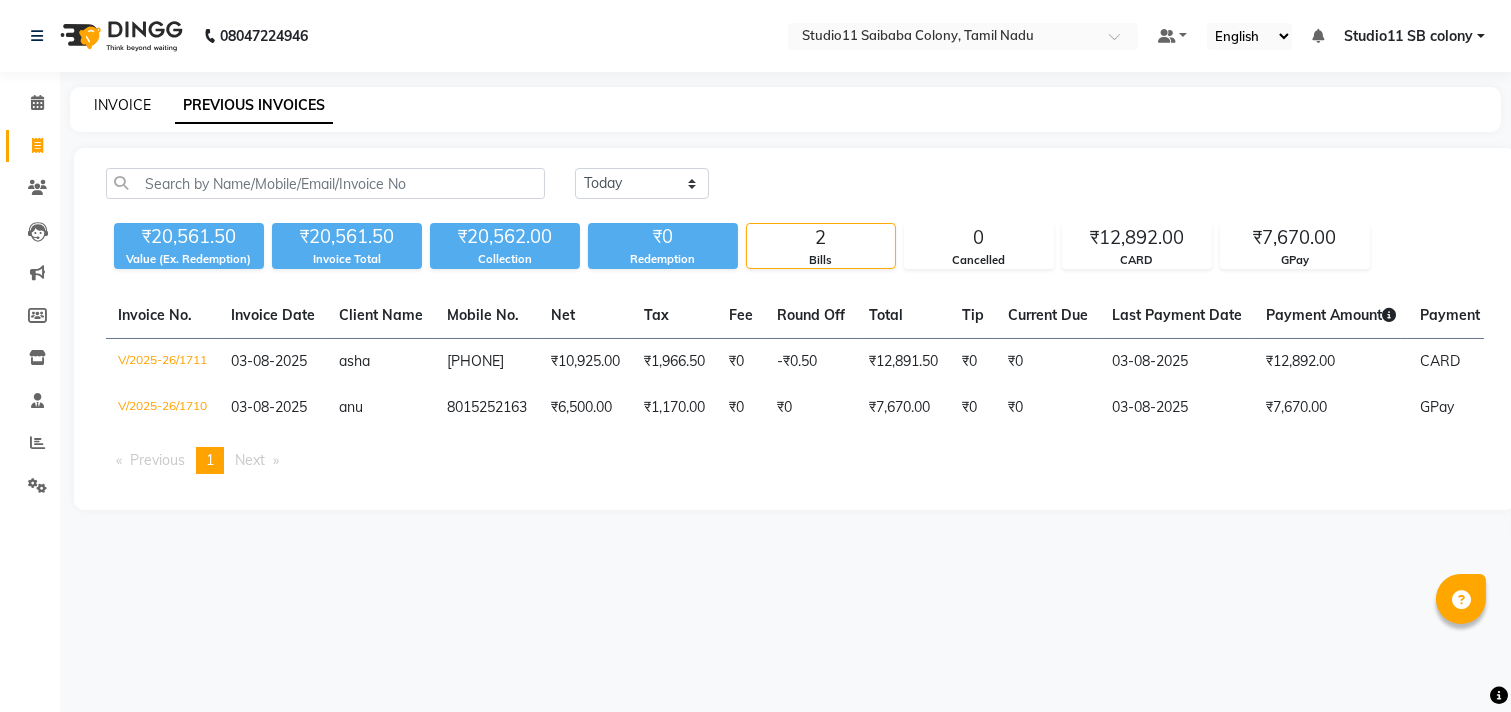 click on "INVOICE" 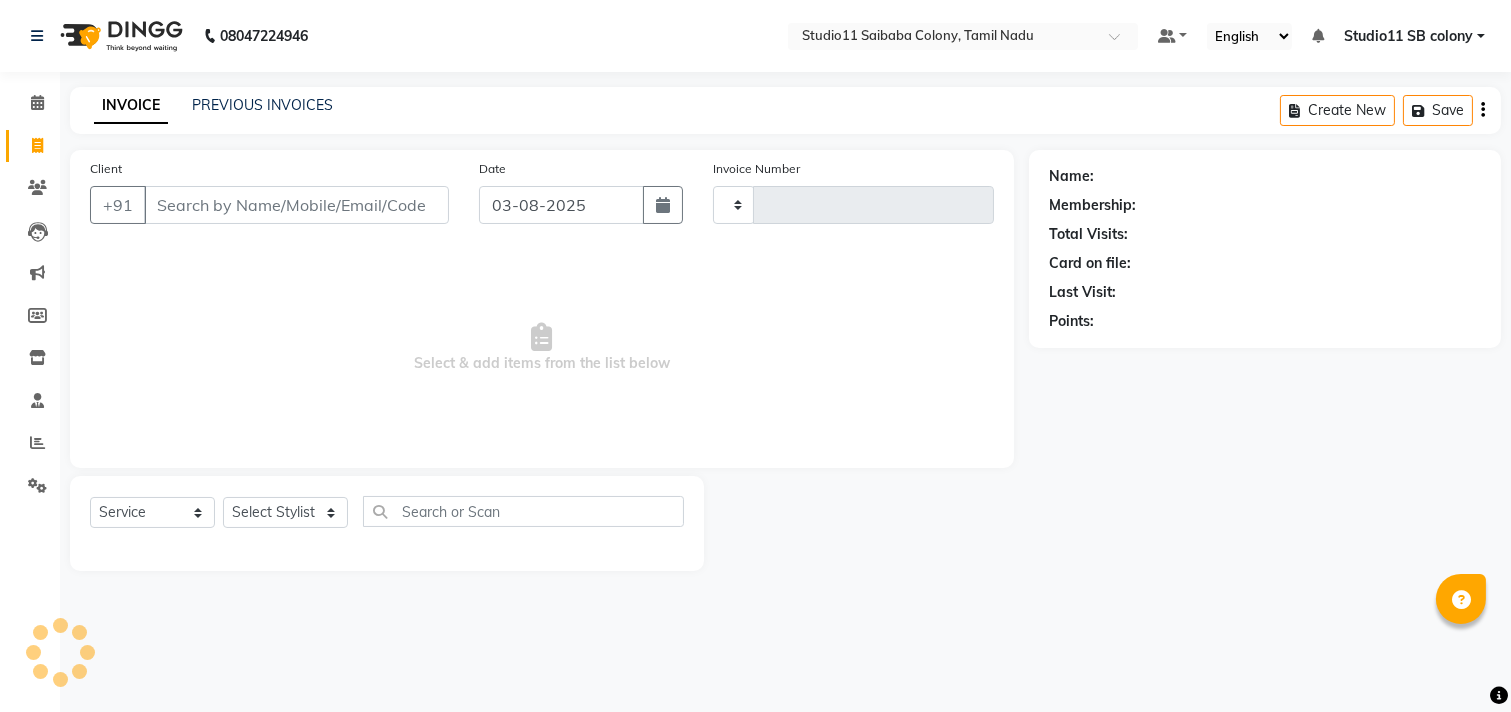 type on "1712" 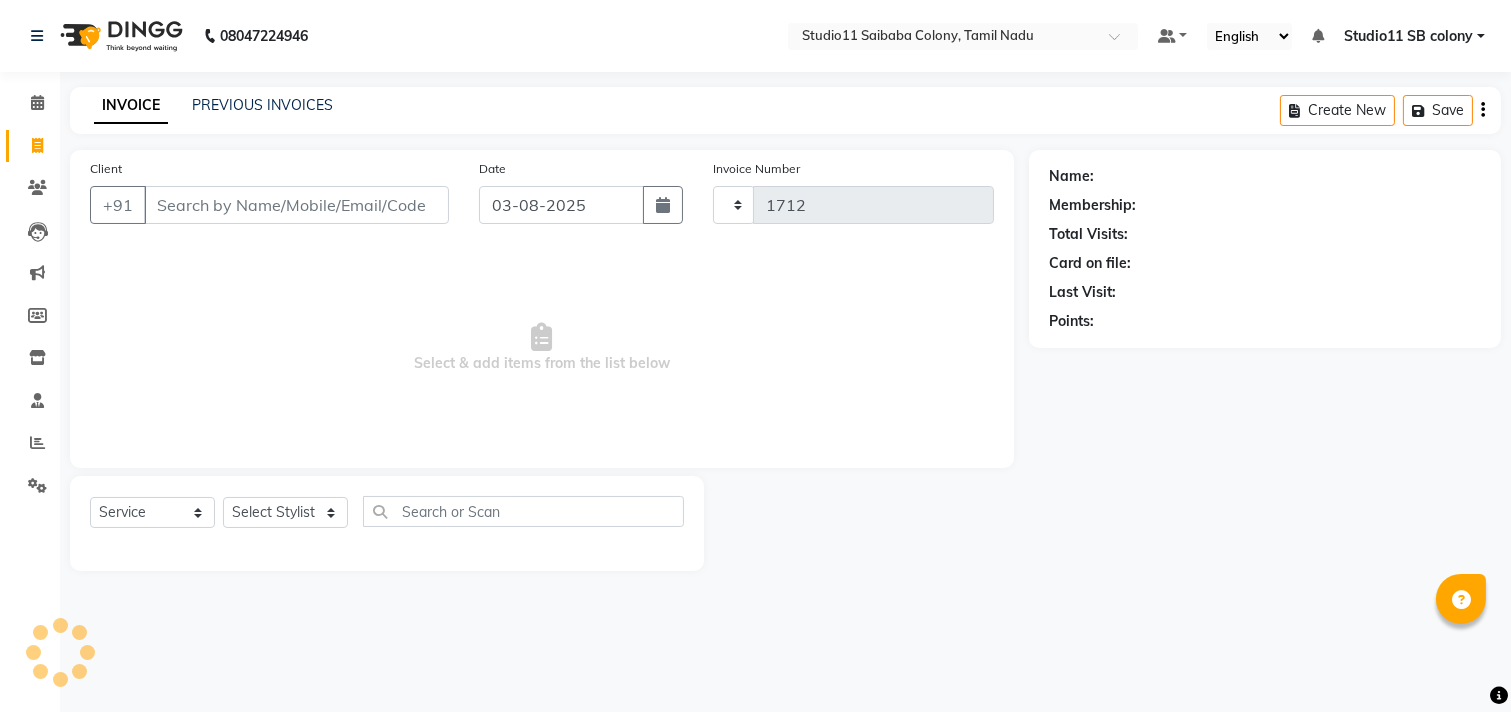 select on "7717" 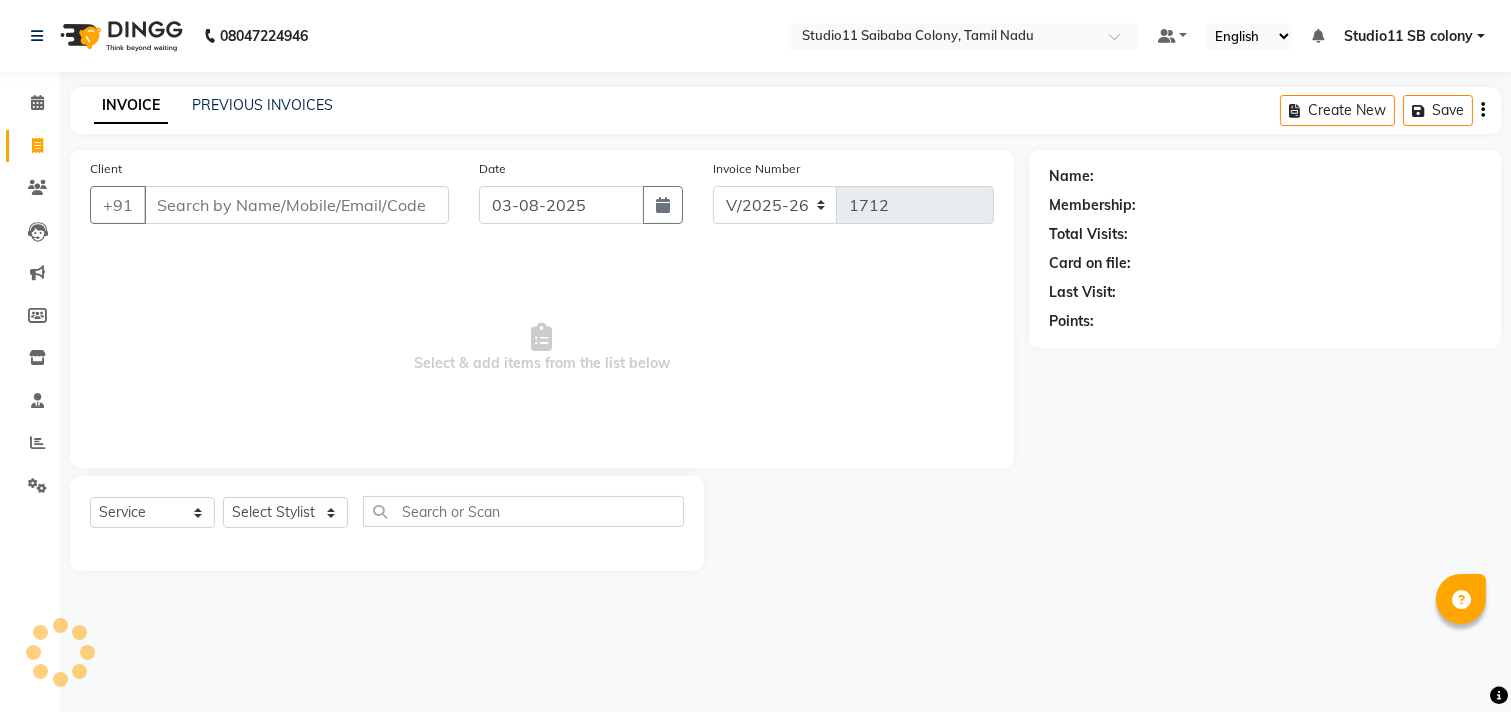 click on "INVOICE PREVIOUS INVOICES Create New   Save" 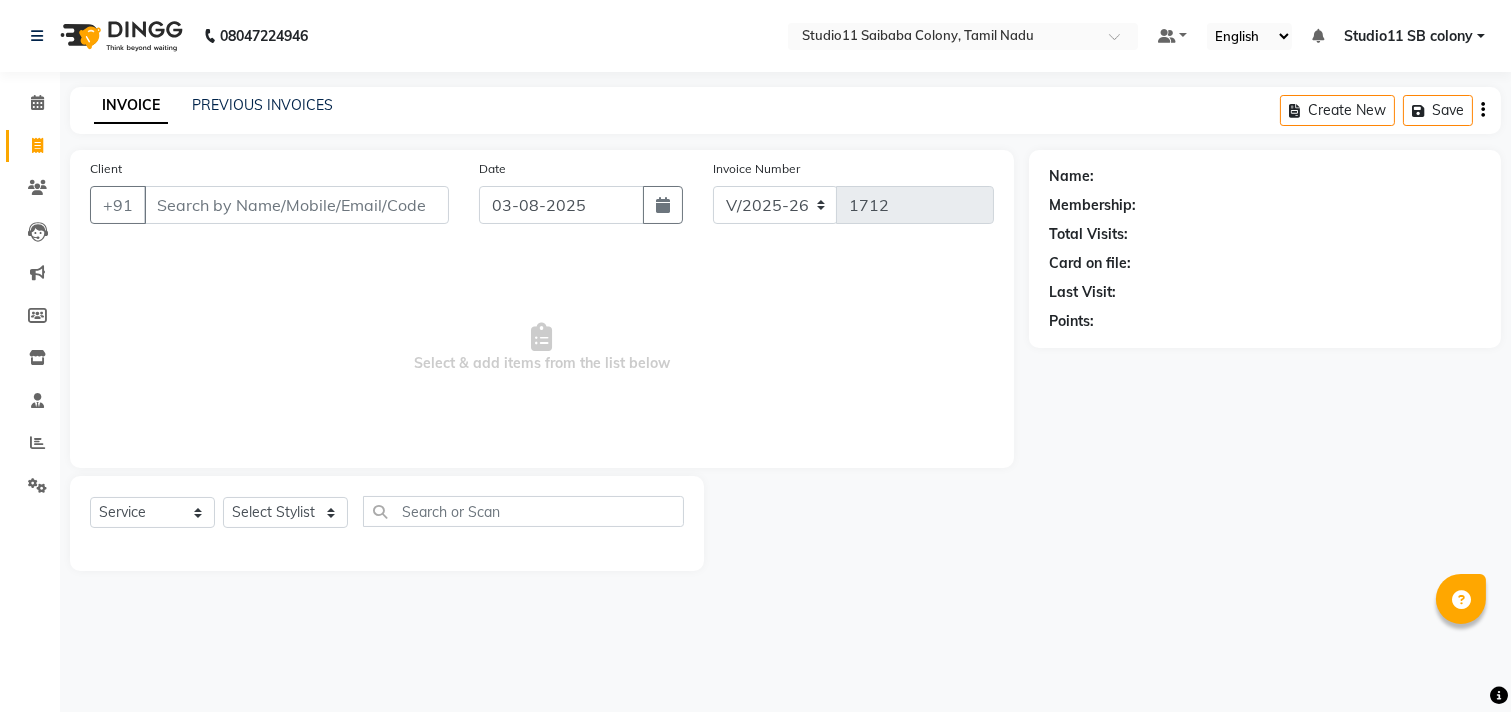 click on "INVOICE PREVIOUS INVOICES" 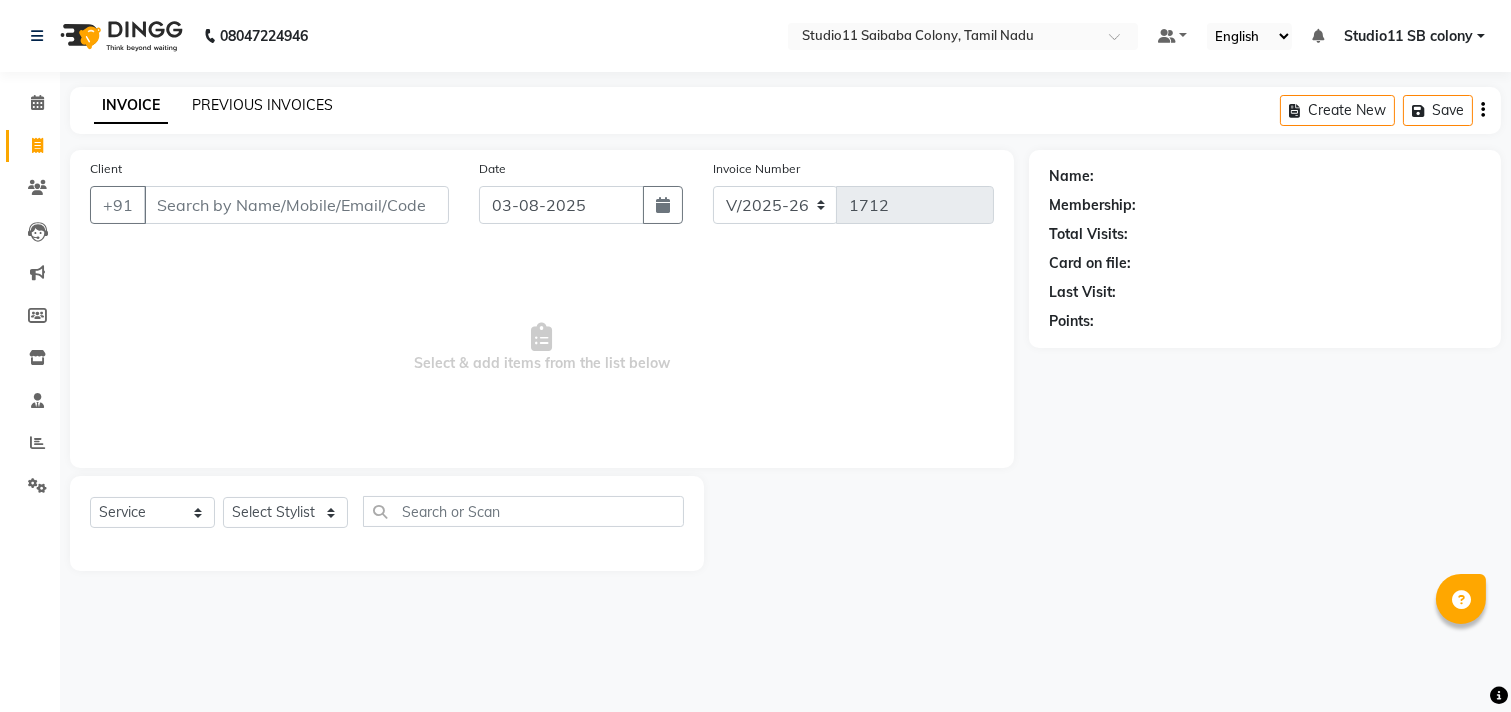 click on "PREVIOUS INVOICES" 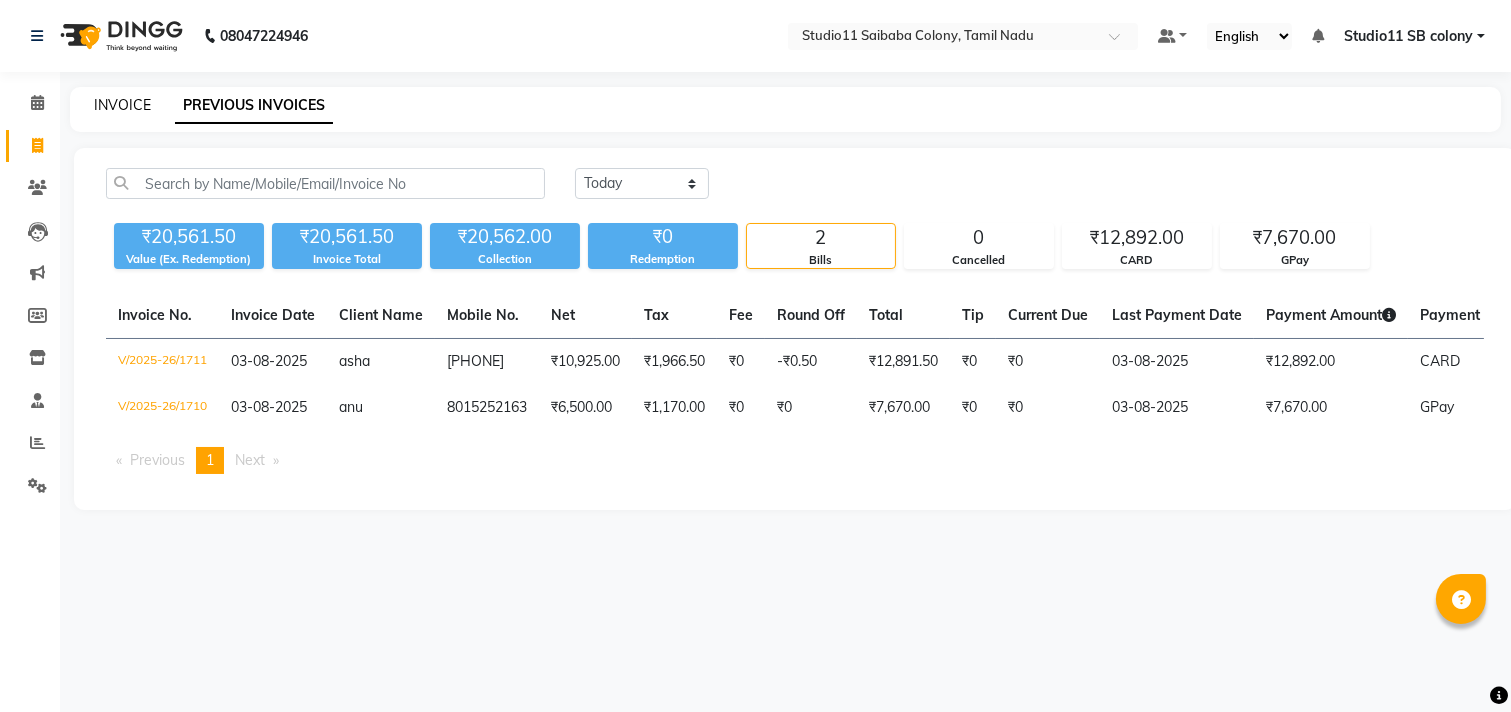click on "INVOICE" 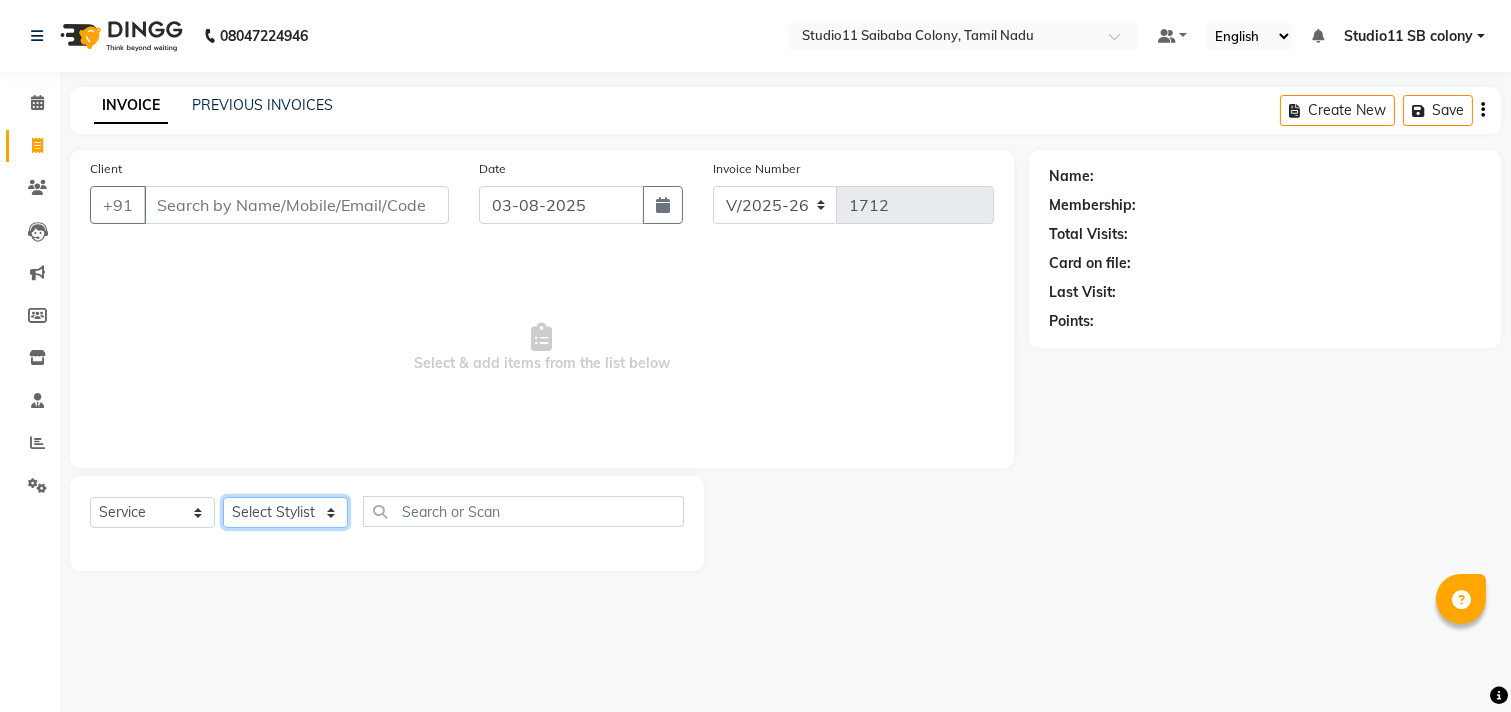 drag, startPoint x: 311, startPoint y: 516, endPoint x: 306, endPoint y: 506, distance: 11.18034 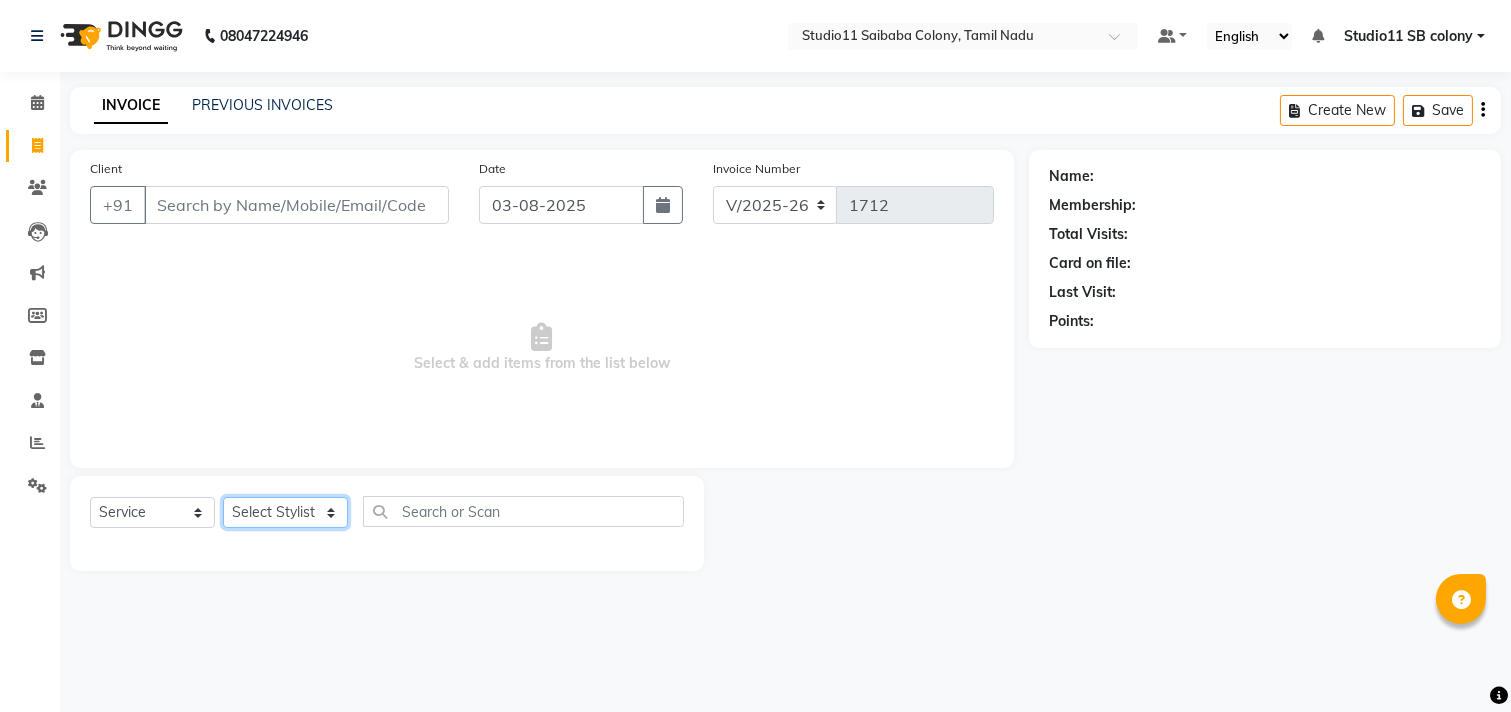 select on "69575" 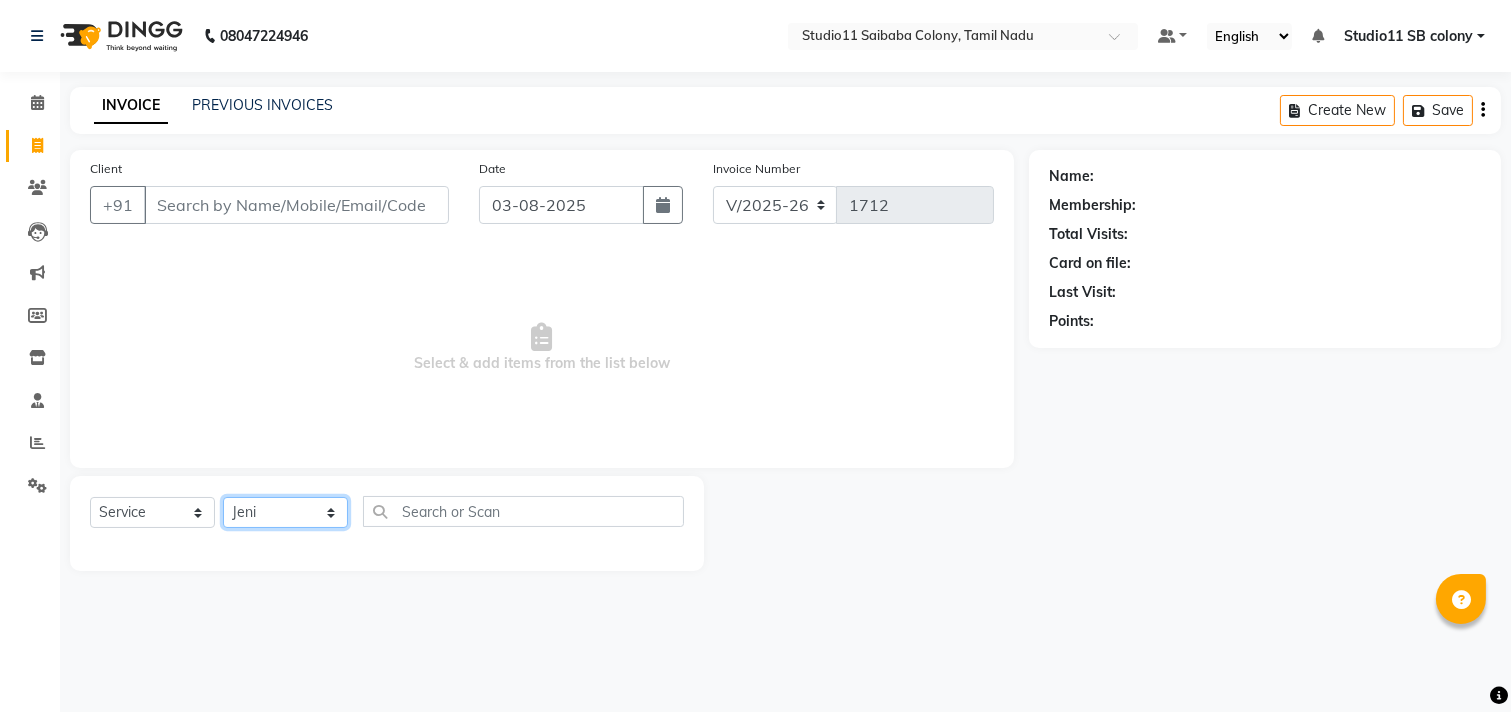 click on "Select Stylist Afzal Akbar Dani Jeni Josna kaif lavanya manimekalai Praveen Sonu Studio11 SB colony Tahir tamil" 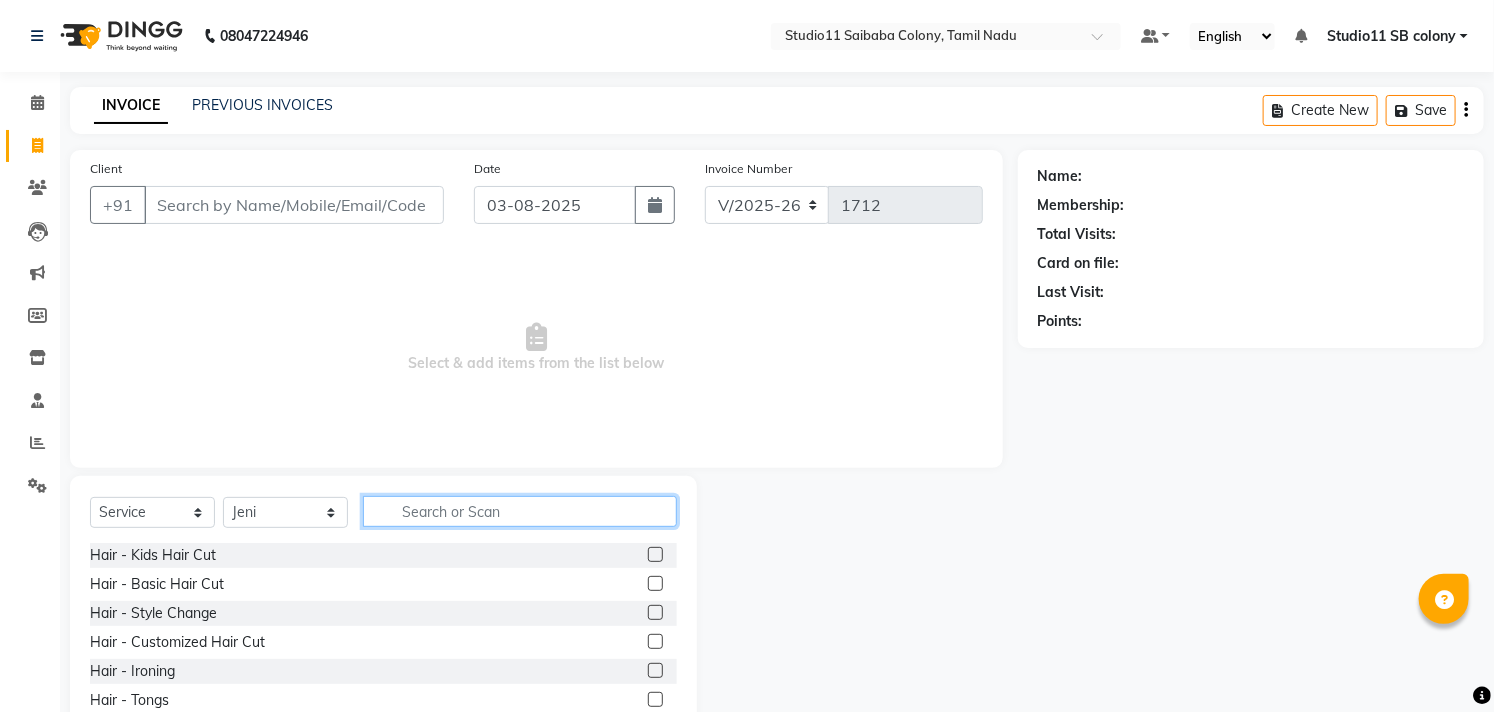 click 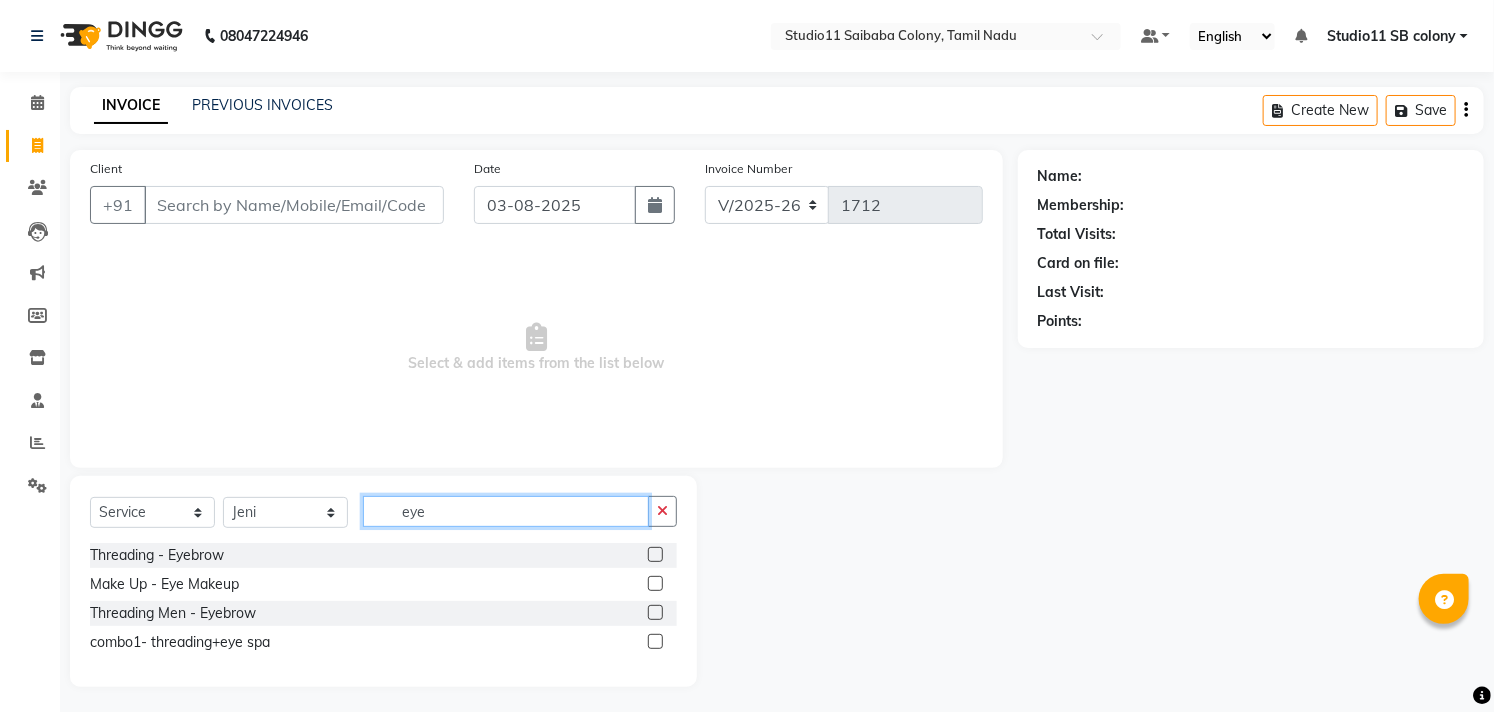 type on "eye" 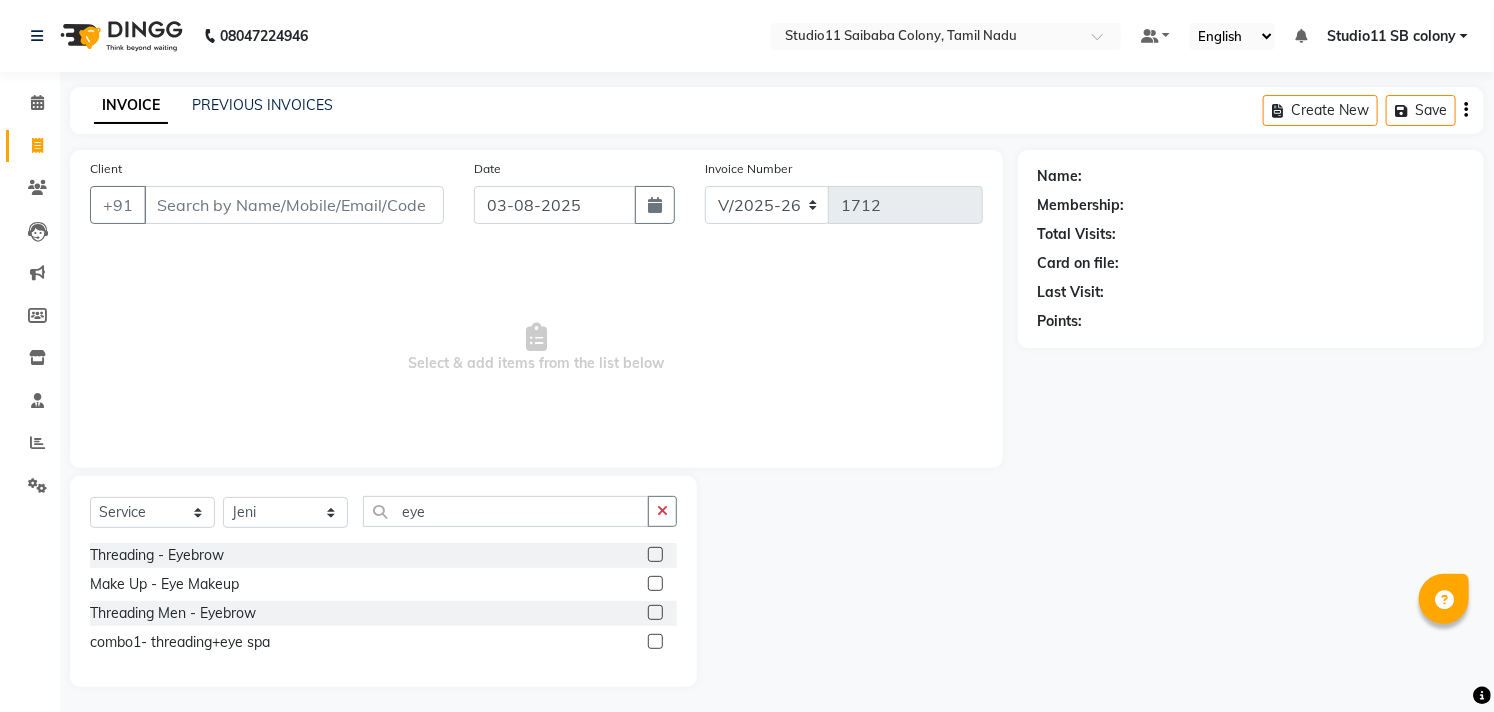 click 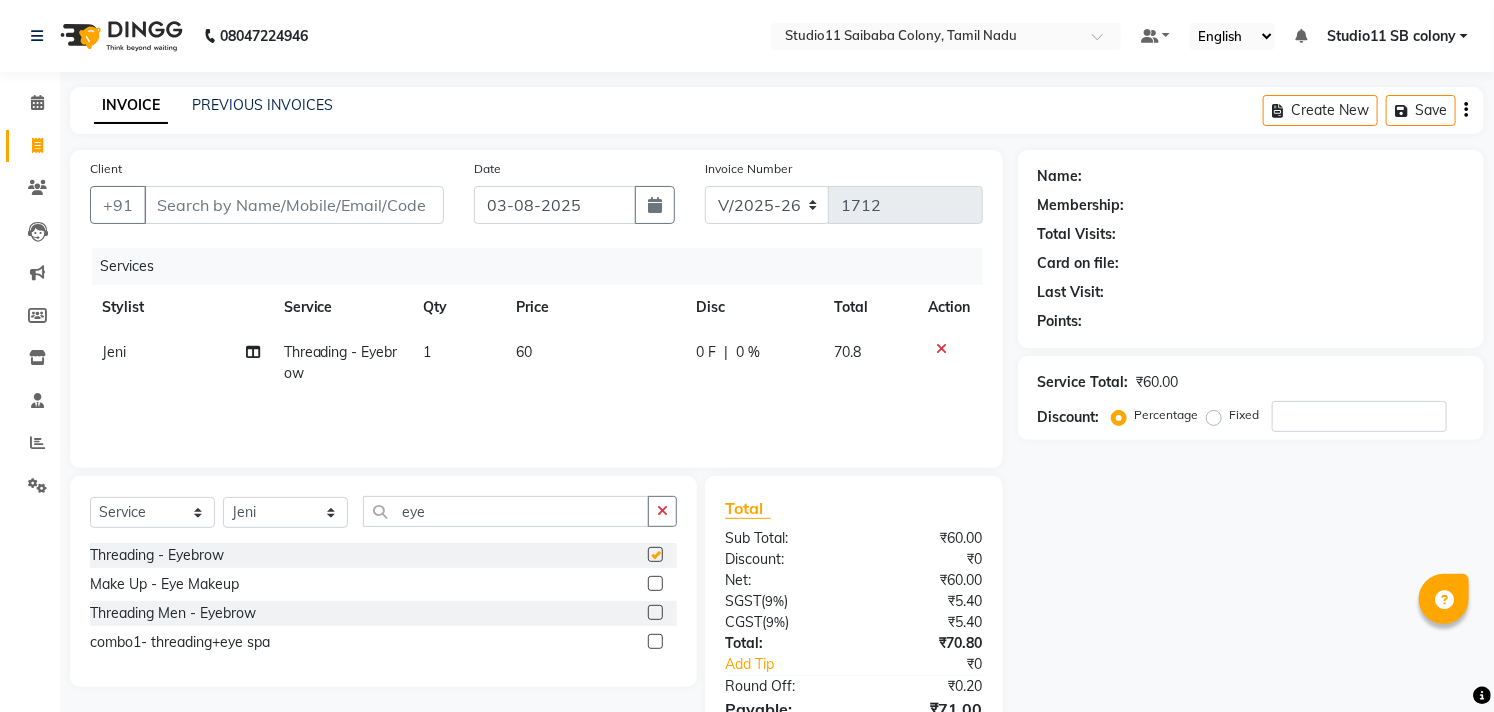 checkbox on "false" 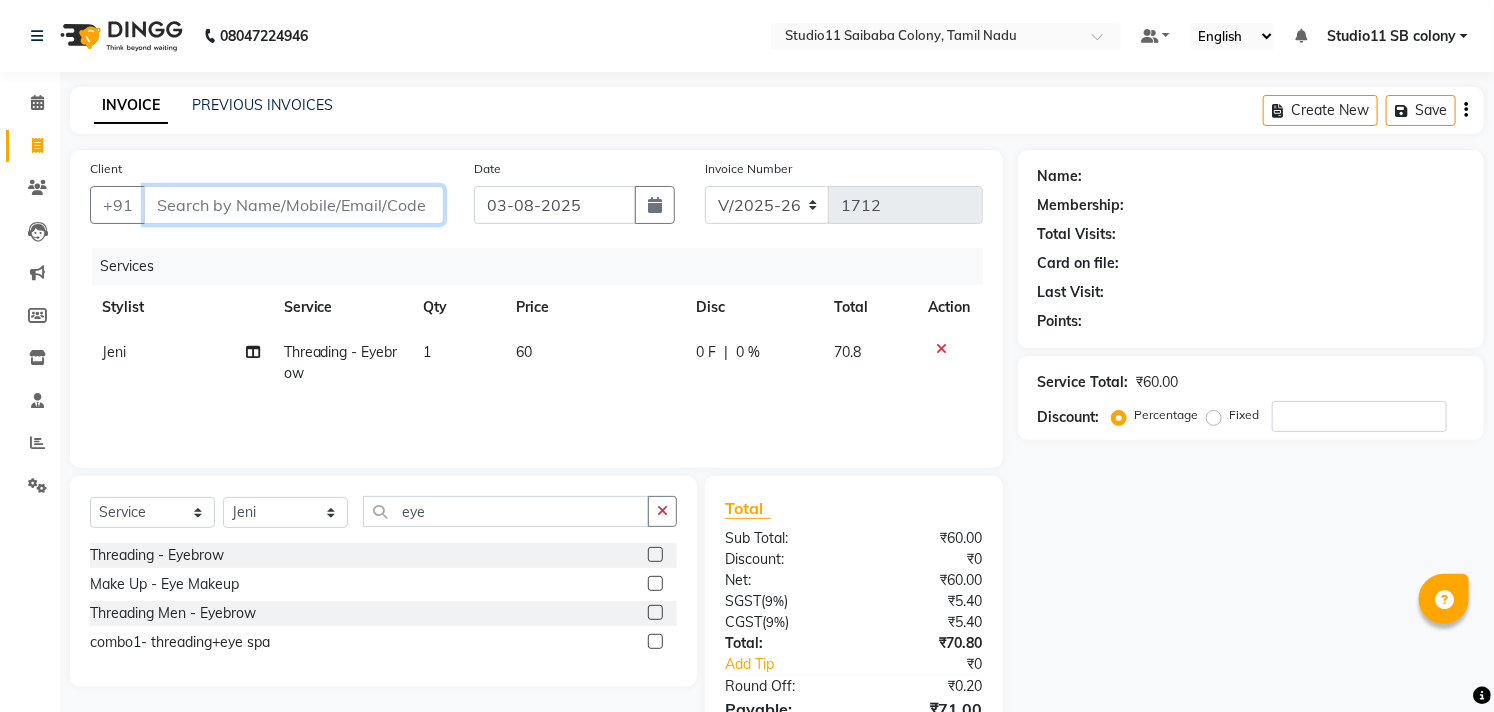 click on "Client" at bounding box center [294, 205] 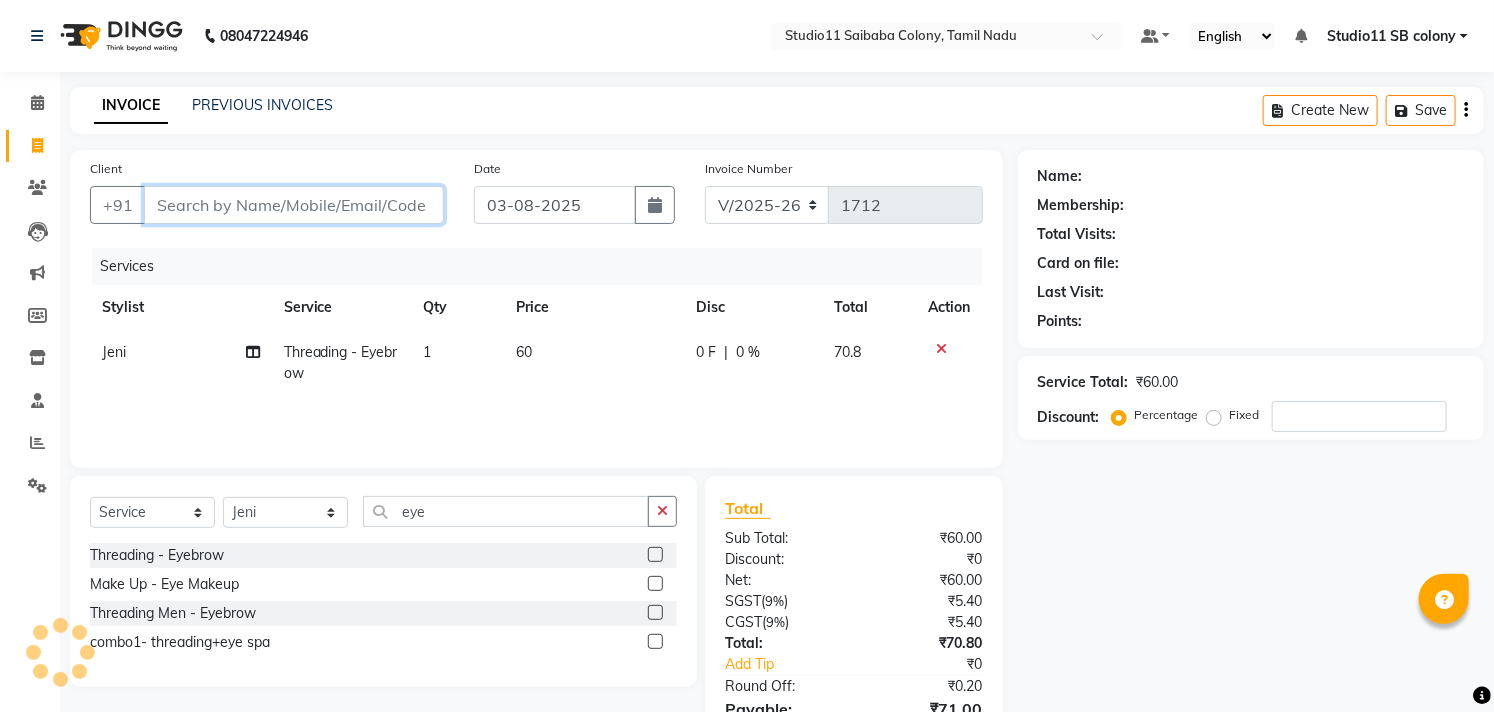 type on "6" 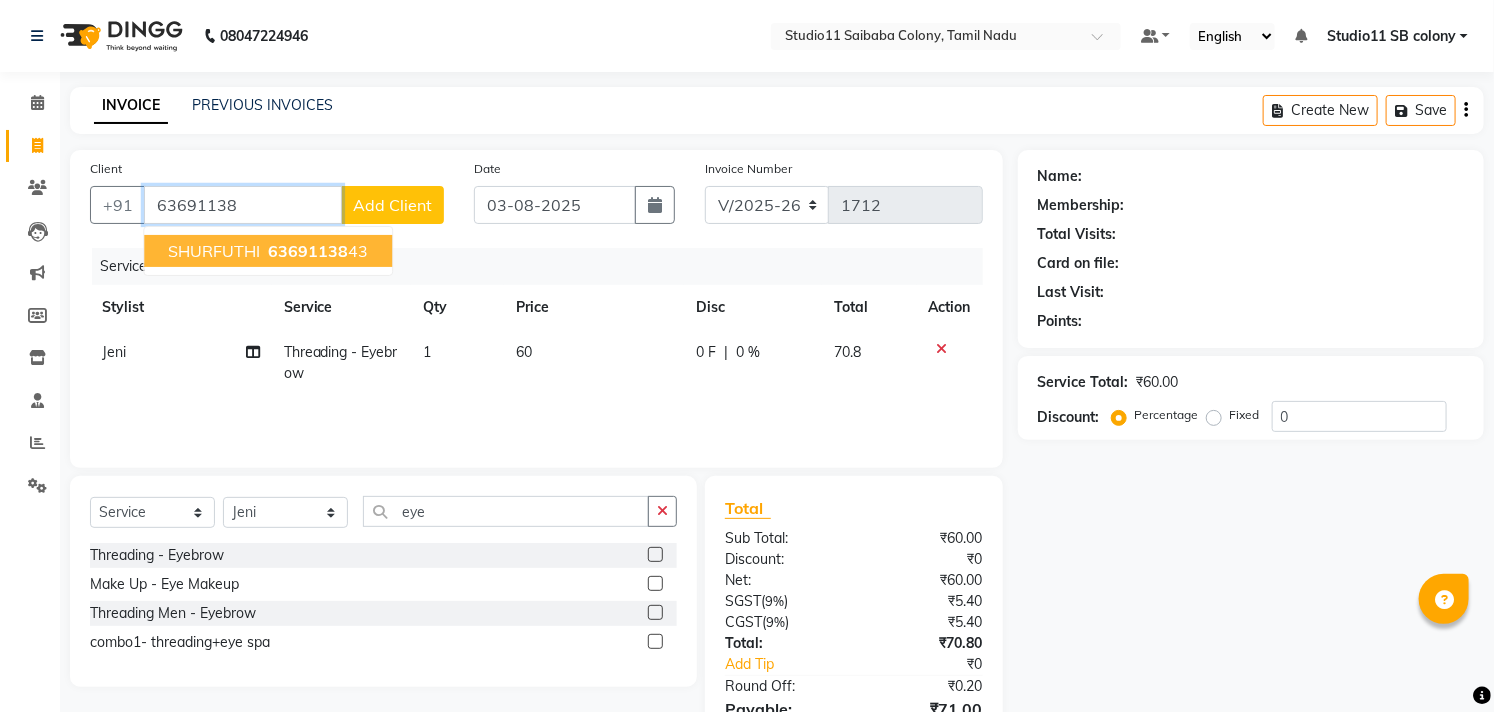 click on "63691138 43" at bounding box center [316, 251] 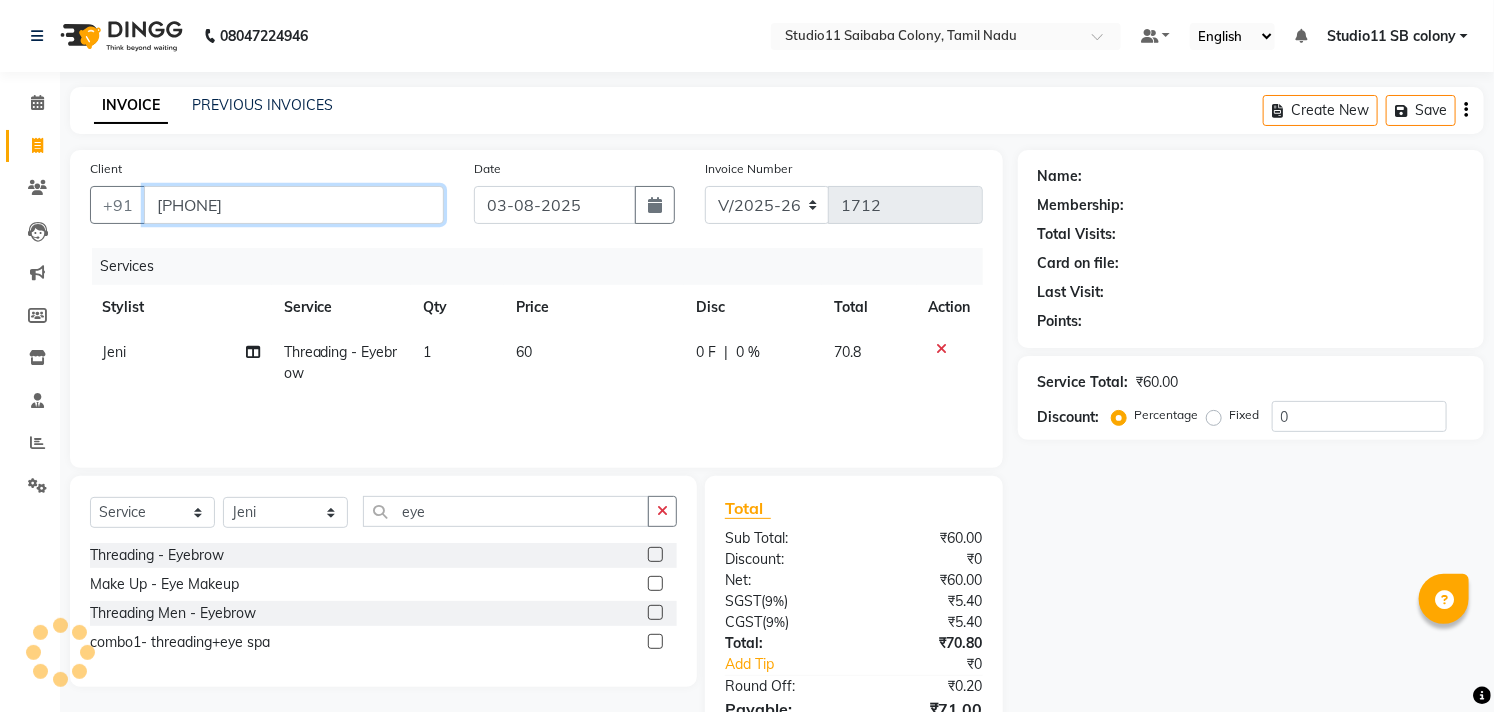 type on "[PHONE]" 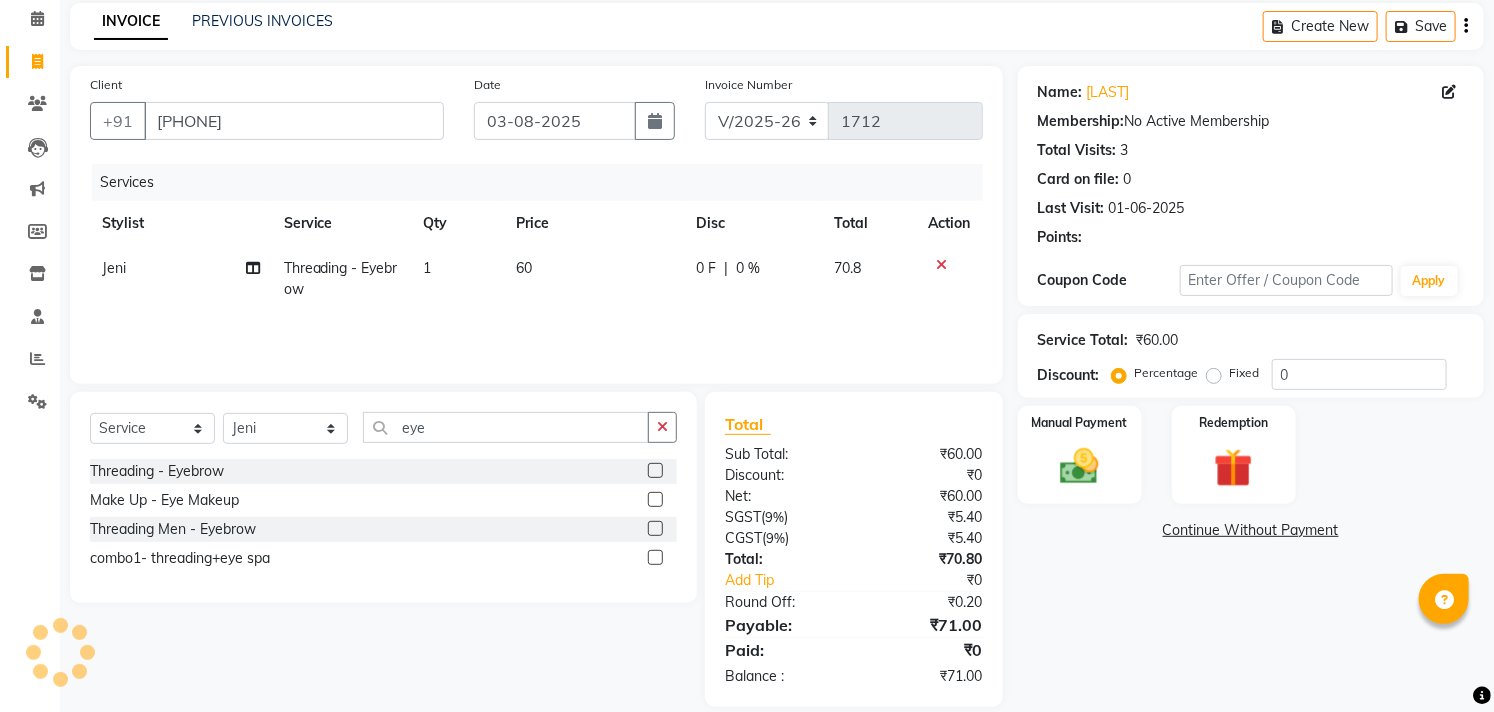 scroll, scrollTop: 108, scrollLeft: 0, axis: vertical 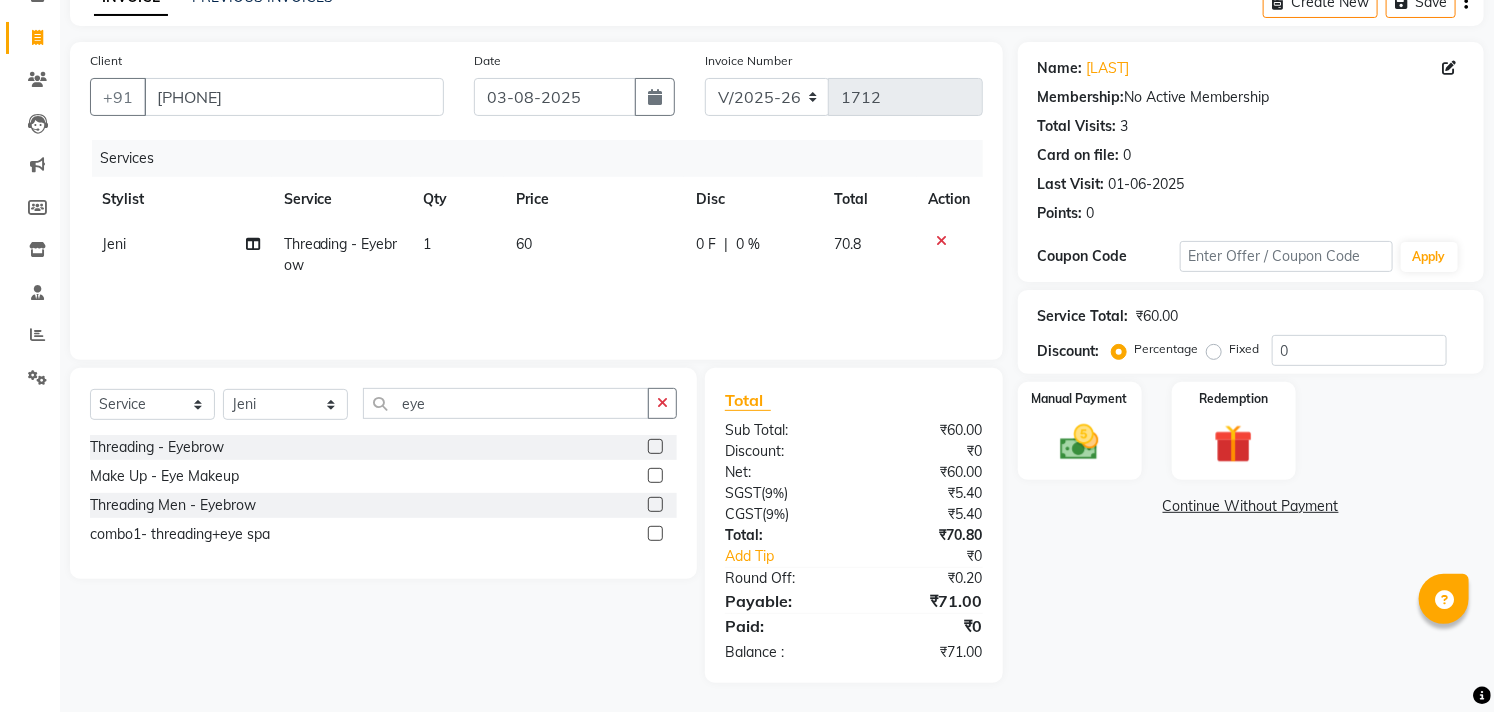 click on "60" 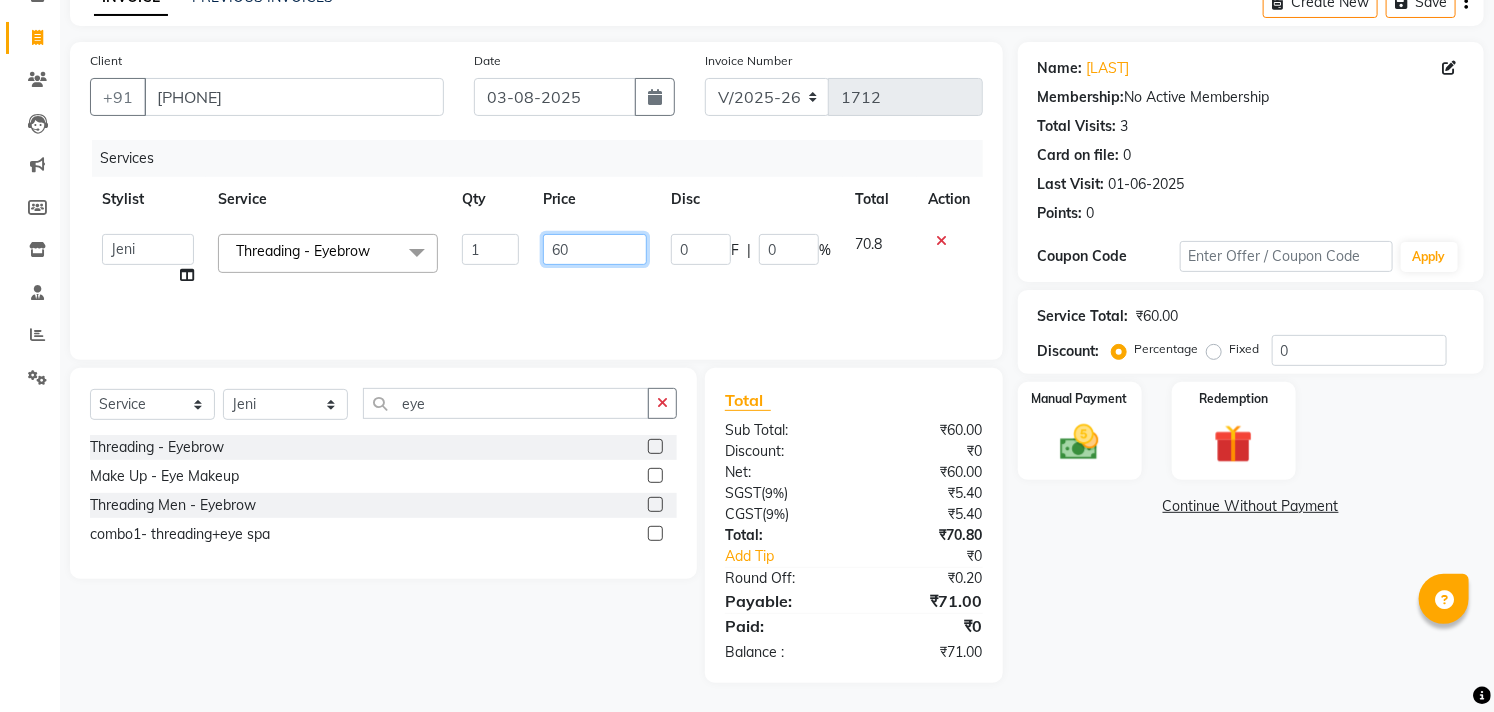 click on "60" 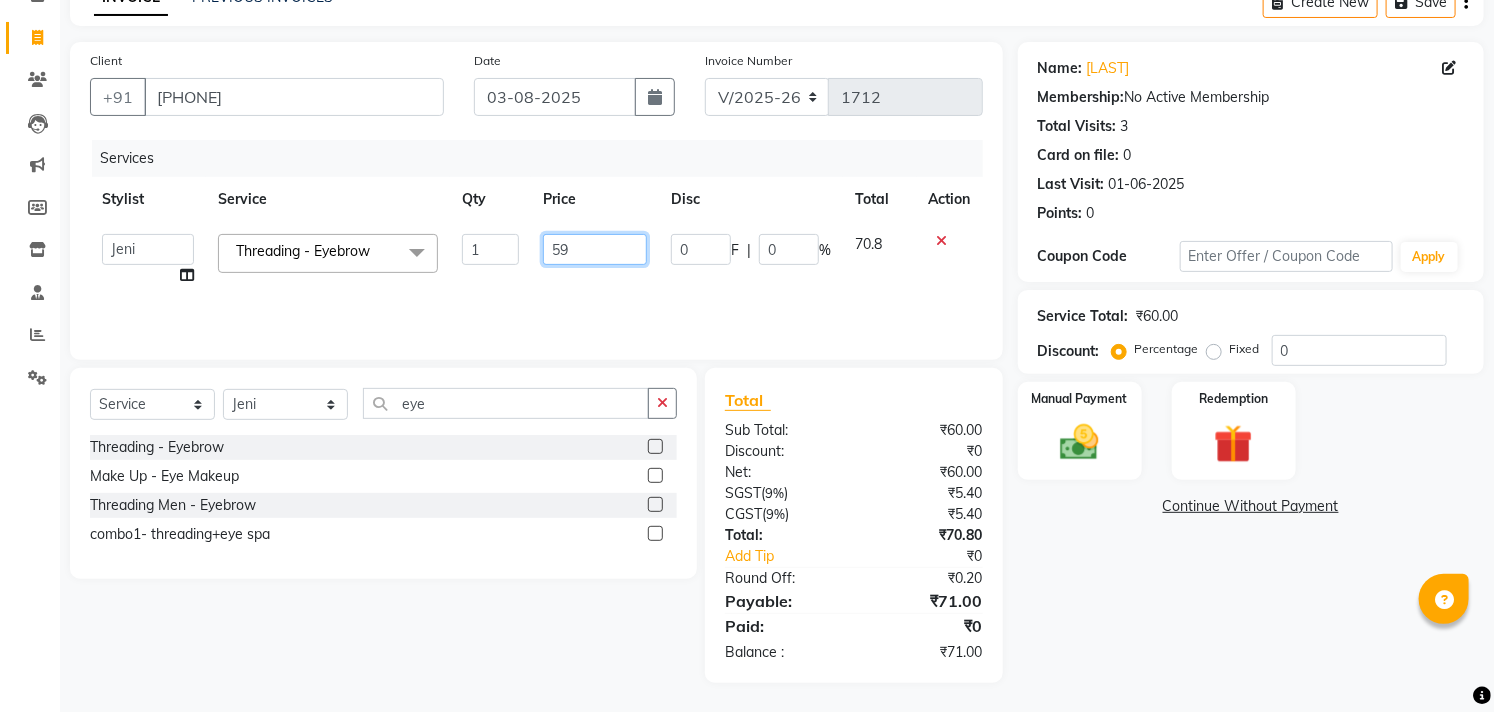 type on "59.5" 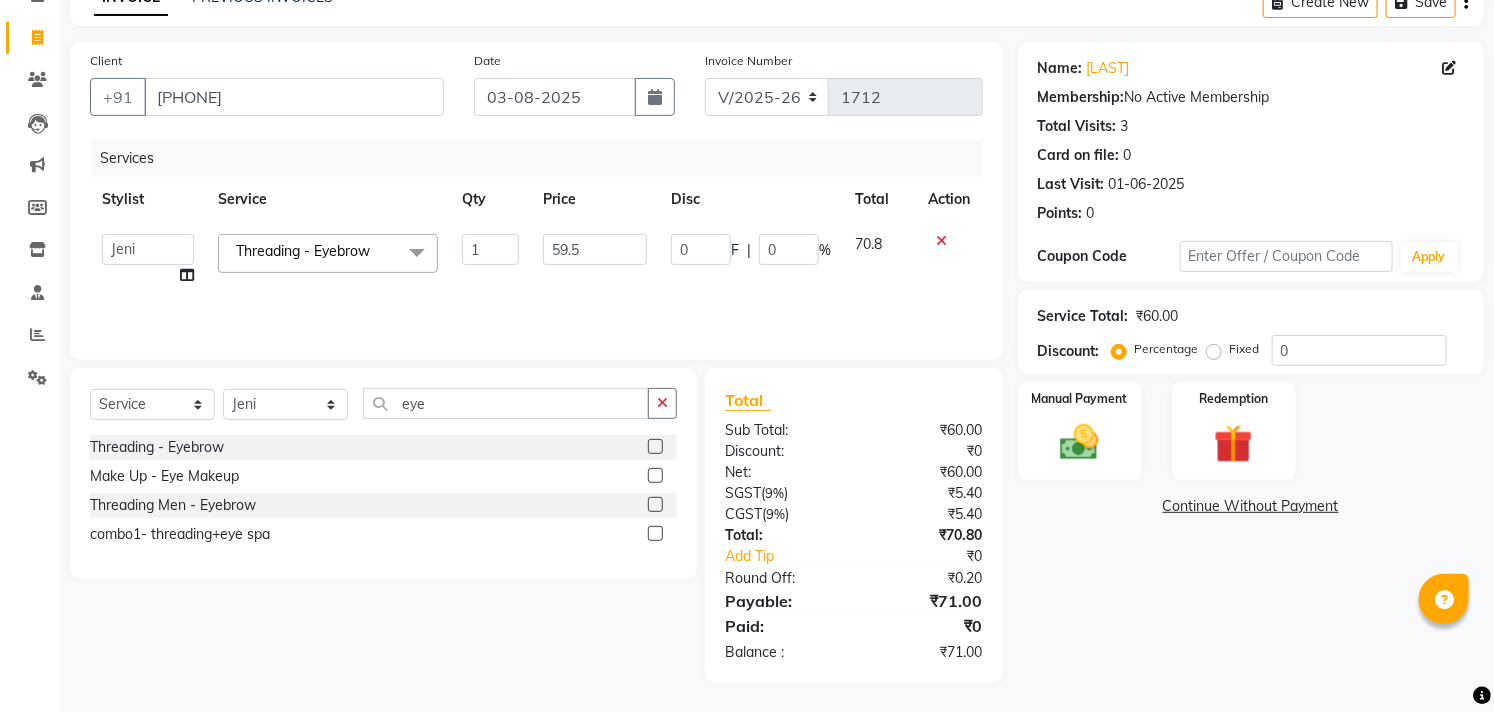 click on "Services Stylist Service Qty Price Disc Total Action  Afzal   Akbar   Dani   Jeni   Josna   kaif   lavanya   manimekalai   Praveen   Sonu   Studio11 SB colony   Tahir   tamil  Threading - Eyebrow  x Hair - Kids Hair Cut Hair - Basic Hair Cut Hair - Style Change Hair - Customized Hair Cut Hair - Ironing Hair - Tongs Hair - Roller Sets Hair Advance - Hair Do-Basic Hair Advance - Hair -Up Do Hair Technical - Straightening Hair Technical - Smoothening Hair Technical - Rebonding Hair Technical - Keratin Hair Technical - Kera Smooth Colouring - Root Touch Up(Ammonia) Colouring - Root Touch Up(Ammonia Free) Colouring - Global Color(Ammonia) Colouring - Global Color(Ammonia Free) Fashion Colour - Global Ammonia Fashion Colour - Global Ammonia Free Fashion Colour - Fashion Streaks(Min 3 Streaks) Fashion Colour - Highlights Half Fashion Colour - Highlights Full Wash&Blowdry - Blowdry Wash&Blowdry - Blowdry & Hair Wash Wash&Blowdry - Hair Wash & Setting Wash&Blowdry - Moroccan Hairwash & Conditioning Threading - Chin 1" 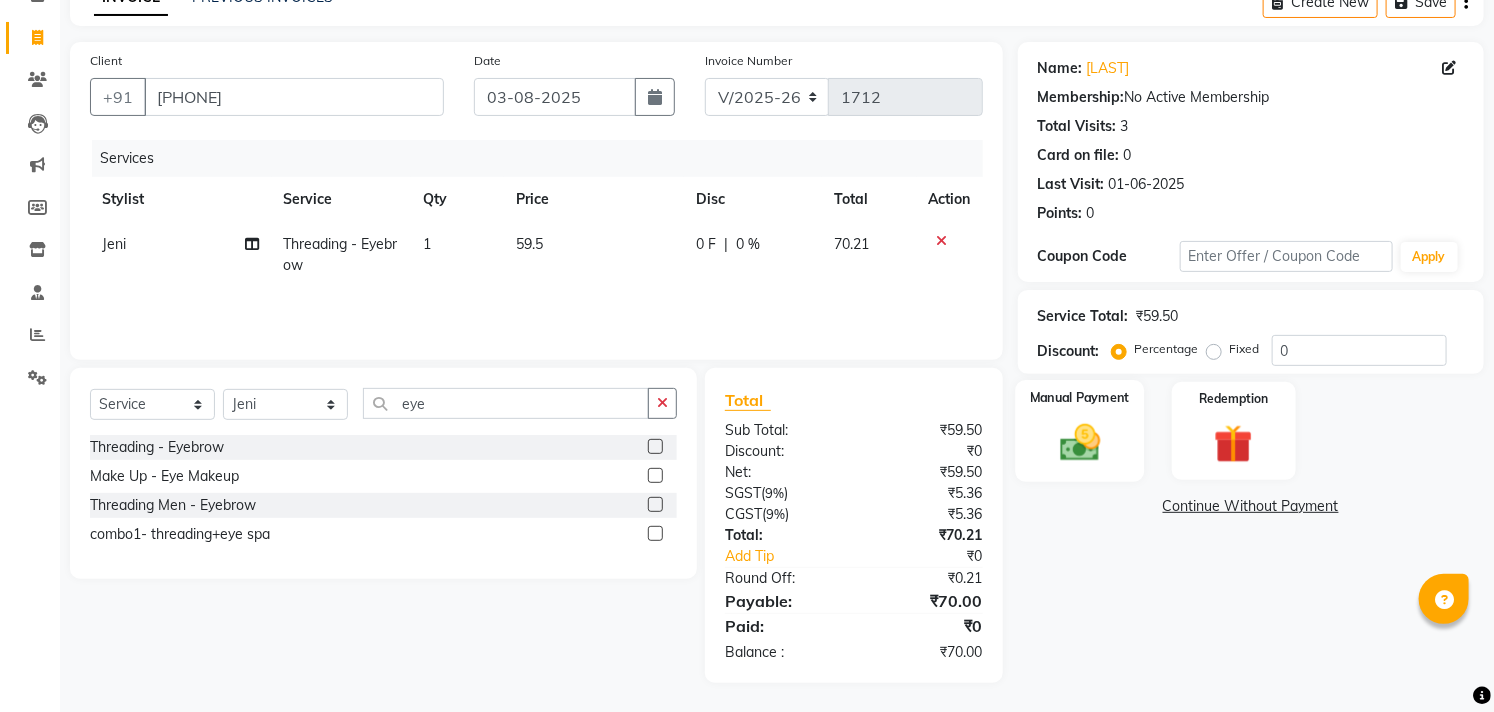 click 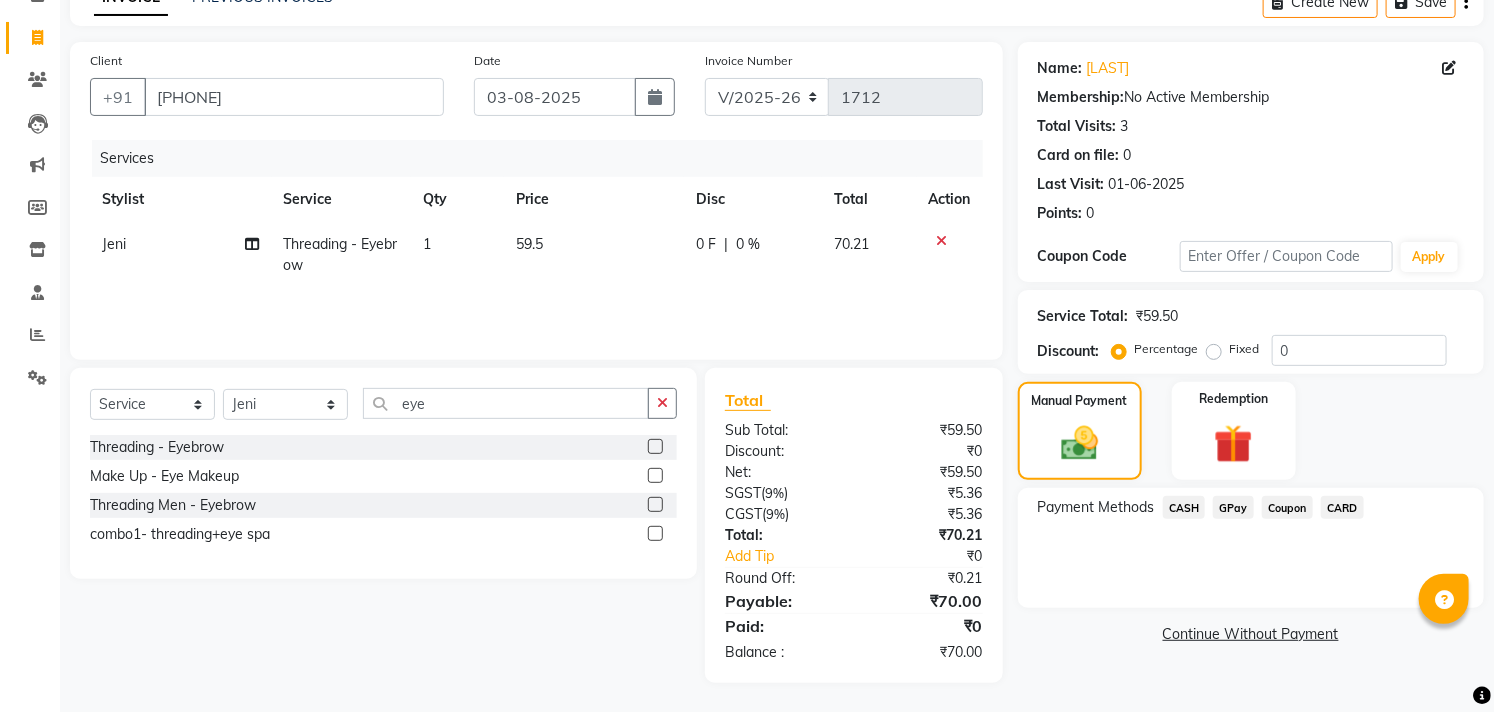 click on "GPay" 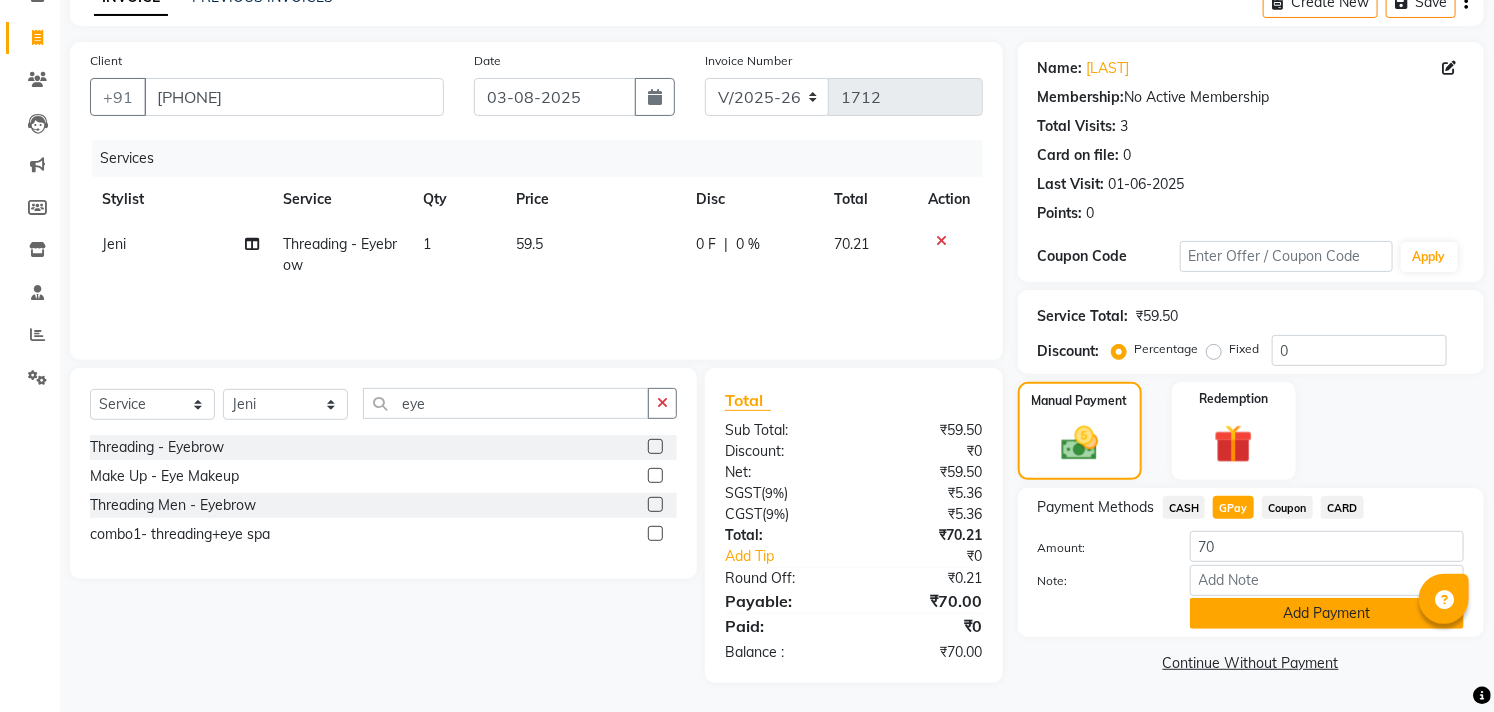 click on "Add Payment" 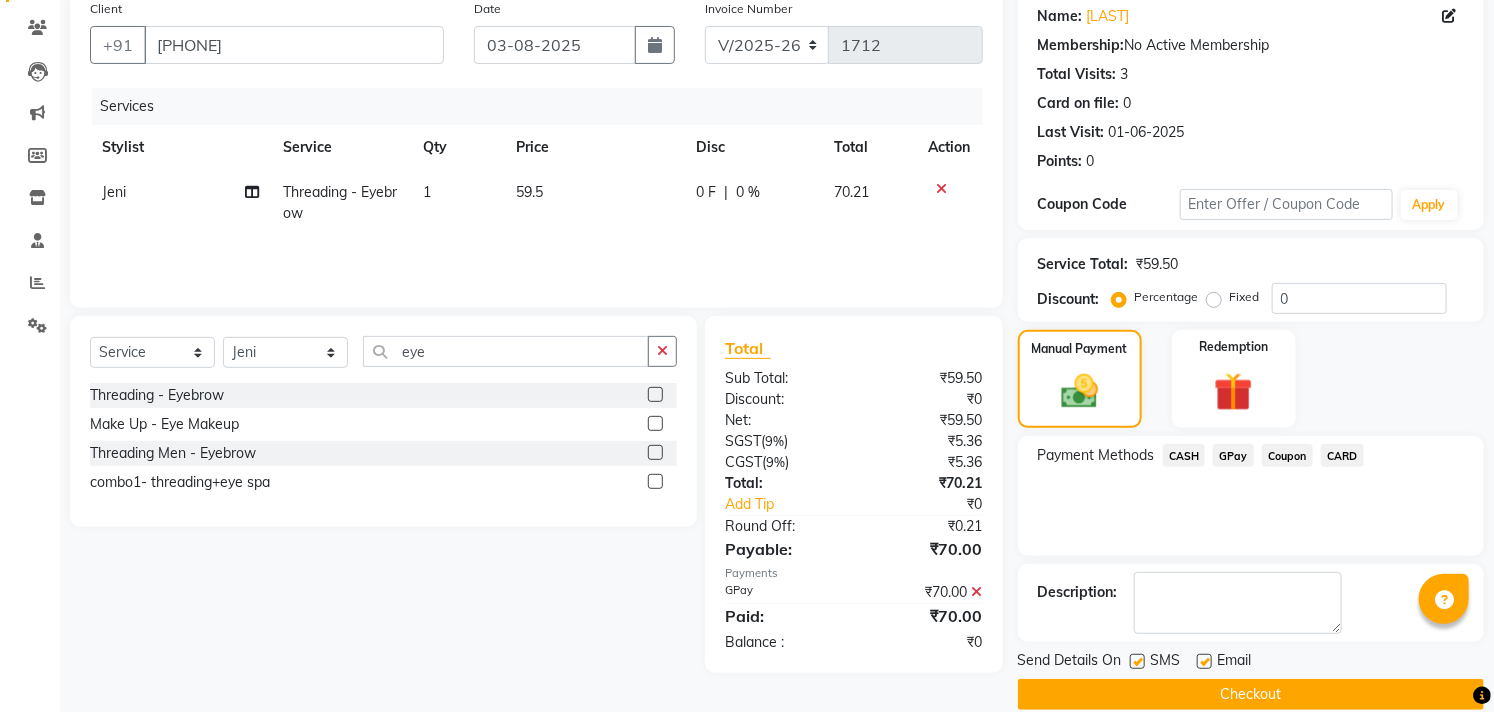 scroll, scrollTop: 187, scrollLeft: 0, axis: vertical 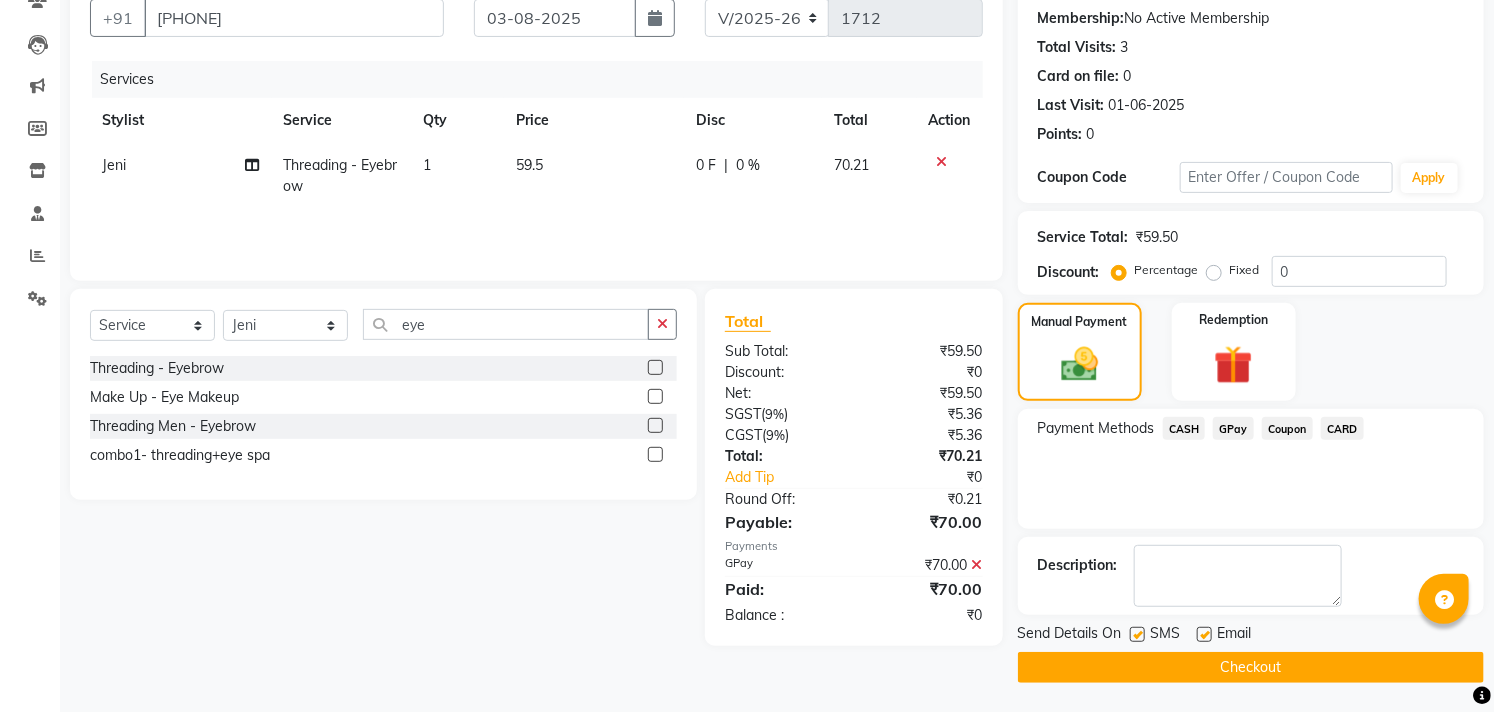 click 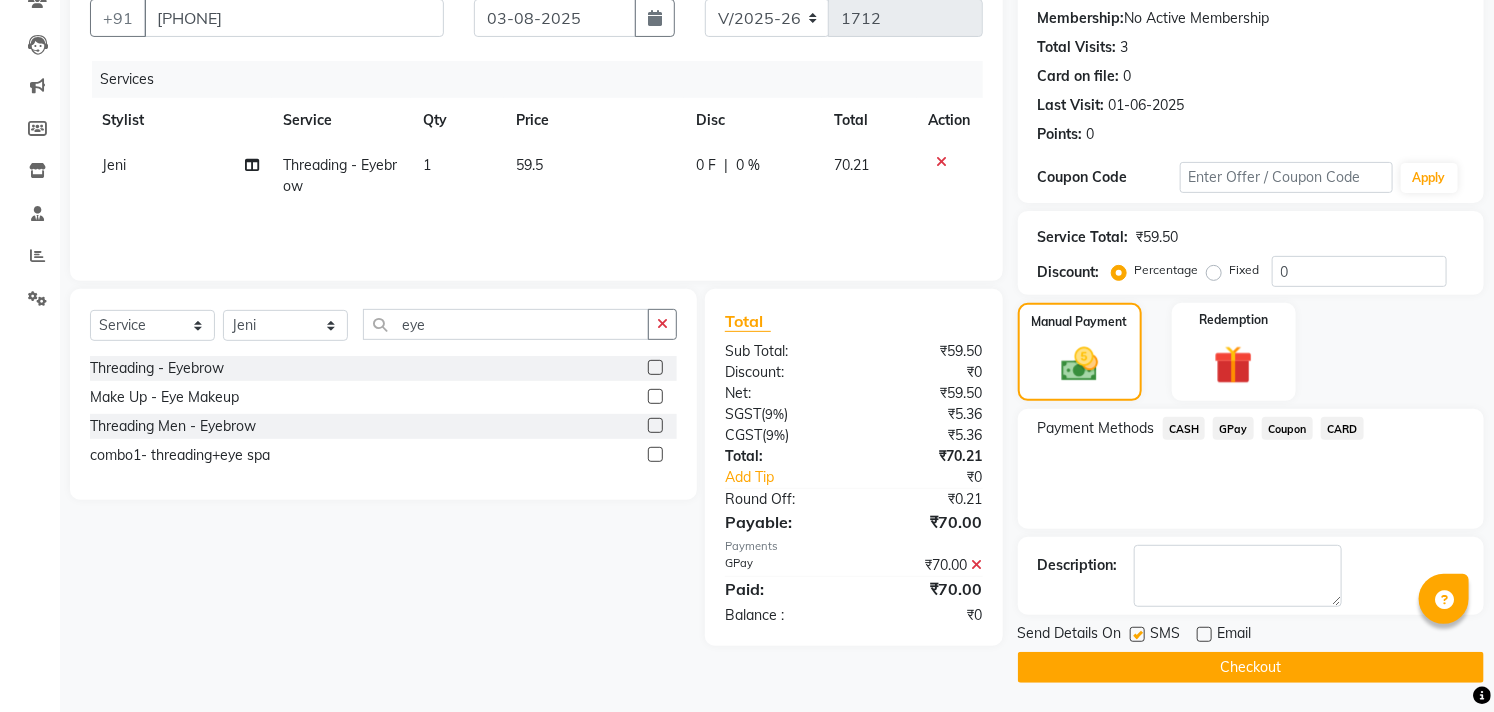 click 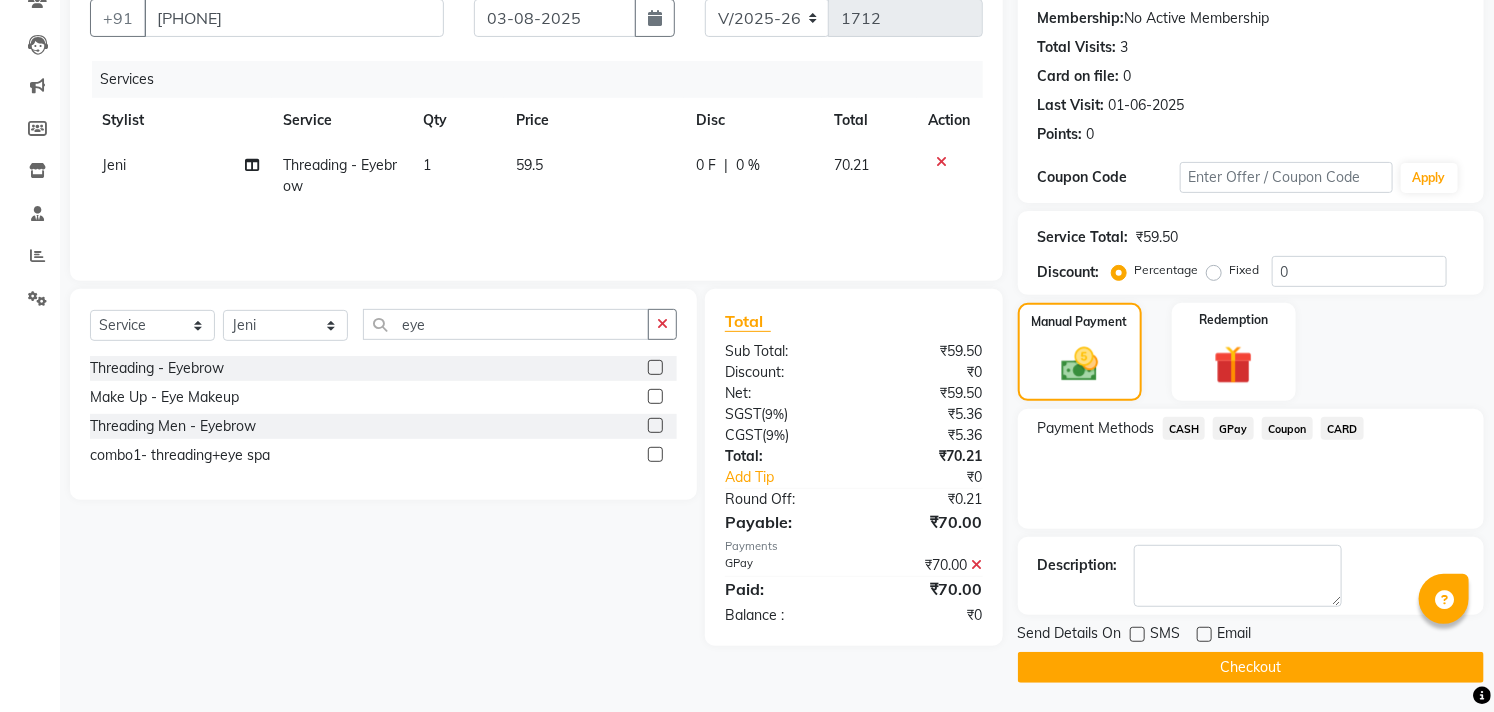 click on "Checkout" 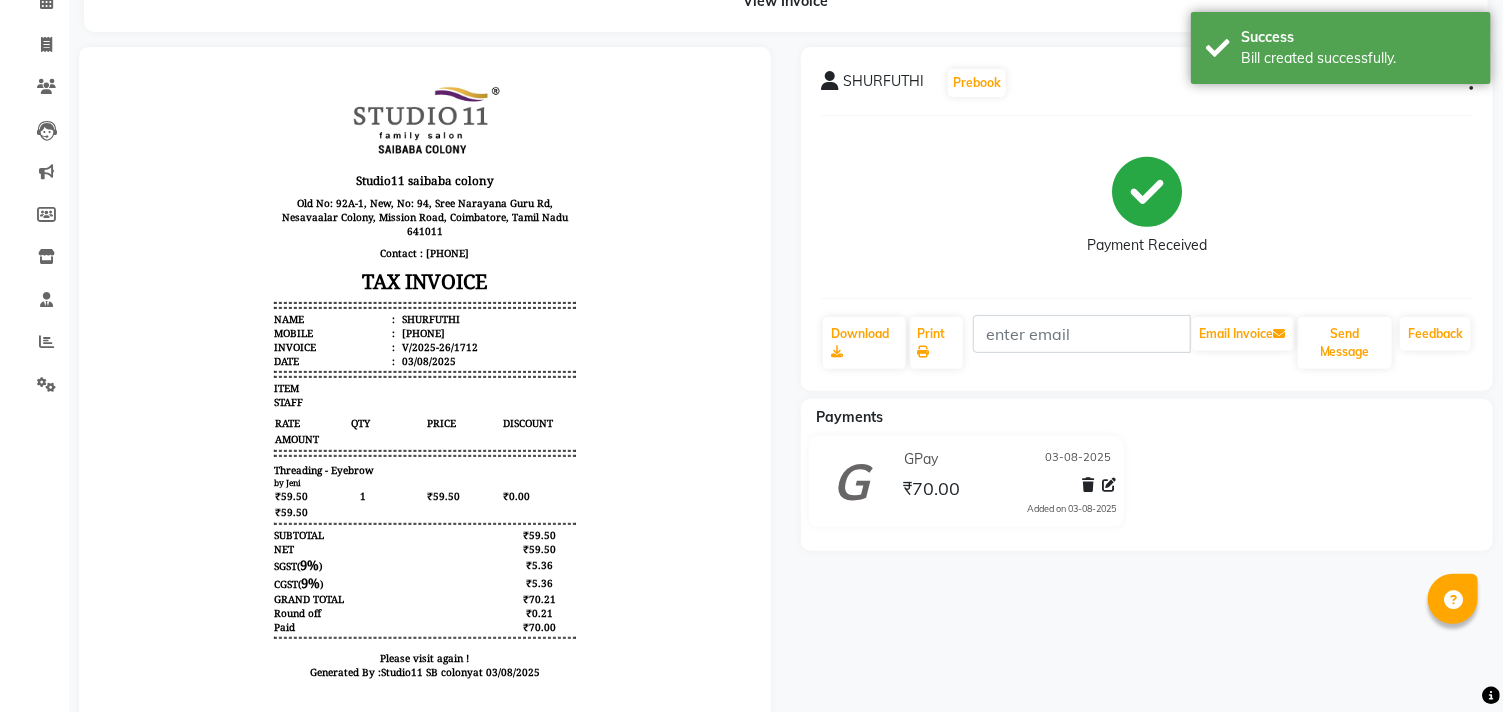 scroll, scrollTop: 0, scrollLeft: 0, axis: both 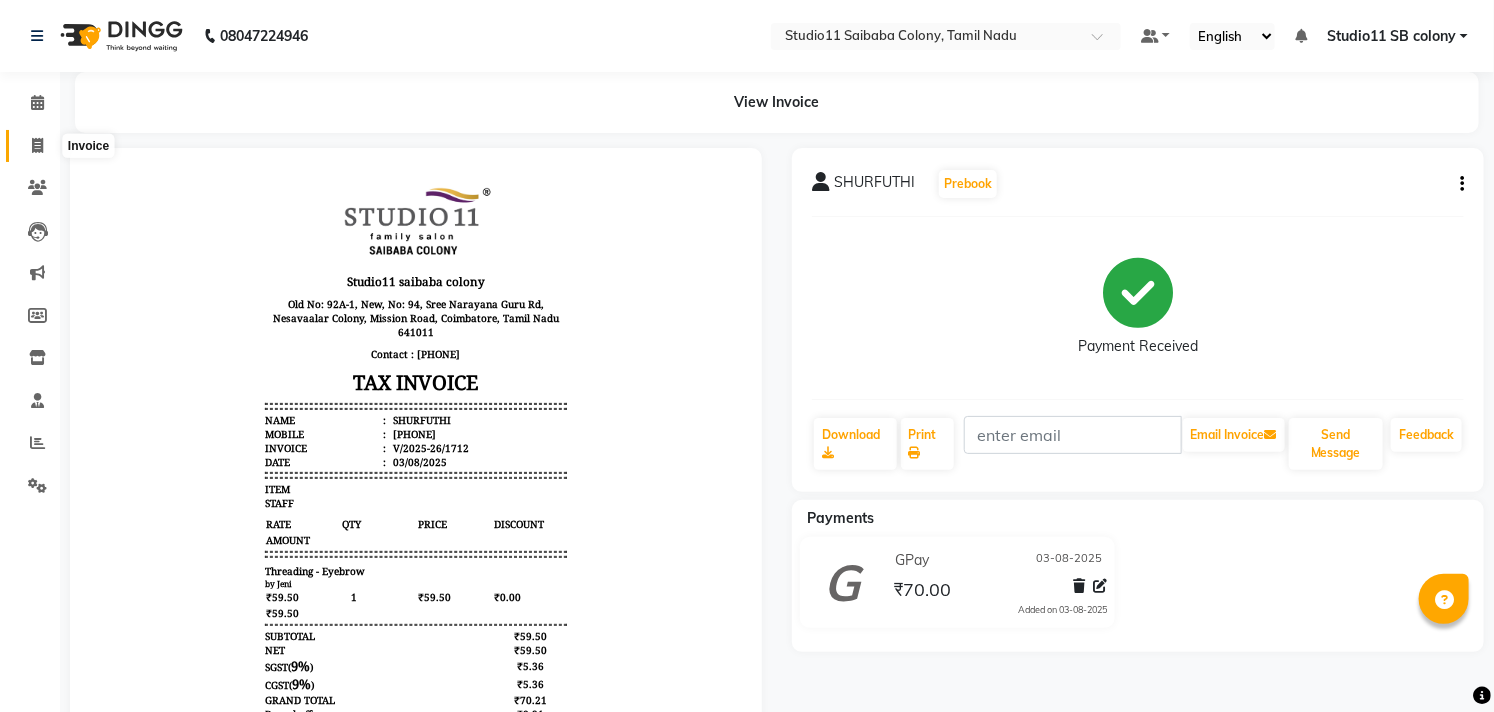 click 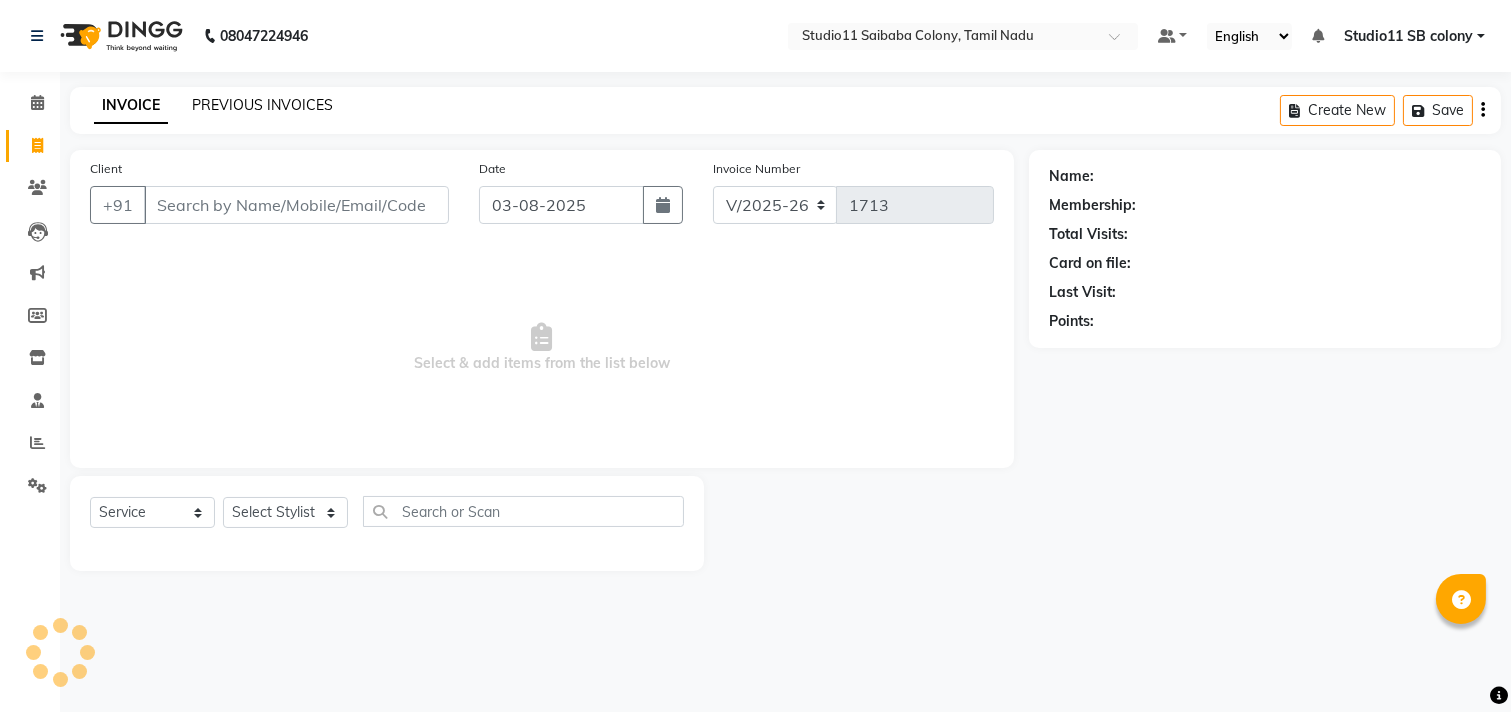 click on "PREVIOUS INVOICES" 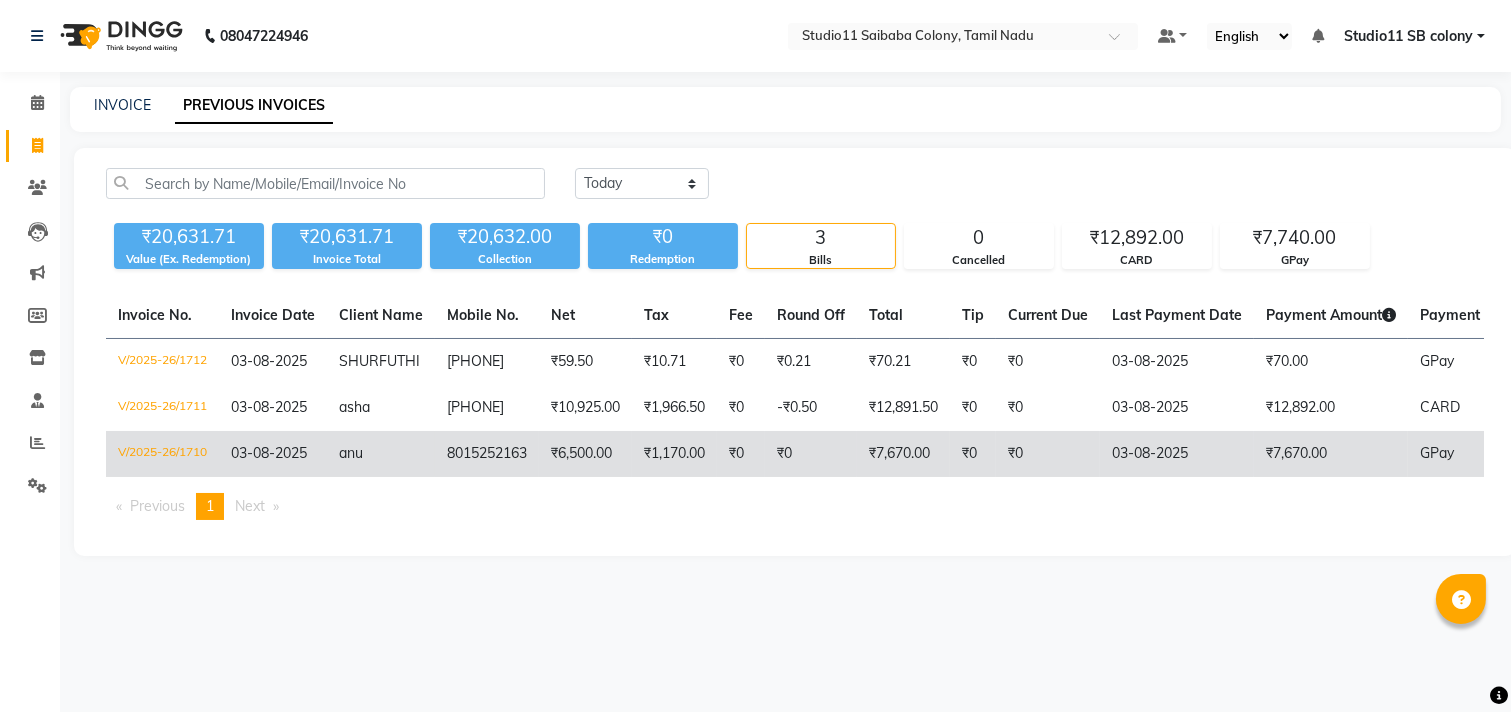 click on "₹1,170.00" 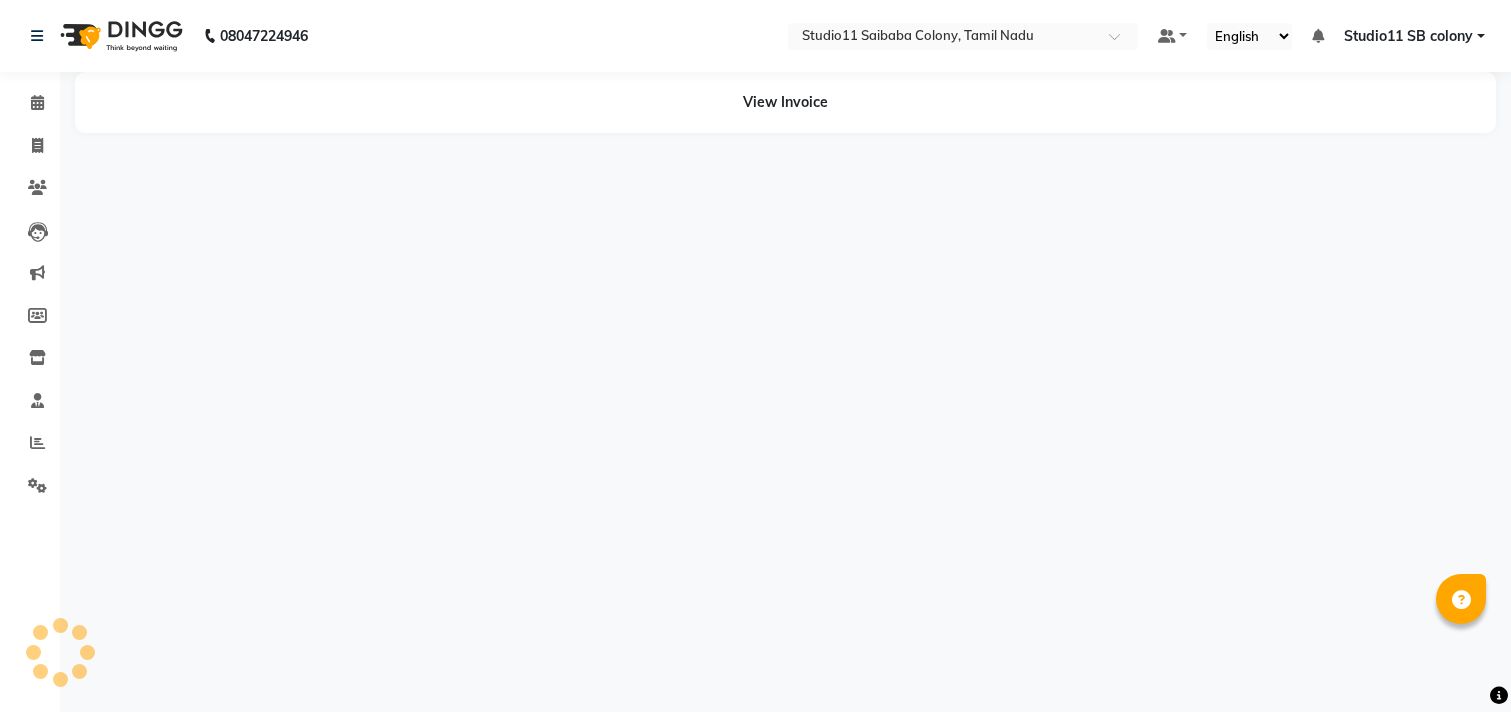 scroll, scrollTop: 0, scrollLeft: 0, axis: both 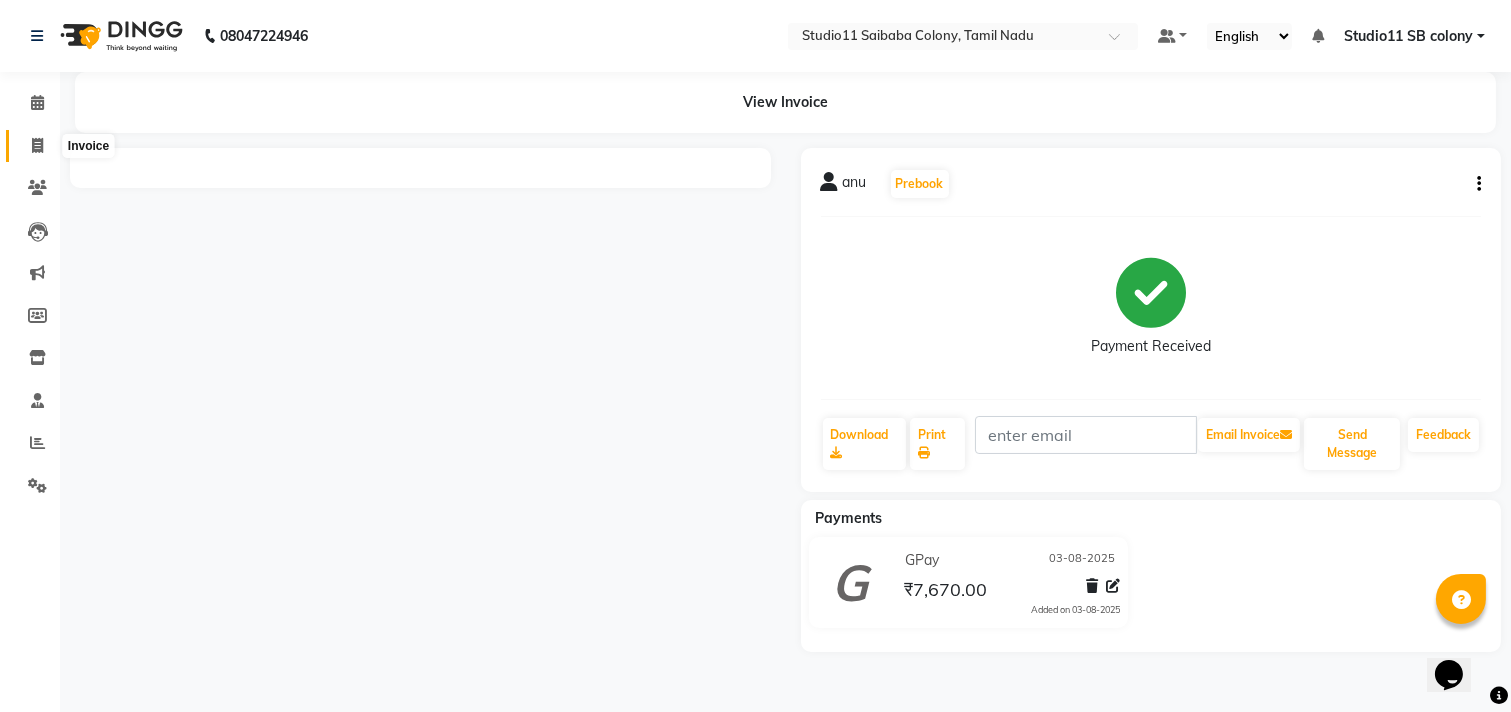 click 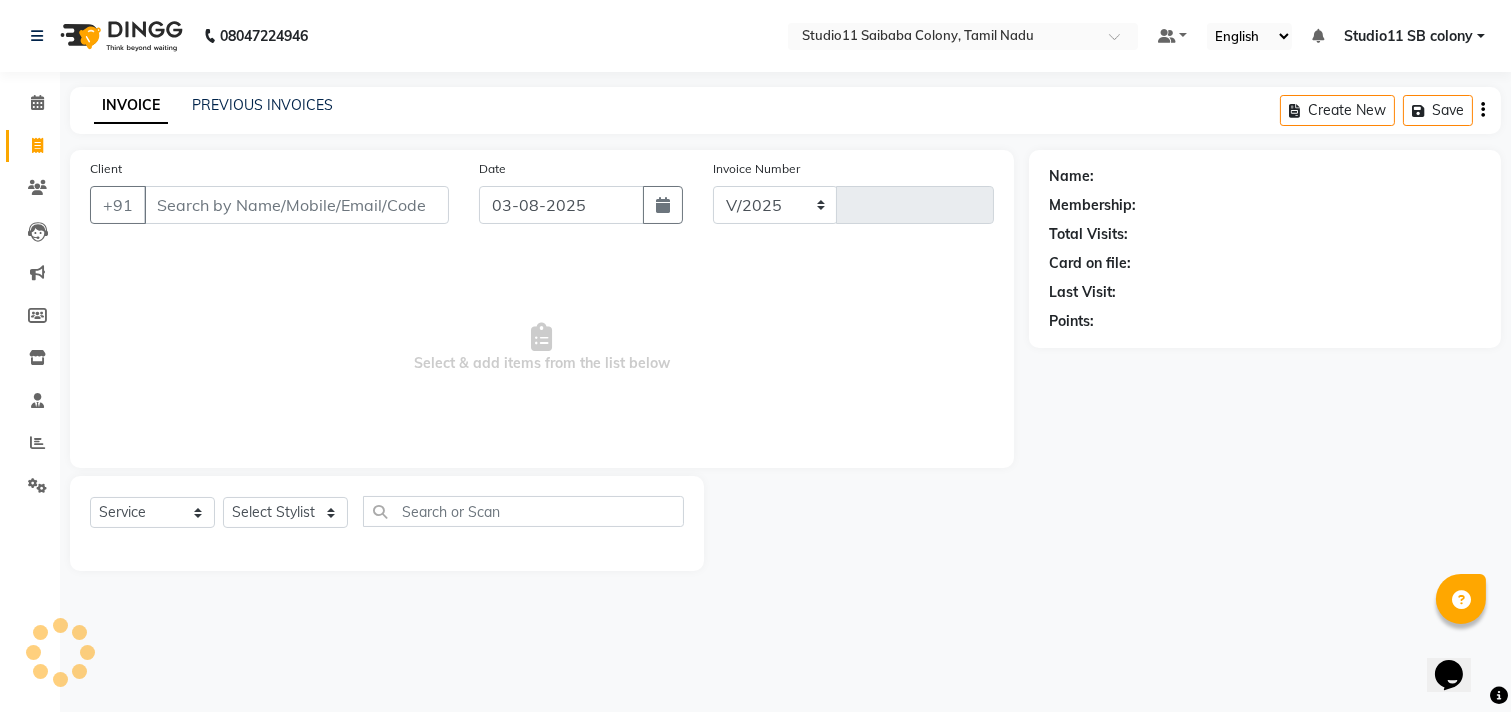 select on "7717" 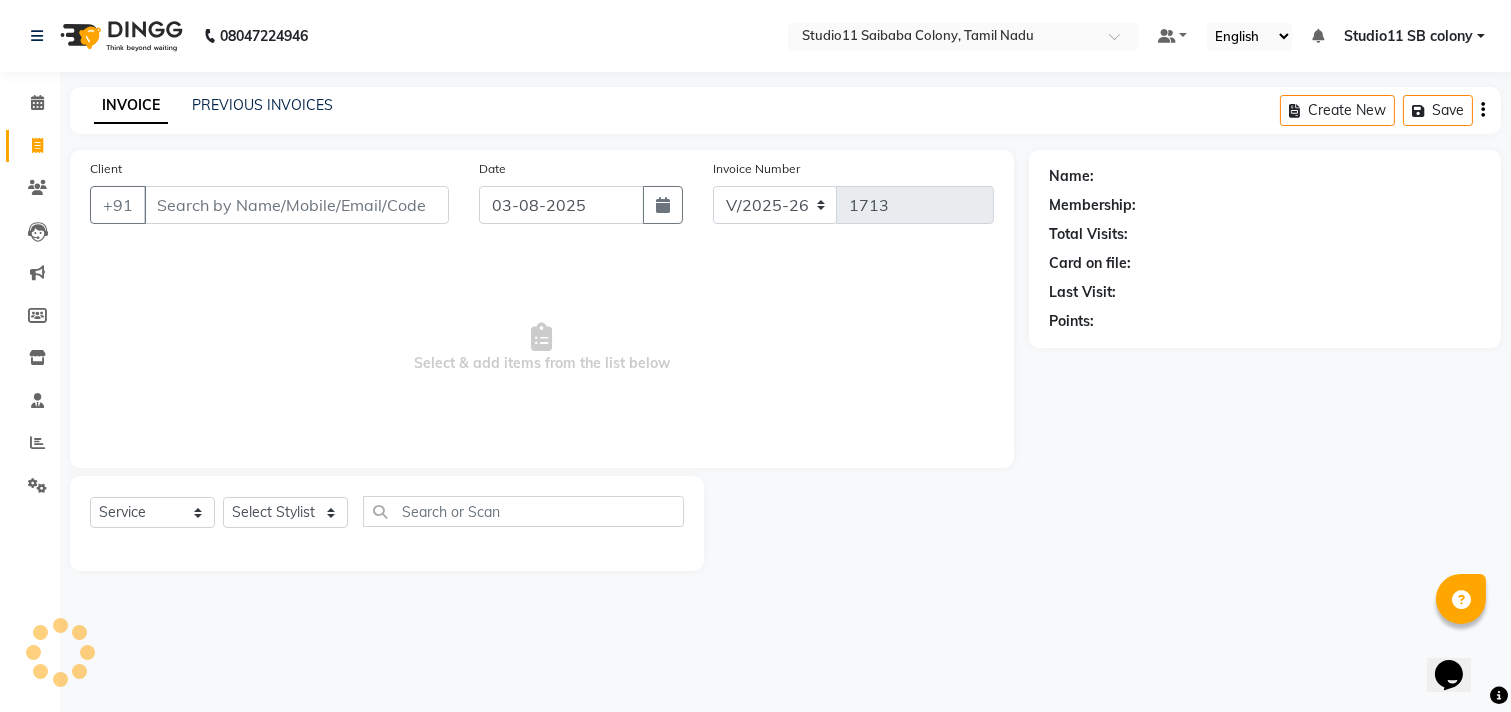 click on "INVOICE PREVIOUS INVOICES Create New   Save" 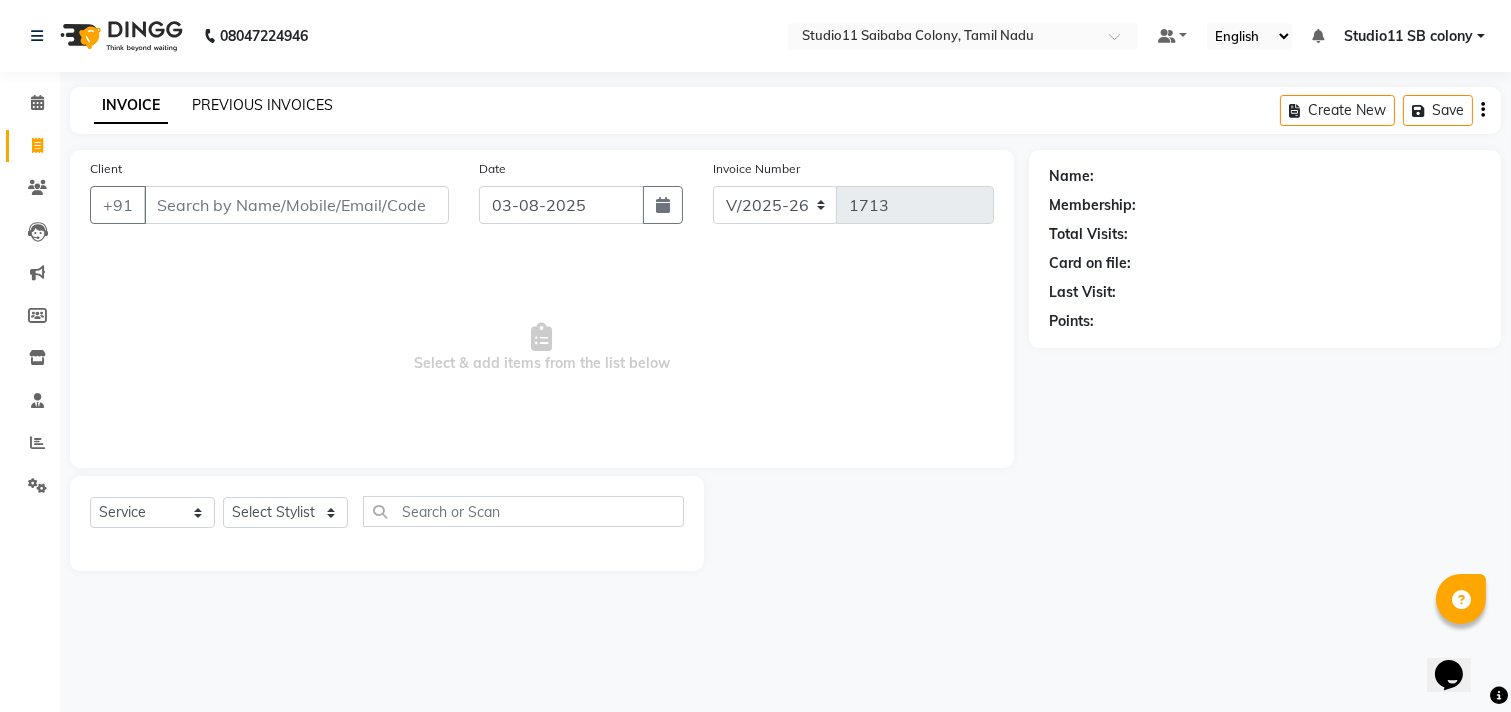 click on "PREVIOUS INVOICES" 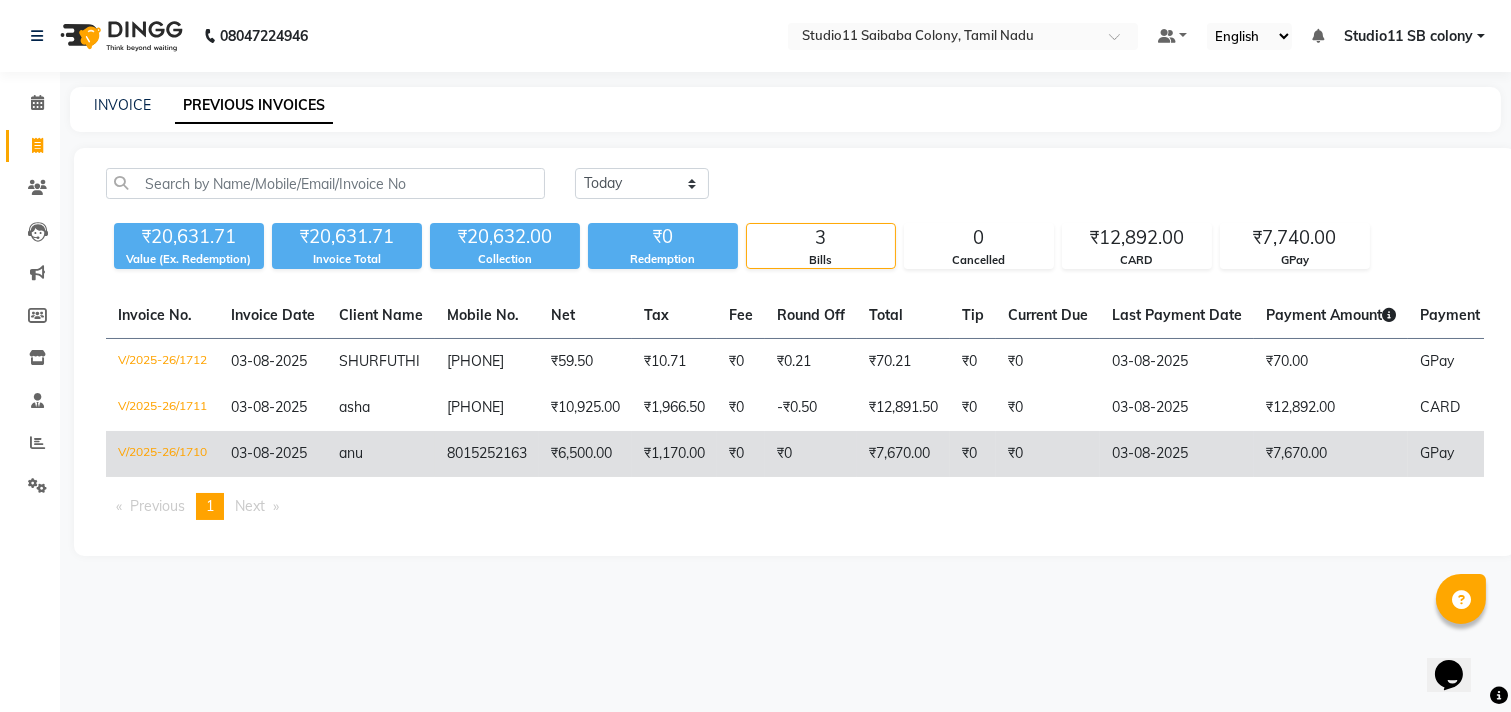 click on "anu" 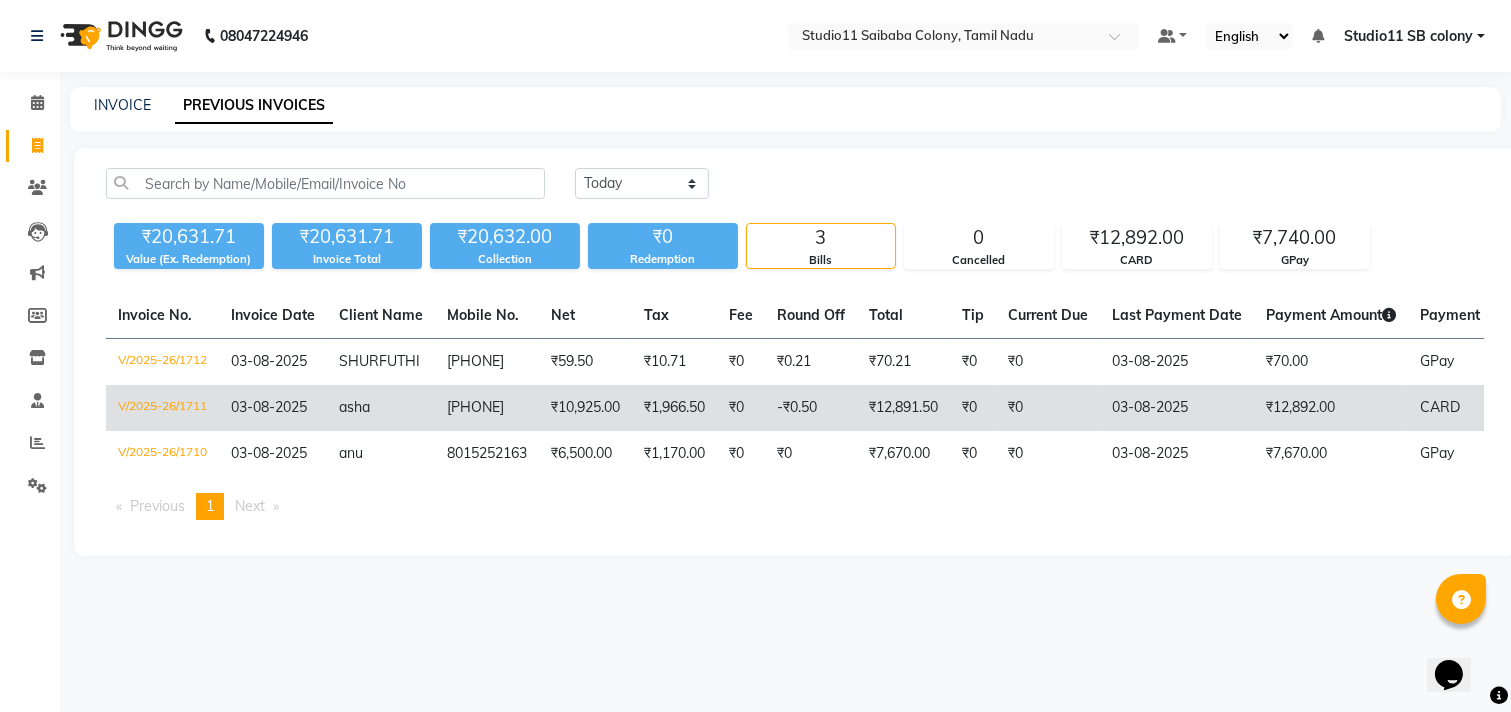 click on "[PHONE]" 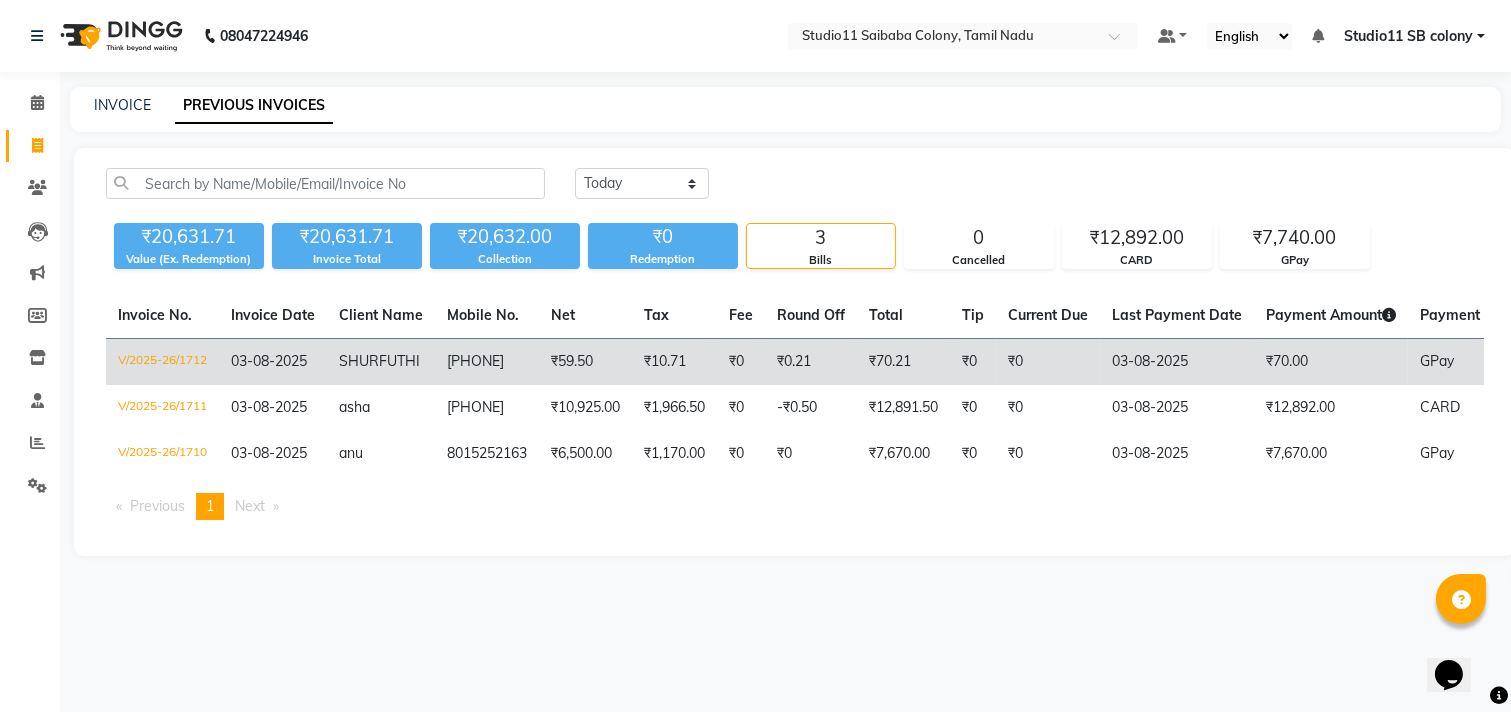 click on "[PHONE]" 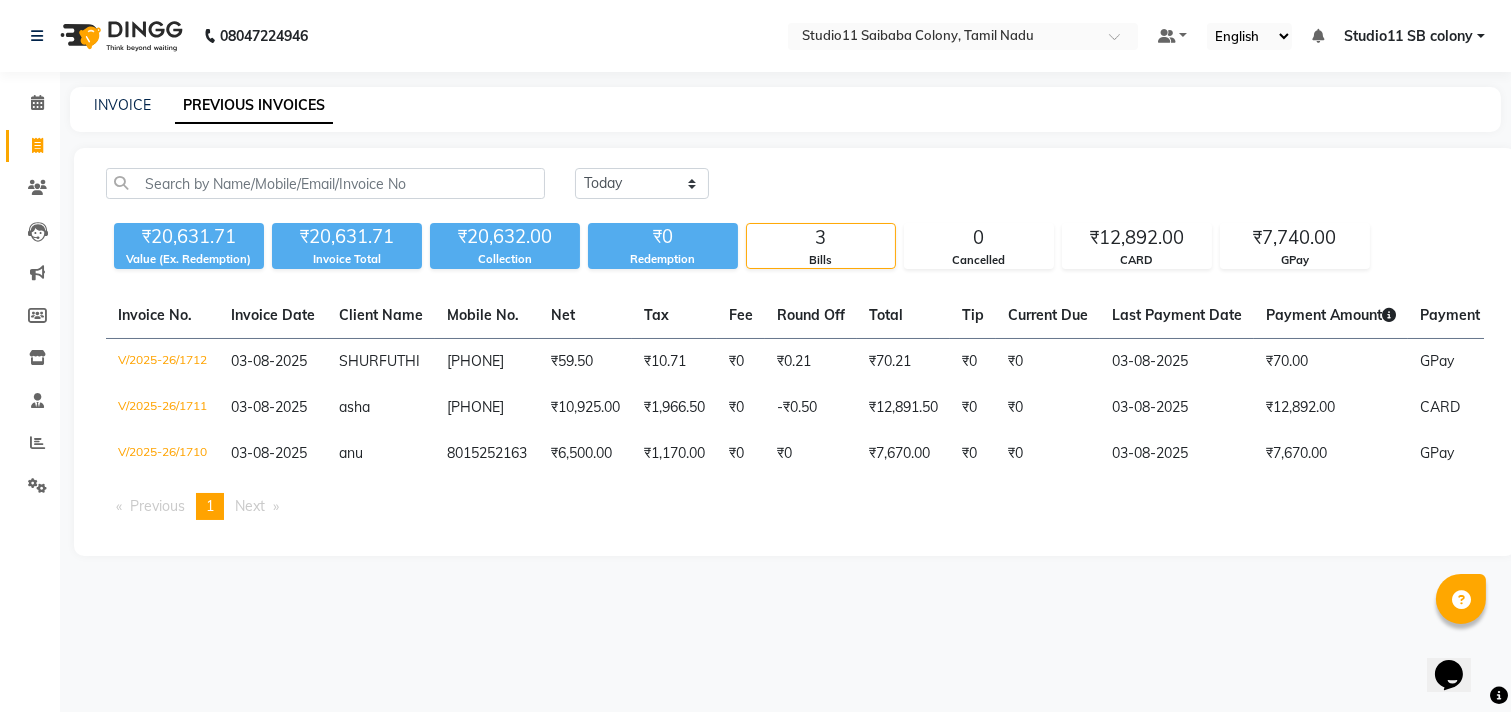 scroll, scrollTop: 0, scrollLeft: 294, axis: horizontal 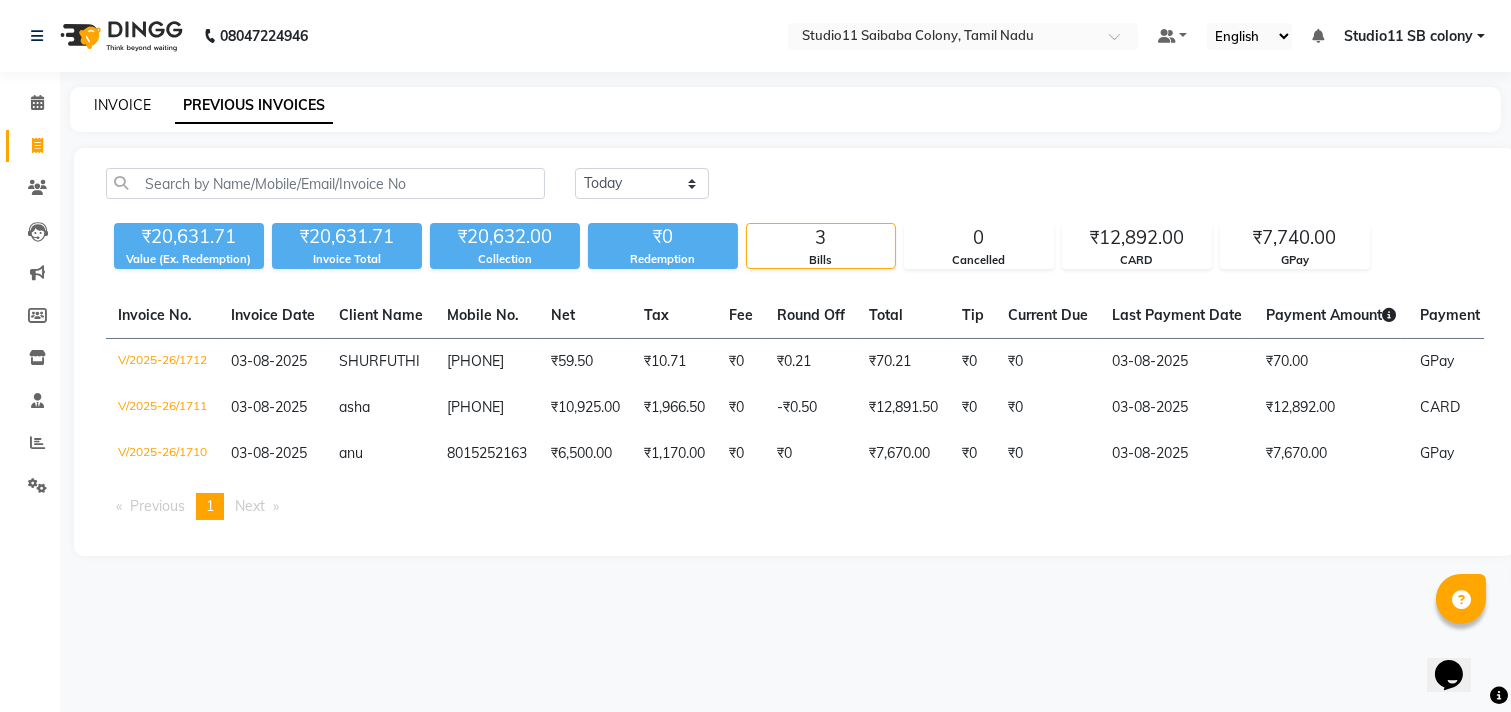 click on "INVOICE" 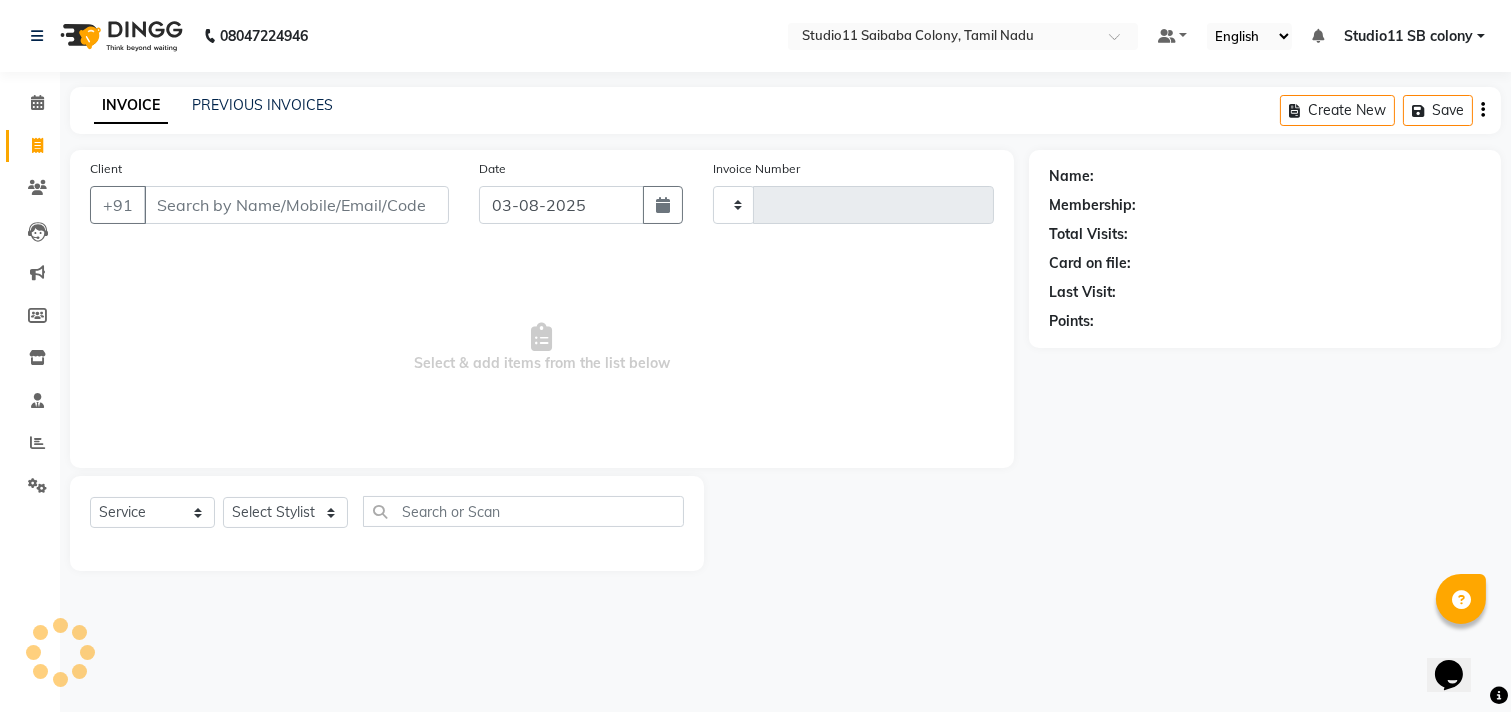 type on "1713" 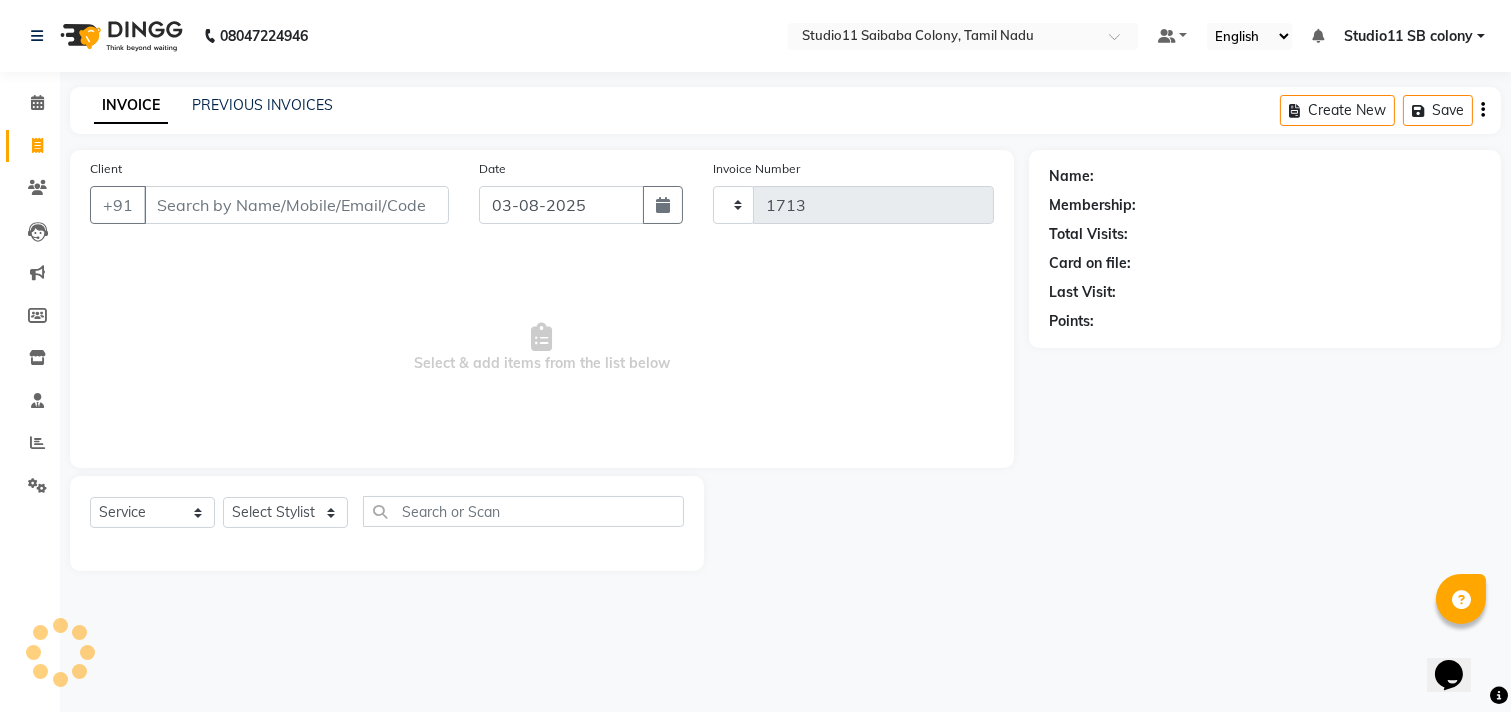 select on "7717" 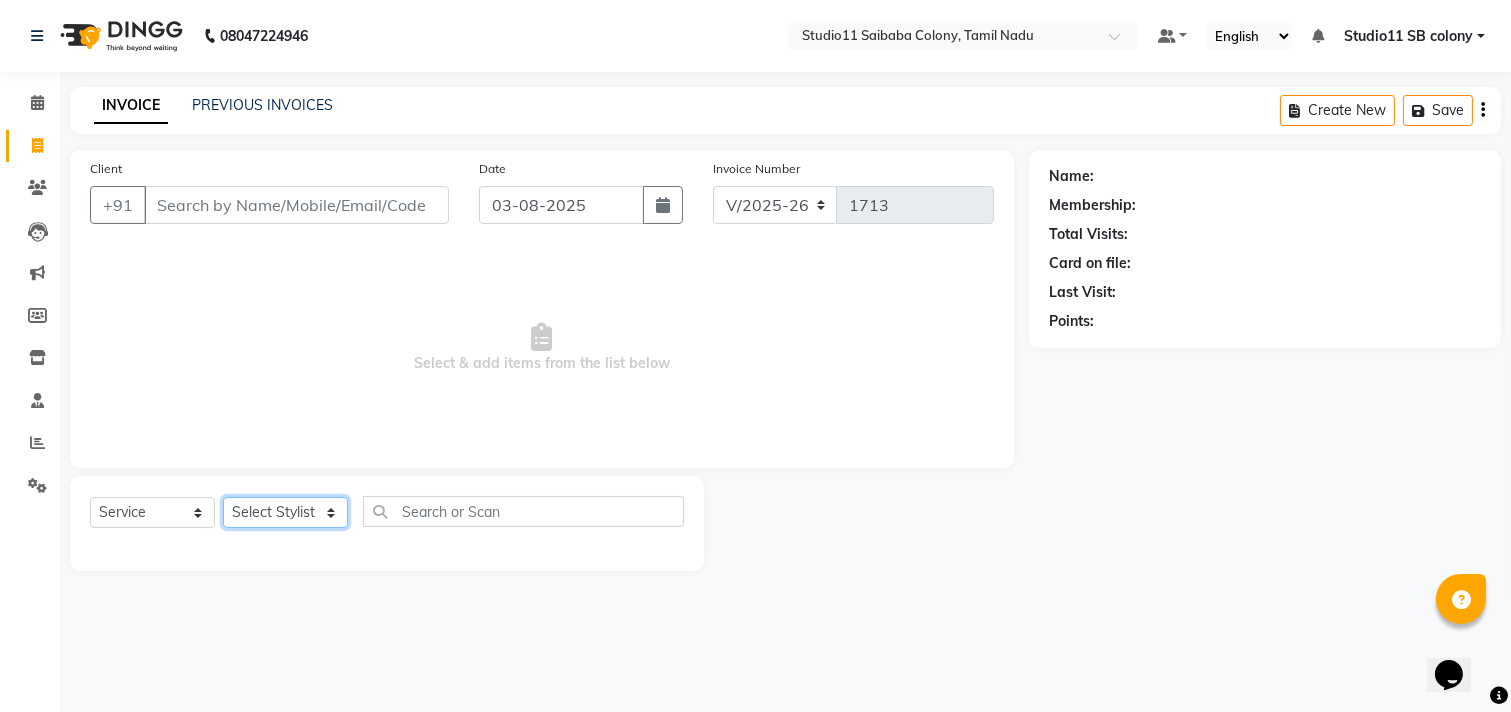 click on "Select Stylist Afzal Akbar Dani Jeni Josna kaif lavanya manimekalai Praveen Sonu Studio11 SB colony Tahir tamil" 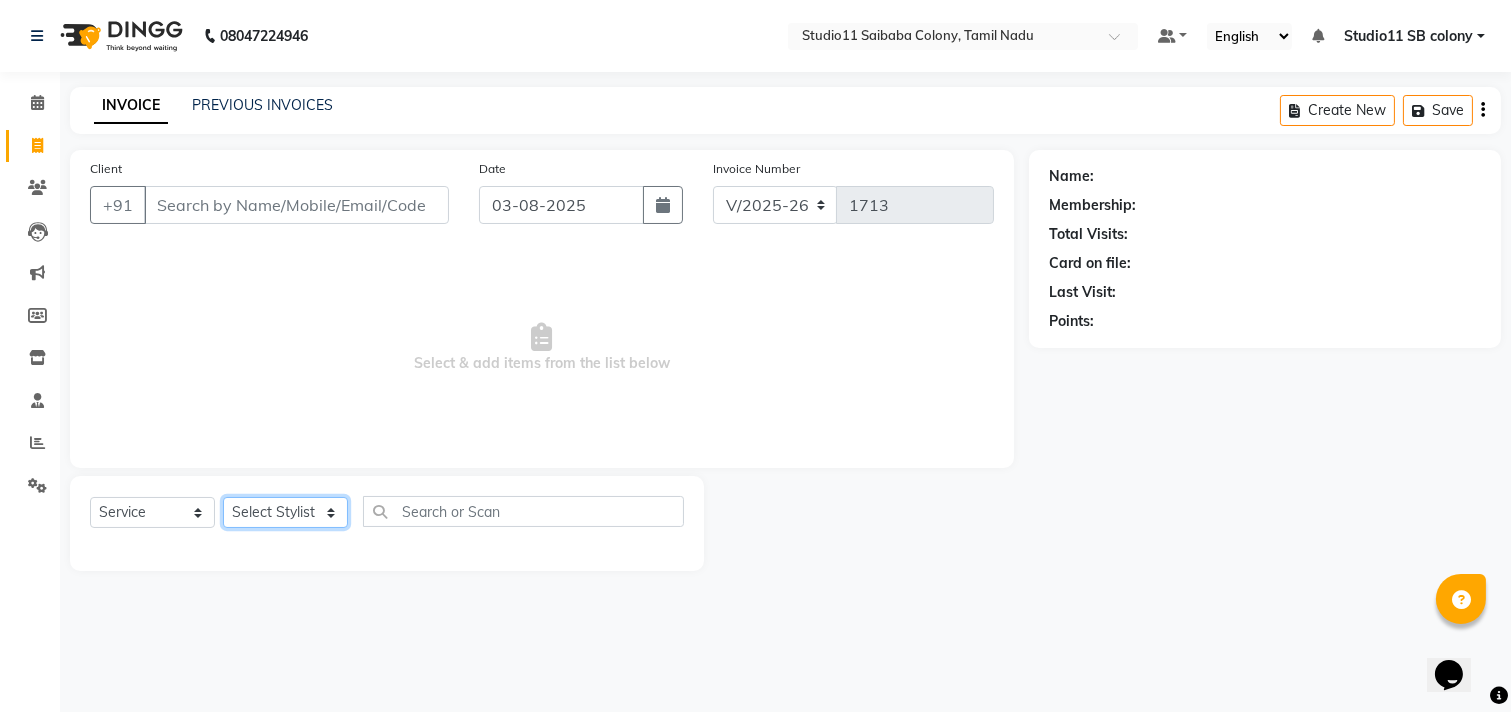 select on "68719" 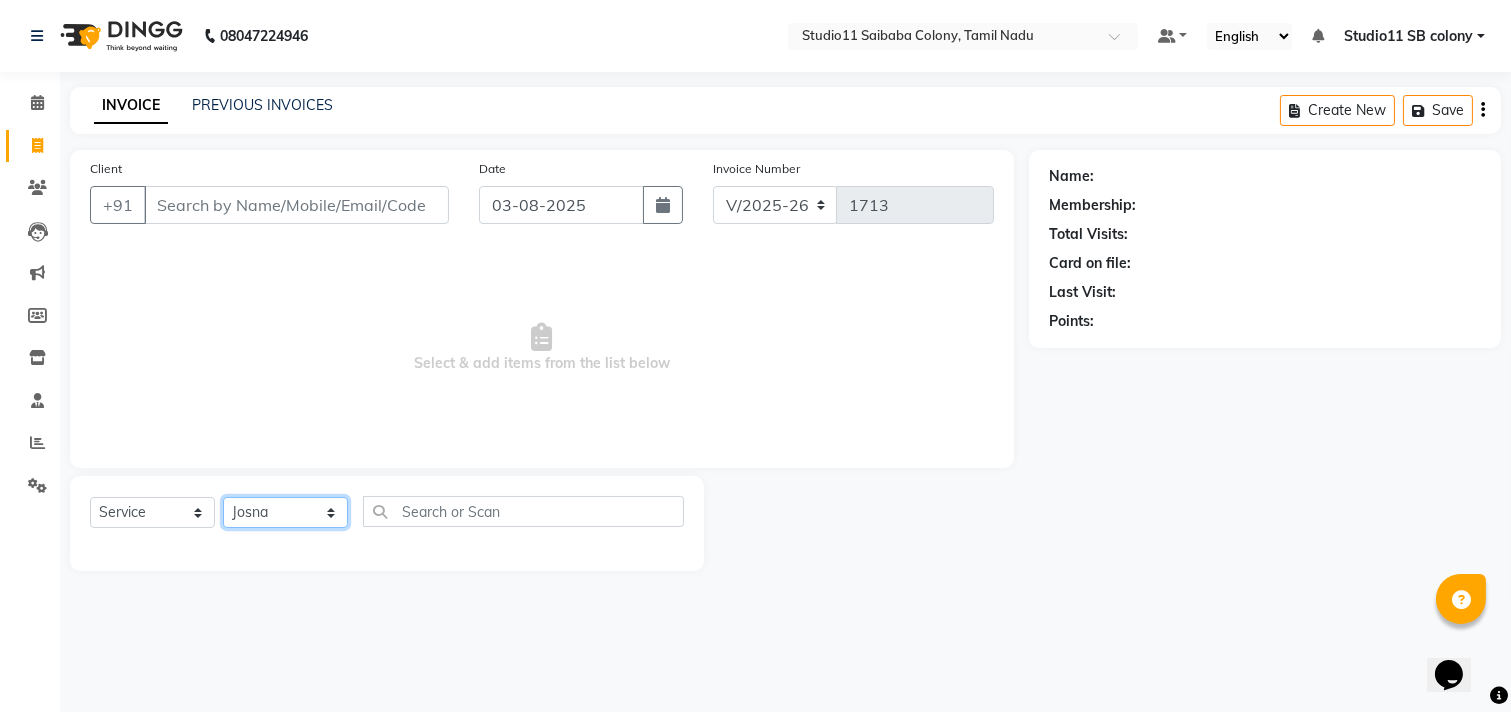 click on "Select Stylist Afzal Akbar Dani Jeni Josna kaif lavanya manimekalai Praveen Sonu Studio11 SB colony Tahir tamil" 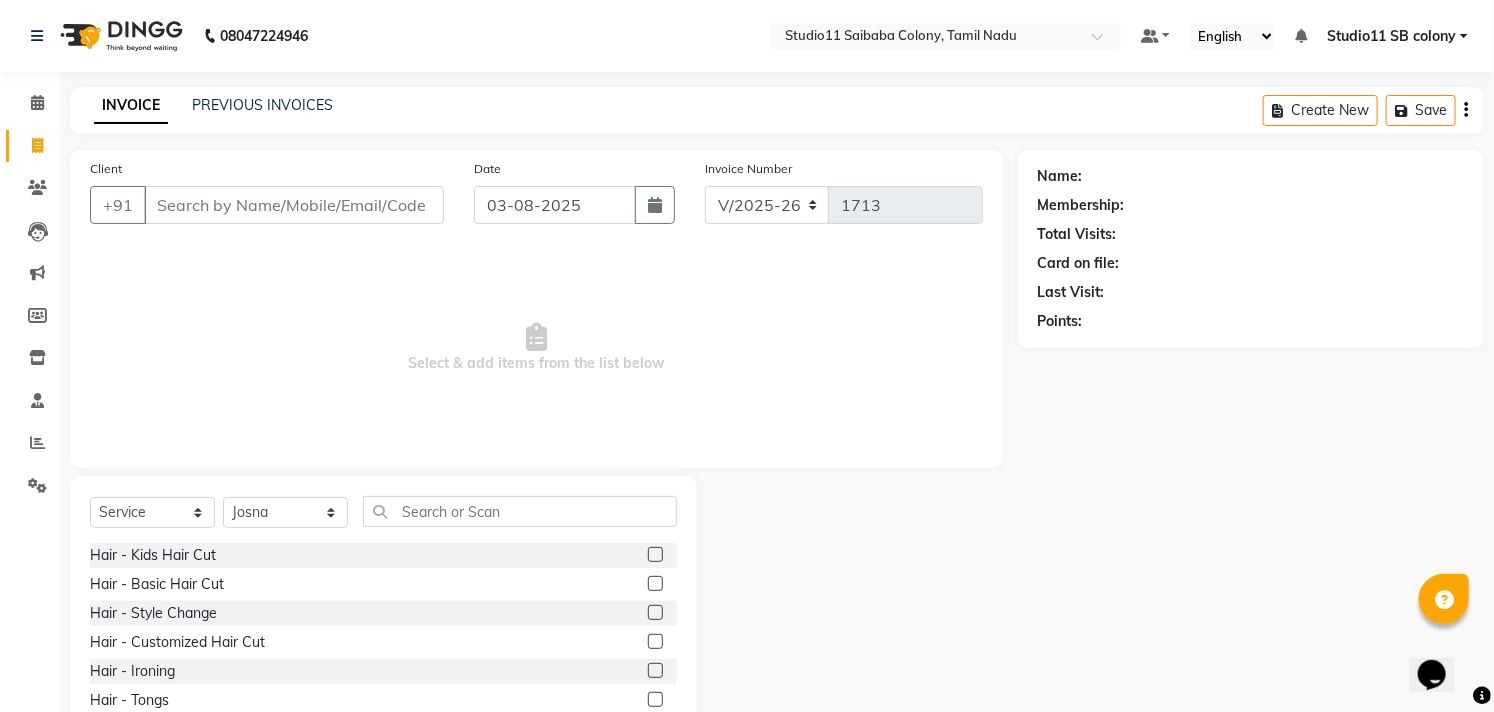 click 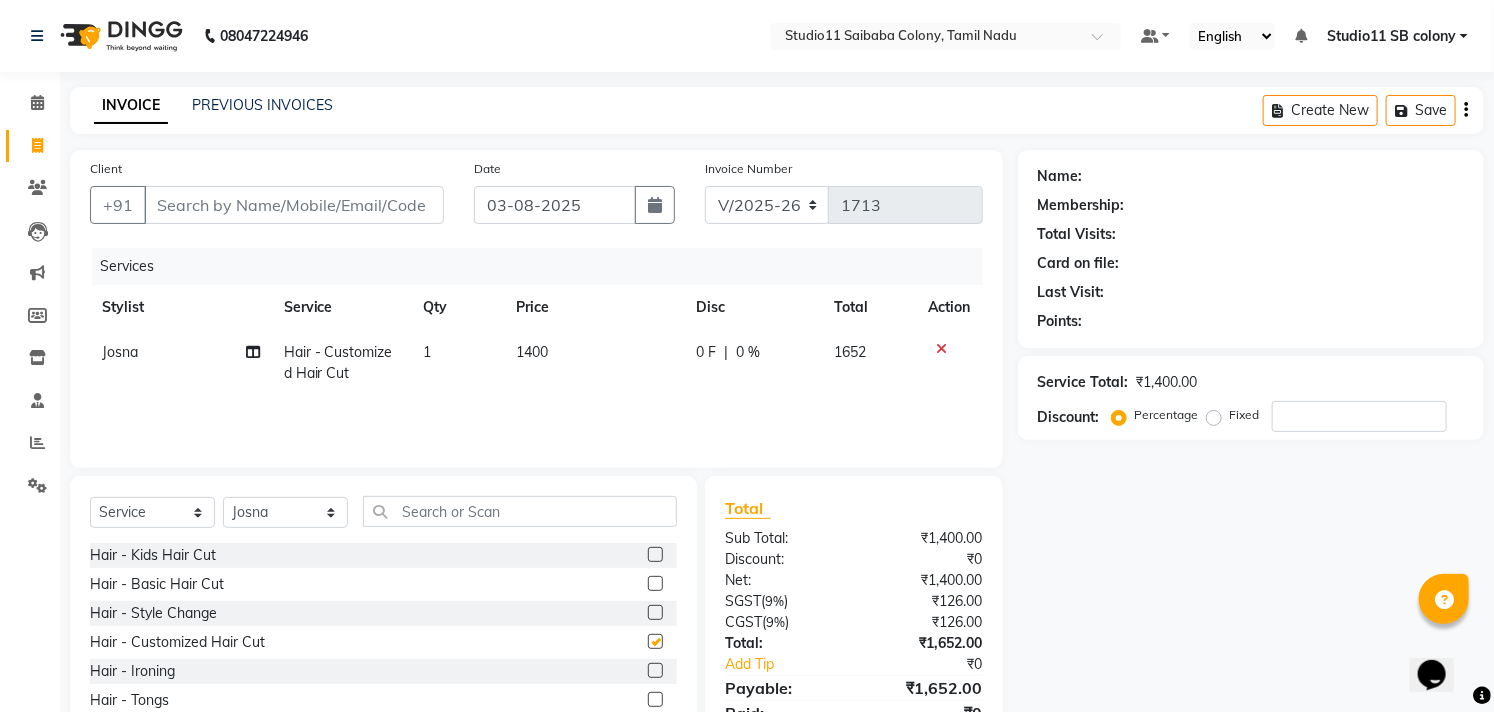 checkbox on "false" 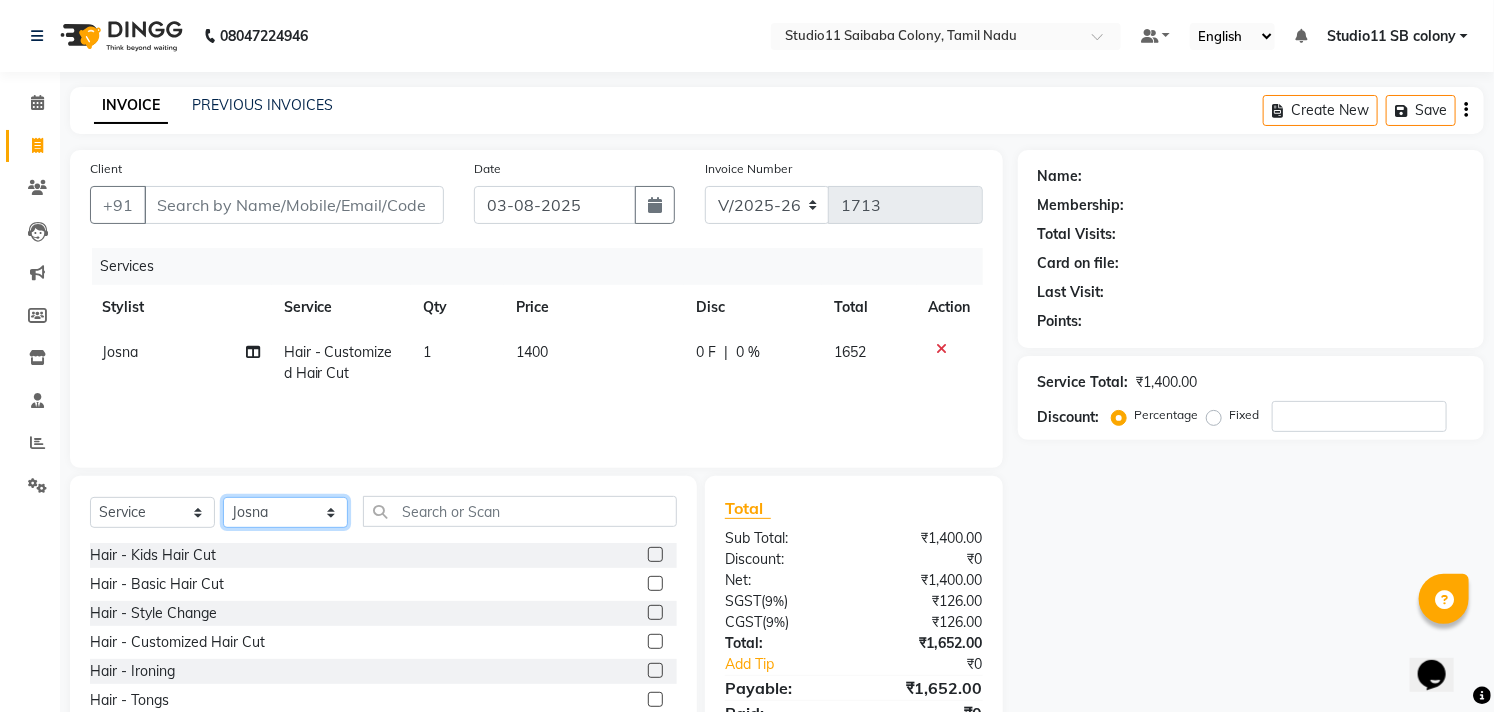 click on "Select Stylist Afzal Akbar Dani Jeni Josna kaif lavanya manimekalai Praveen Sonu Studio11 SB colony Tahir tamil" 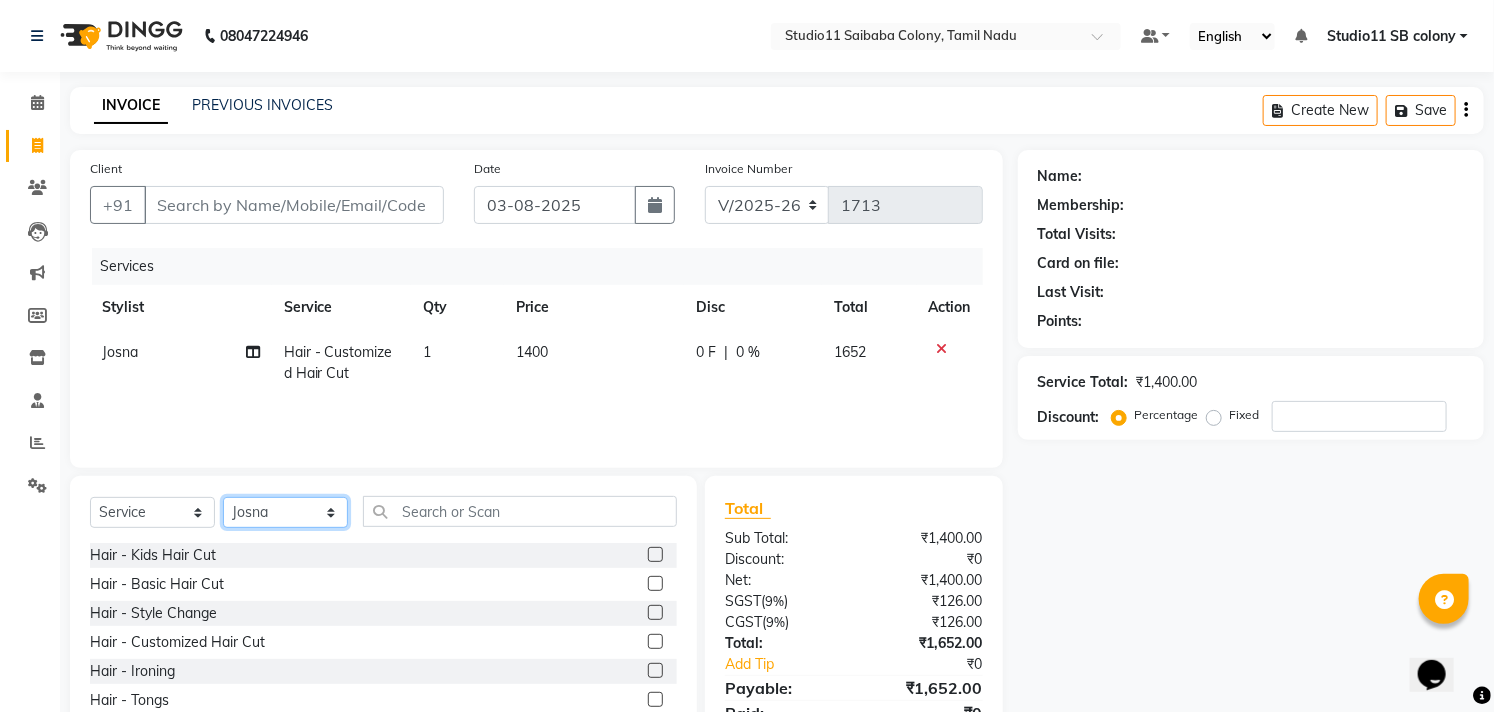 select on "69575" 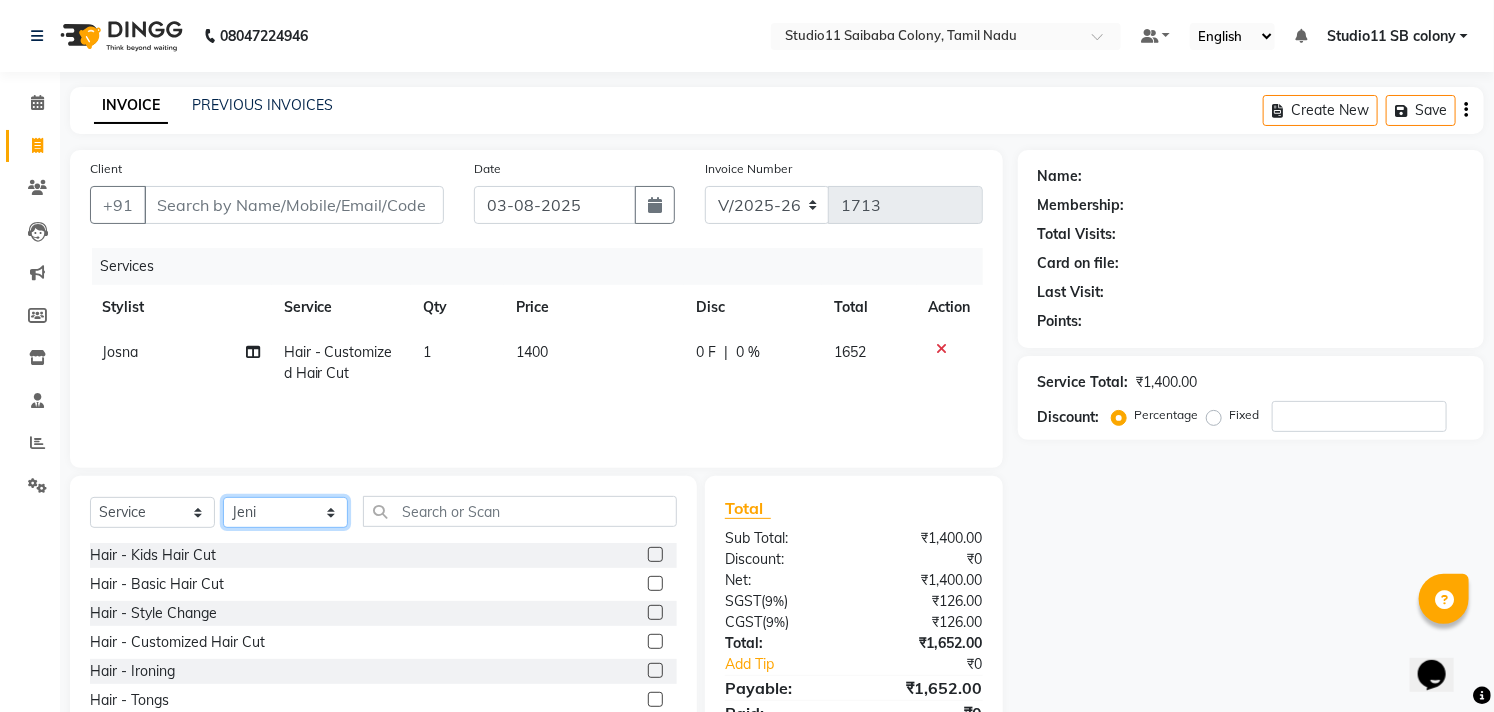 click on "Select Stylist Afzal Akbar Dani Jeni Josna kaif lavanya manimekalai Praveen Sonu Studio11 SB colony Tahir tamil" 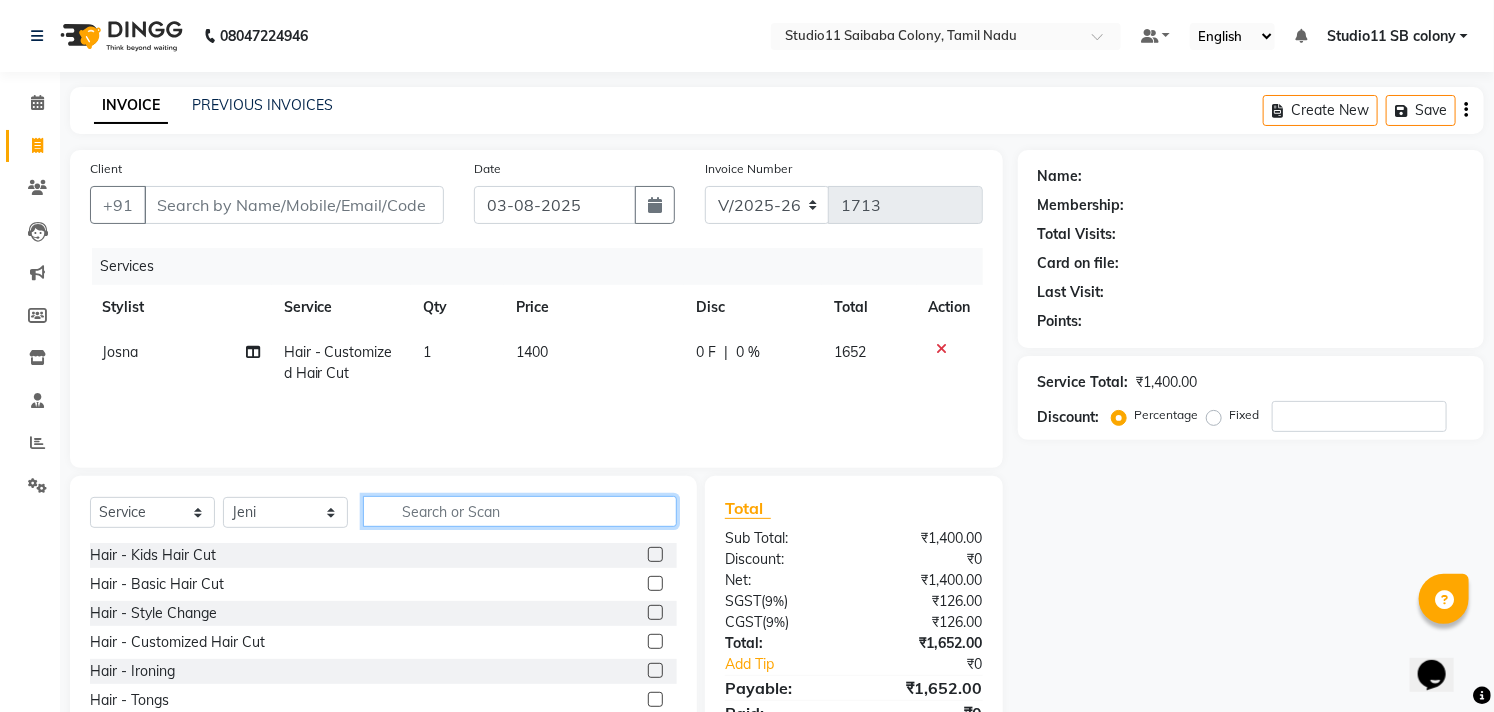 click 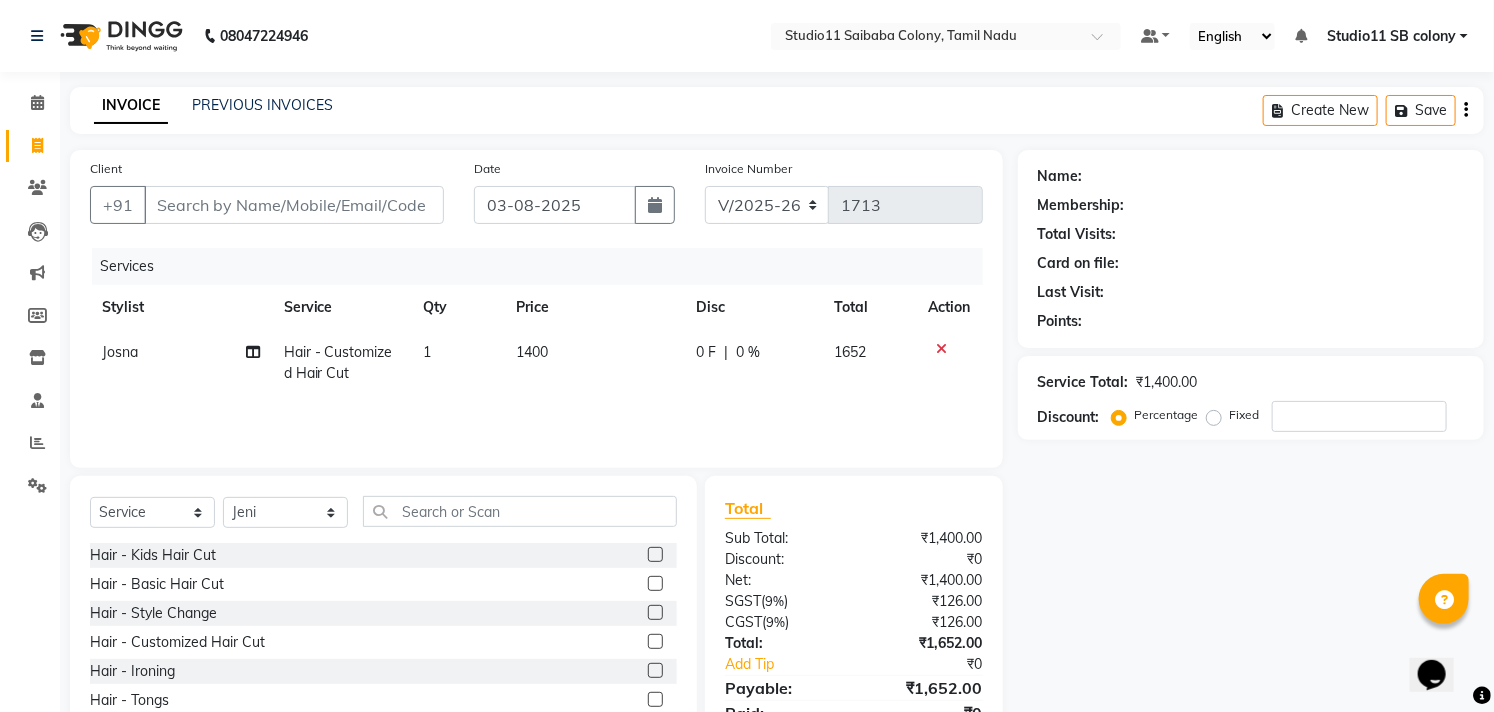 click 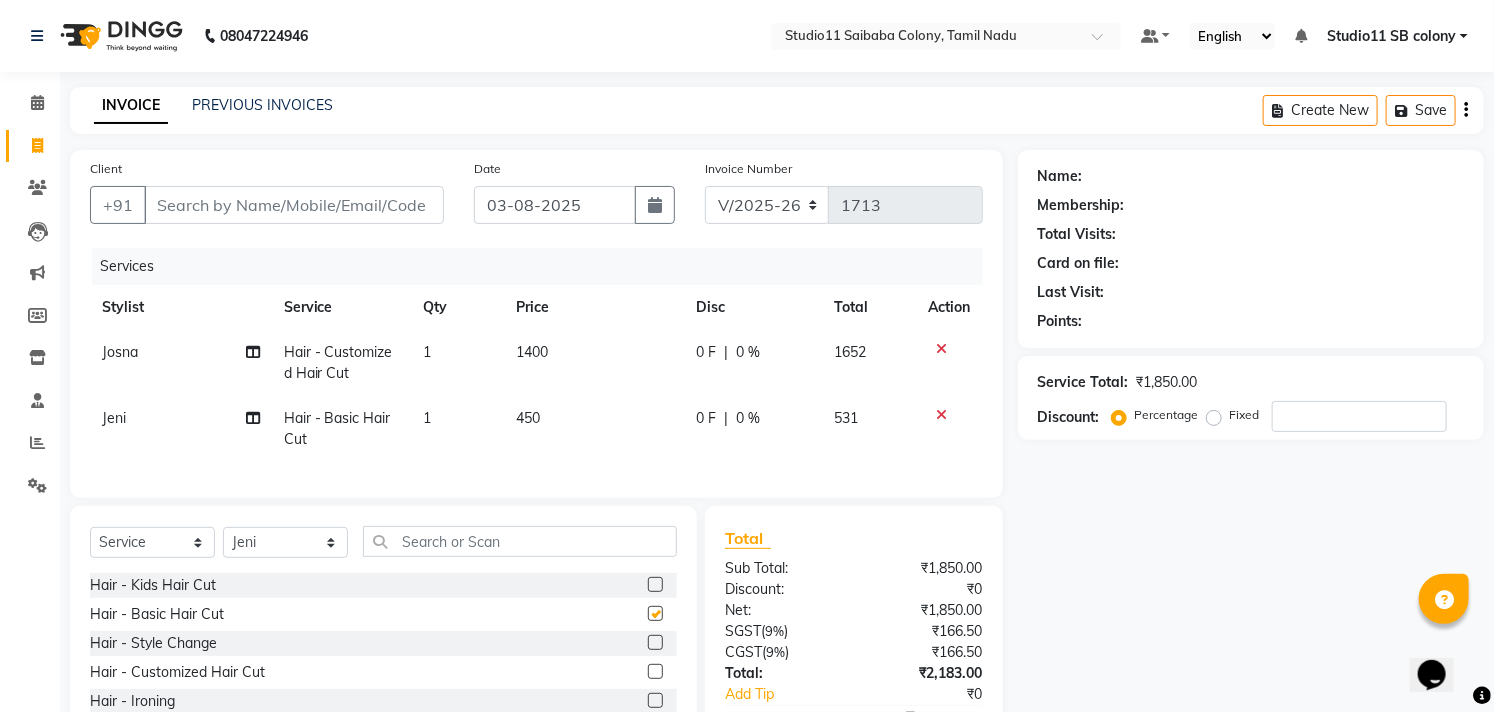 checkbox on "false" 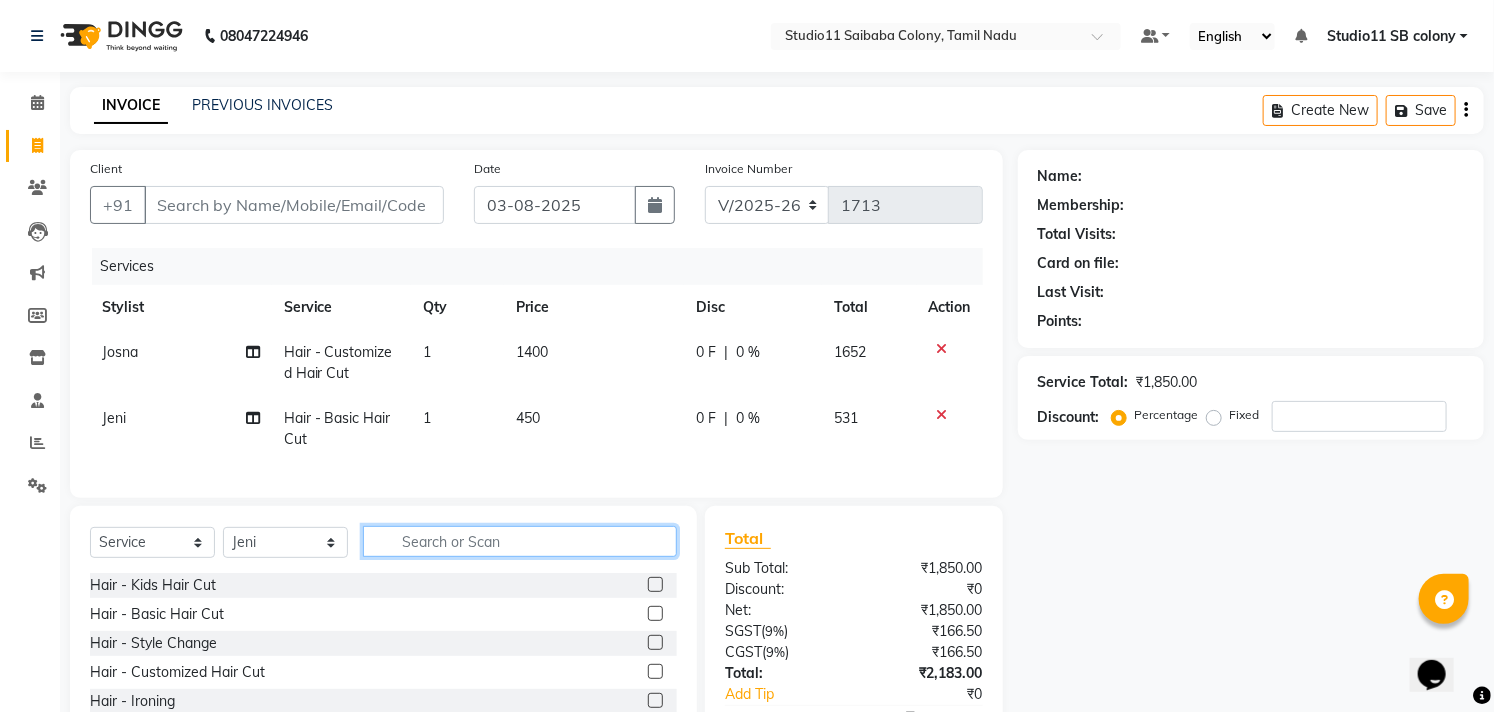 click 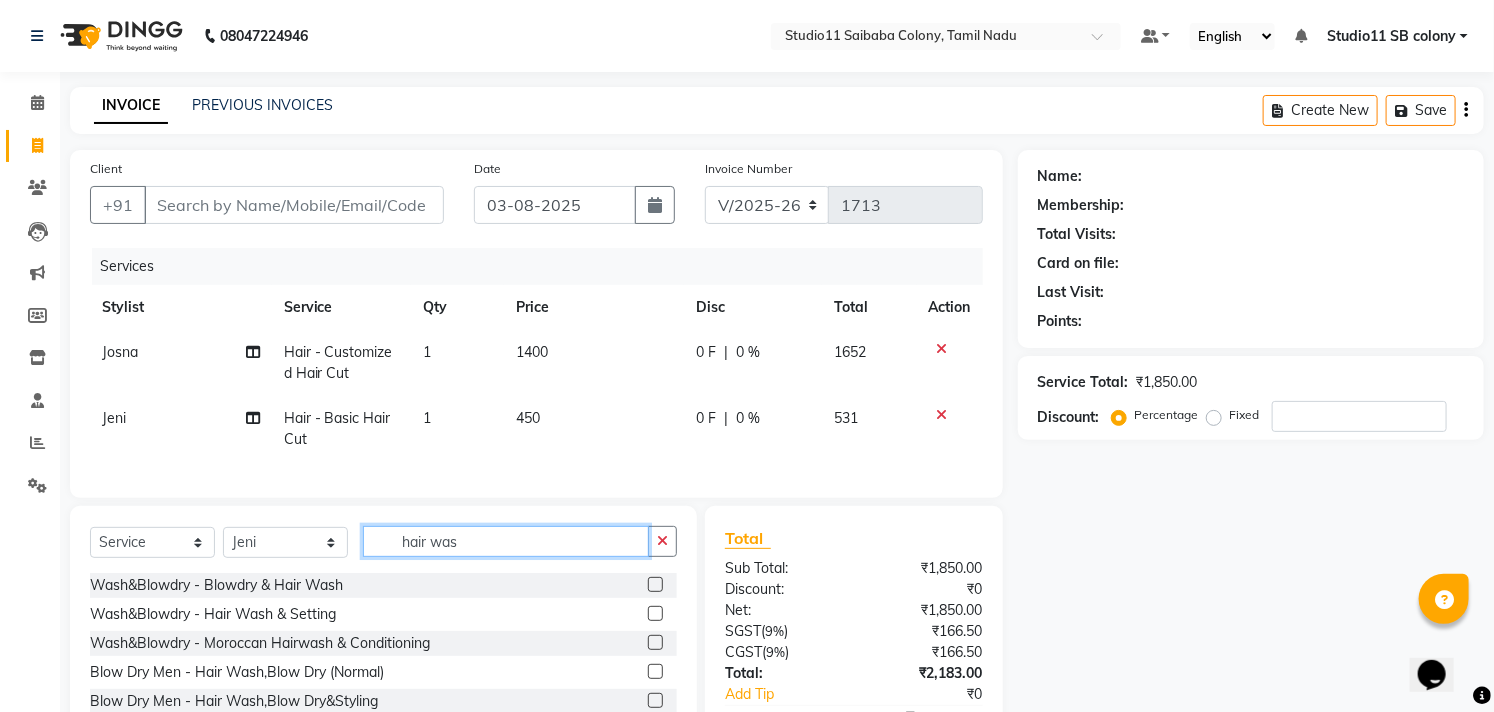 scroll, scrollTop: 3, scrollLeft: 0, axis: vertical 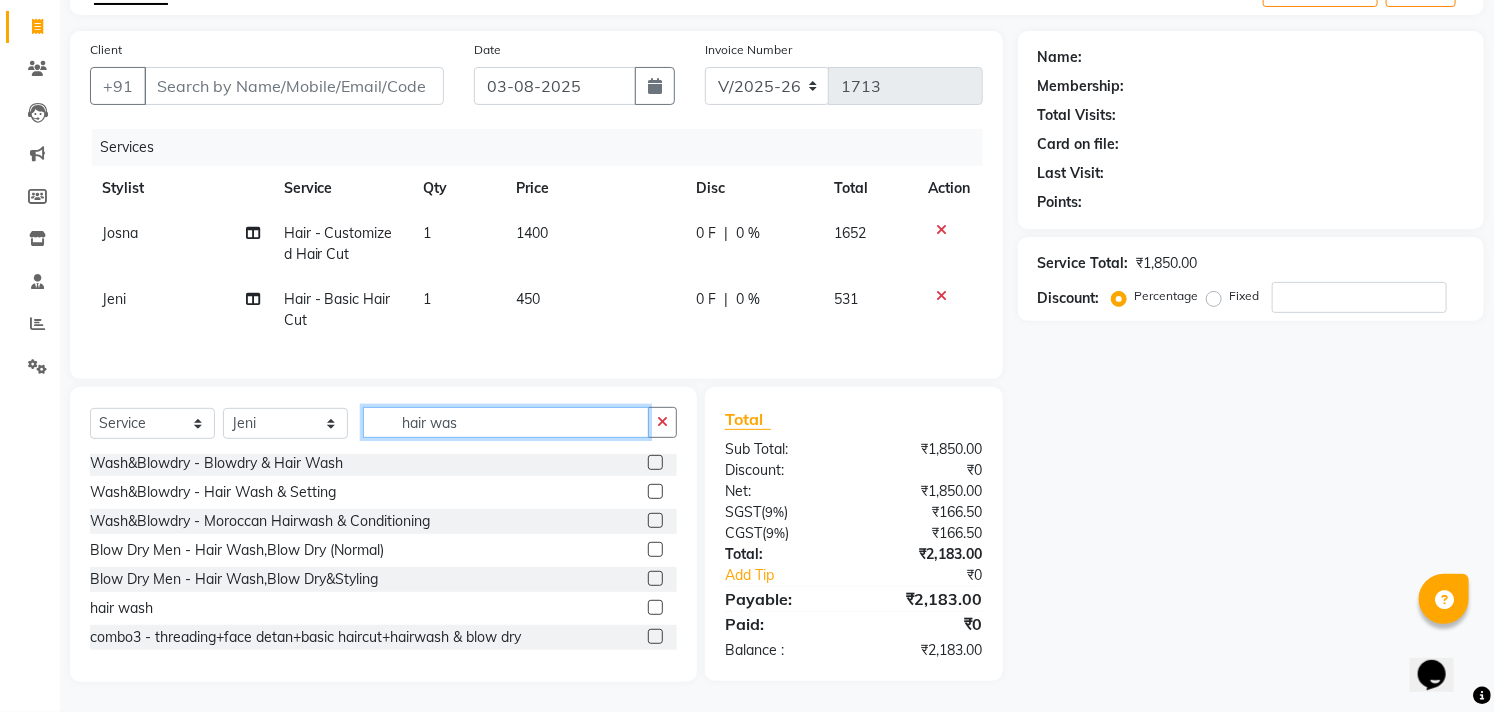type on "hair was" 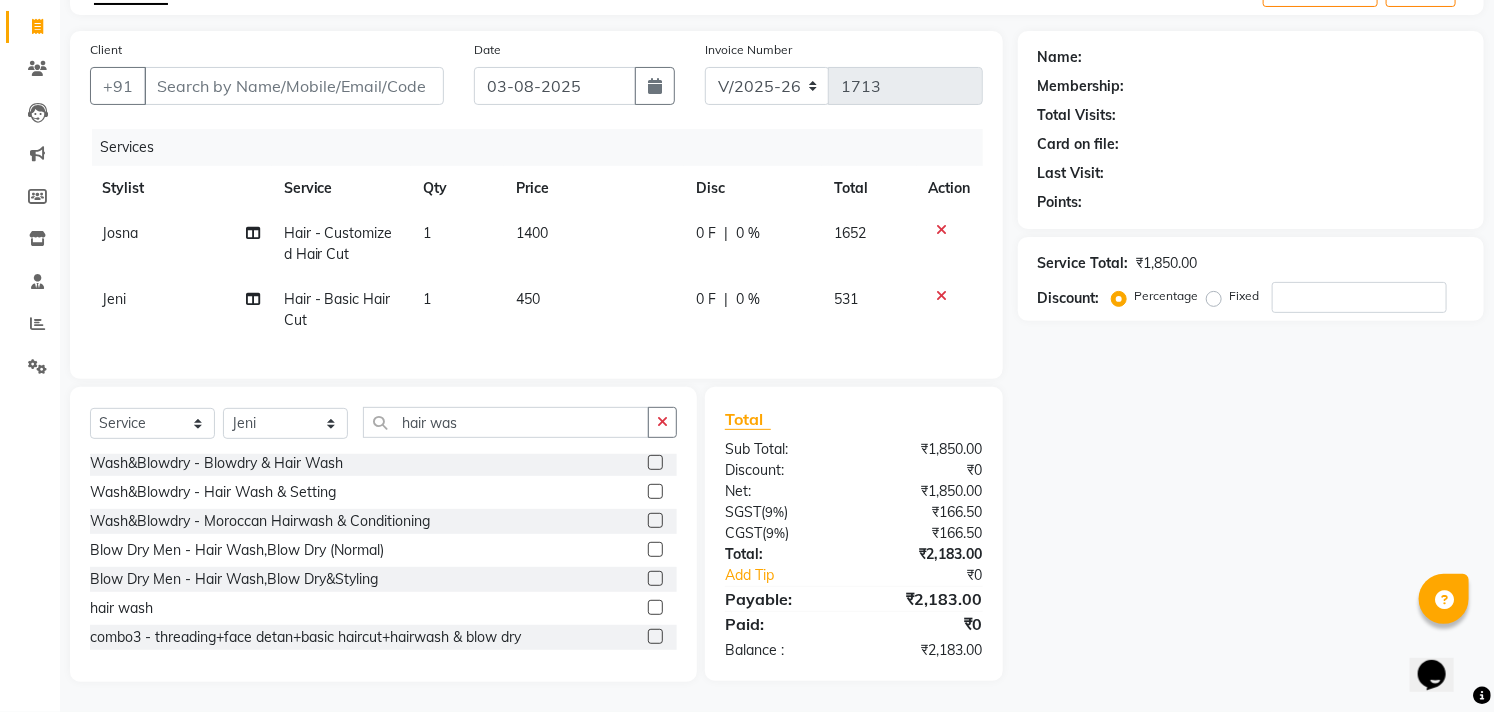 click 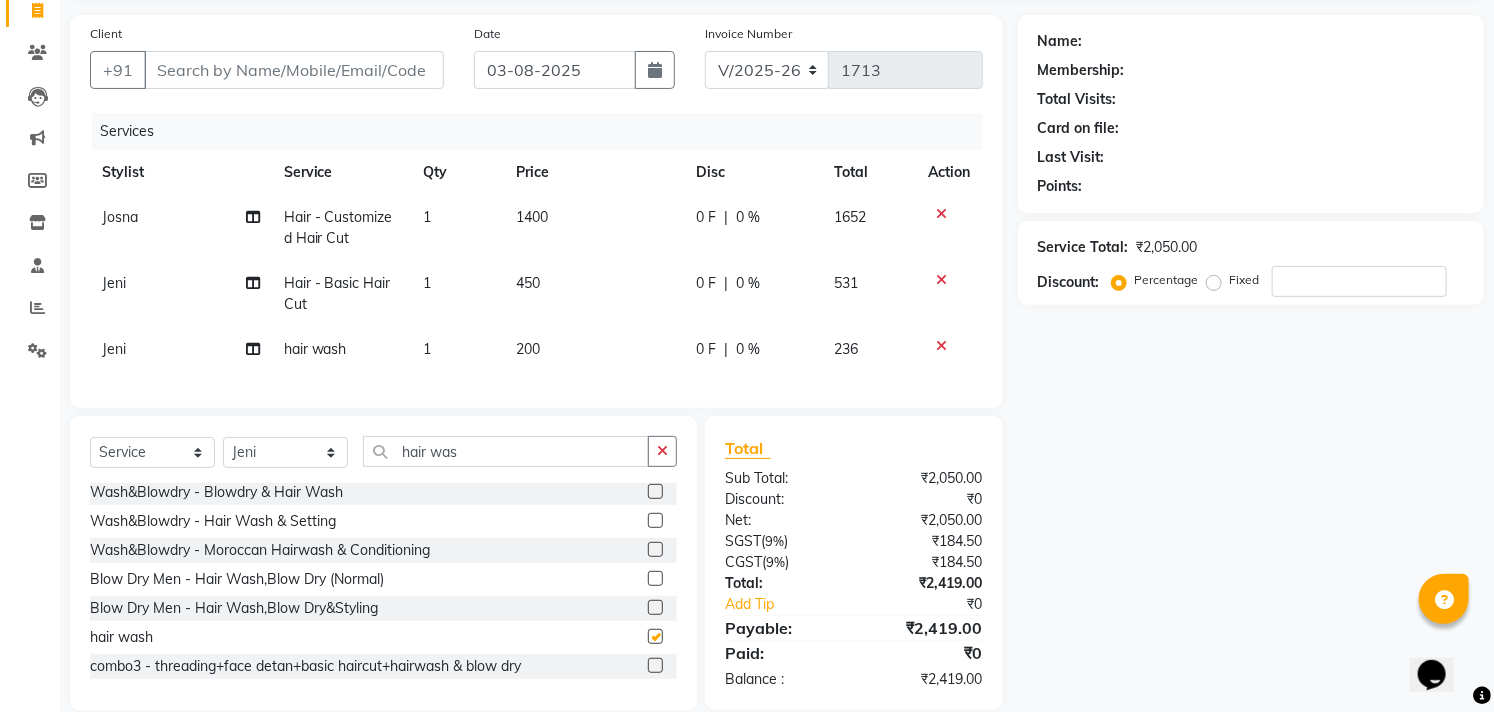 checkbox on "false" 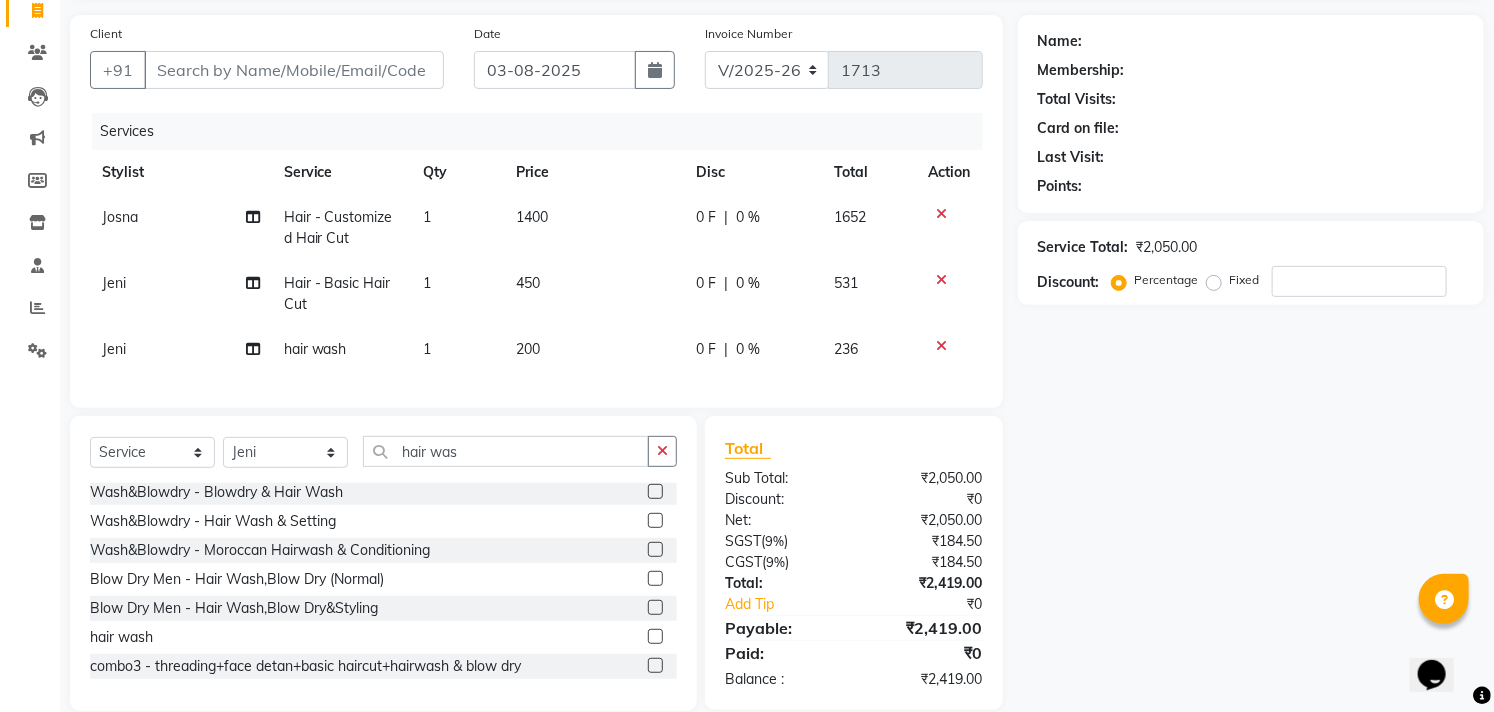 click on "Select  Service  Product  Membership  Package Voucher Prepaid Gift Card  Select Stylist Afzal Akbar Dani Jeni Josna kaif lavanya manimekalai Praveen Sonu Studio11 SB colony Tahir tamil hair was" 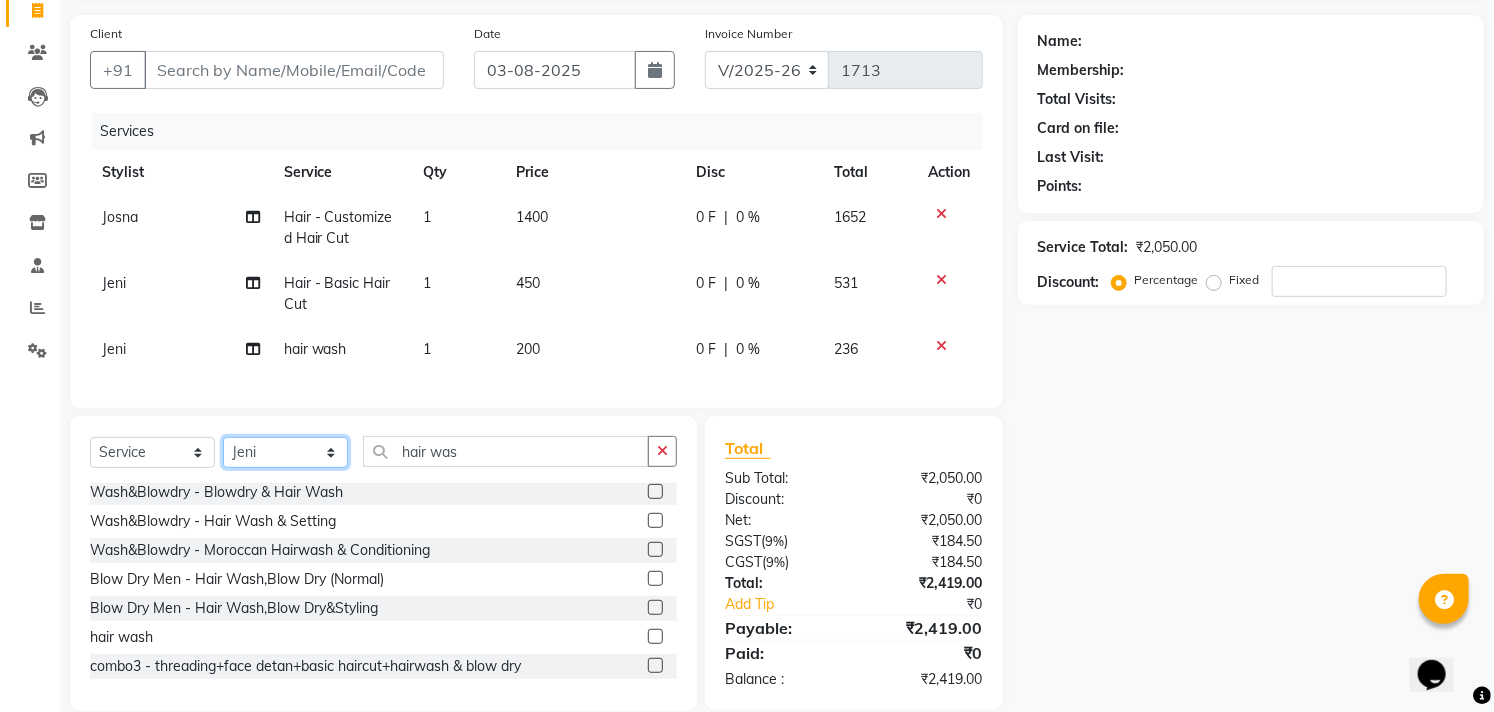 click on "Select Stylist Afzal Akbar Dani Jeni Josna kaif lavanya manimekalai Praveen Sonu Studio11 SB colony Tahir tamil" 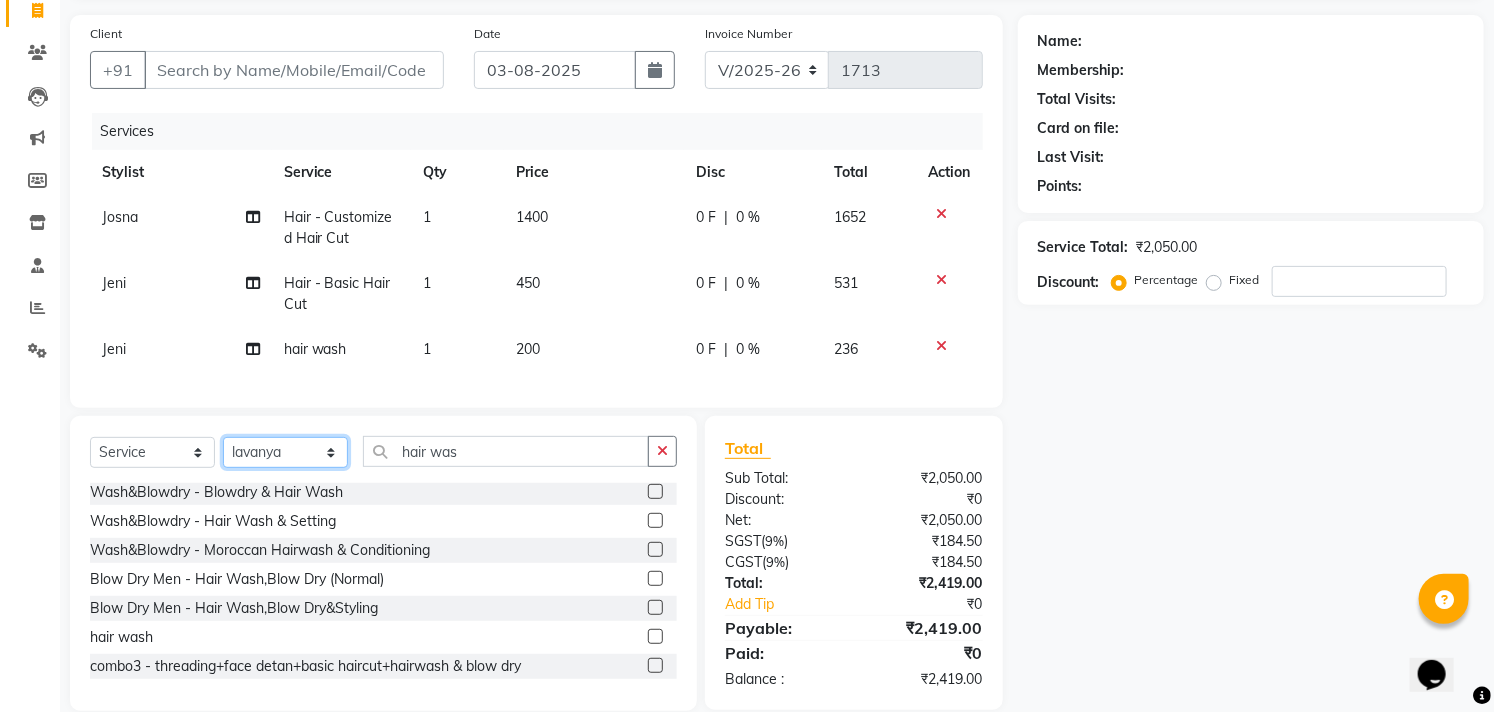 click on "Select Stylist Afzal Akbar Dani Jeni Josna kaif lavanya manimekalai Praveen Sonu Studio11 SB colony Tahir tamil" 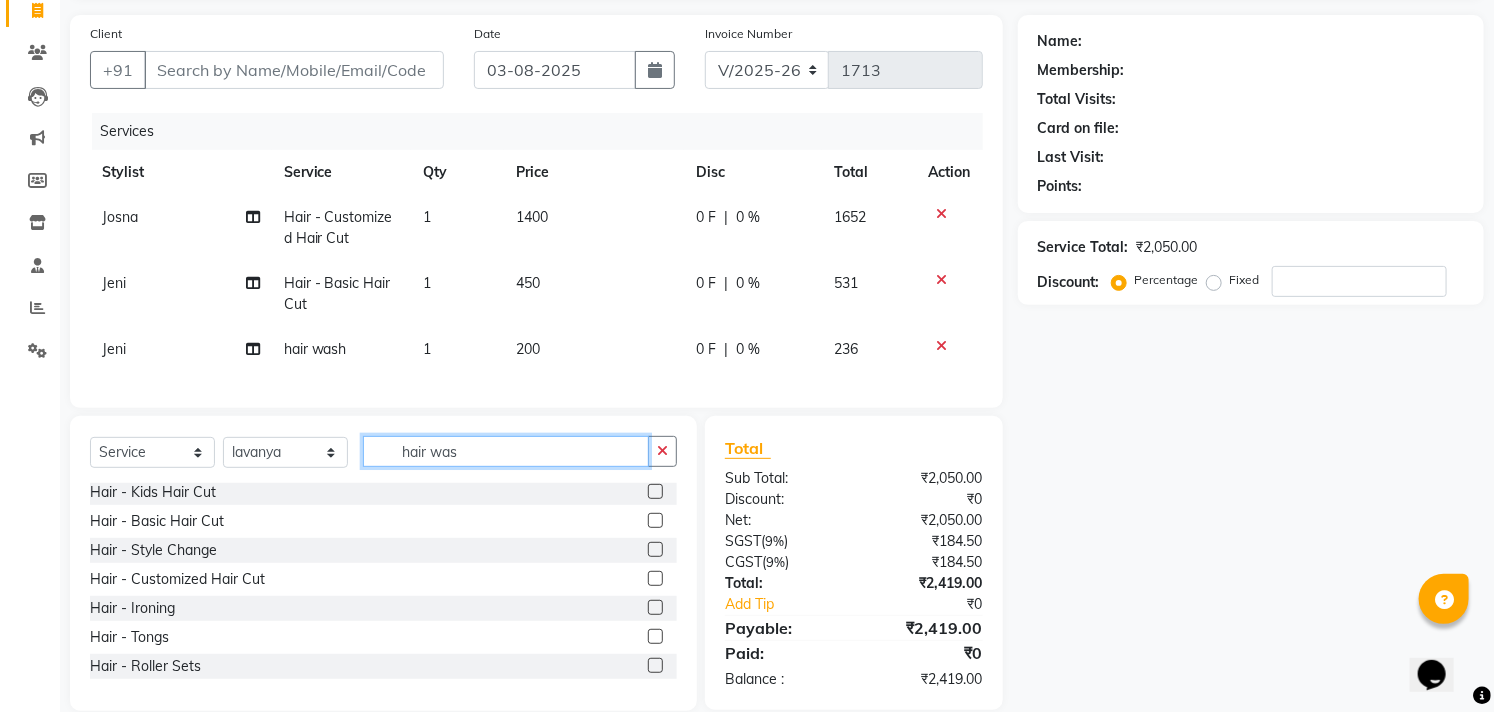click on "hair was" 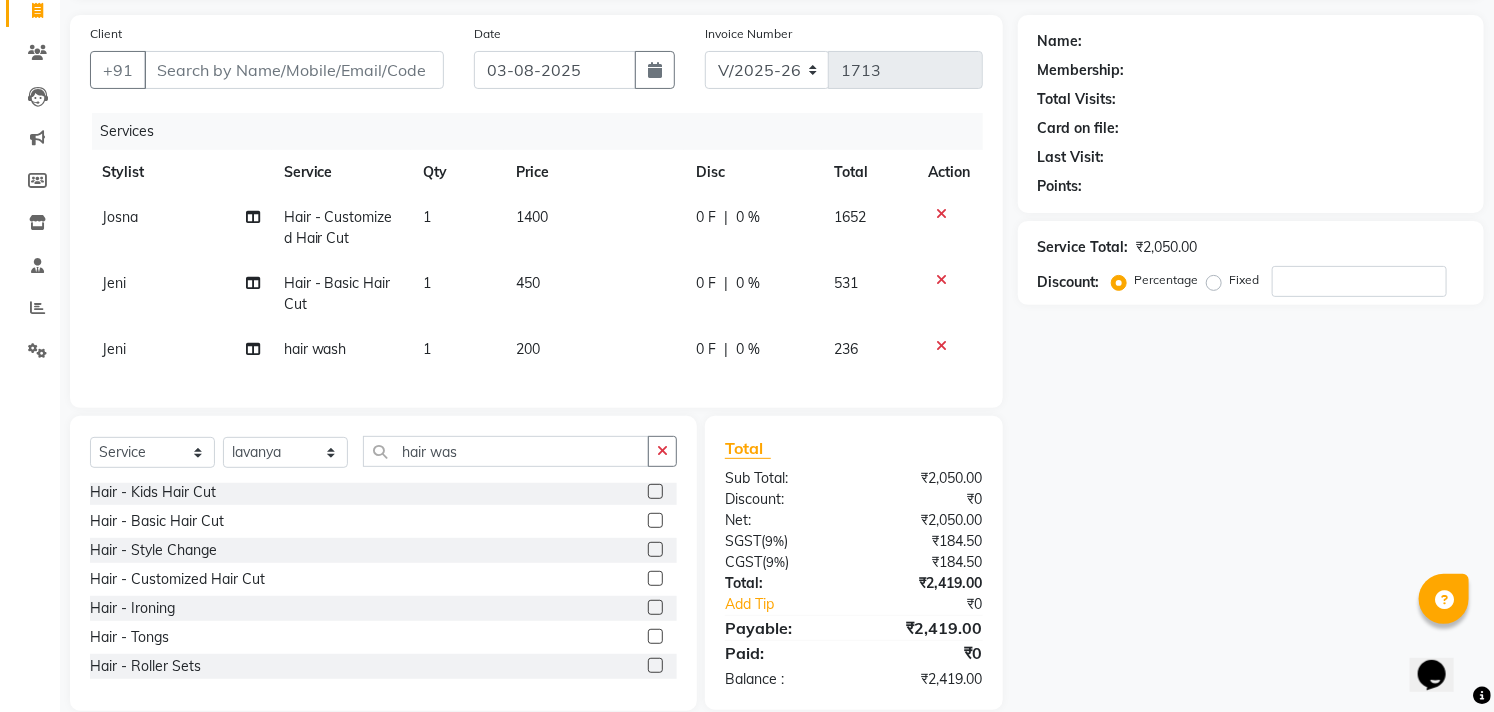 click 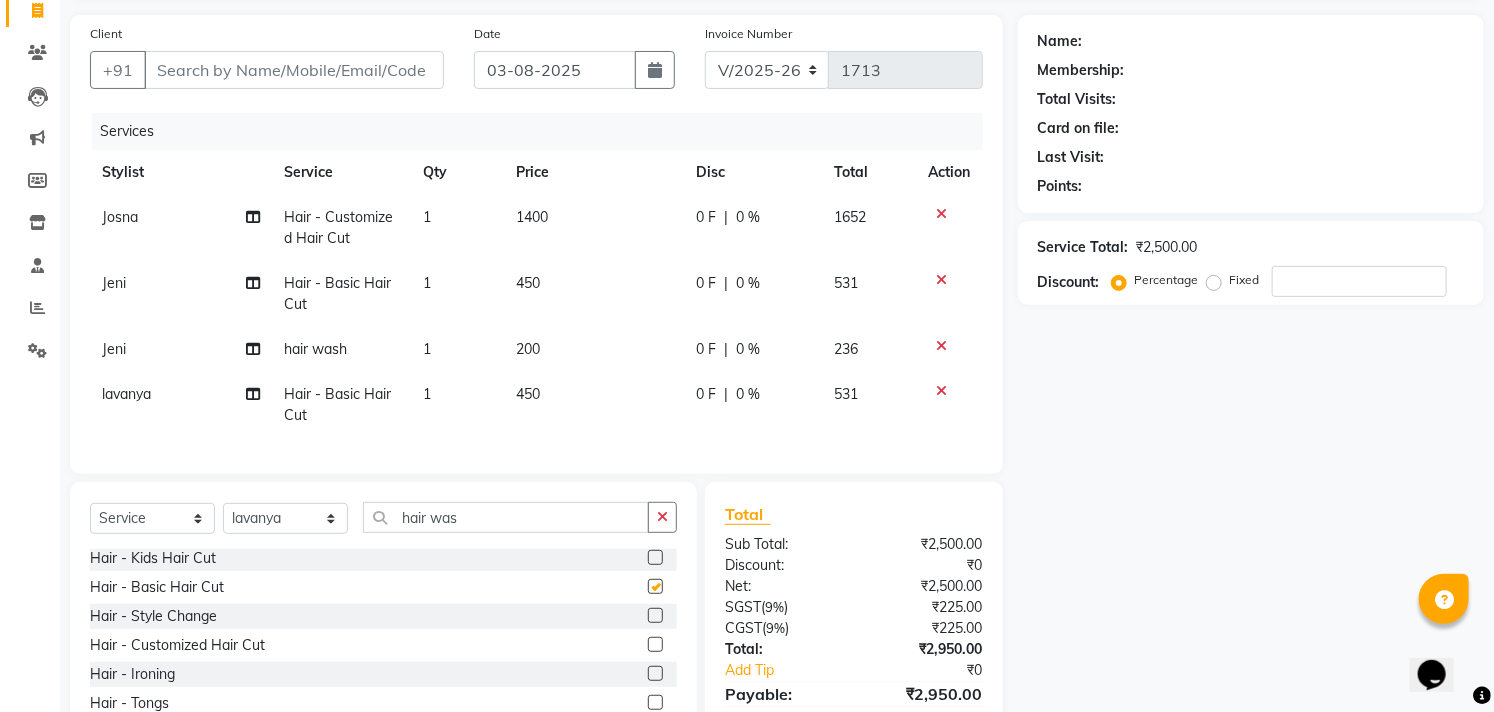 checkbox on "false" 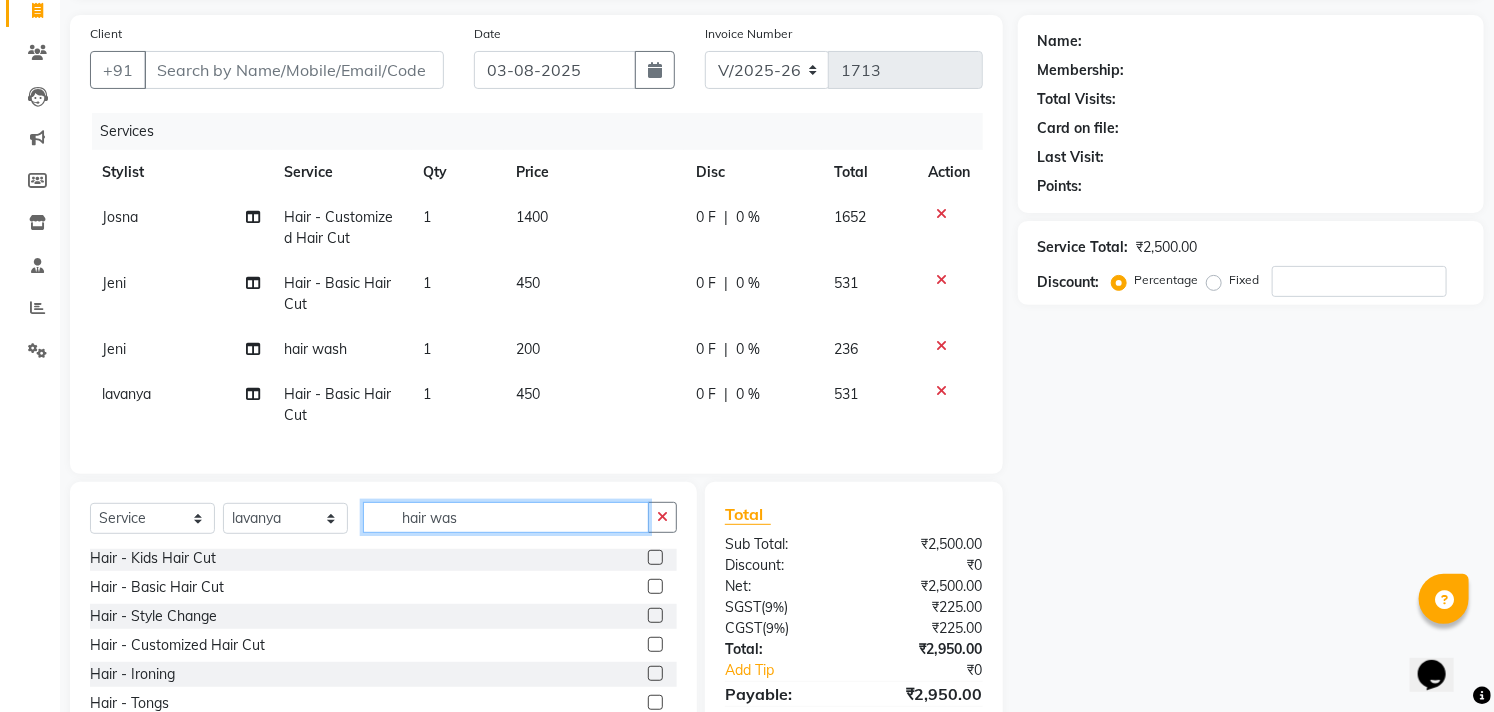 click on "hair was" 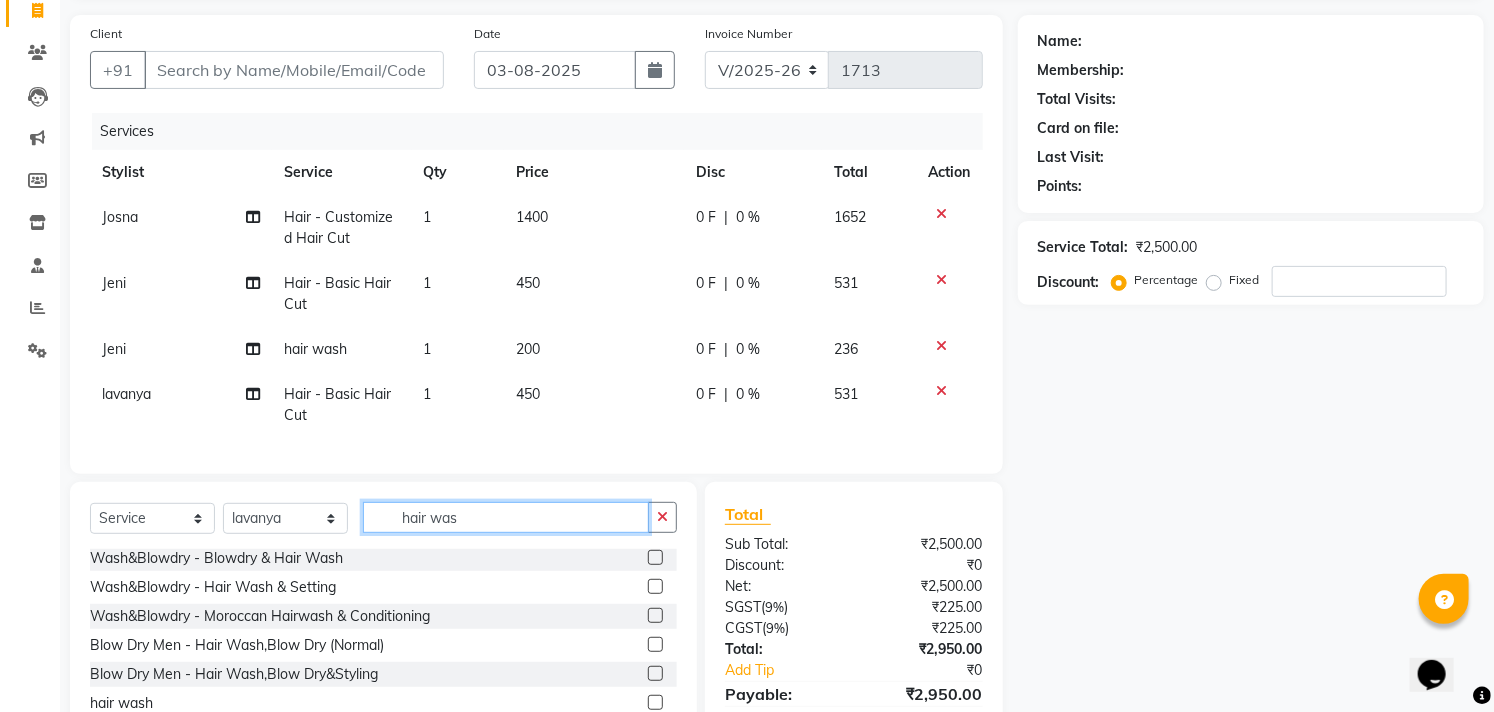 scroll, scrollTop: 2, scrollLeft: 0, axis: vertical 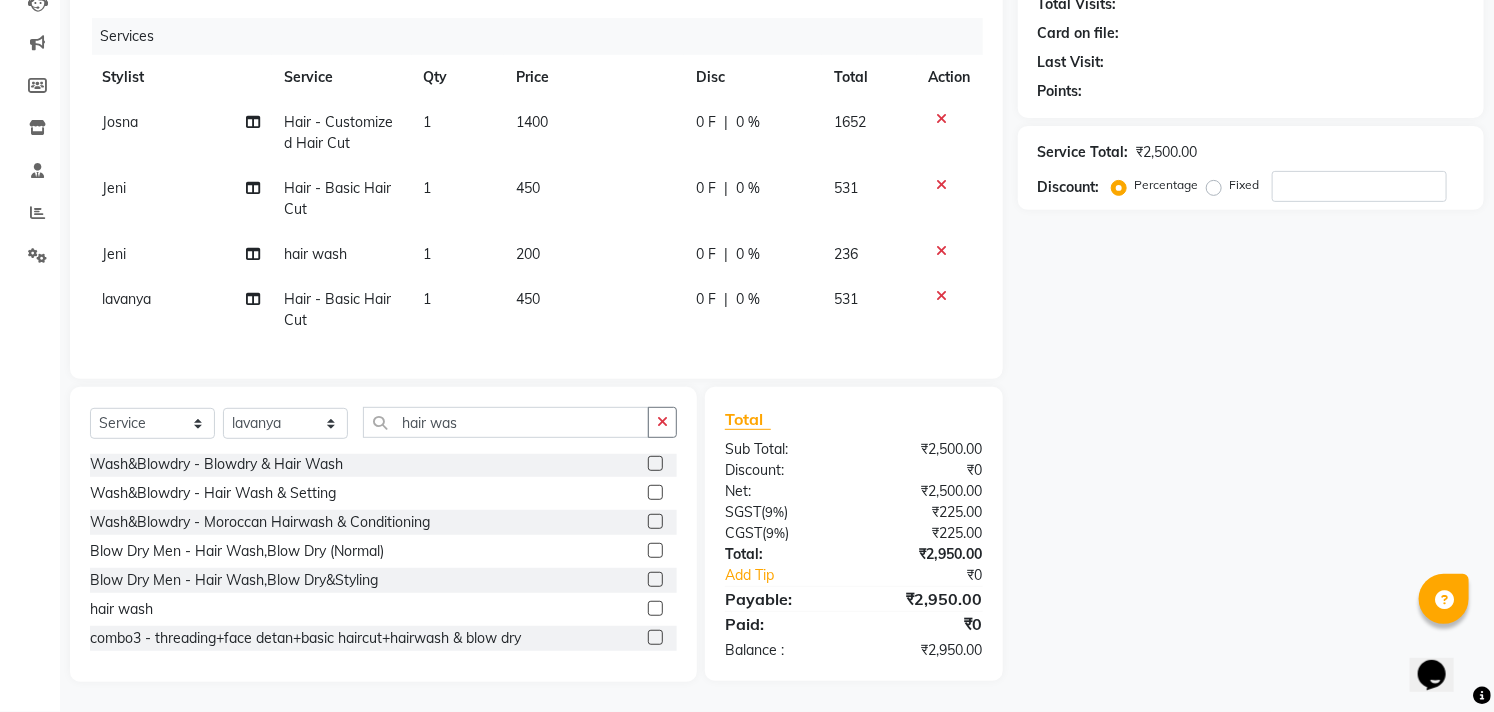 click 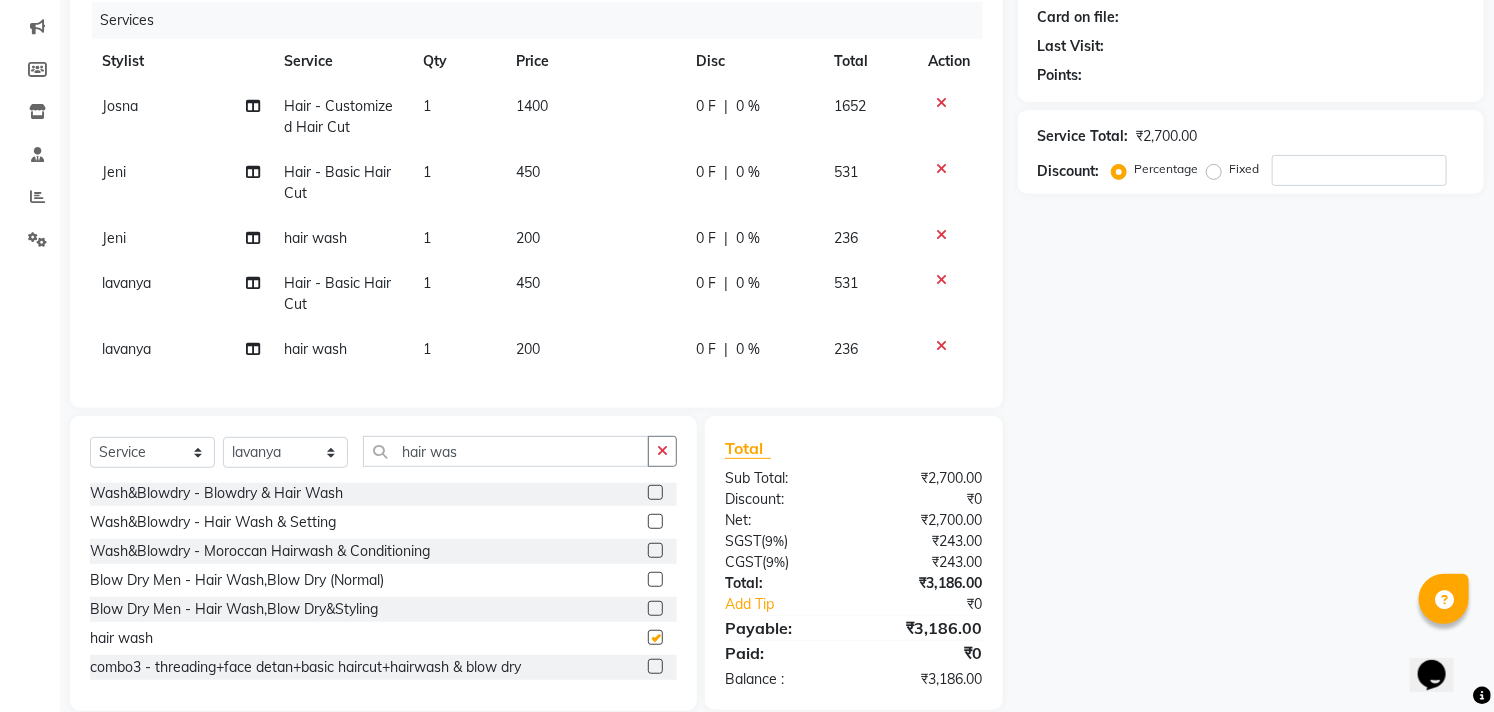 checkbox on "false" 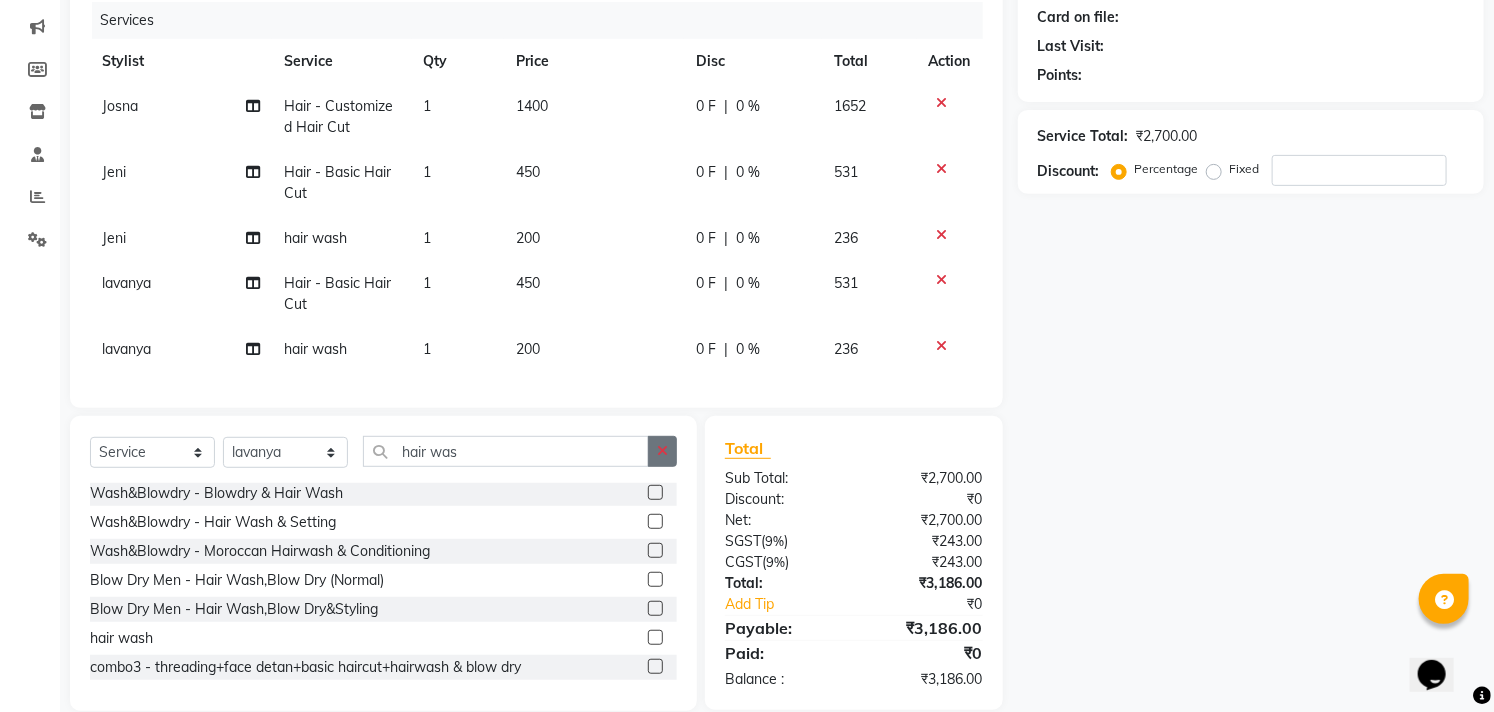 click 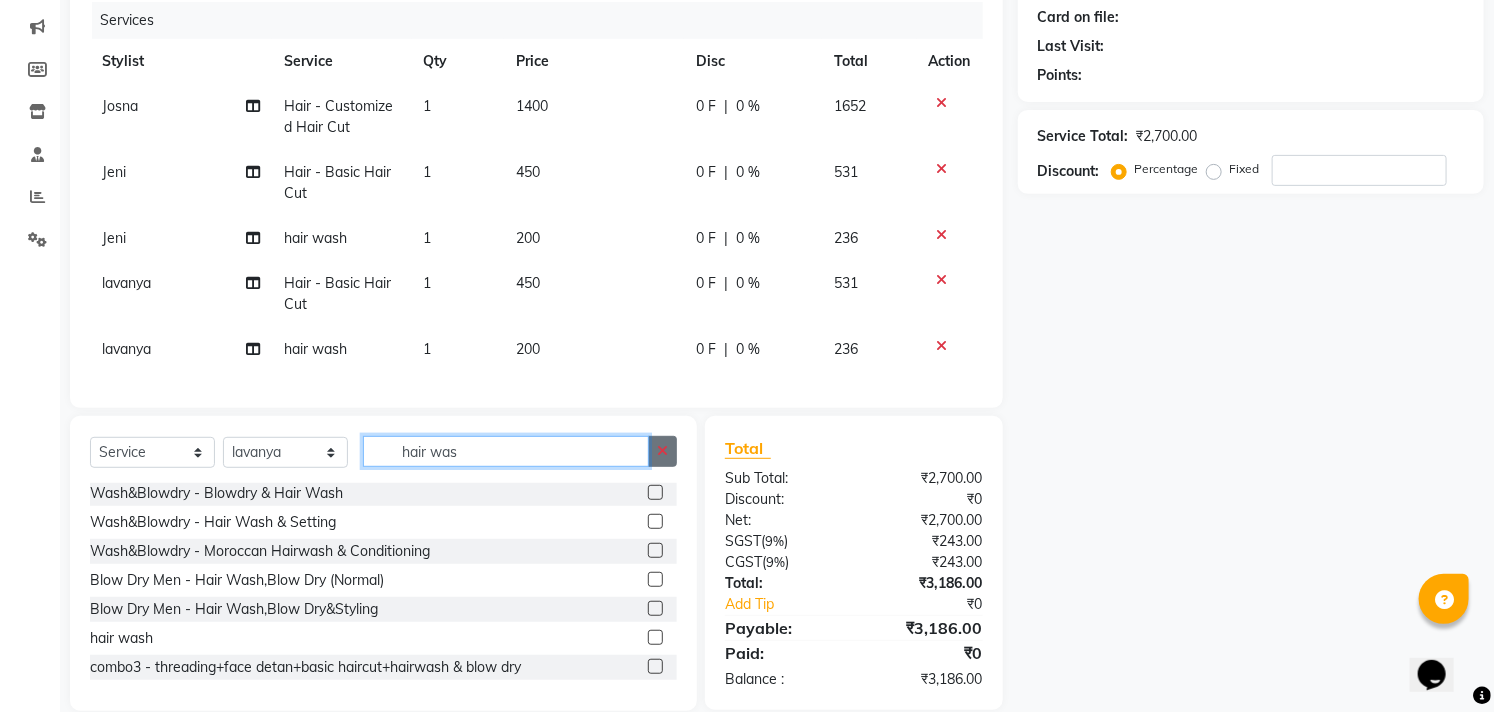 type 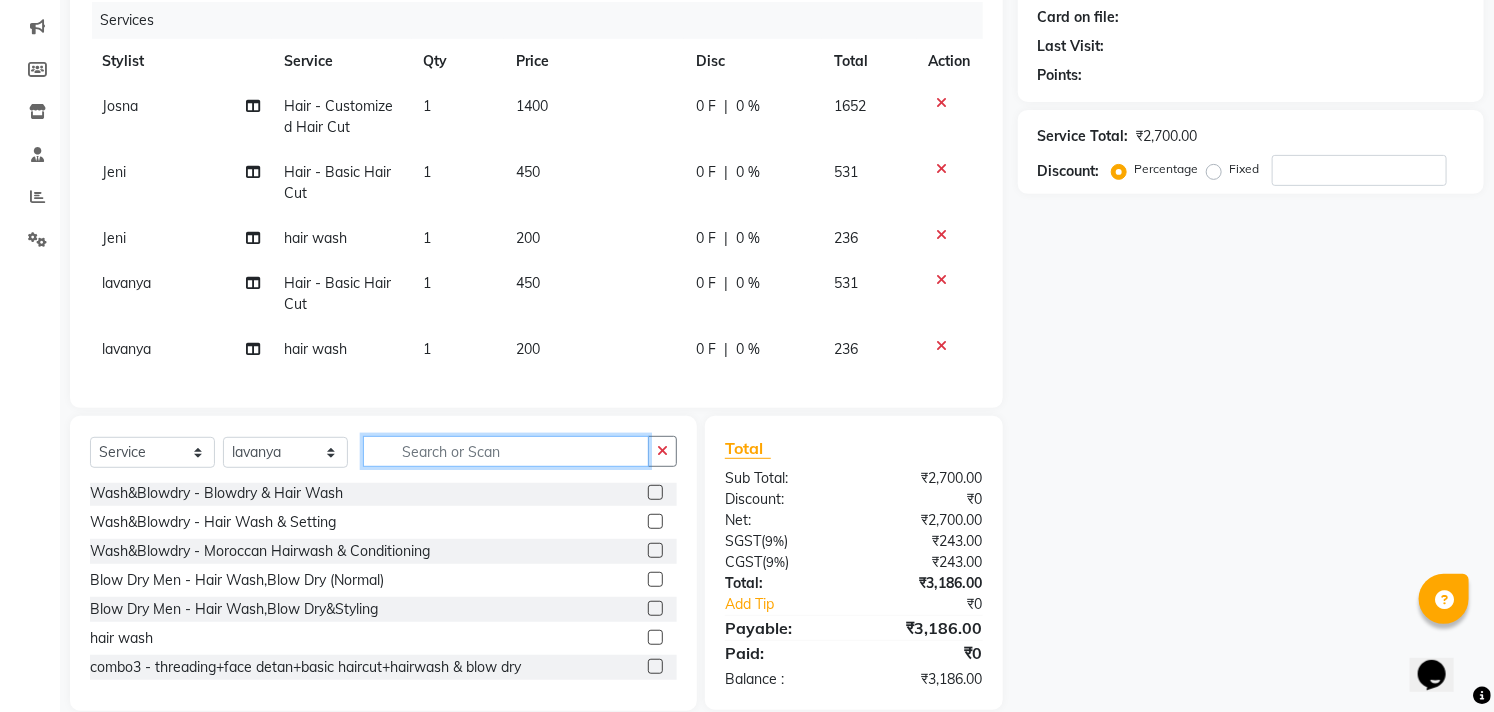 scroll, scrollTop: 697, scrollLeft: 0, axis: vertical 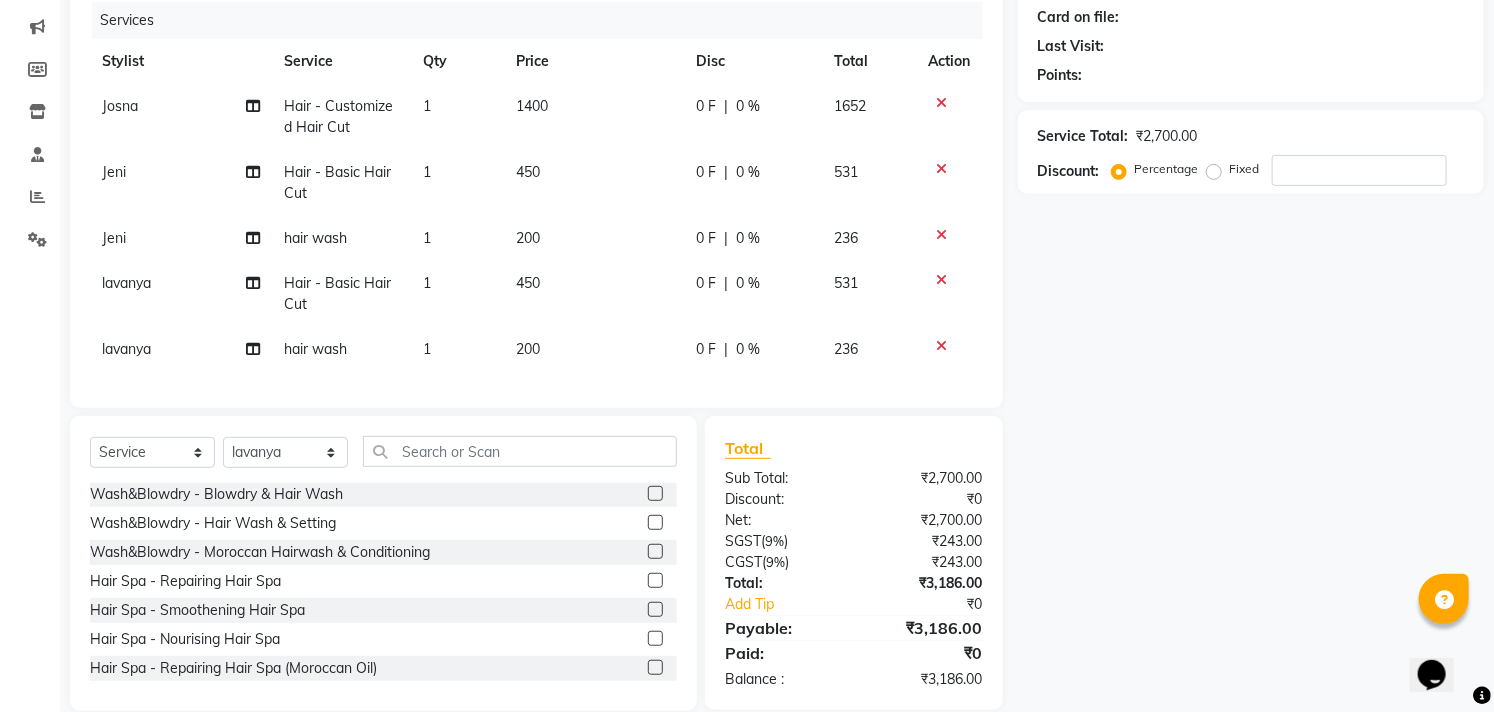 click on "200" 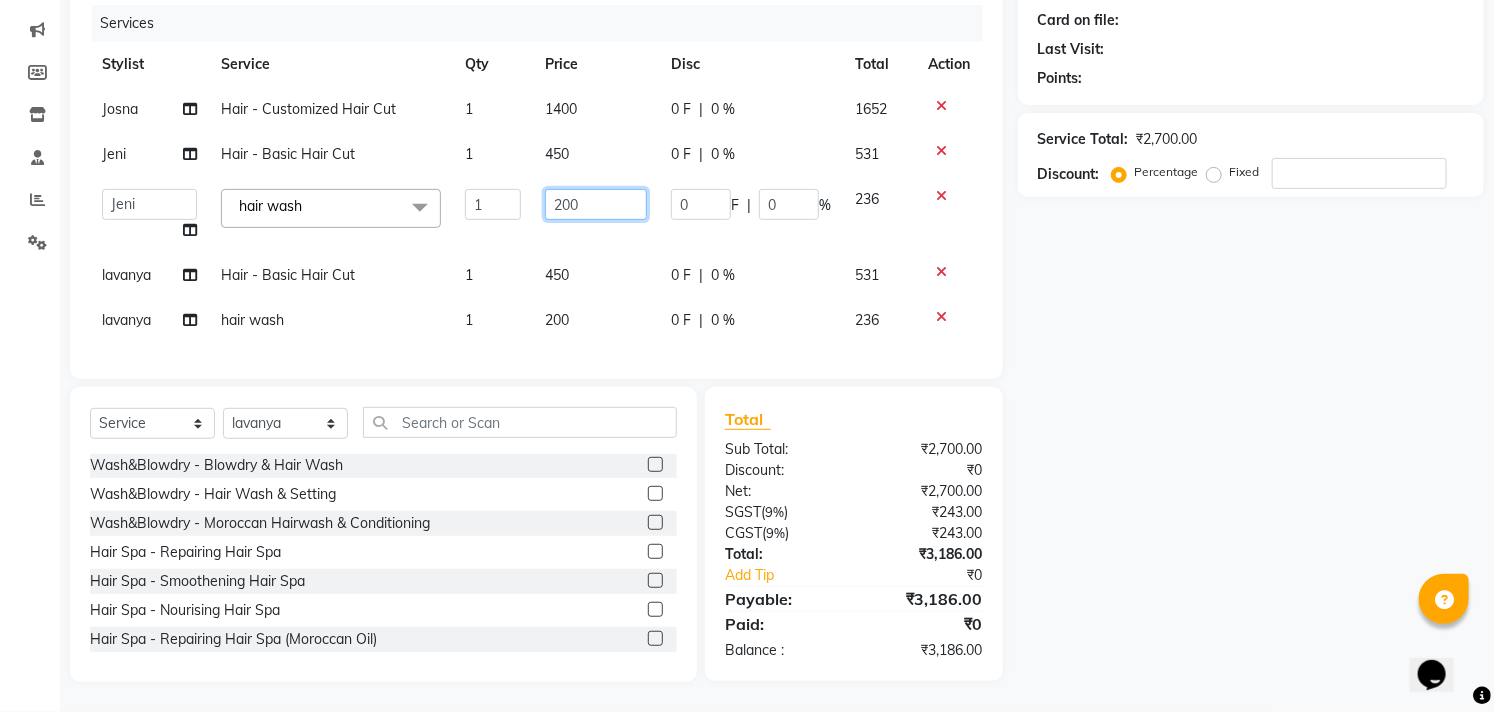 click on "200" 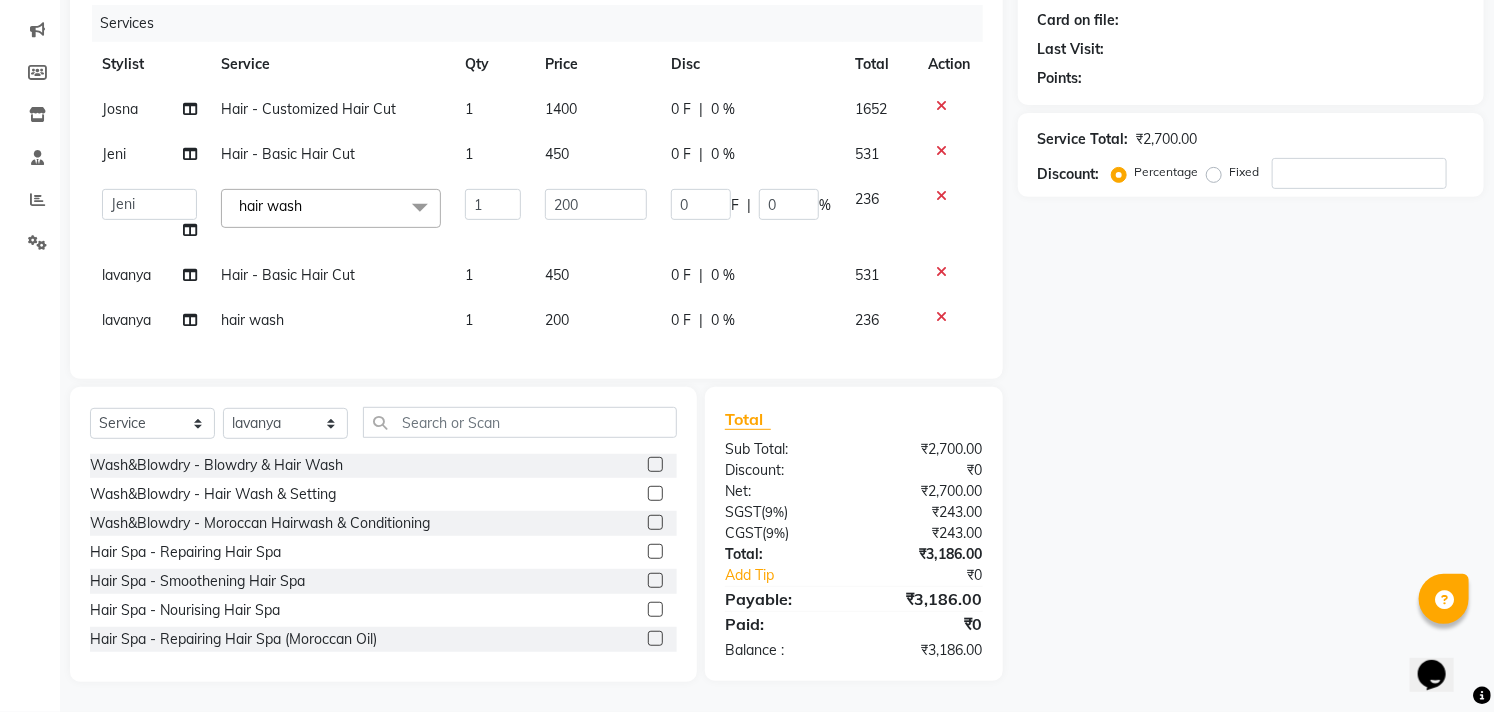 click on "450" 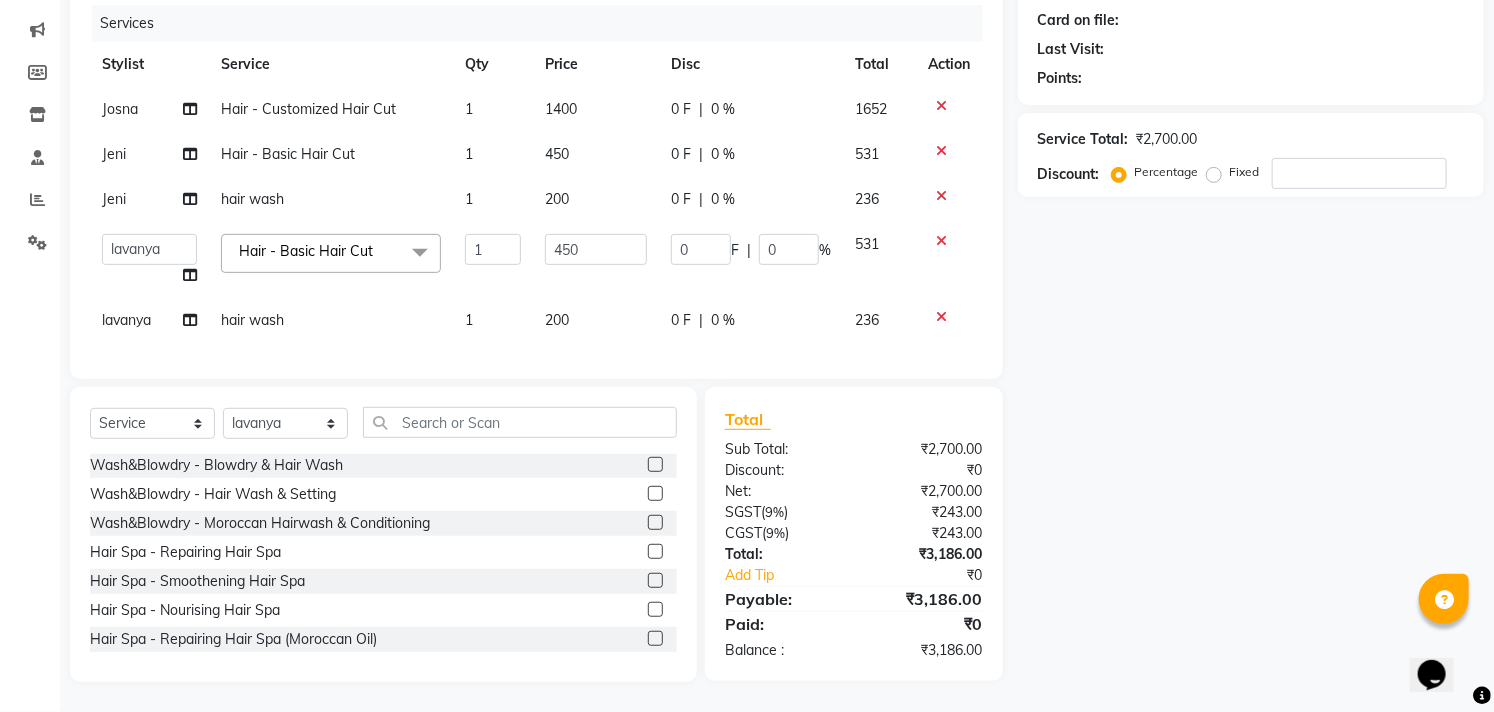 click on "200" 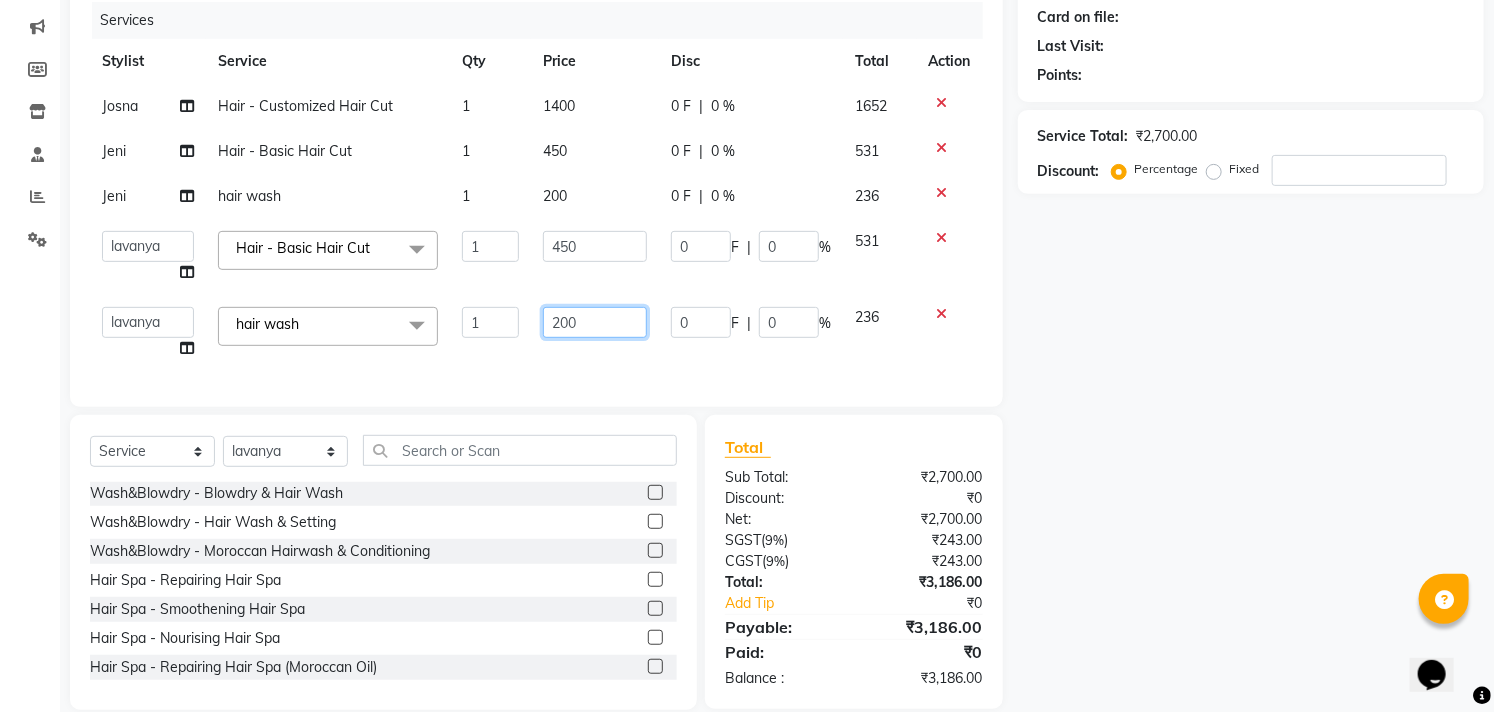 click on "200" 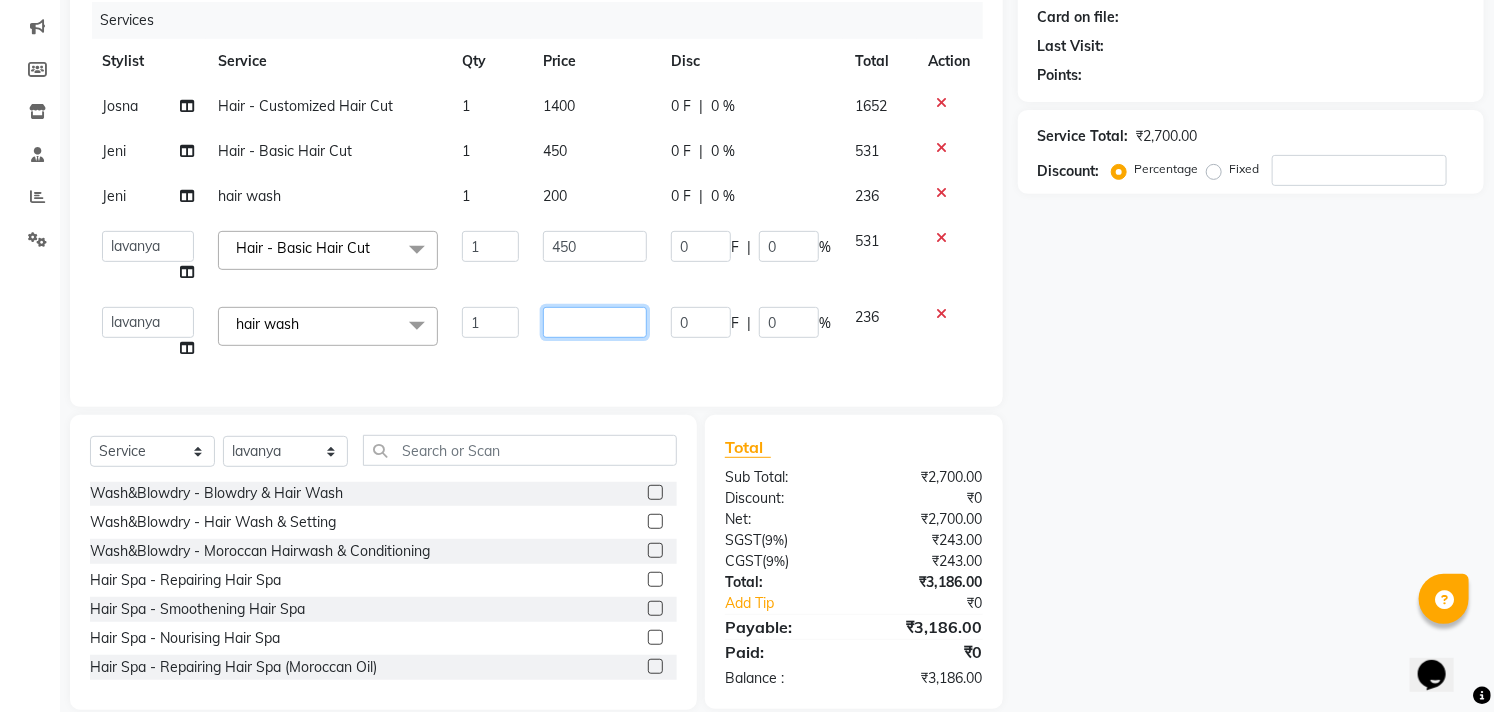 type on "3" 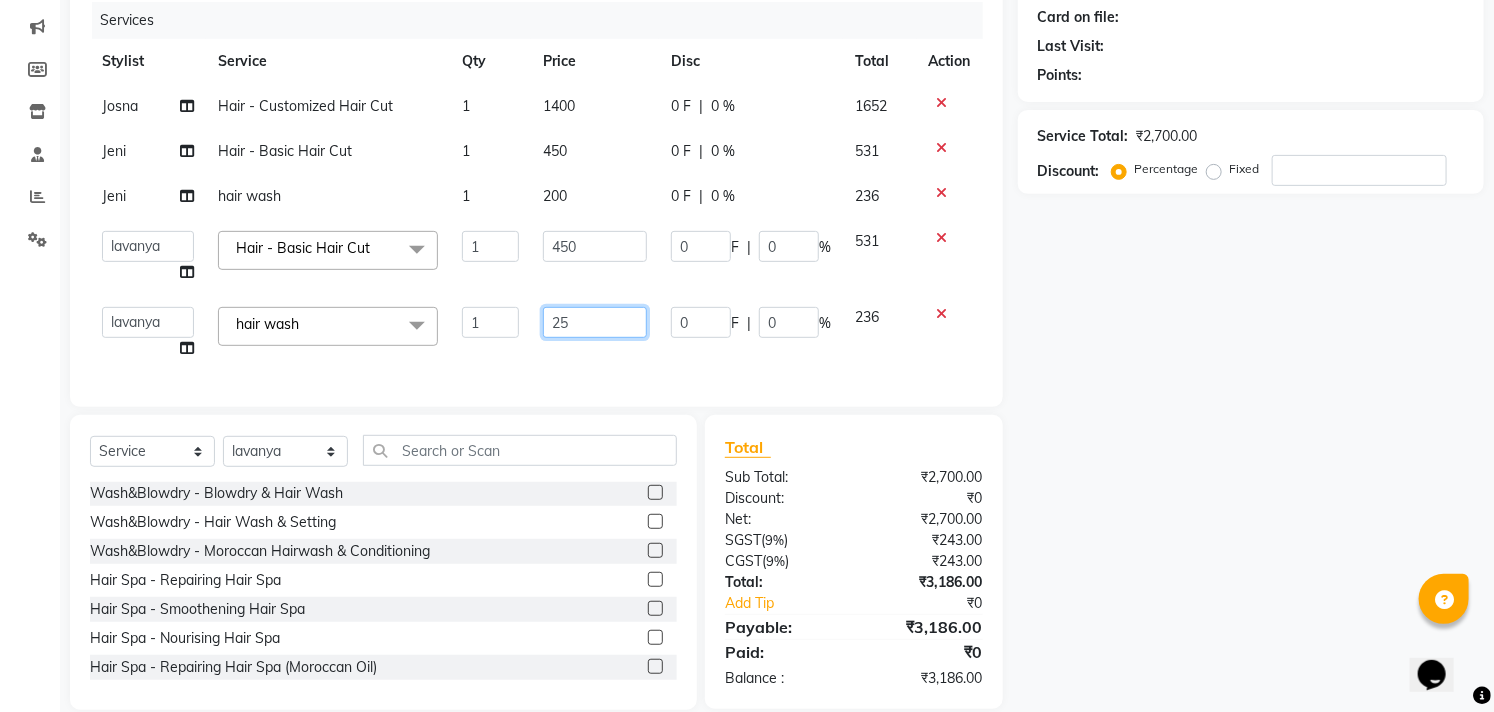 type on "250" 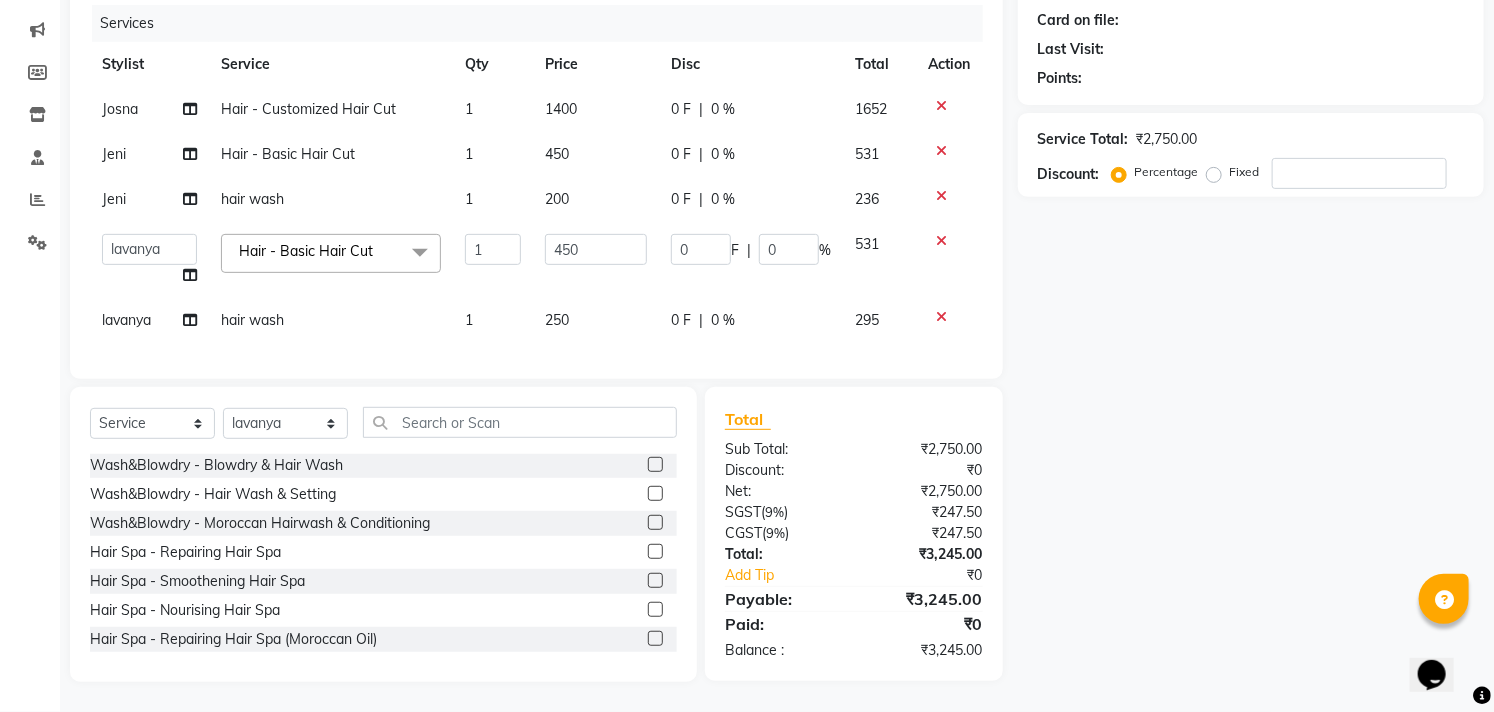 click on "Client +91 Date 03-08-2025 Invoice Number V/2025 V/2025-26 1713 Services Stylist Service Qty Price Disc Total Action Josna Hair - Customized Hair Cut 1 1400 0 F | 0 % 1652 Jeni Hair - Basic Hair Cut 1 450 0 F | 0 % 531 Jeni hair wash 1 200 0 F | 0 % 236  Afzal   Akbar   Dani   Jeni   Josna   kaif   lavanya   manimekalai   Praveen   Sonu   Studio11 SB colony   Tahir   tamil  Hair - Basic Hair Cut  x Hair - Kids Hair Cut Hair - Basic Hair Cut Hair - Style Change Hair - Customized Hair Cut Hair - Ironing Hair - Tongs Hair - Roller Sets Hair Advance - Hair Do-Basic Hair Advance - Hair -Up Do Hair Technical - Straightening Hair Technical - Smoothening Hair Technical - Rebonding Hair Technical - Keratin Hair Technical - Kera Smooth Colouring - Root Touch Up(Ammonia) Colouring - Root Touch Up(Ammonia Free) Colouring - Global Color(Ammonia) Colouring - Global Color(Ammonia Free) Fashion Colour - Global Ammonia Fashion Colour - Global Ammonia Free Fashion Colour - Fashion Streaks(Min 3 Streaks) Wash&Blowdry - Blowdry" 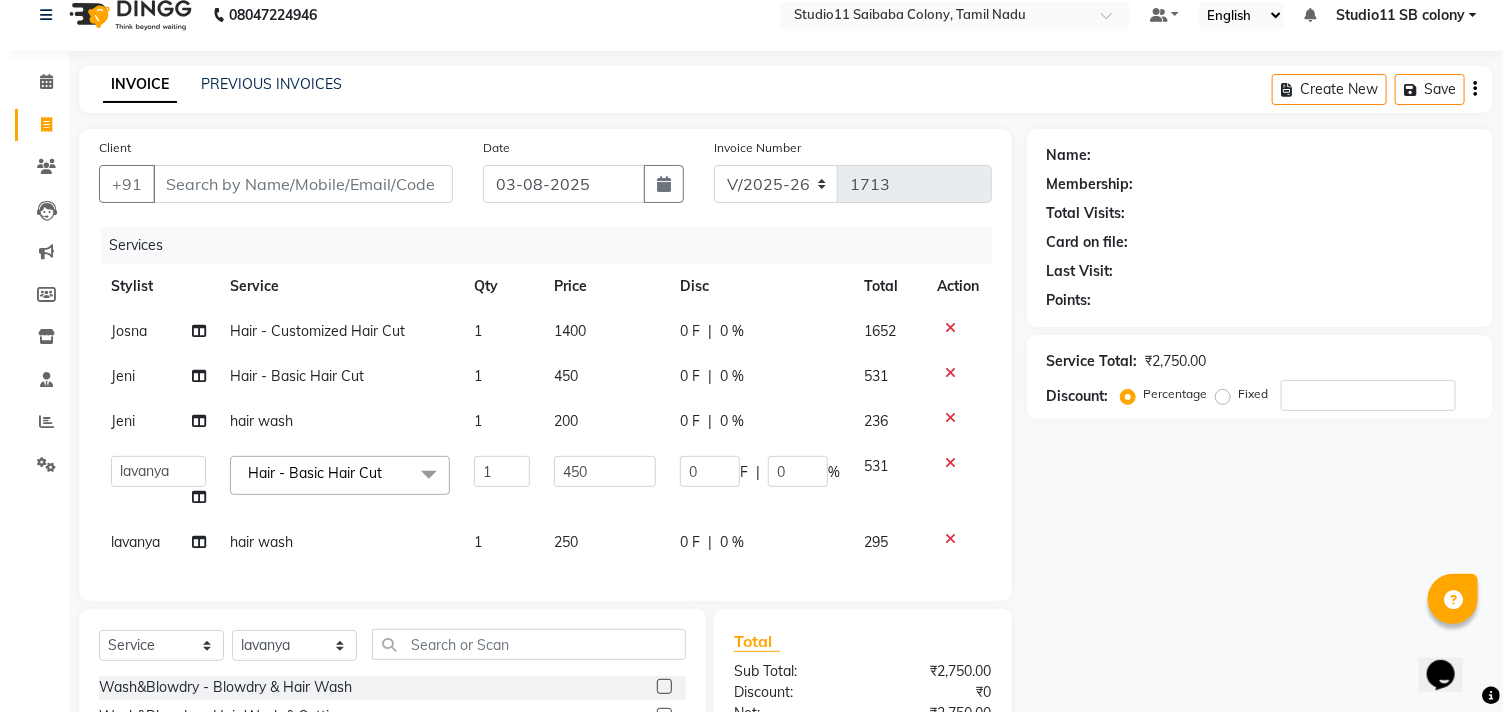 scroll, scrollTop: 0, scrollLeft: 0, axis: both 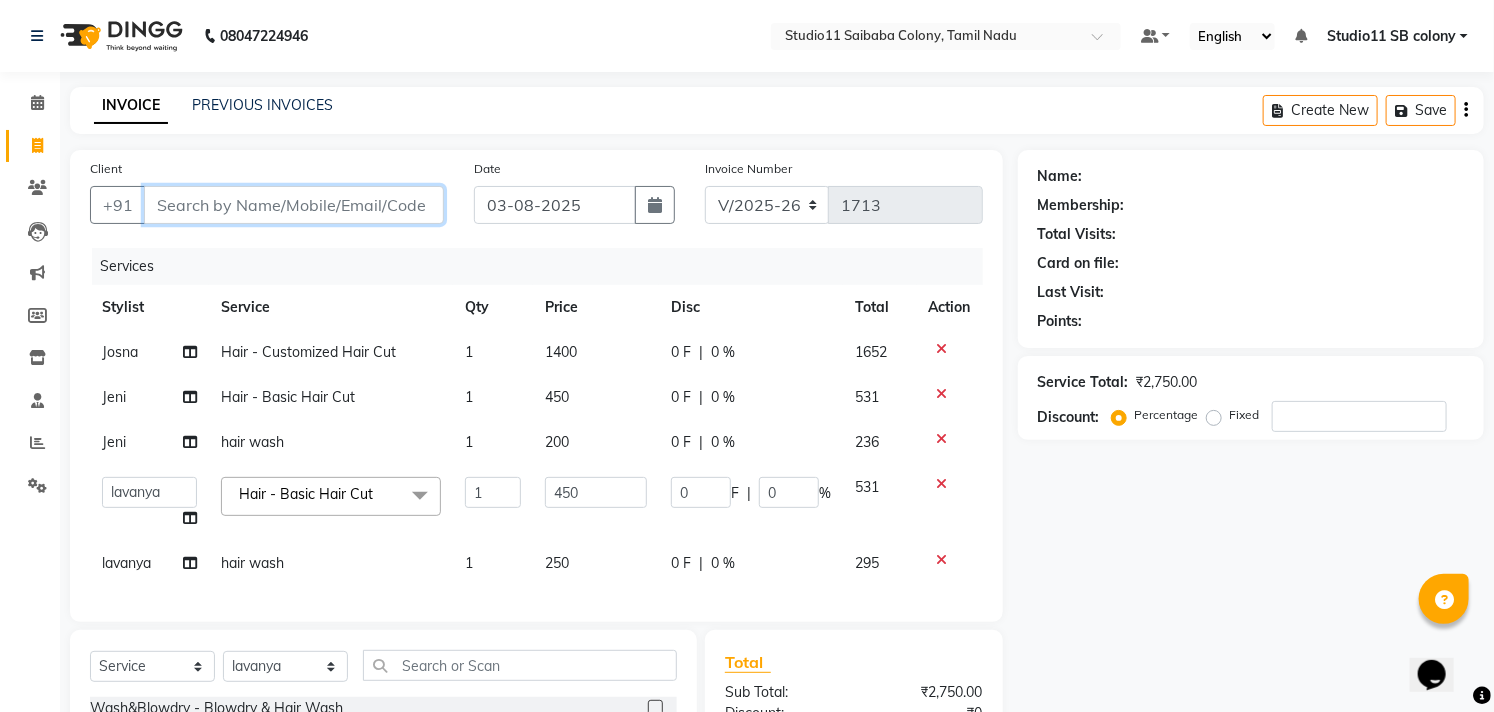 click on "Client" at bounding box center (294, 205) 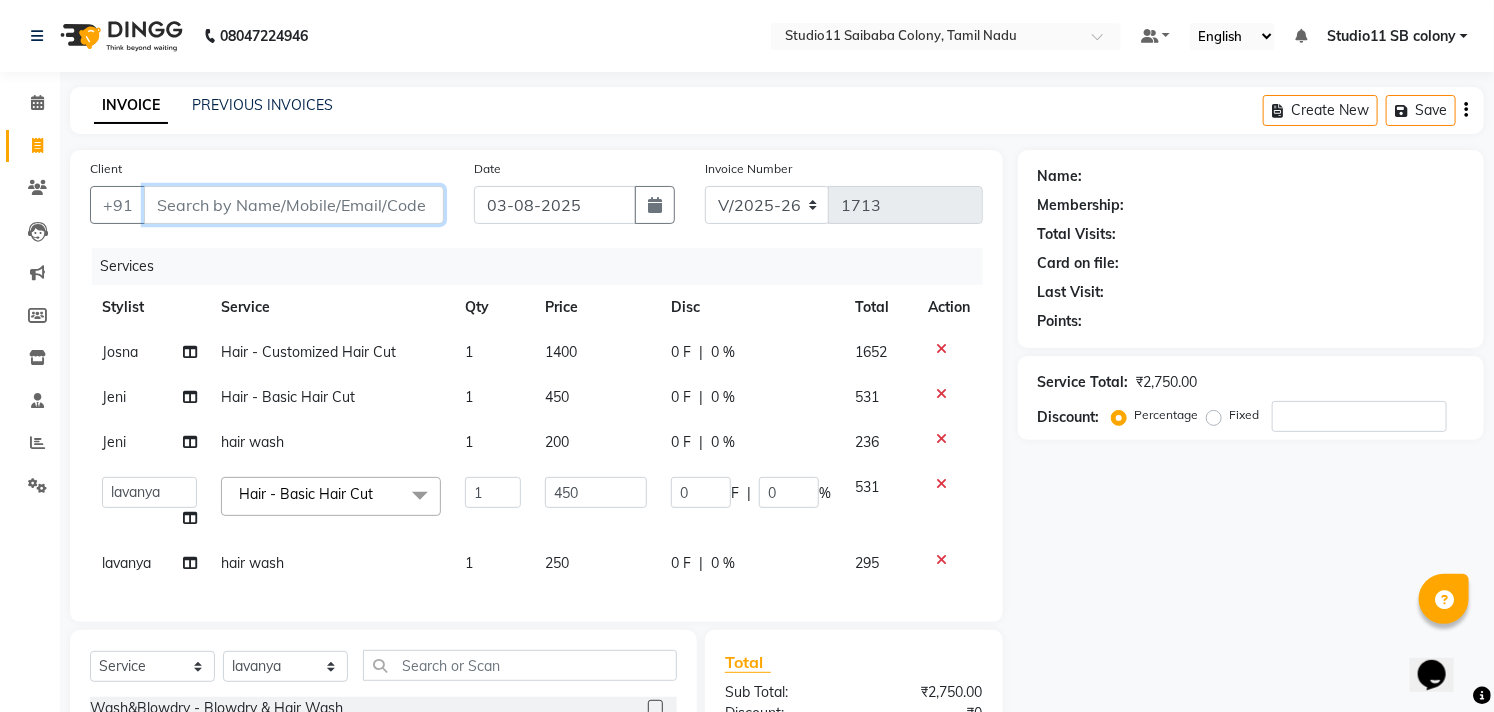 type on "7" 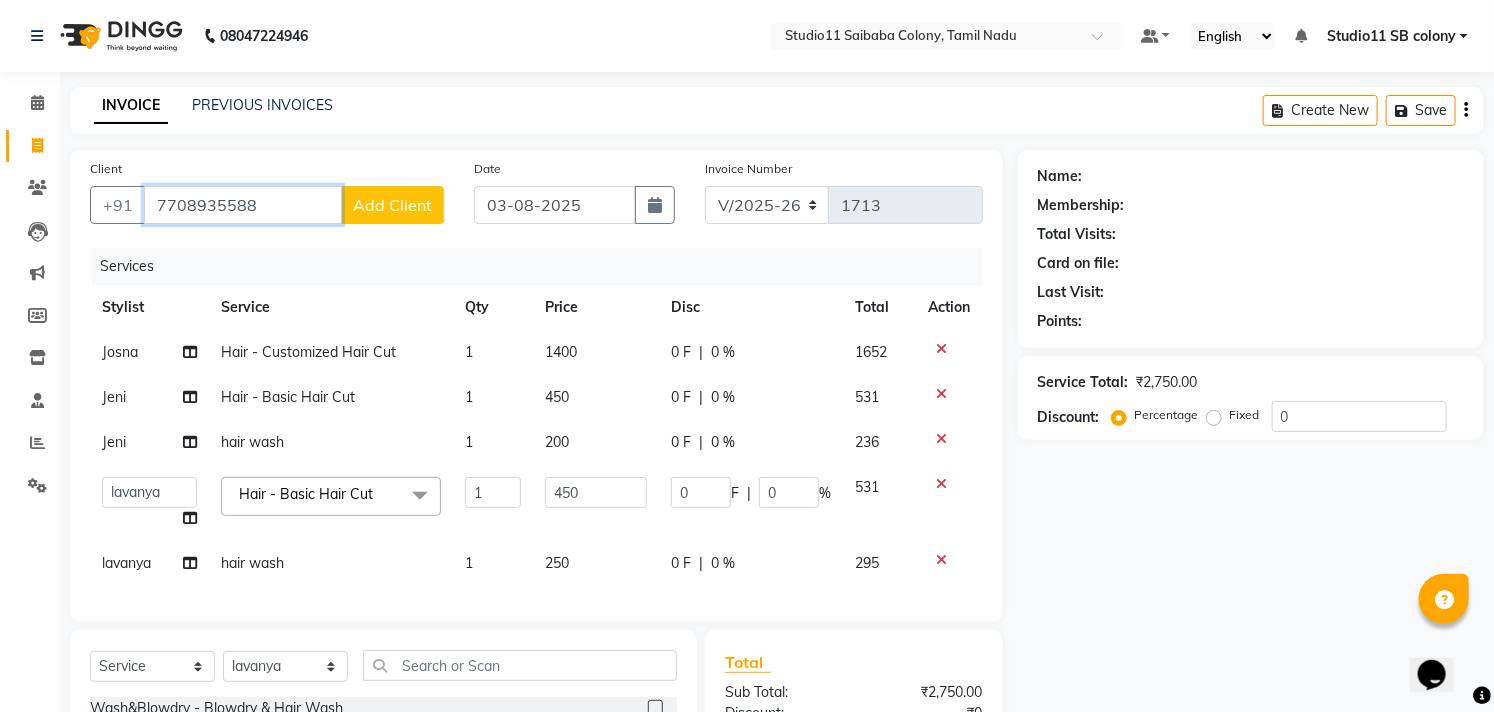 type on "7708935588" 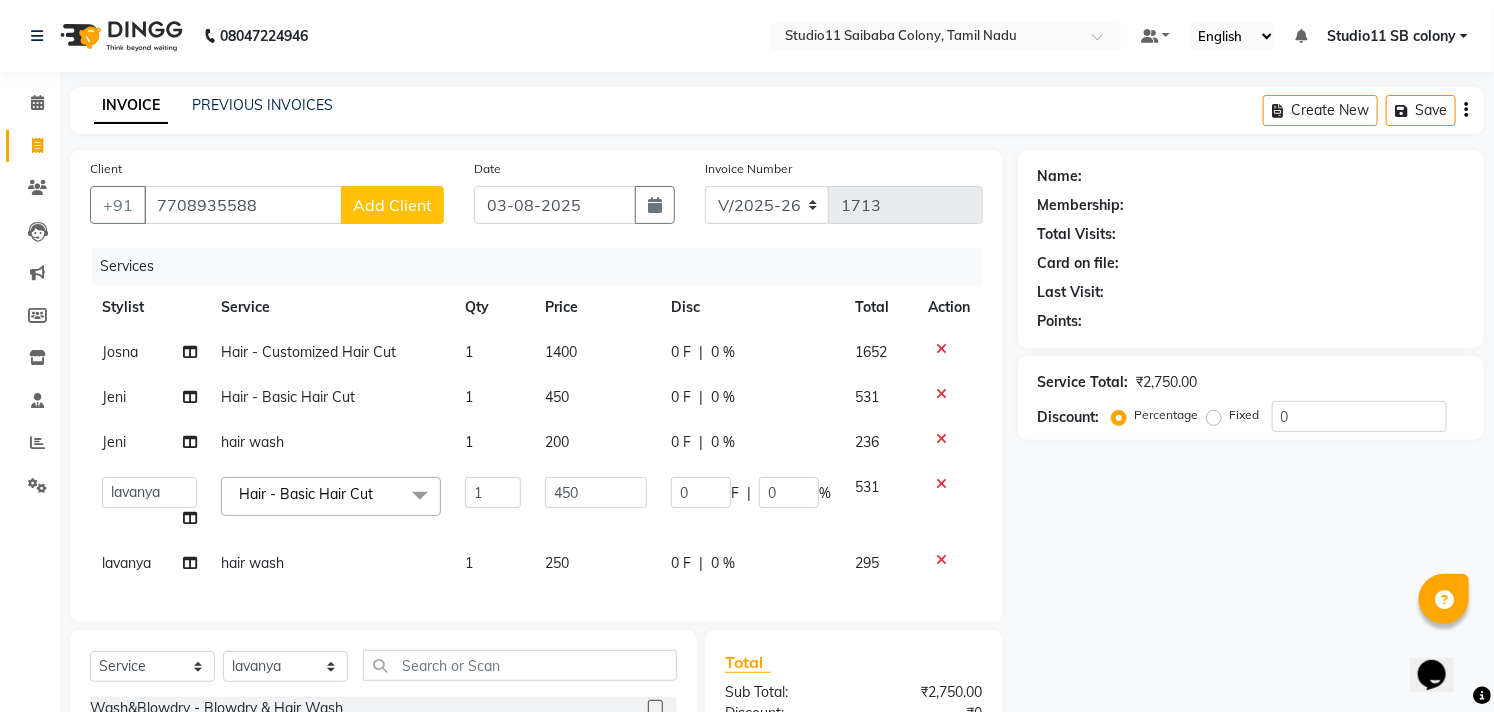 click on "Add Client" 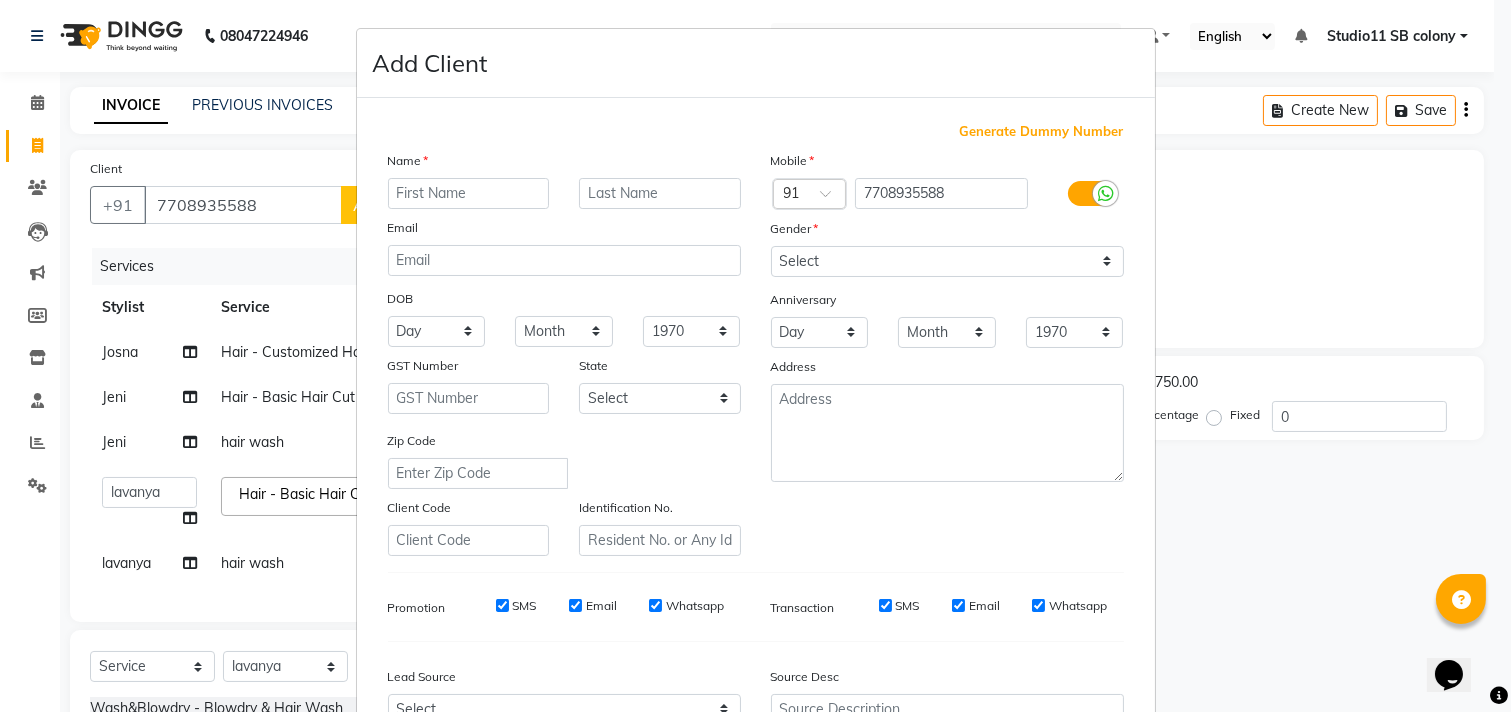 click at bounding box center [469, 193] 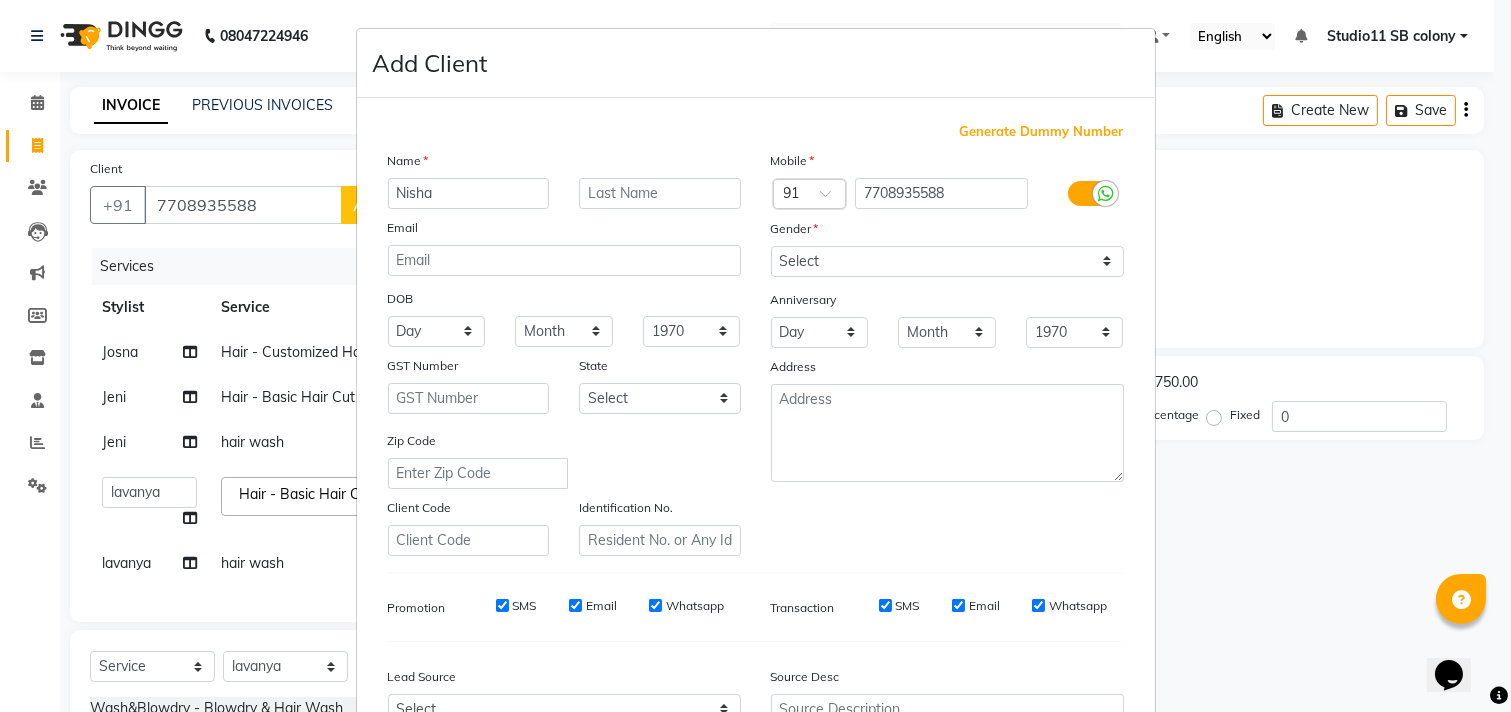 type on "Nisha" 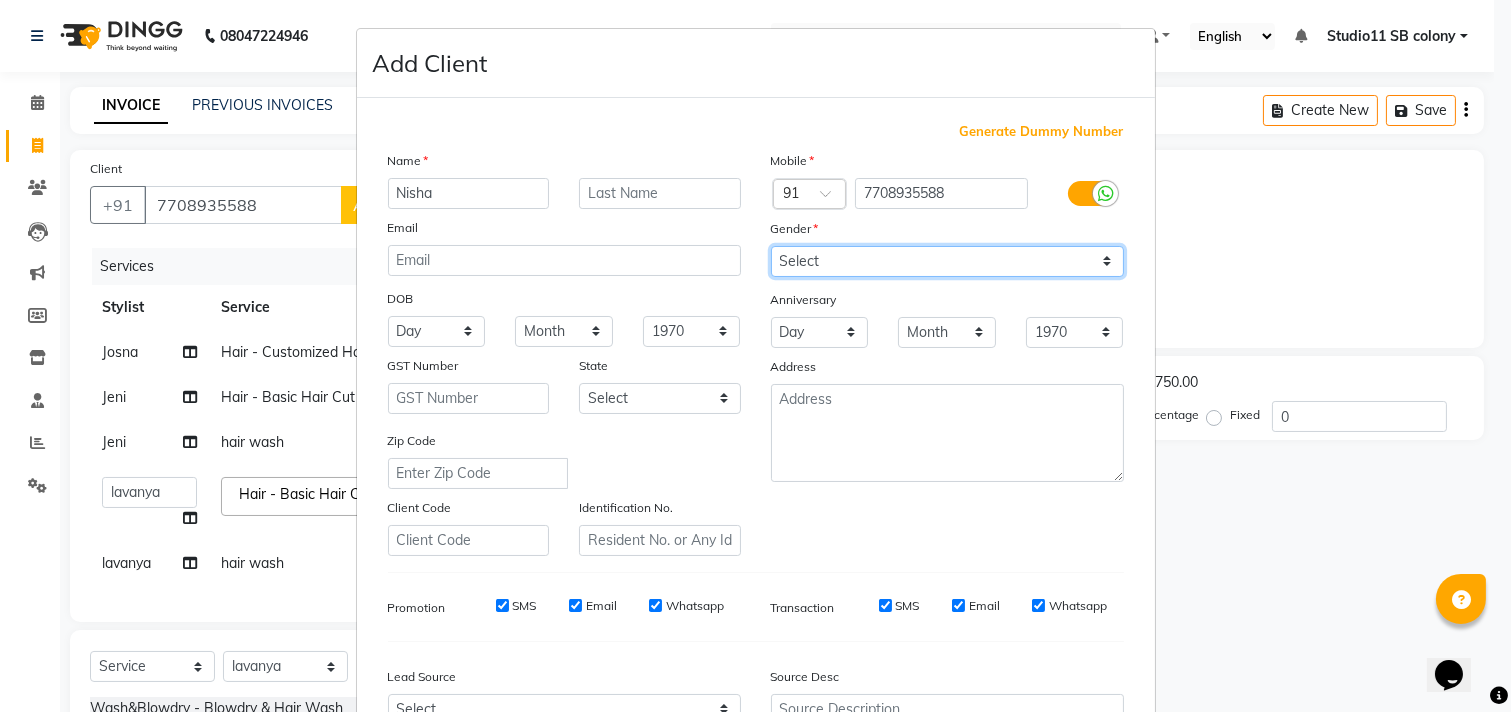 click on "Select Male Female Other Prefer Not To Say" at bounding box center (947, 261) 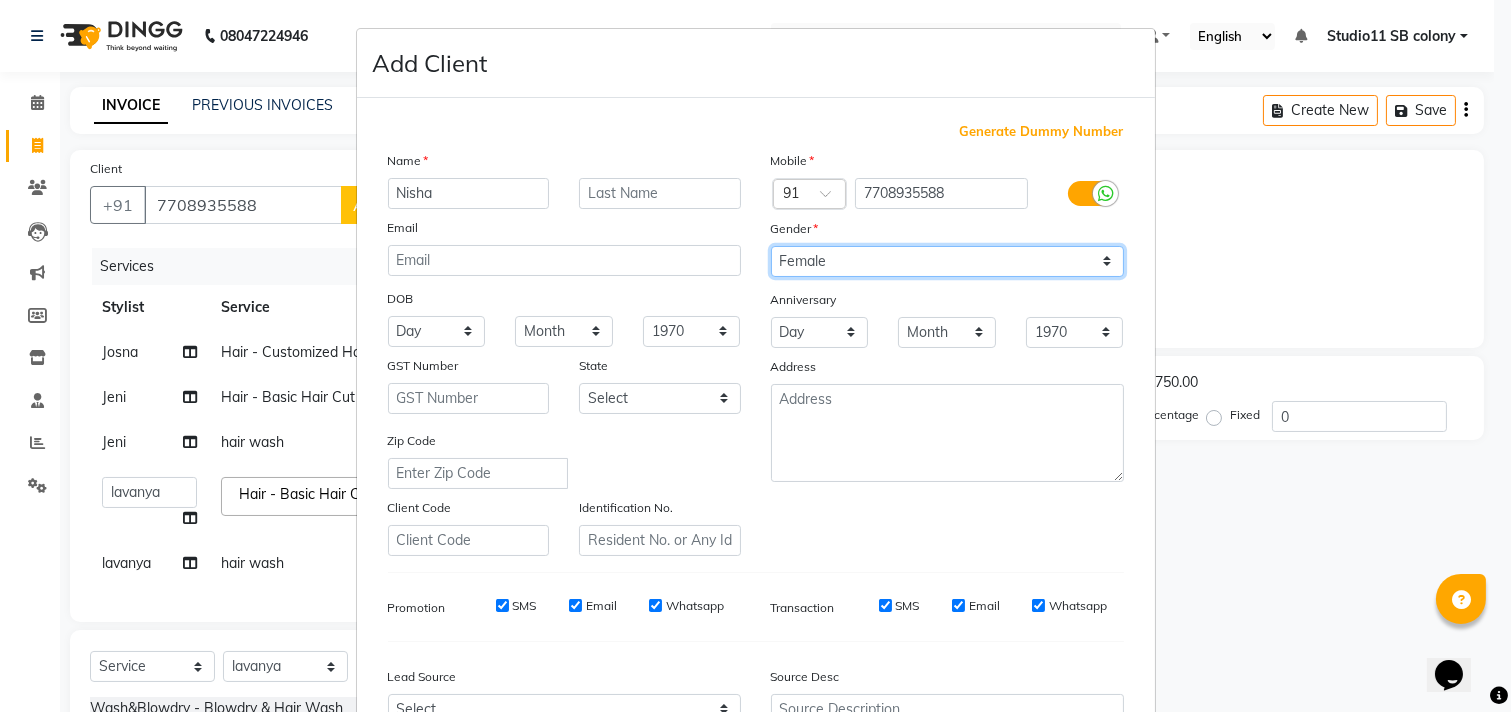 click on "Select Male Female Other Prefer Not To Say" at bounding box center (947, 261) 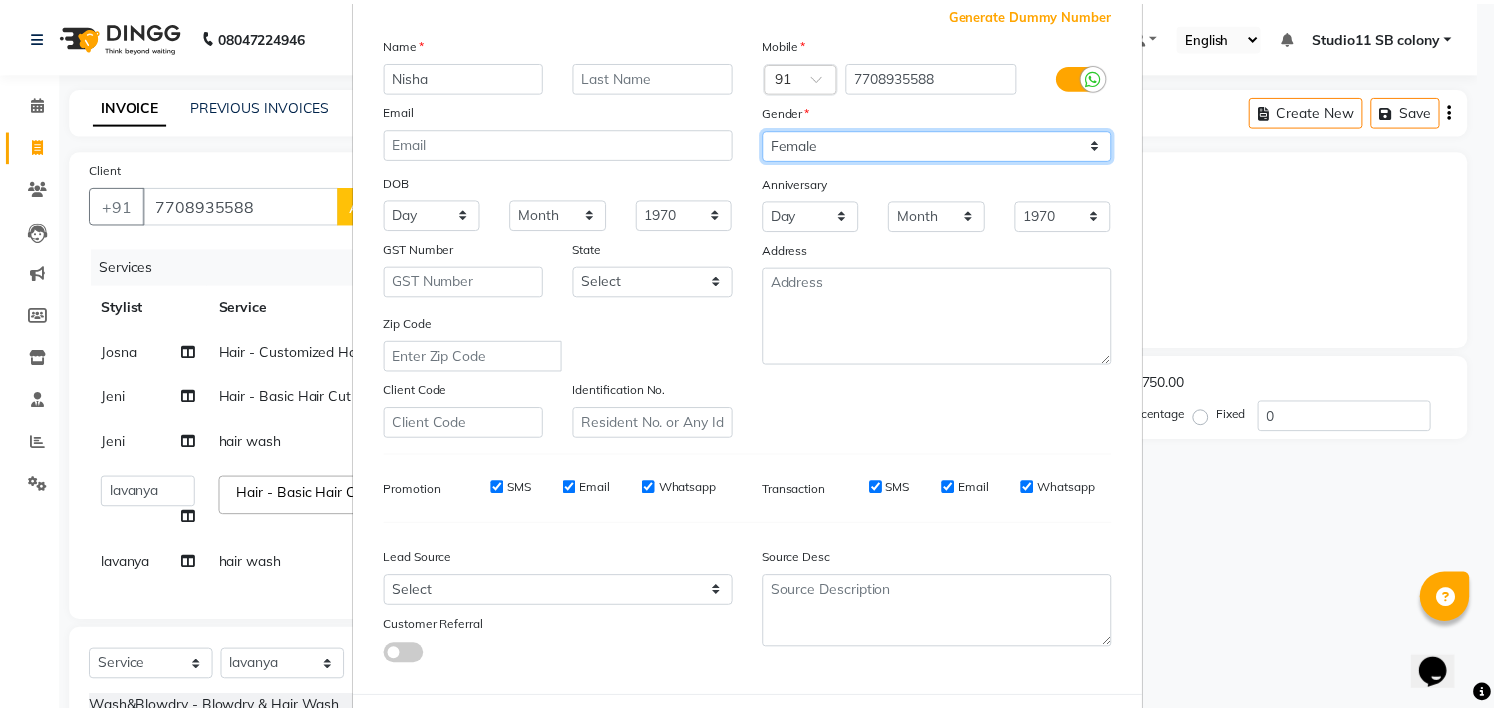 scroll, scrollTop: 212, scrollLeft: 0, axis: vertical 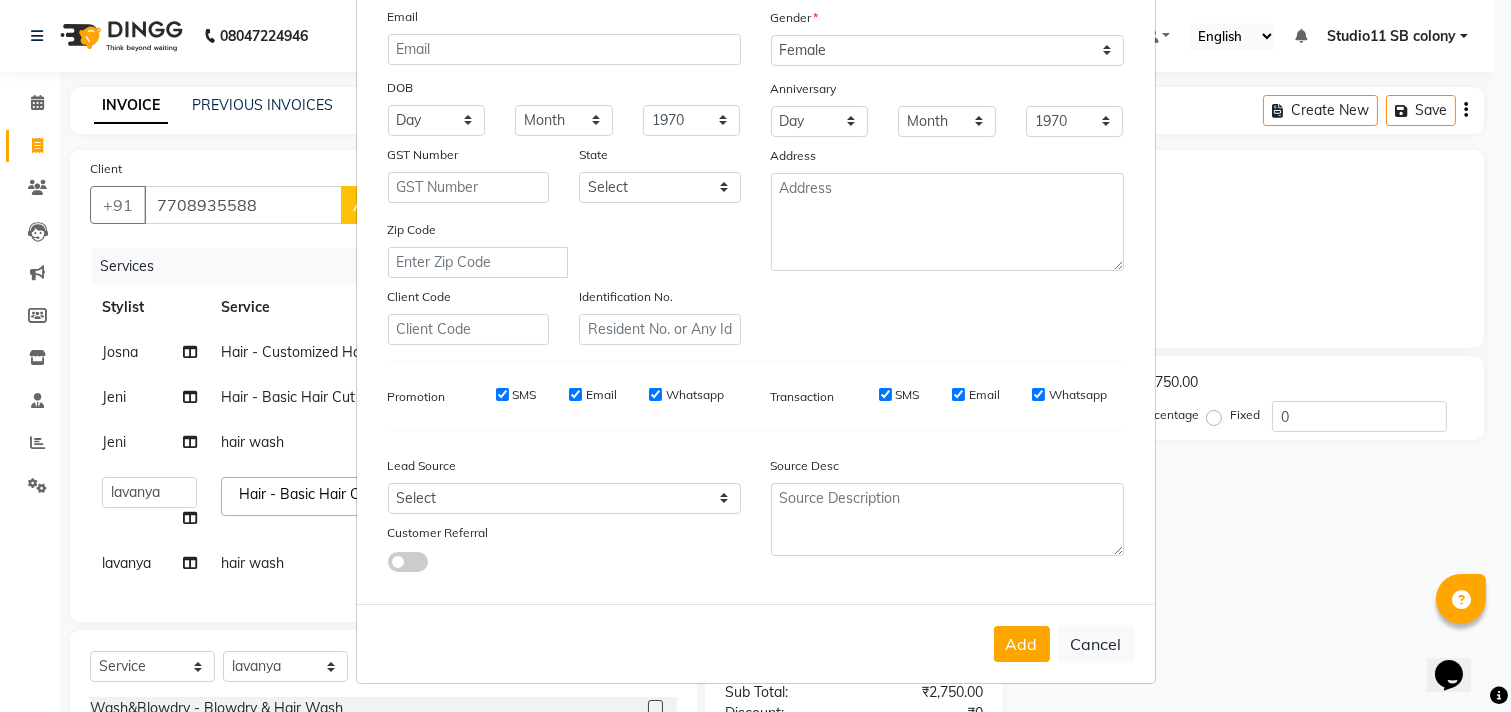 drag, startPoint x: 1005, startPoint y: 653, endPoint x: 930, endPoint y: 628, distance: 79.05694 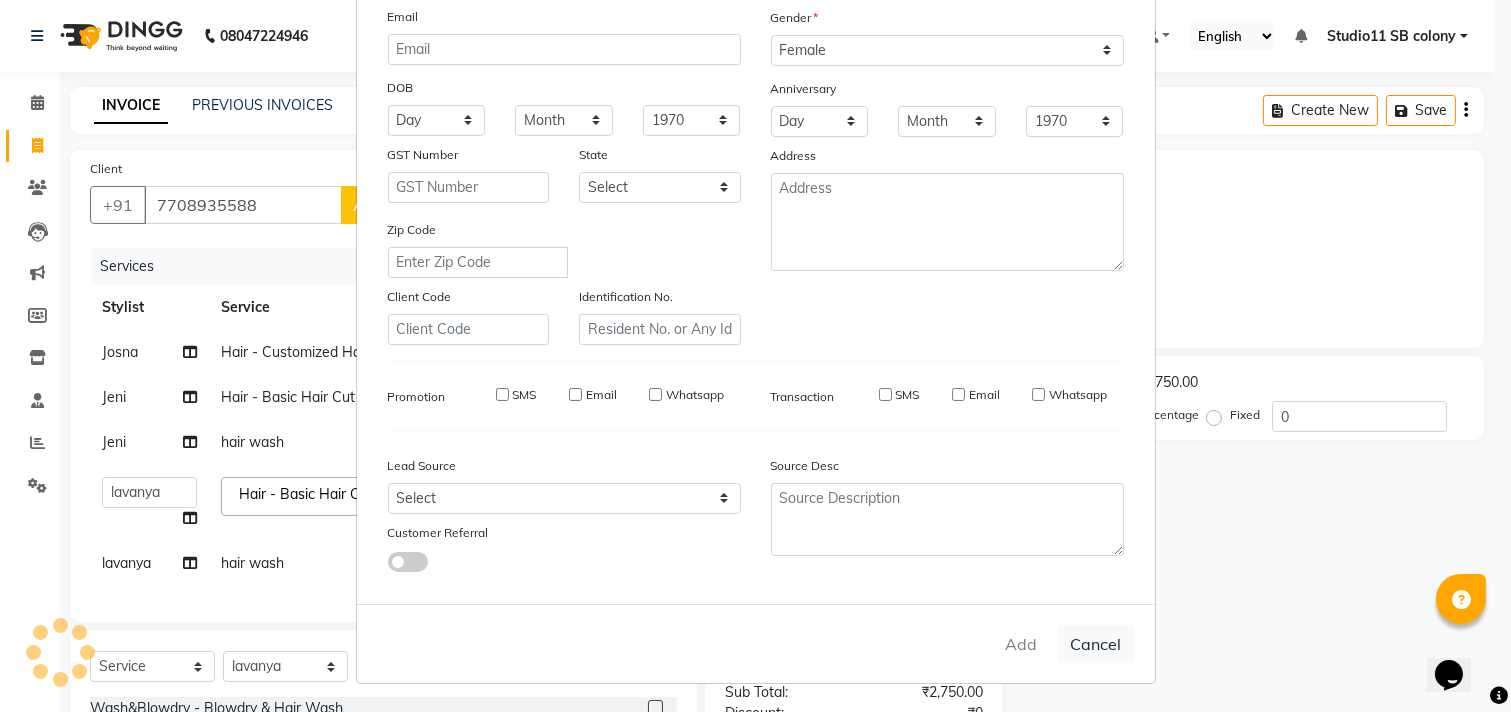 type 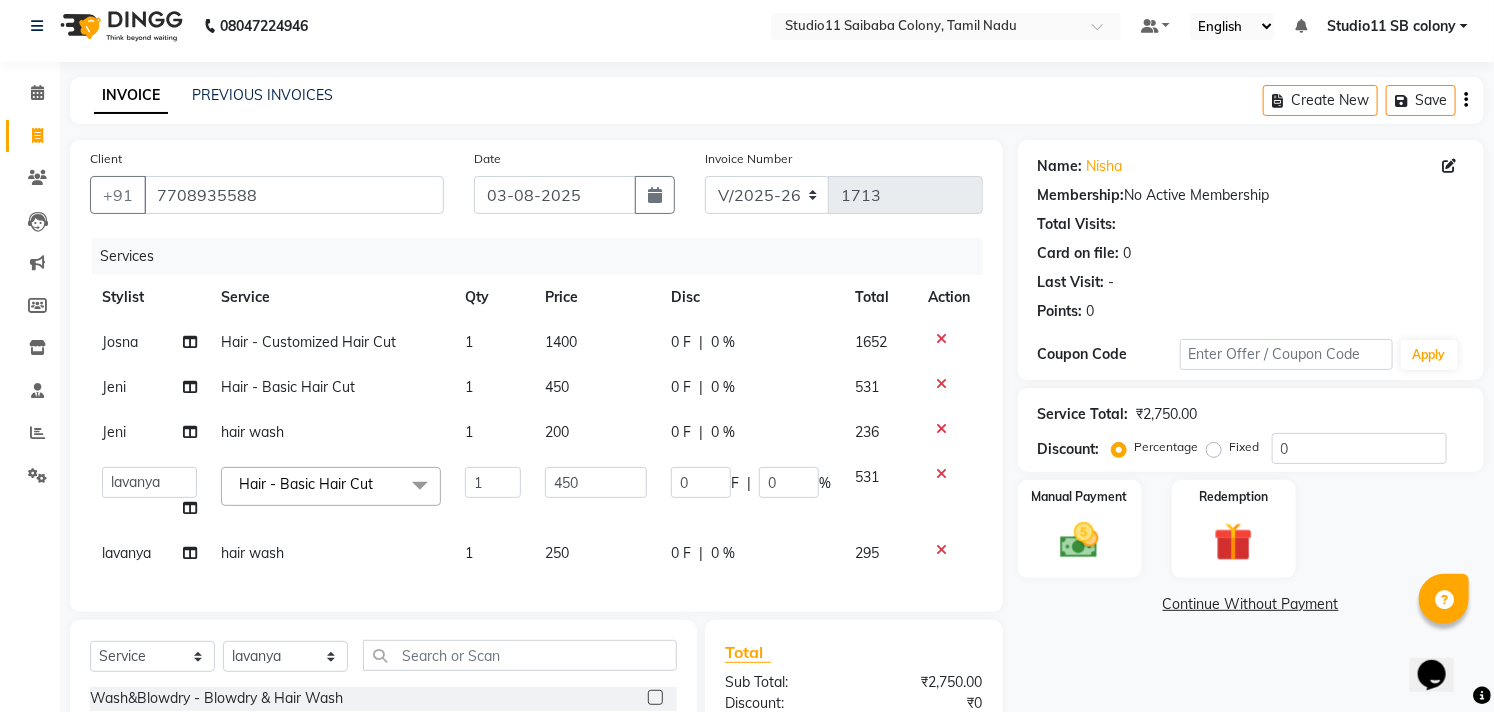 scroll, scrollTop: 0, scrollLeft: 0, axis: both 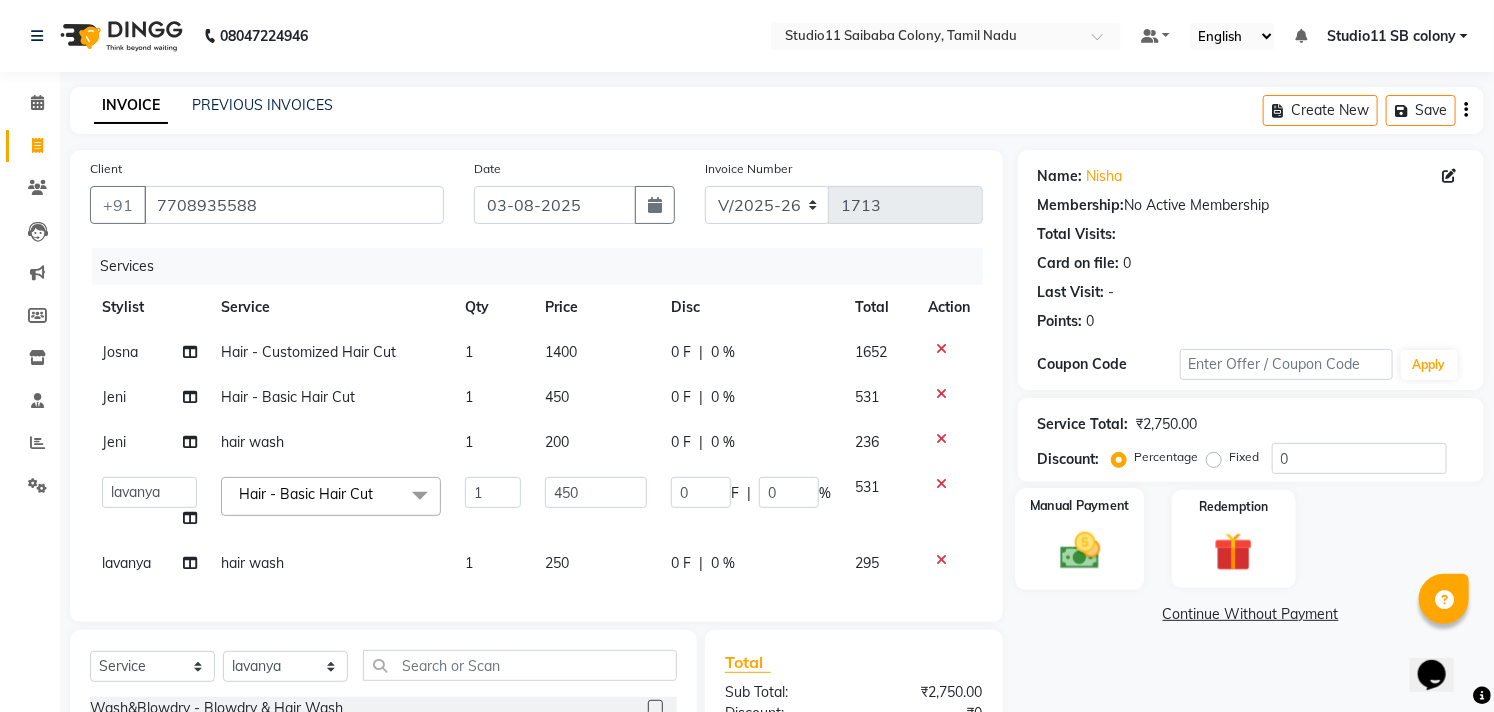 click 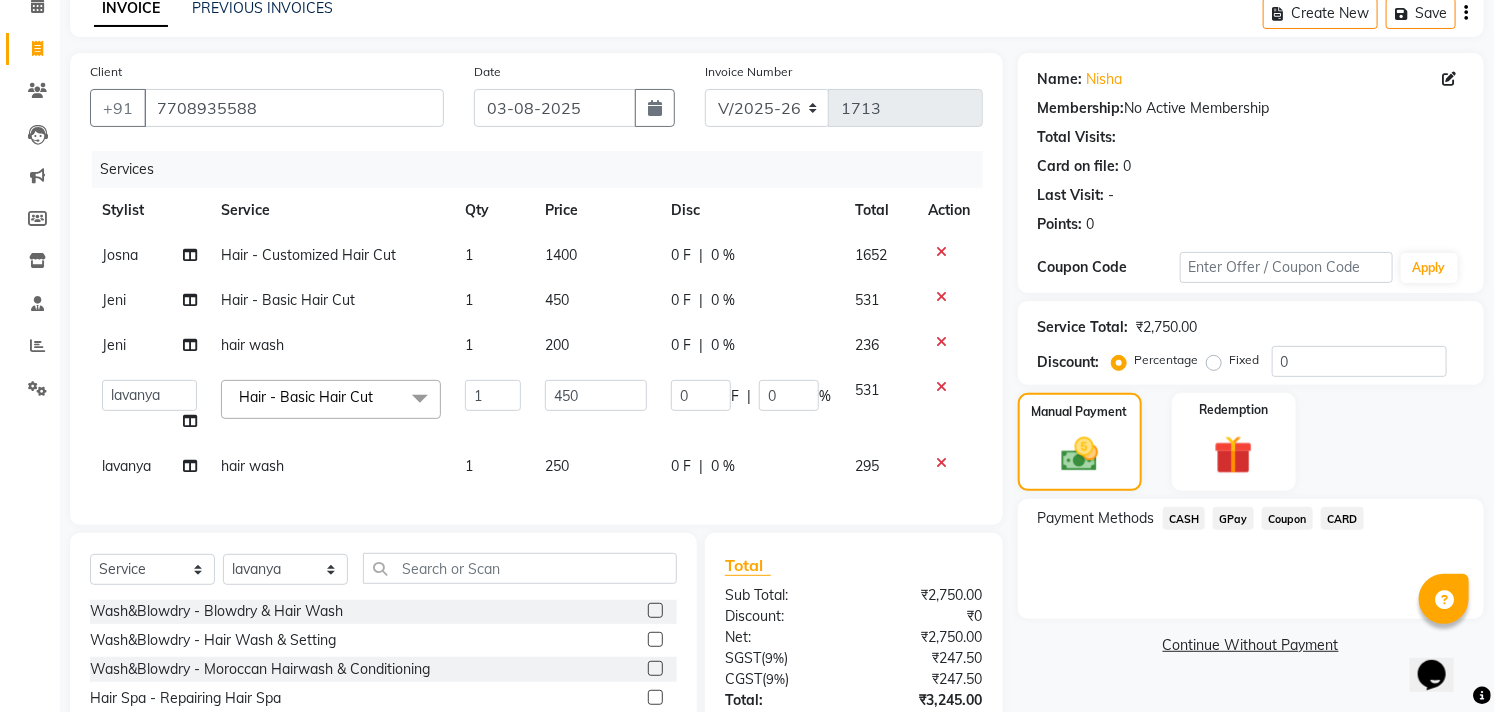scroll, scrollTop: 260, scrollLeft: 0, axis: vertical 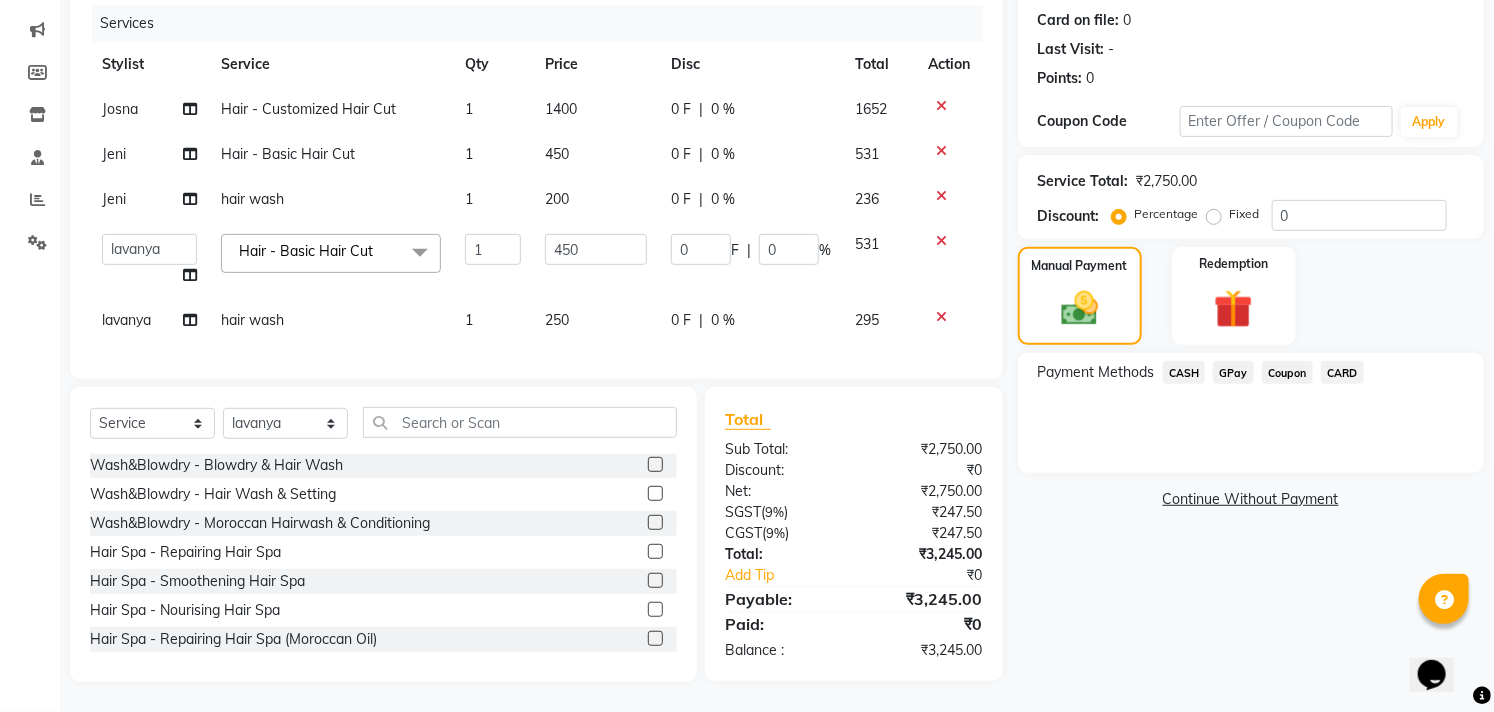 click on "CASH" 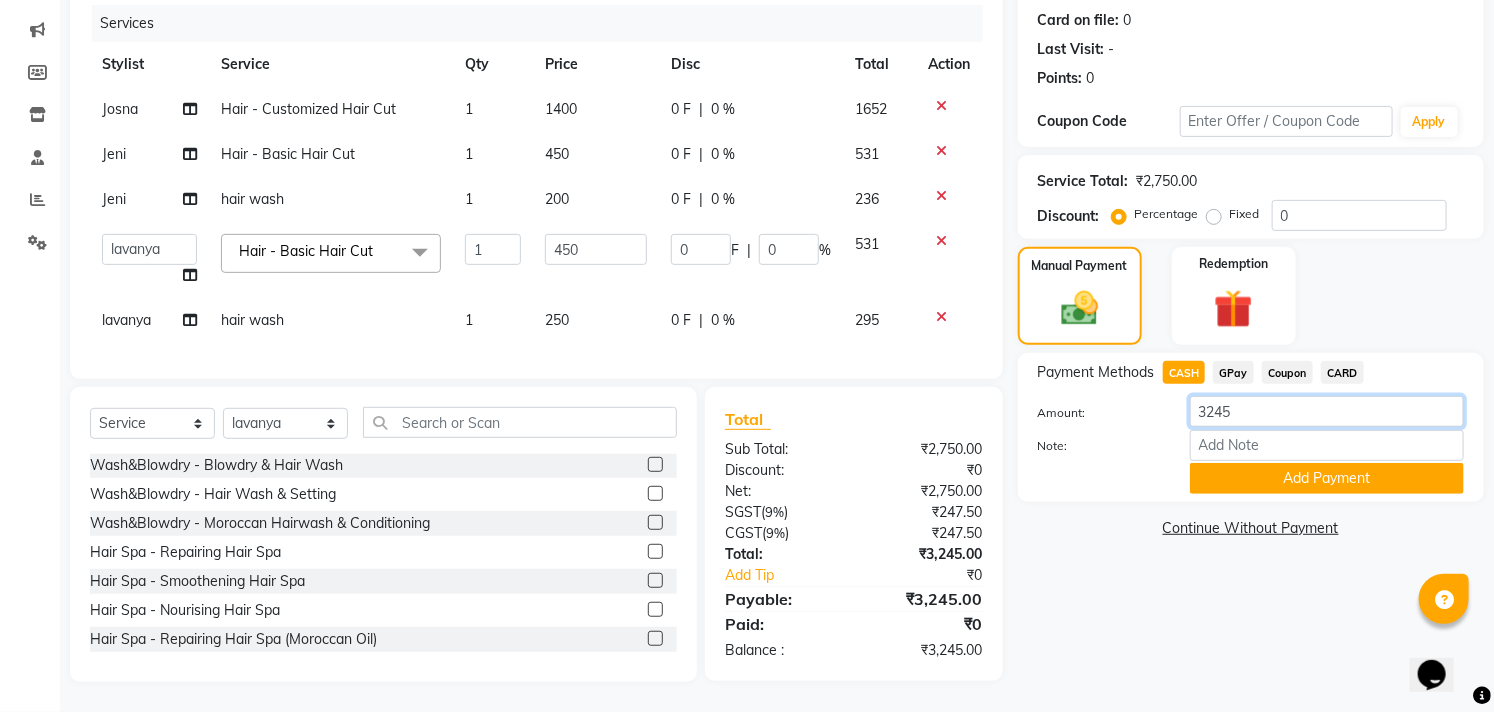 click on "3245" 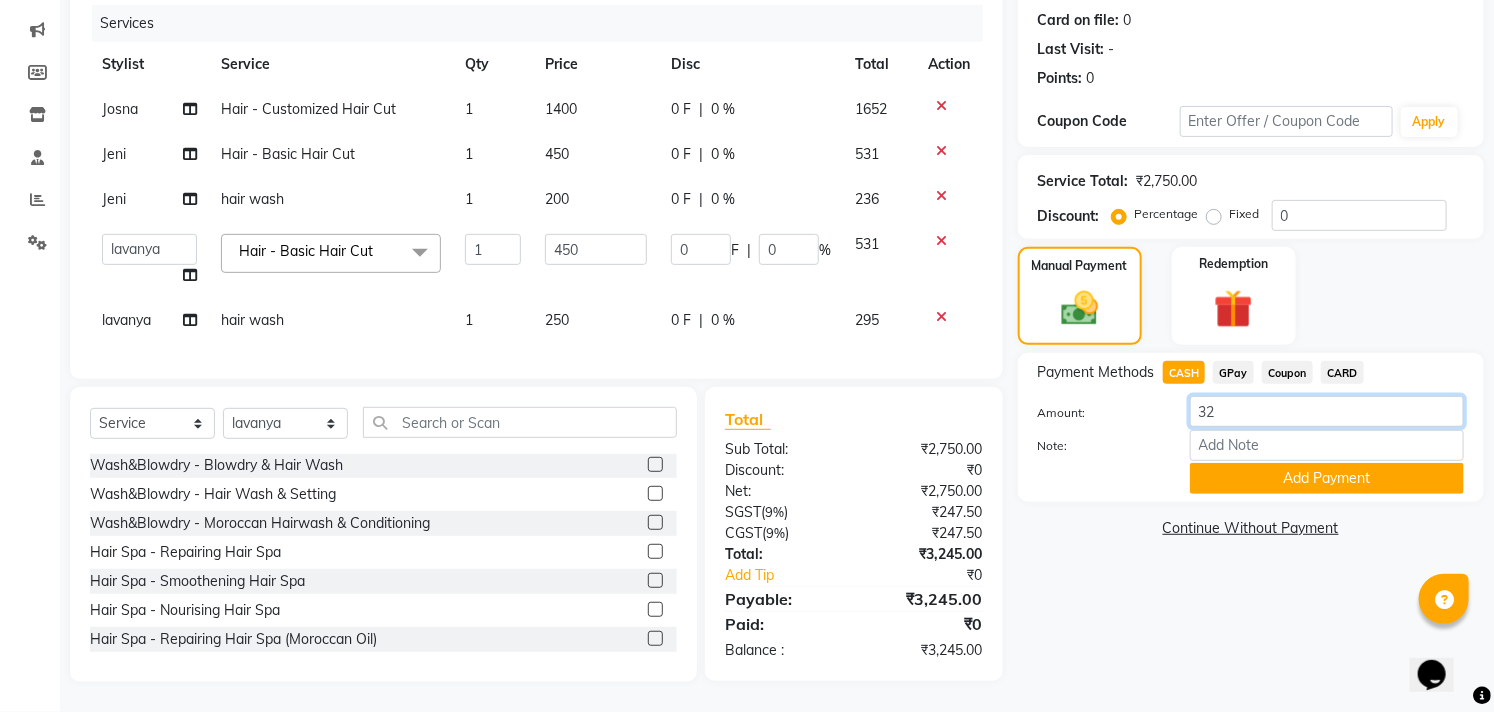 type on "3" 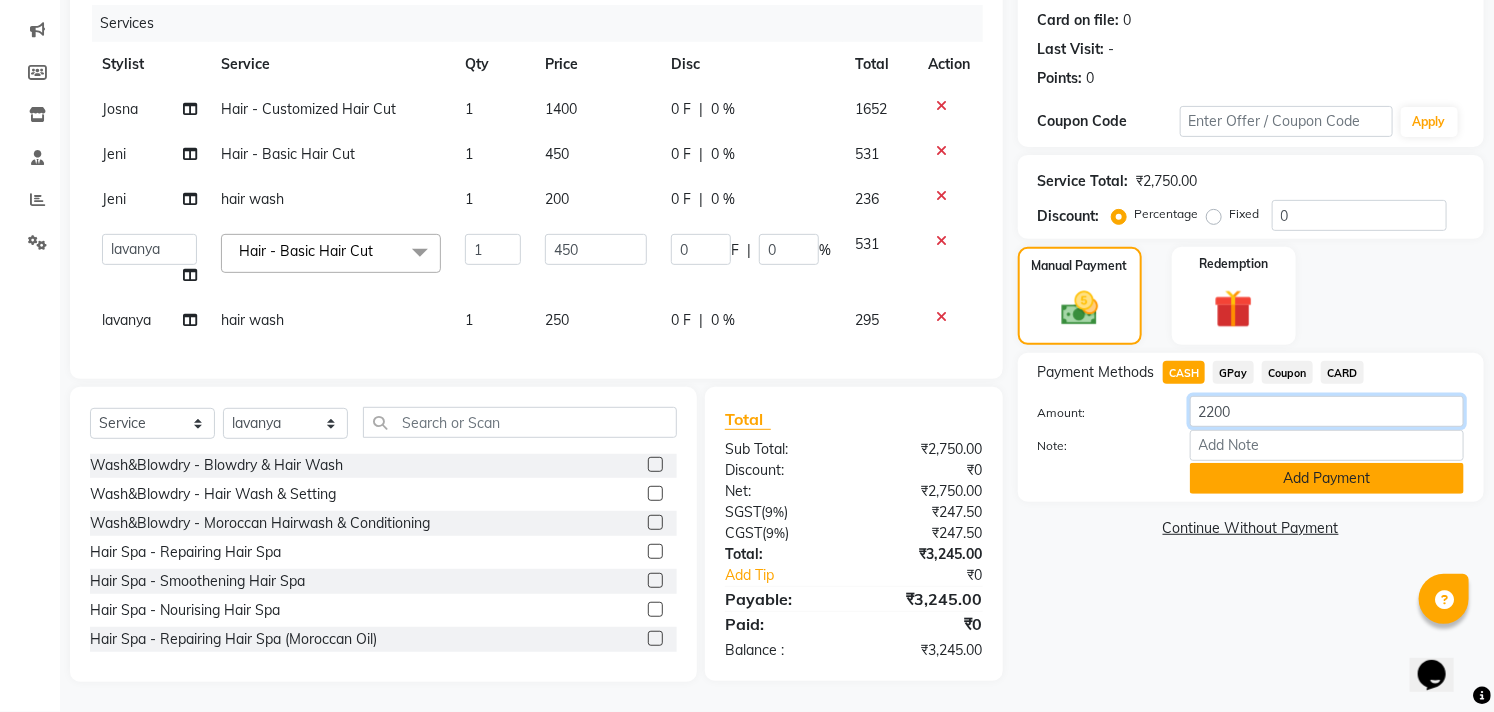 type on "2200" 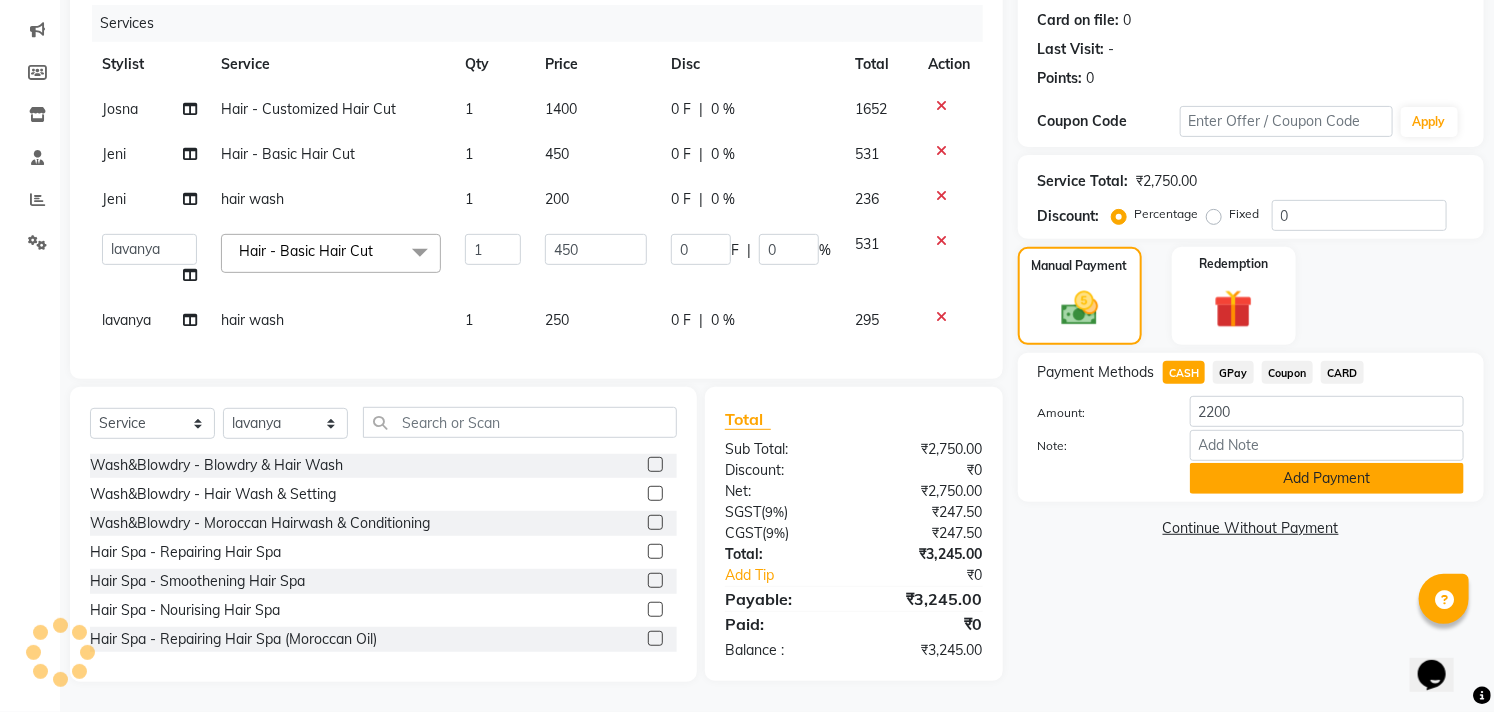 click on "Add Payment" 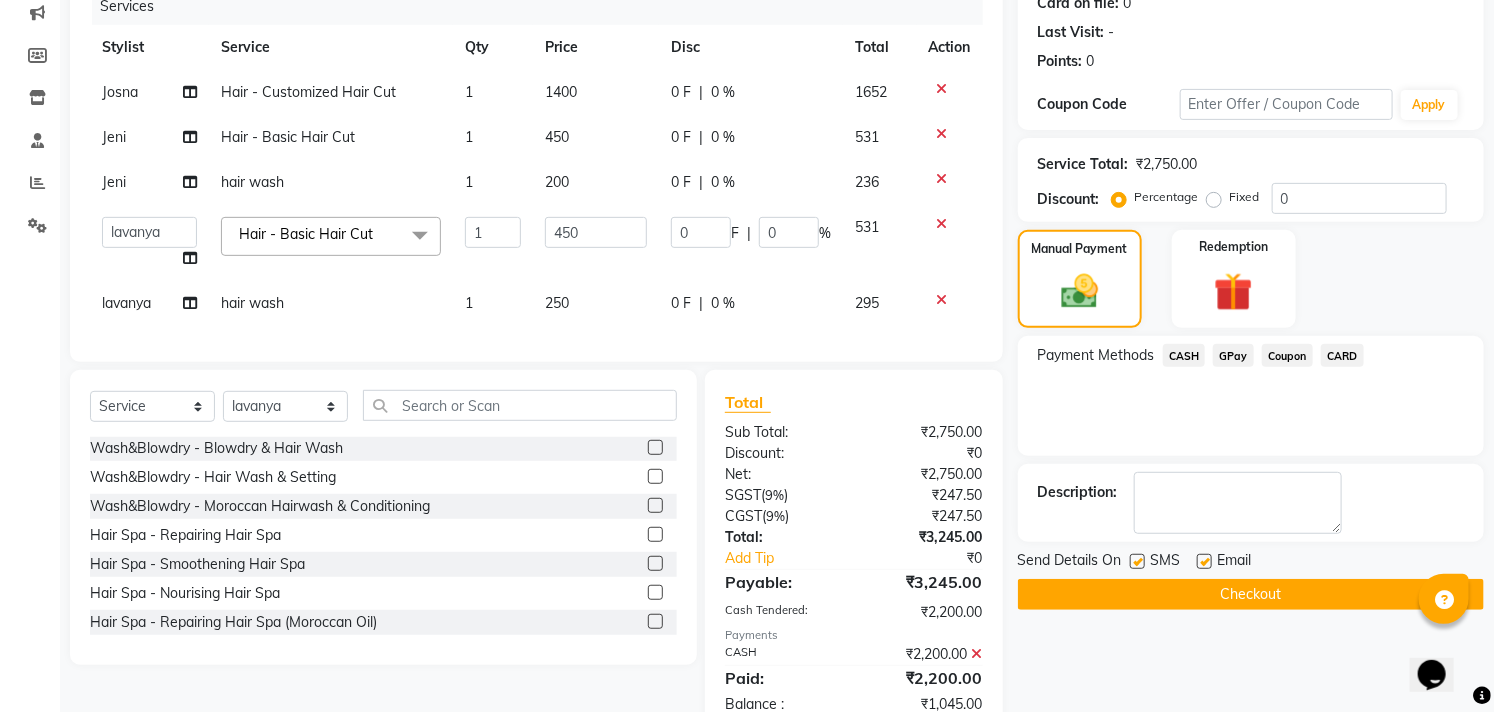 click on "GPay" 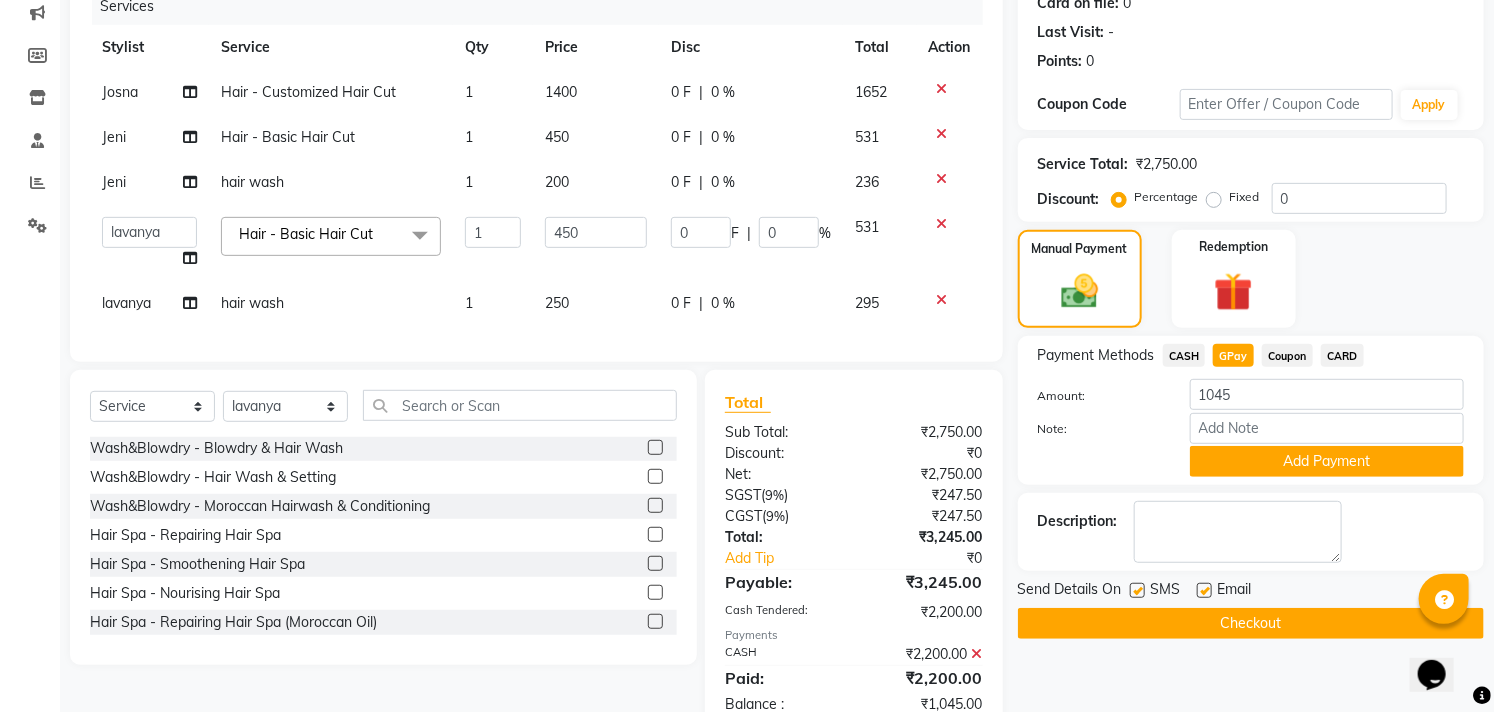drag, startPoint x: 1201, startPoint y: 593, endPoint x: 1186, endPoint y: 572, distance: 25.806976 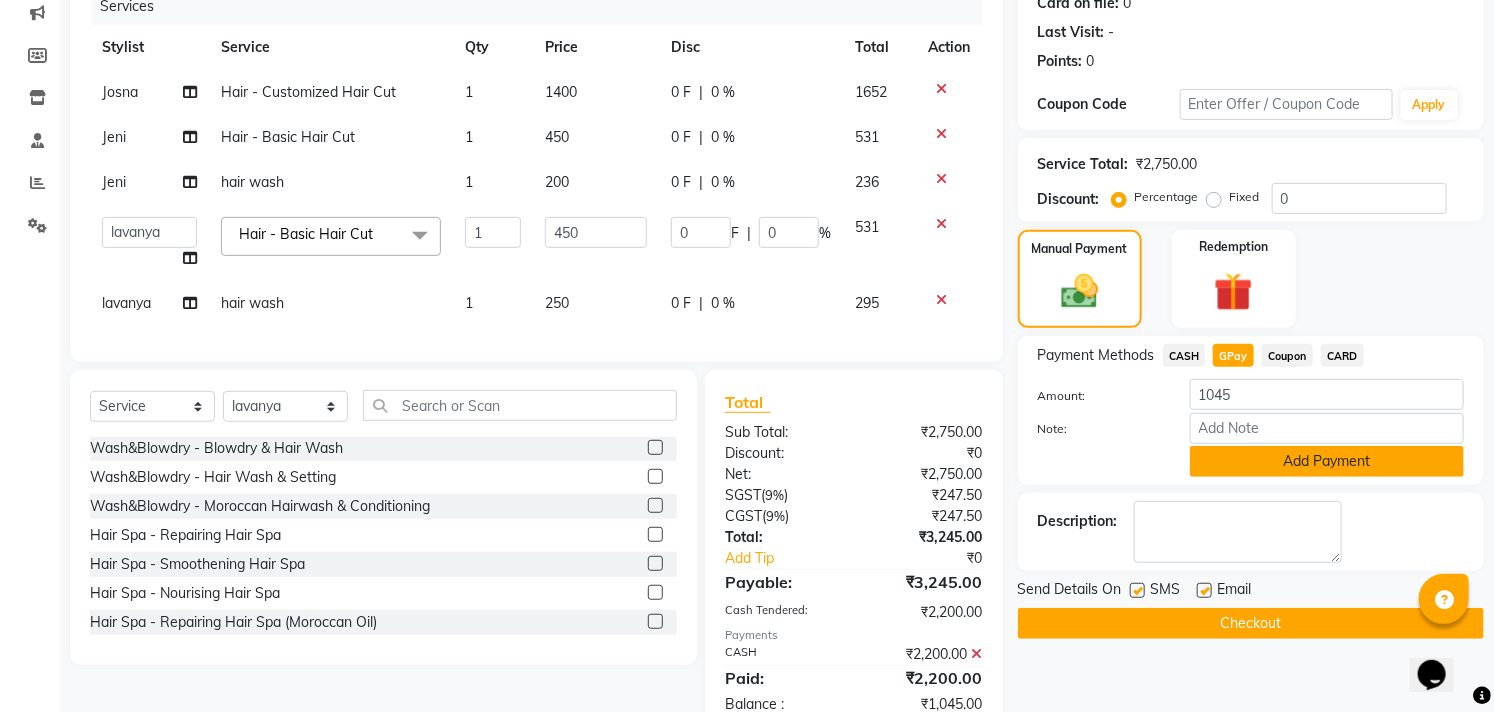 click on "Add Payment" 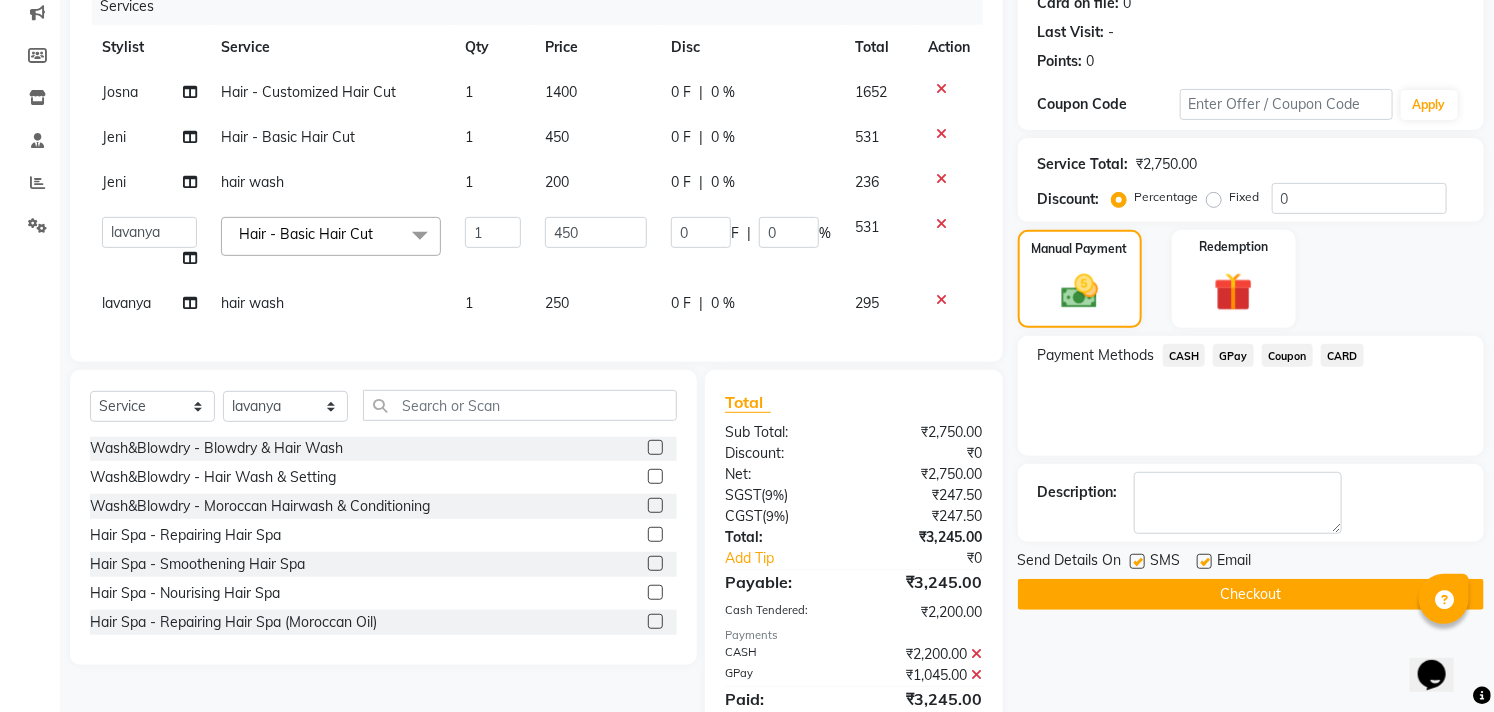 click 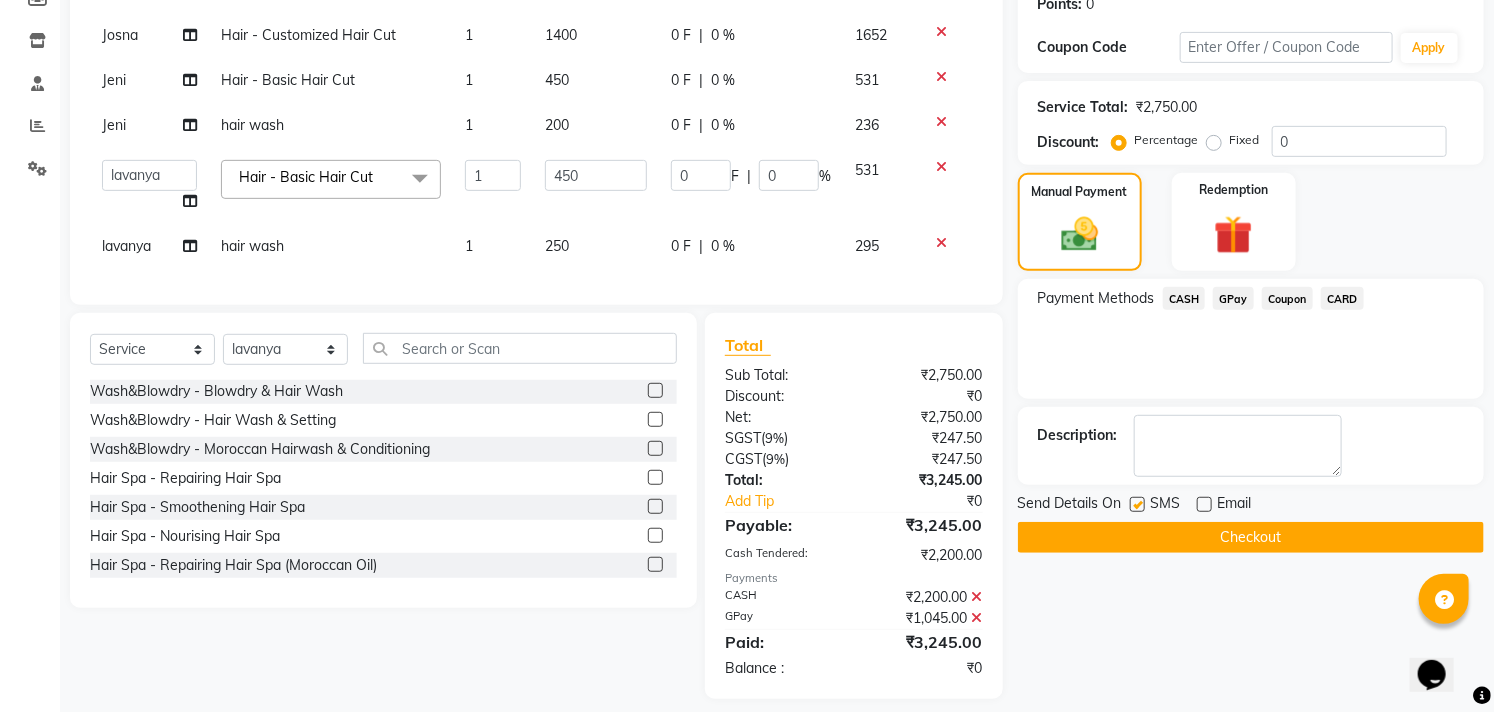 scroll, scrollTop: 350, scrollLeft: 0, axis: vertical 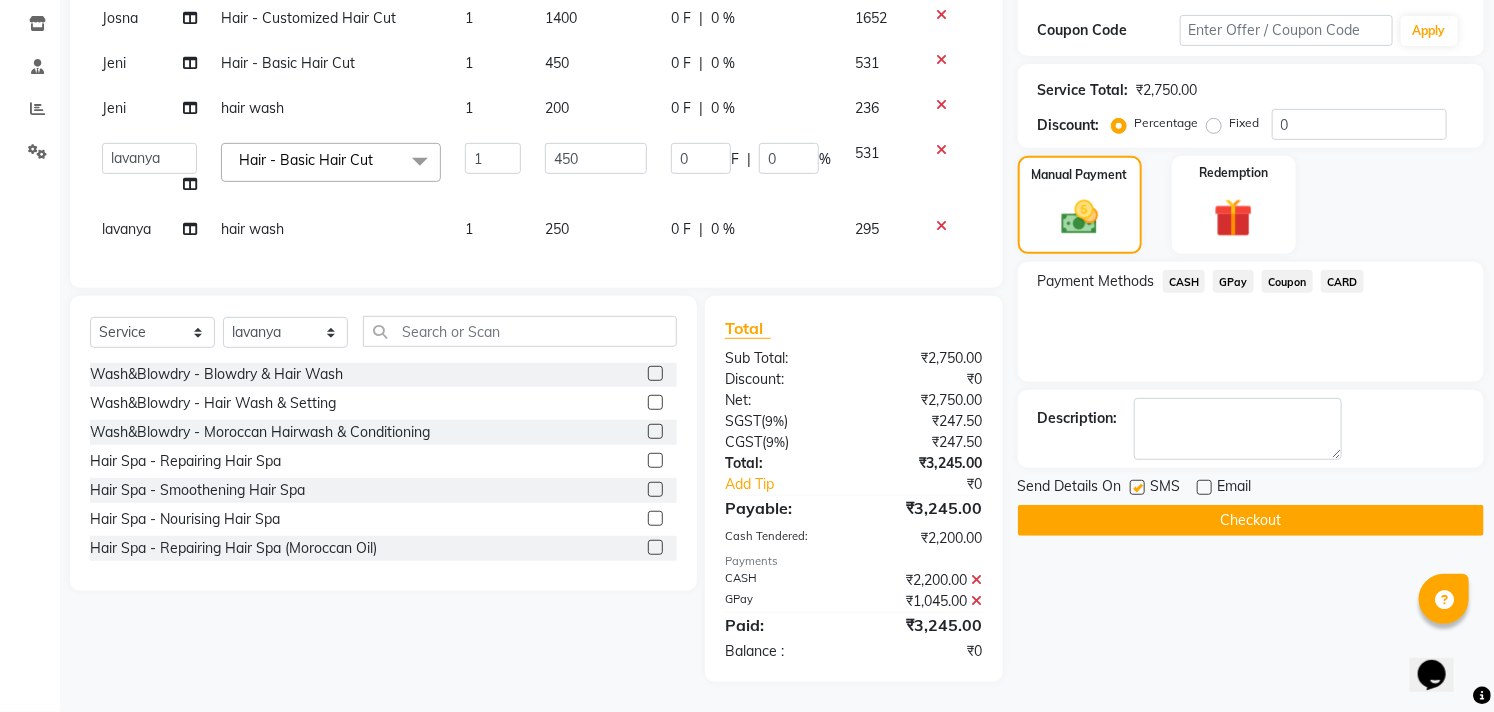 click on "Checkout" 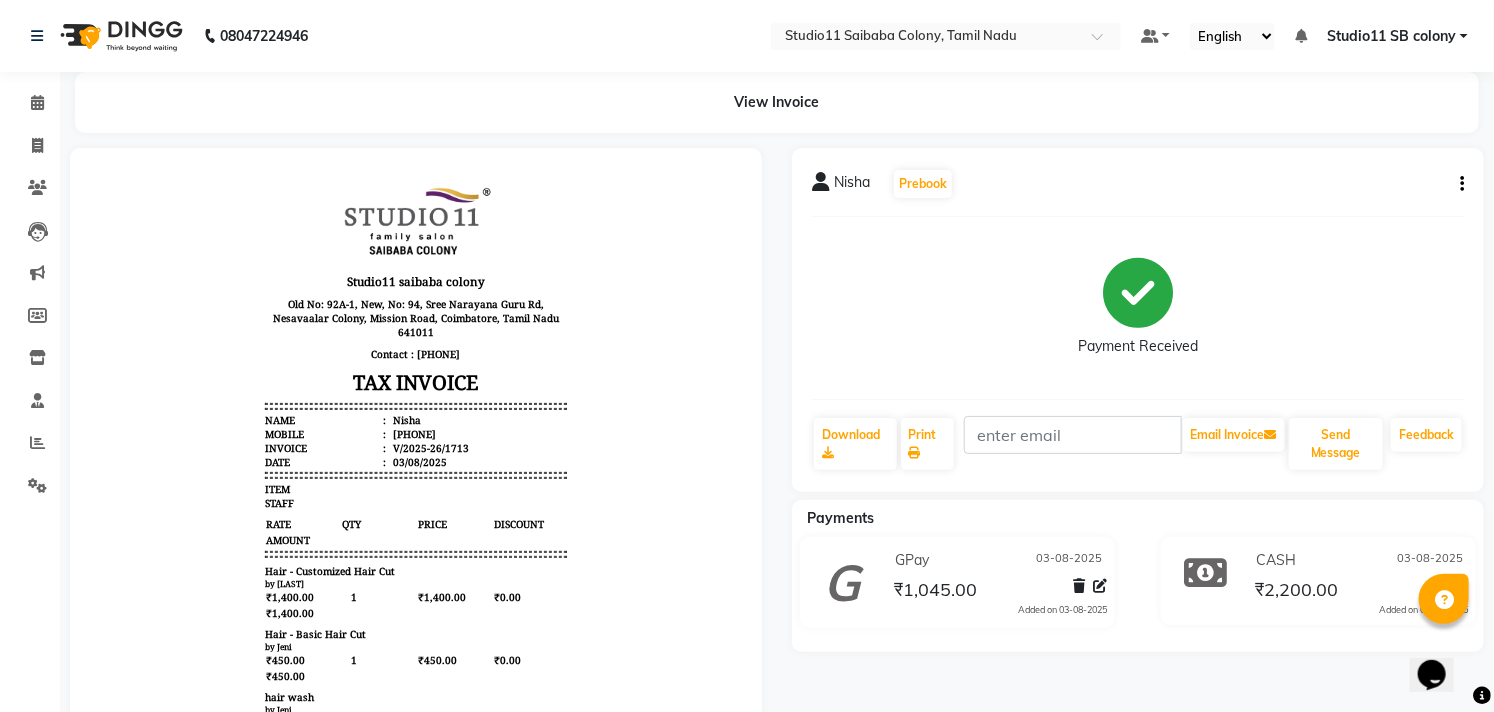 scroll, scrollTop: 405, scrollLeft: 0, axis: vertical 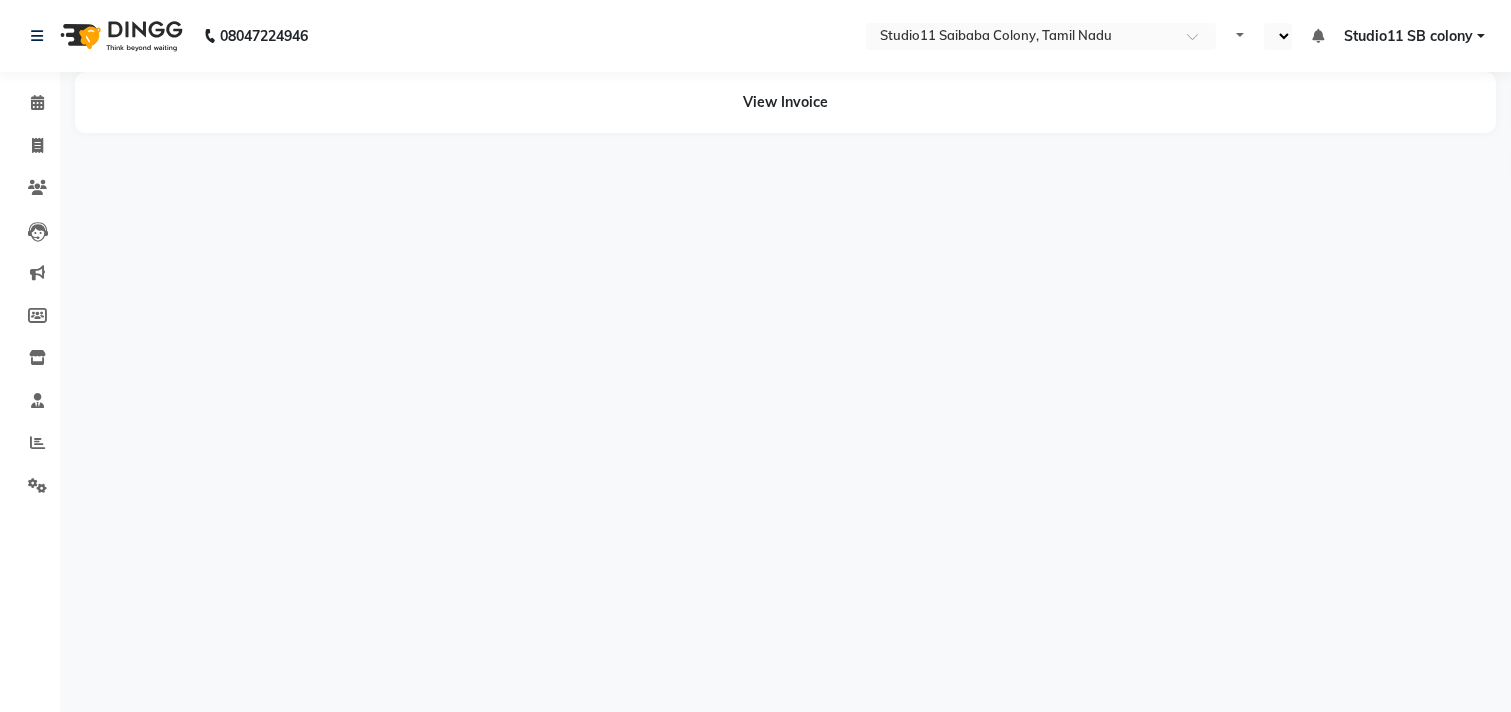 select on "en" 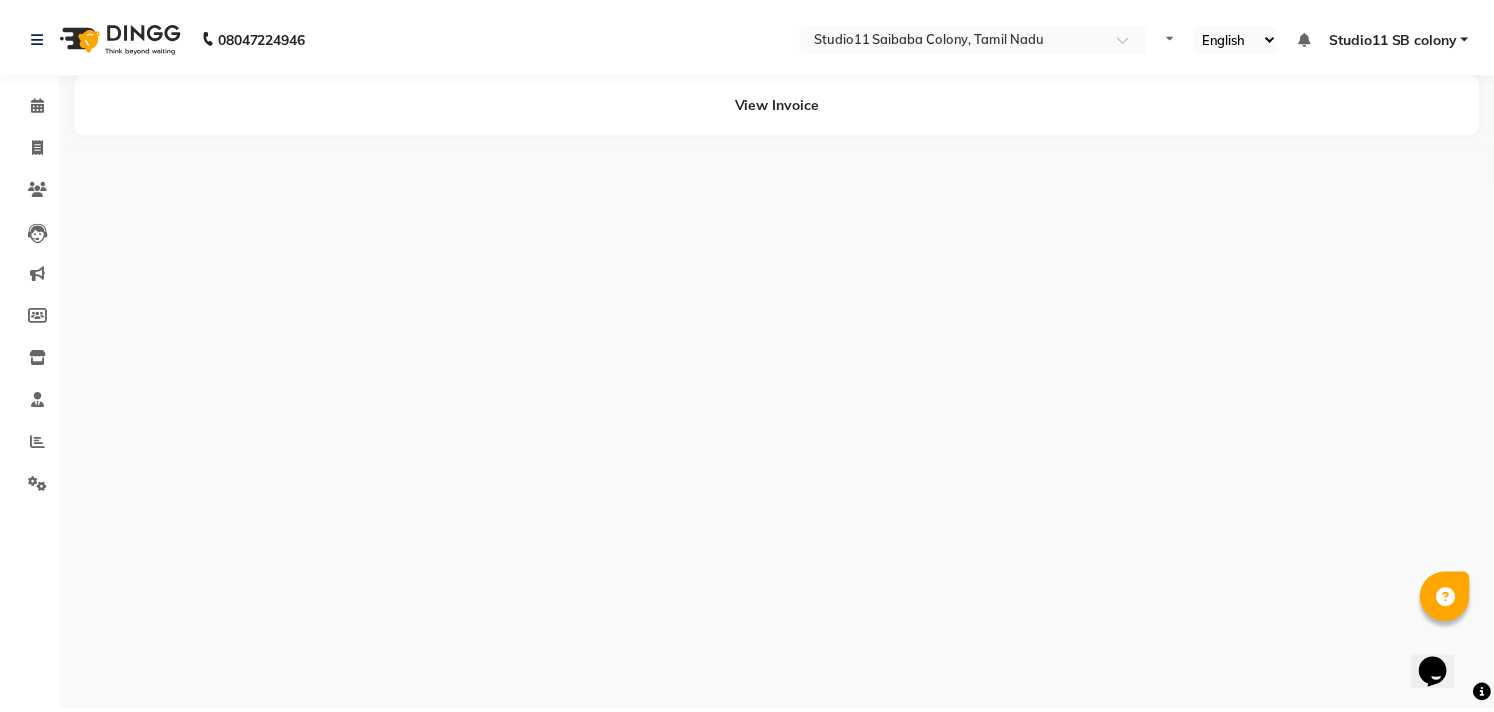 scroll, scrollTop: 0, scrollLeft: 0, axis: both 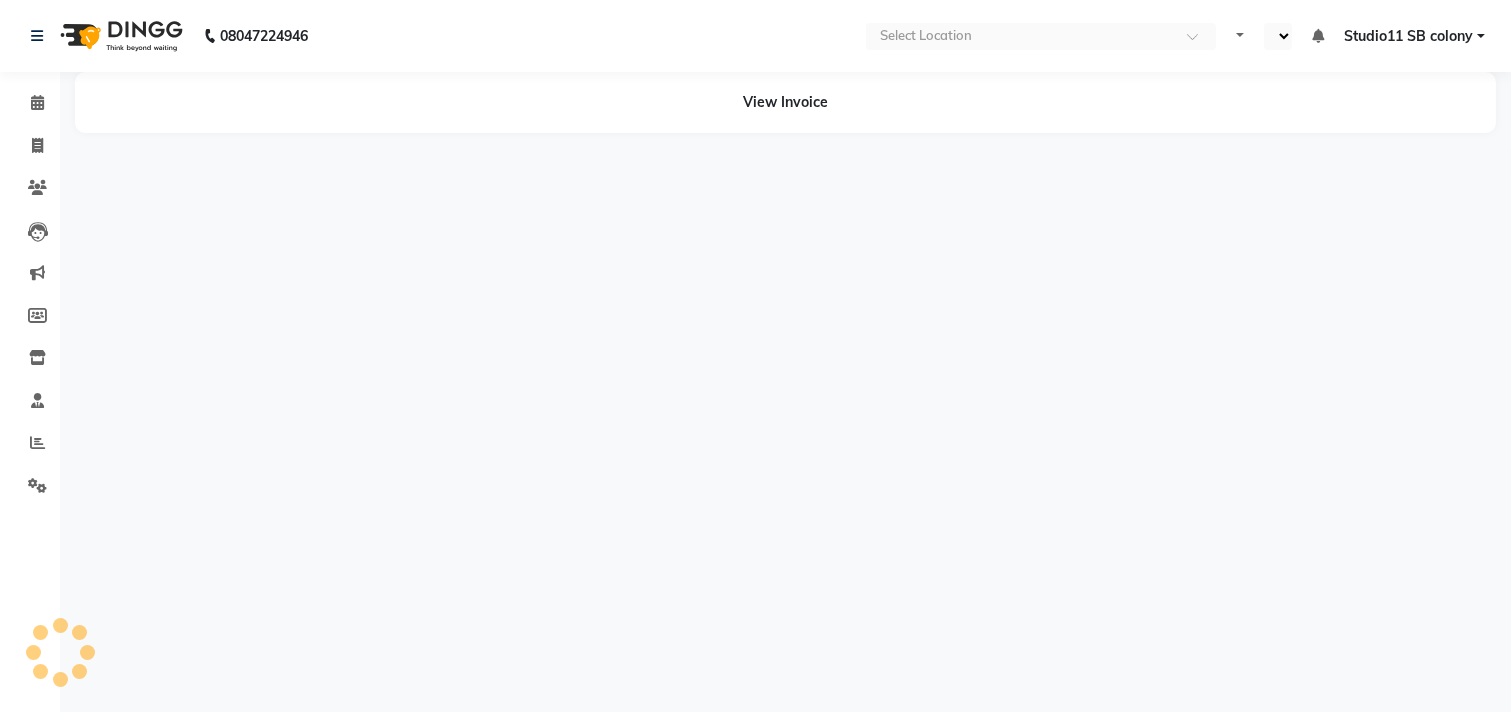 select on "en" 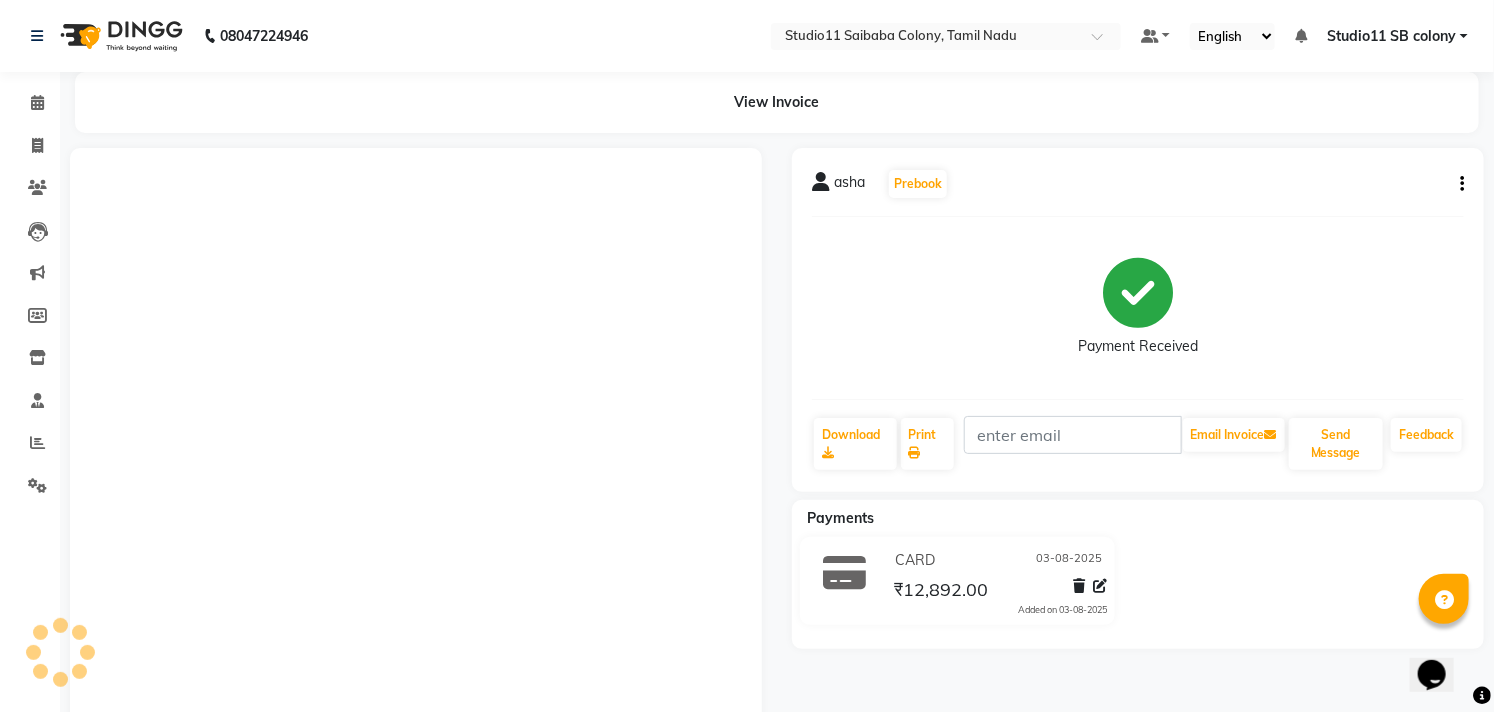 scroll, scrollTop: 0, scrollLeft: 0, axis: both 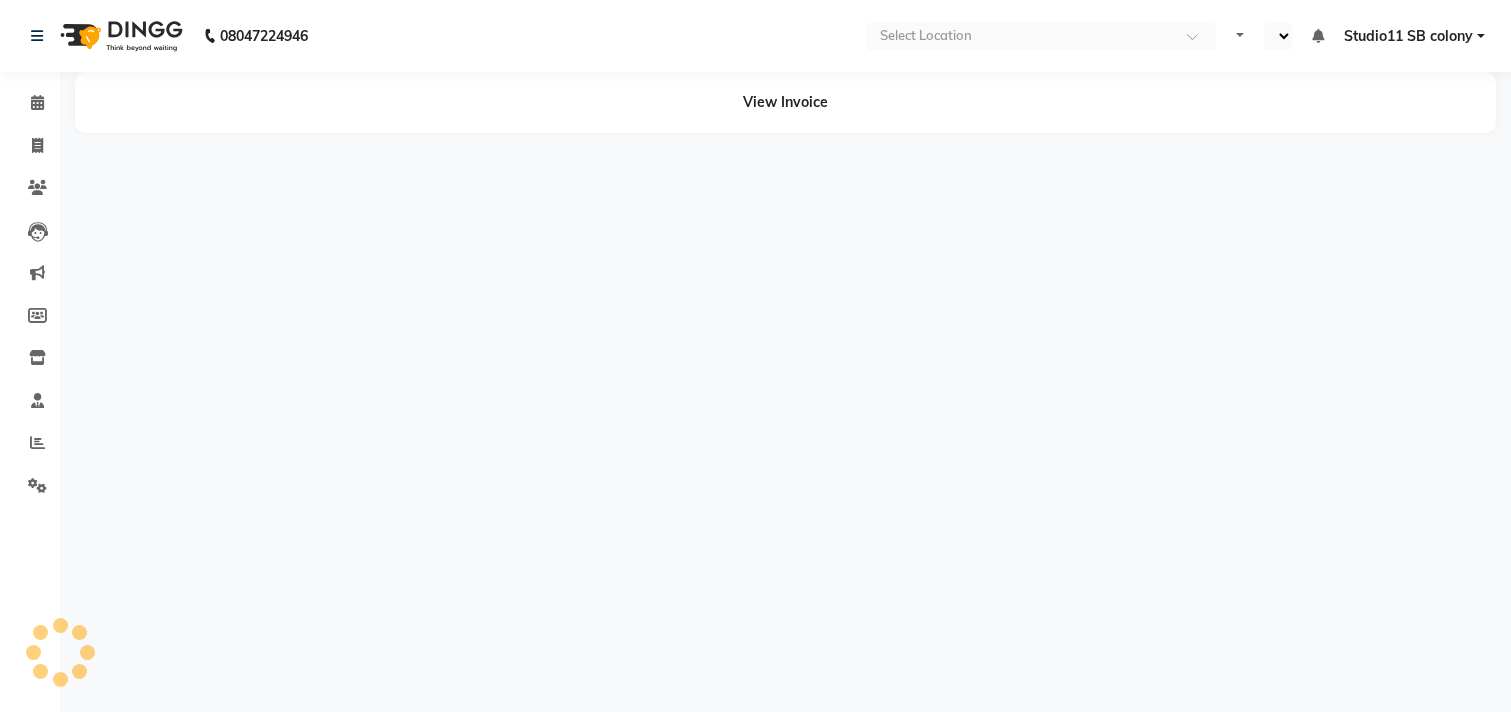 select on "en" 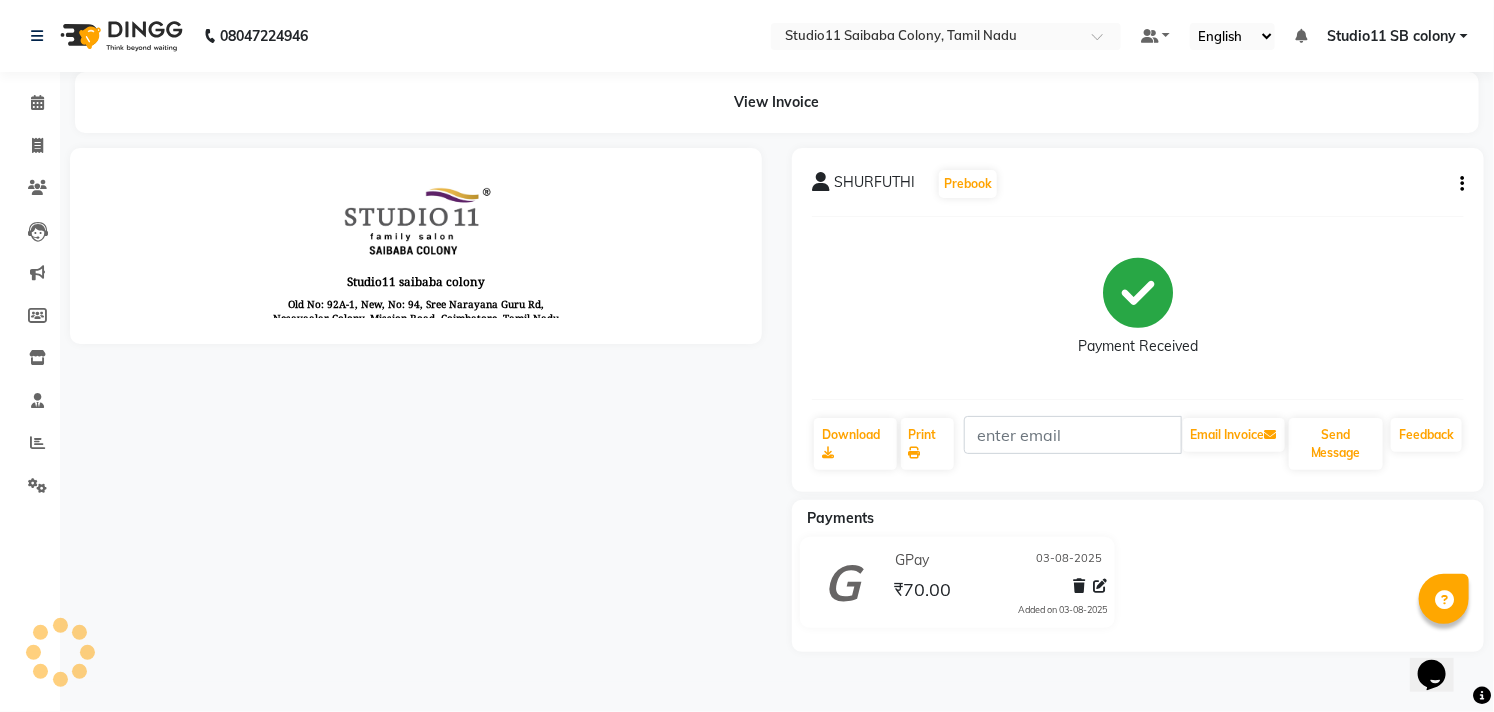scroll, scrollTop: 0, scrollLeft: 0, axis: both 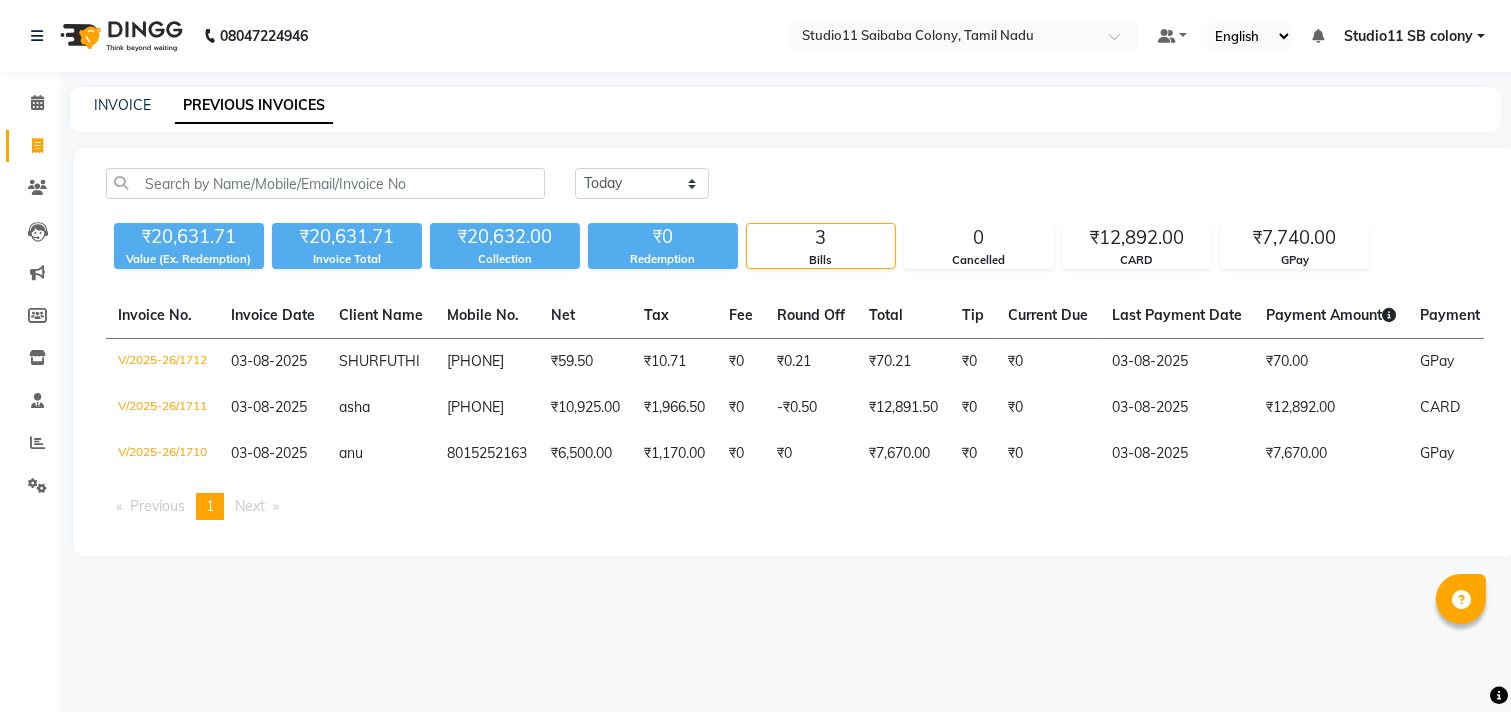 drag, startPoint x: 860, startPoint y: 544, endPoint x: 497, endPoint y: 573, distance: 364.15656 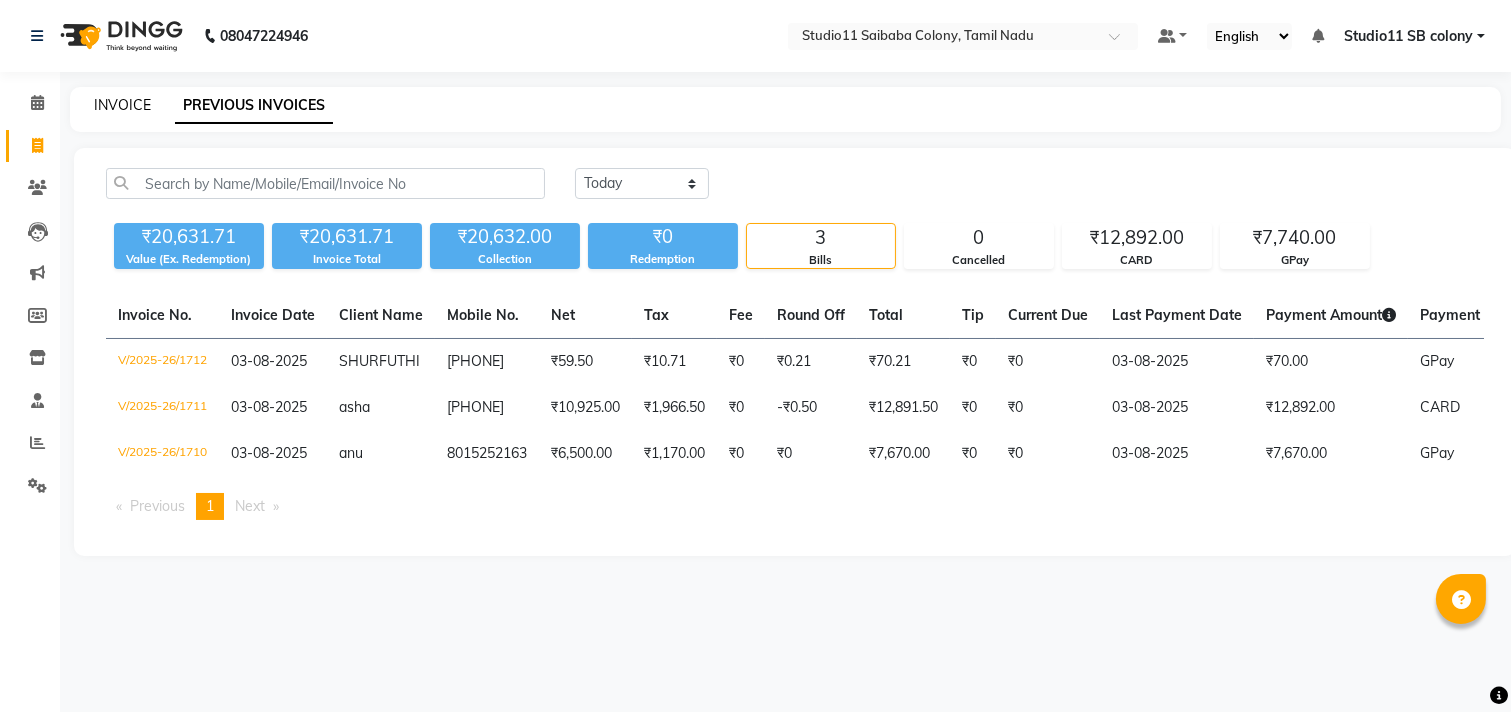 click on "INVOICE" 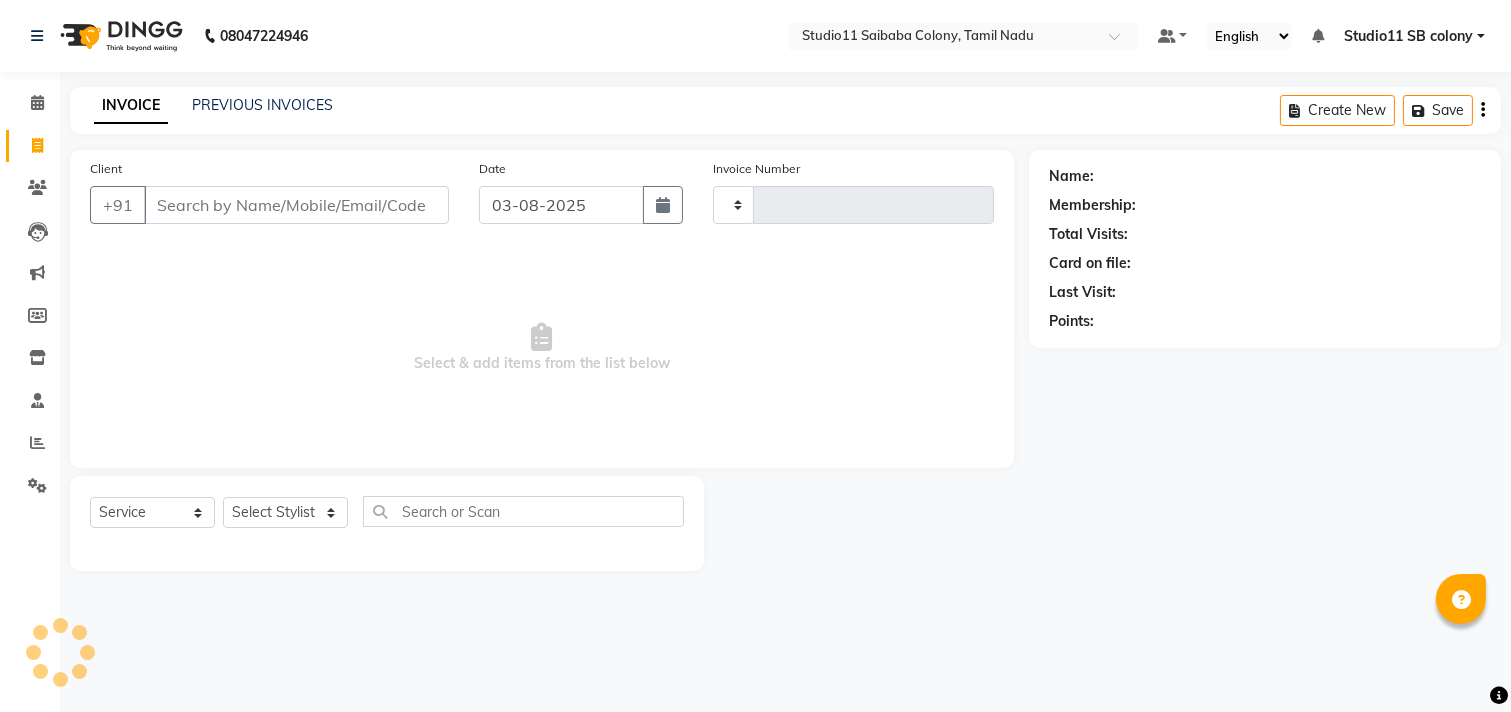 type on "1714" 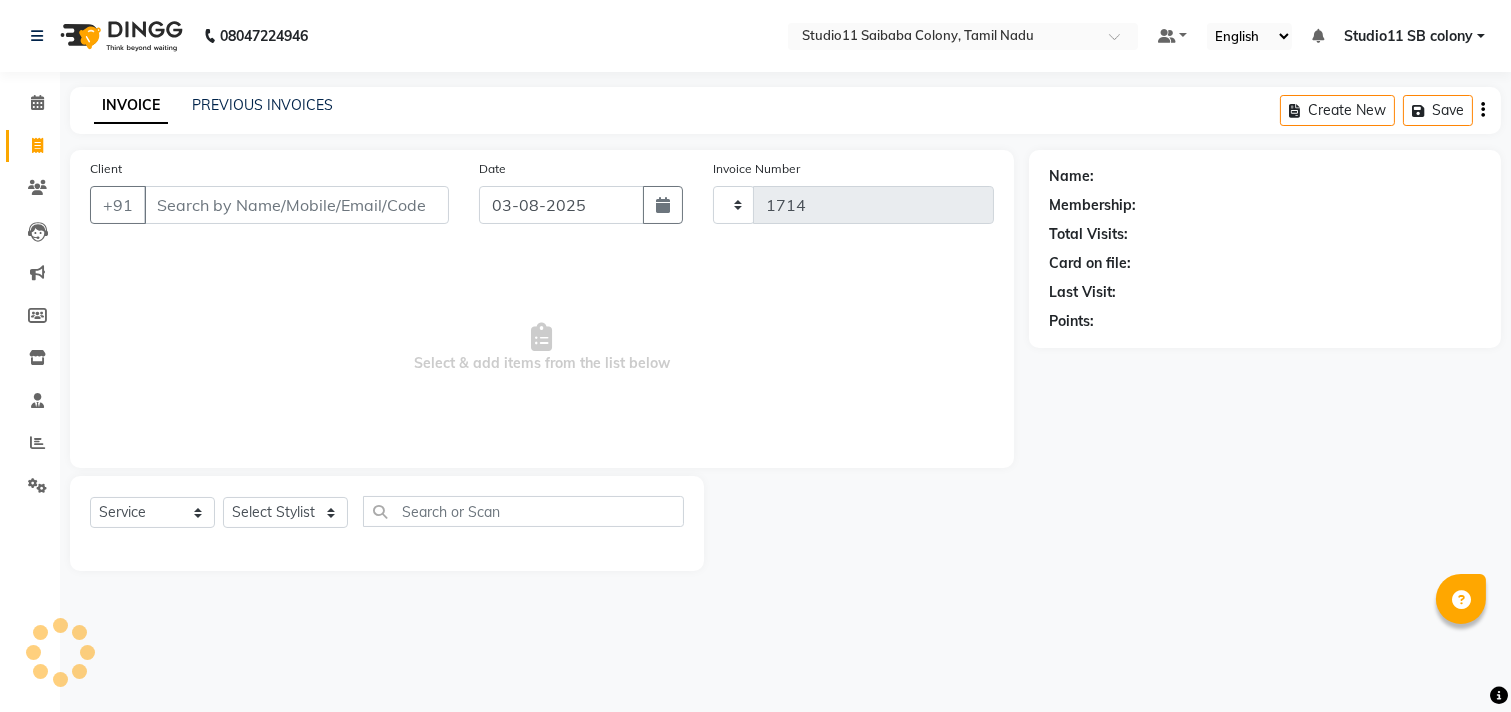 select on "7717" 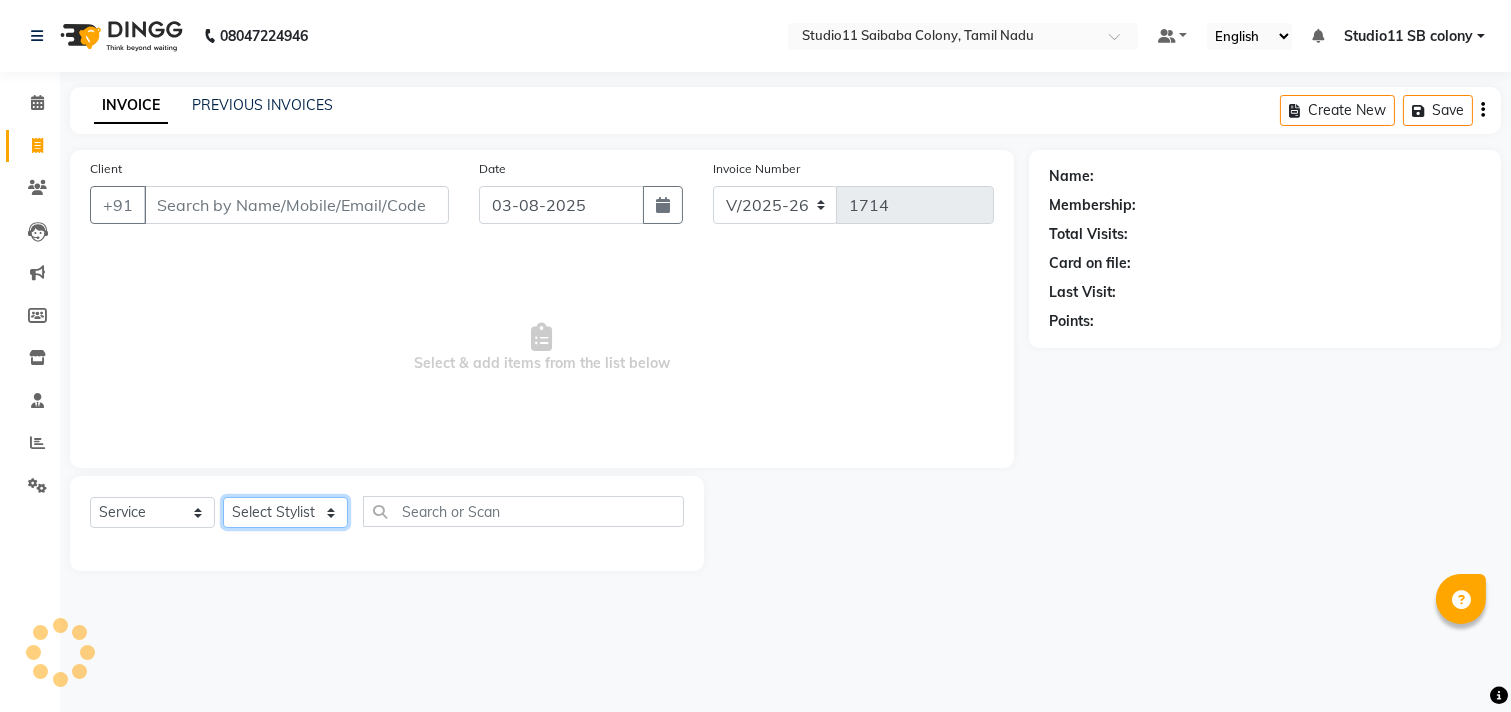 click on "Select Stylist" 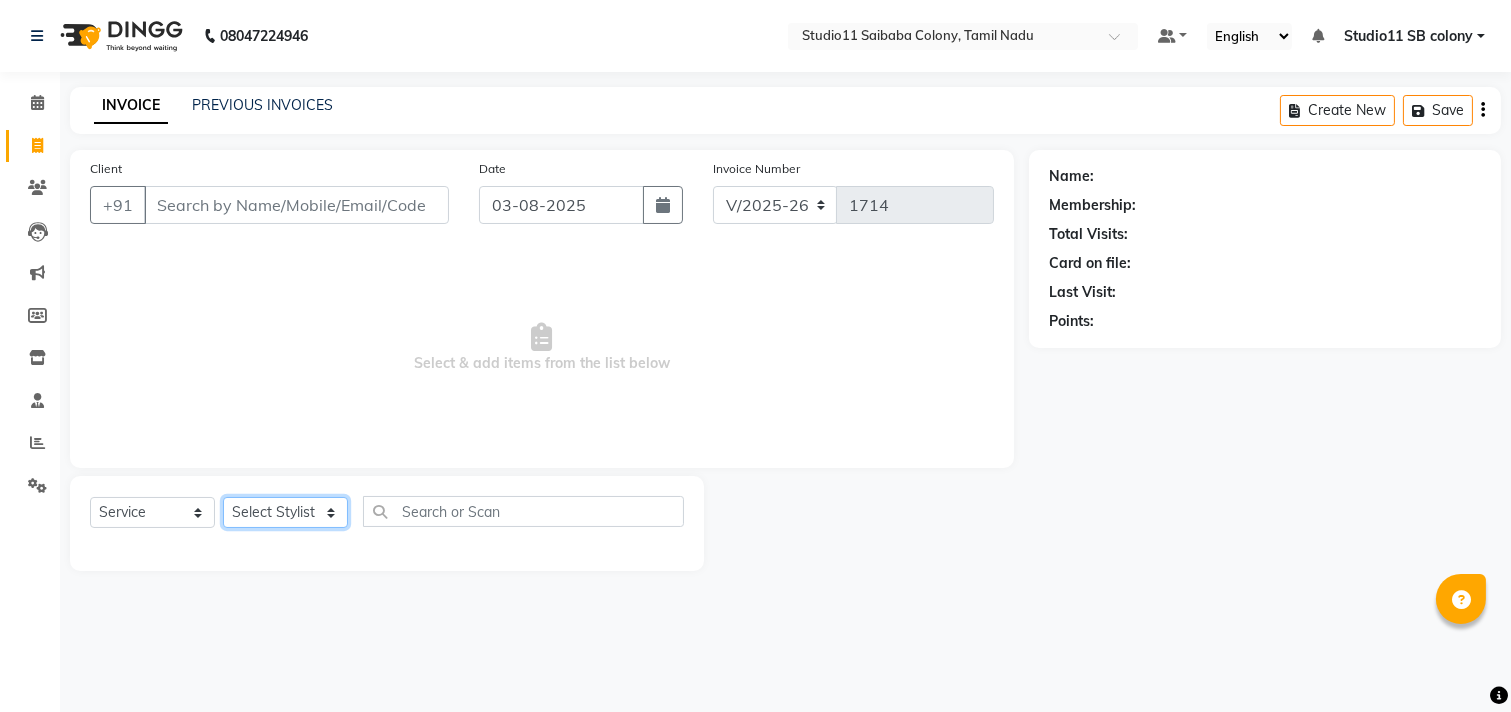 click on "Select Stylist" 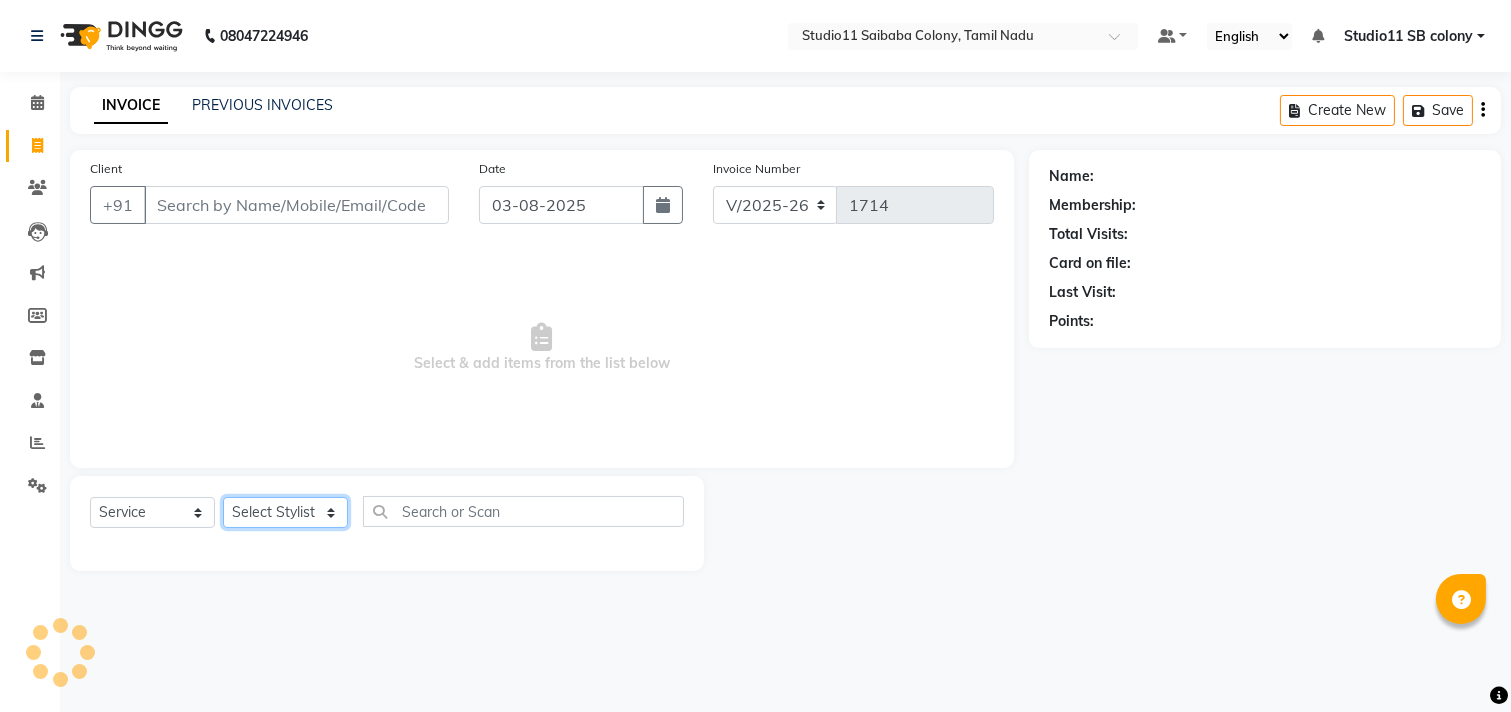 click on "Select Stylist Afzal Akbar Dani Jeni Josna kaif lavanya manimekalai Praveen Sonu Studio11 SB colony Tahir tamil" 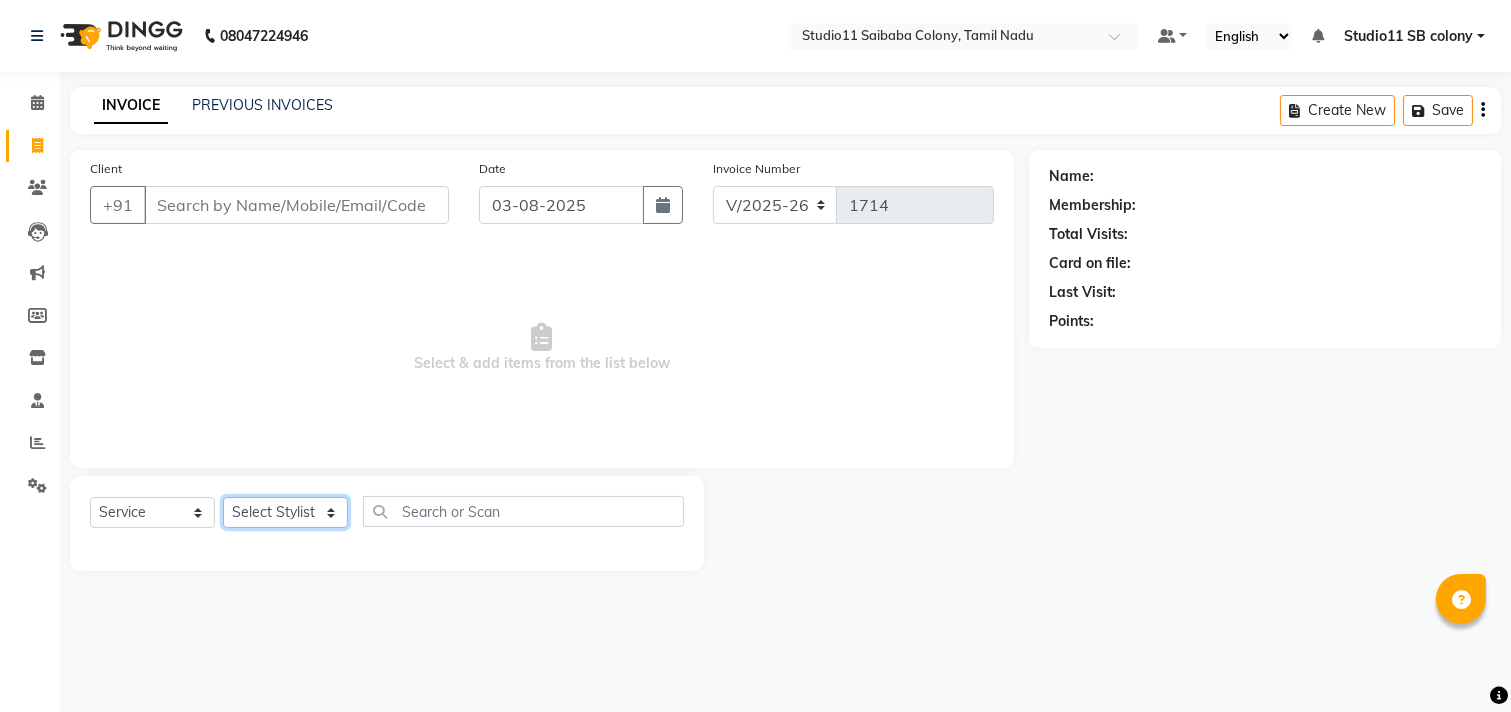 select on "68835" 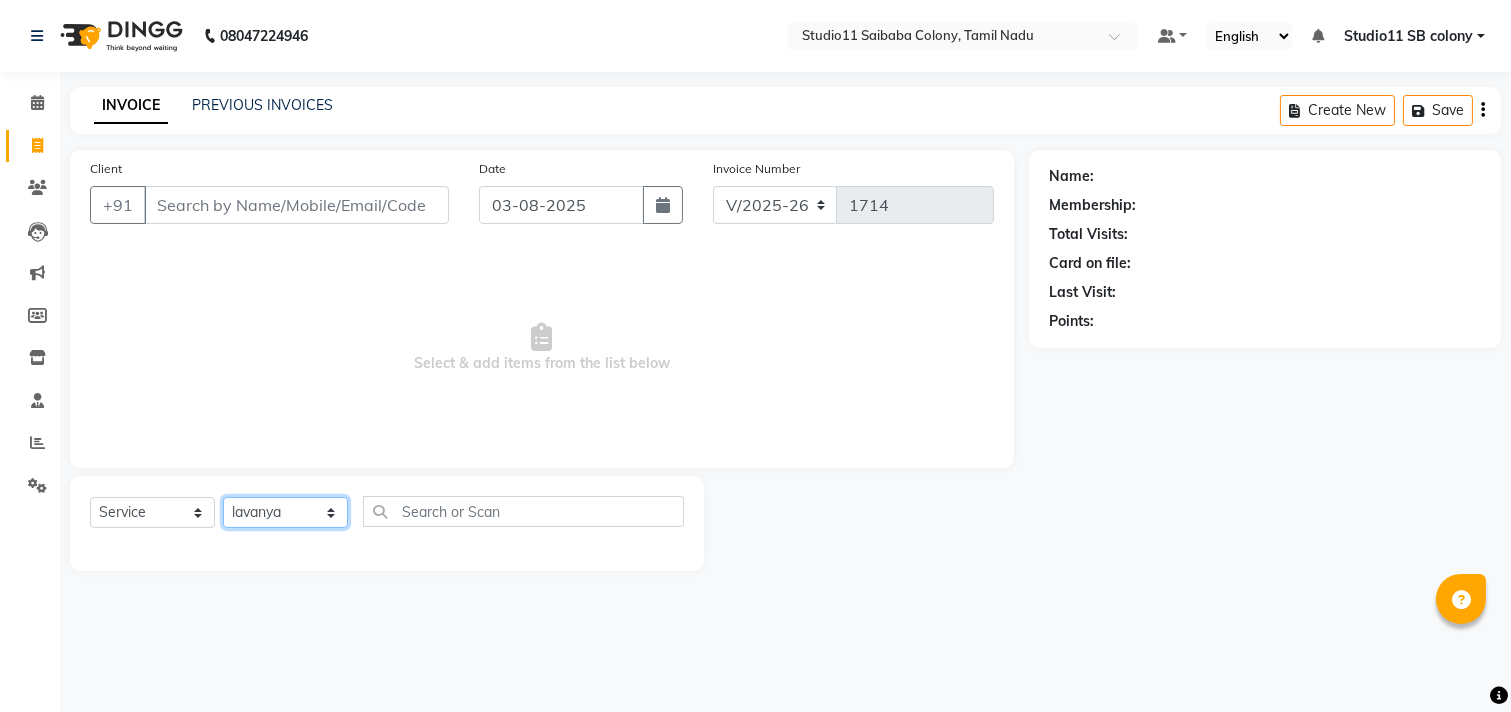 click on "Select Stylist Afzal Akbar Dani Jeni Josna kaif lavanya manimekalai Praveen Sonu Studio11 SB colony Tahir tamil" 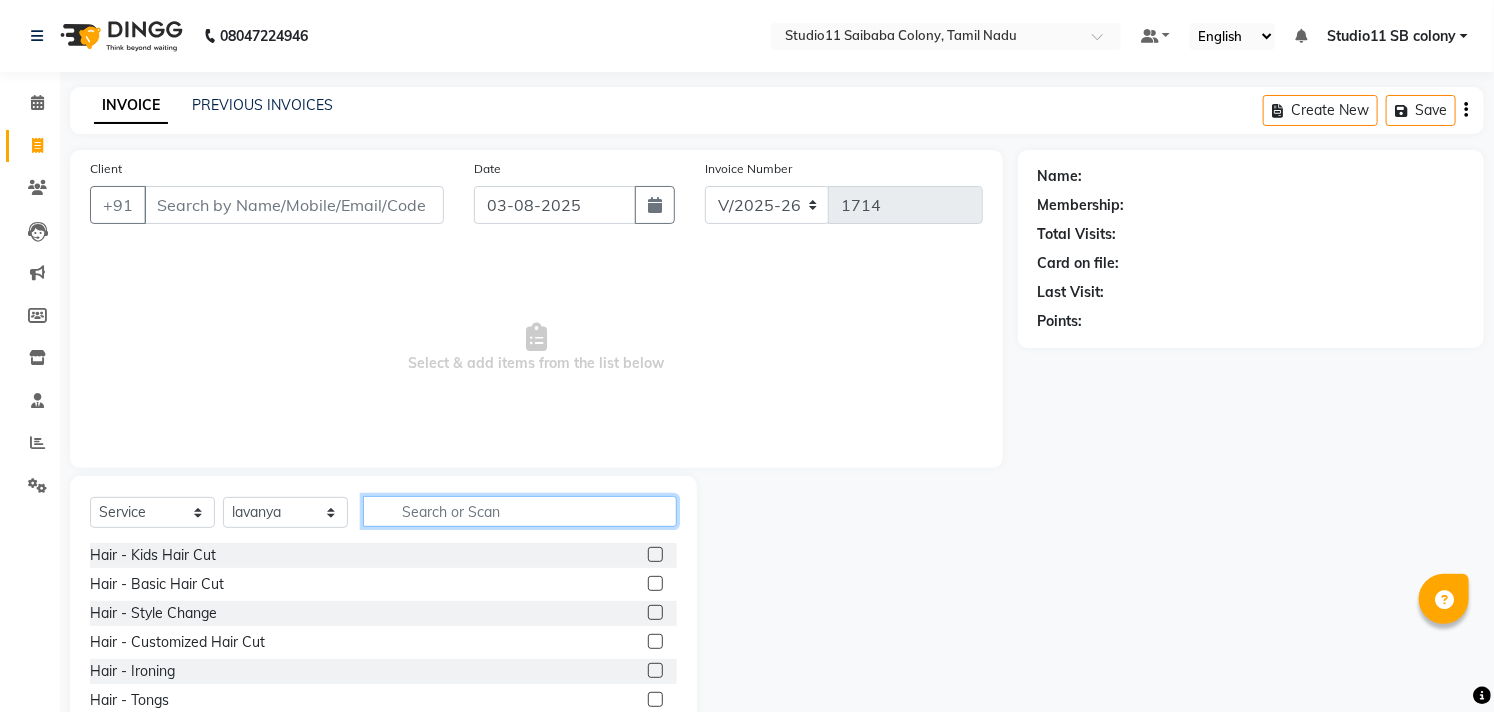 click 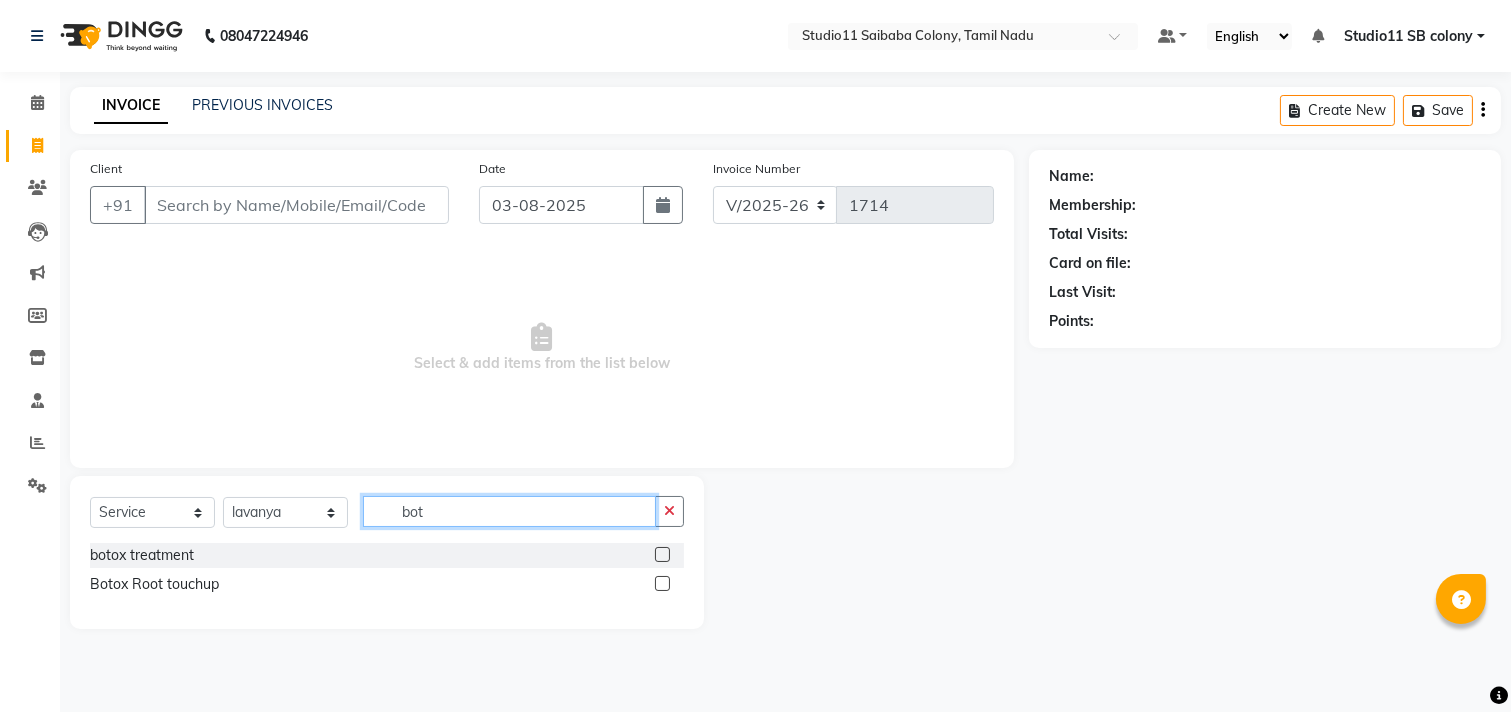 type on "bot" 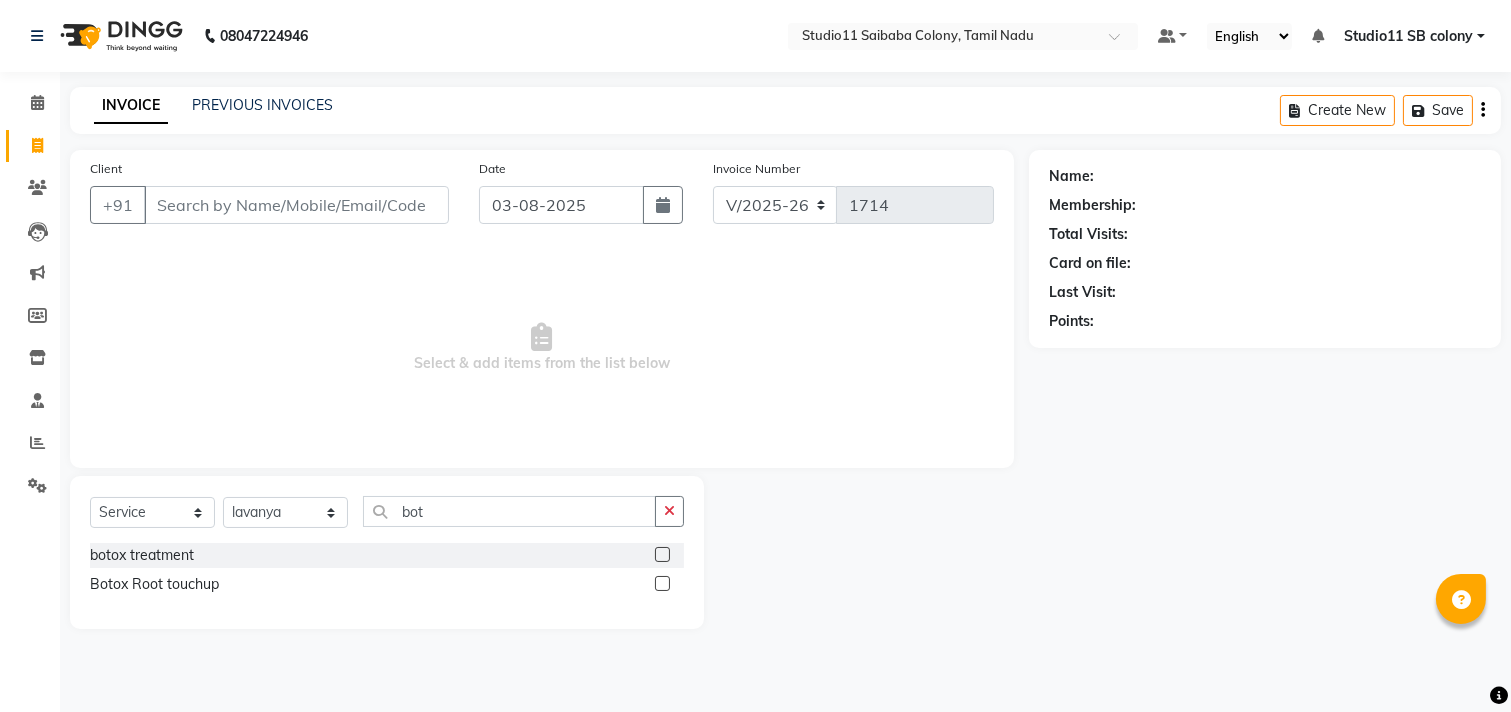click 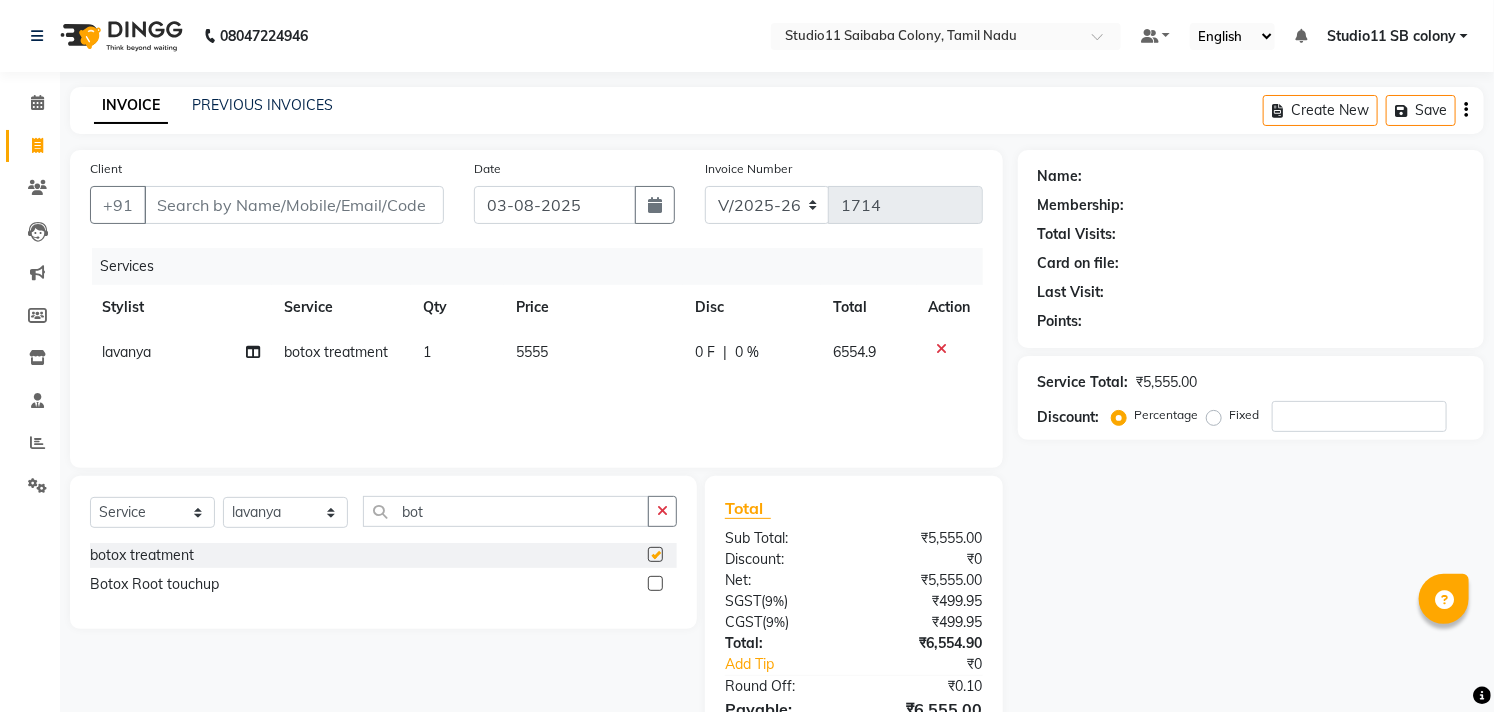 checkbox on "false" 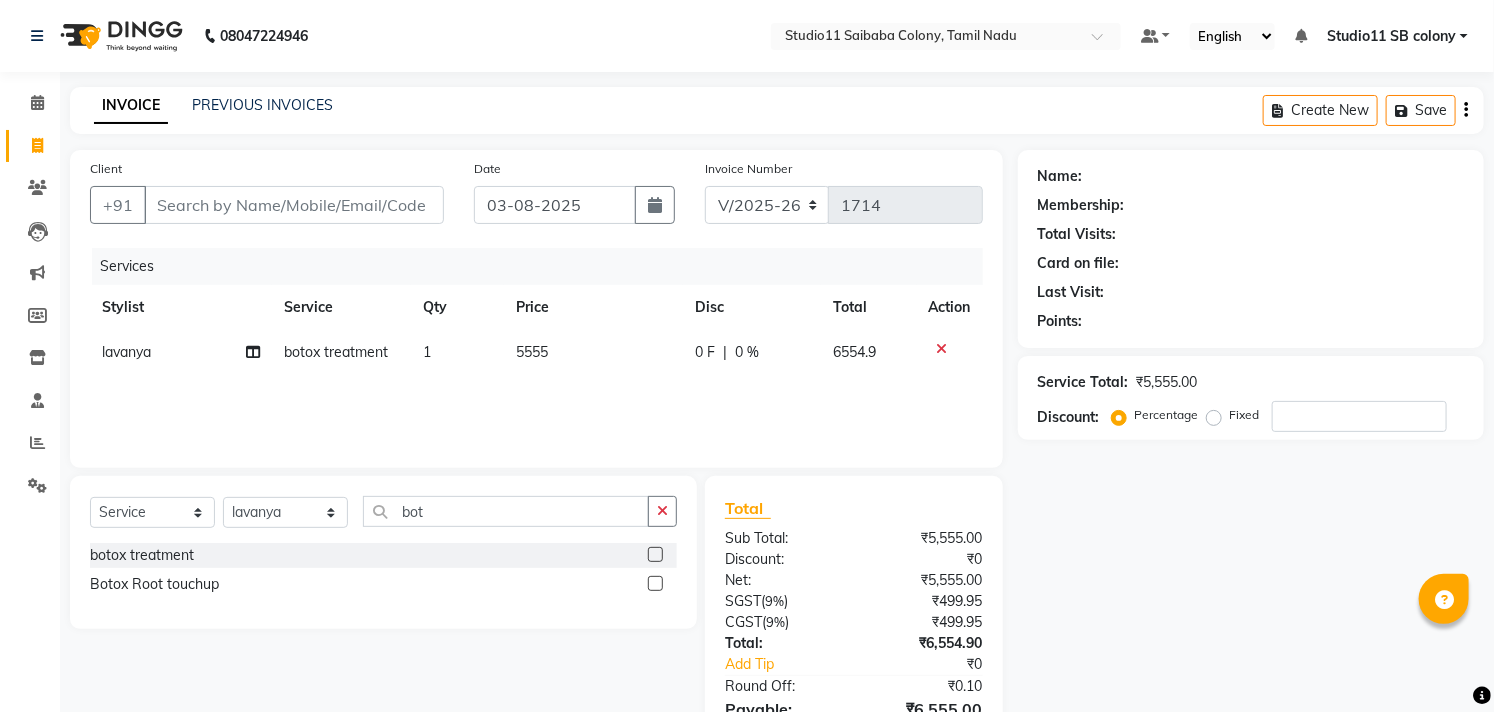 click on "5555" 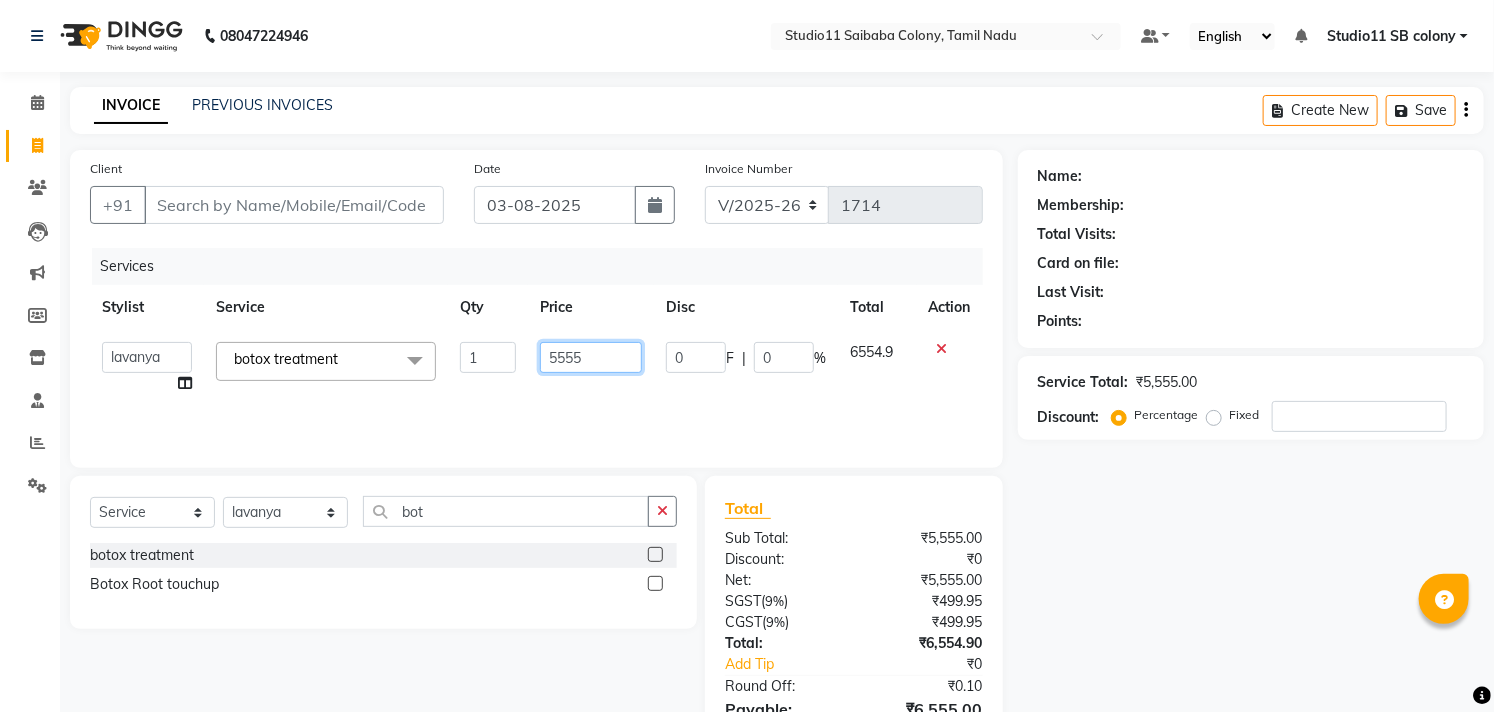 drag, startPoint x: 587, startPoint y: 371, endPoint x: 412, endPoint y: 372, distance: 175.00285 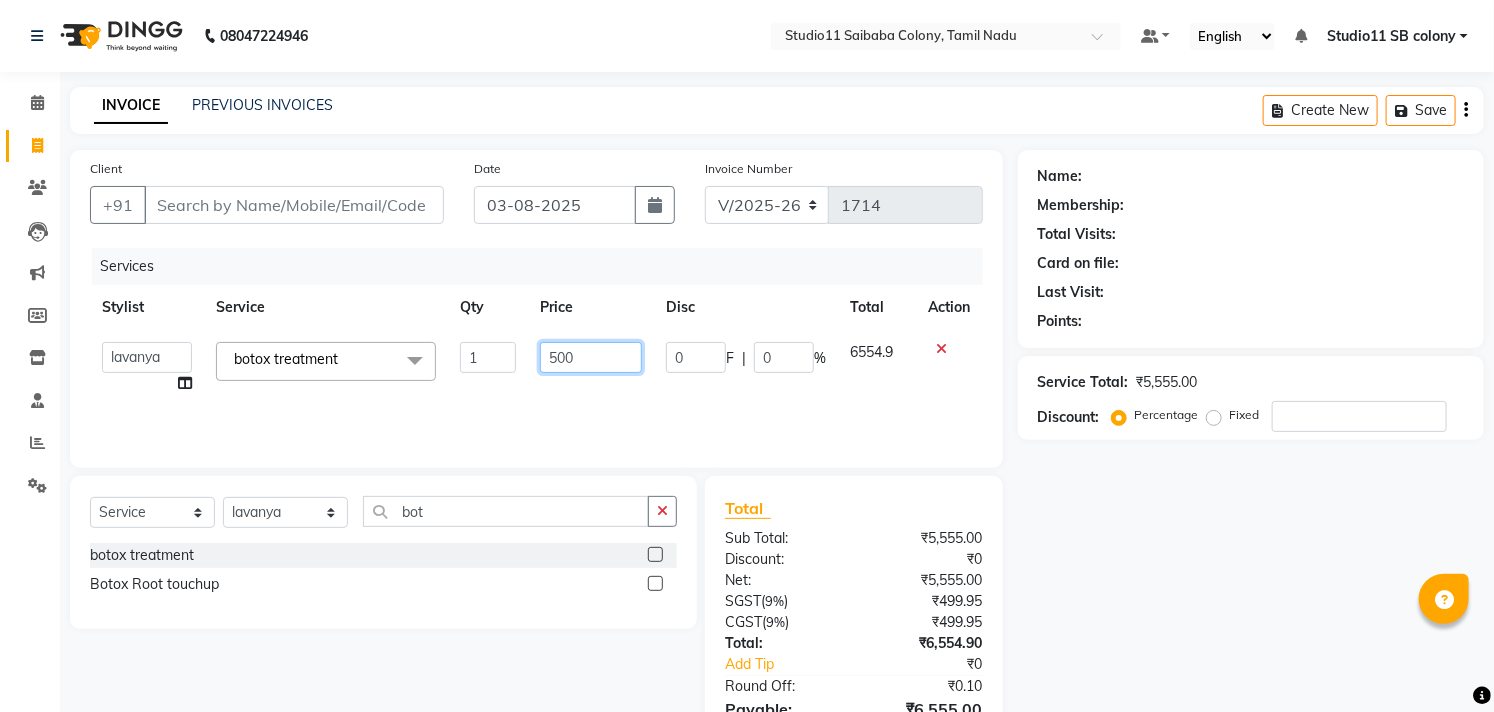 type on "5000" 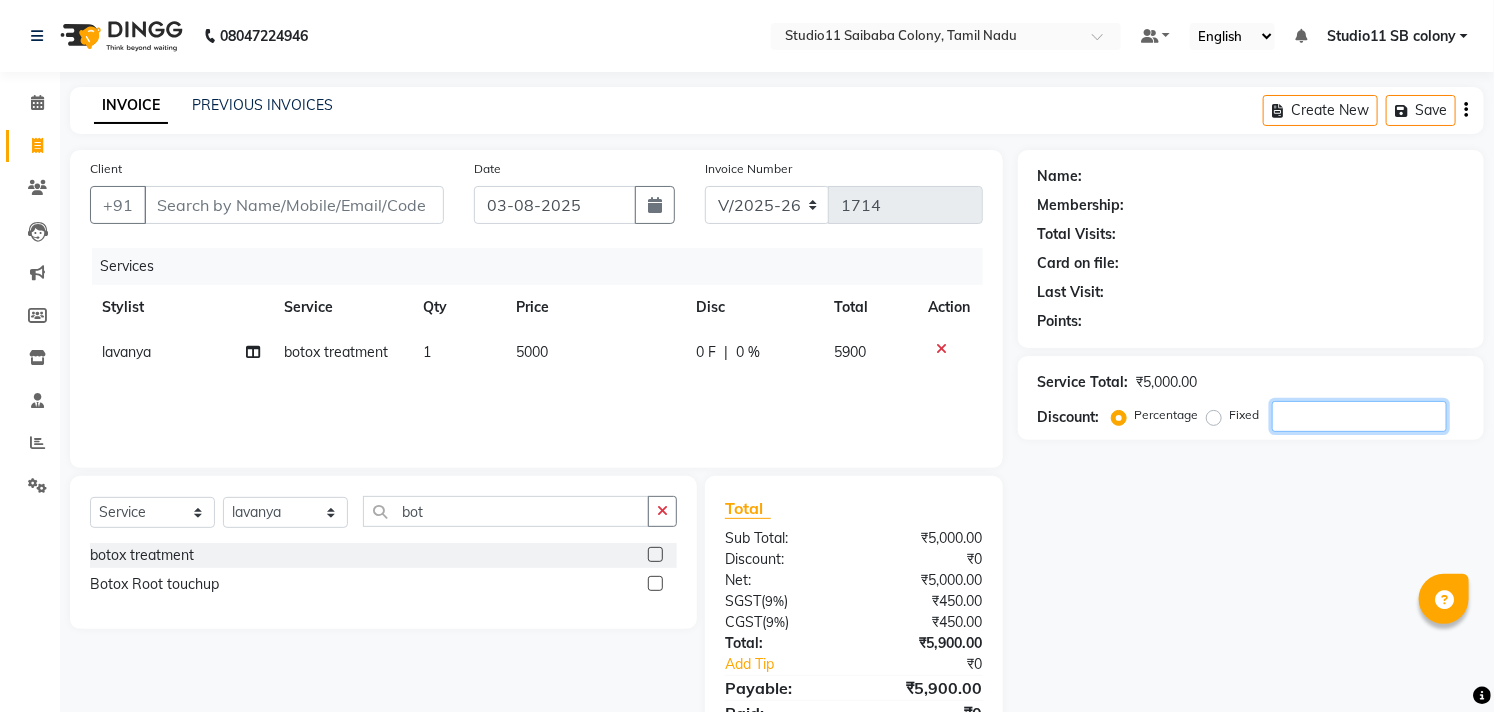 drag, startPoint x: 1376, startPoint y: 594, endPoint x: 1445, endPoint y: 540, distance: 87.61849 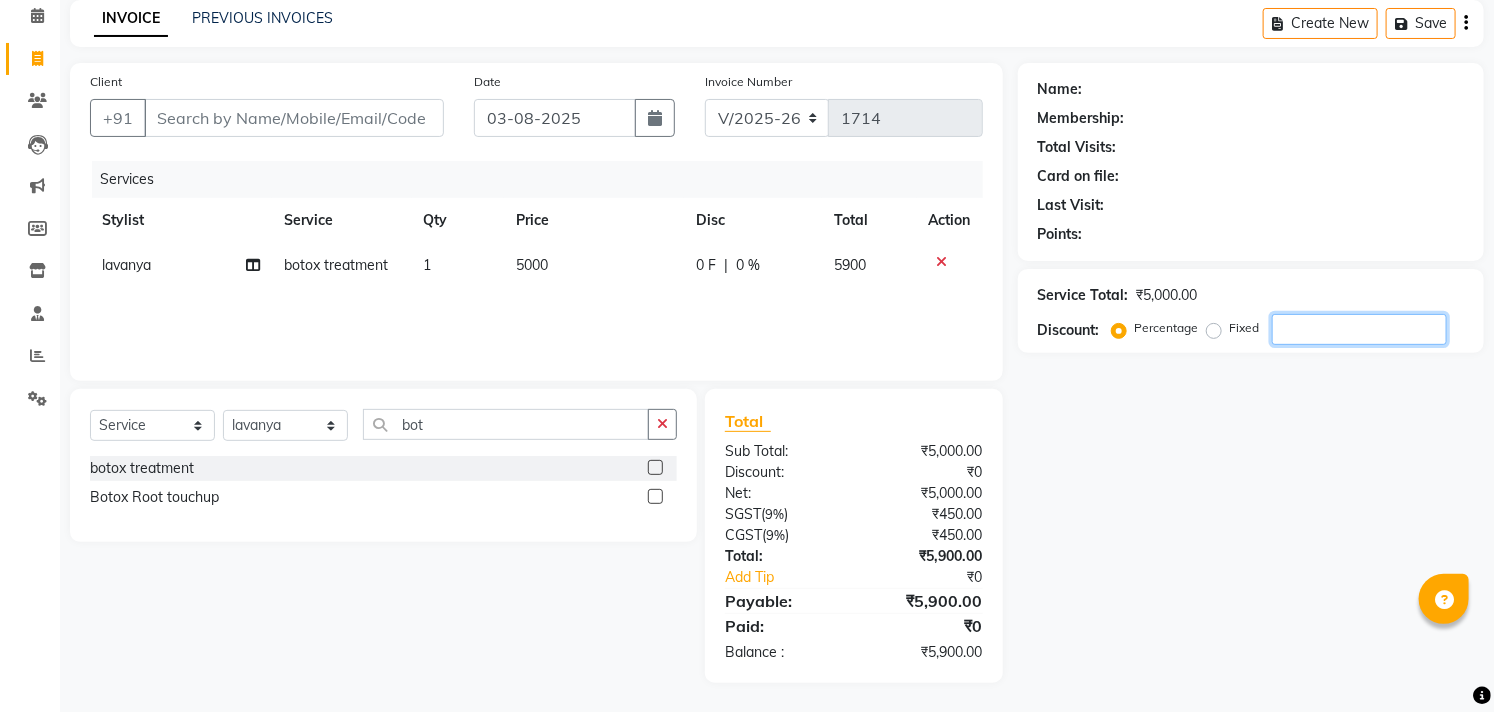 scroll, scrollTop: 0, scrollLeft: 0, axis: both 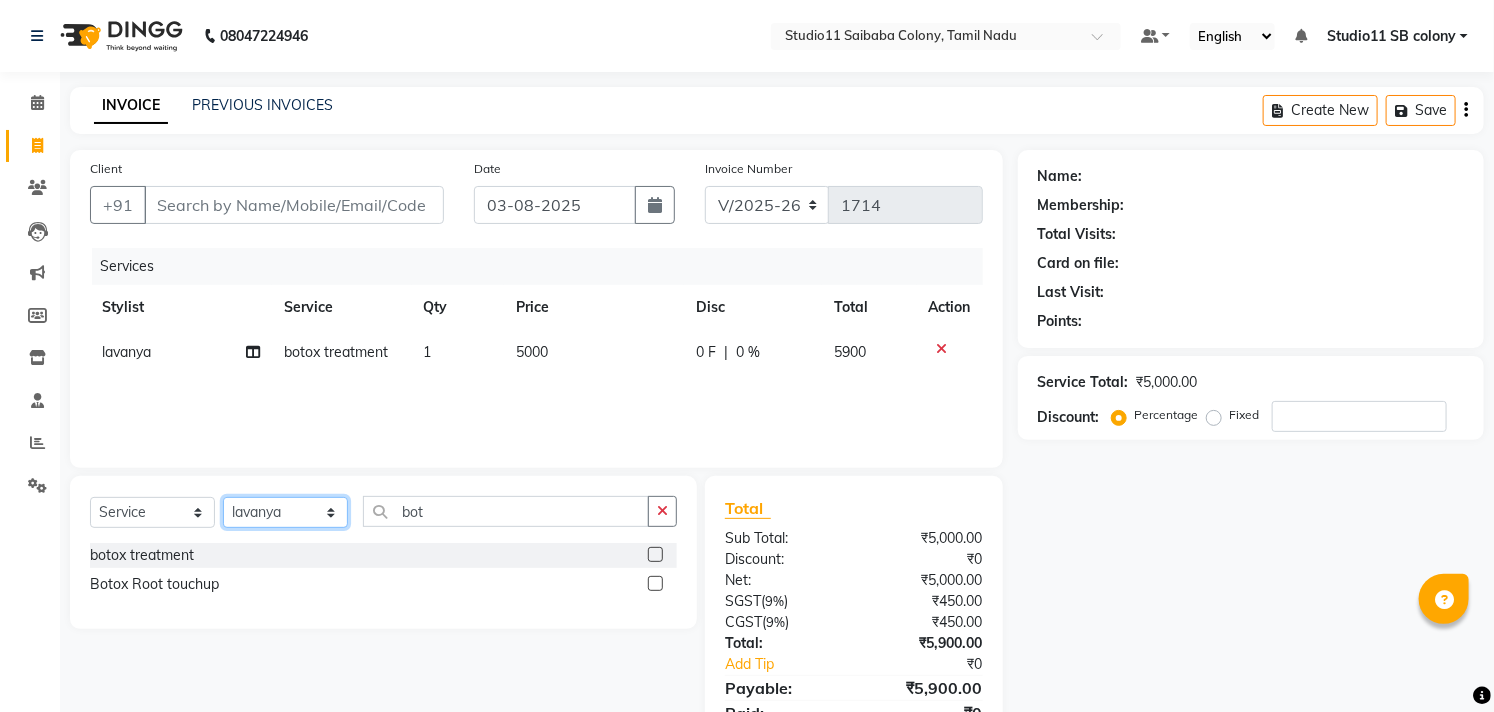 click on "Select Stylist Afzal Akbar Dani Jeni Josna kaif lavanya manimekalai Praveen Sonu Studio11 SB colony Tahir tamil" 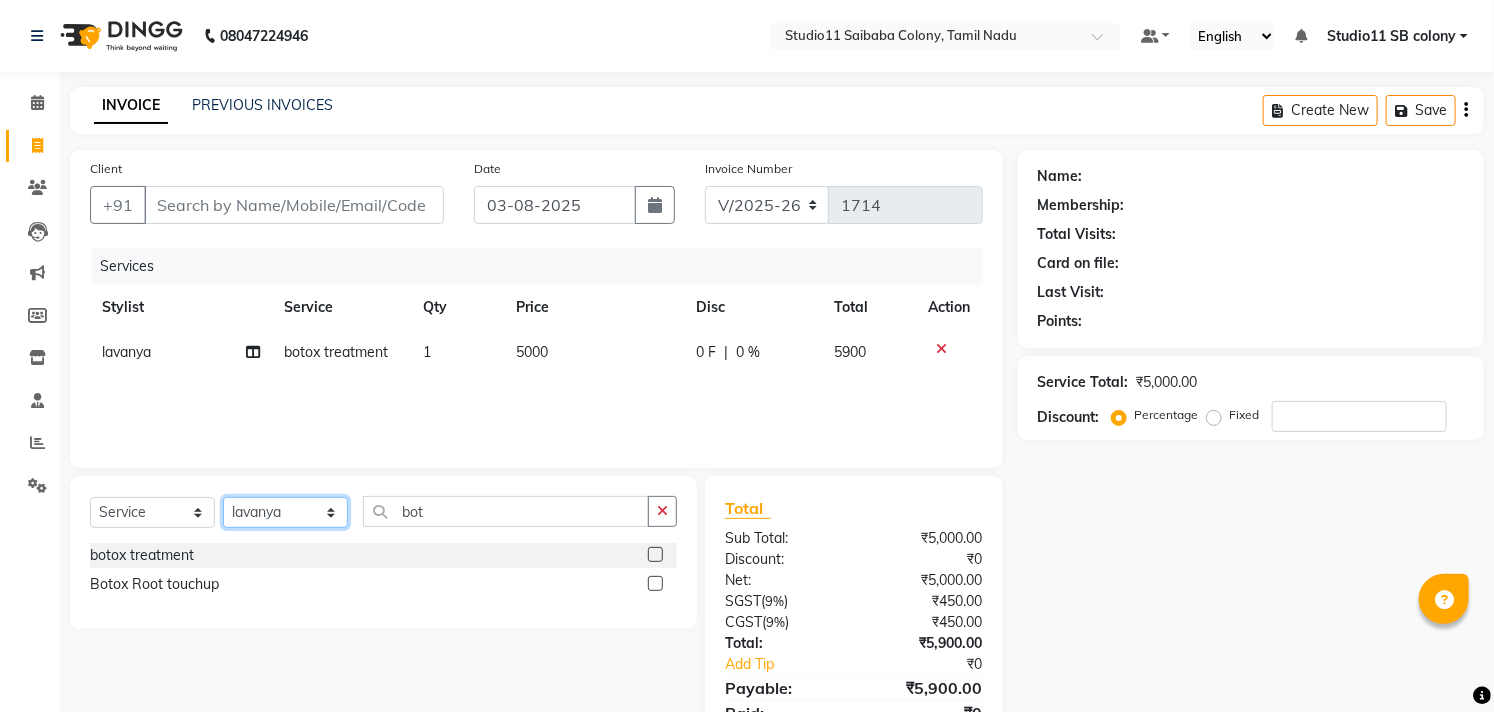 select on "68830" 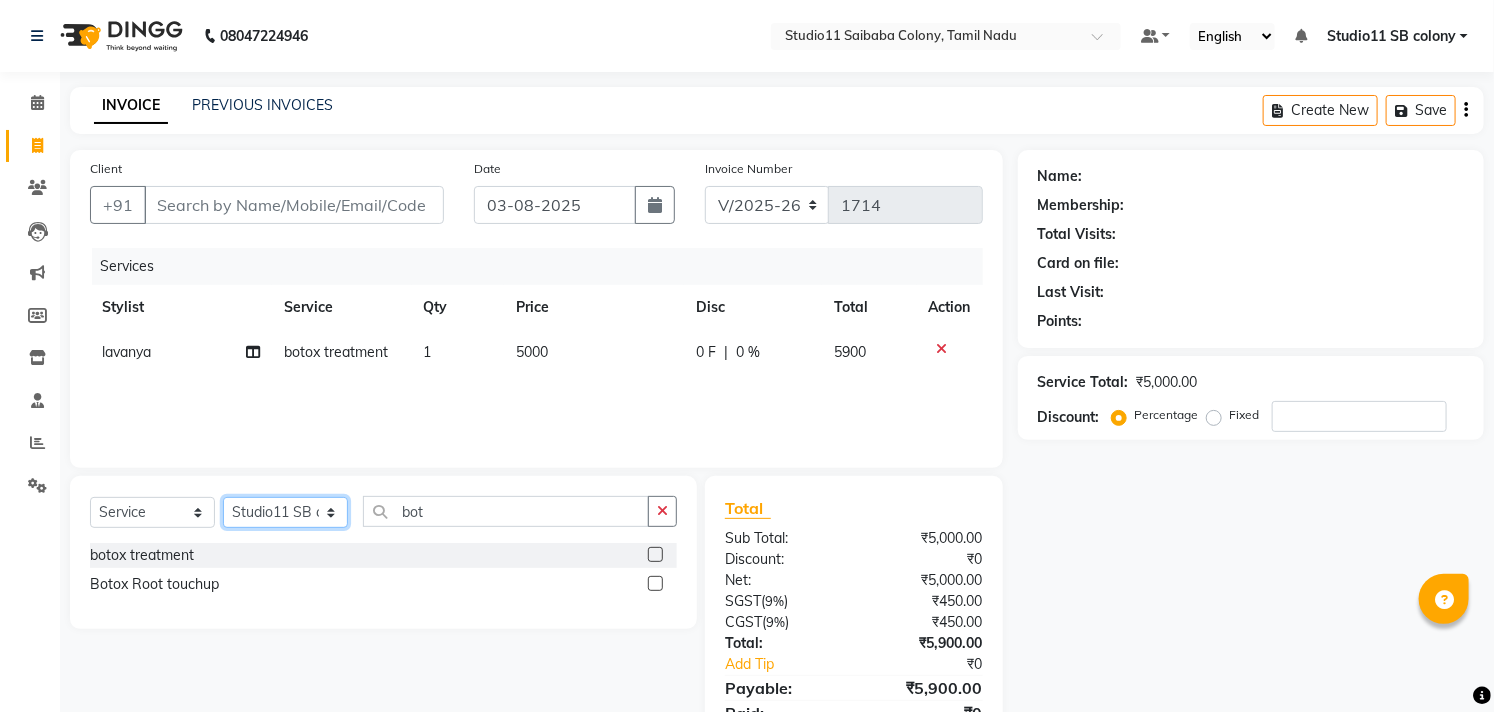 click on "Select Stylist Afzal Akbar Dani Jeni Josna kaif lavanya manimekalai Praveen Sonu Studio11 SB colony Tahir tamil" 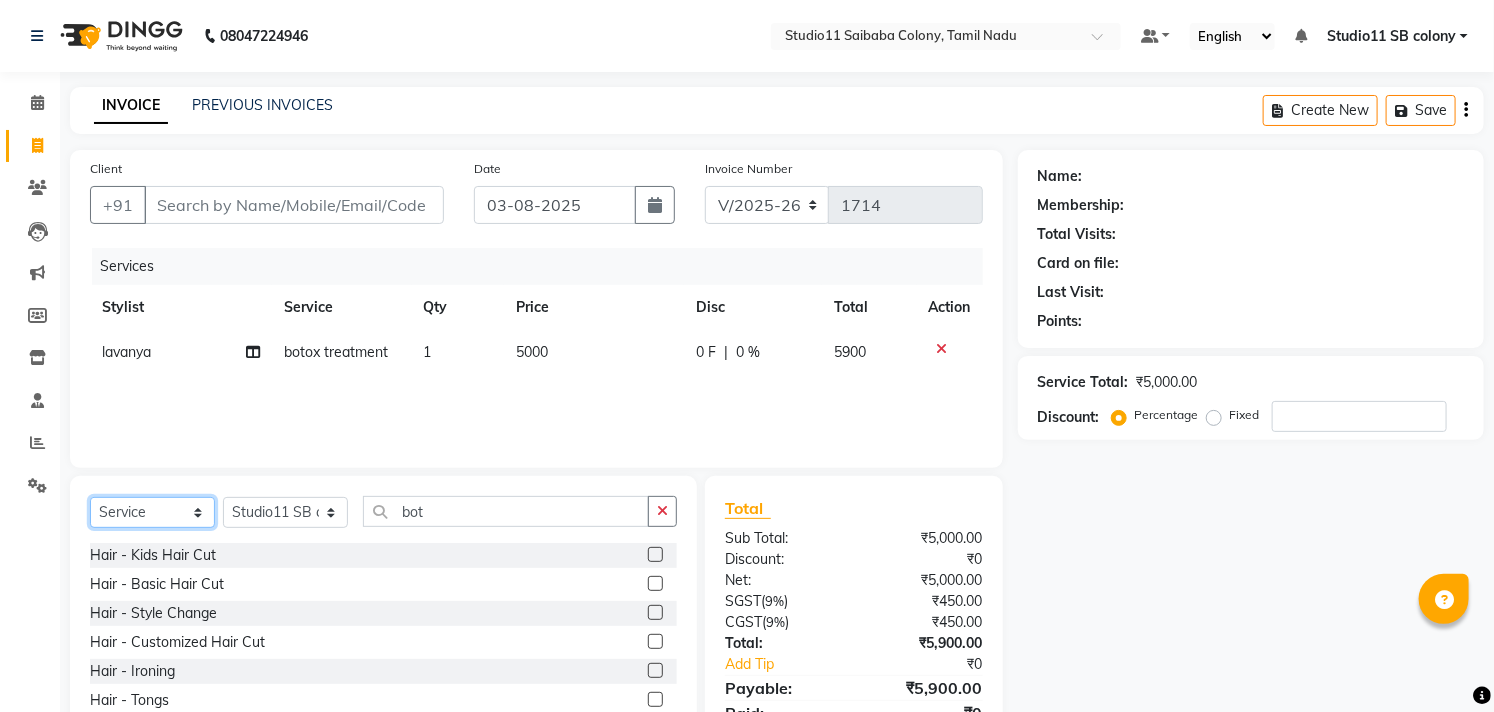 click on "Select  Service  Product  Membership  Package Voucher Prepaid Gift Card" 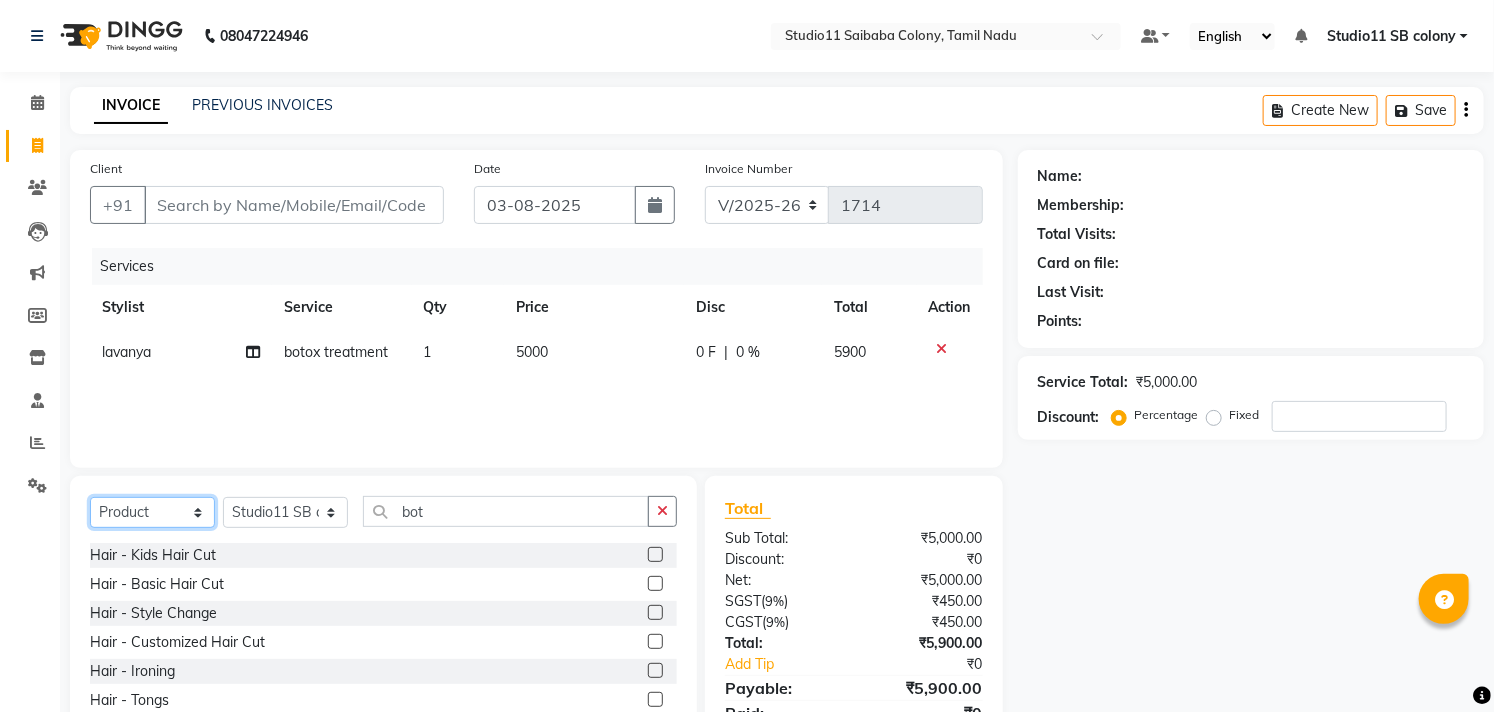 click on "Select  Service  Product  Membership  Package Voucher Prepaid Gift Card" 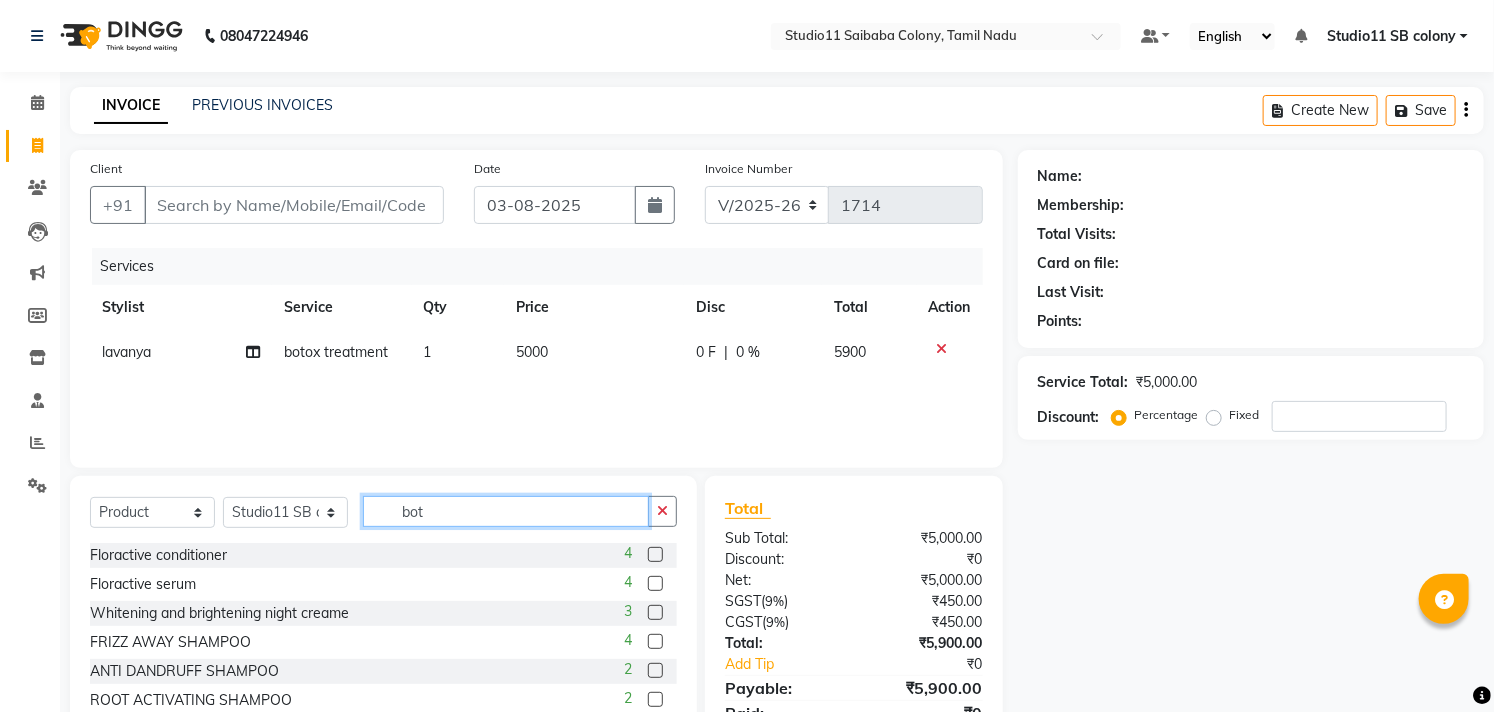 click on "bot" 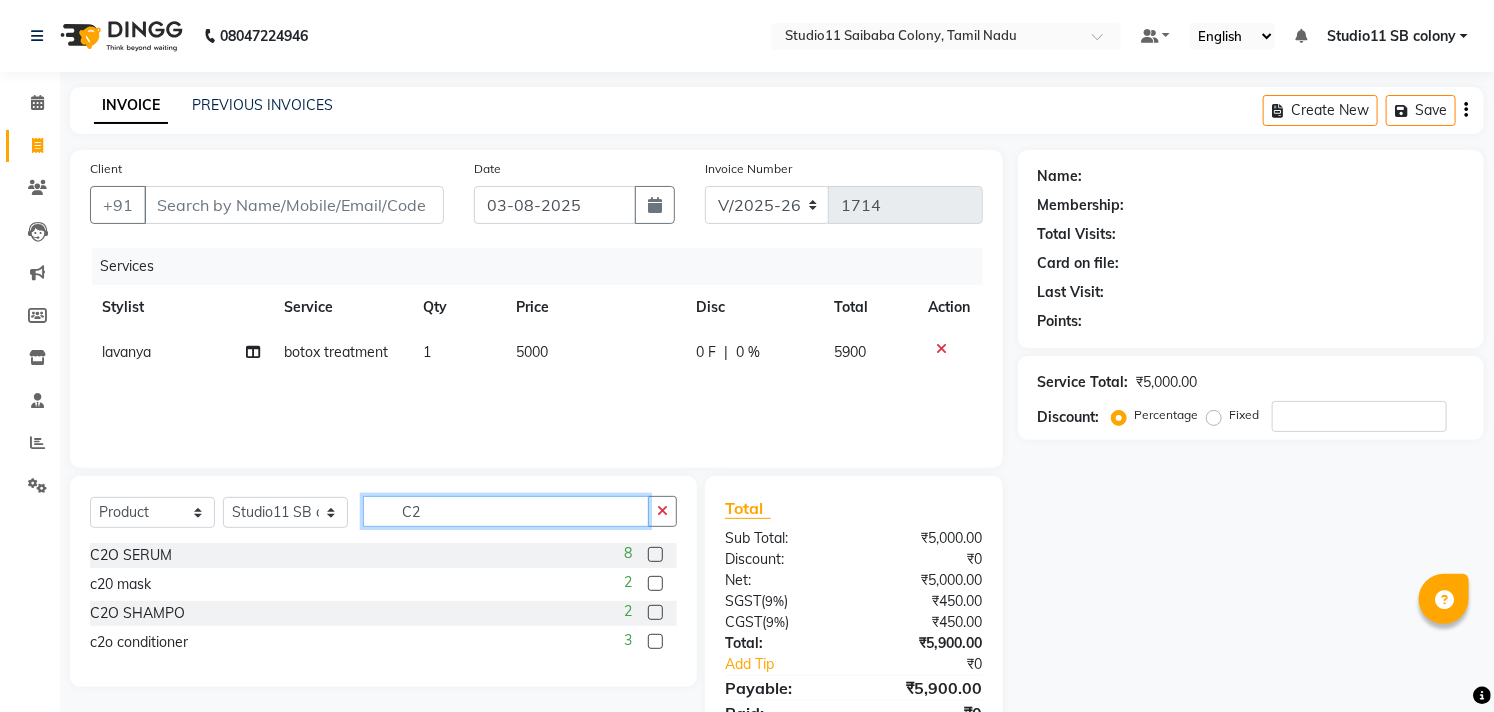type on "C2" 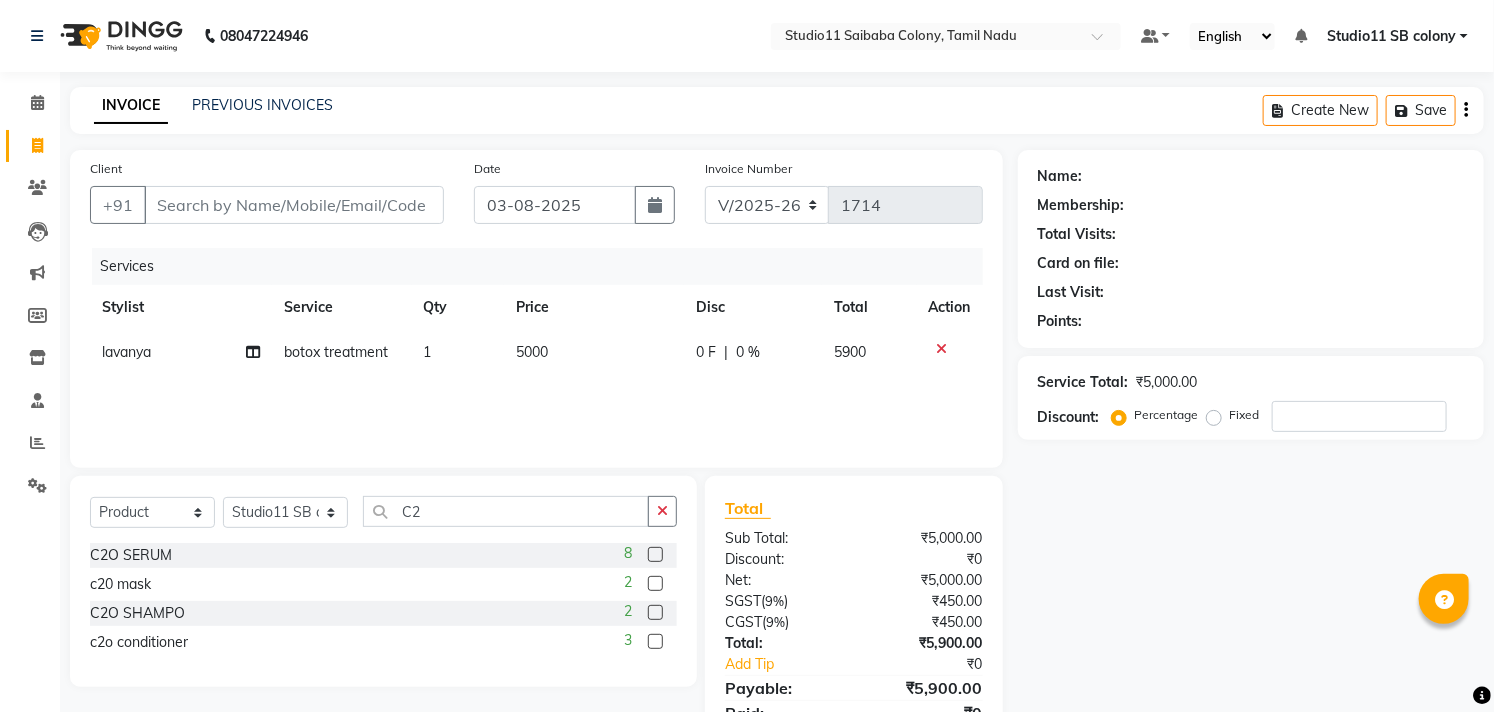 click 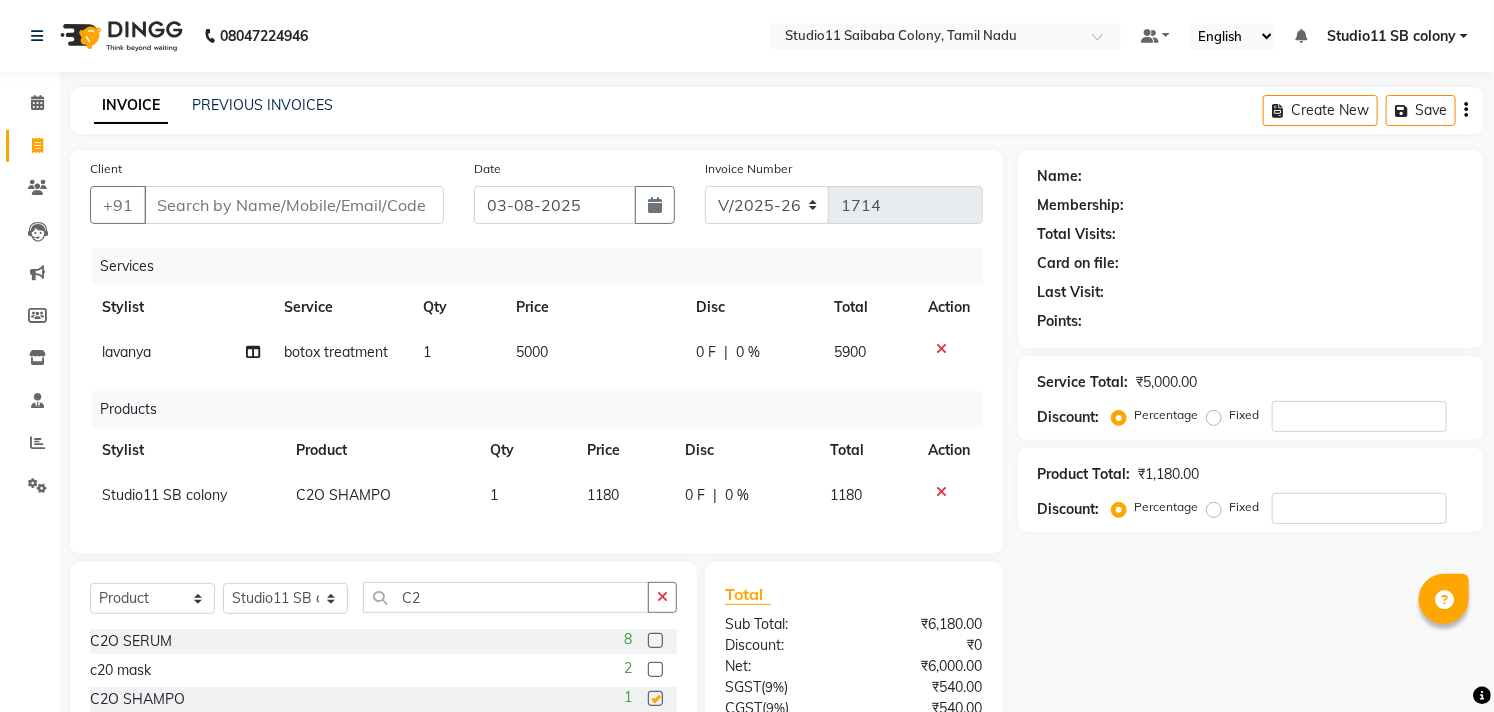 checkbox on "false" 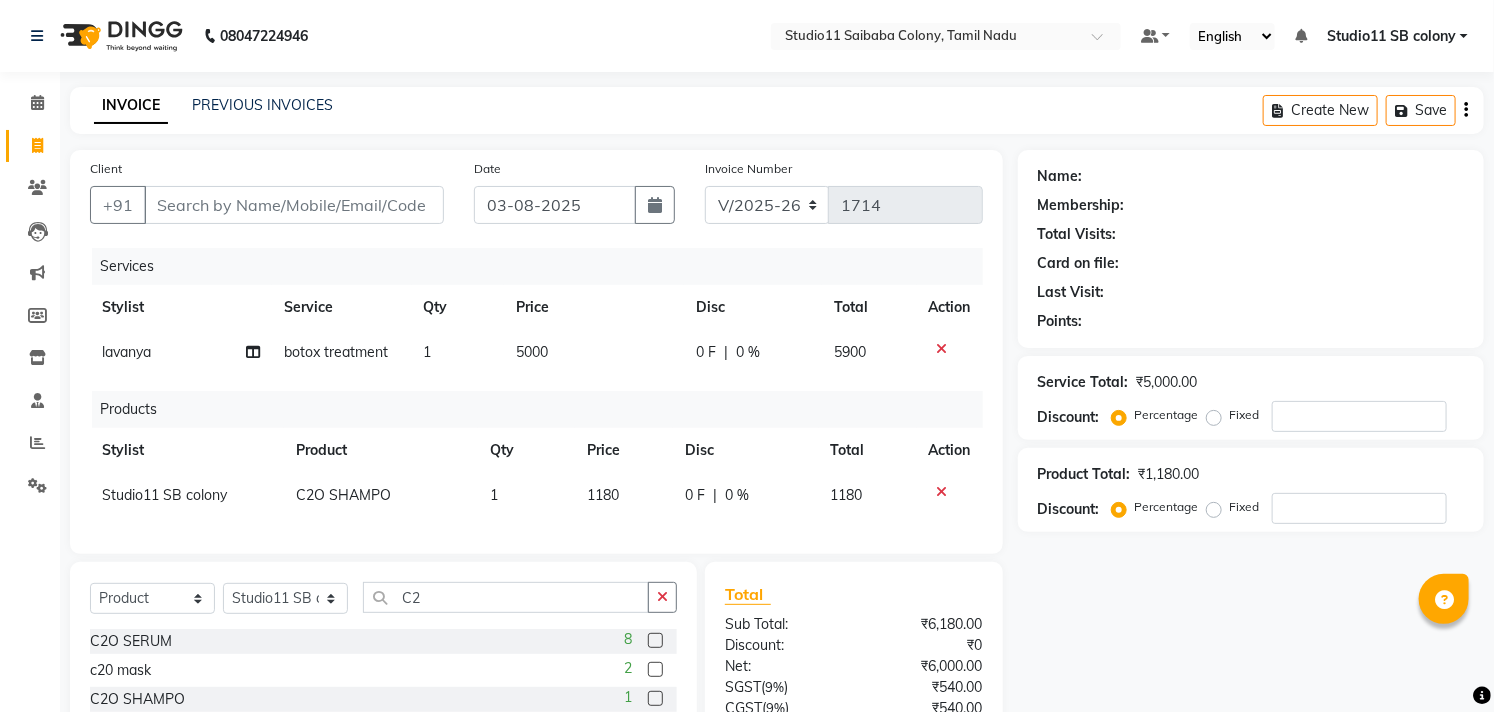 scroll, scrollTop: 191, scrollLeft: 0, axis: vertical 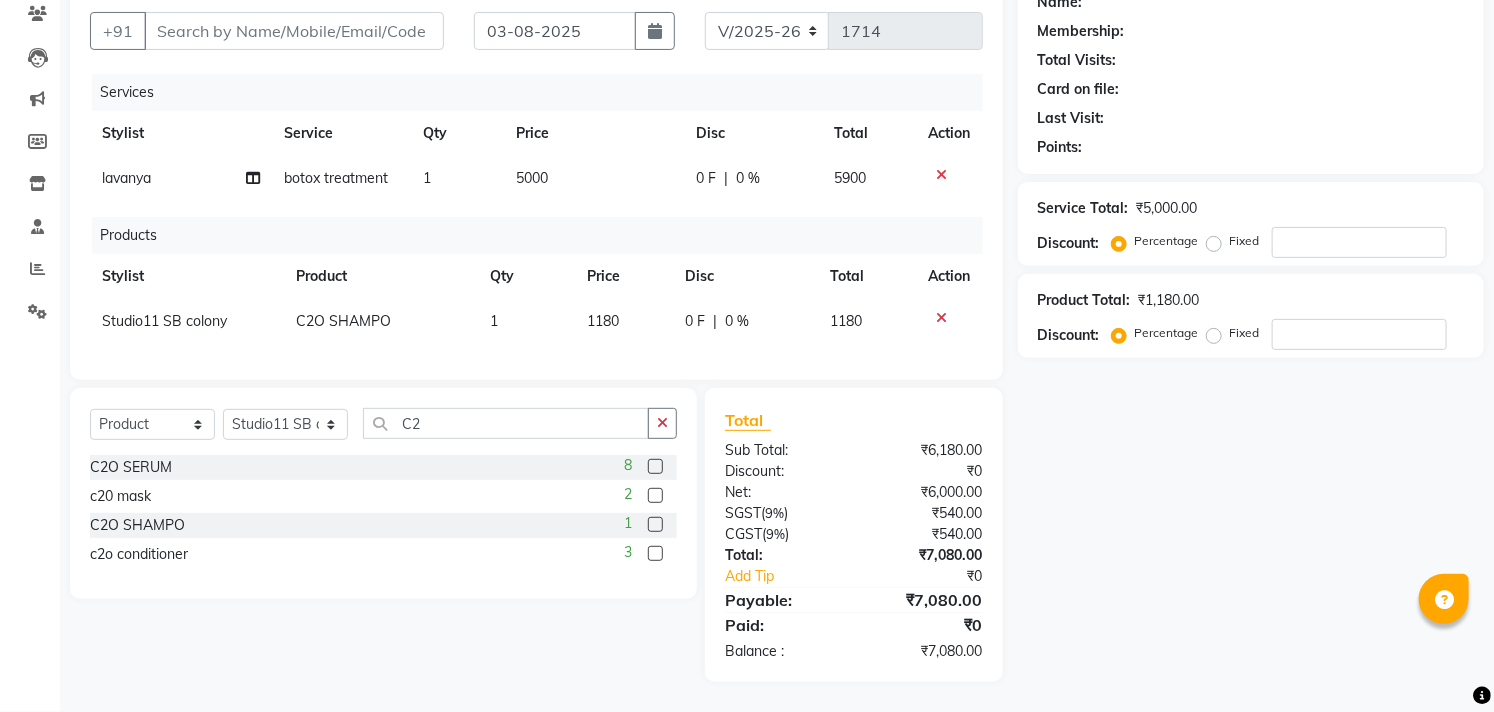 click 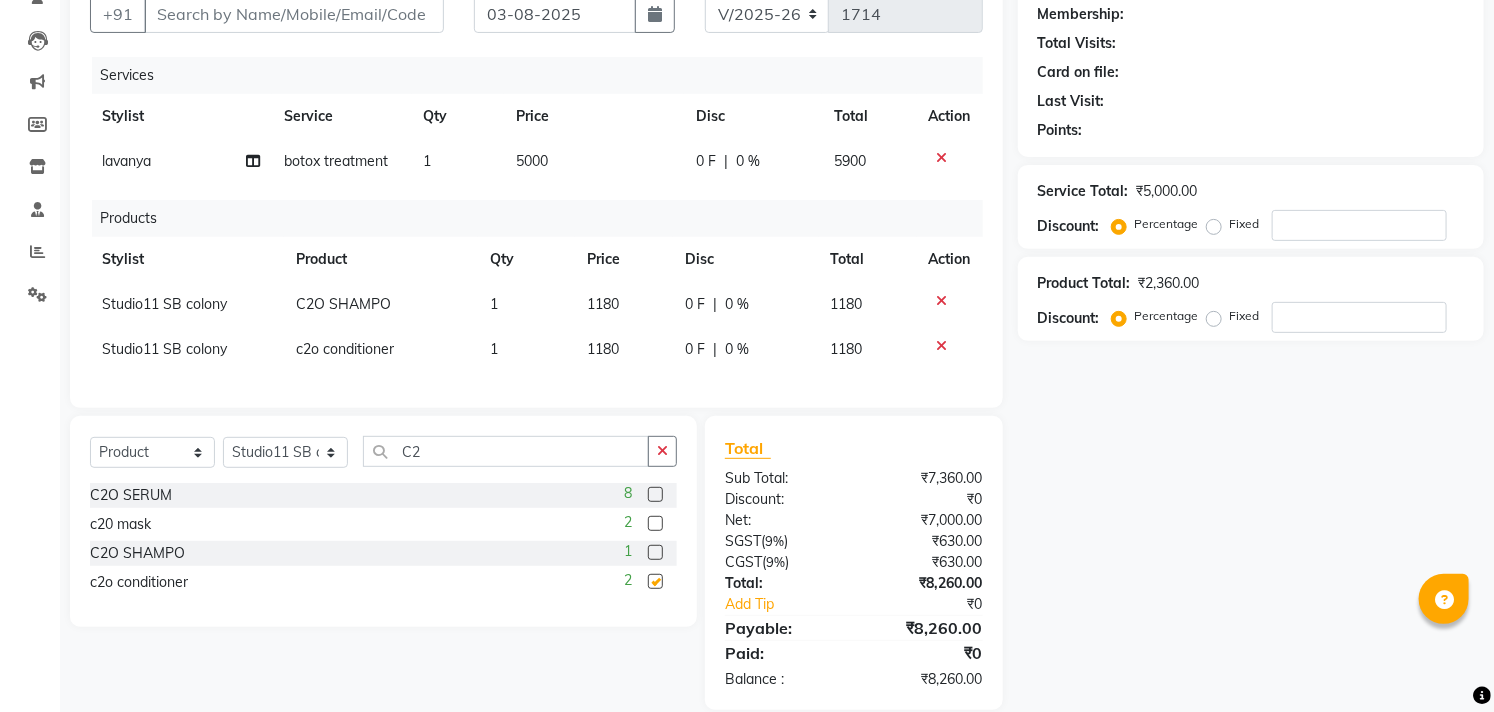 checkbox on "false" 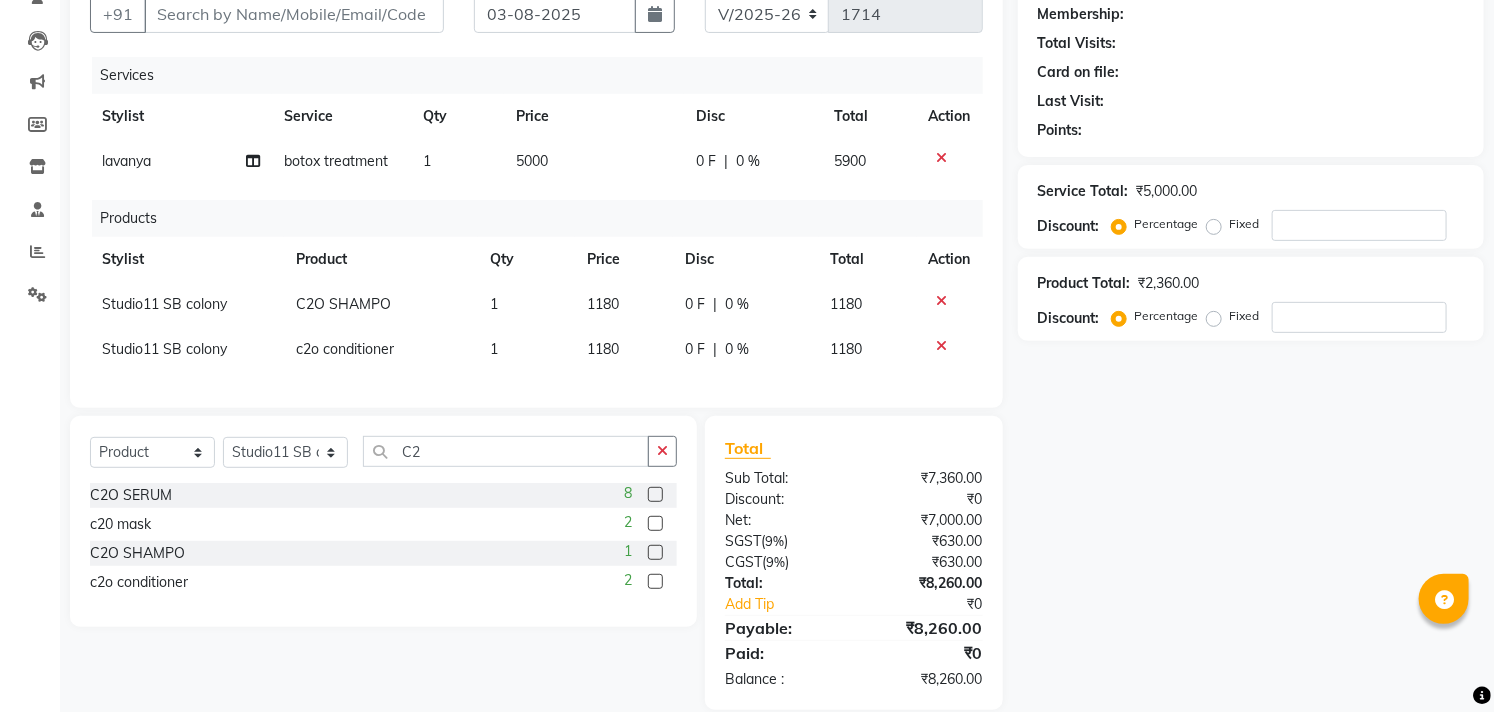 click on "1180" 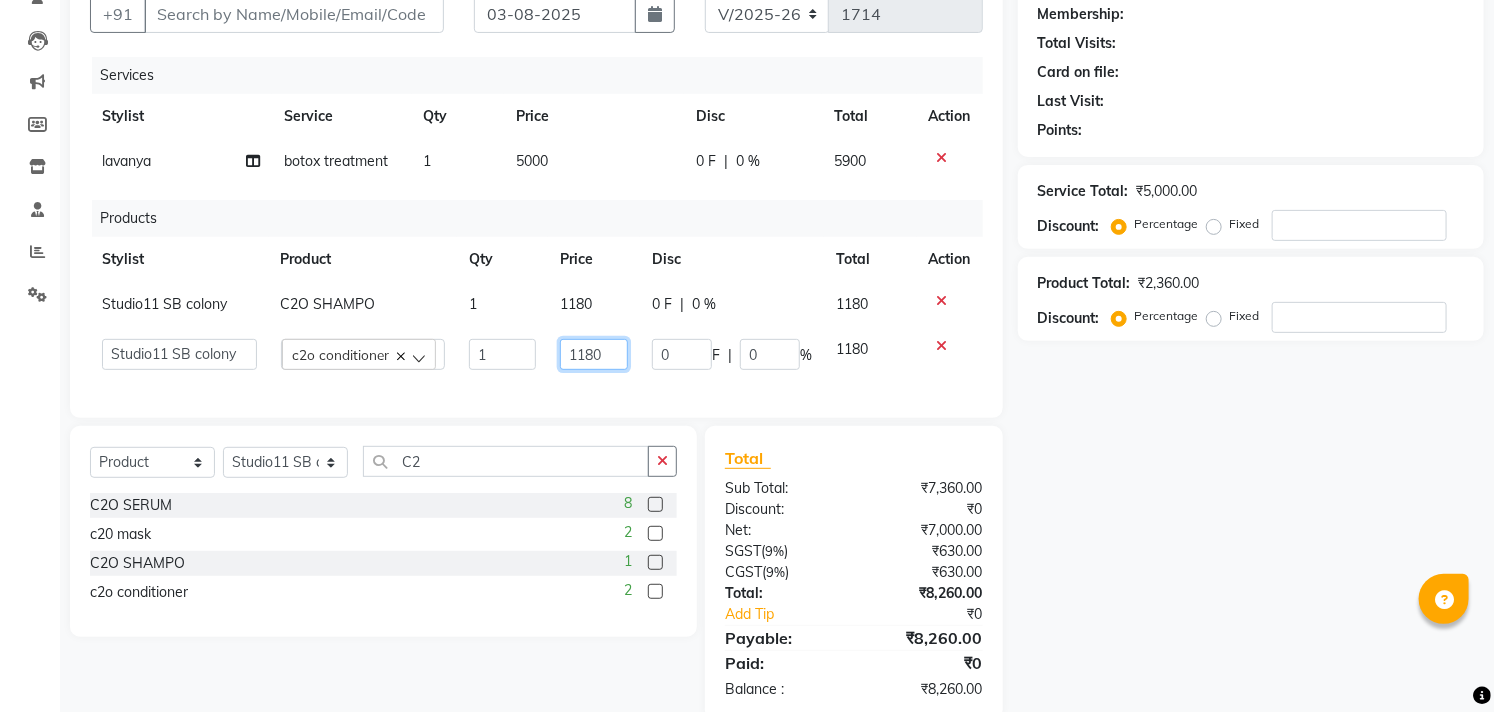 click on "1180" 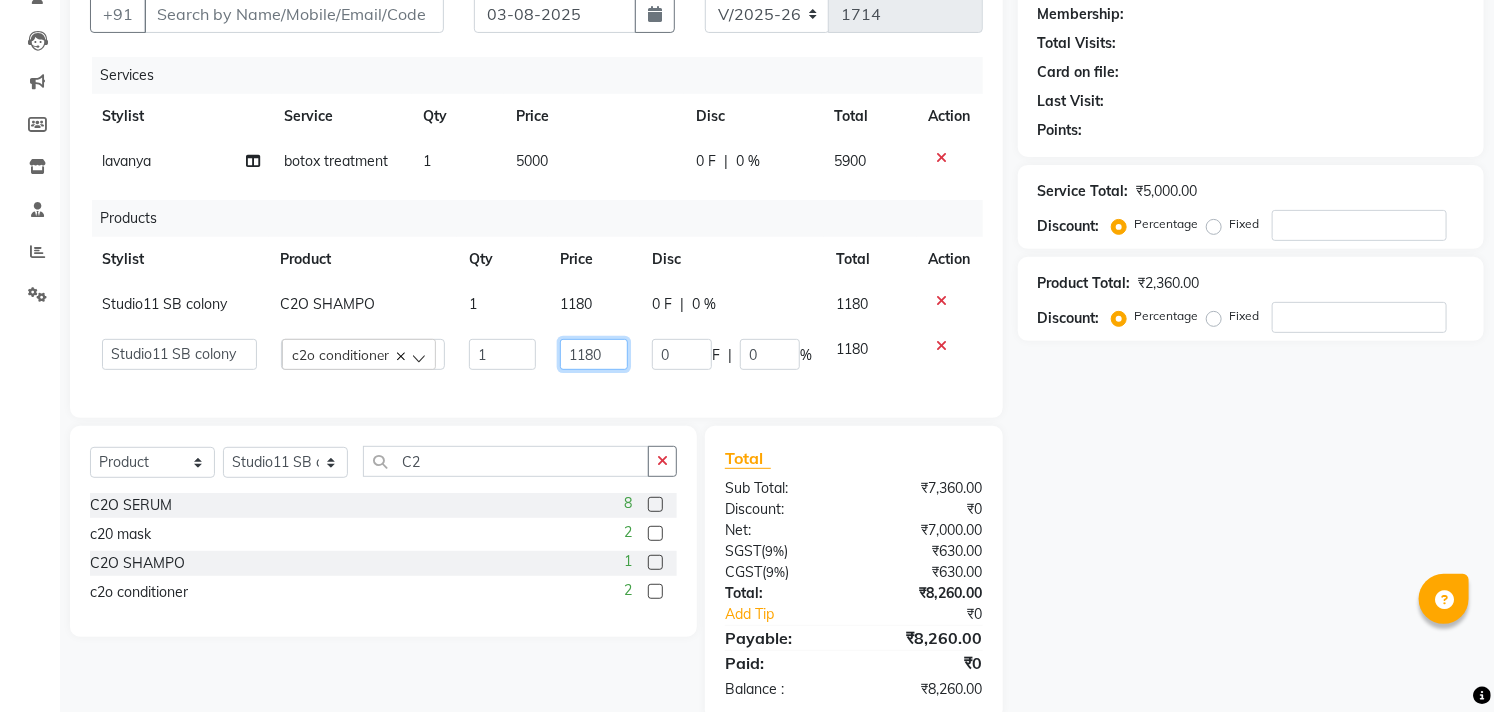 click on "1180" 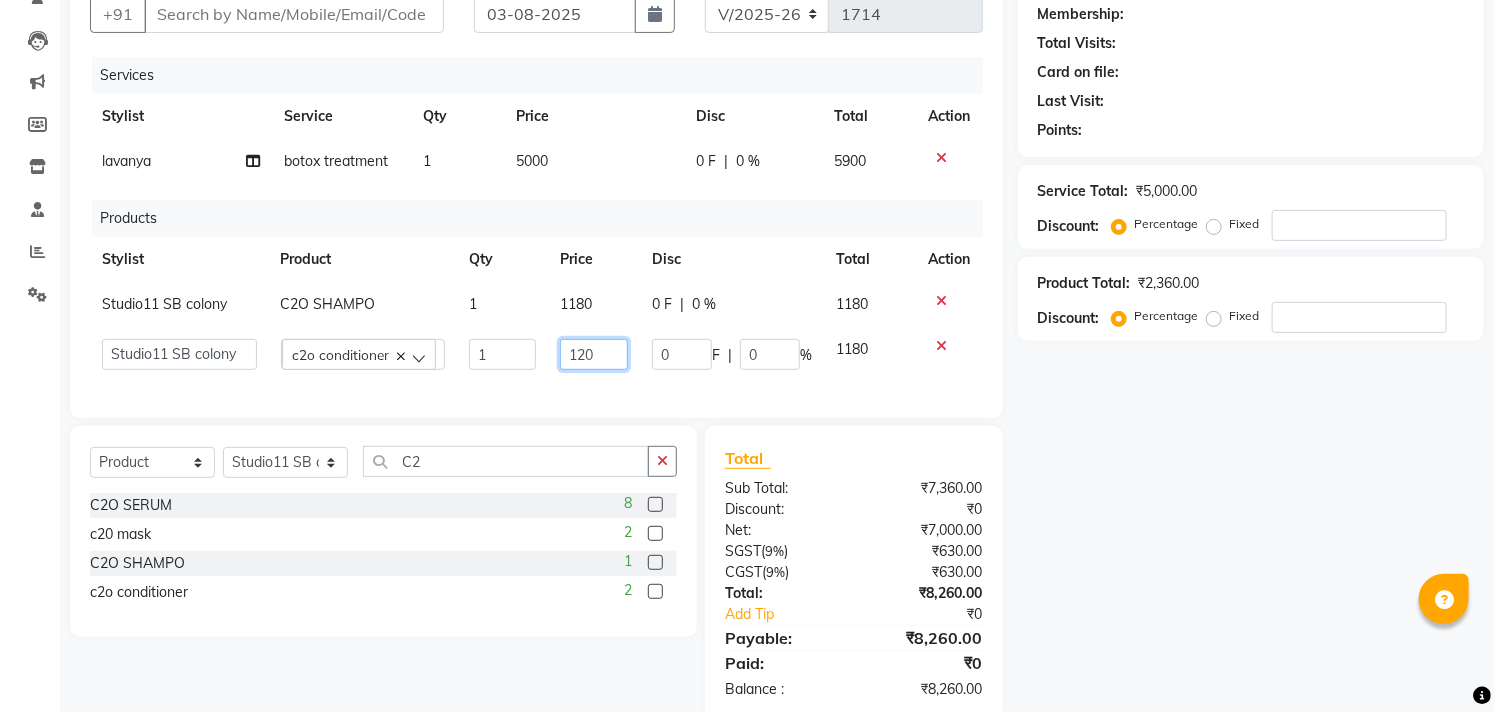 type on "1200" 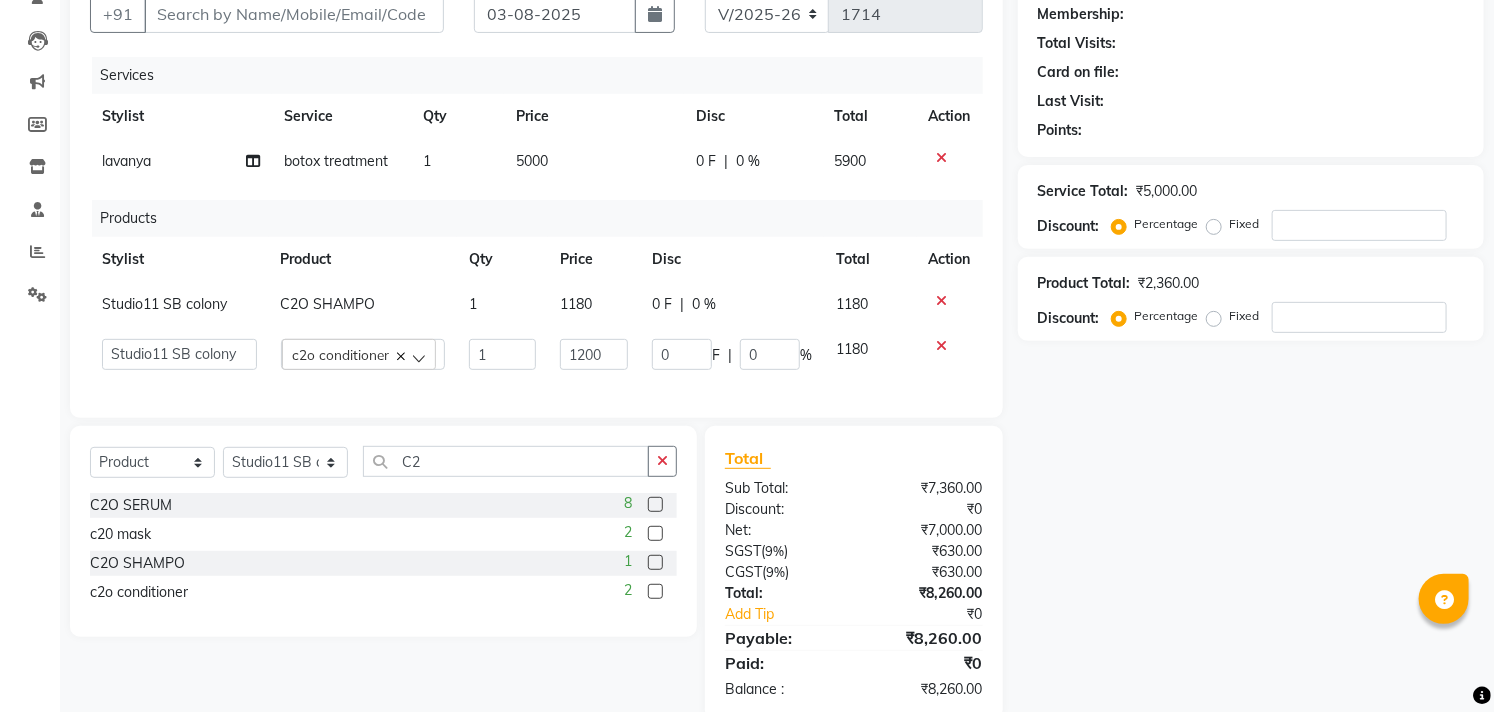 click on "Name: Membership: Total Visits: Card on file: Last Visit:  Points:  Service Total:  ₹5,000.00  Discount:  Percentage   Fixed  Product Total:  ₹2,360.00  Discount:  Percentage   Fixed" 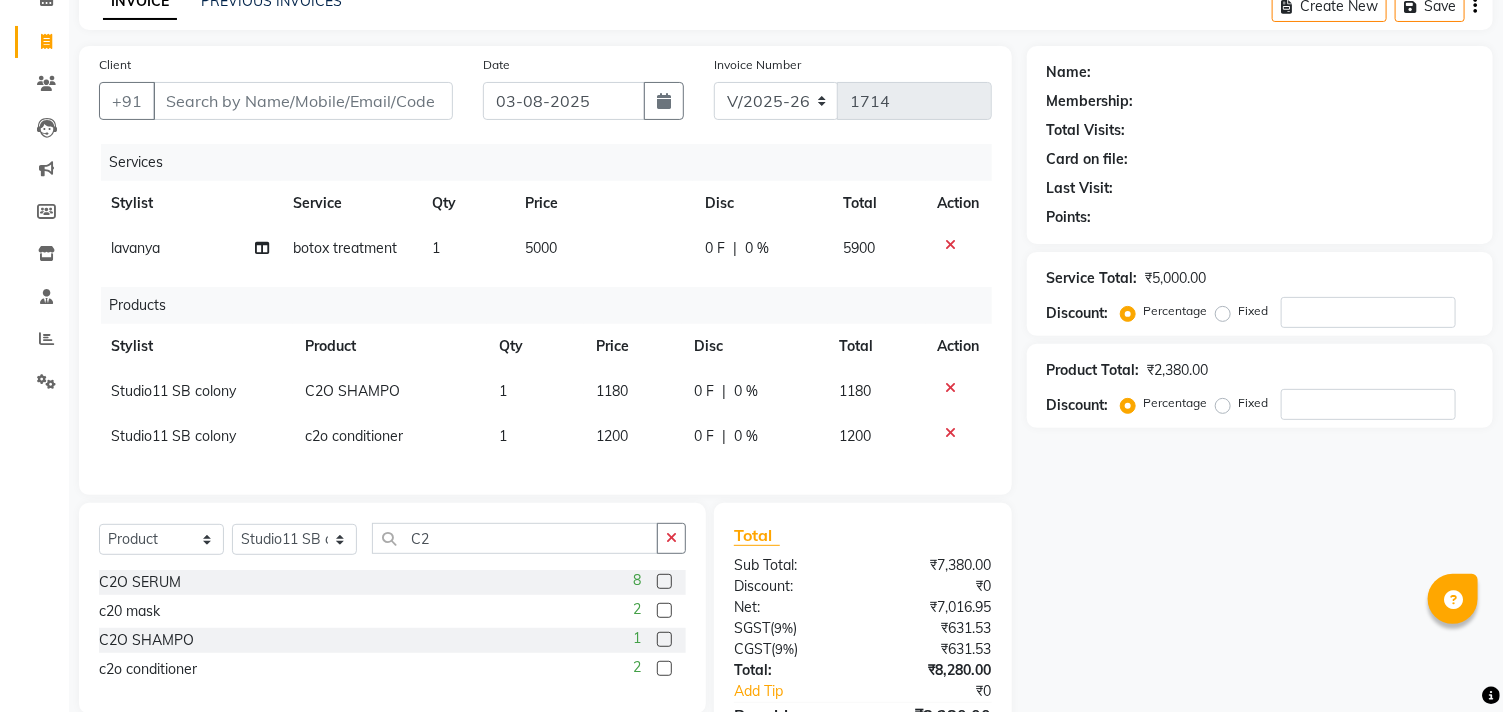 scroll, scrollTop: 0, scrollLeft: 0, axis: both 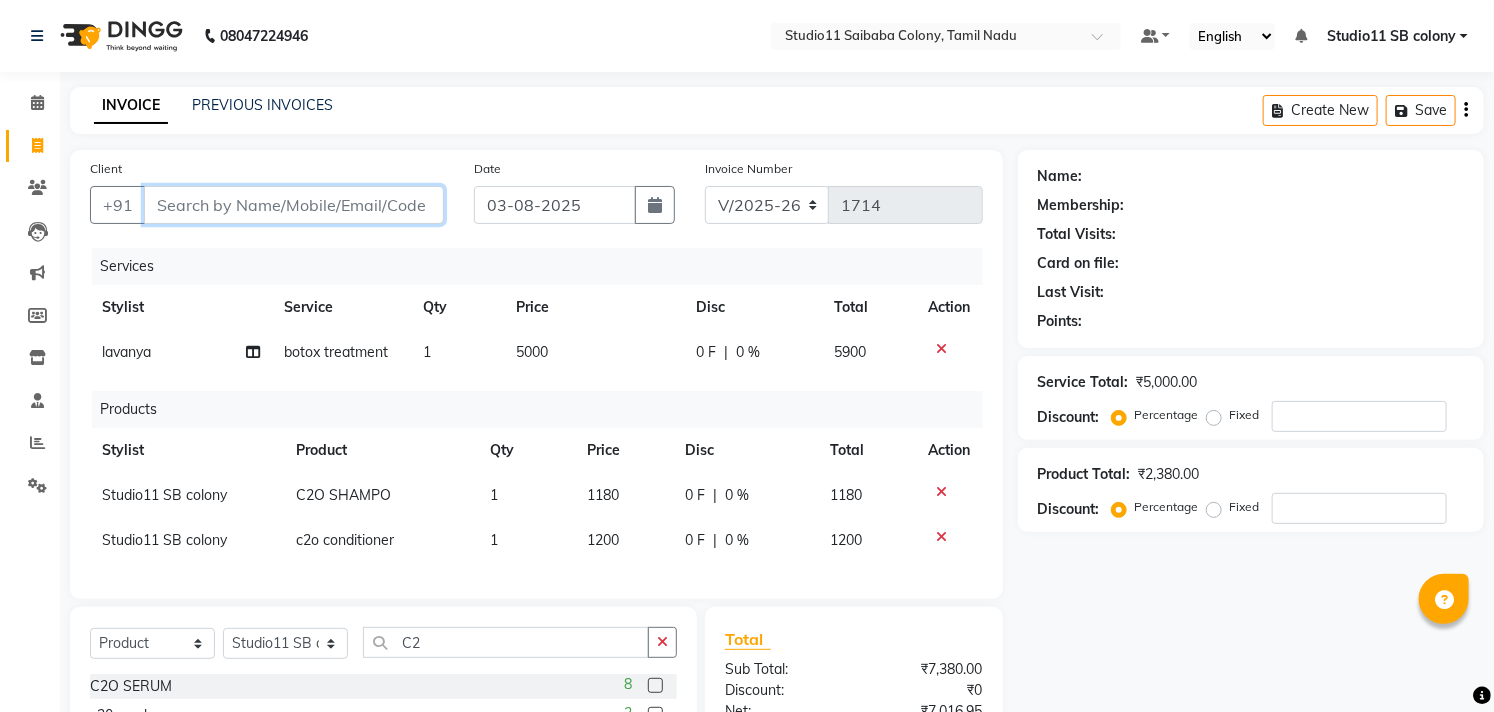 click on "Client" at bounding box center (294, 205) 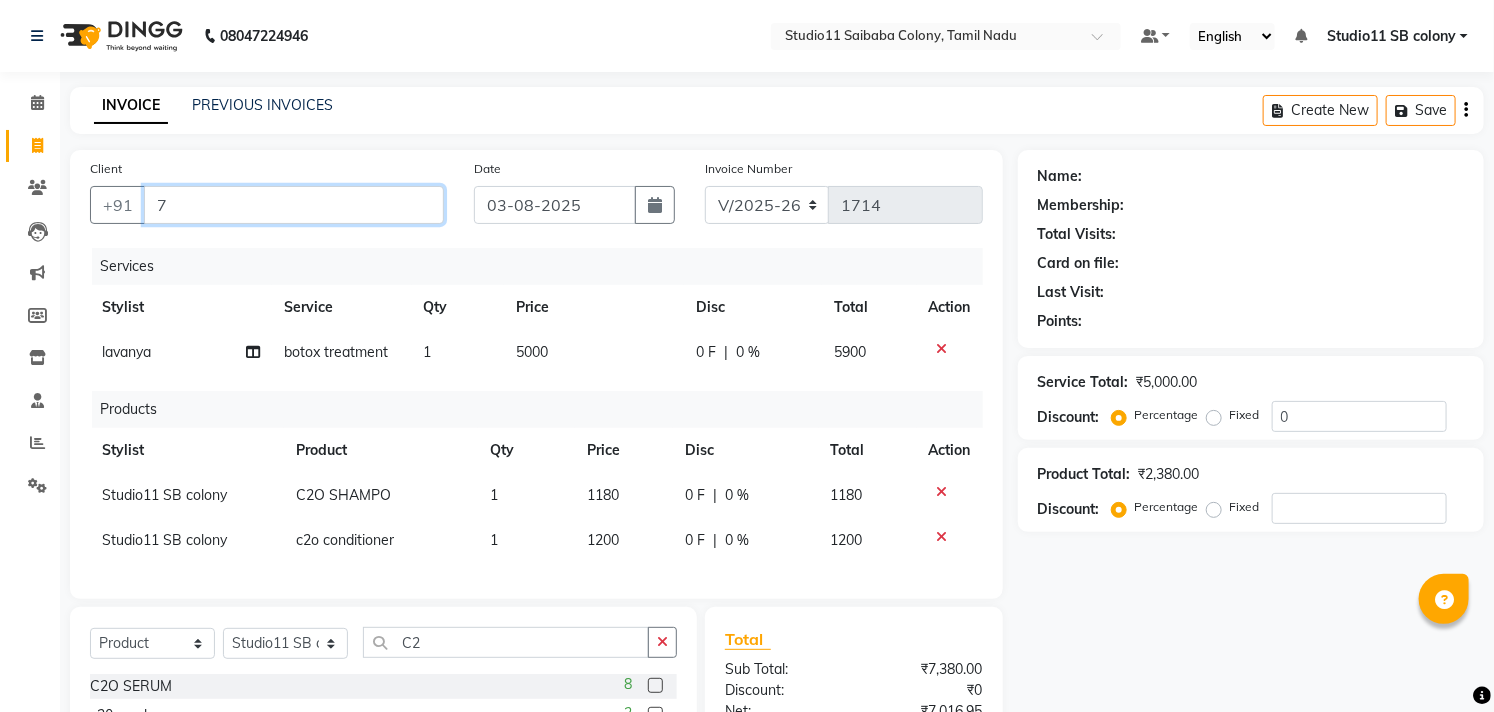 type on "0" 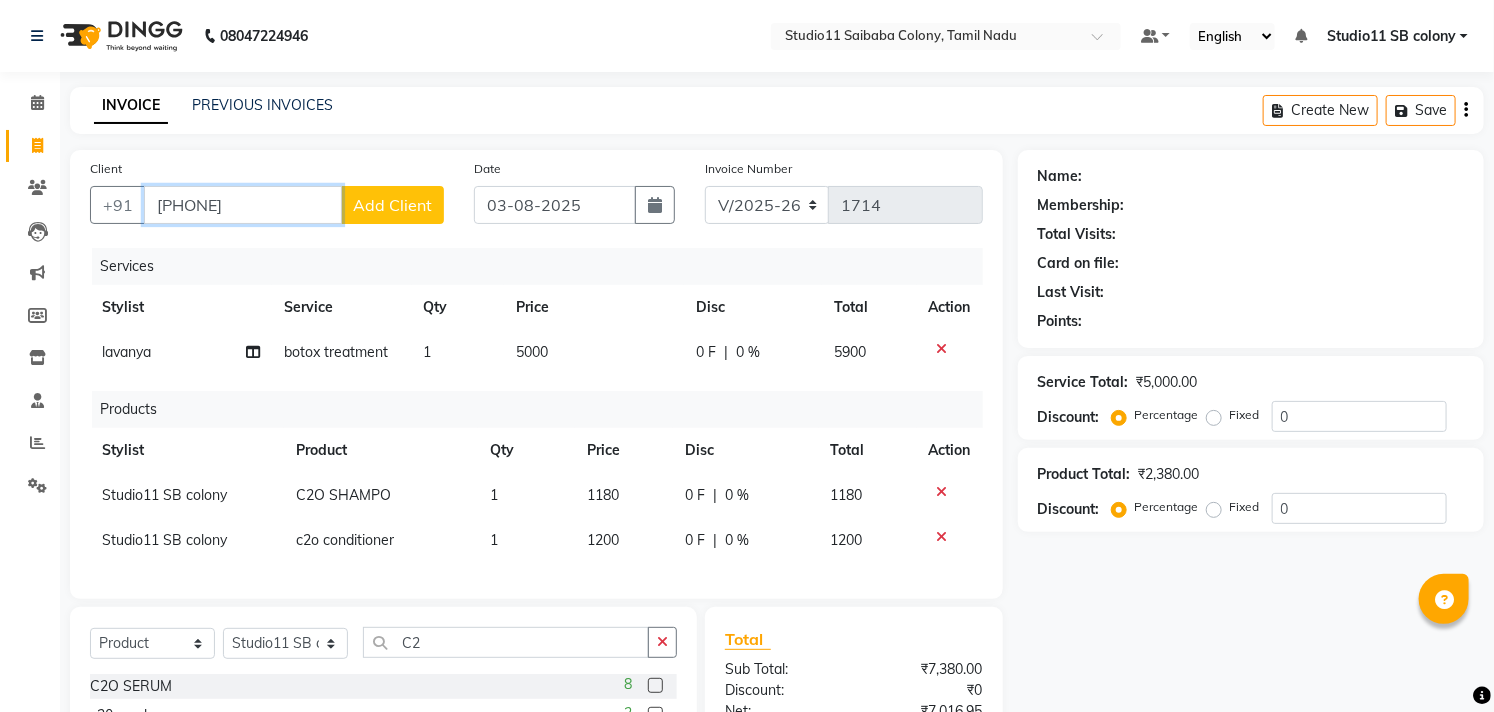 type on "[PHONE]" 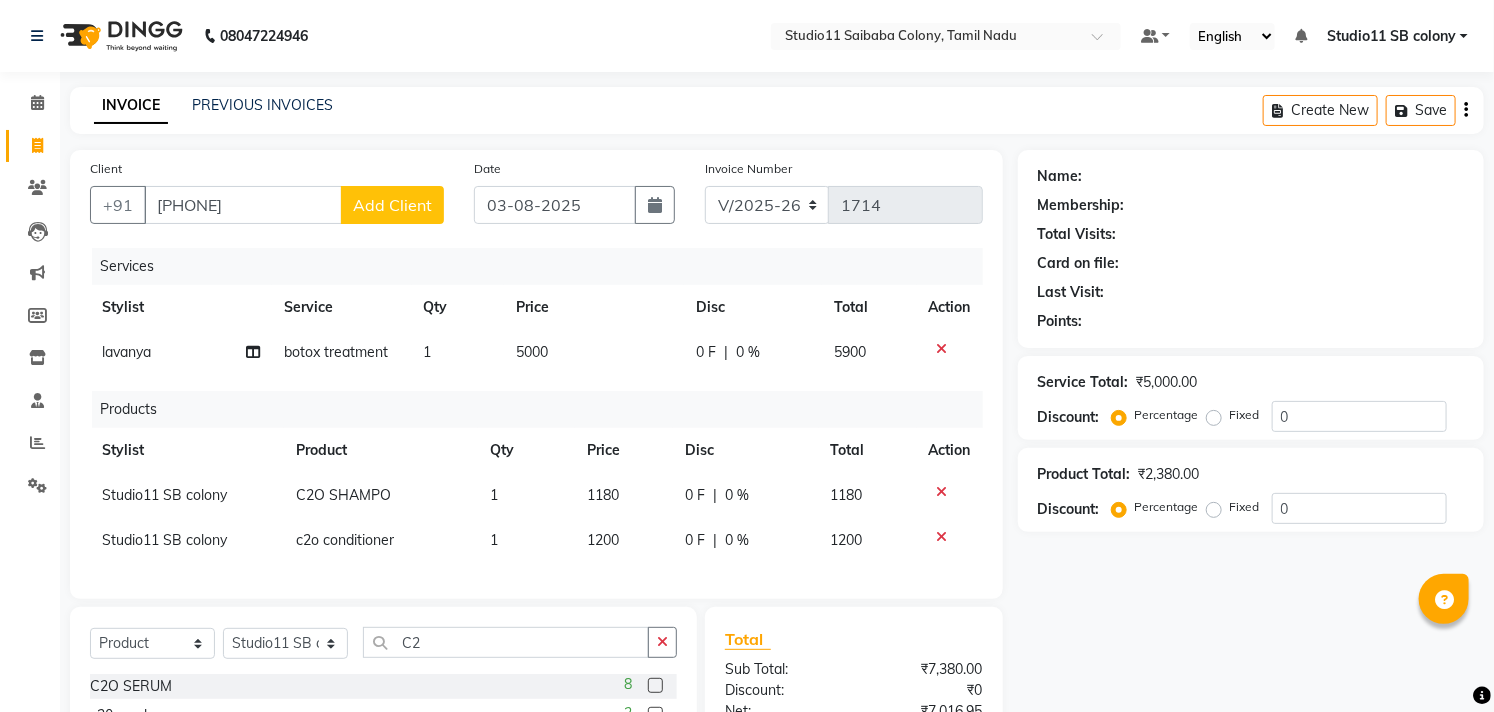 click on "Add Client" 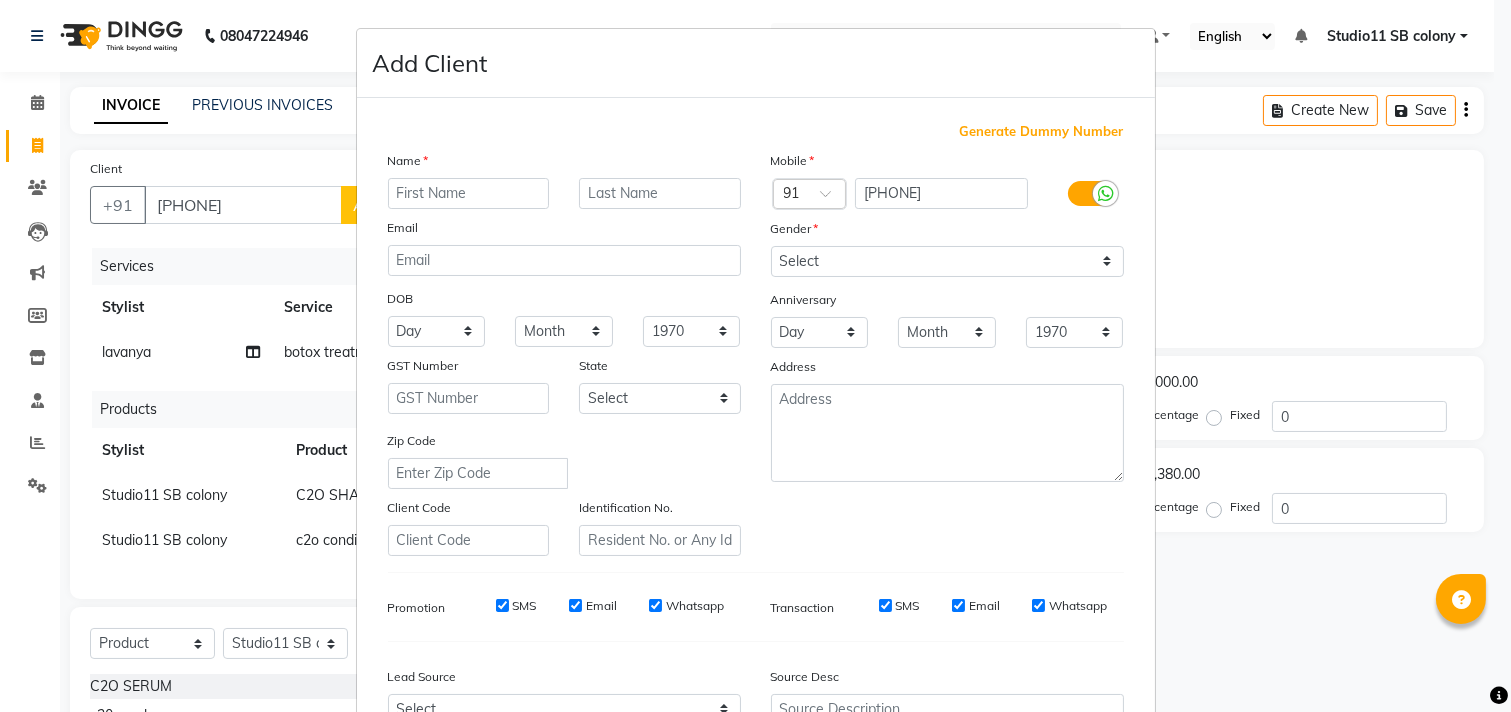 click at bounding box center [469, 193] 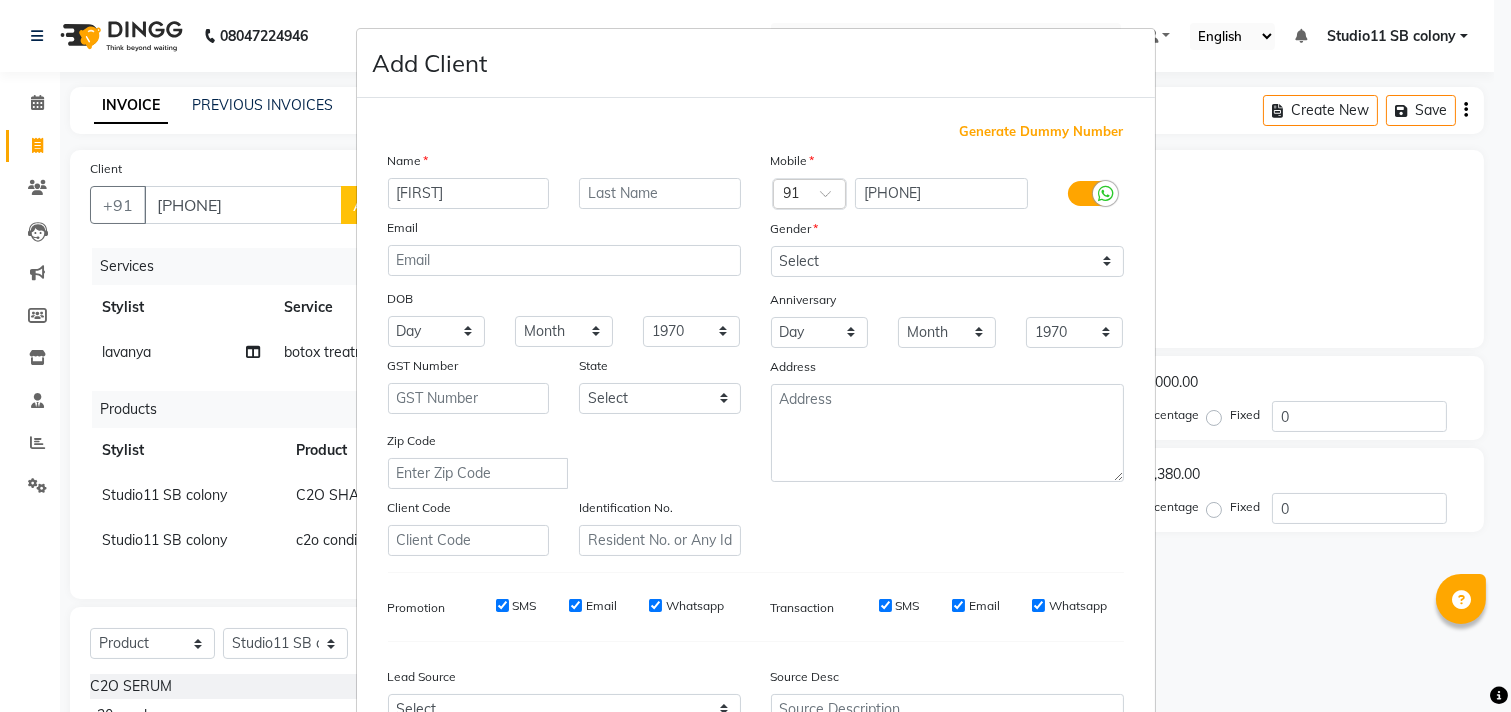 type on "[LAST]" 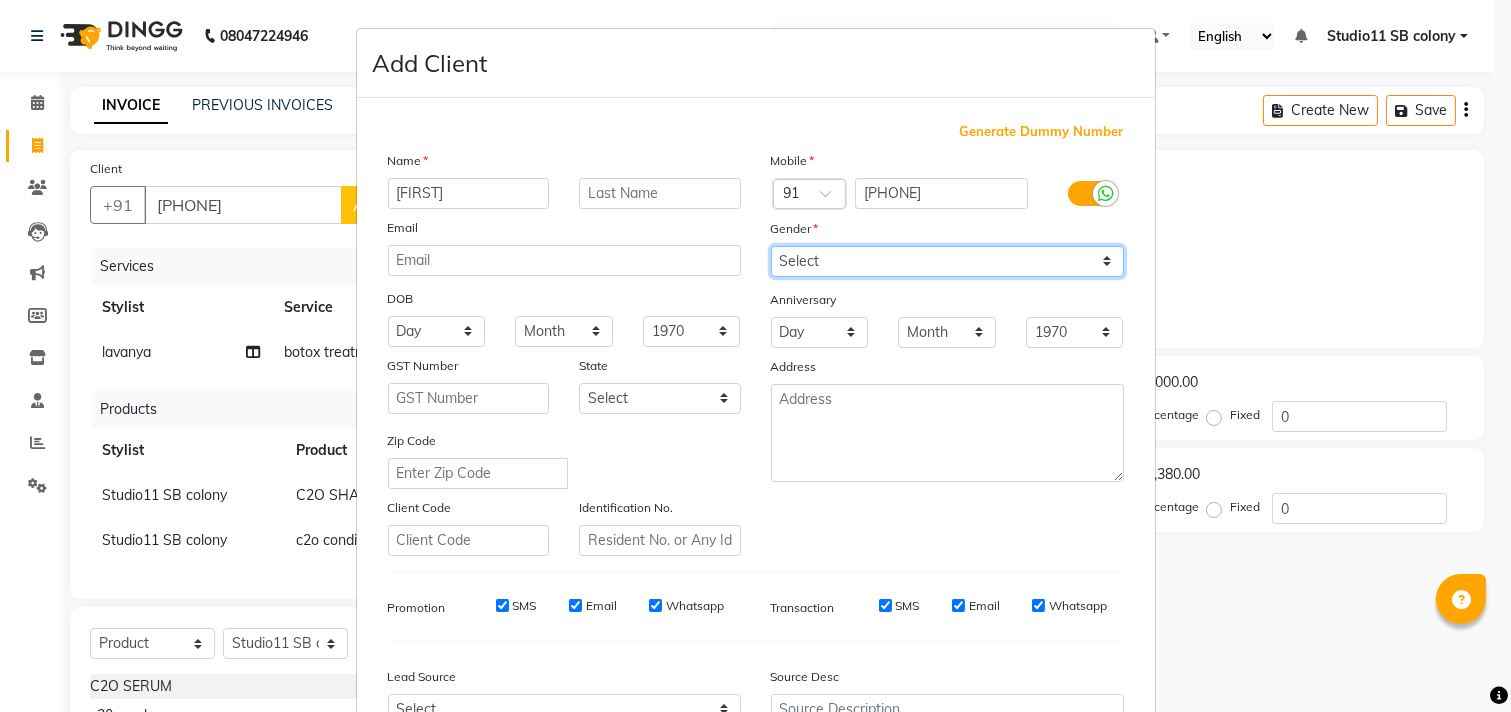 click on "Select Male Female Other Prefer Not To Say" at bounding box center [947, 261] 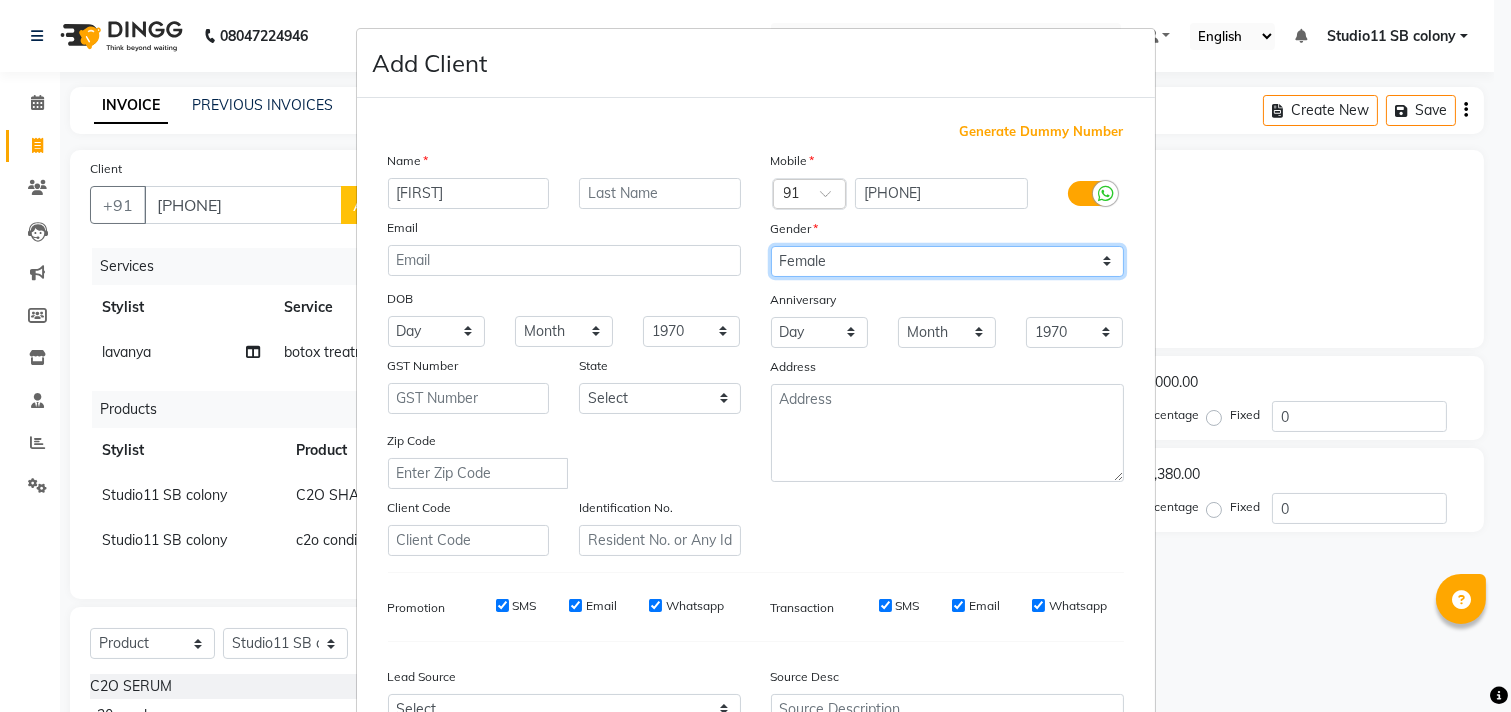 click on "Select Male Female Other Prefer Not To Say" at bounding box center [947, 261] 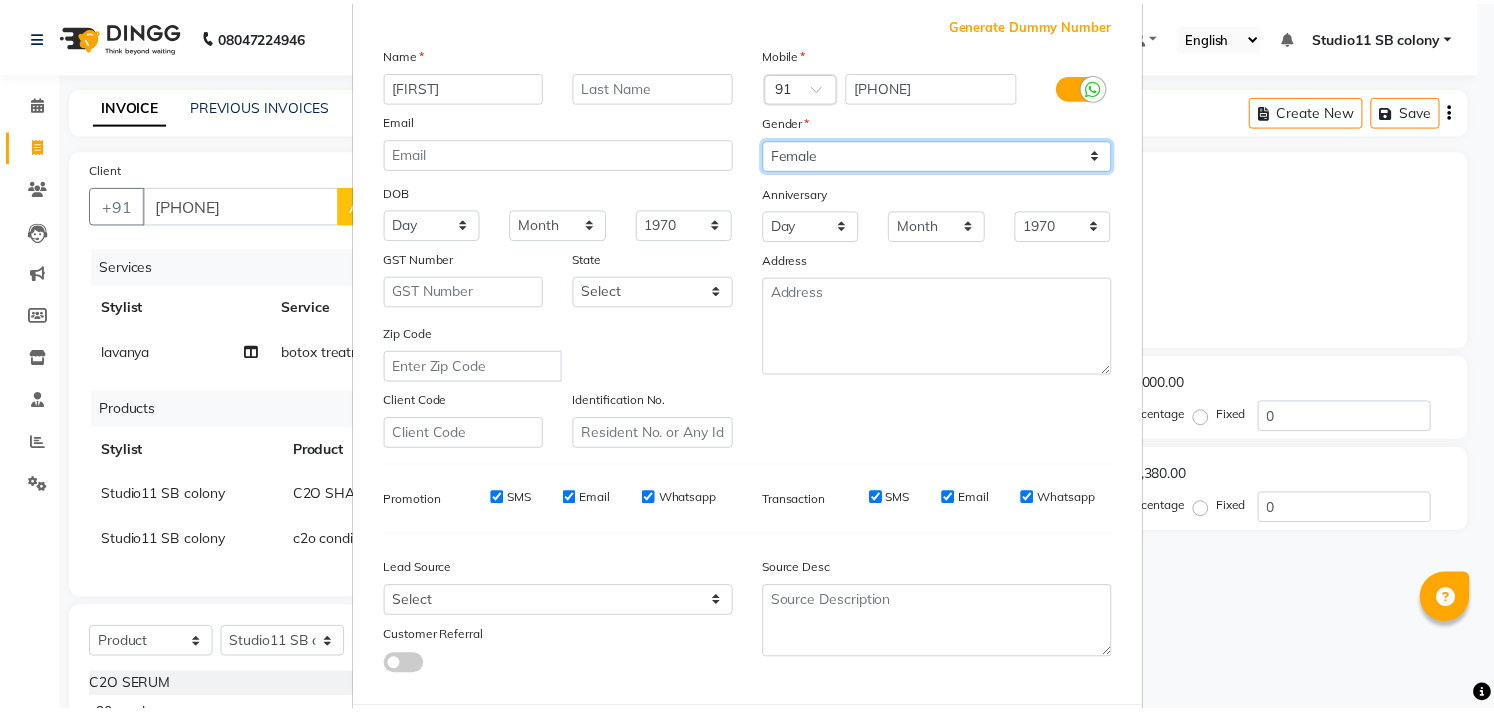 scroll, scrollTop: 212, scrollLeft: 0, axis: vertical 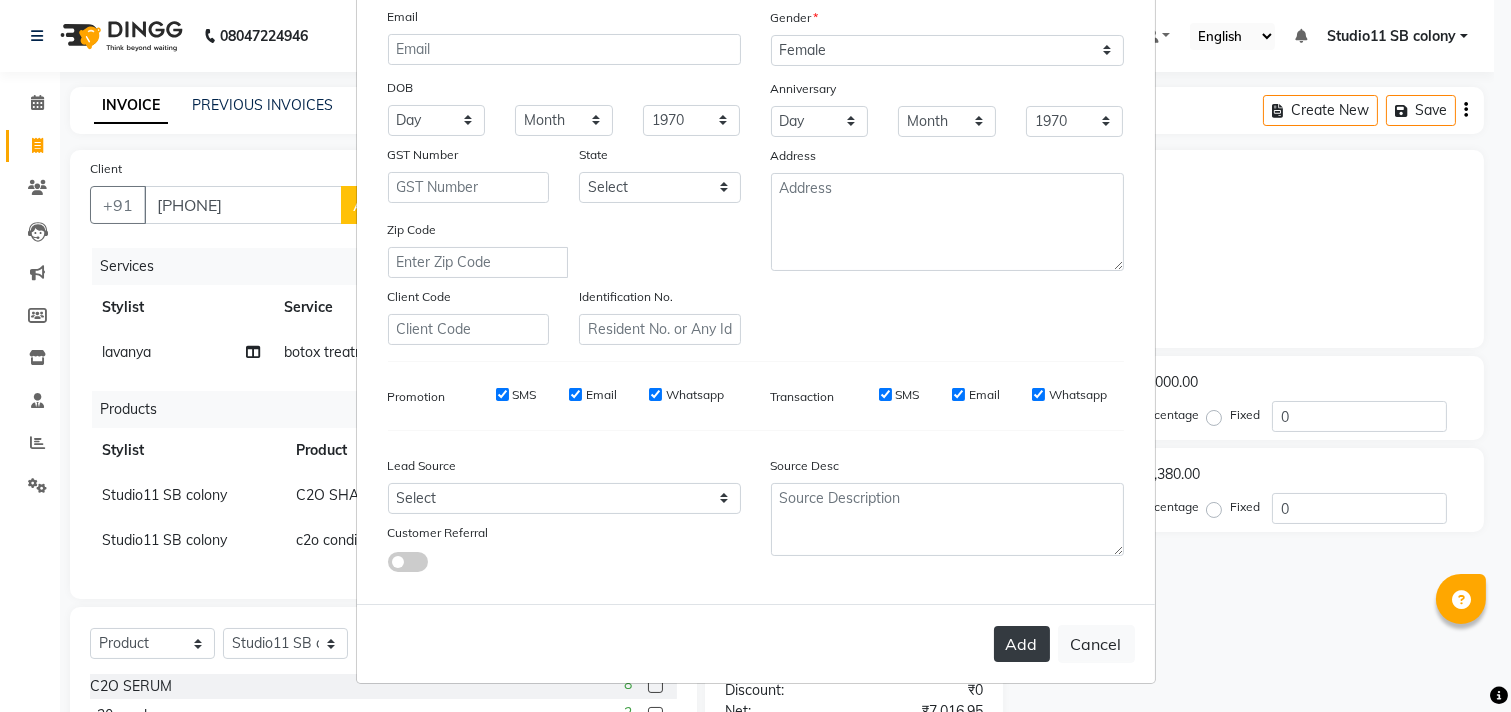 click on "Add" at bounding box center (1022, 644) 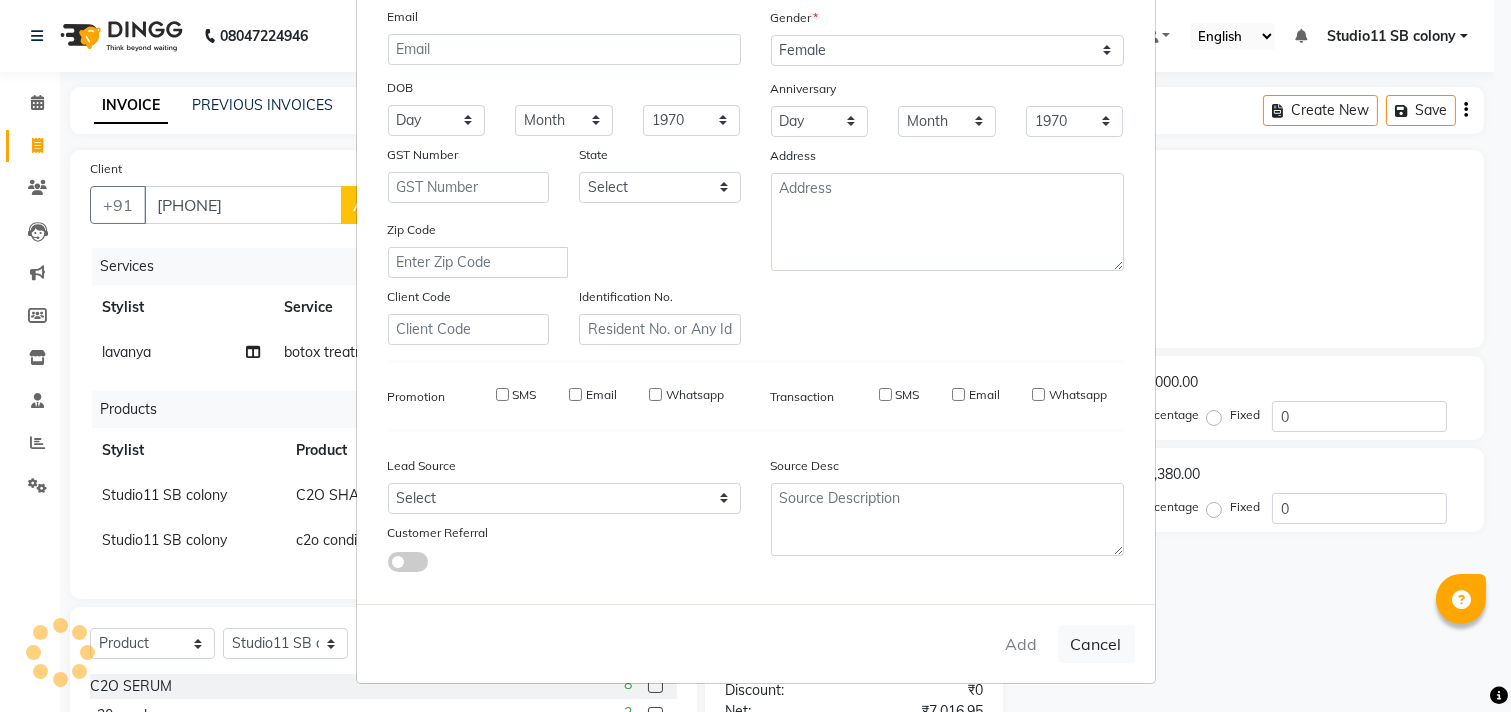 type 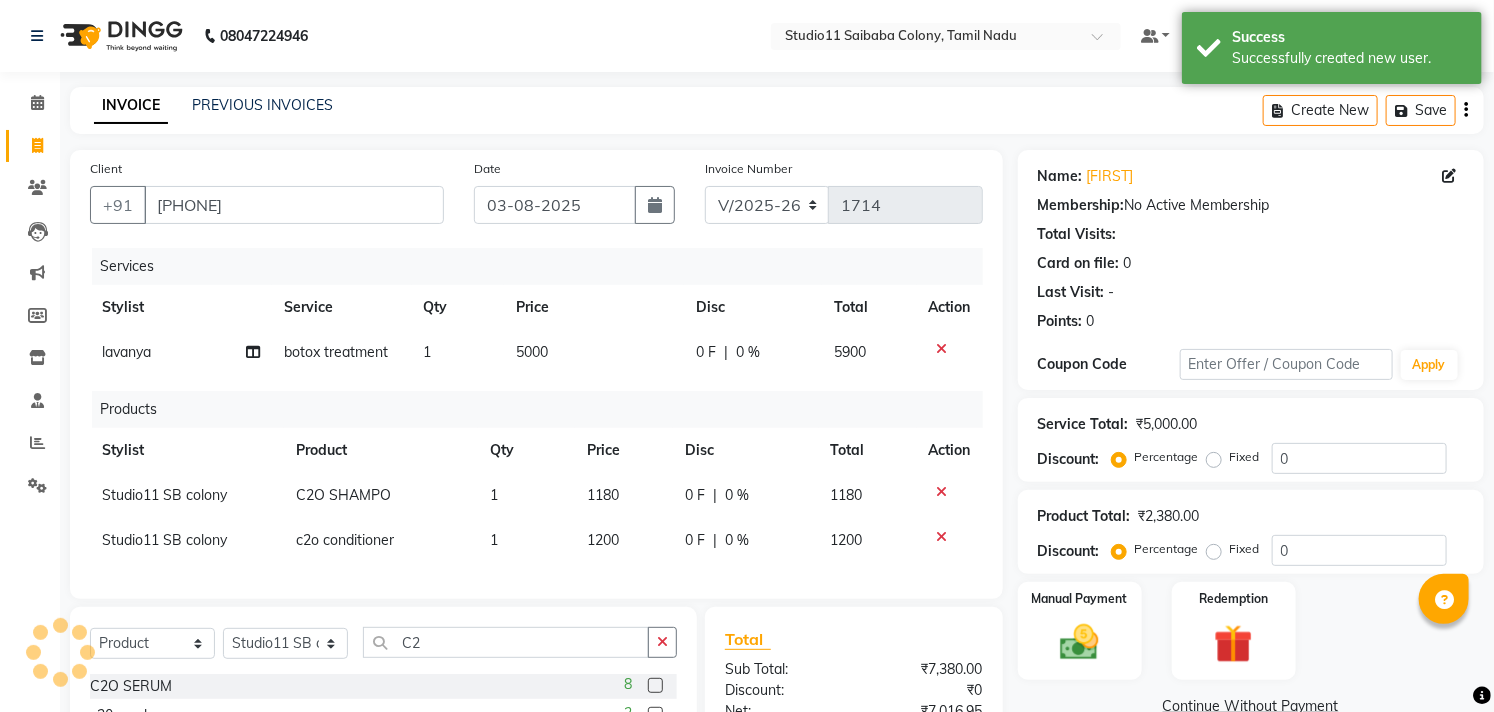 scroll, scrollTop: 235, scrollLeft: 0, axis: vertical 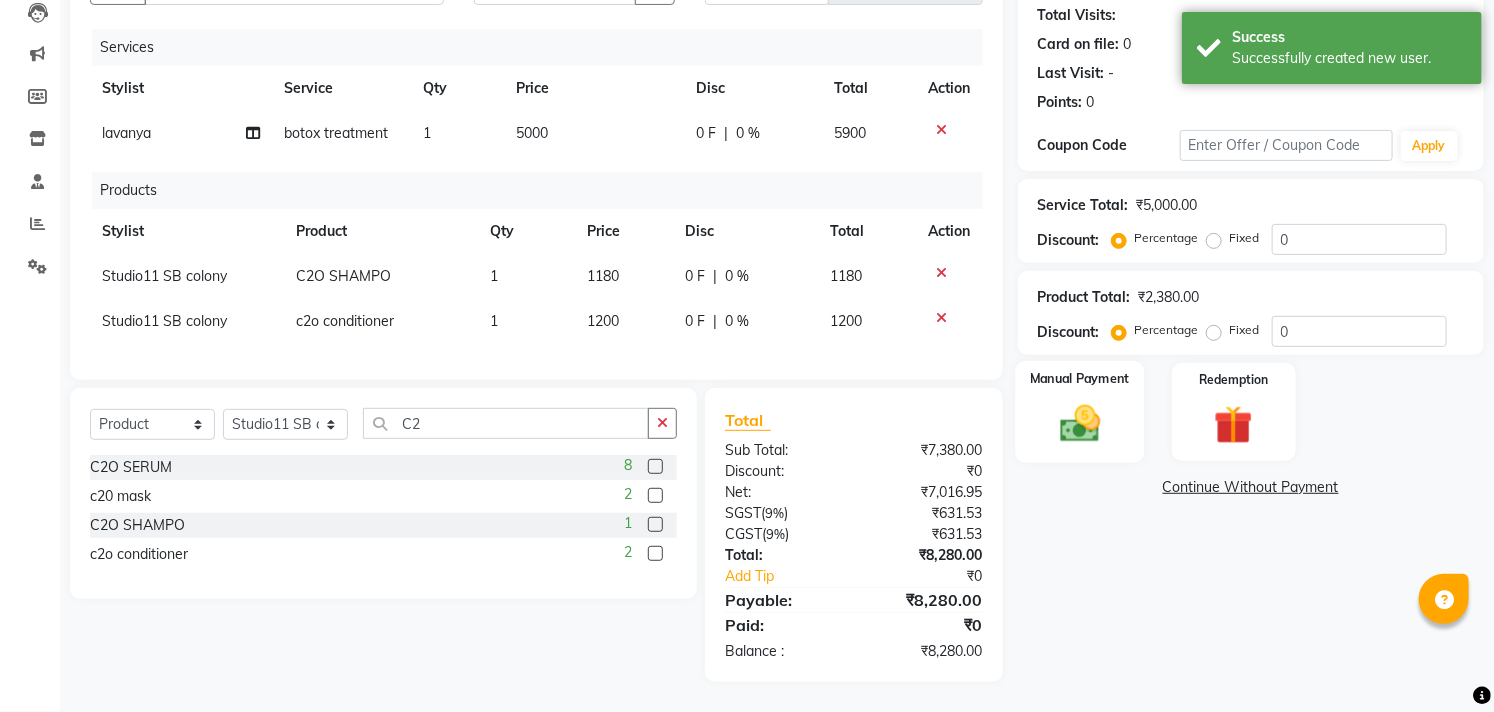 click 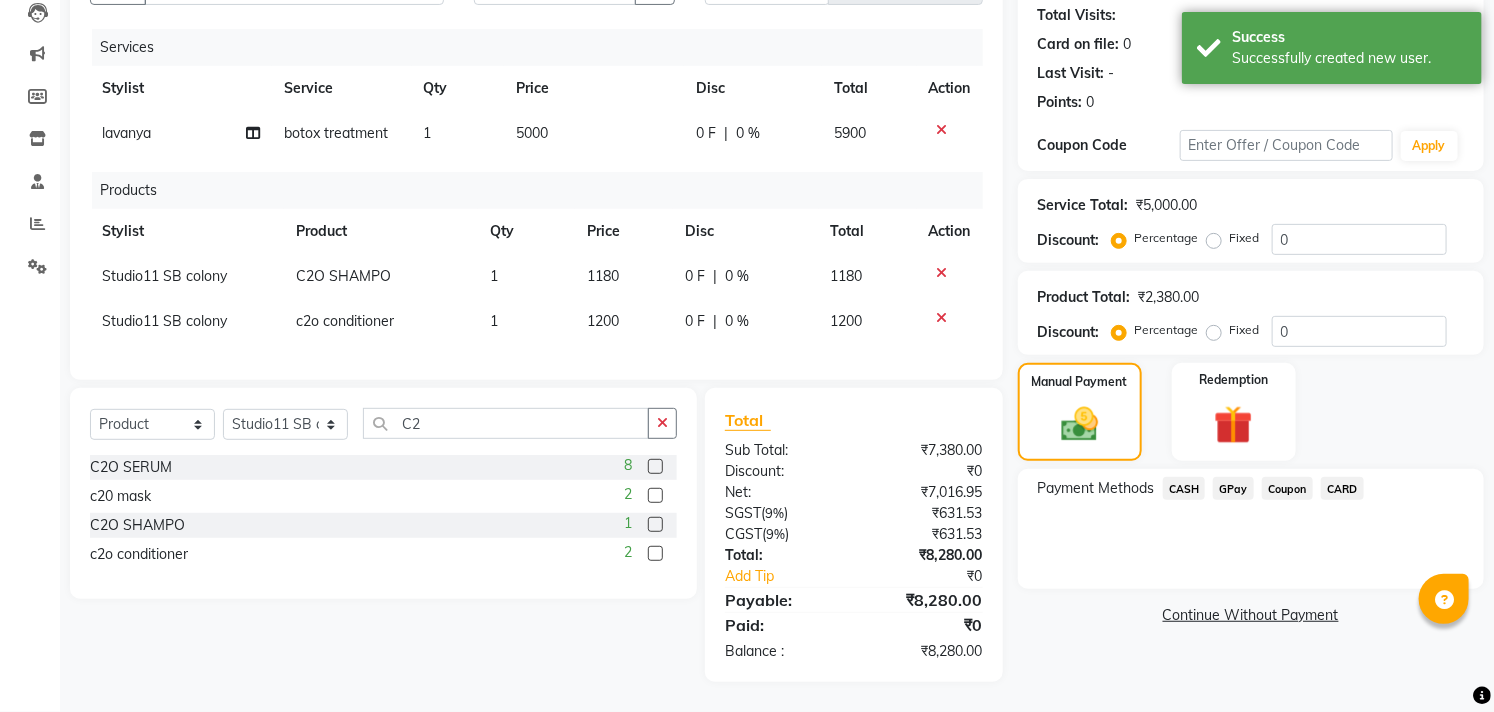 drag, startPoint x: 1236, startPoint y: 464, endPoint x: 1248, endPoint y: 482, distance: 21.633308 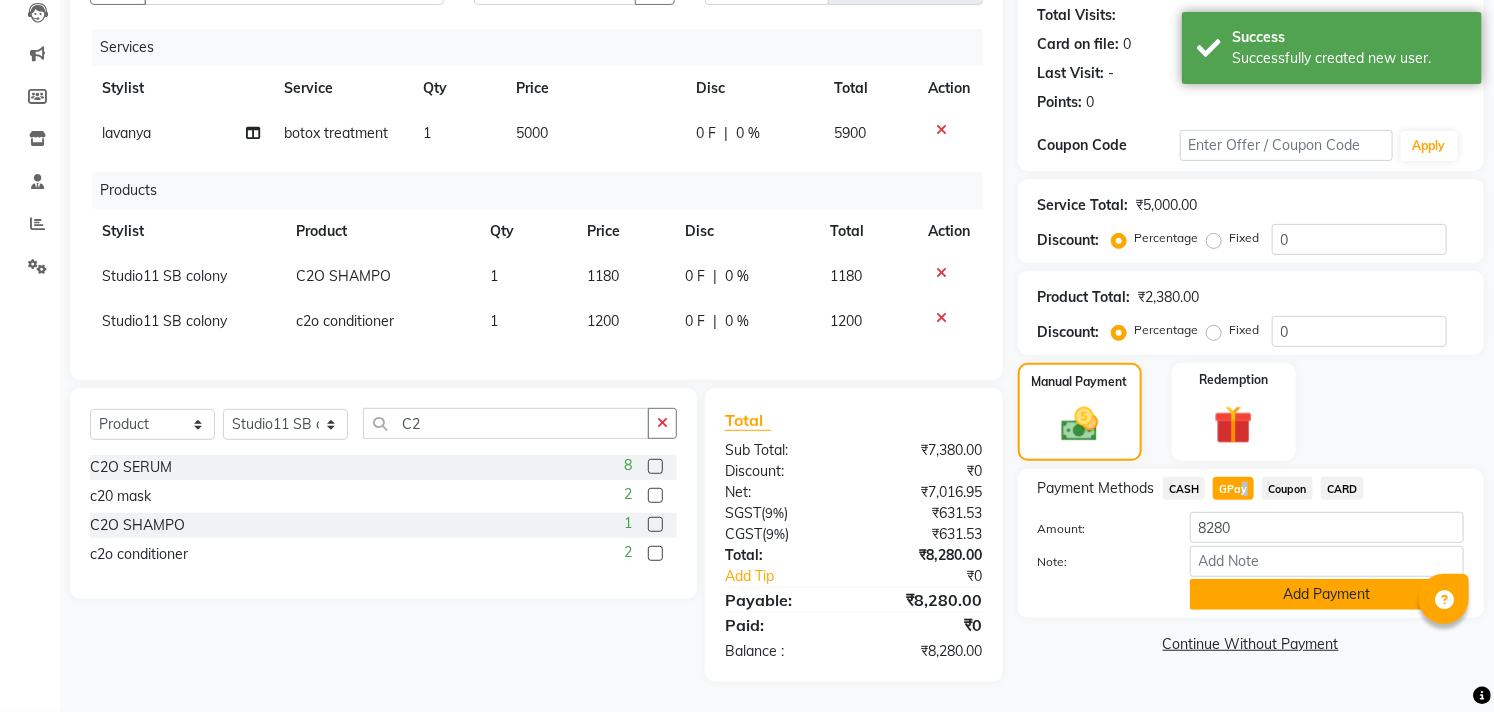 click on "Add Payment" 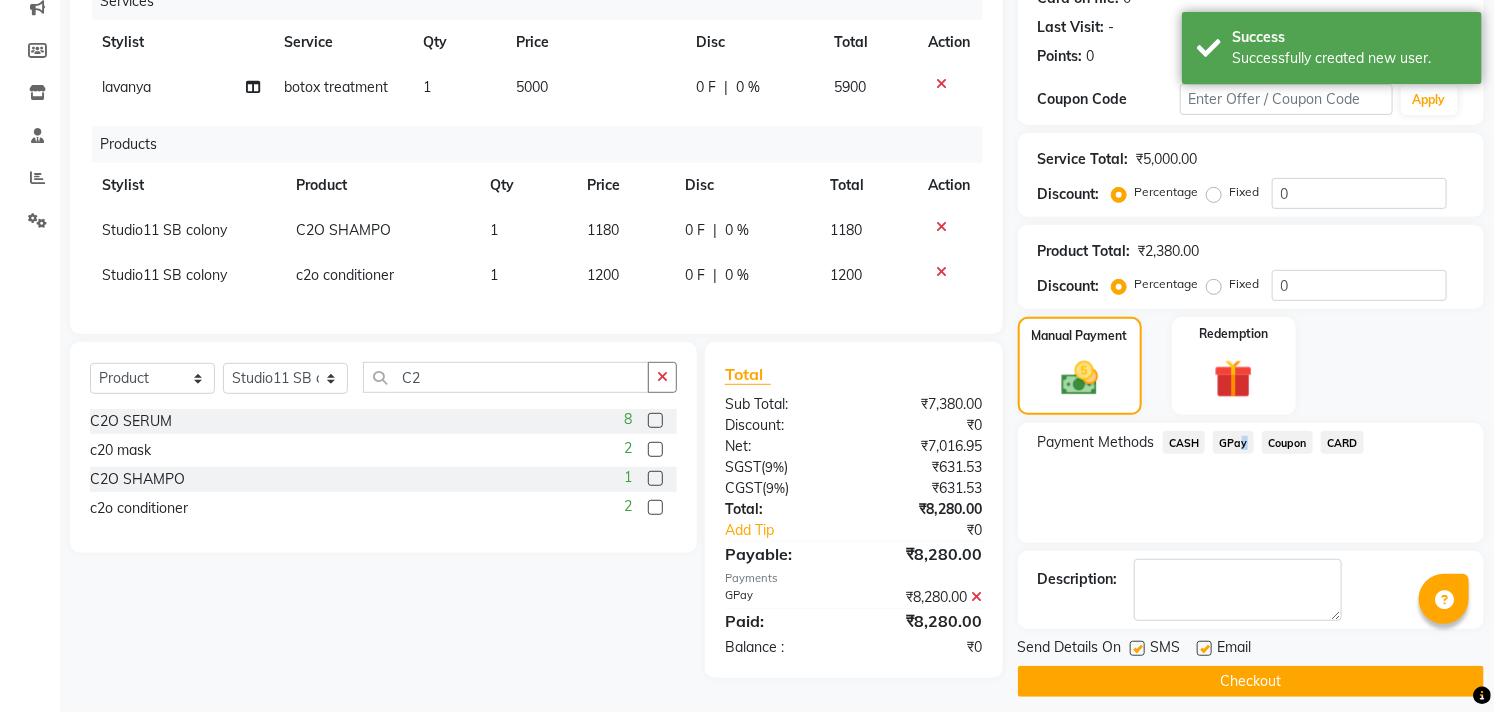 scroll, scrollTop: 280, scrollLeft: 0, axis: vertical 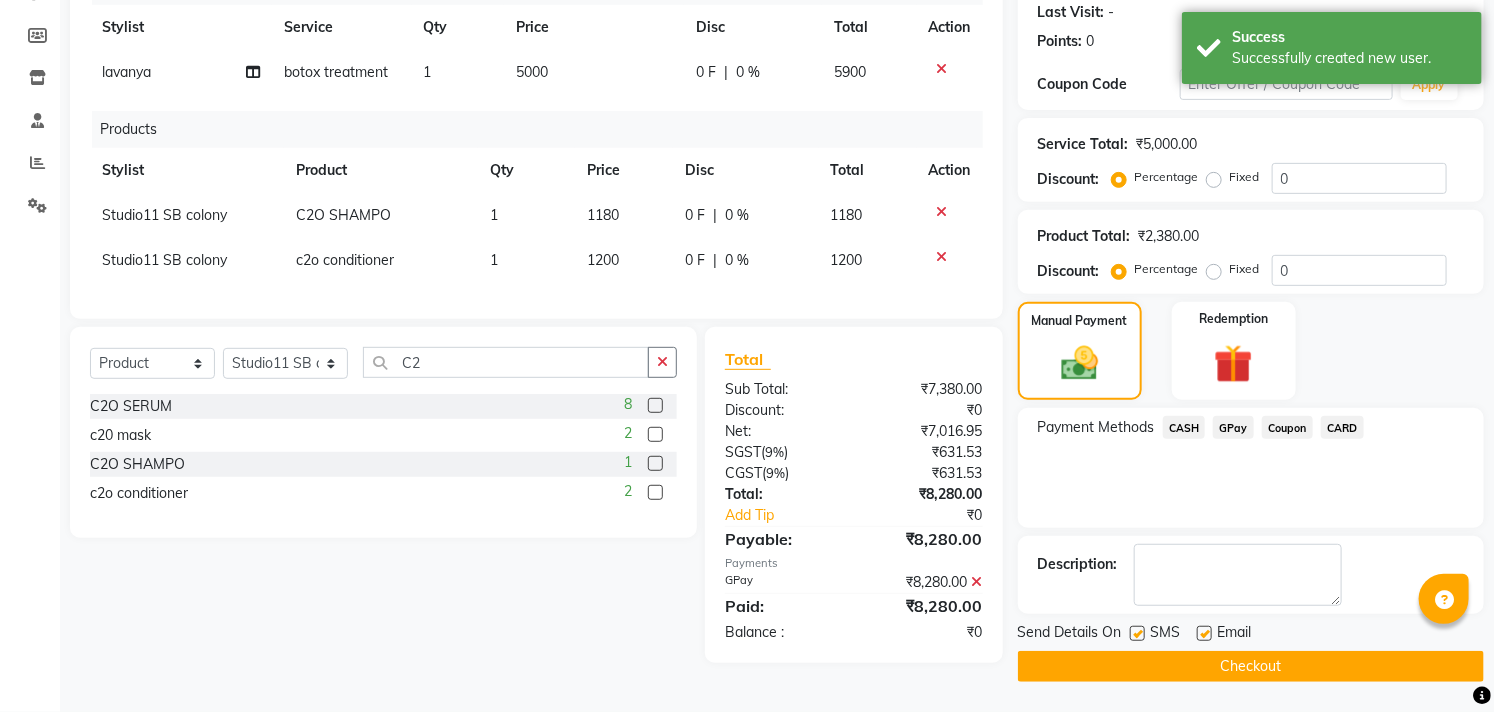 click 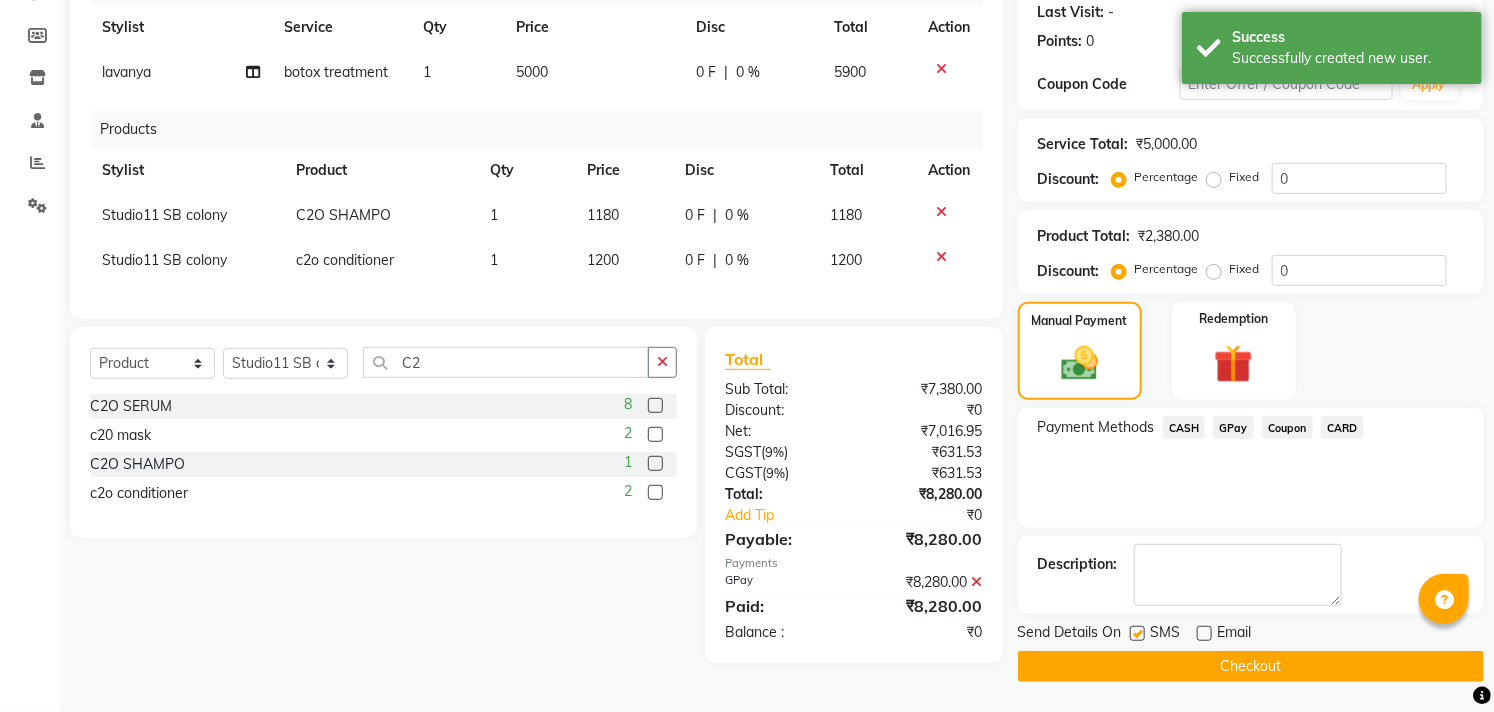 click 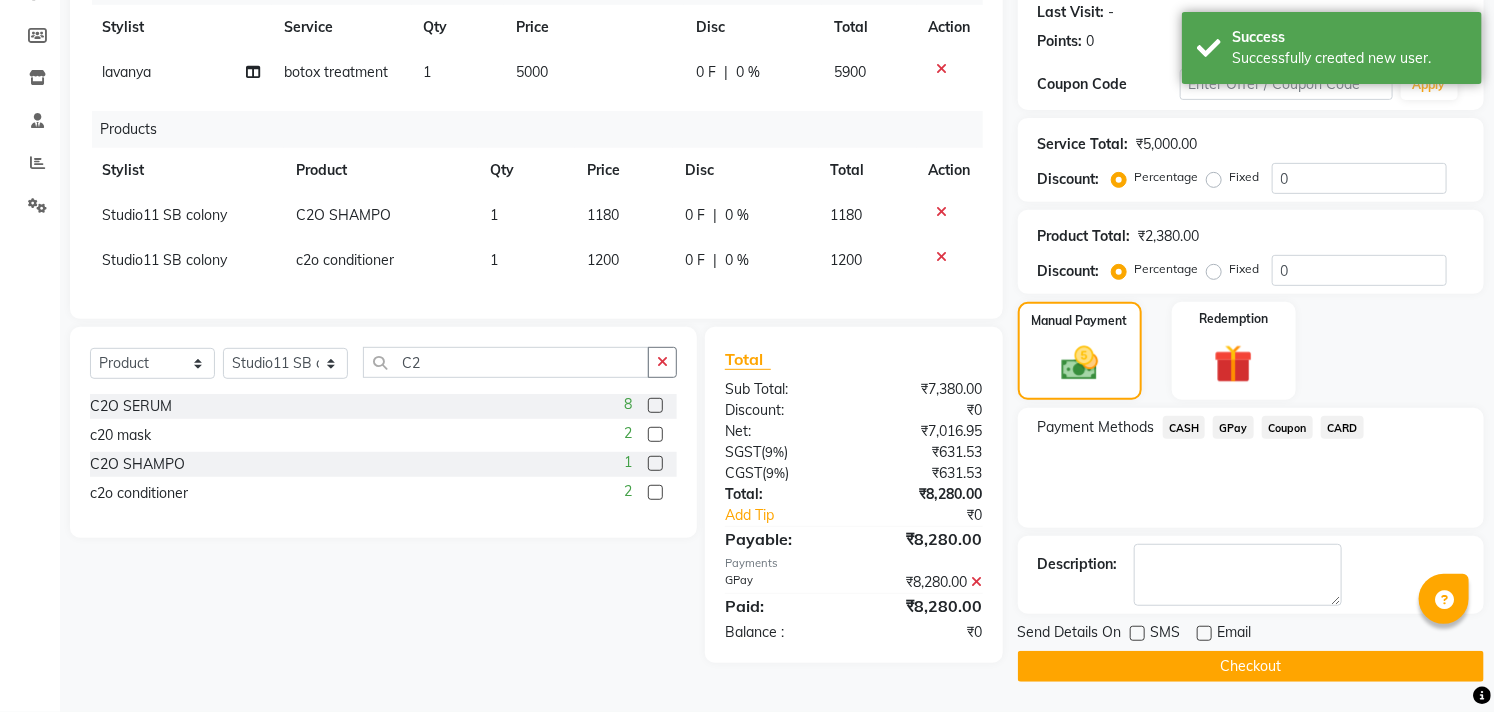 click on "Checkout" 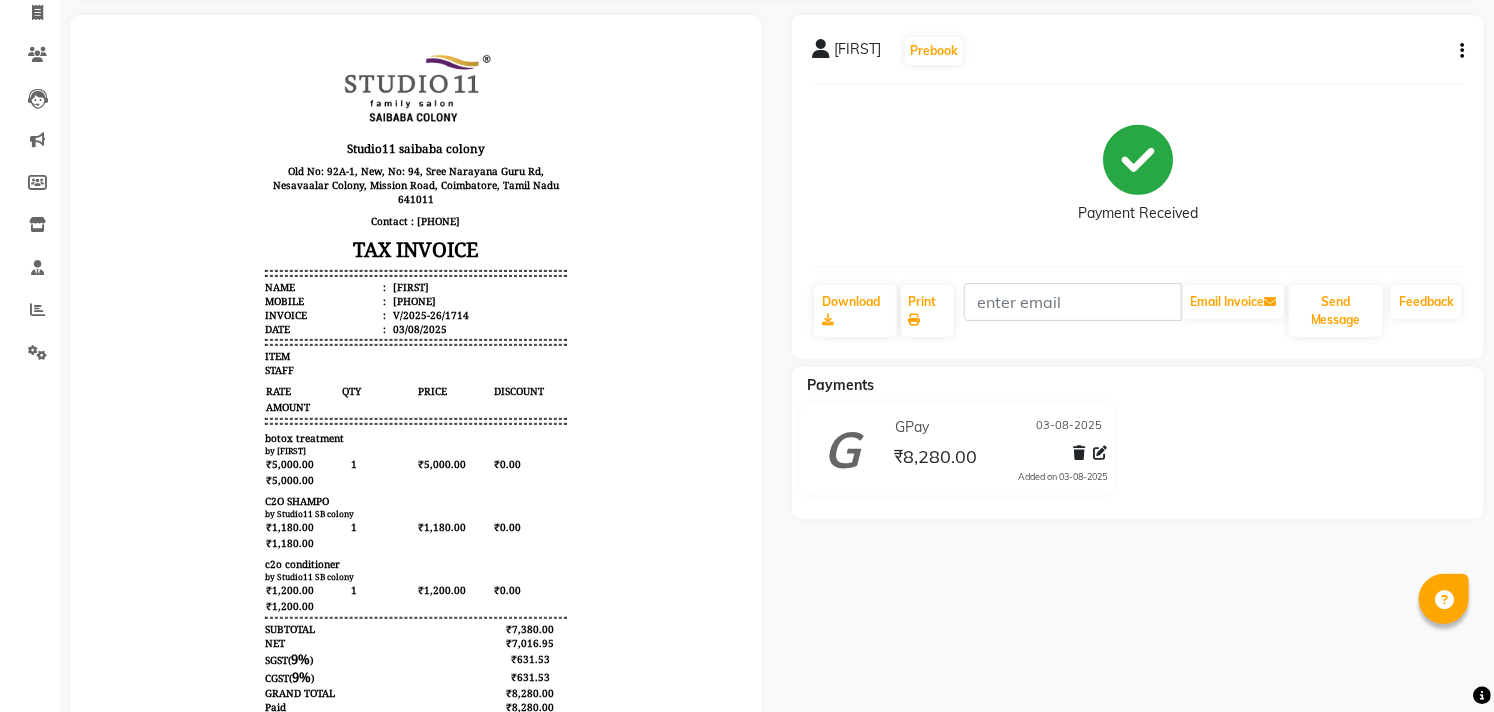 scroll, scrollTop: 0, scrollLeft: 0, axis: both 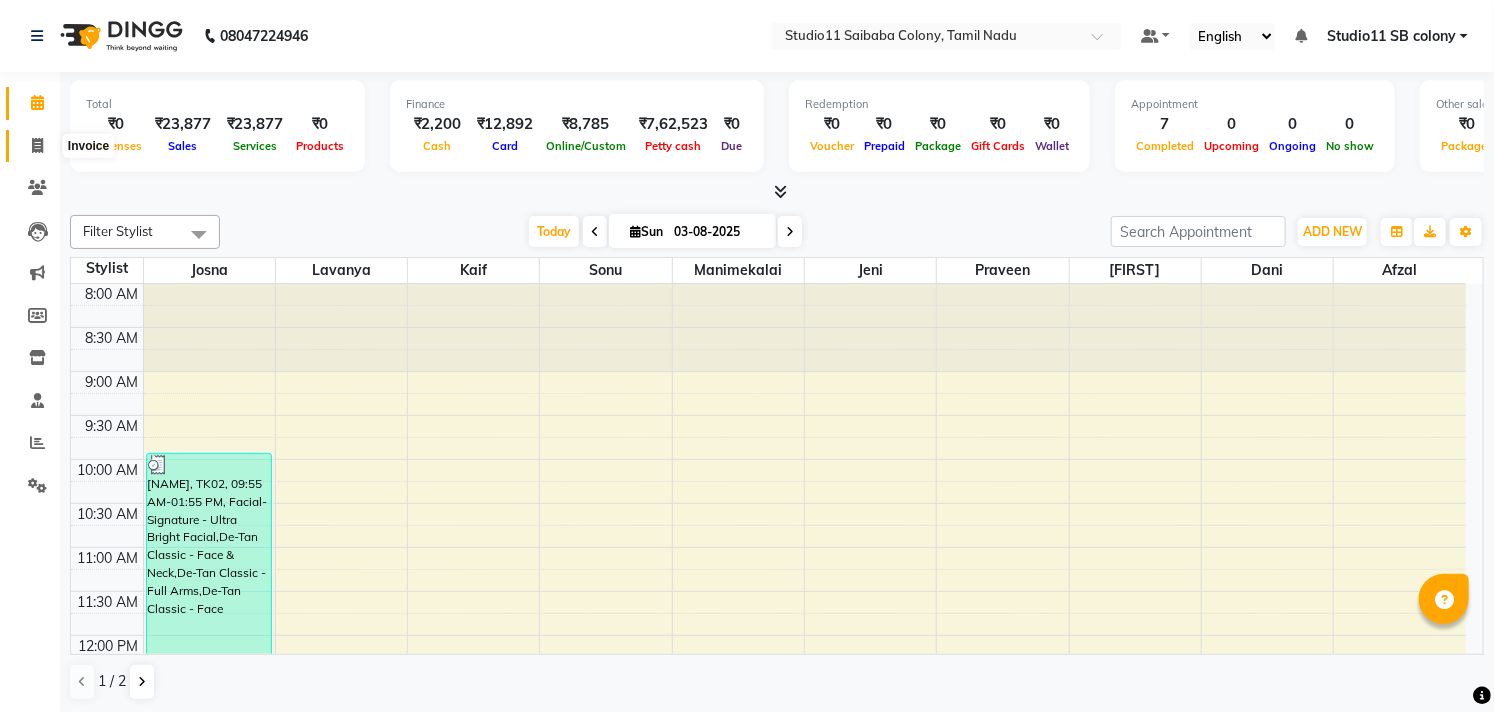 click 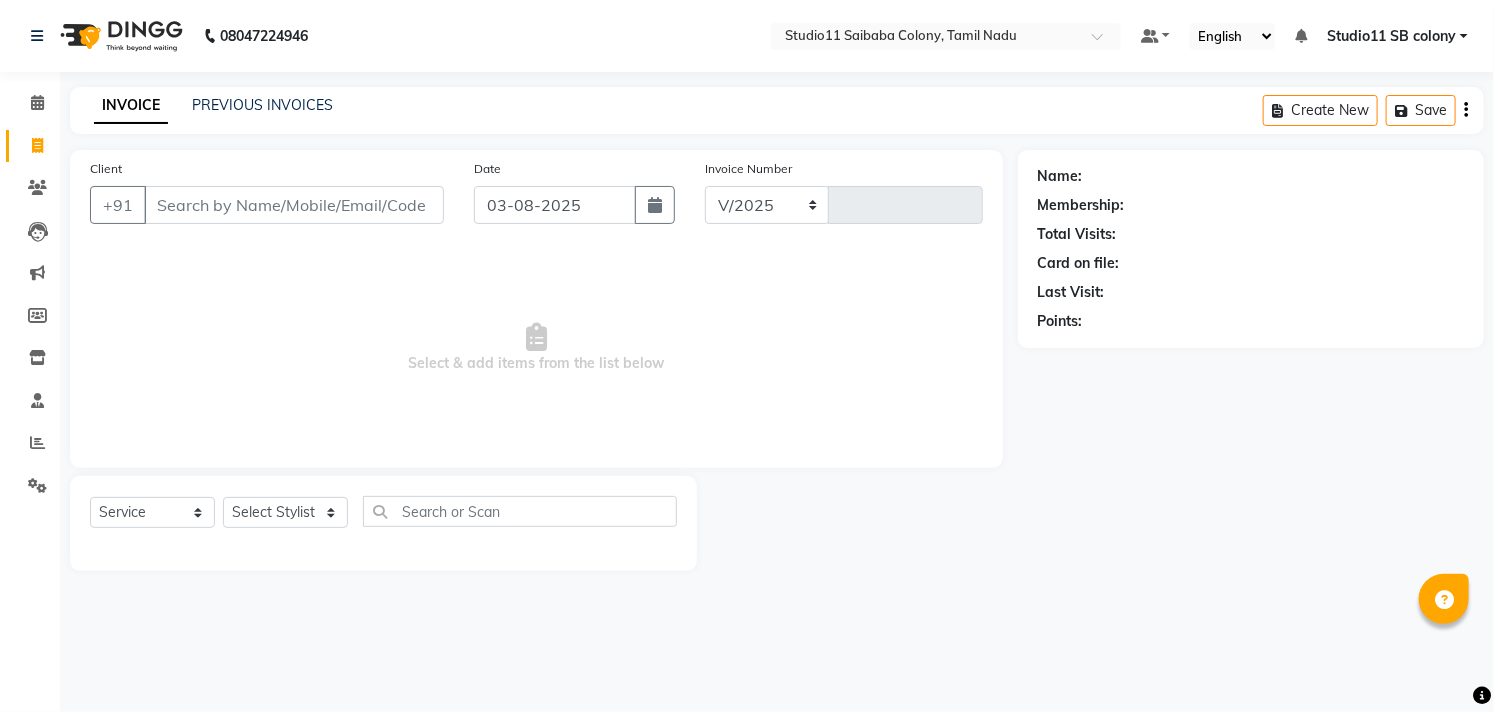 select on "7717" 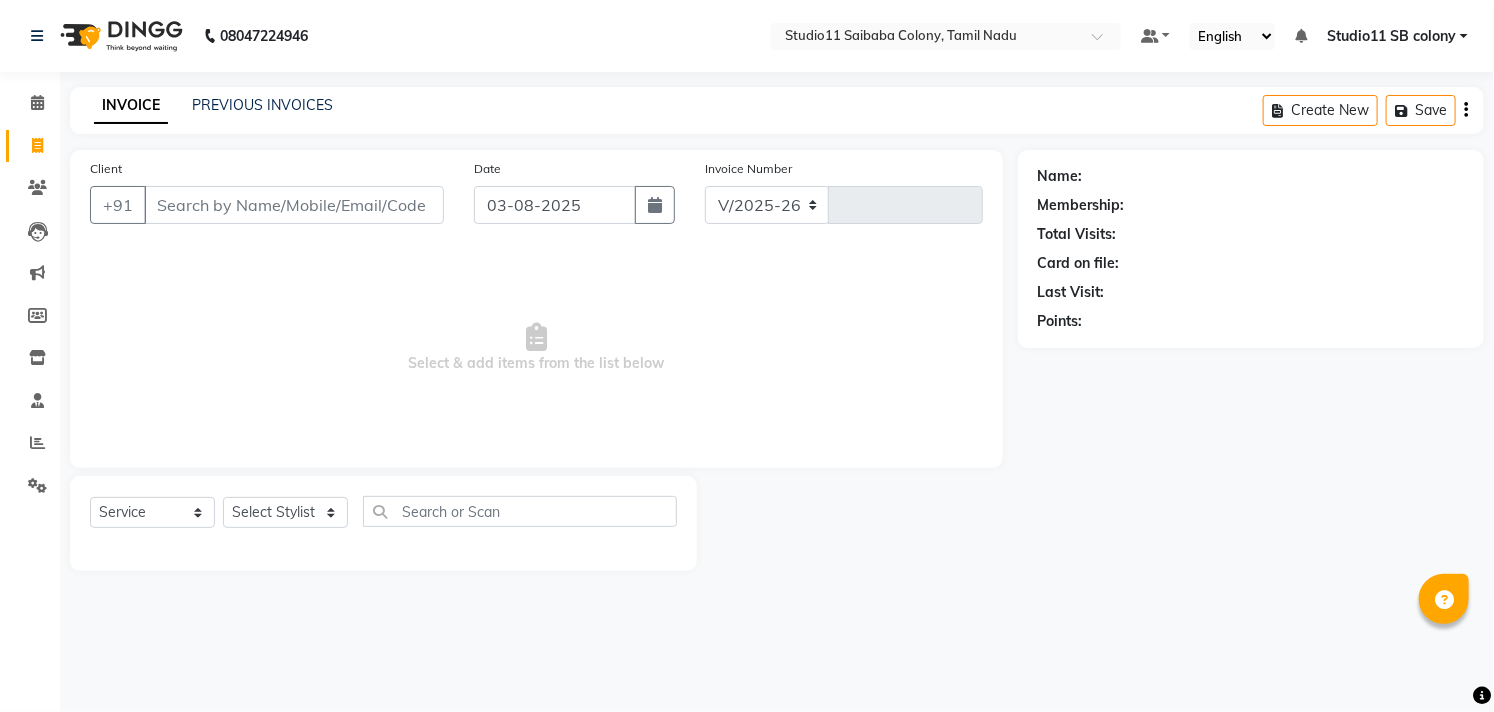 type on "1714" 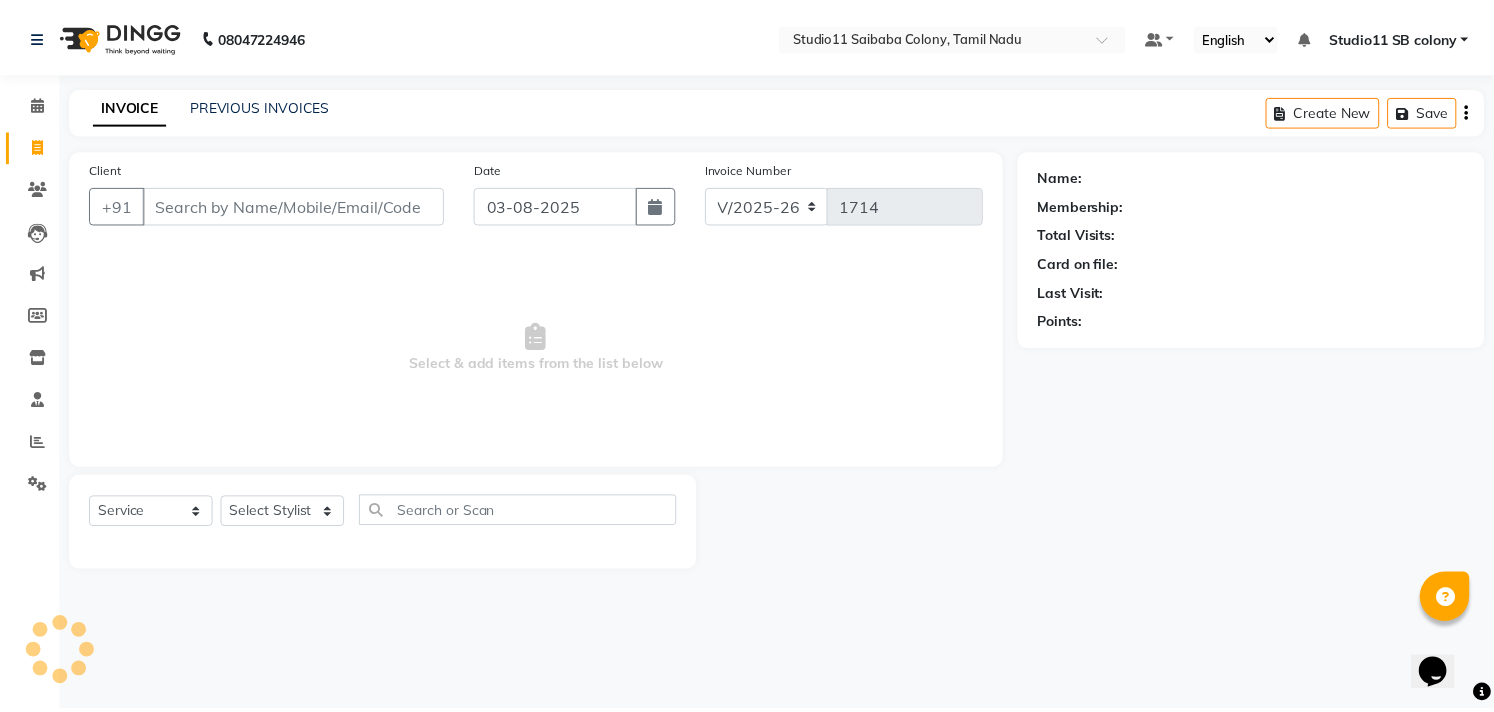 scroll, scrollTop: 0, scrollLeft: 0, axis: both 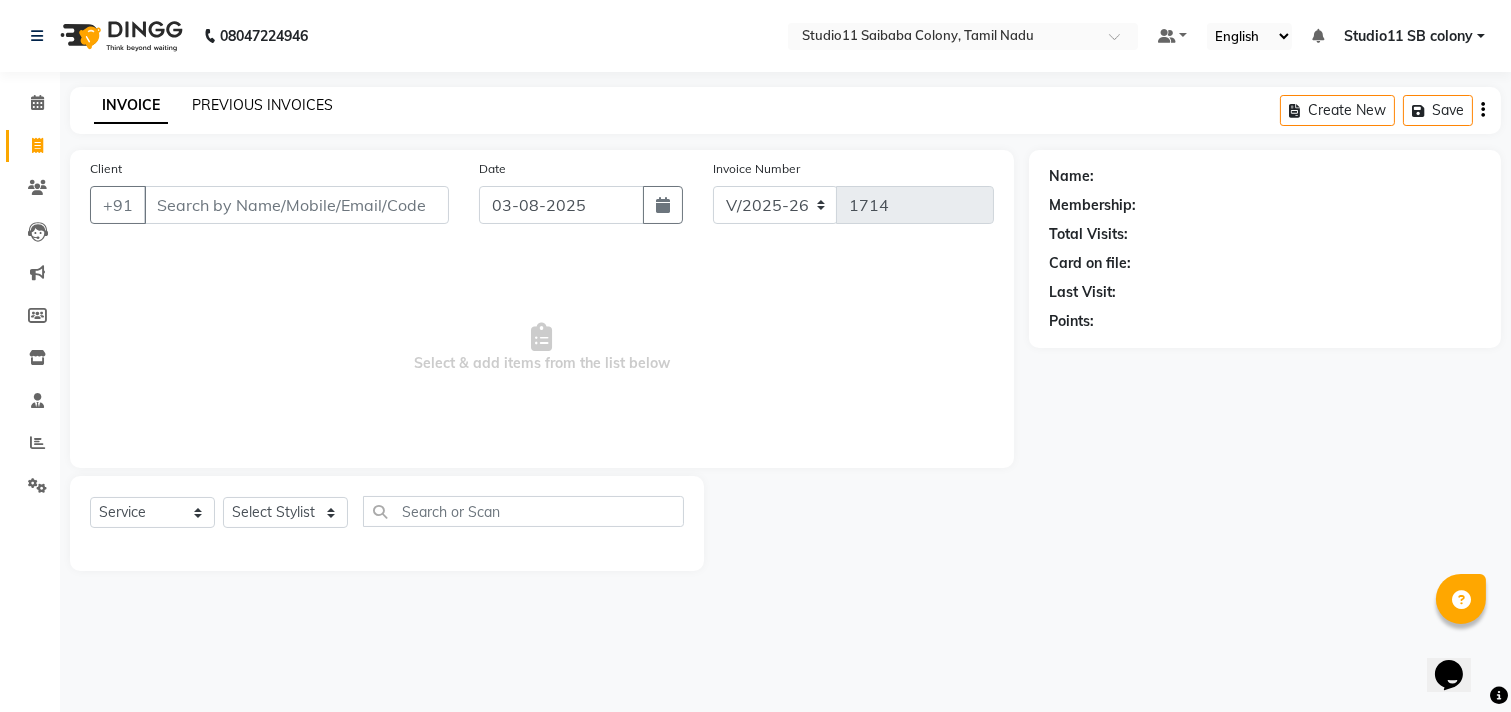 click on "PREVIOUS INVOICES" 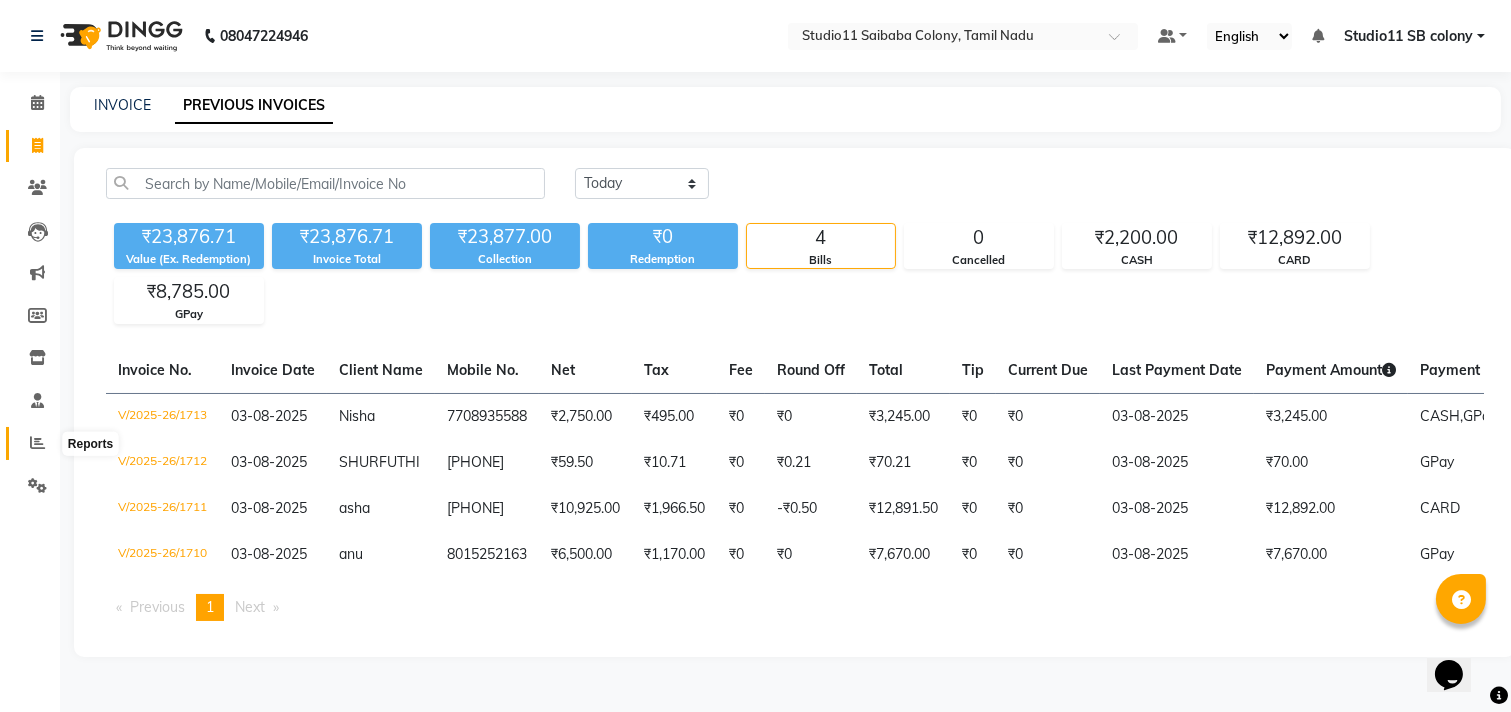 click 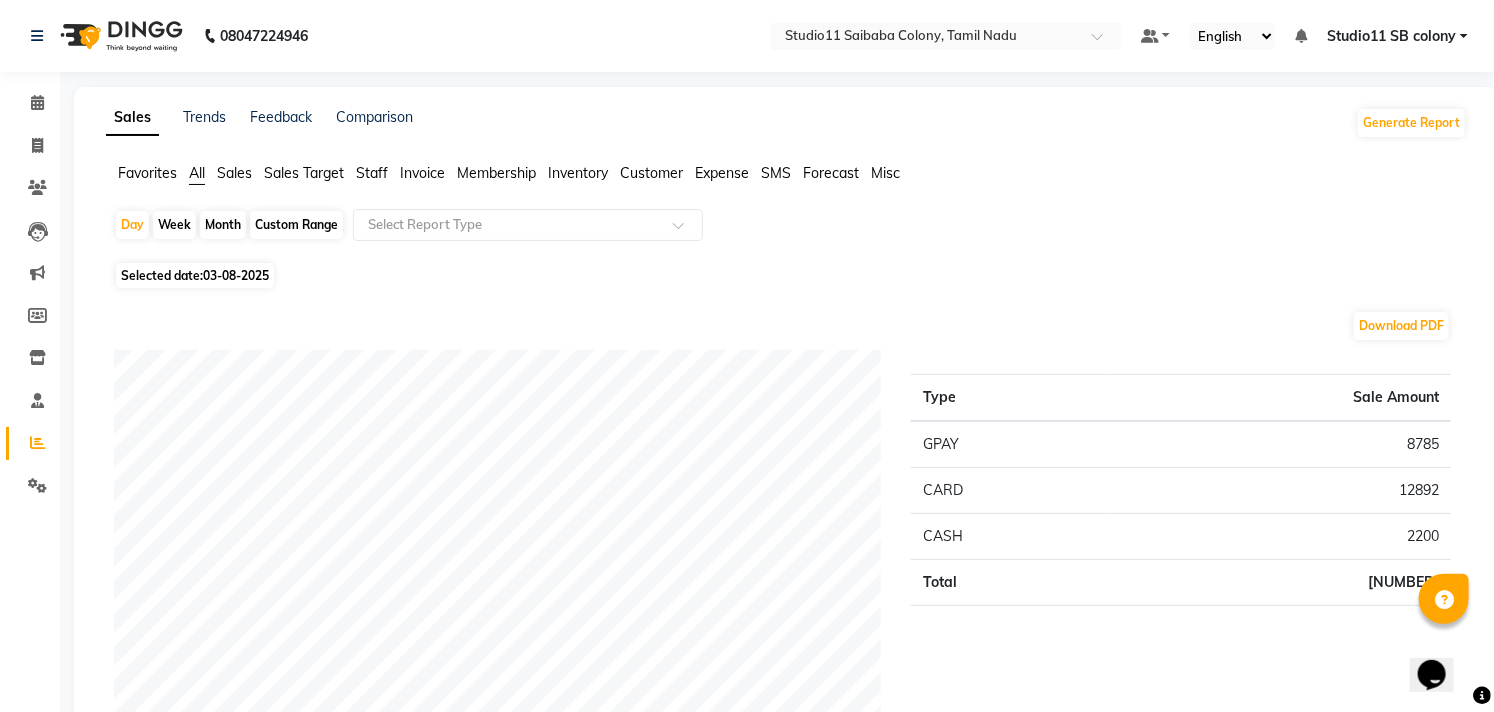 click on "Invoice" 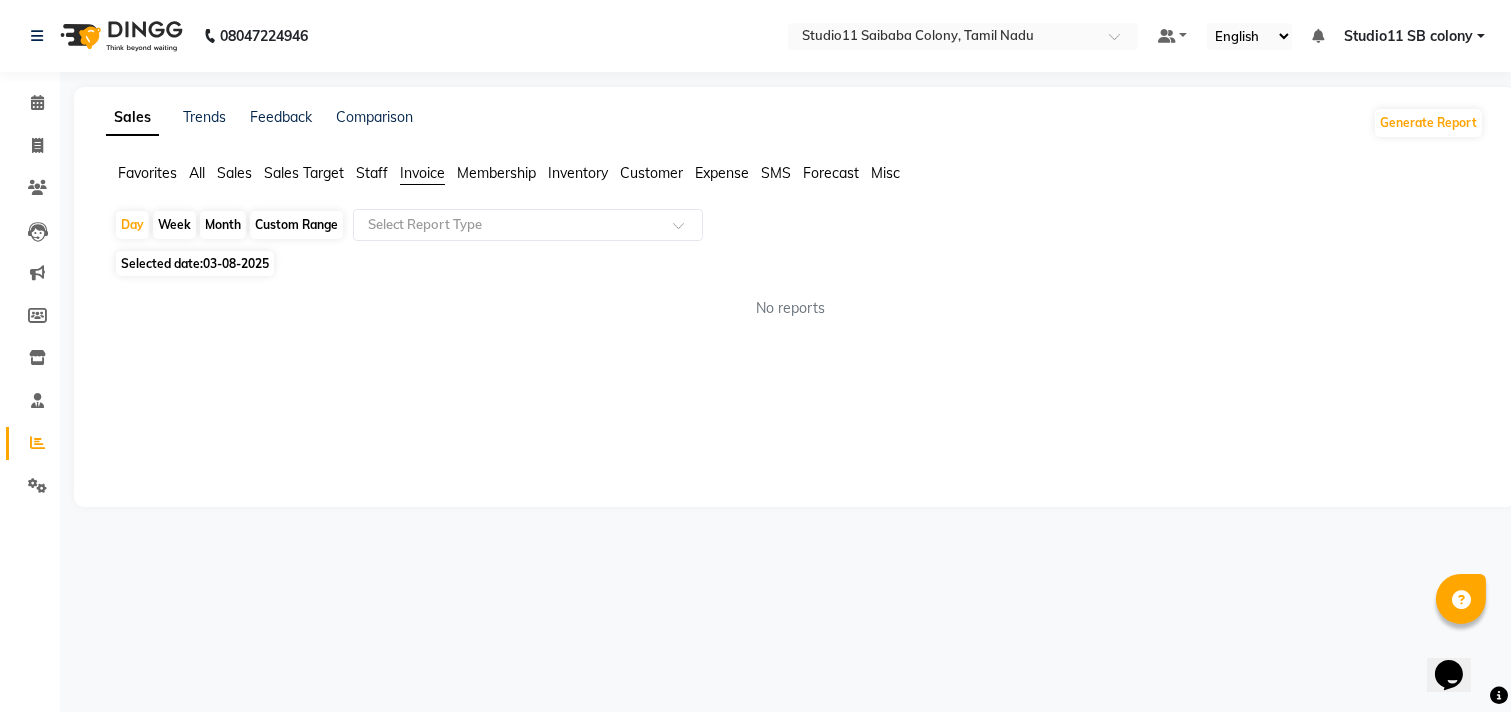 click on "Favorites All Sales Sales Target Staff Invoice Membership Inventory Customer Expense SMS Forecast Misc" 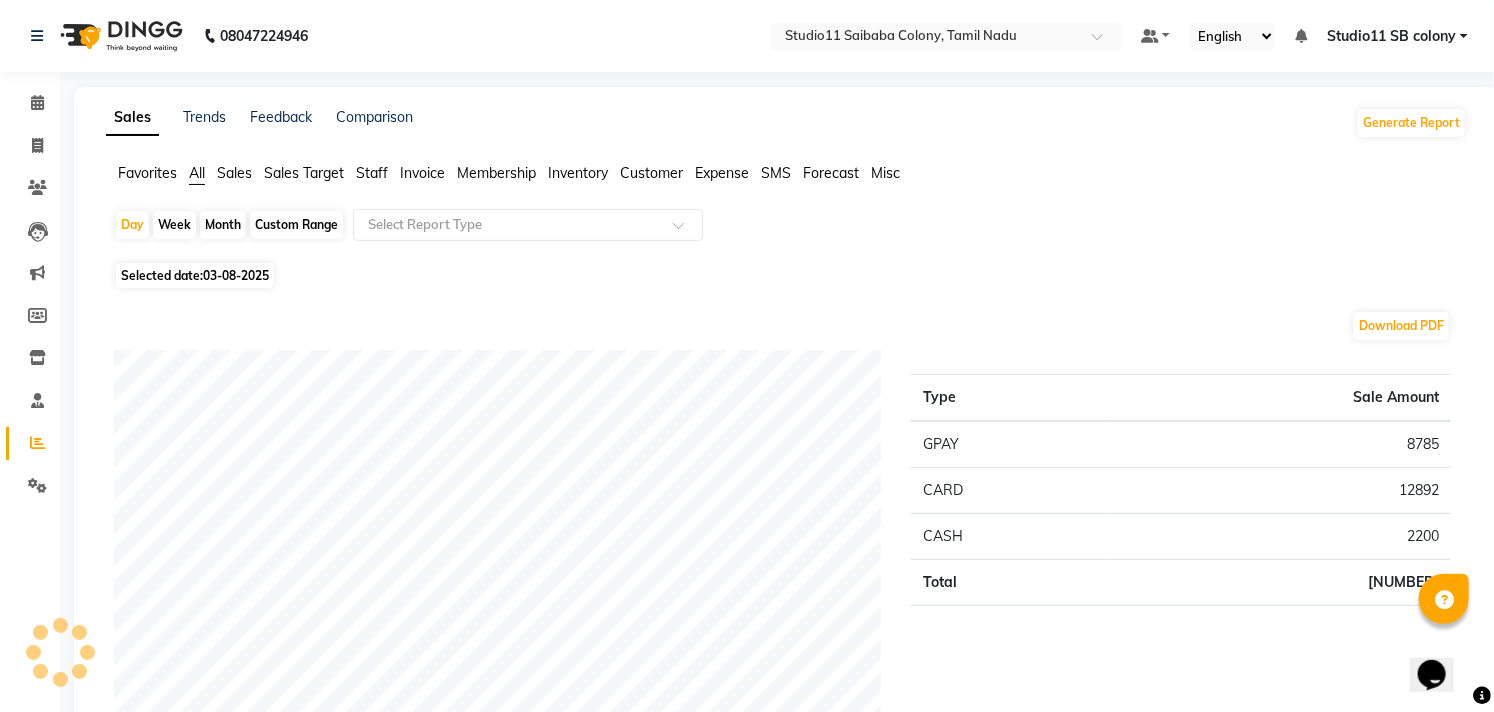 click on "Sales" 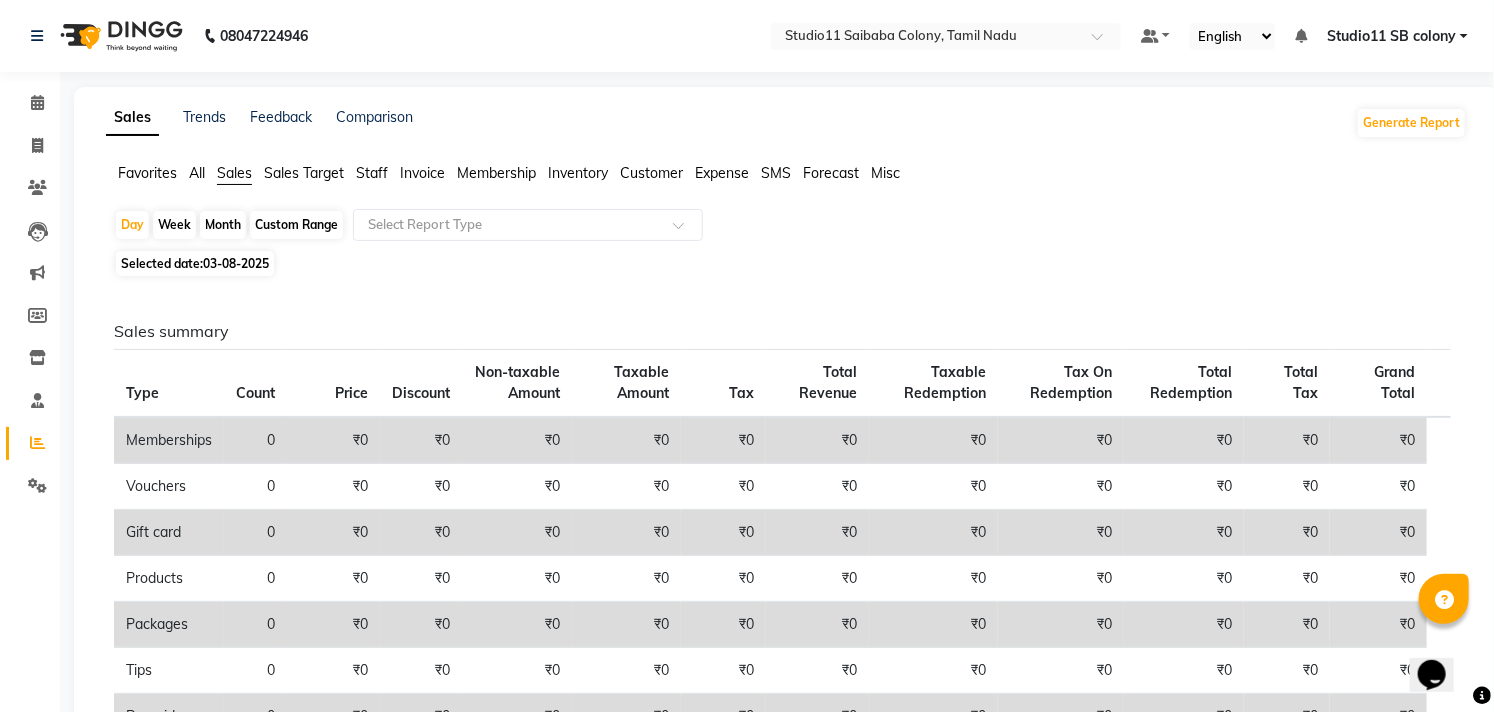 click on "Month" 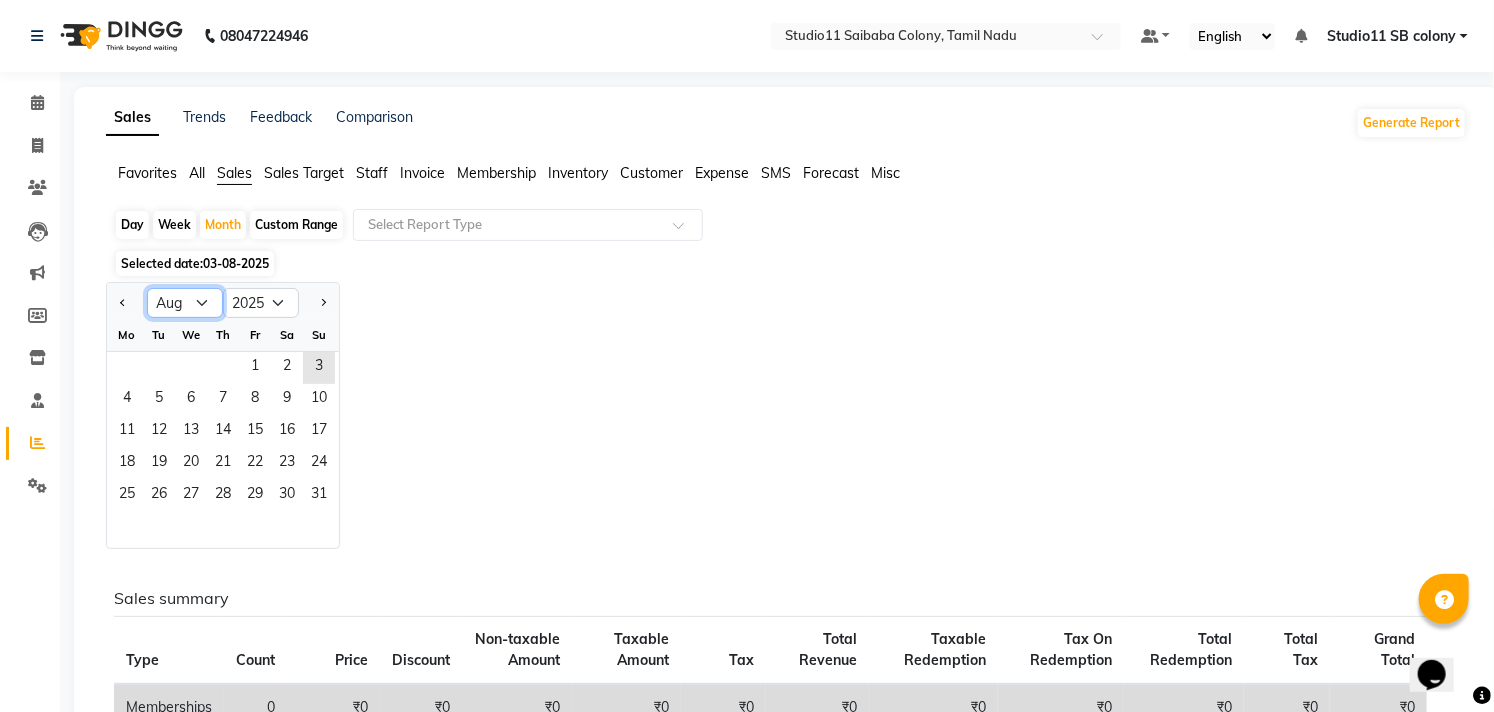 click on "Jan Feb Mar Apr May Jun Jul Aug Sep Oct Nov Dec" 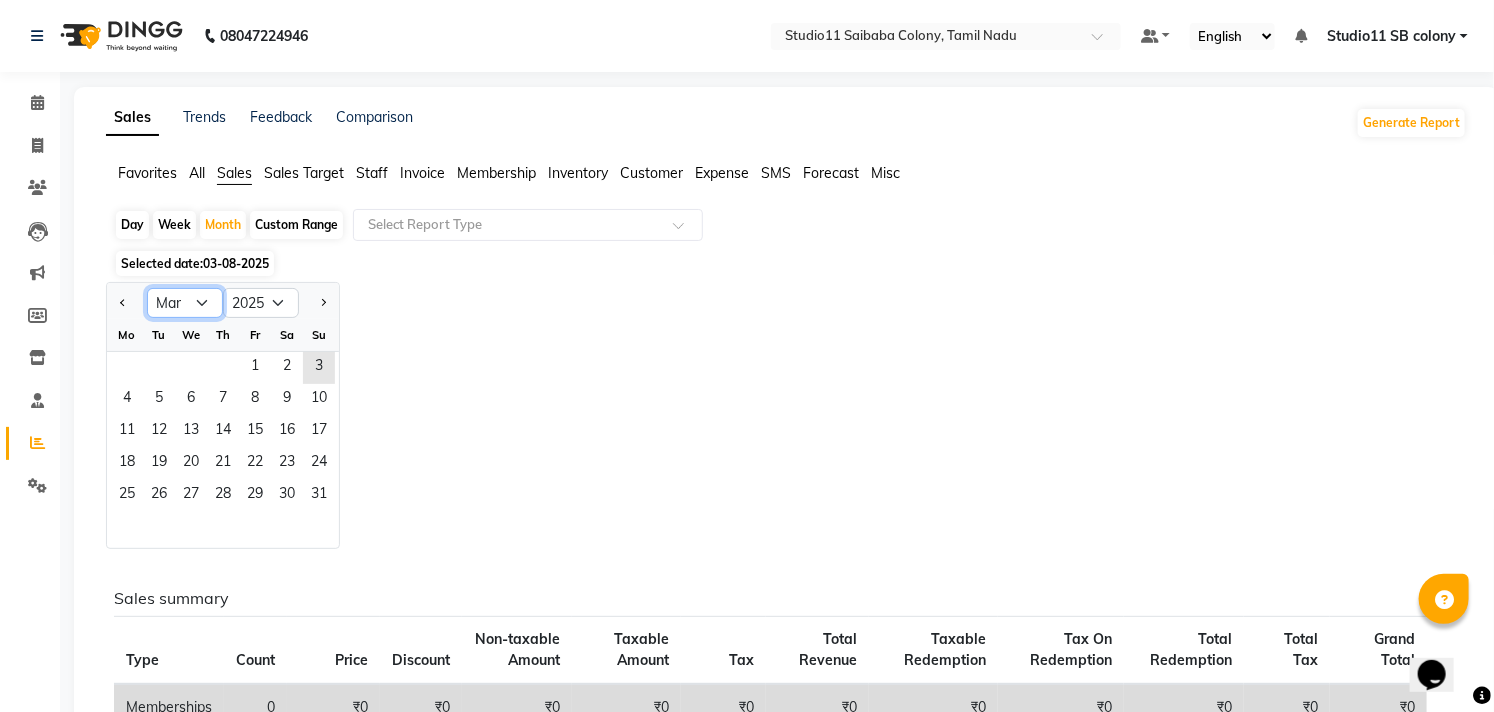 click on "Jan Feb Mar Apr May Jun Jul Aug Sep Oct Nov Dec" 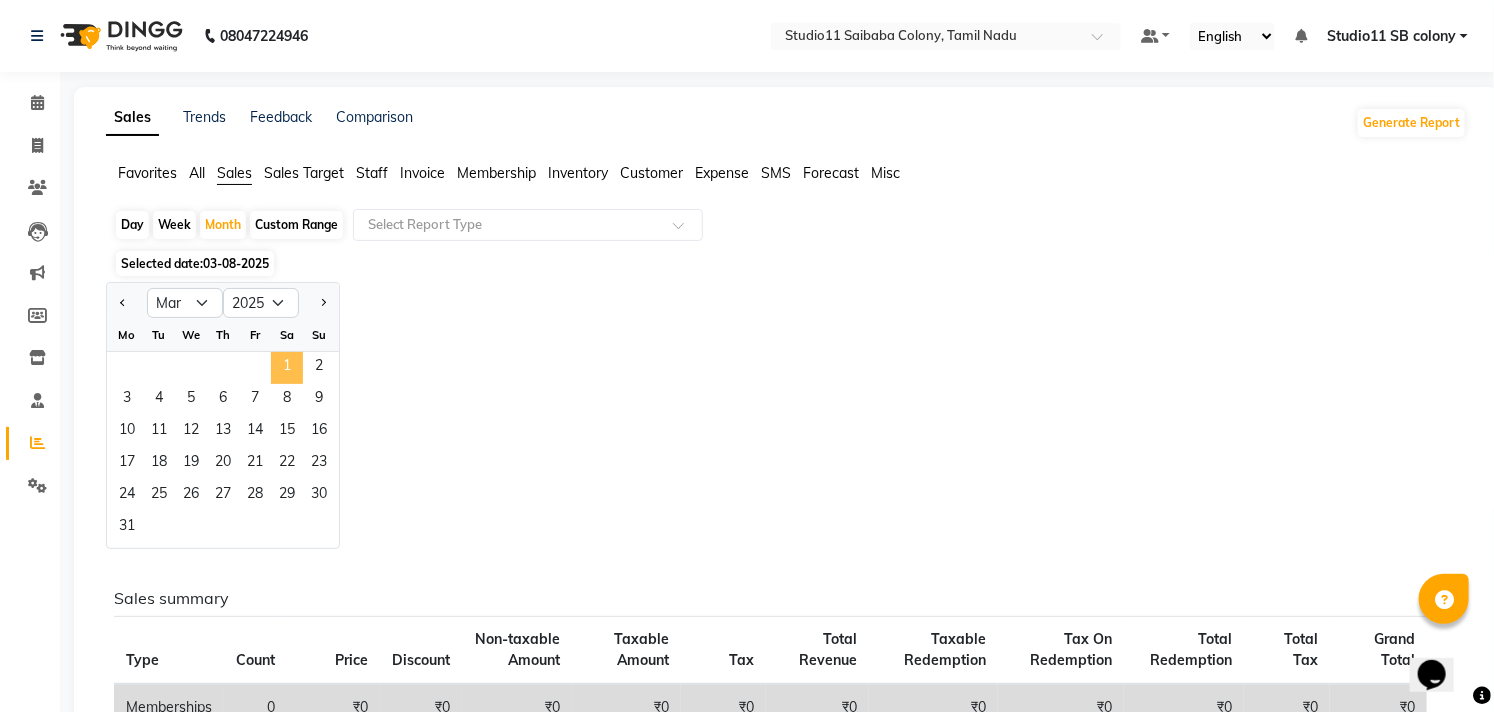 click on "1" 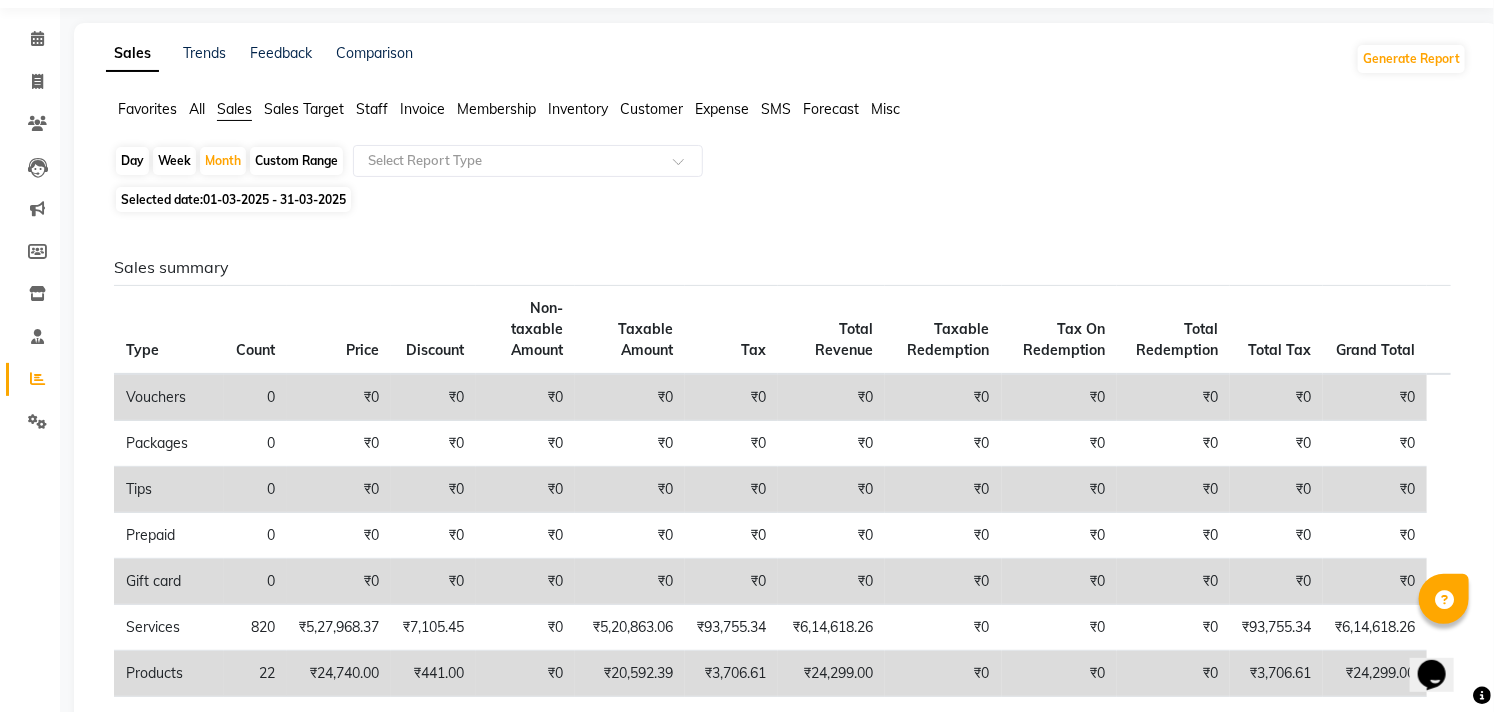 scroll, scrollTop: 0, scrollLeft: 0, axis: both 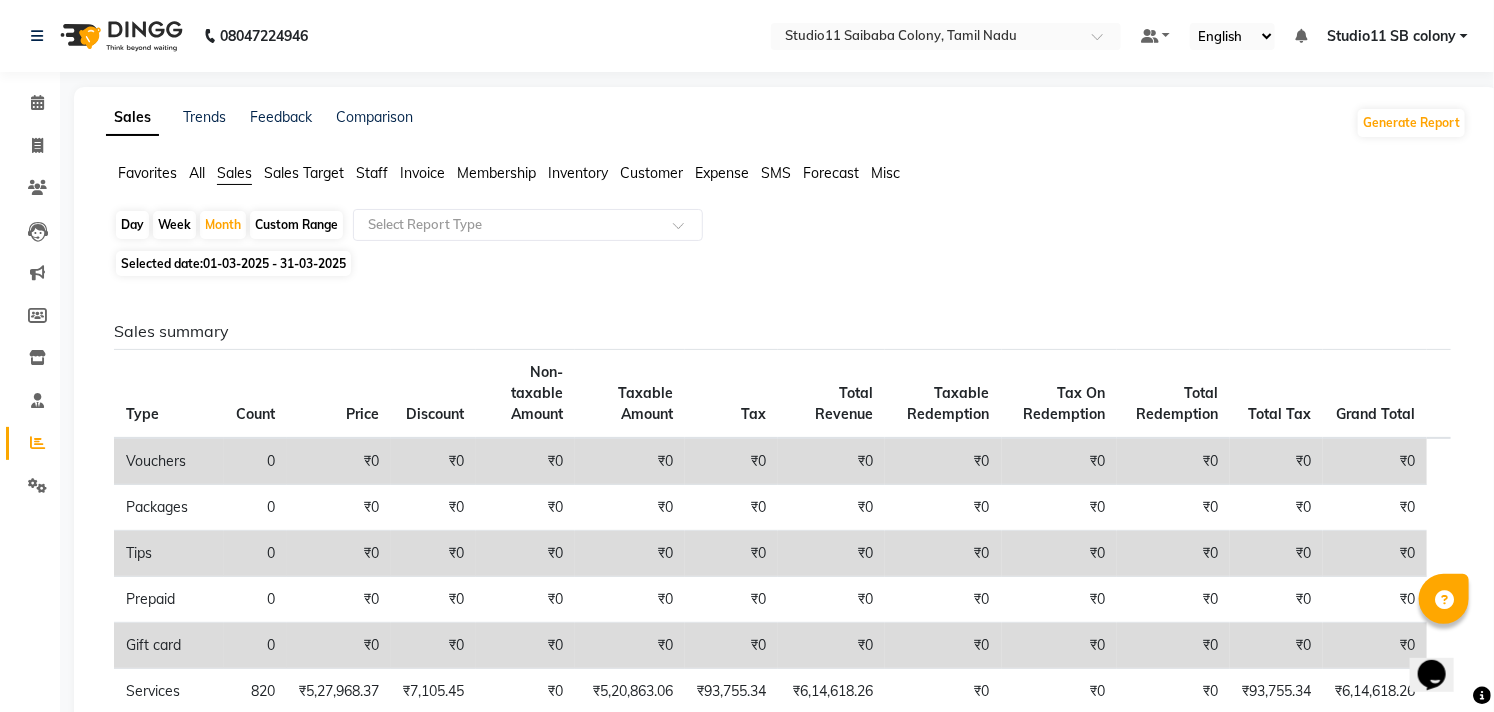 click on "Sales Target" 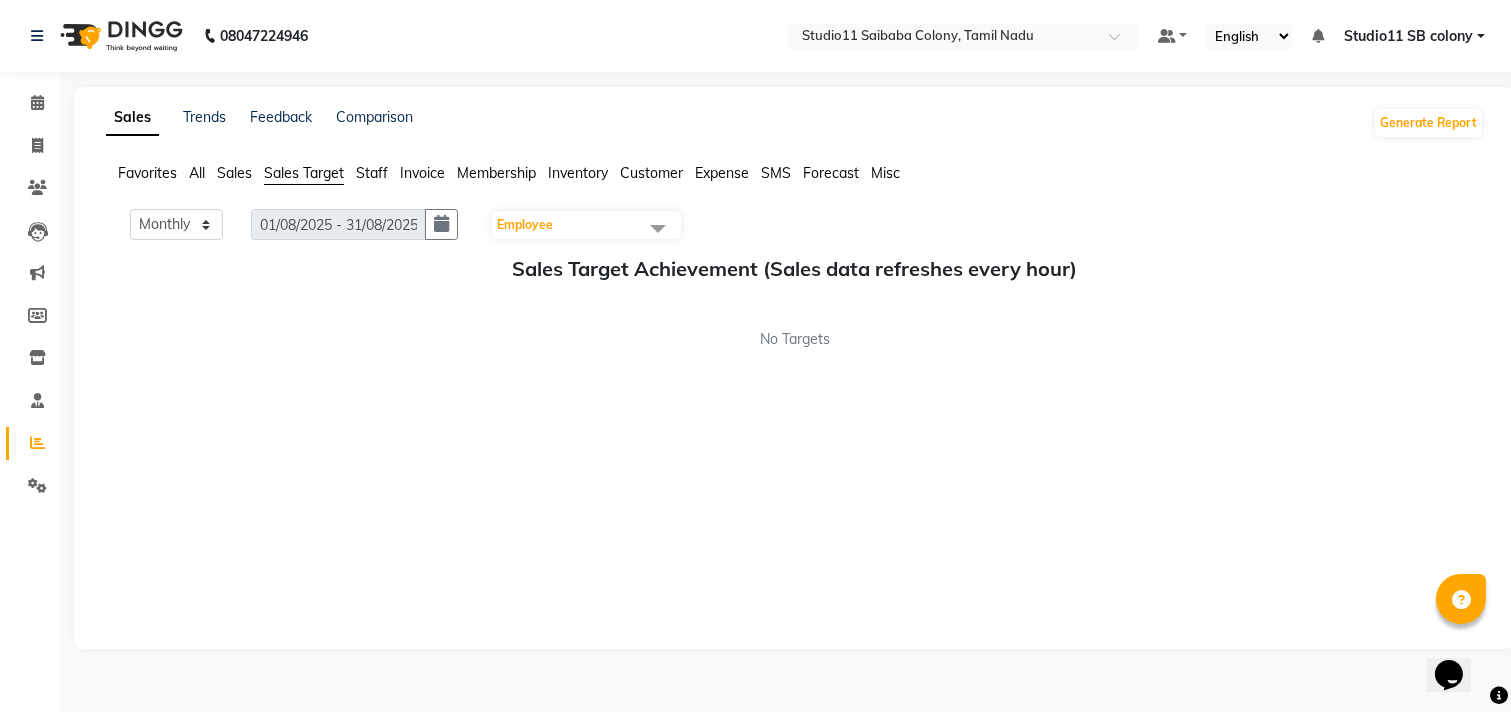 click on "All" 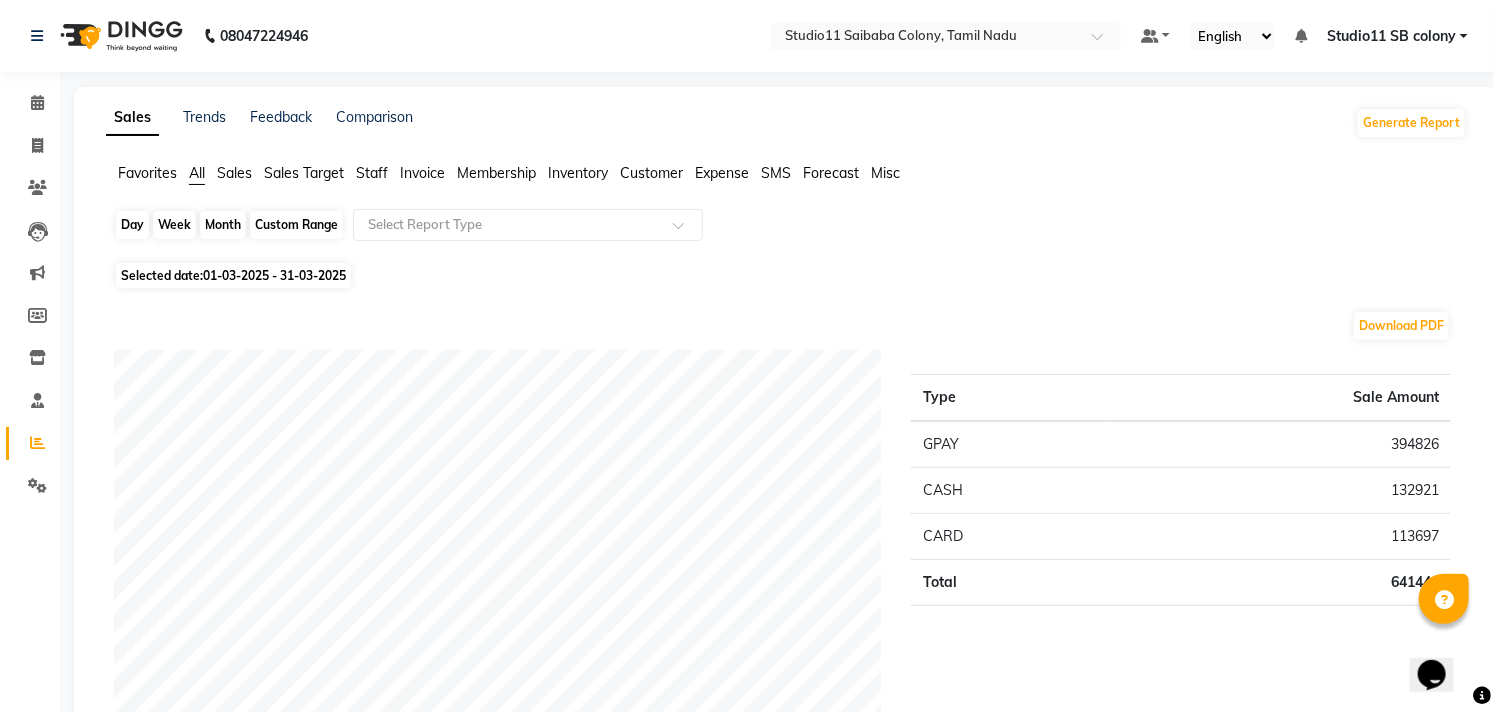 click on "Month" 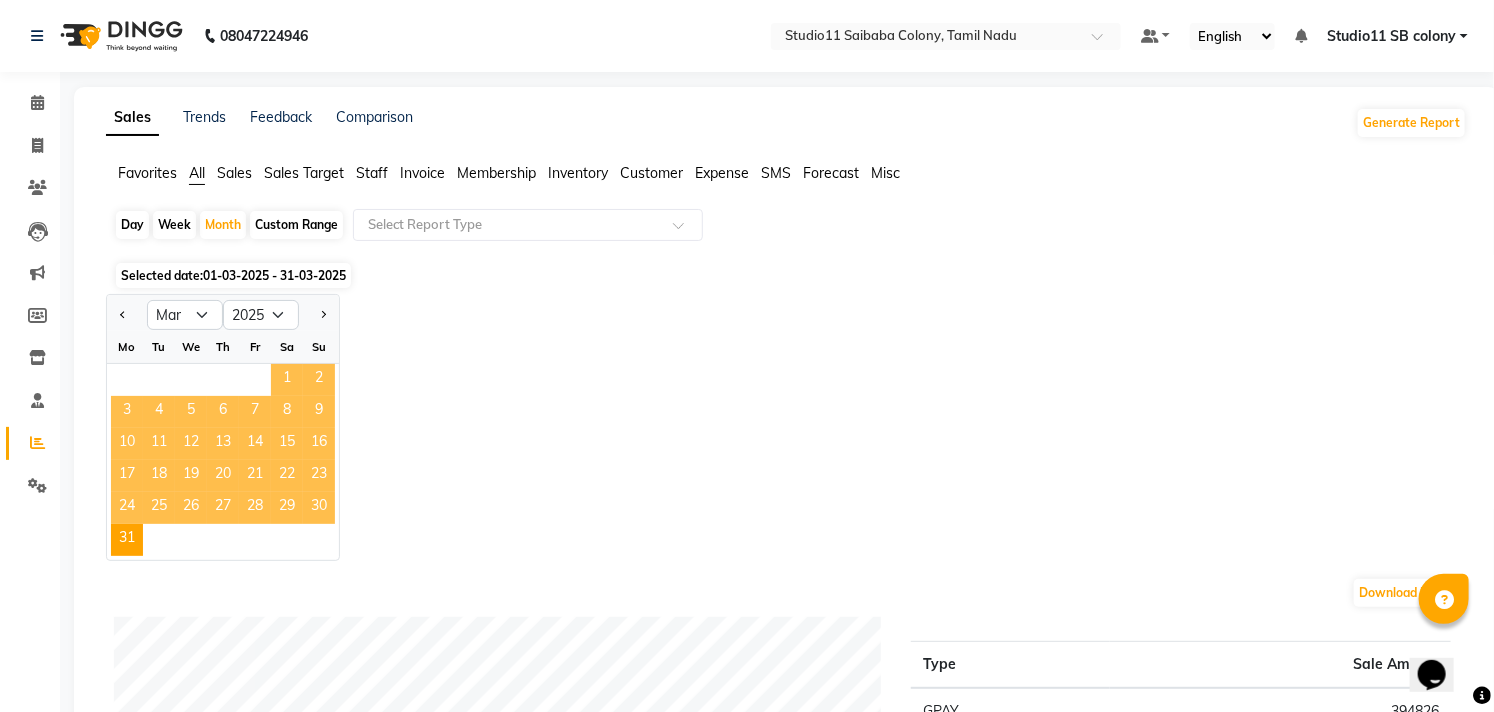 click on "1" 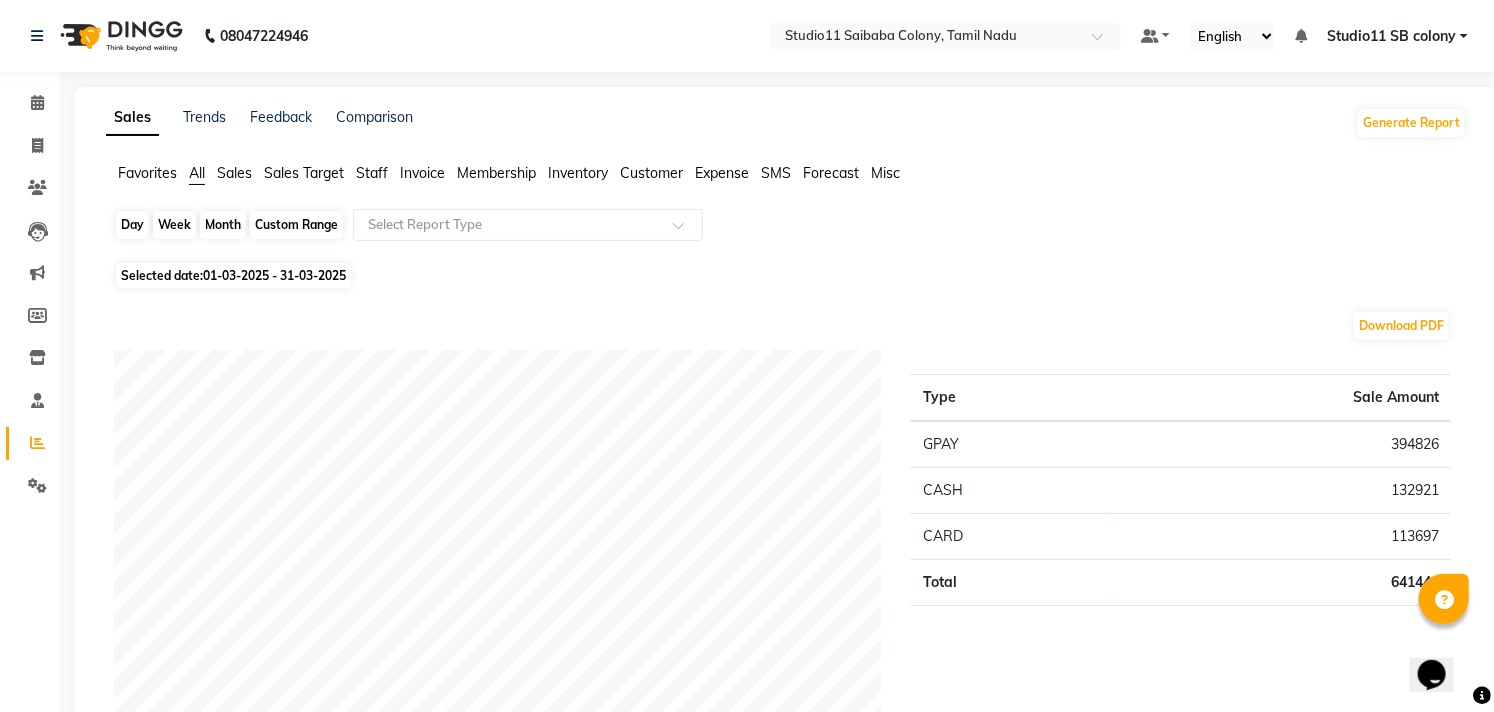 click on "Month" 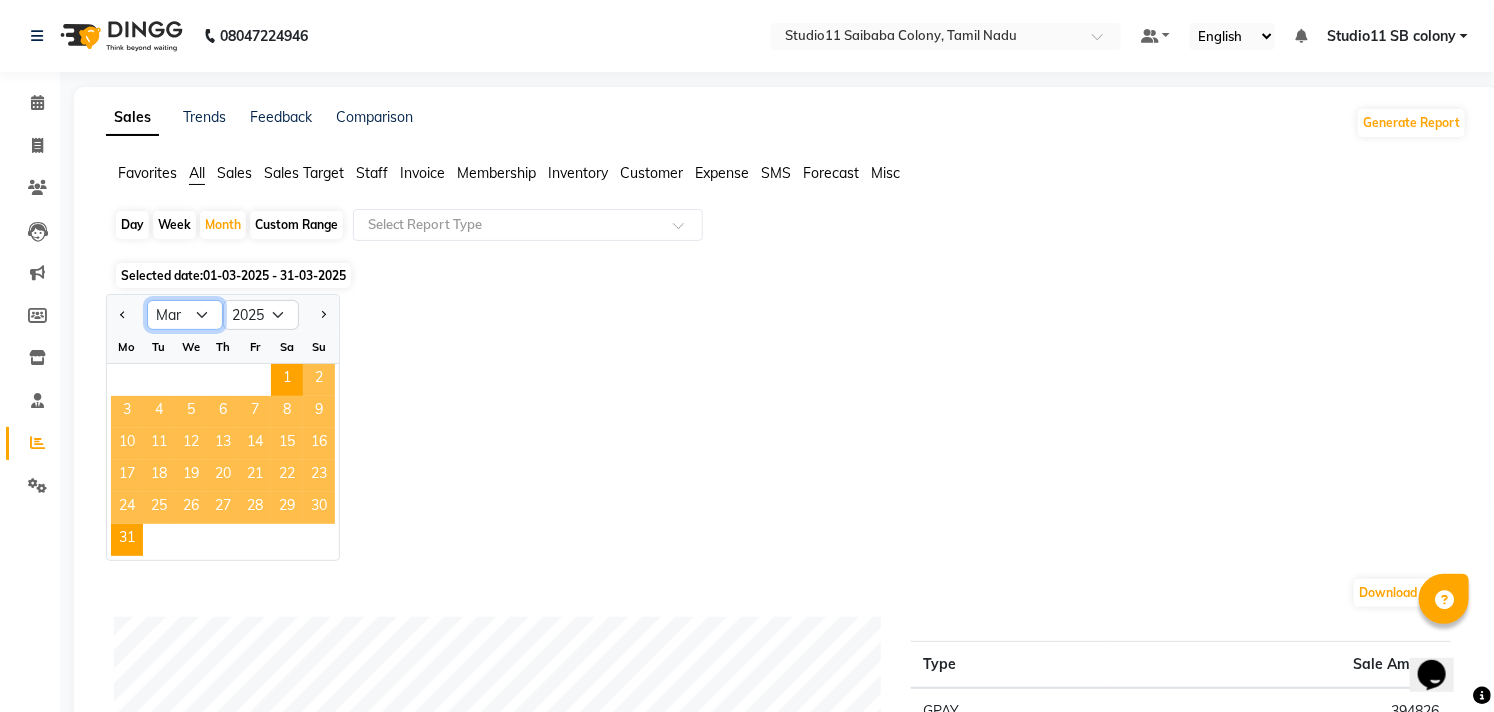 click on "Jan Feb Mar Apr May Jun Jul Aug Sep Oct Nov Dec" 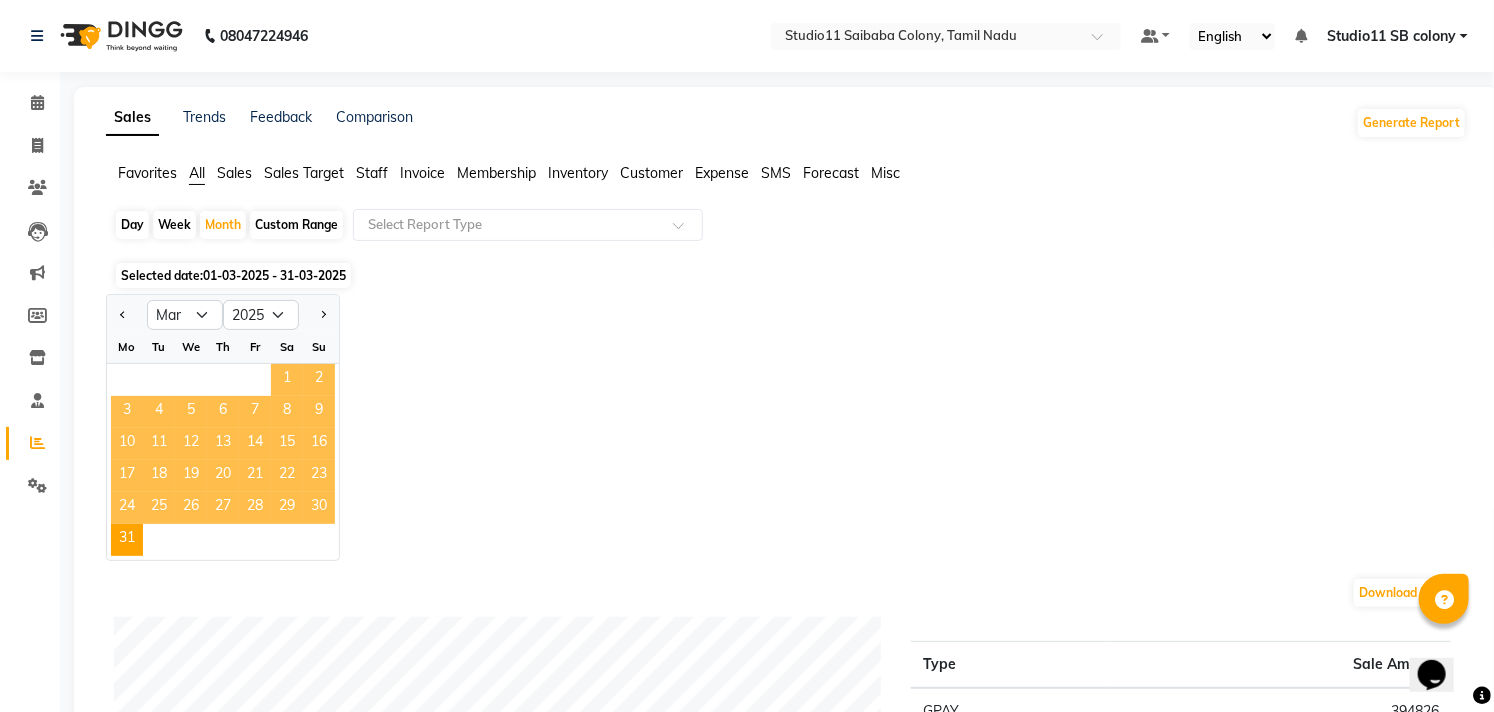 click on "1" 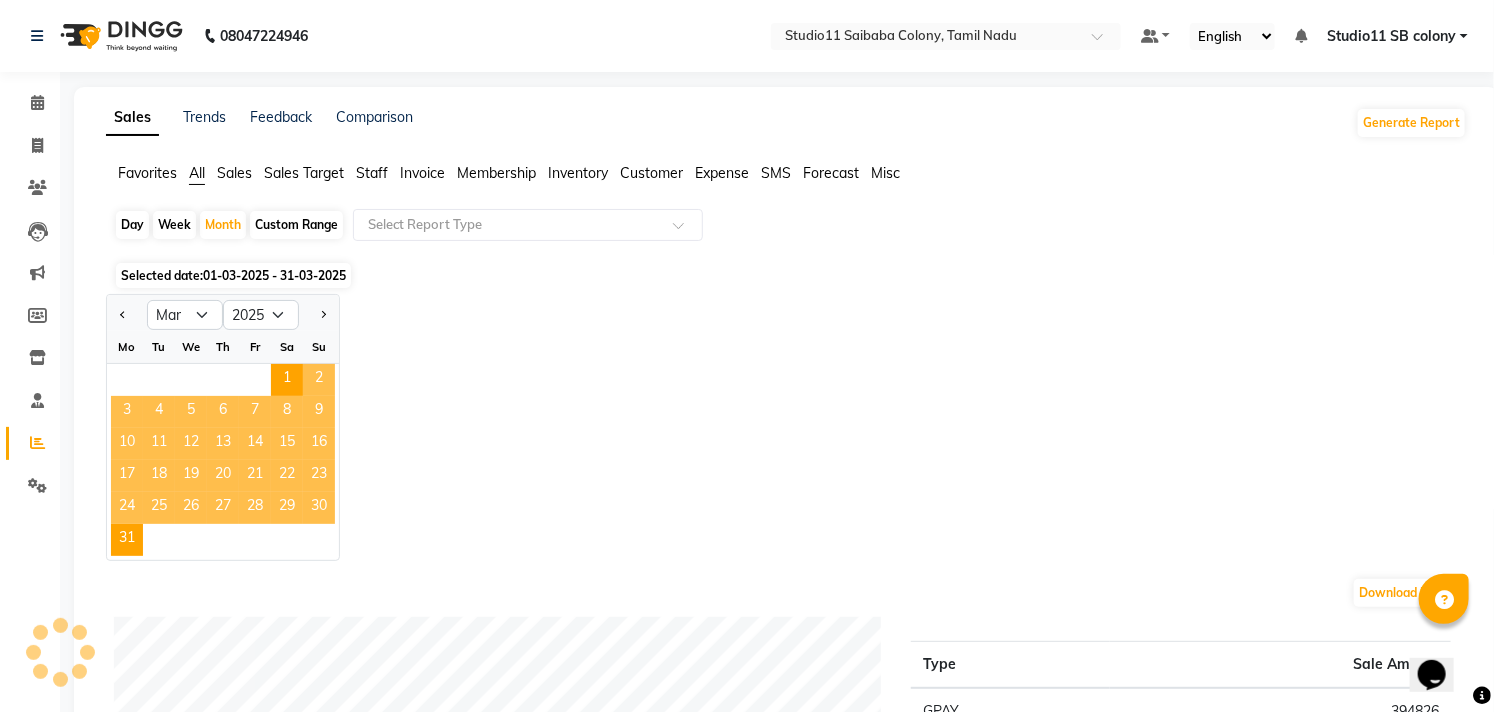 click on "Download PDF" 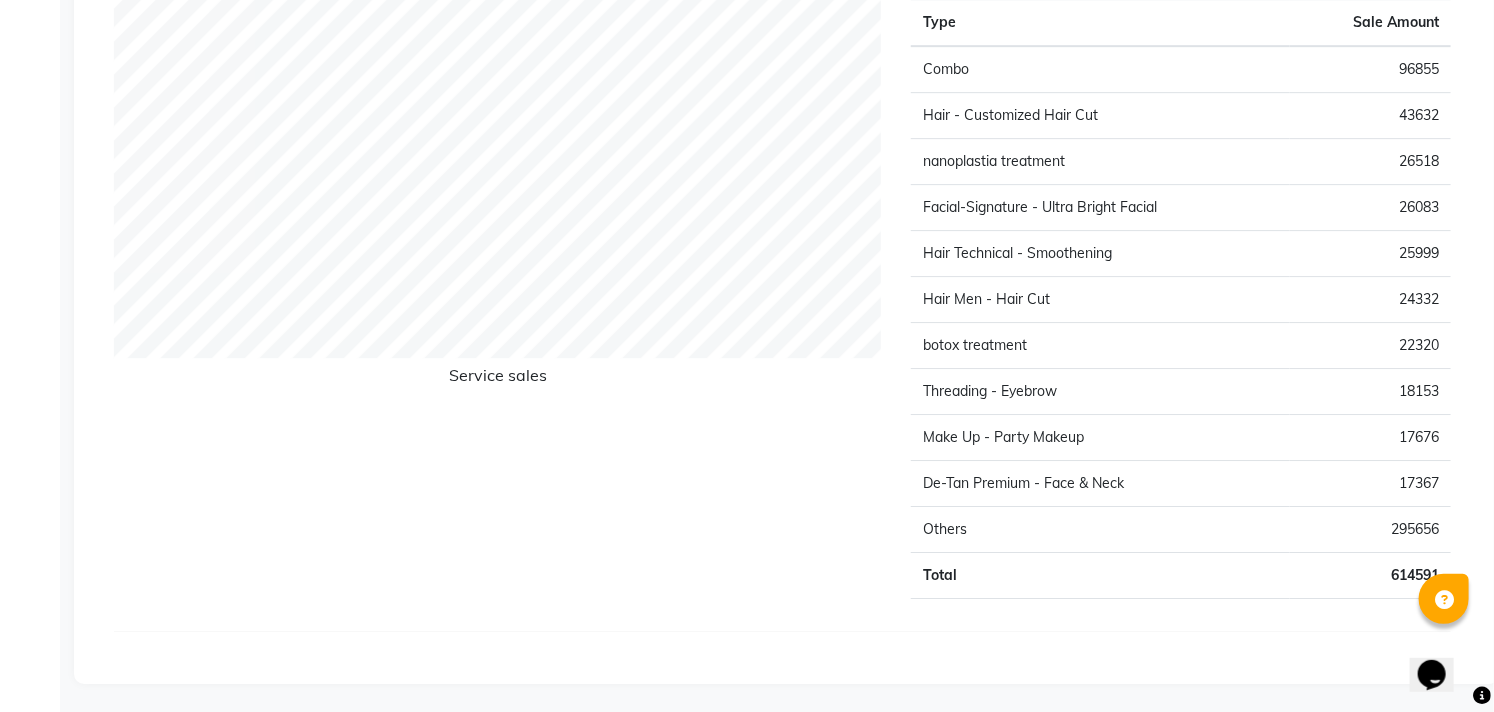 scroll, scrollTop: 2780, scrollLeft: 0, axis: vertical 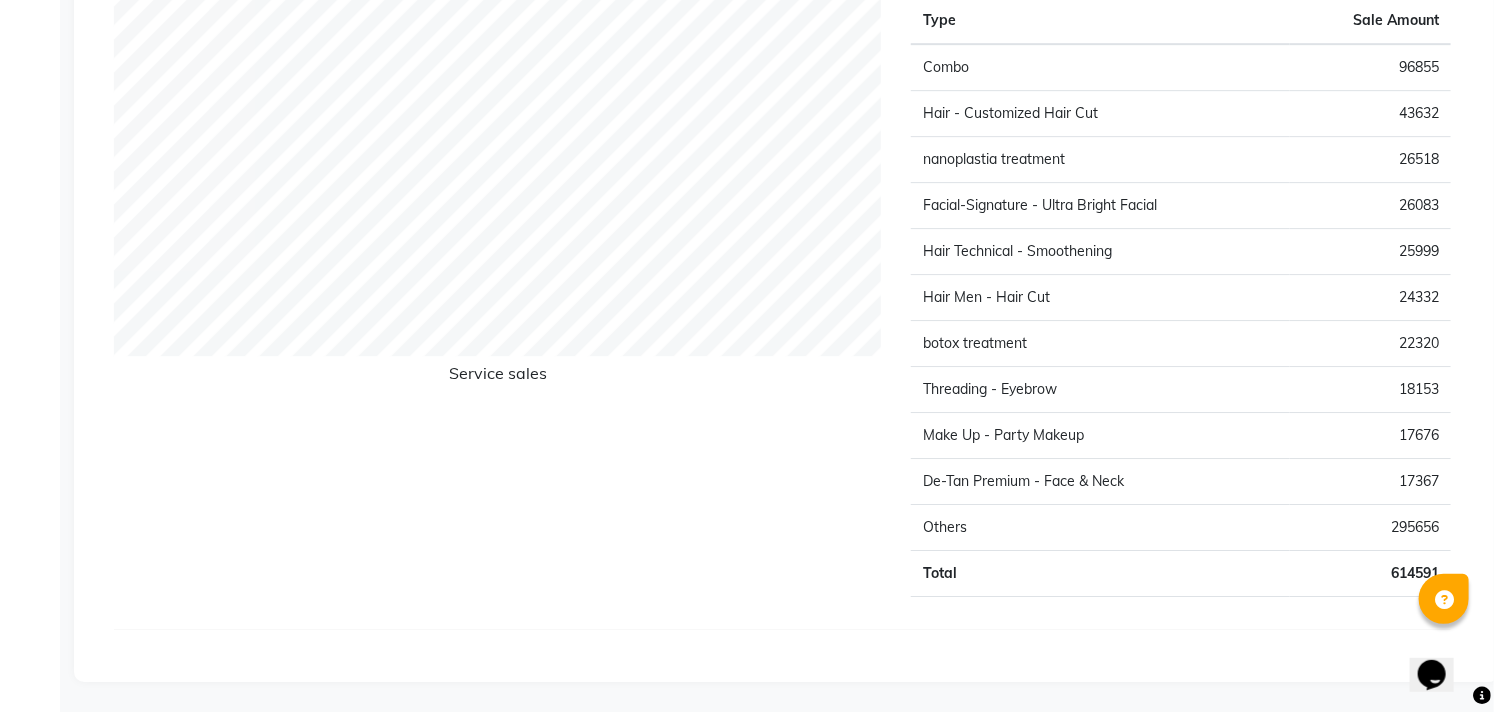 click on "Service sales" 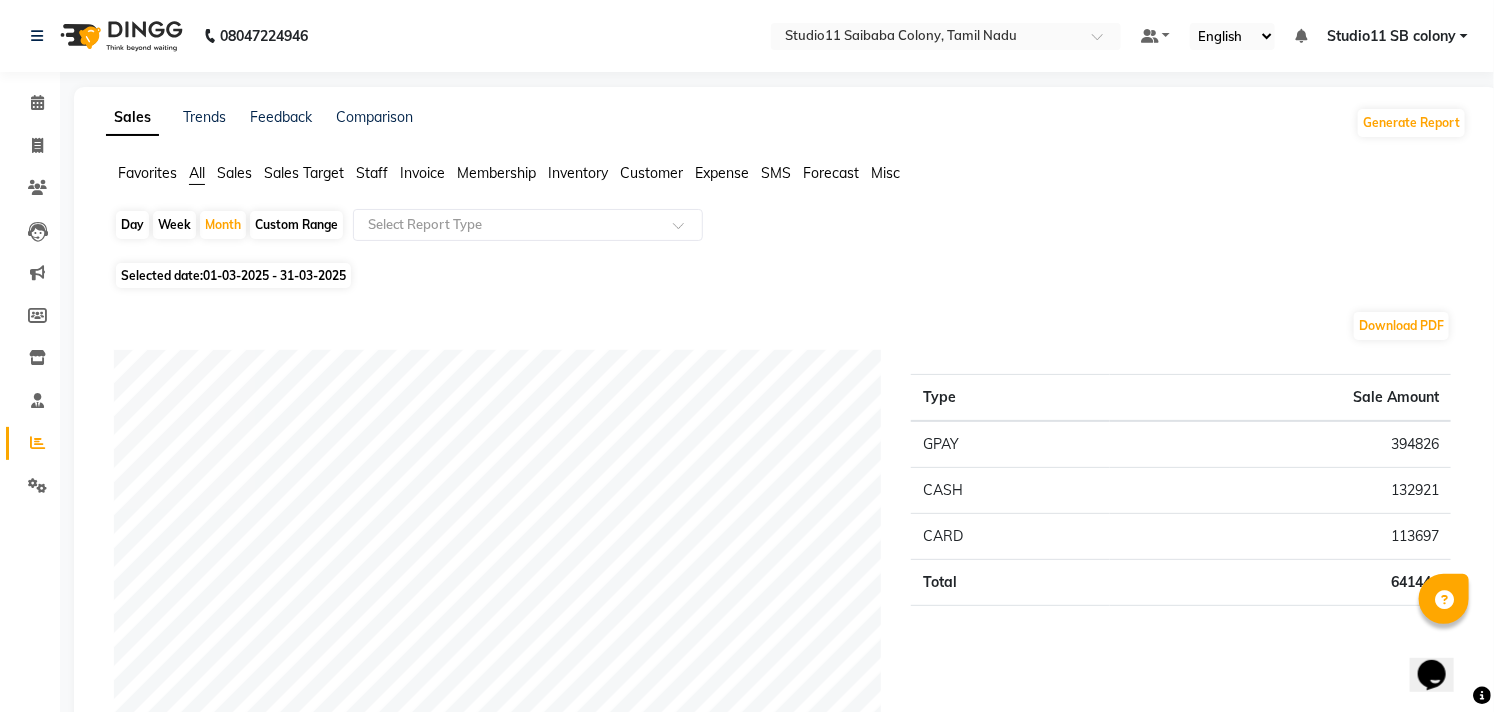 scroll, scrollTop: 111, scrollLeft: 0, axis: vertical 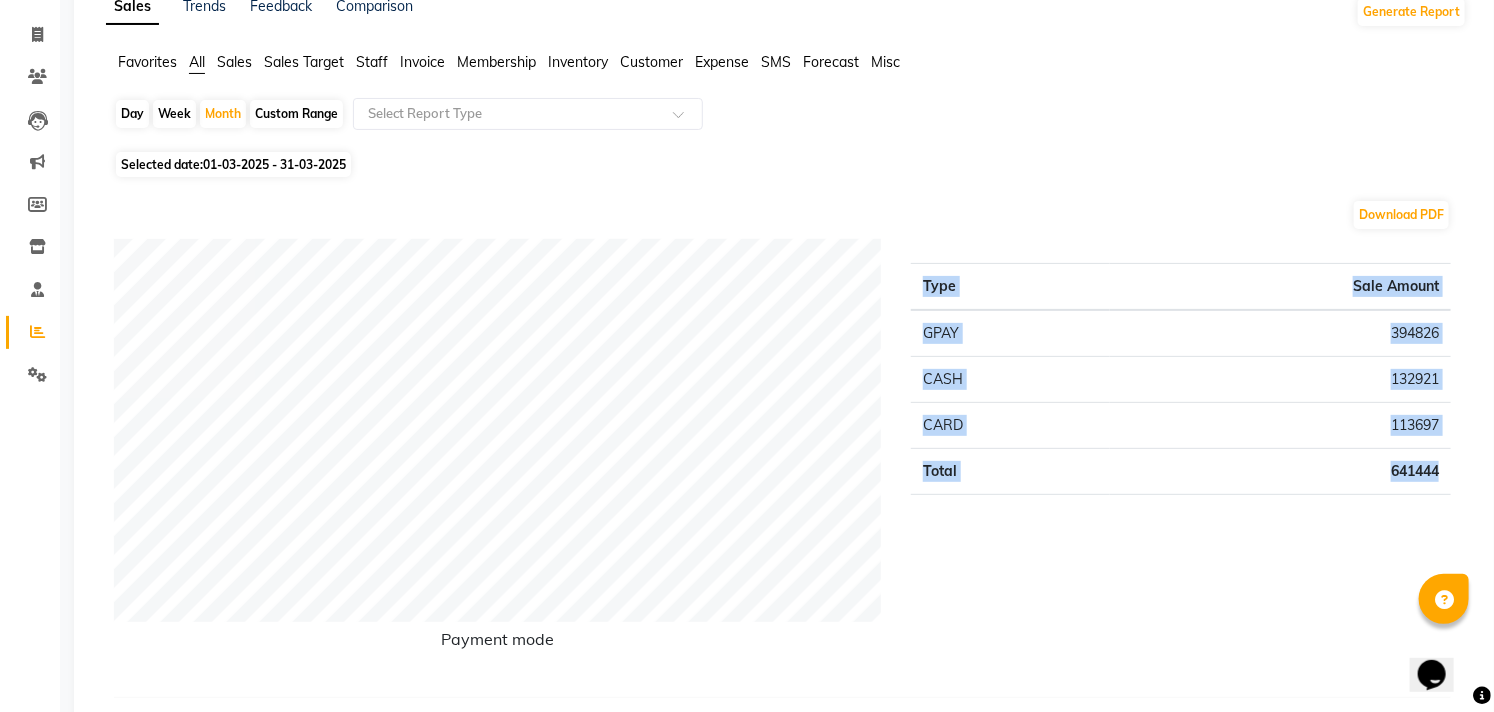drag, startPoint x: 917, startPoint y: 288, endPoint x: 1450, endPoint y: 468, distance: 562.57355 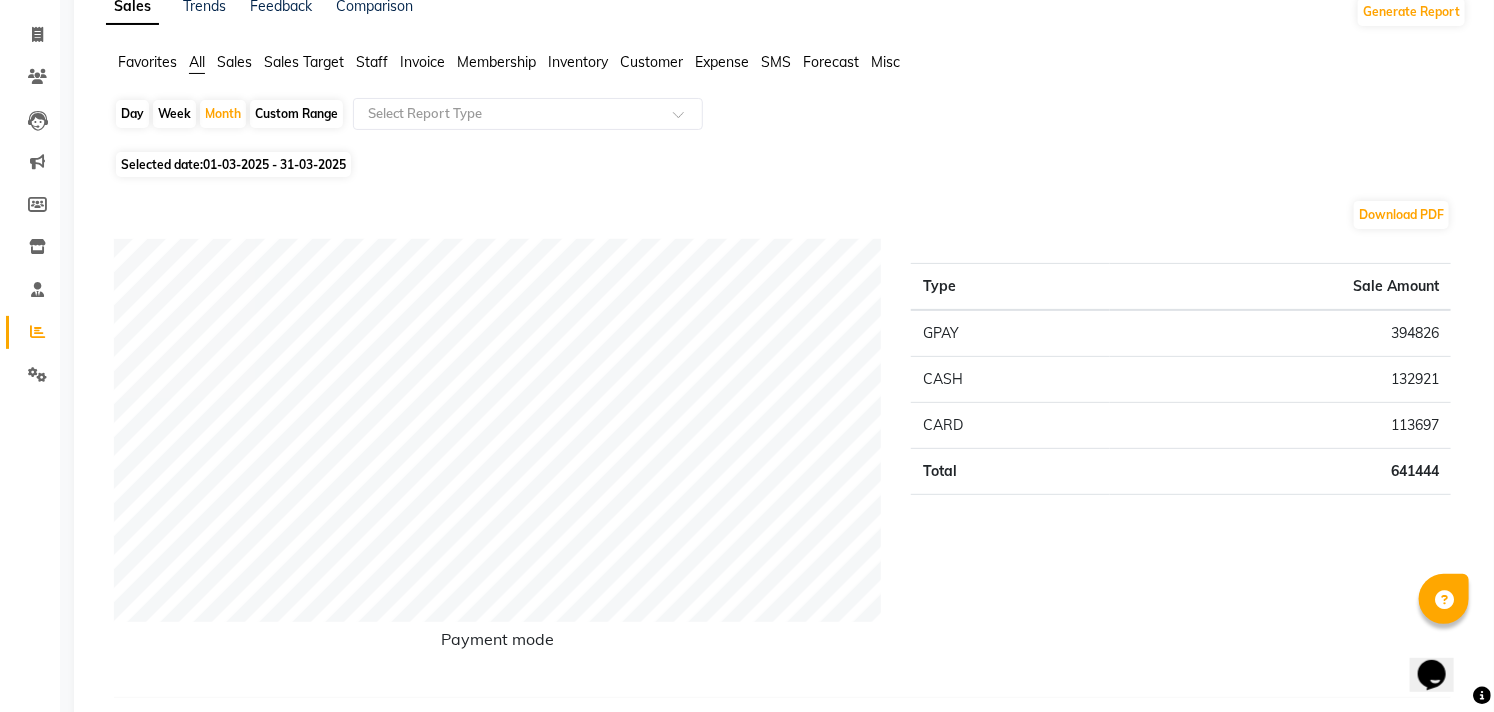 click on "Type Sale Amount GPAY 394826 CASH 132921 CARD 113697 Total 641444" 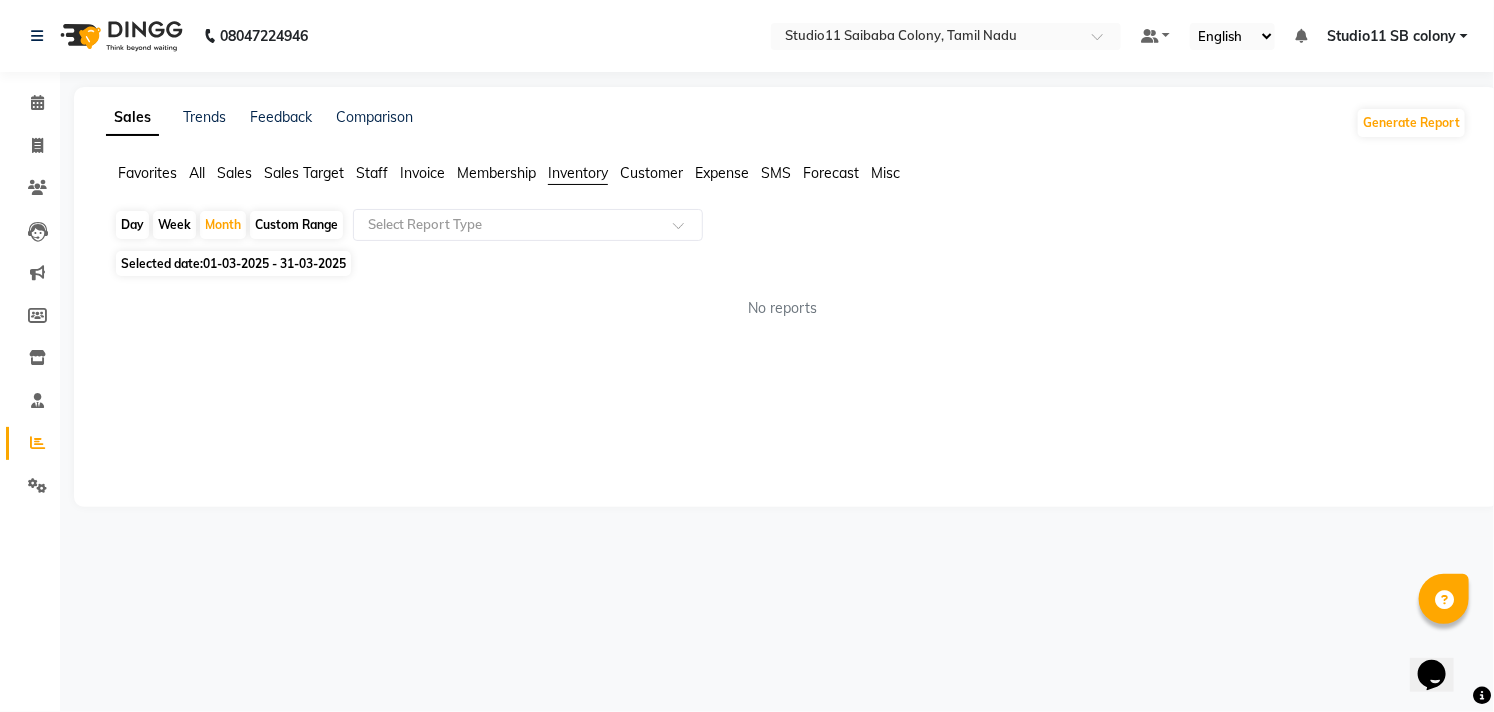 scroll, scrollTop: 0, scrollLeft: 0, axis: both 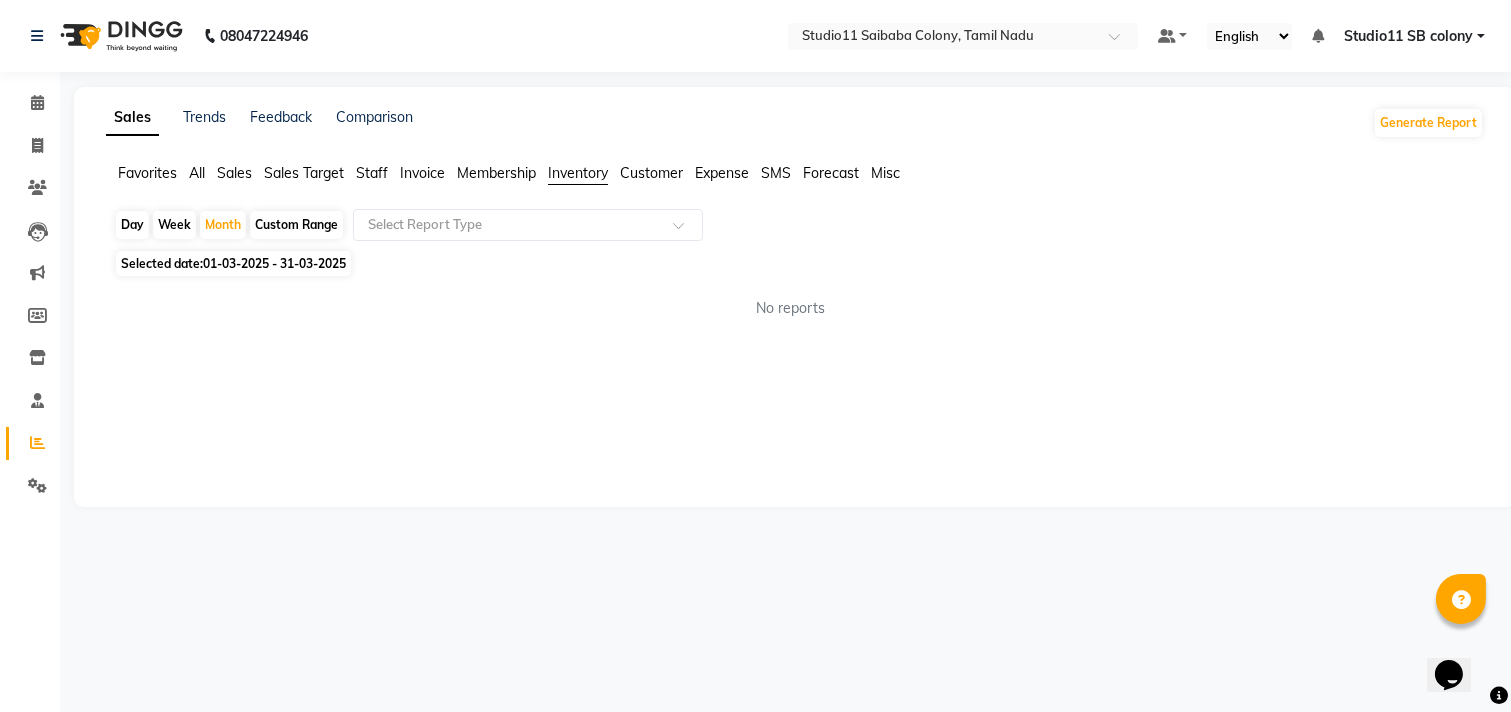 click on "Customer" 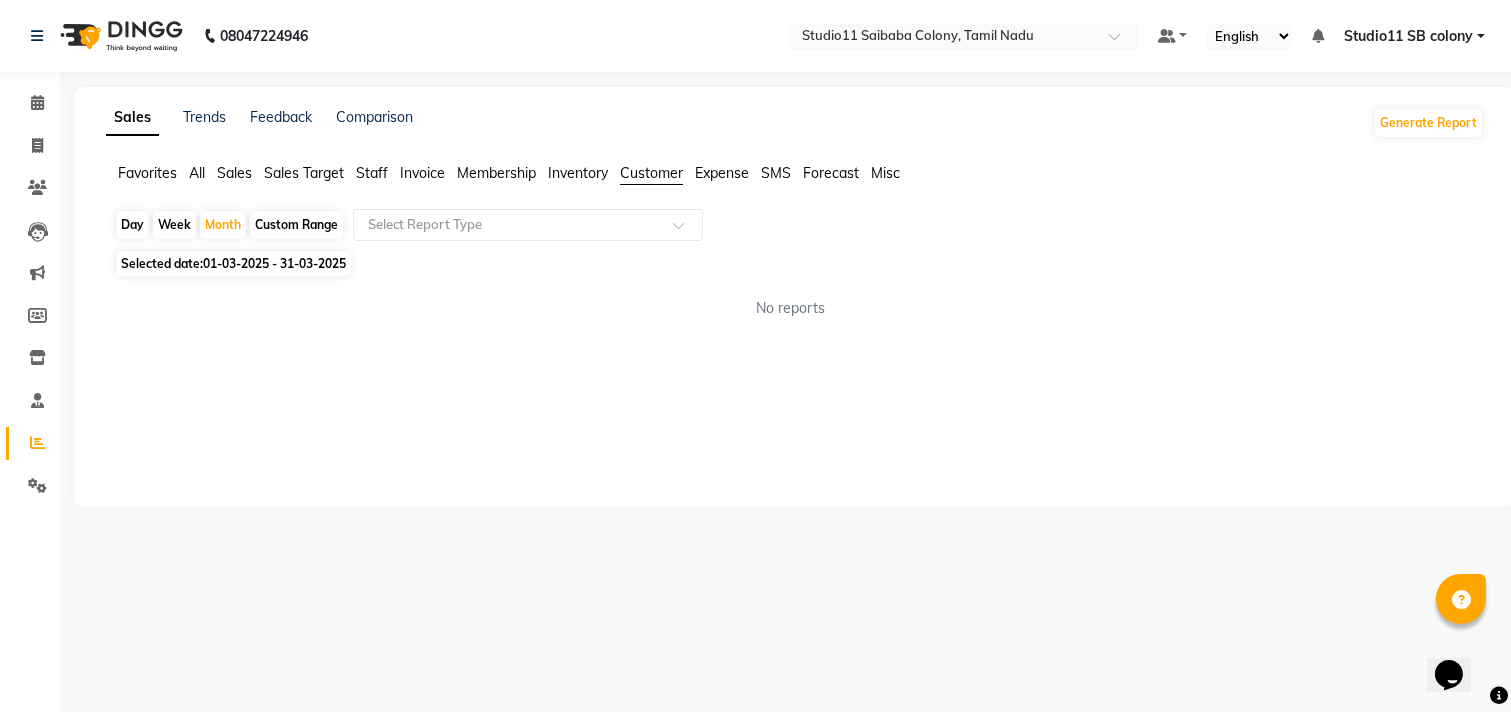 click on "Sales Trends Feedback Comparison" 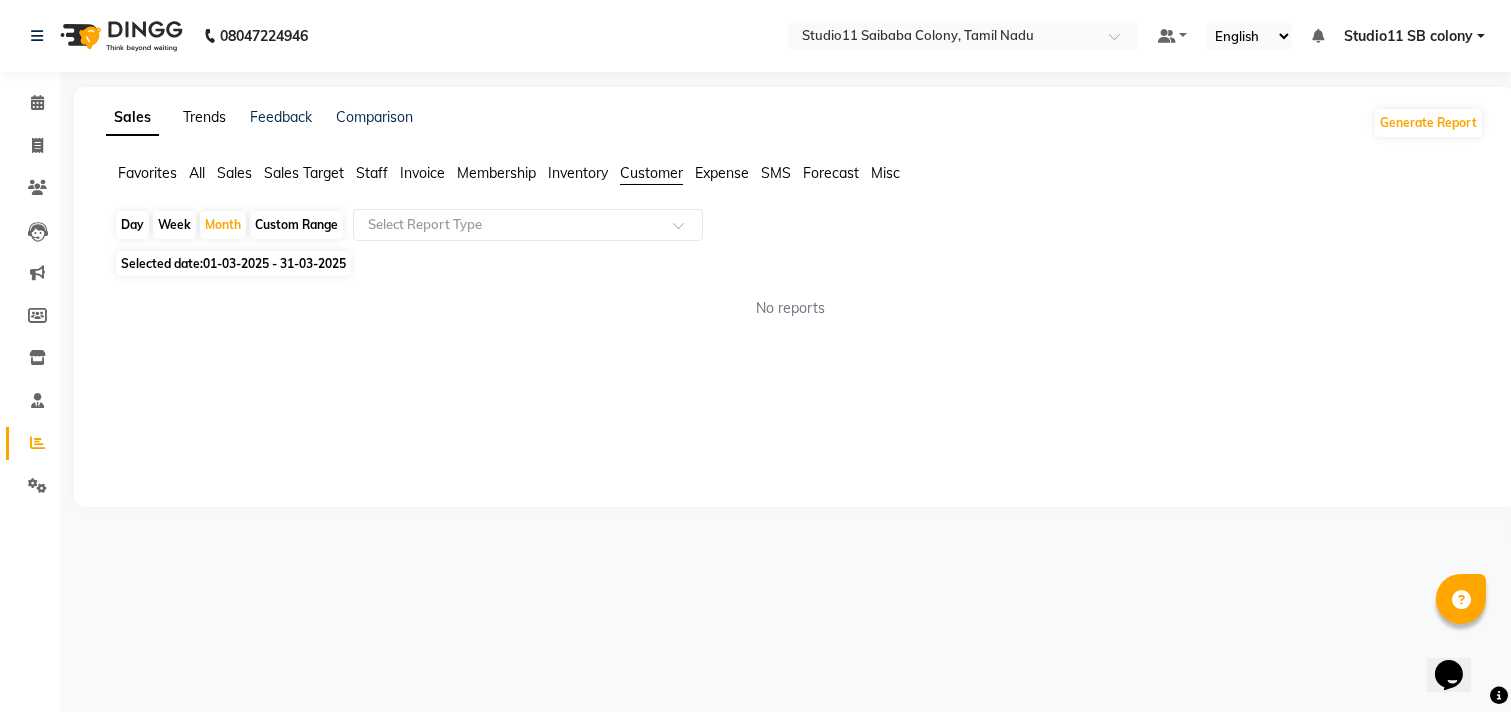 click on "Trends" 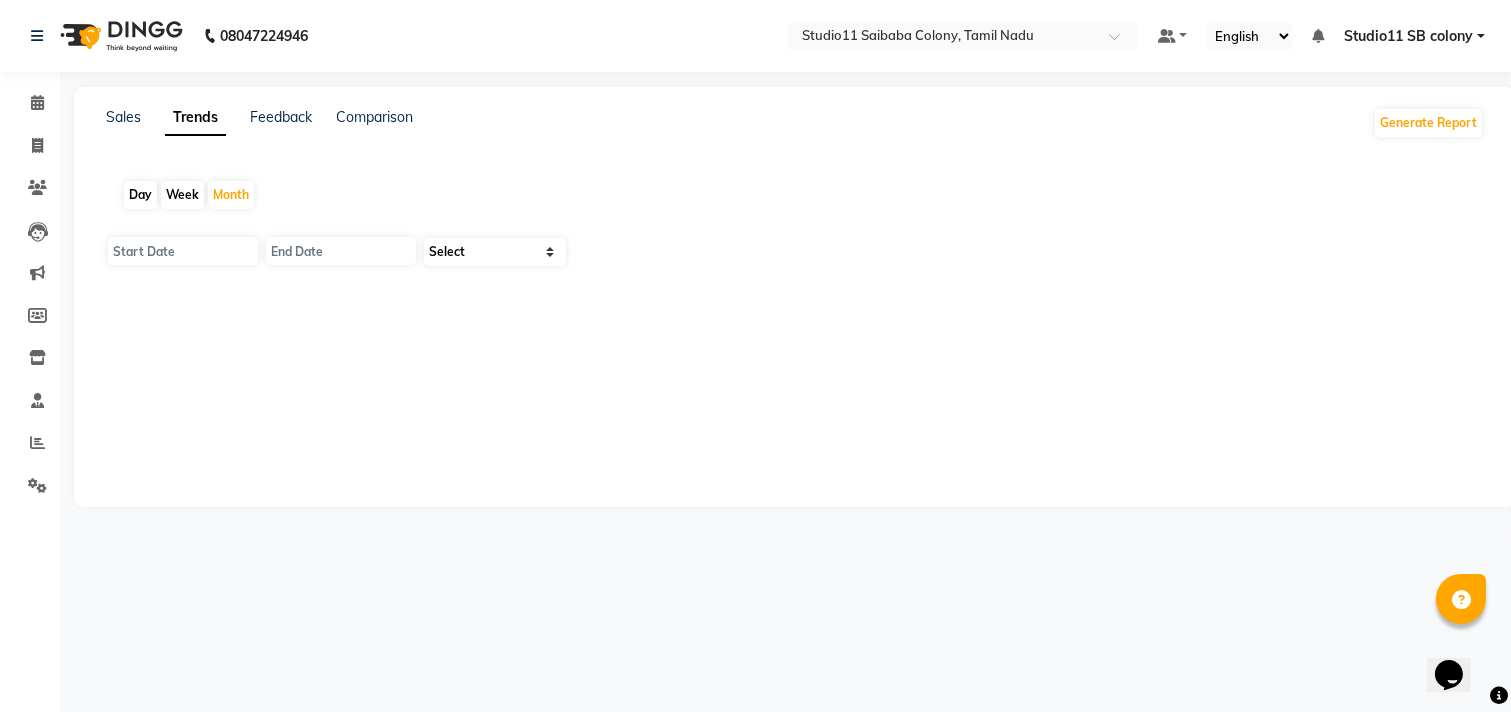 type on "01-08-2025" 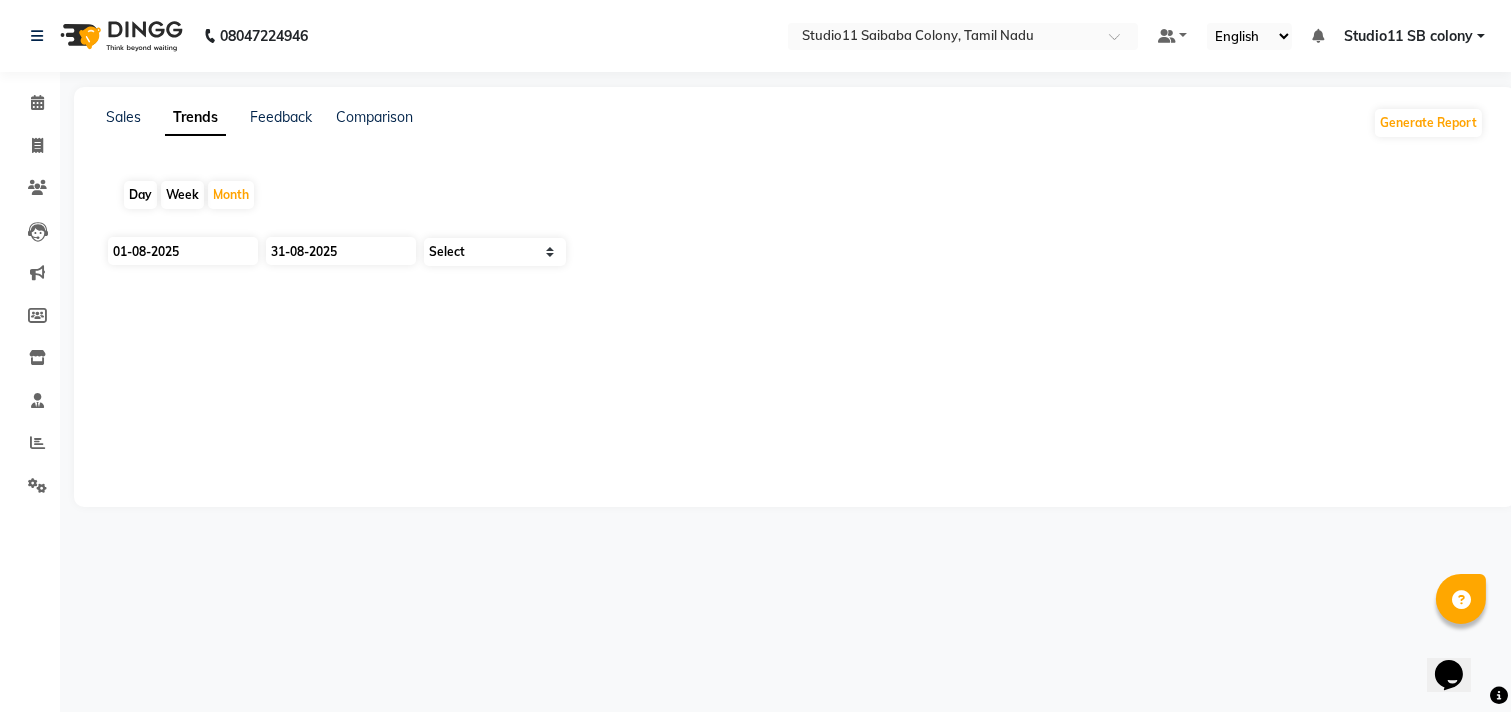 select on "by_client" 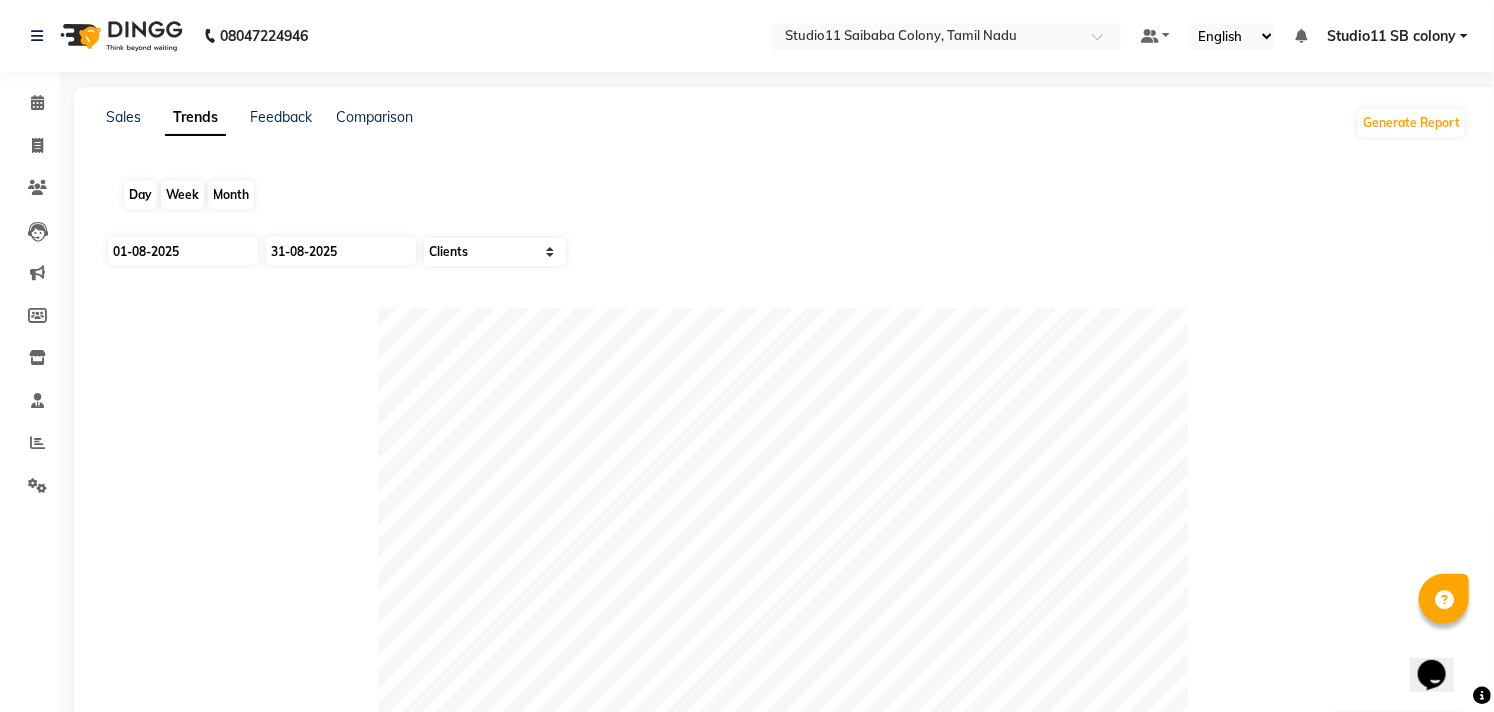 click on "Month" 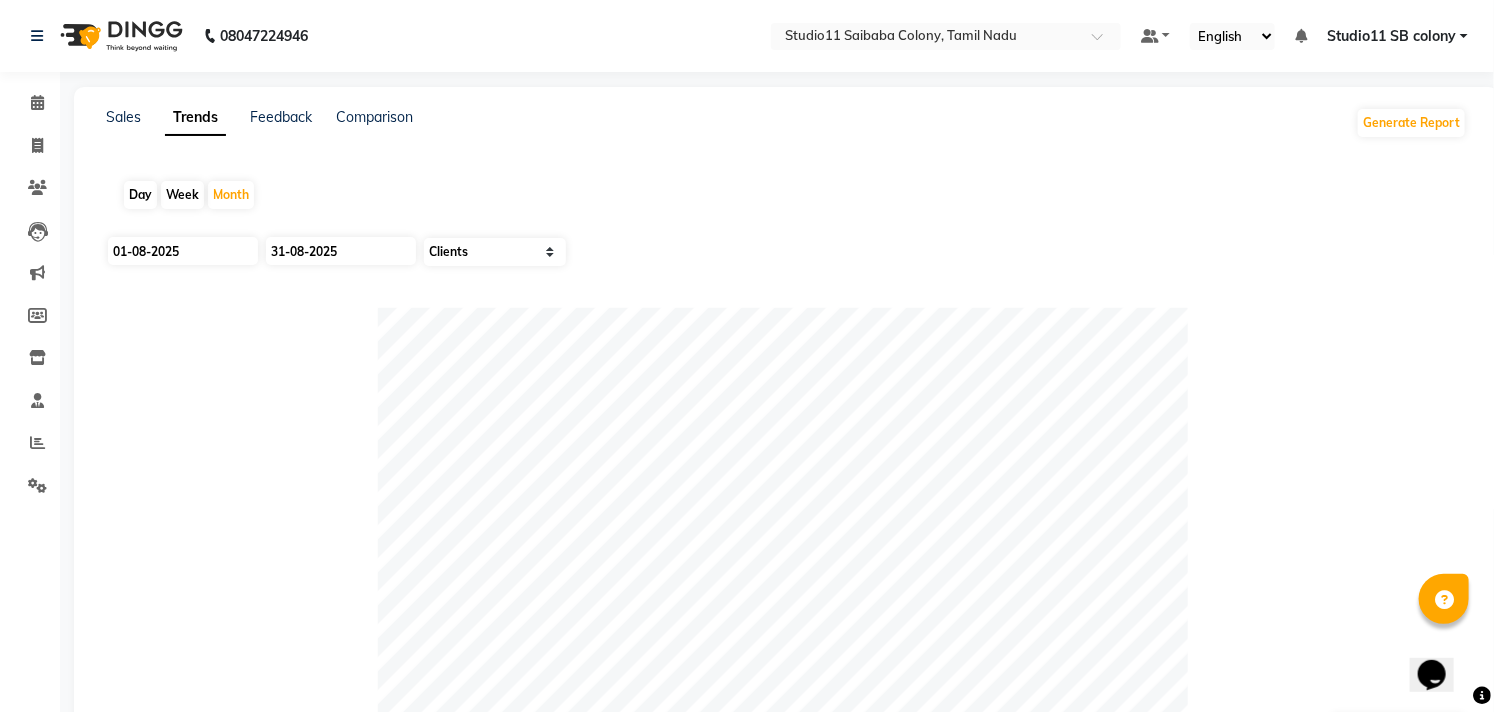 click on "Day Week Month" 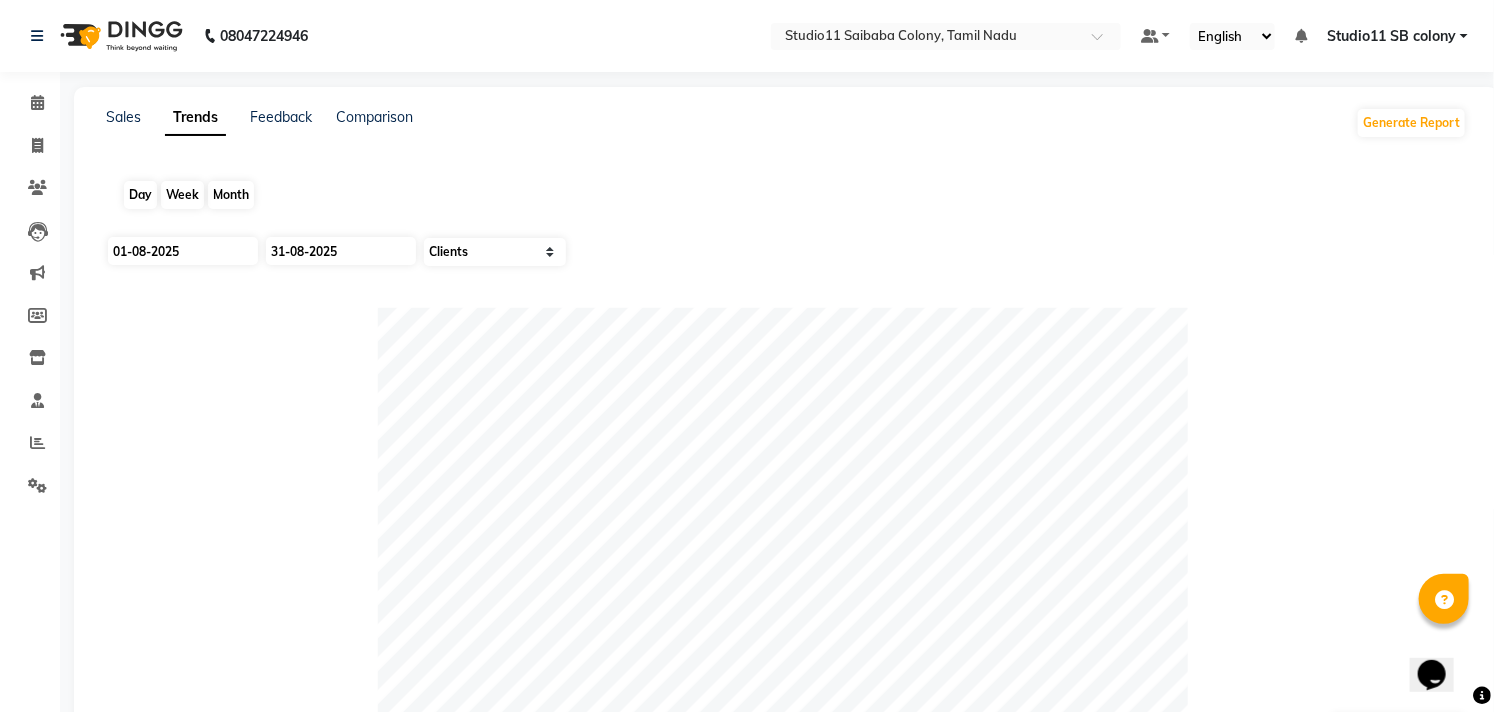 click on "Month" 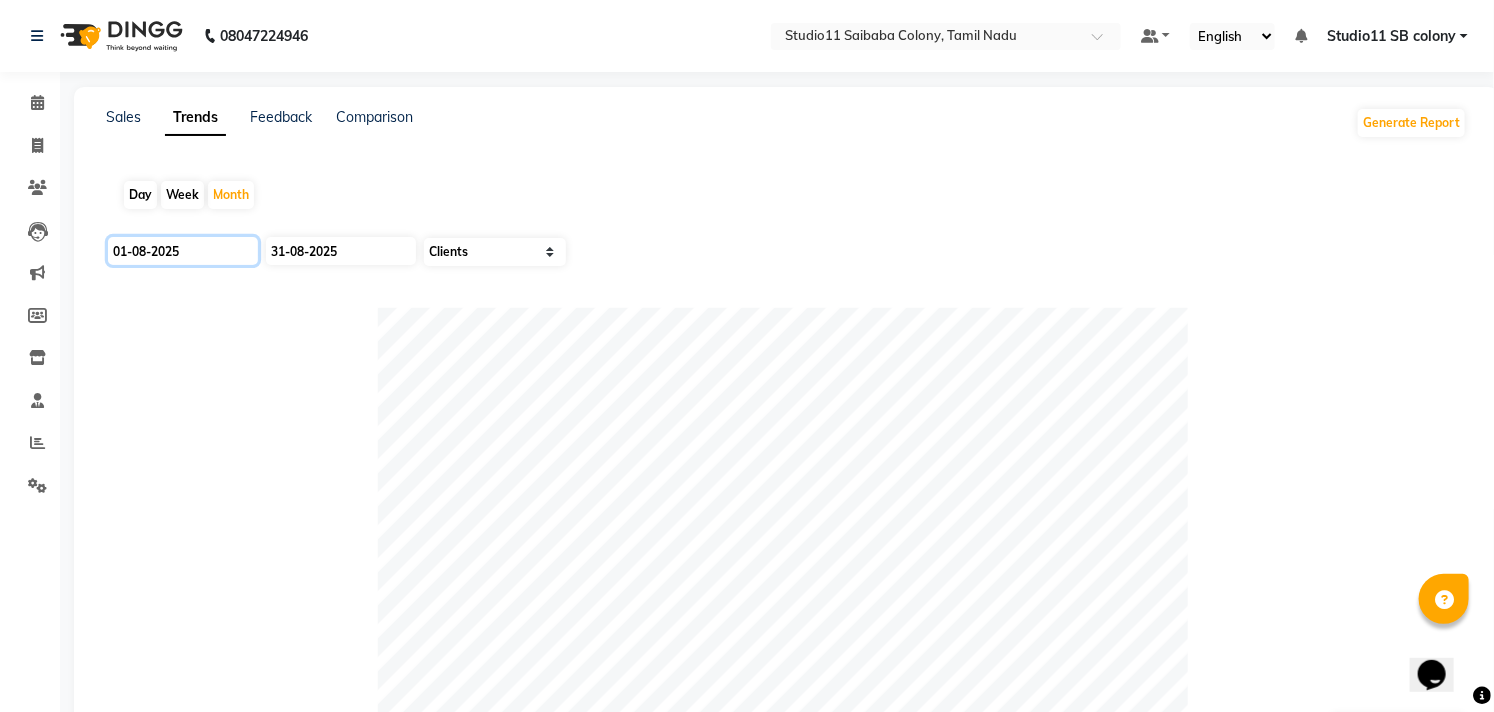 click on "01-08-2025" 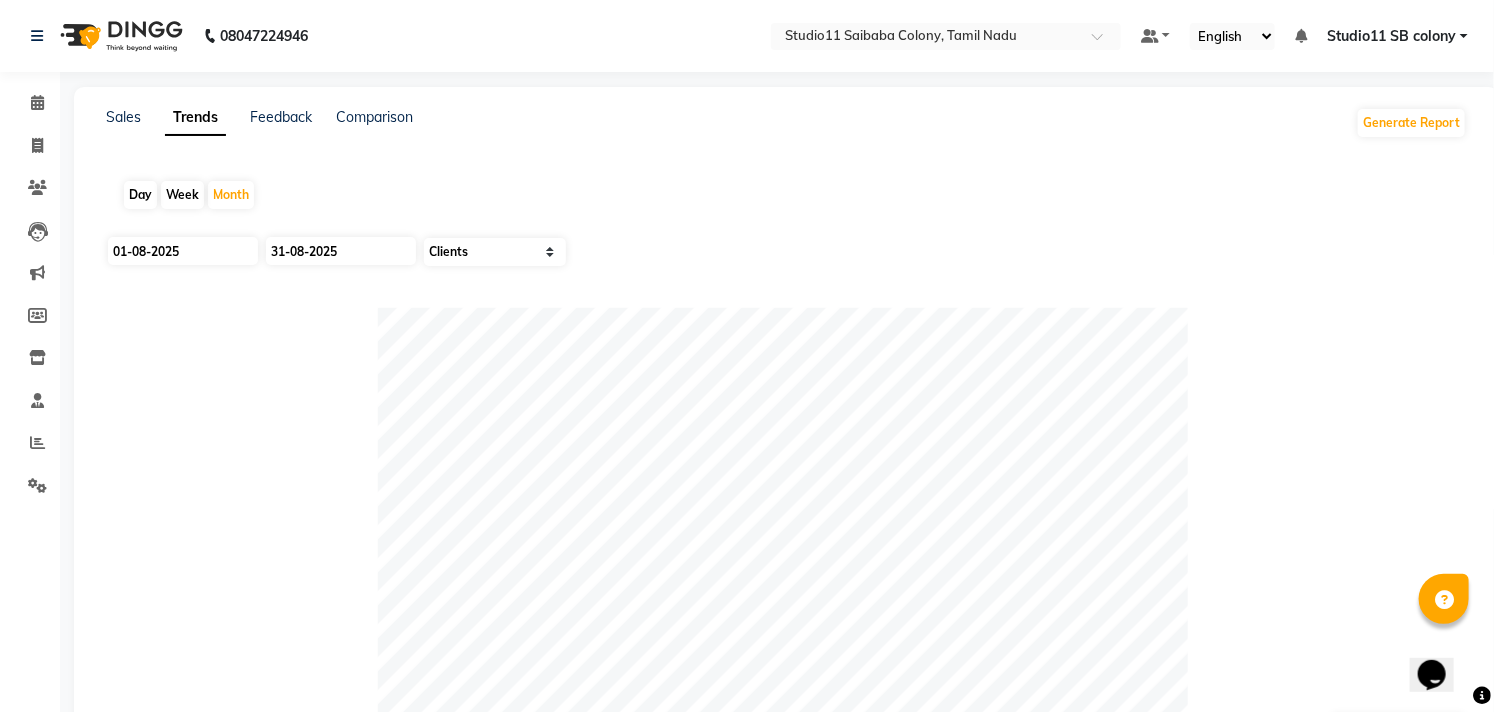 select on "8" 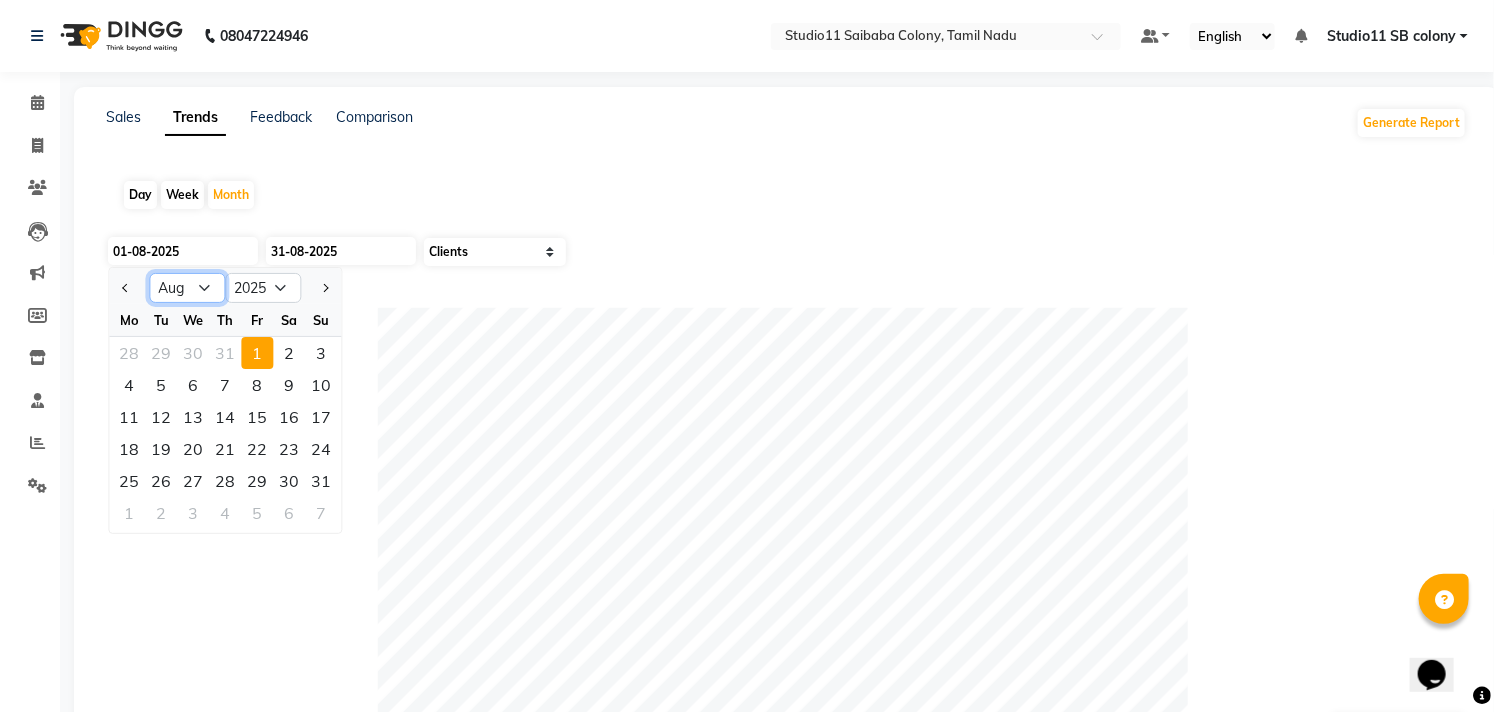 click on "Jan Feb Mar Apr May Jun Jul Aug Sep Oct Nov Dec" 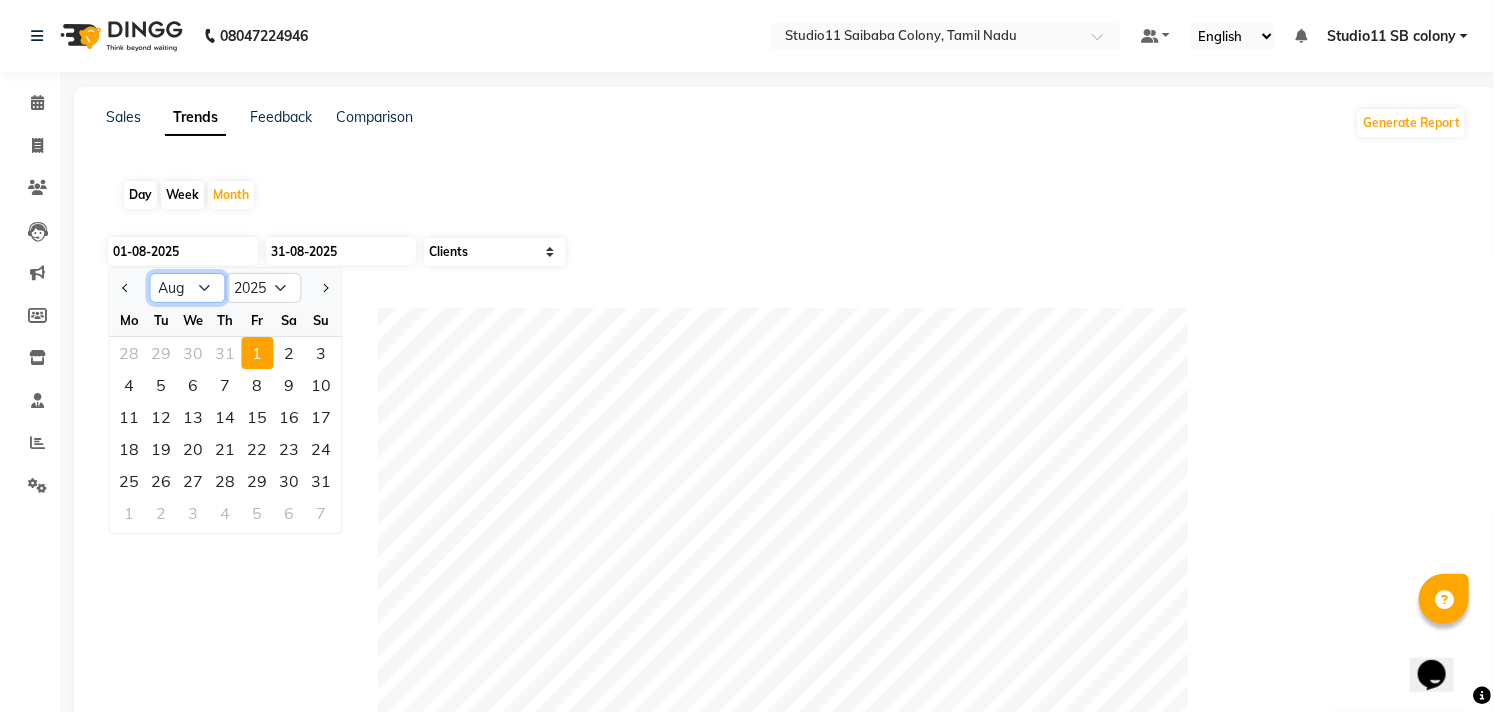 select on "3" 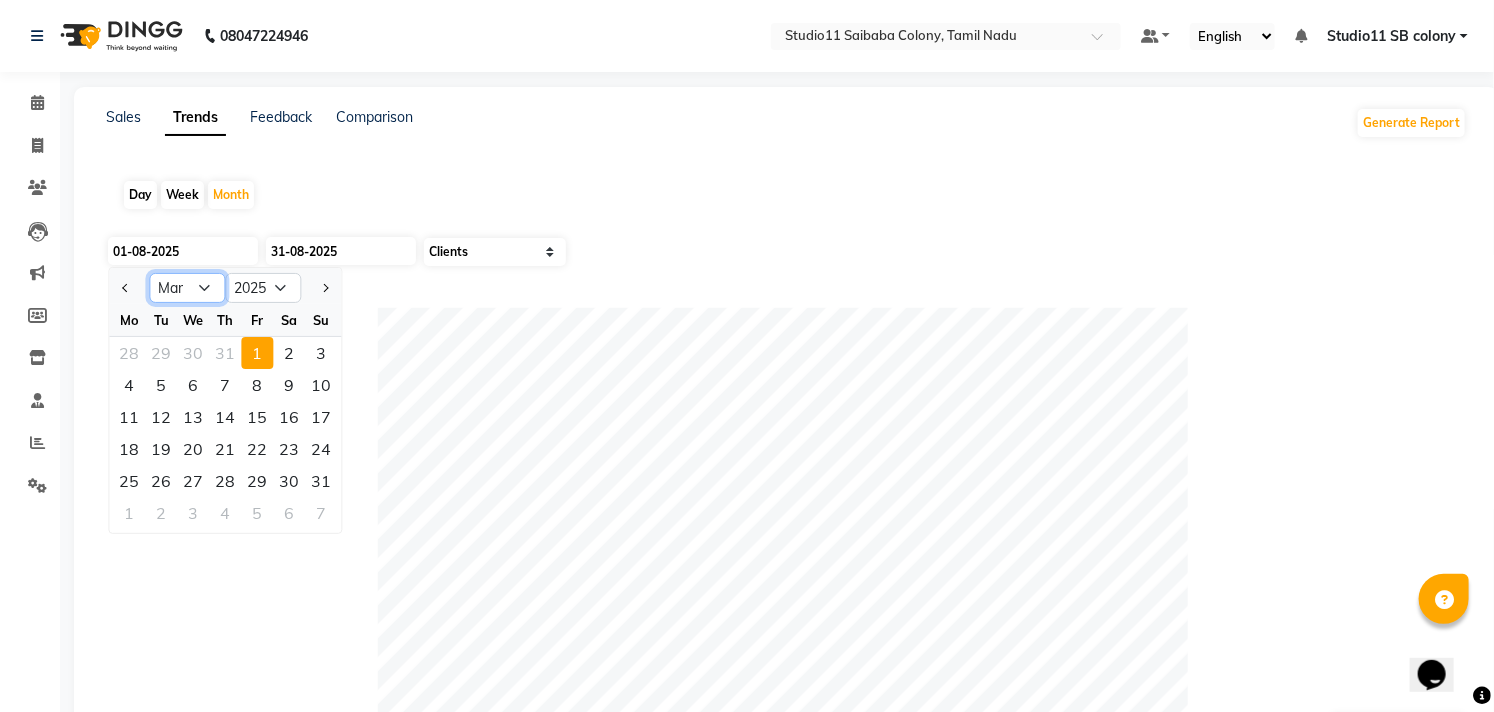 click on "Jan Feb Mar Apr May Jun Jul Aug Sep Oct Nov Dec" 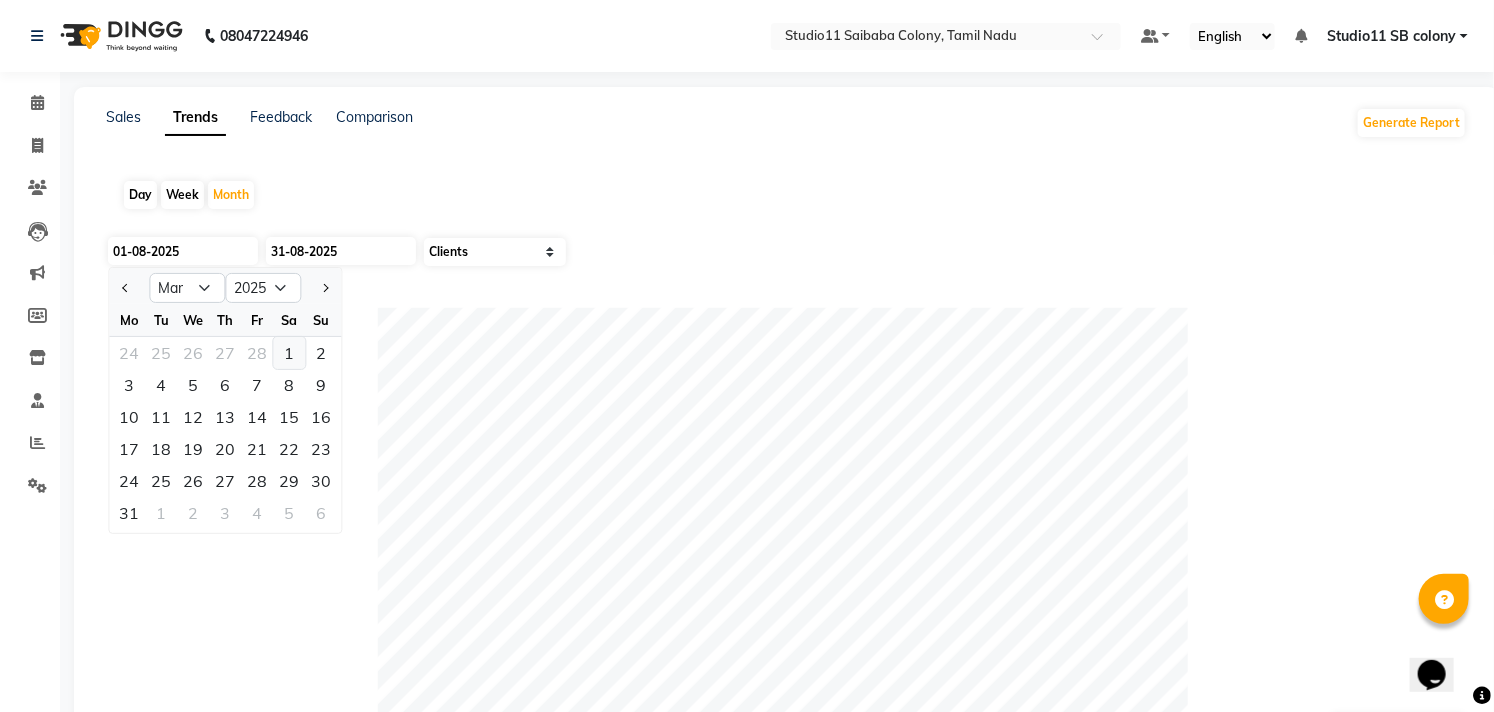 click on "1" 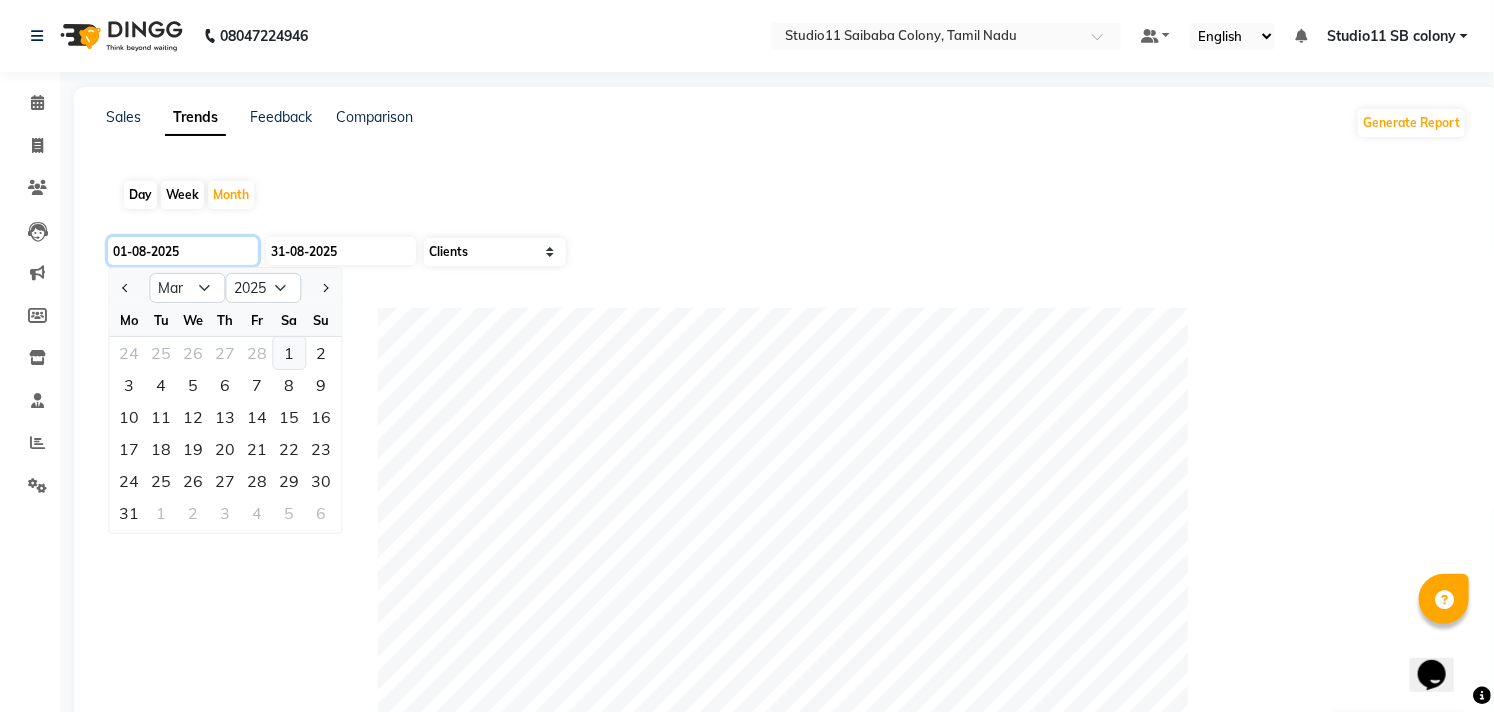 type on "01-03-2025" 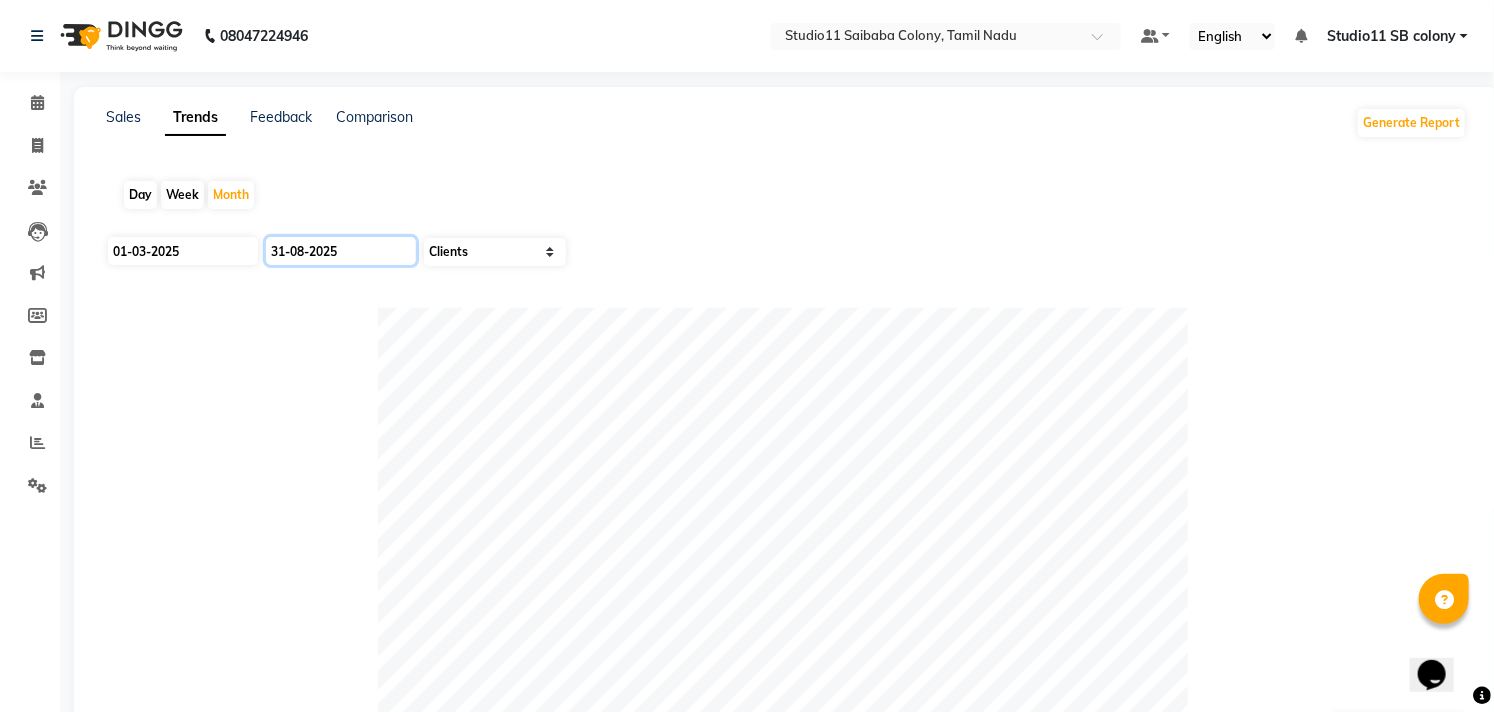 click on "31-08-2025" 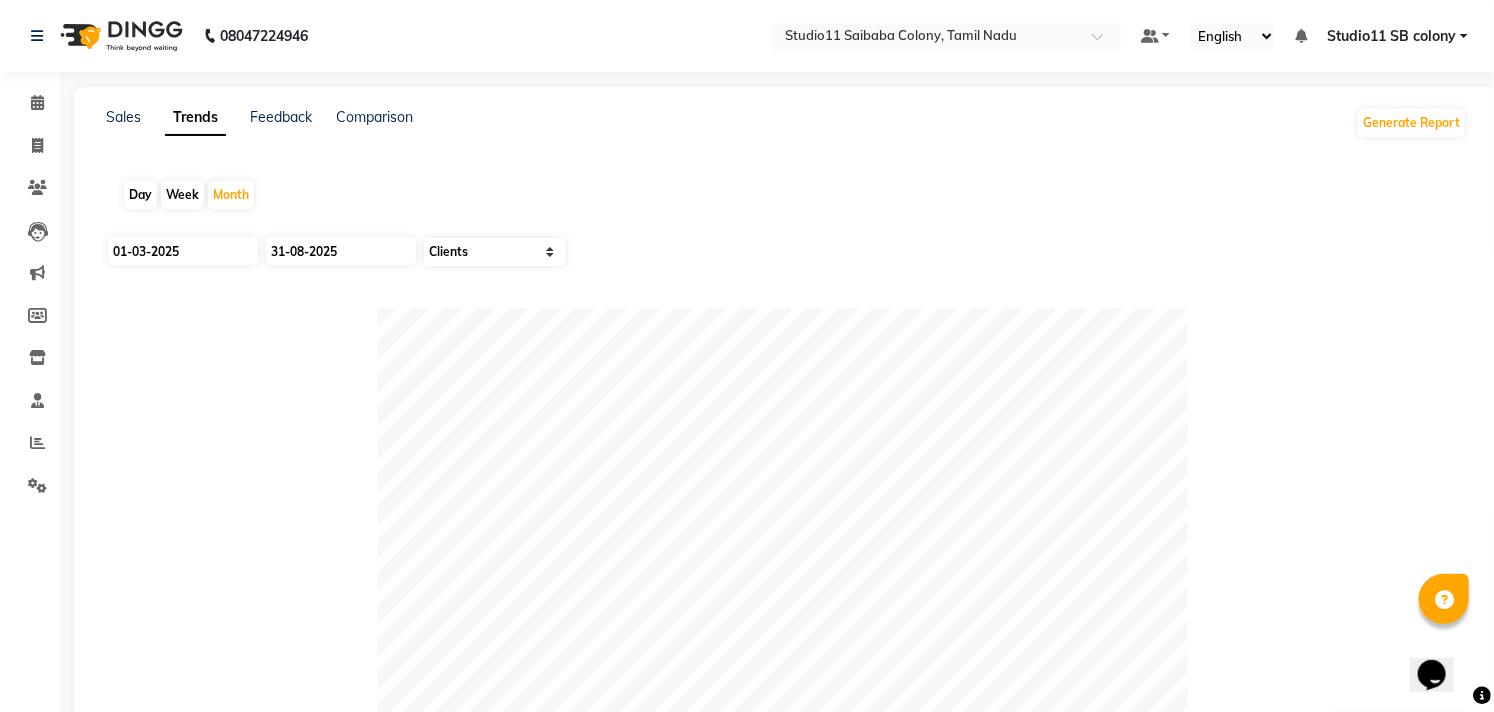 select on "8" 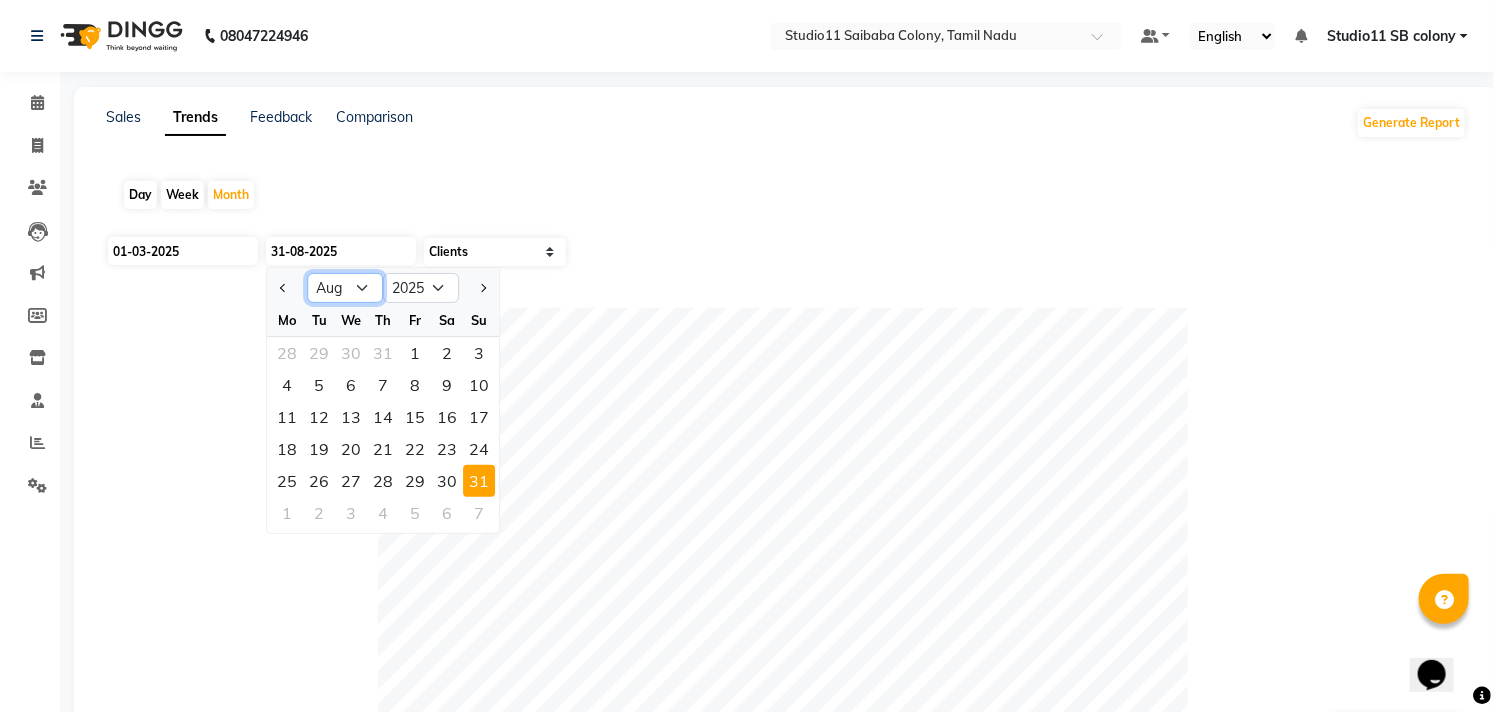 click on "Jan Feb Mar Apr May Jun Jul Aug Sep Oct Nov Dec" 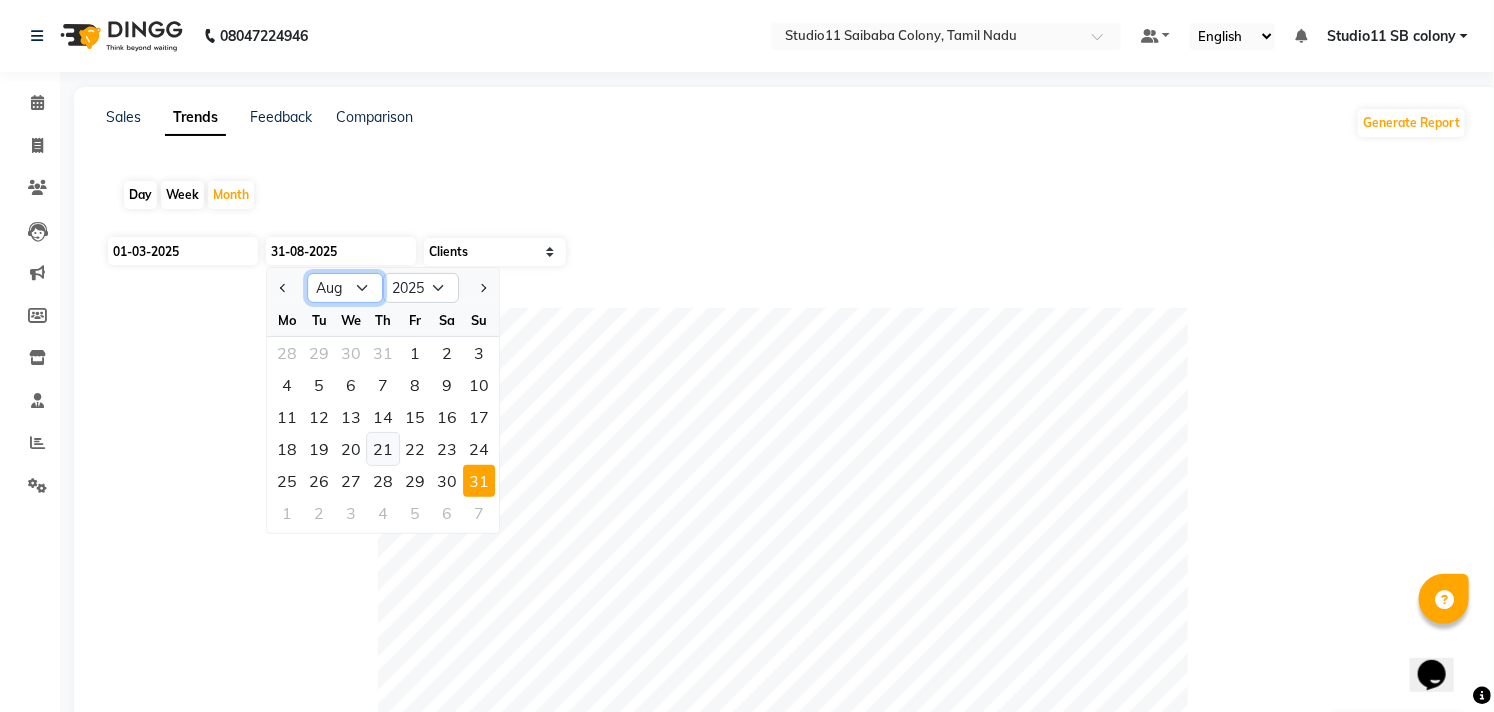 select on "3" 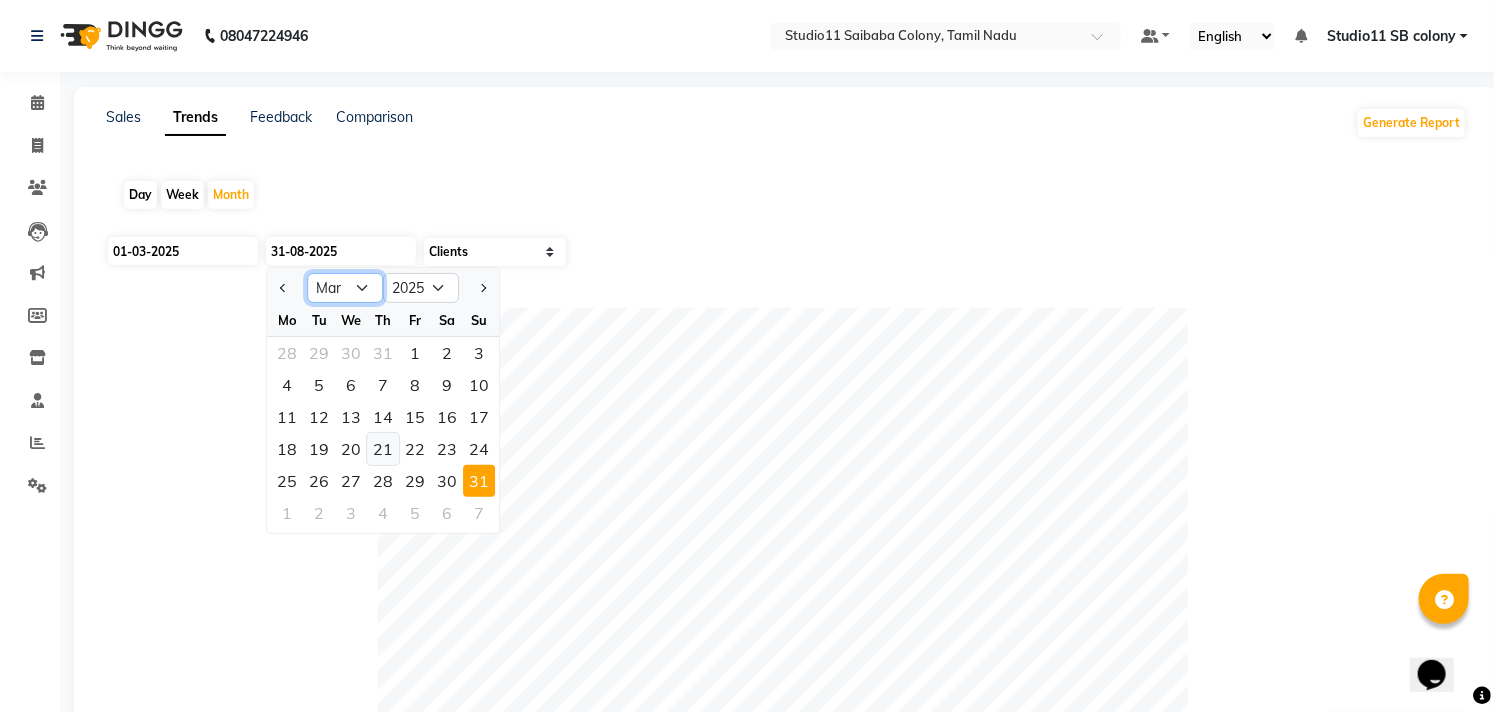 click on "Jan Feb Mar Apr May Jun Jul Aug Sep Oct Nov Dec" 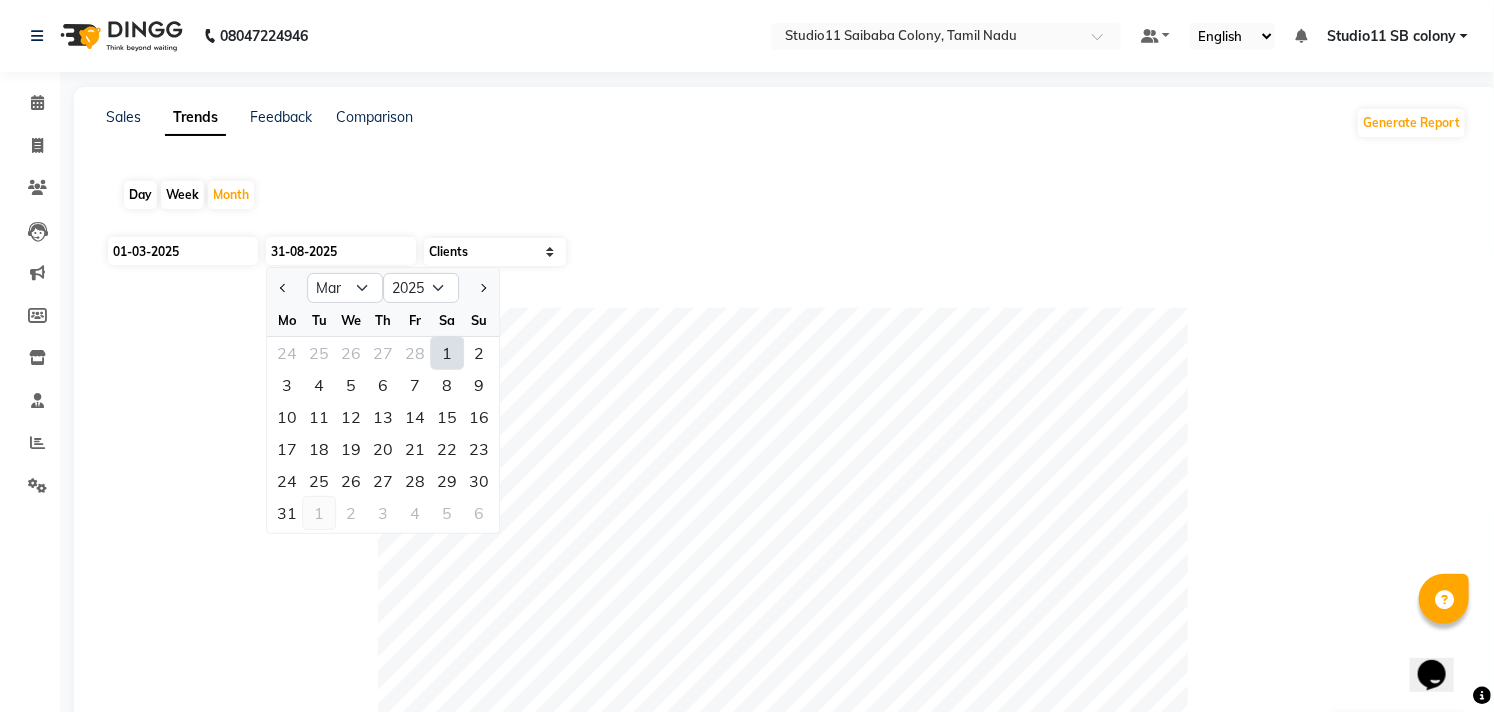 click on "1" 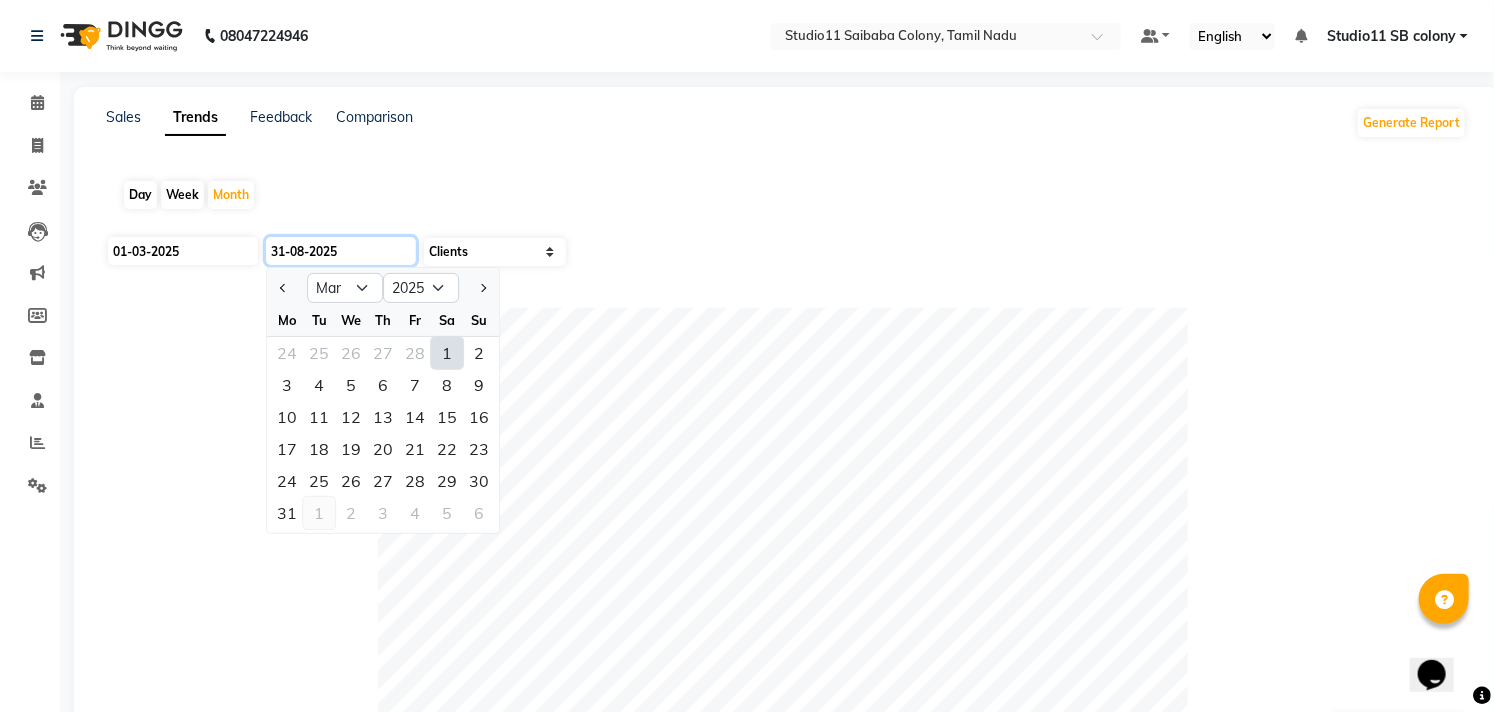 type on "30-04-2025" 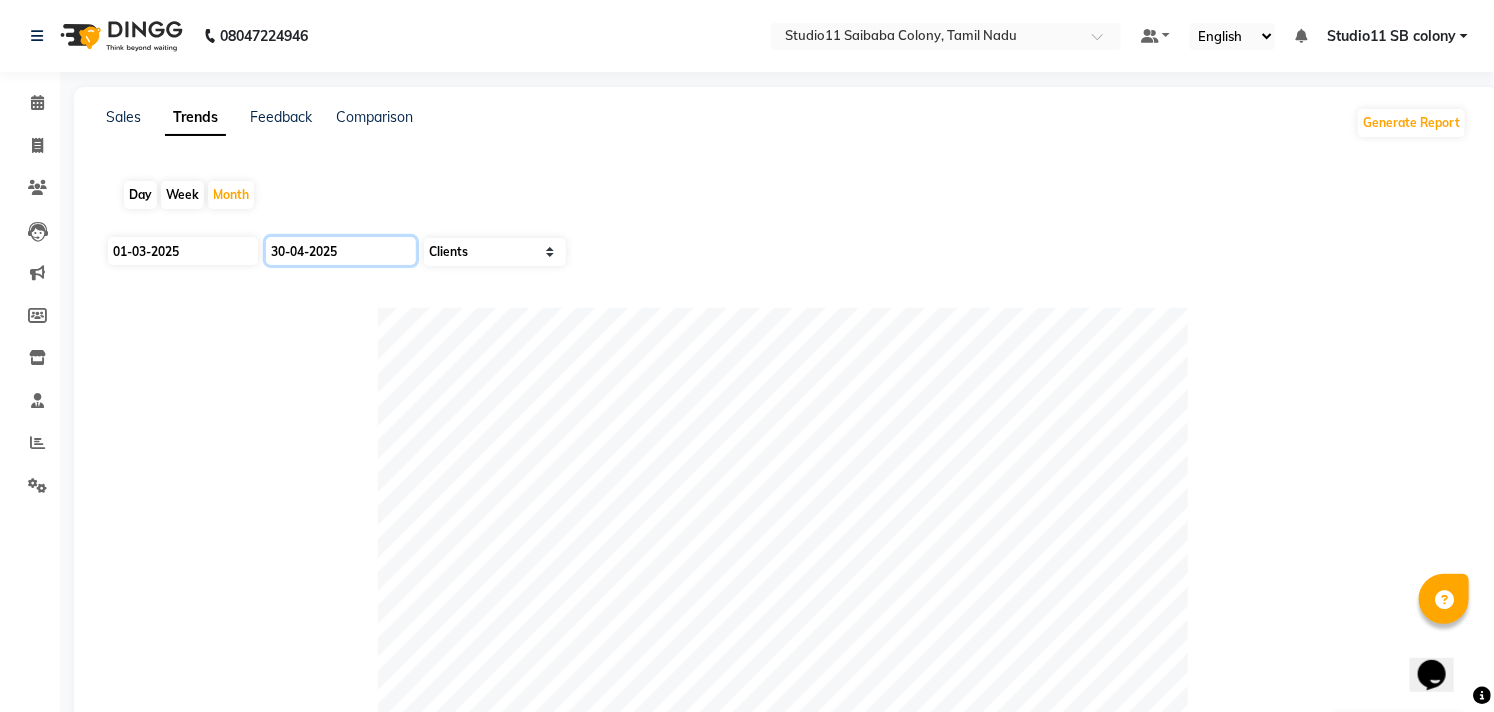 click on "30-04-2025" 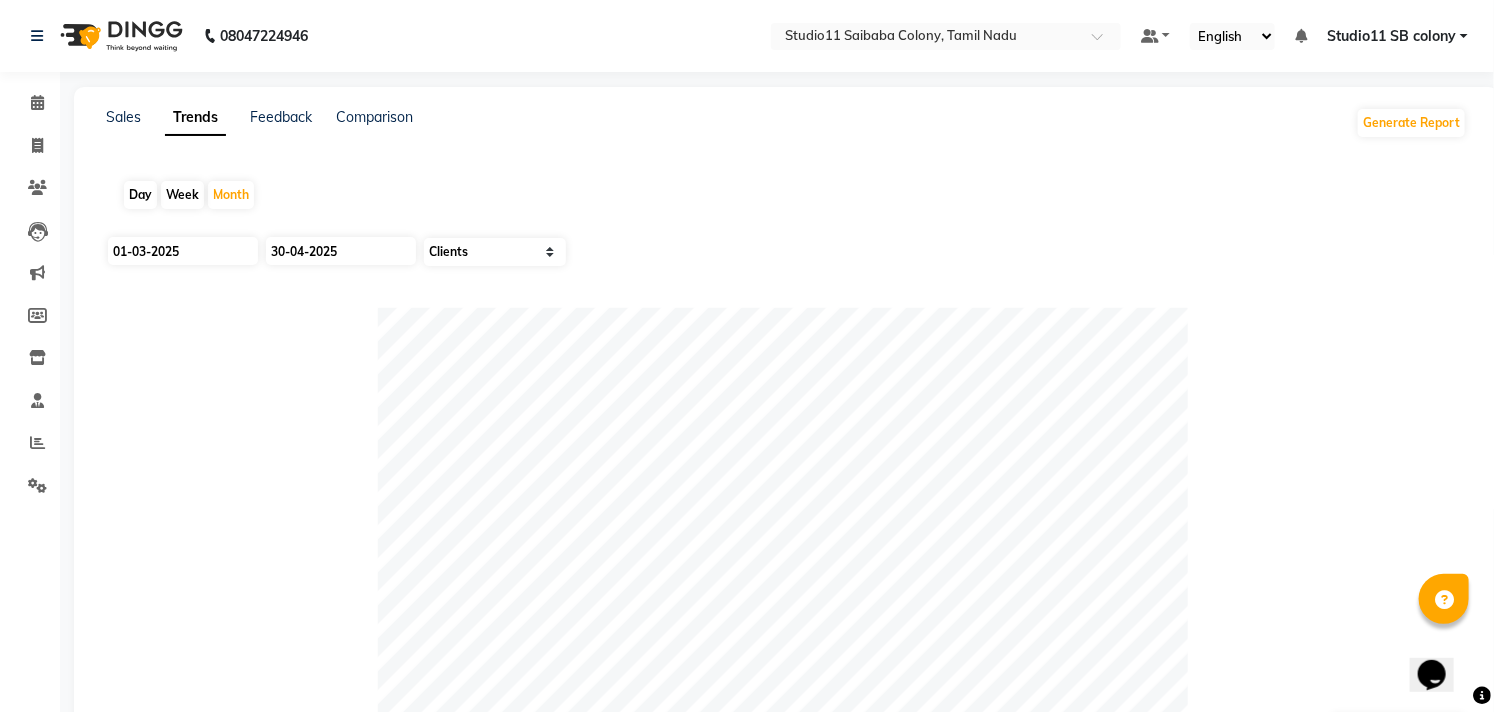 select on "4" 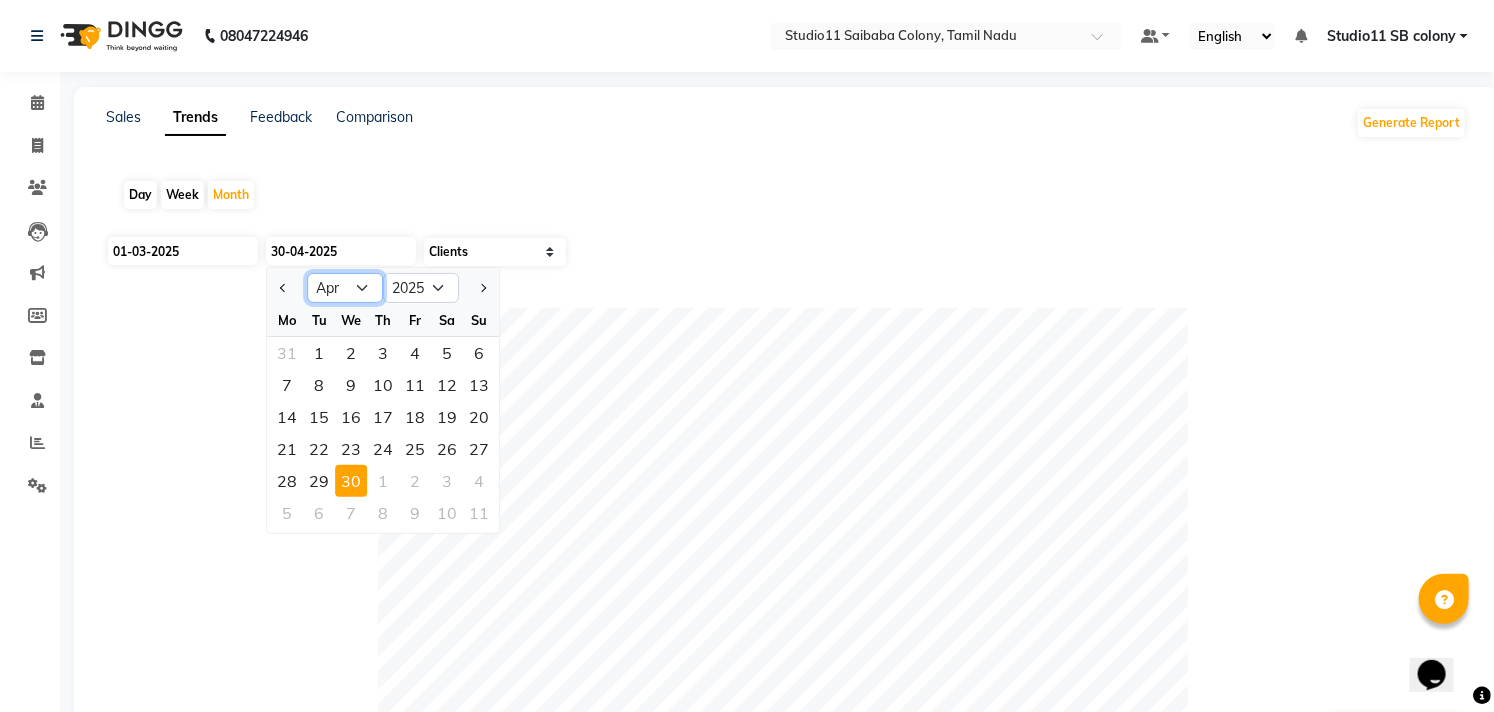 click on "Jan Feb Mar Apr May Jun Jul Aug Sep Oct Nov Dec" 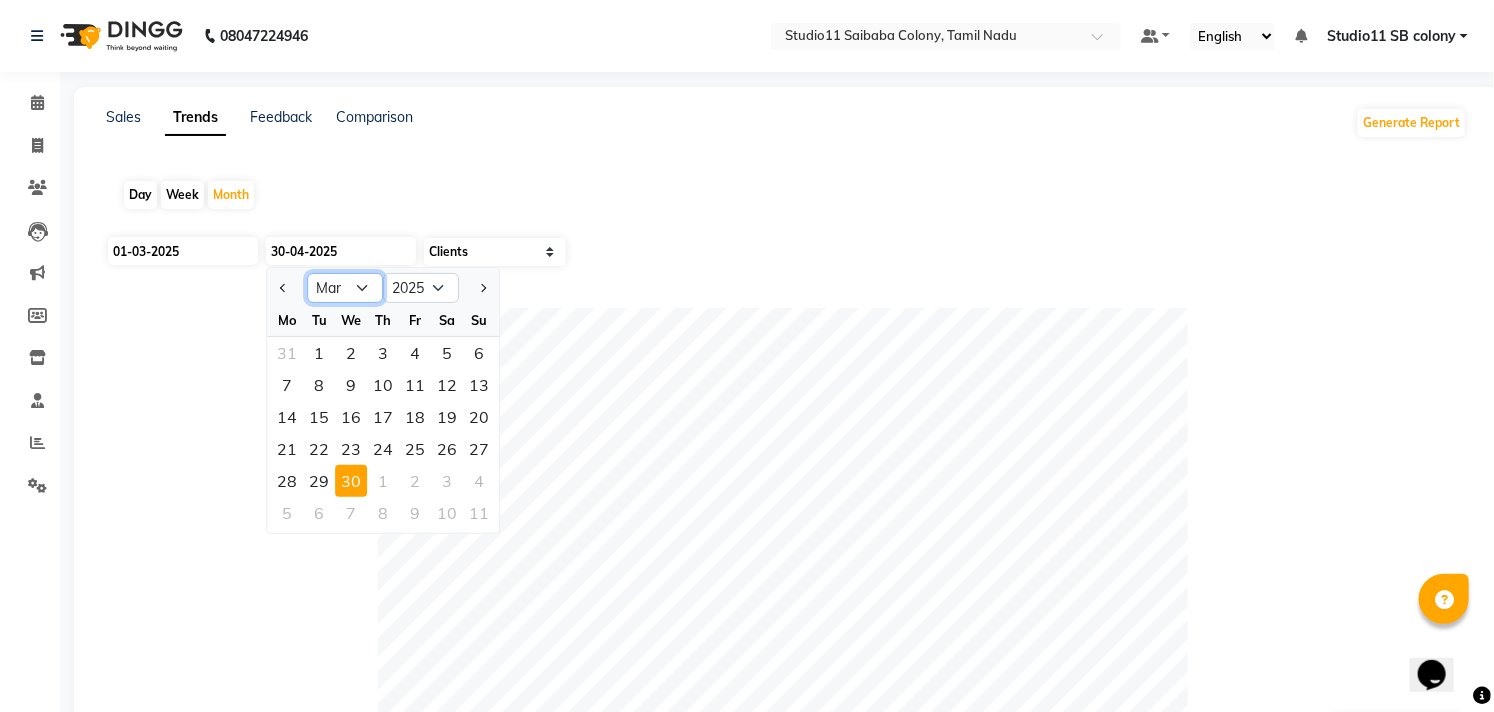 click on "Jan Feb Mar Apr May Jun Jul Aug Sep Oct Nov Dec" 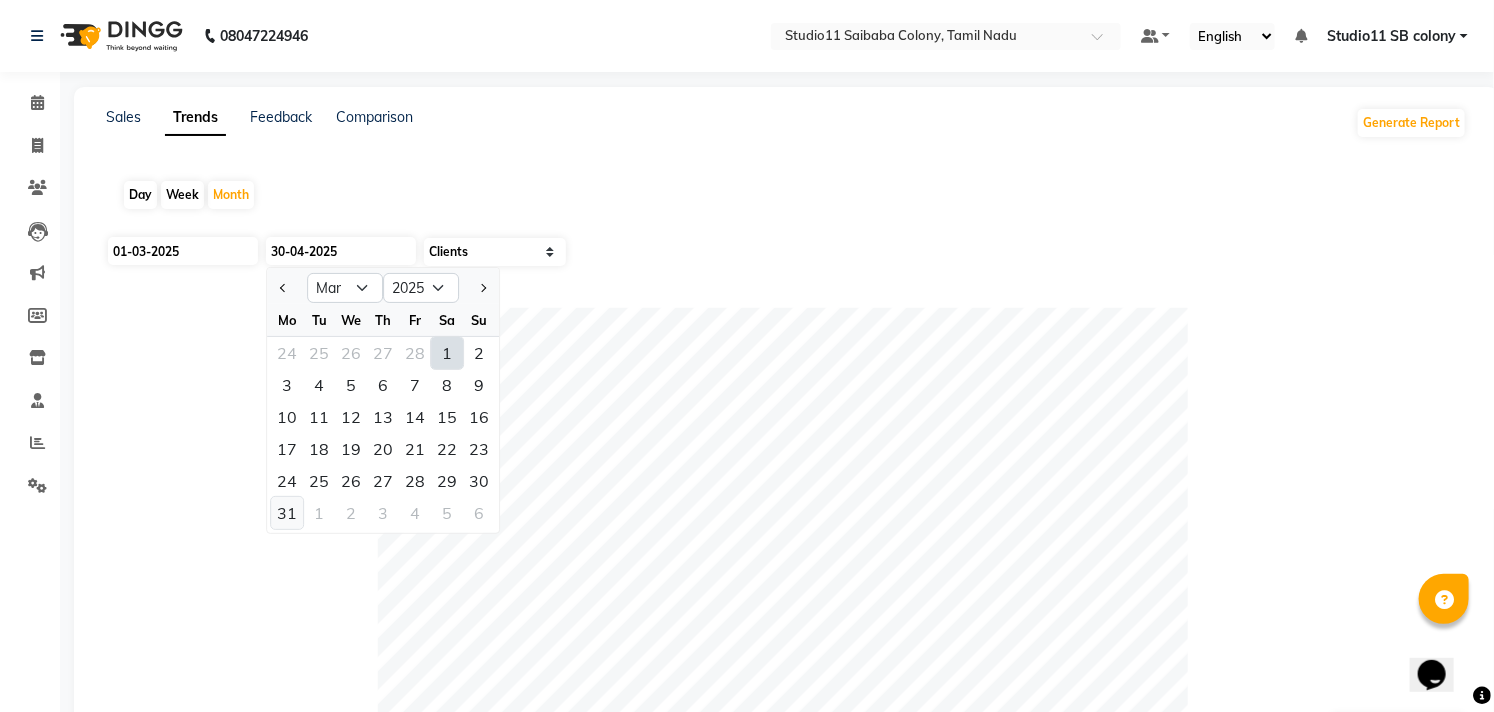 click on "31" 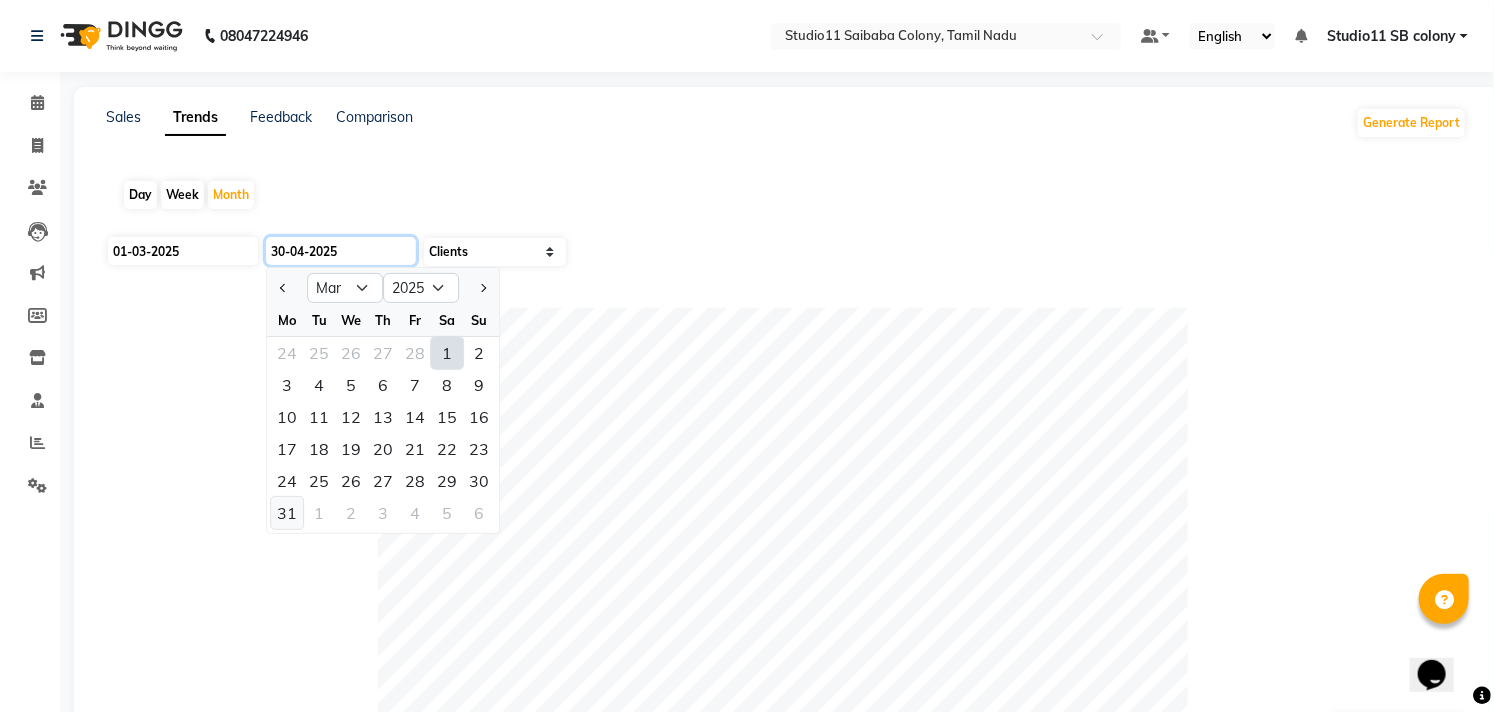 type on "31-03-2025" 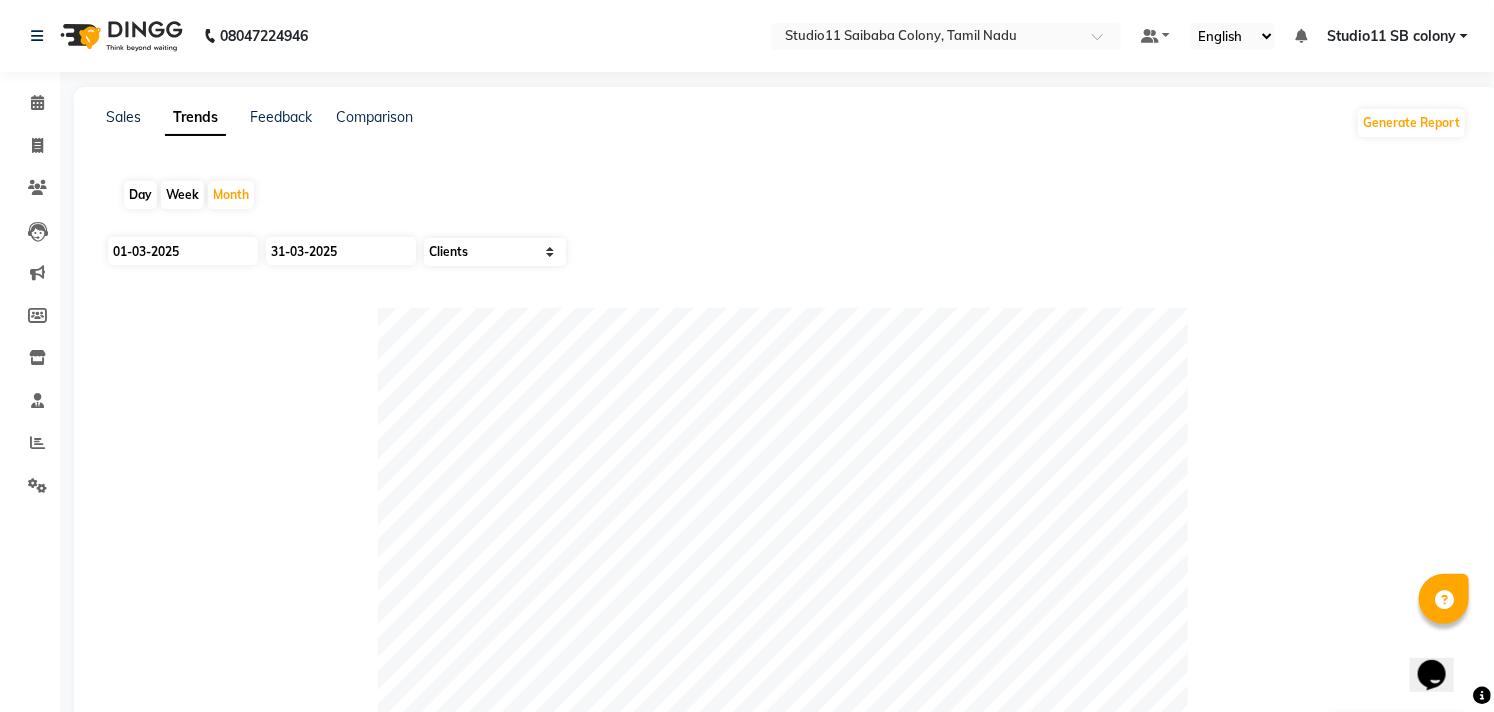 click on "Day Week Month" 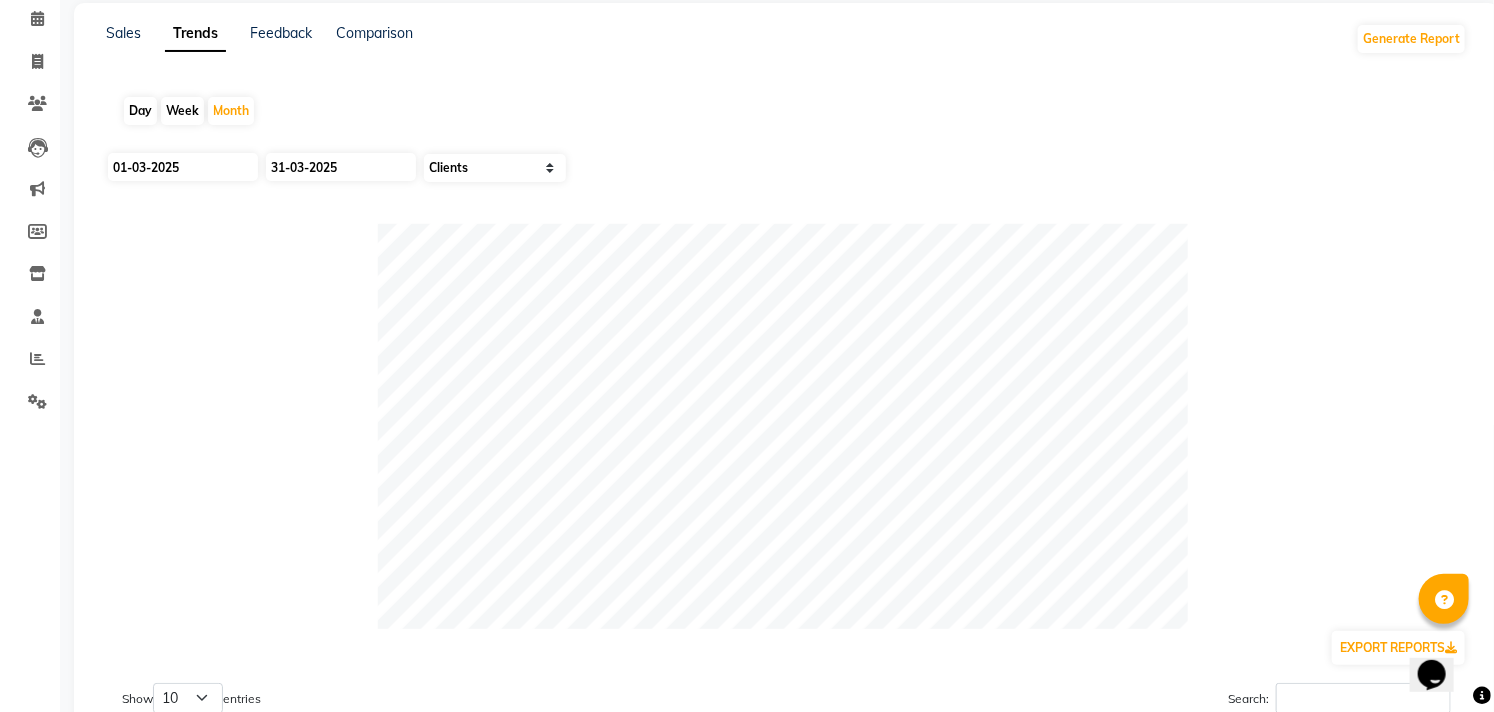 scroll, scrollTop: 0, scrollLeft: 0, axis: both 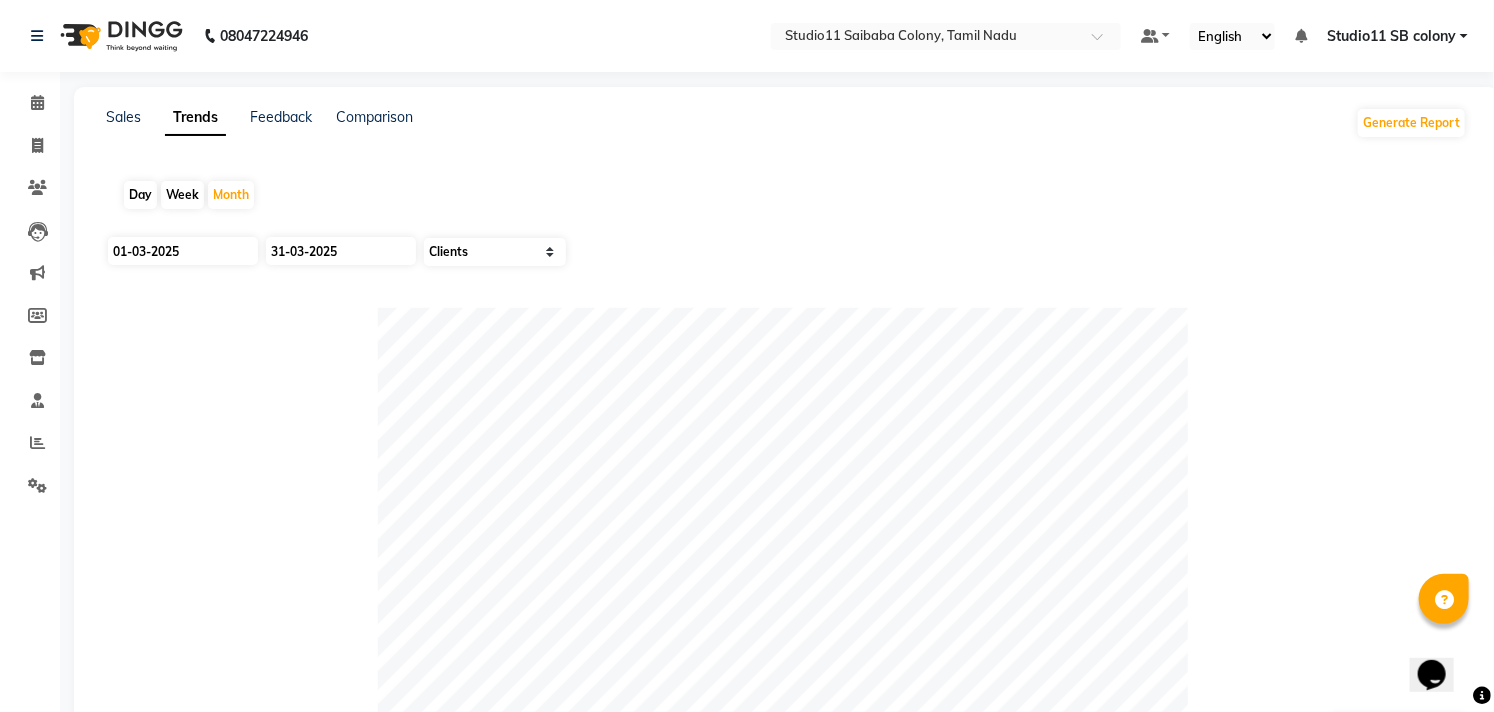 click on "Sales Trends Feedback Comparison Generate Report Day Week Month 01-03-2025 31-03-2025 Select Sales Clients  EXPORT REPORTS  Show  10 25 50 100  entries Search: Range Male Female Prefer Not To Say Other Not Mentioned Total Range Male Female Prefer Not To Say Other Not Mentioned Total 2025-03 155 295 0 2 0 452 Showing 1 to 1 of 1 entries Previous 1 Next" 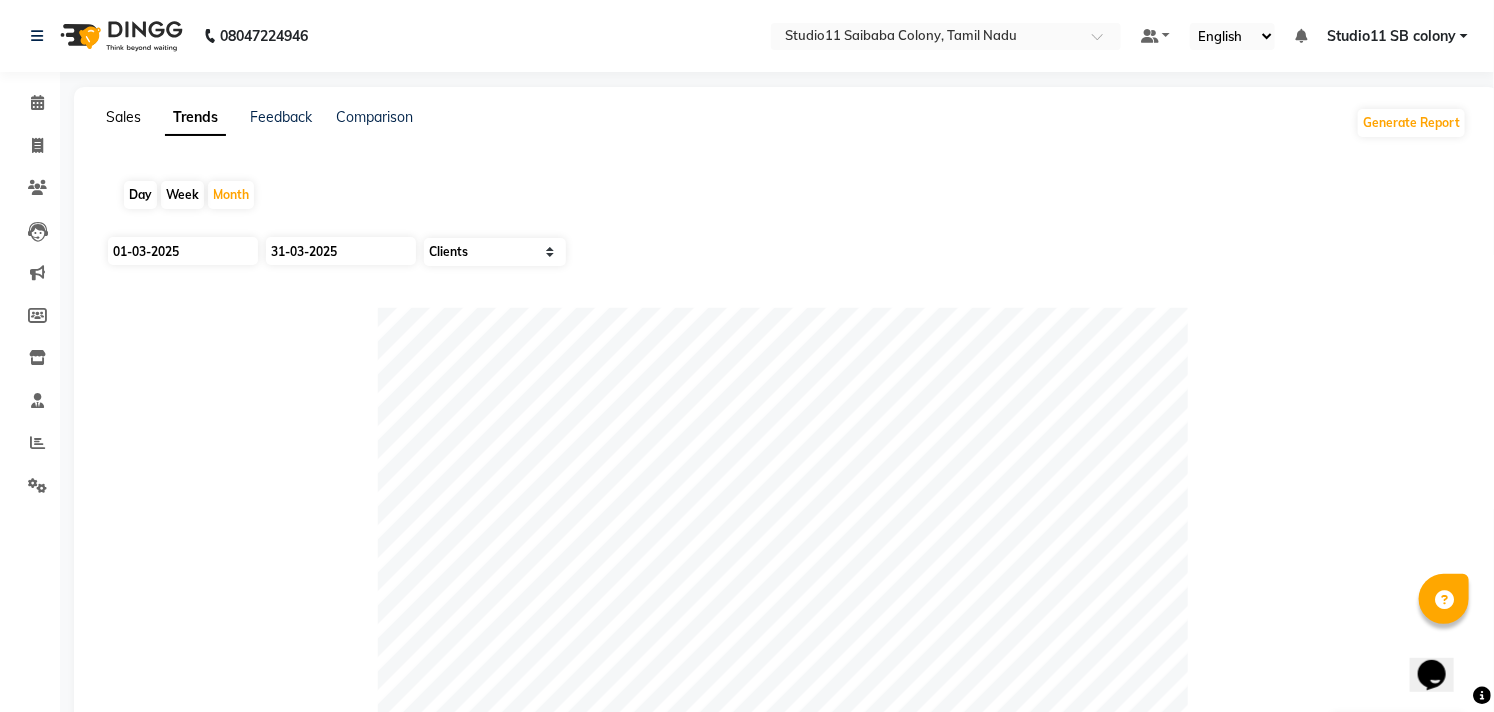 click on "Sales" 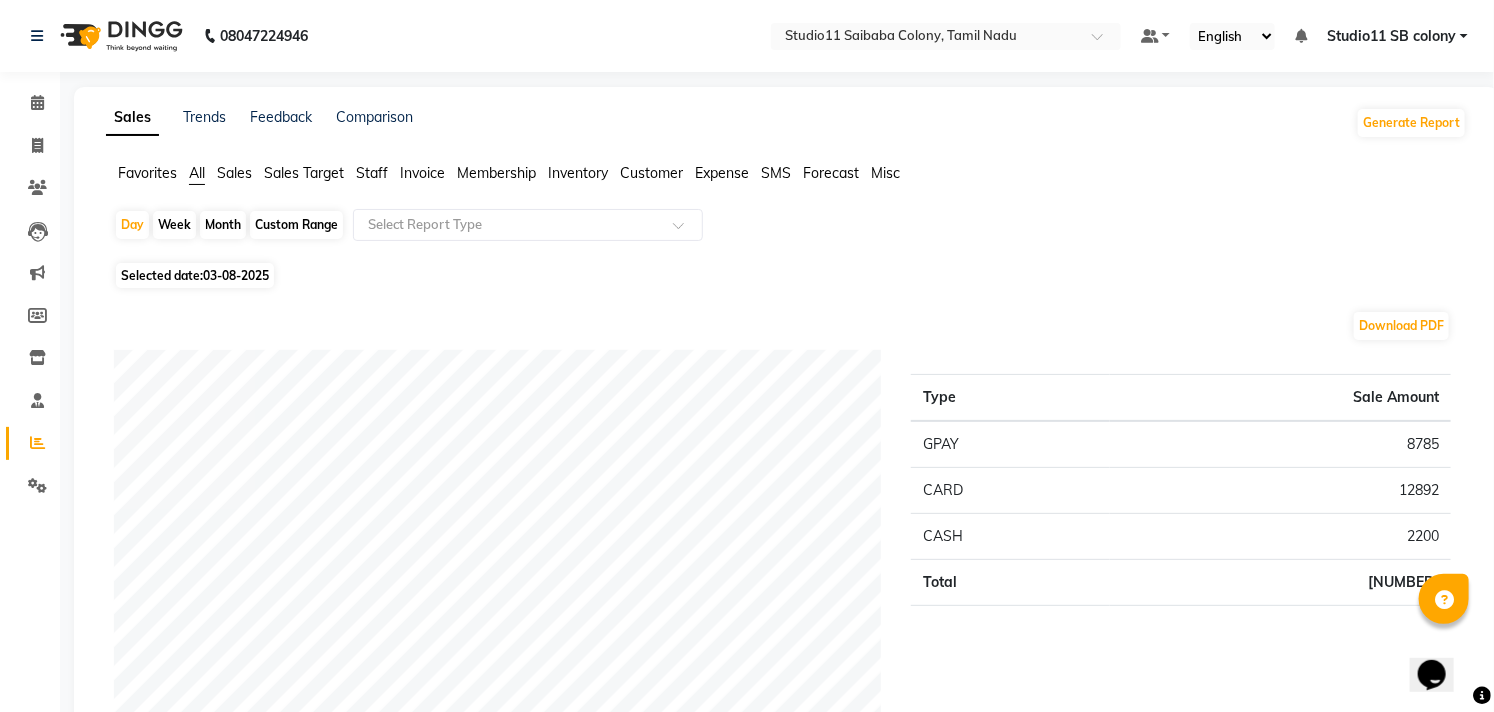 click on "All" 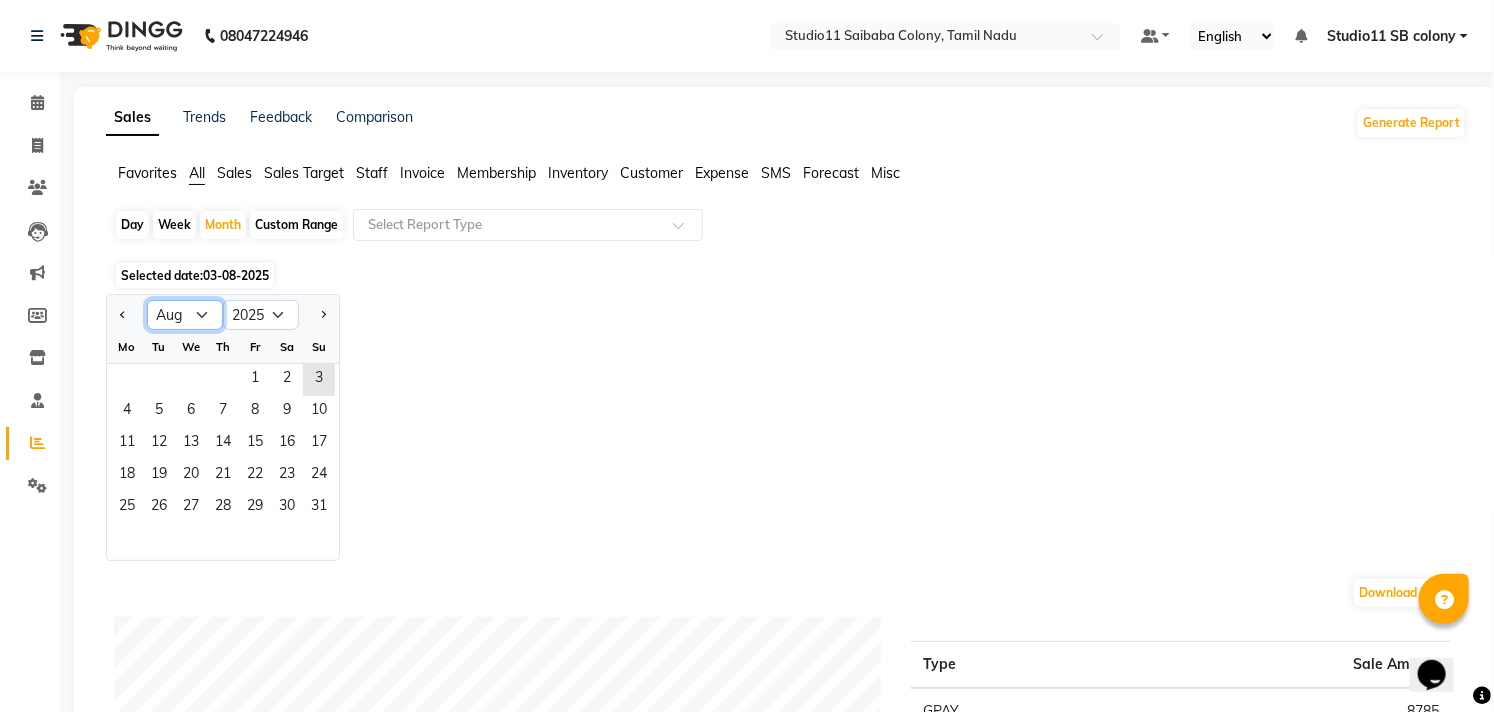 click on "Jan Feb Mar Apr May Jun Jul Aug Sep Oct Nov Dec" 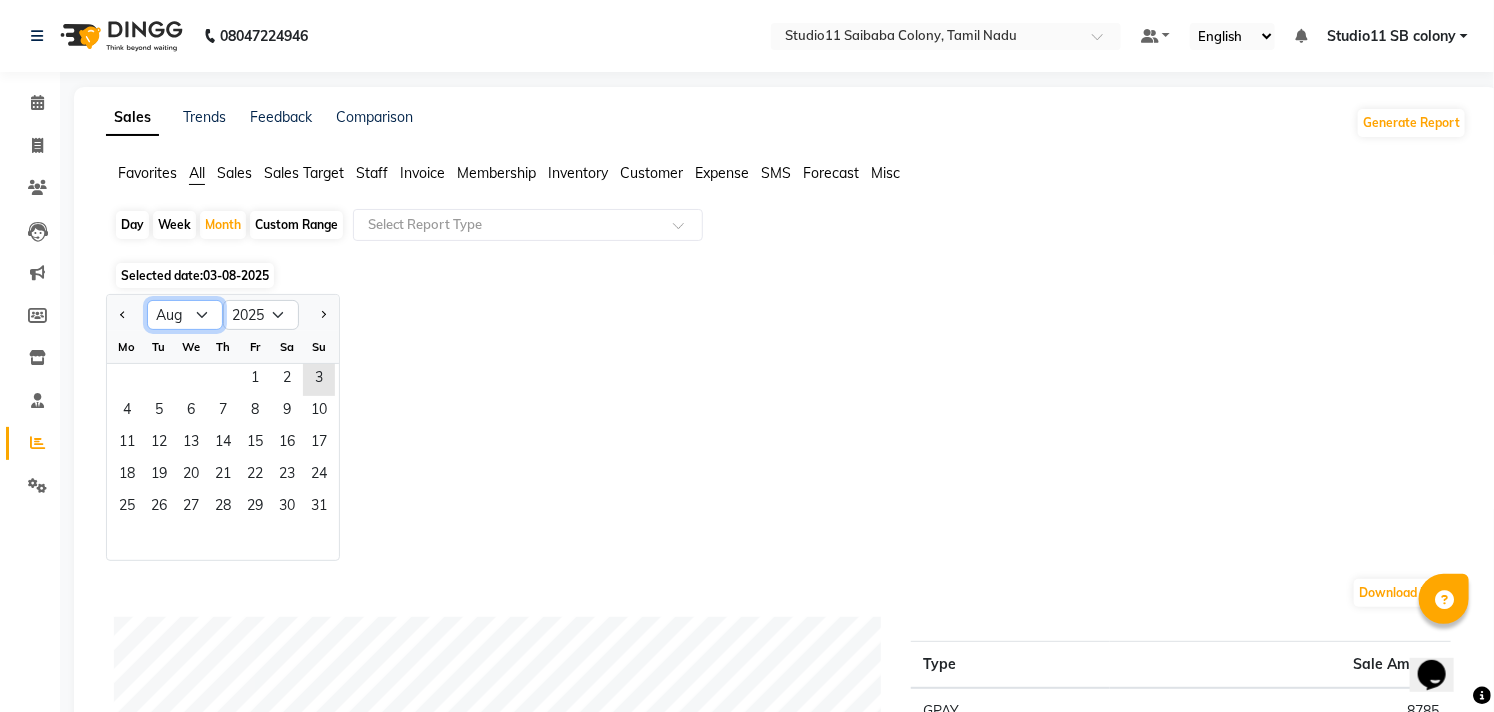 select on "4" 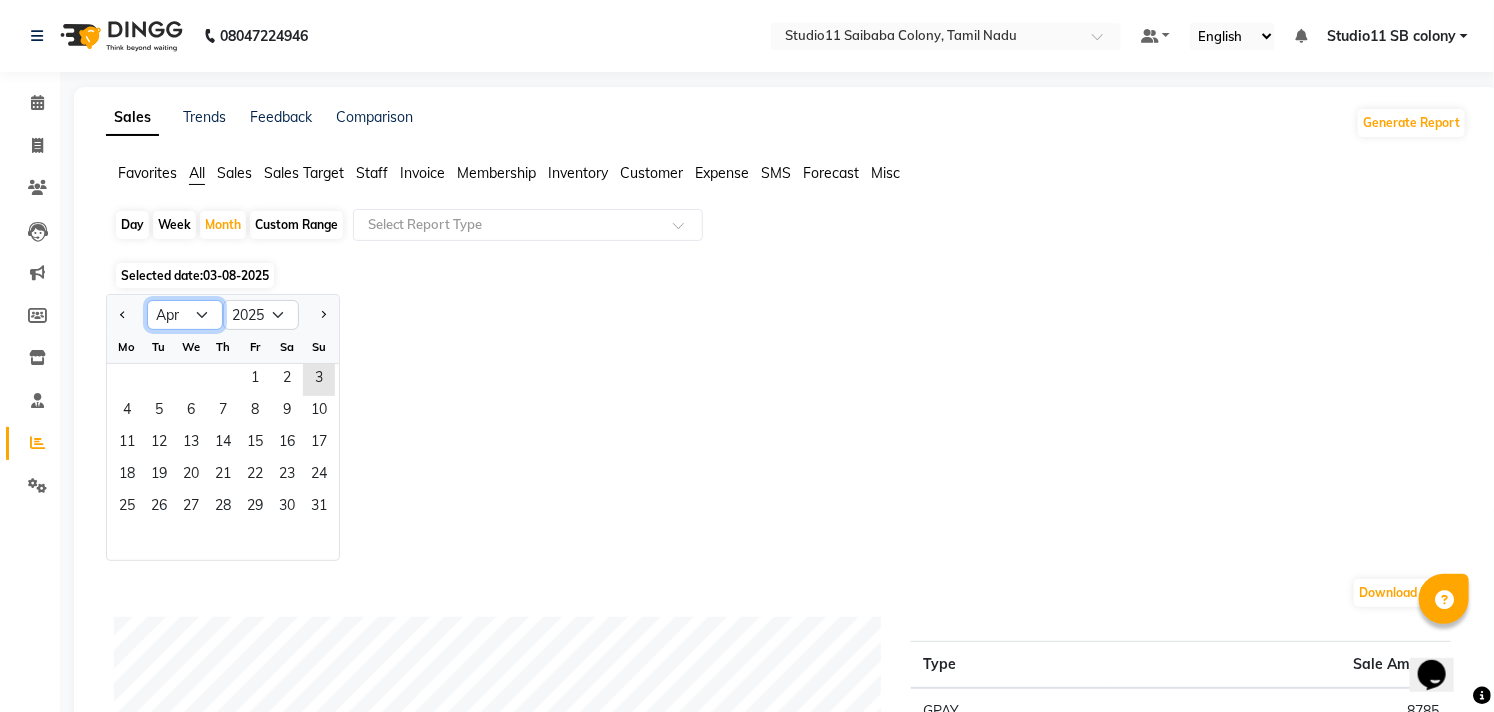 click on "Jan Feb Mar Apr May Jun Jul Aug Sep Oct Nov Dec" 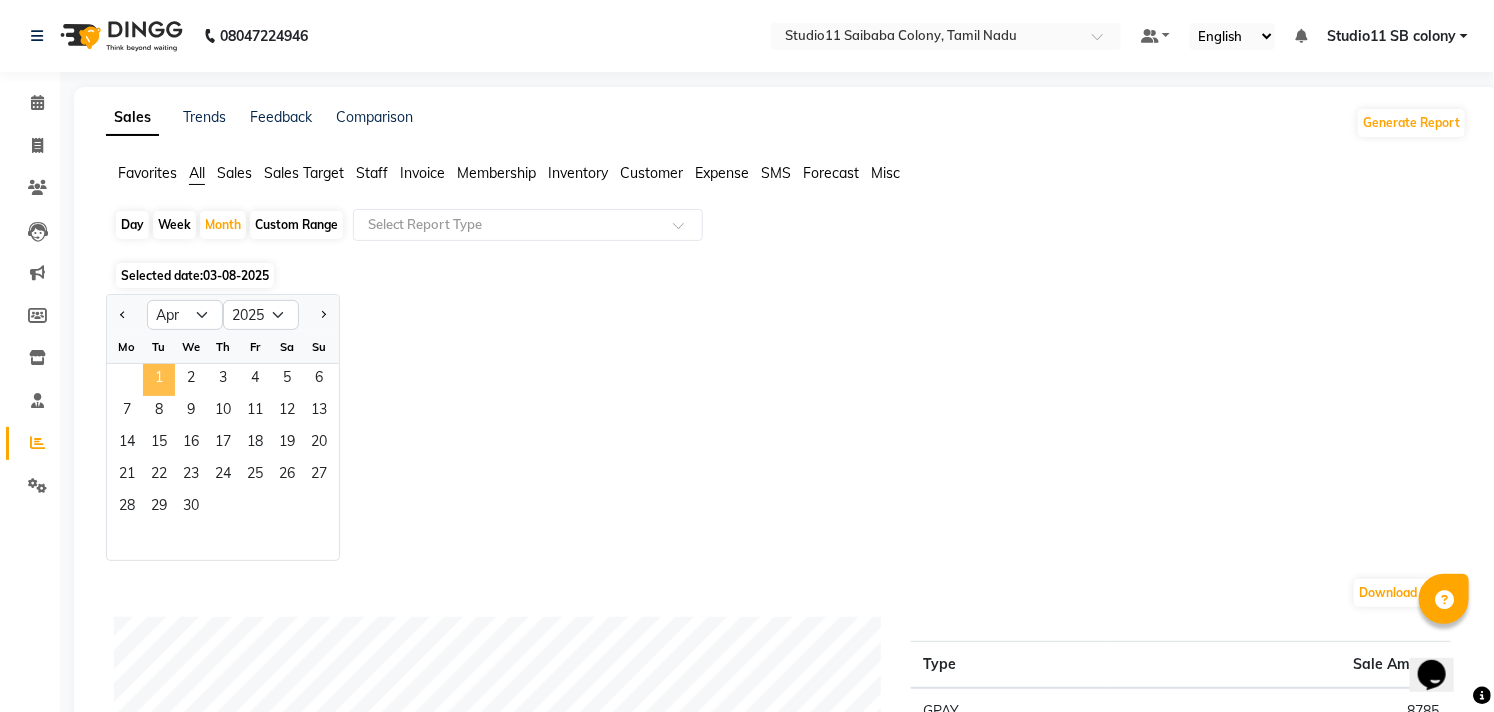 click on "1" 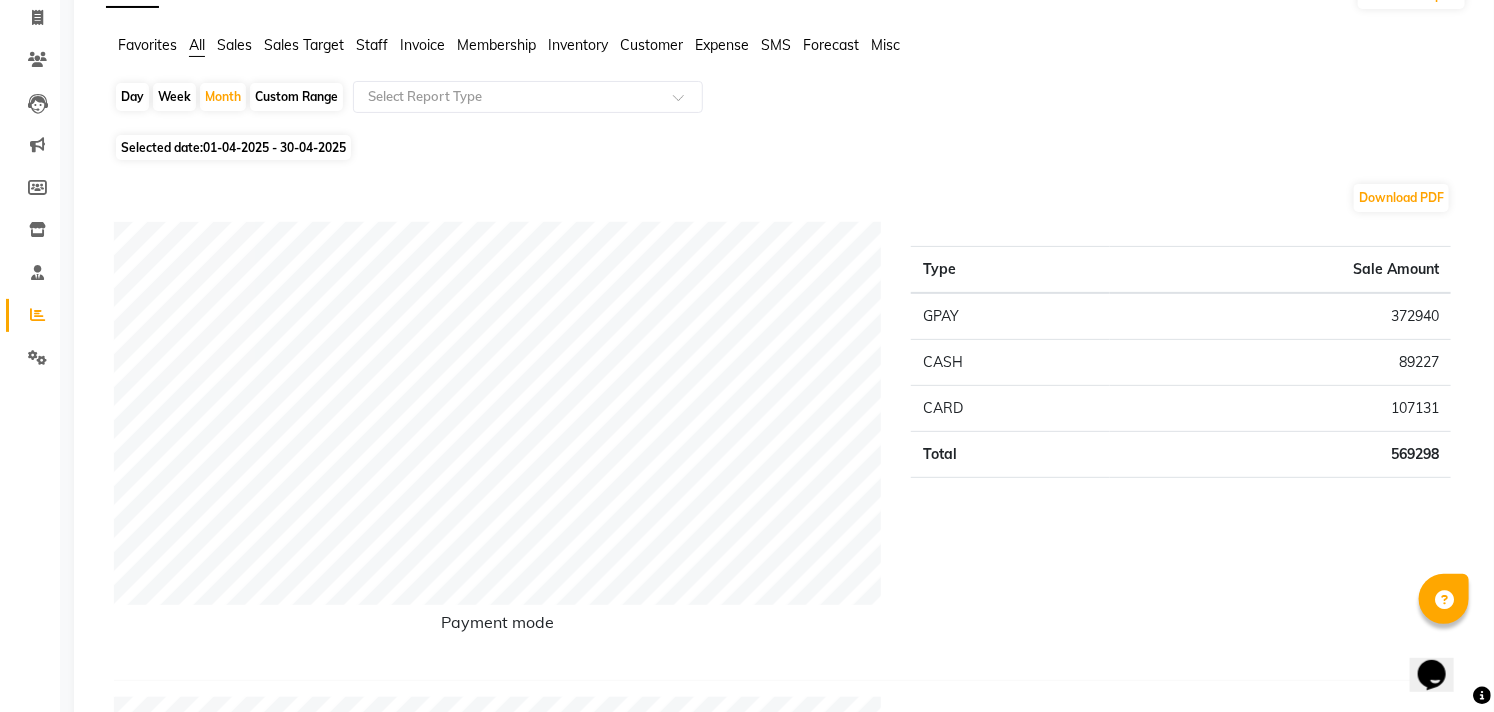 scroll, scrollTop: 0, scrollLeft: 0, axis: both 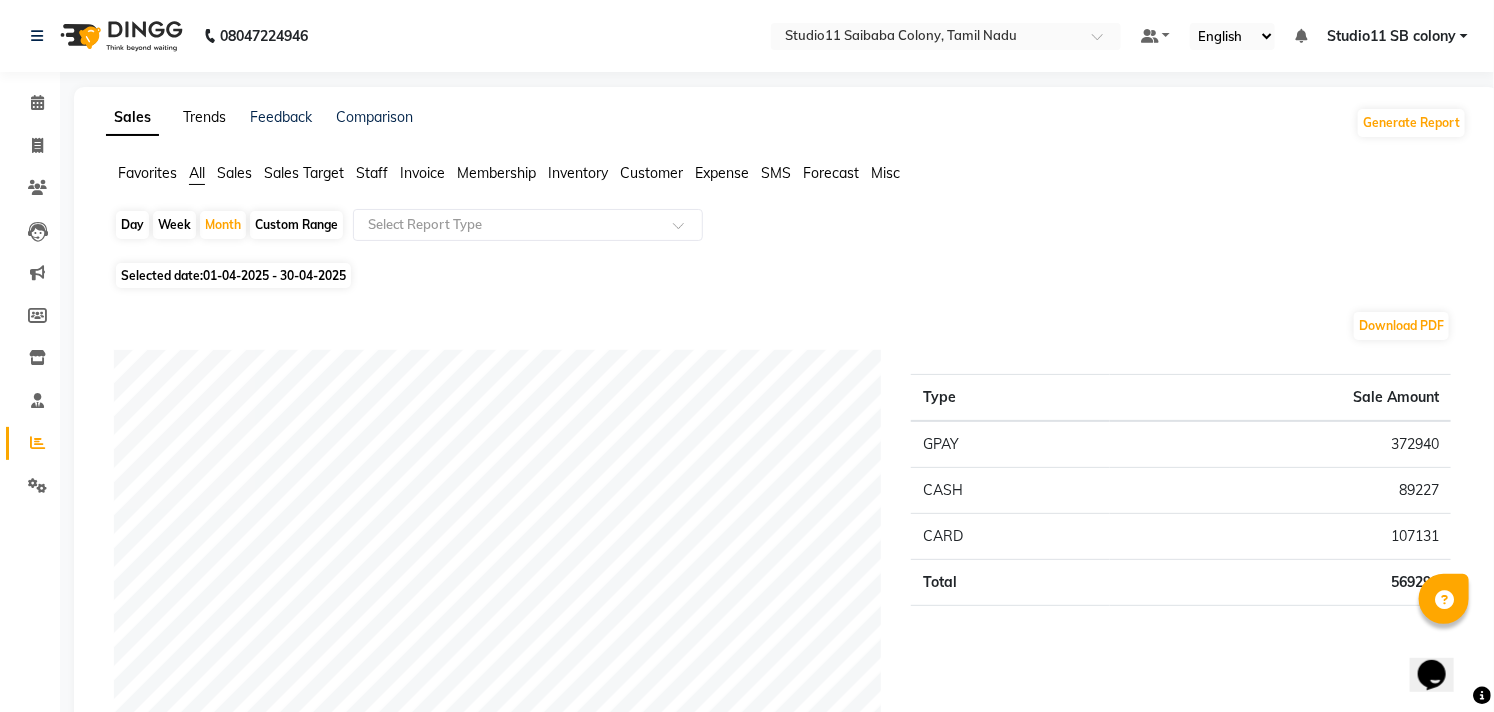 click on "Trends" 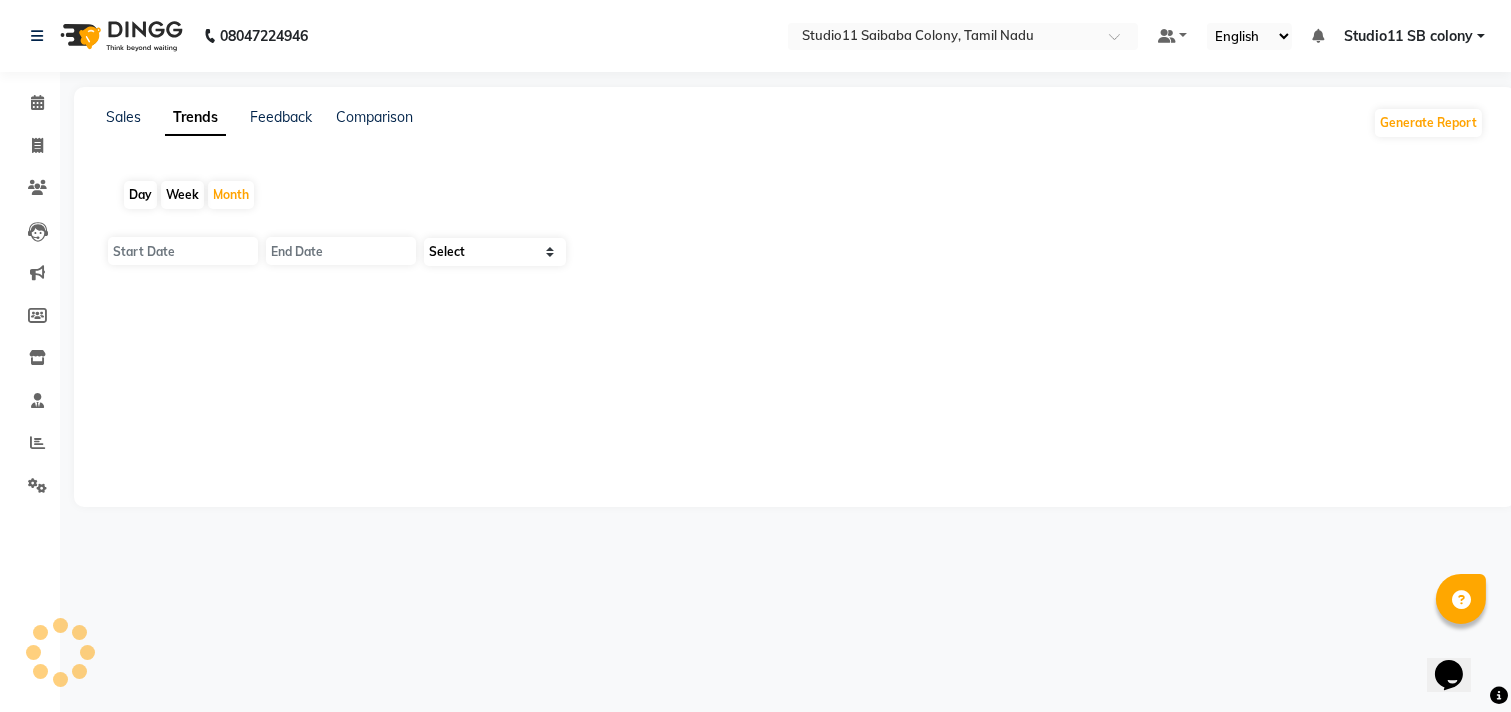 type on "01-08-2025" 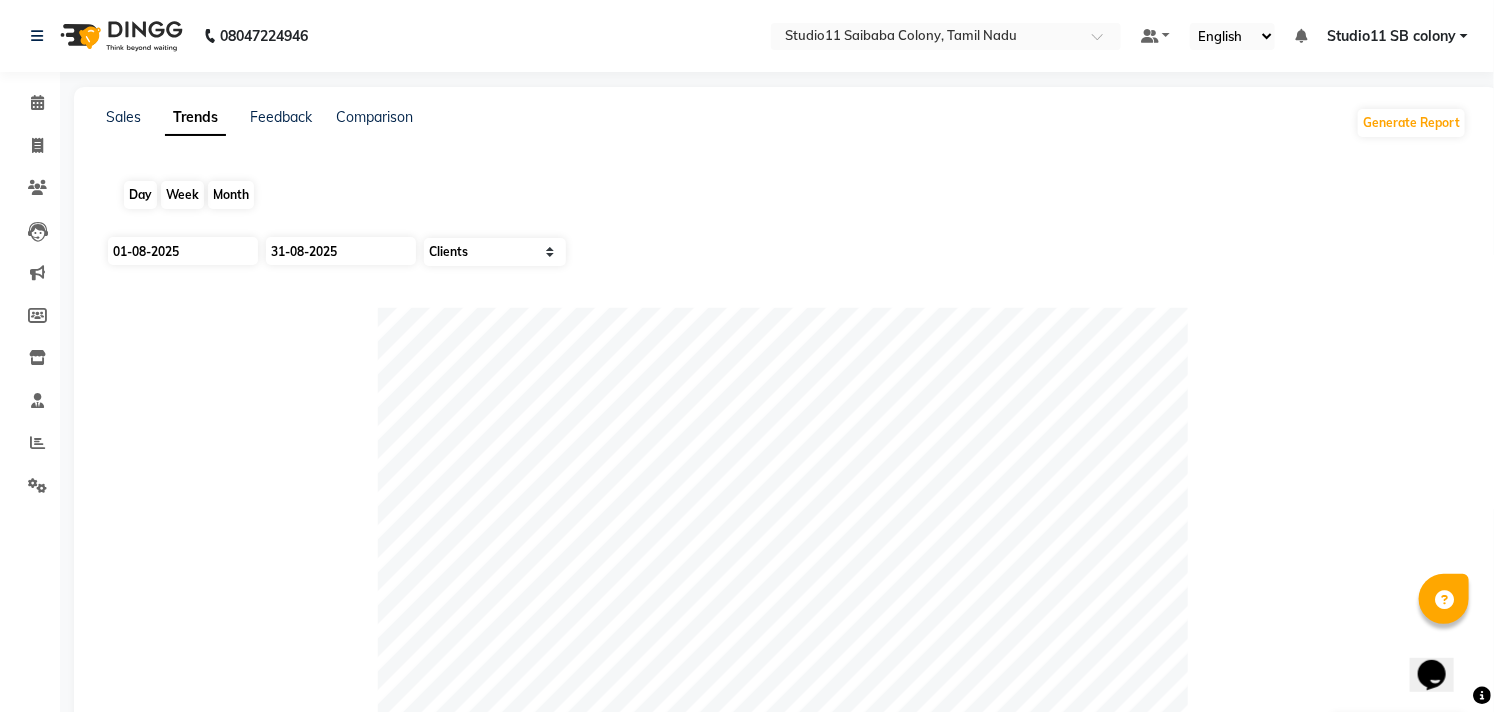 click on "Month" 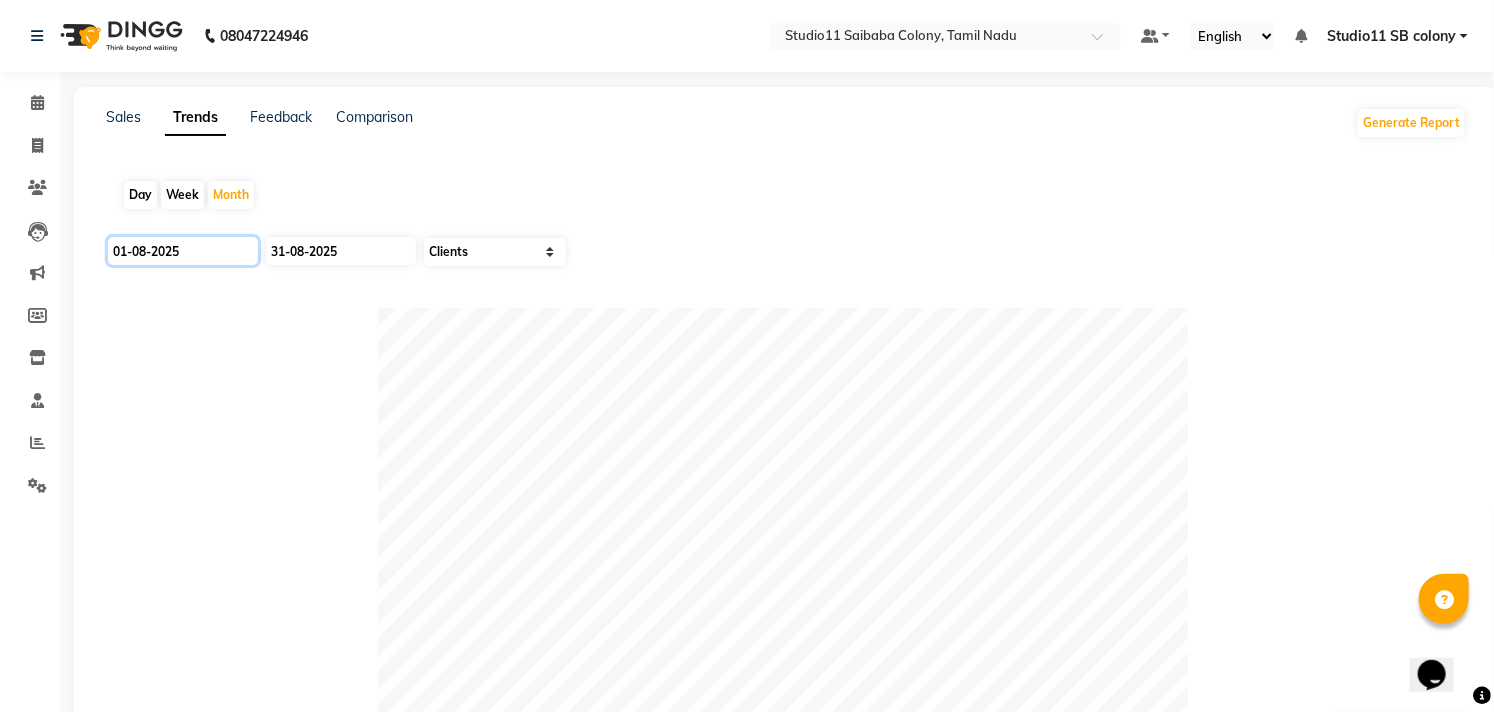 click on "01-08-2025" 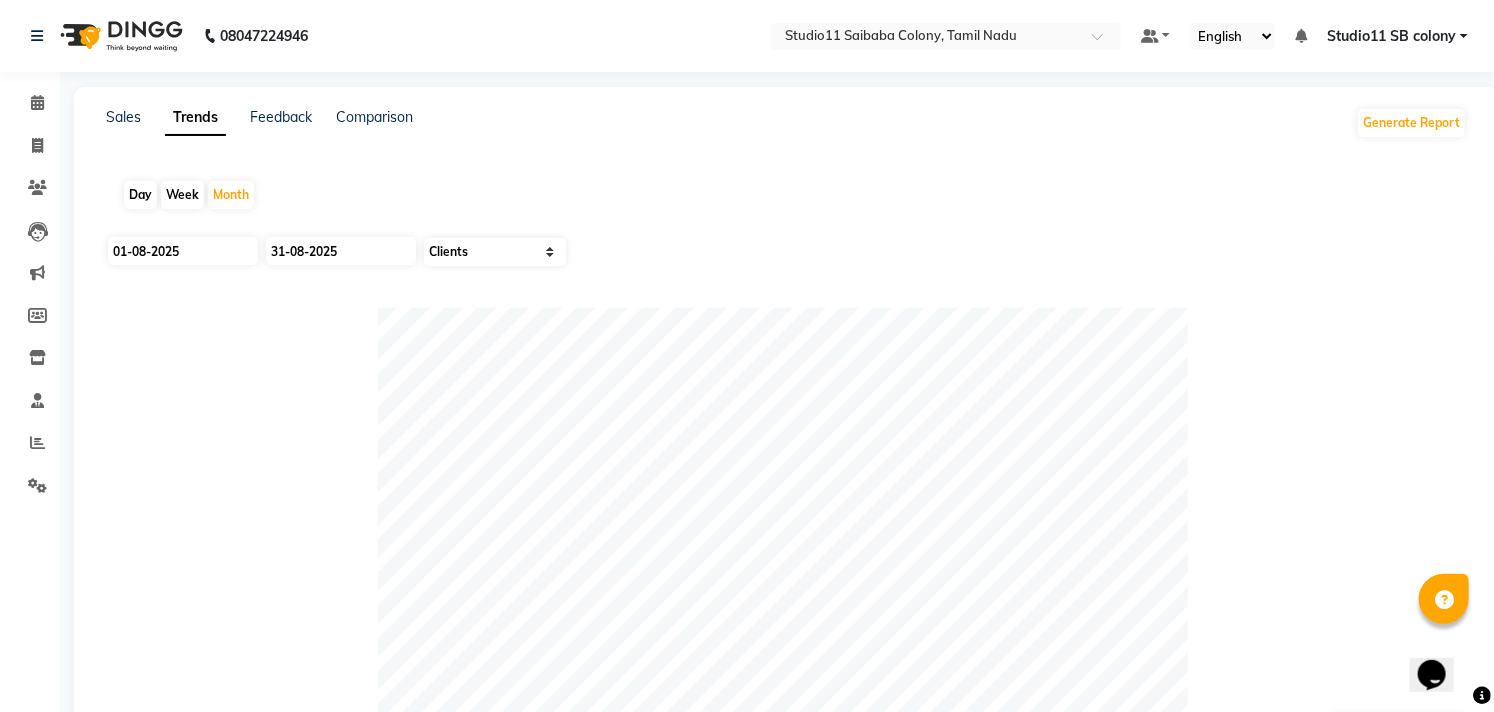 select on "8" 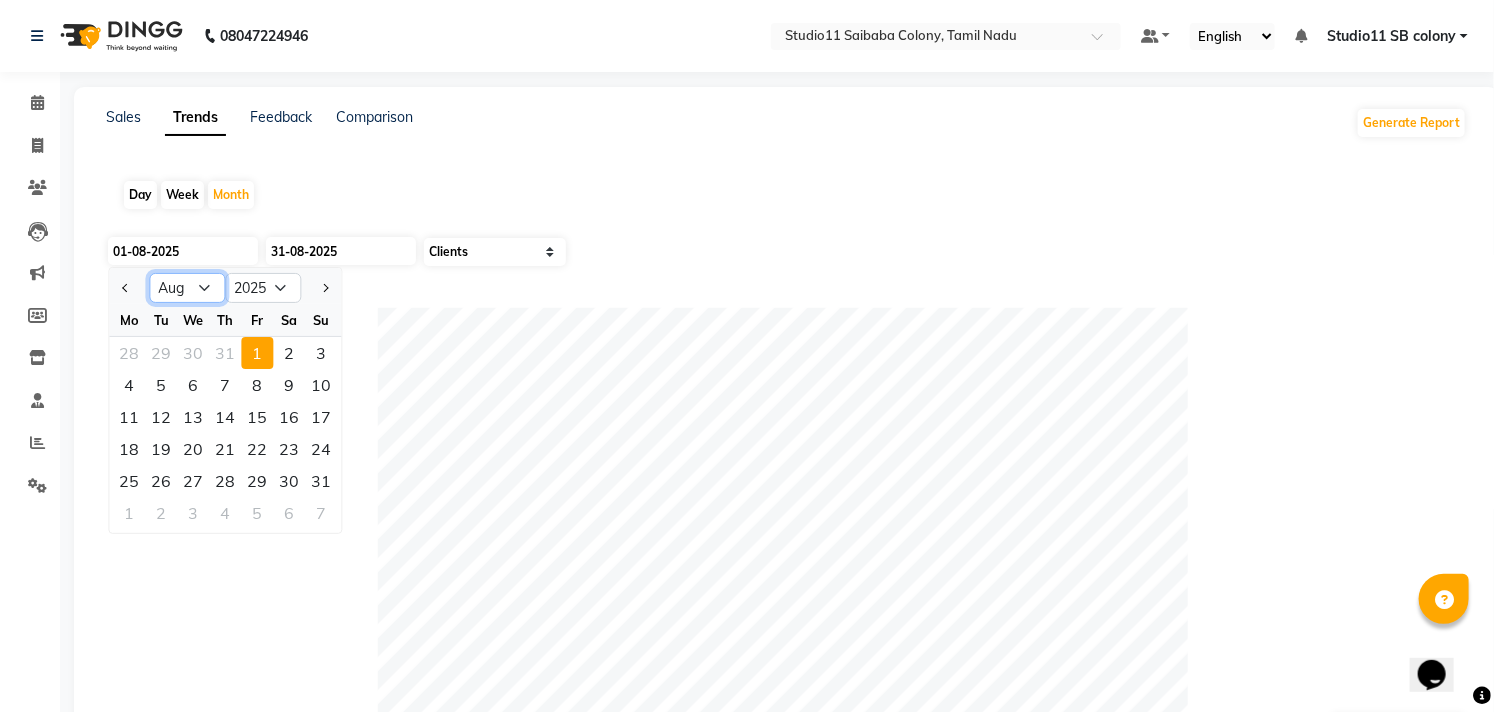 click on "Jan Feb Mar Apr May Jun Jul Aug Sep Oct Nov Dec" 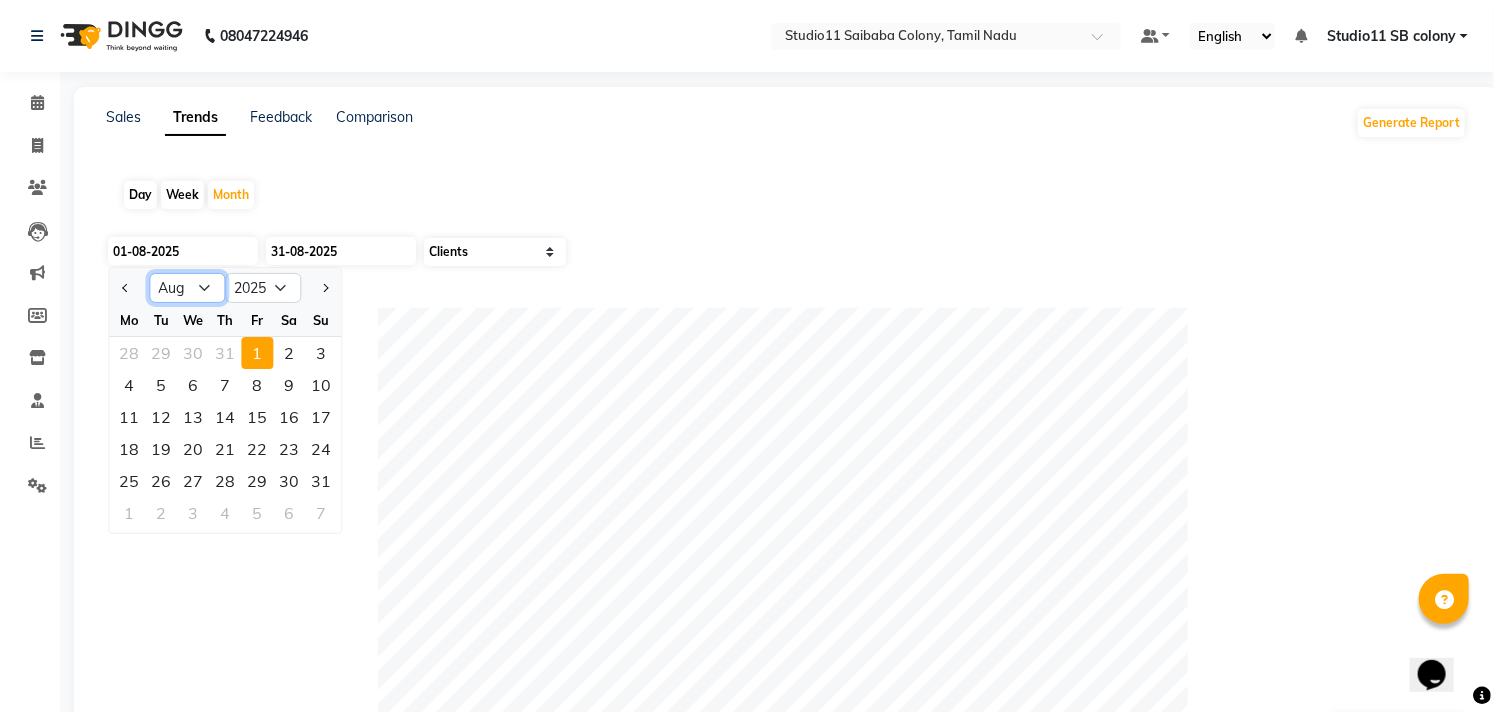 select on "4" 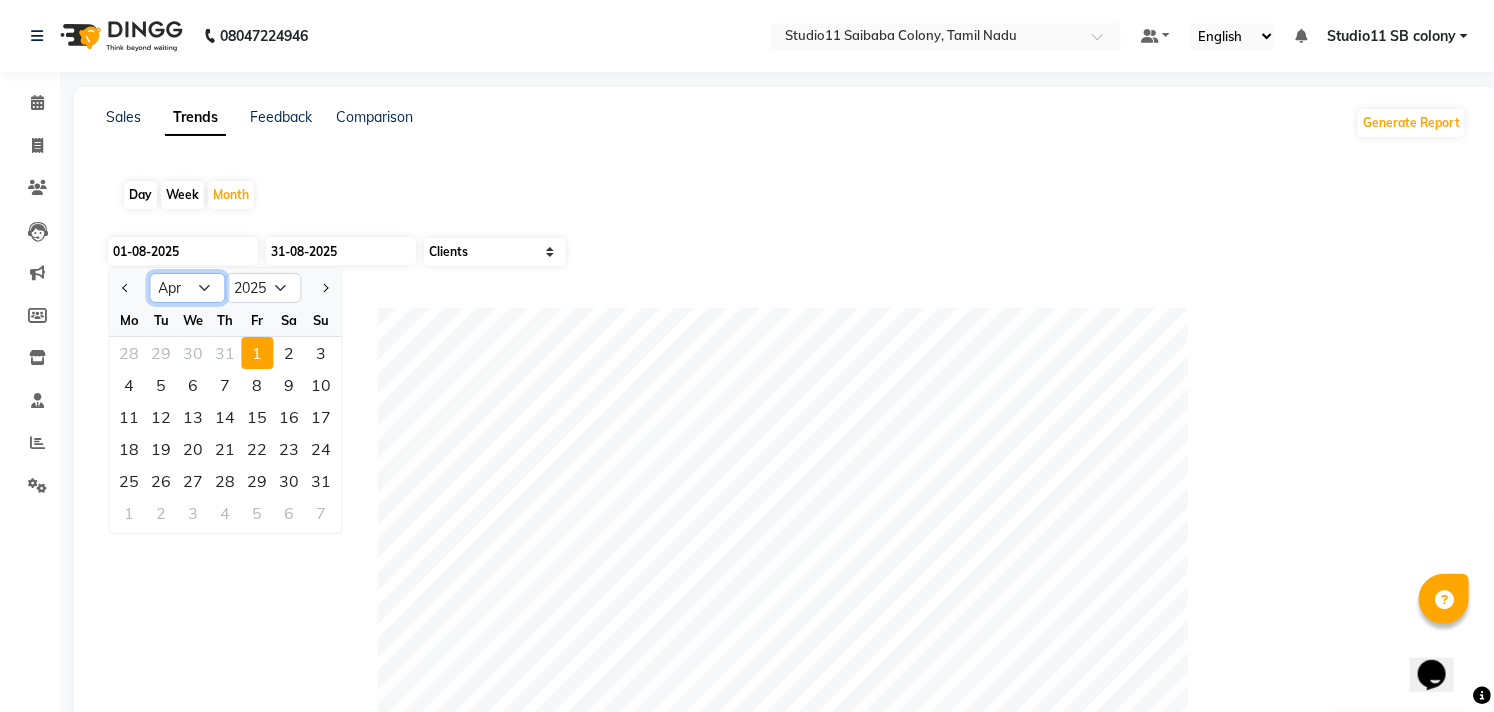 click on "Jan Feb Mar Apr May Jun Jul Aug Sep Oct Nov Dec" 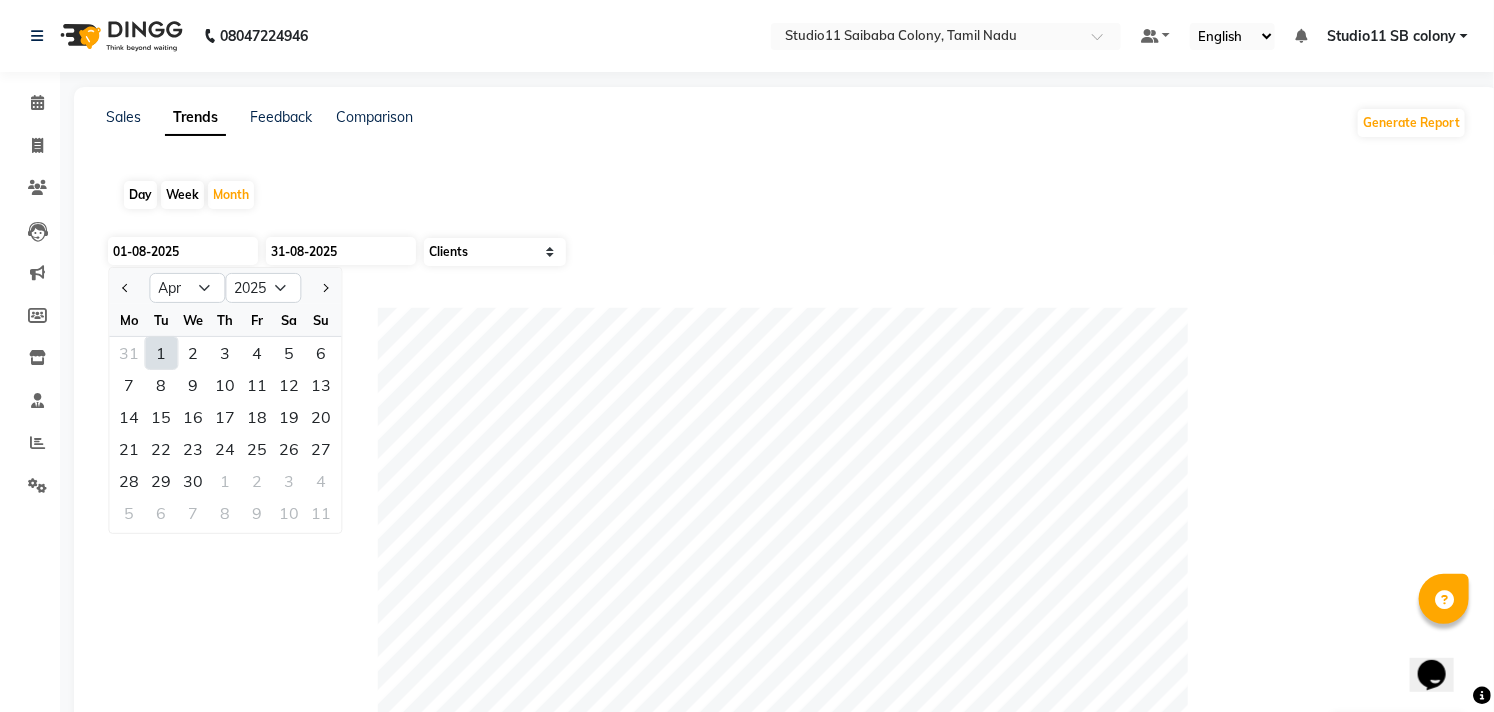 click on "1" 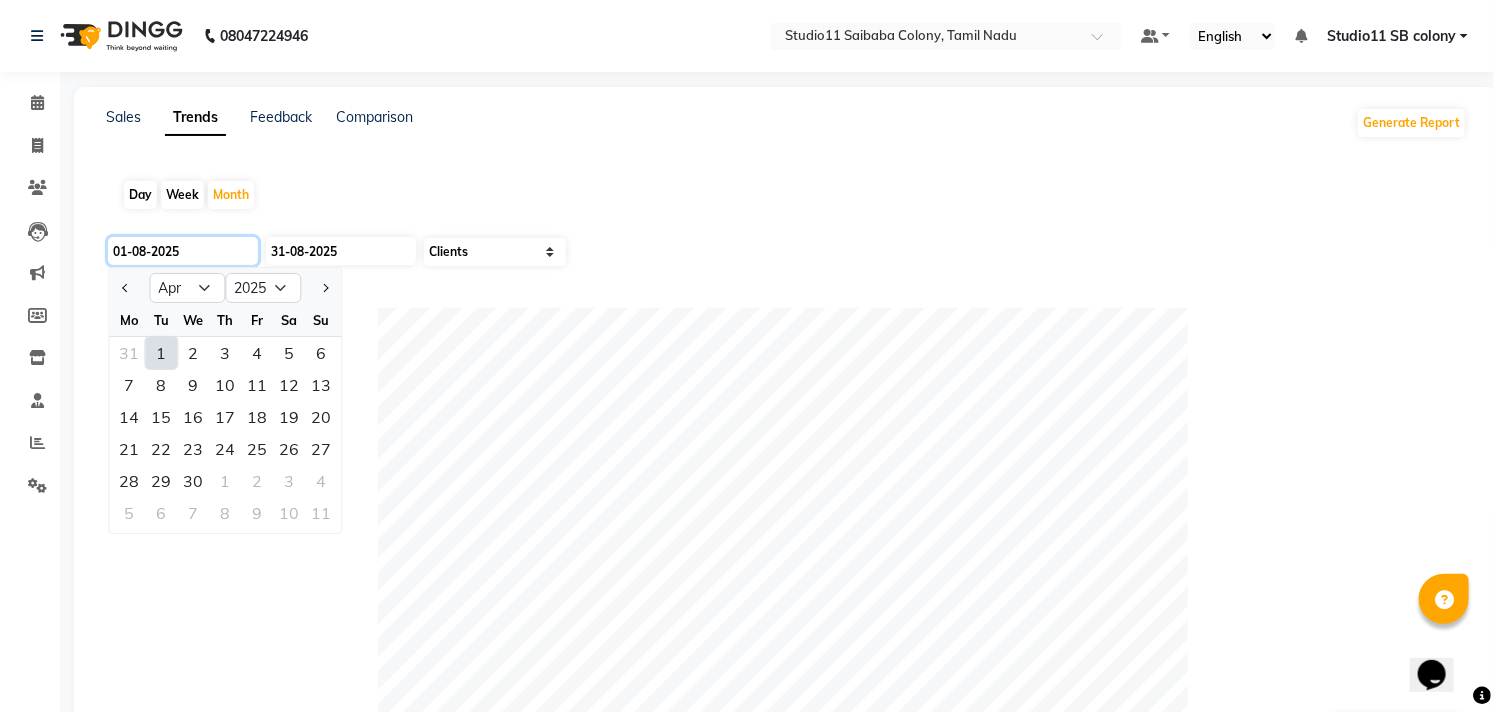 type on "01-04-2025" 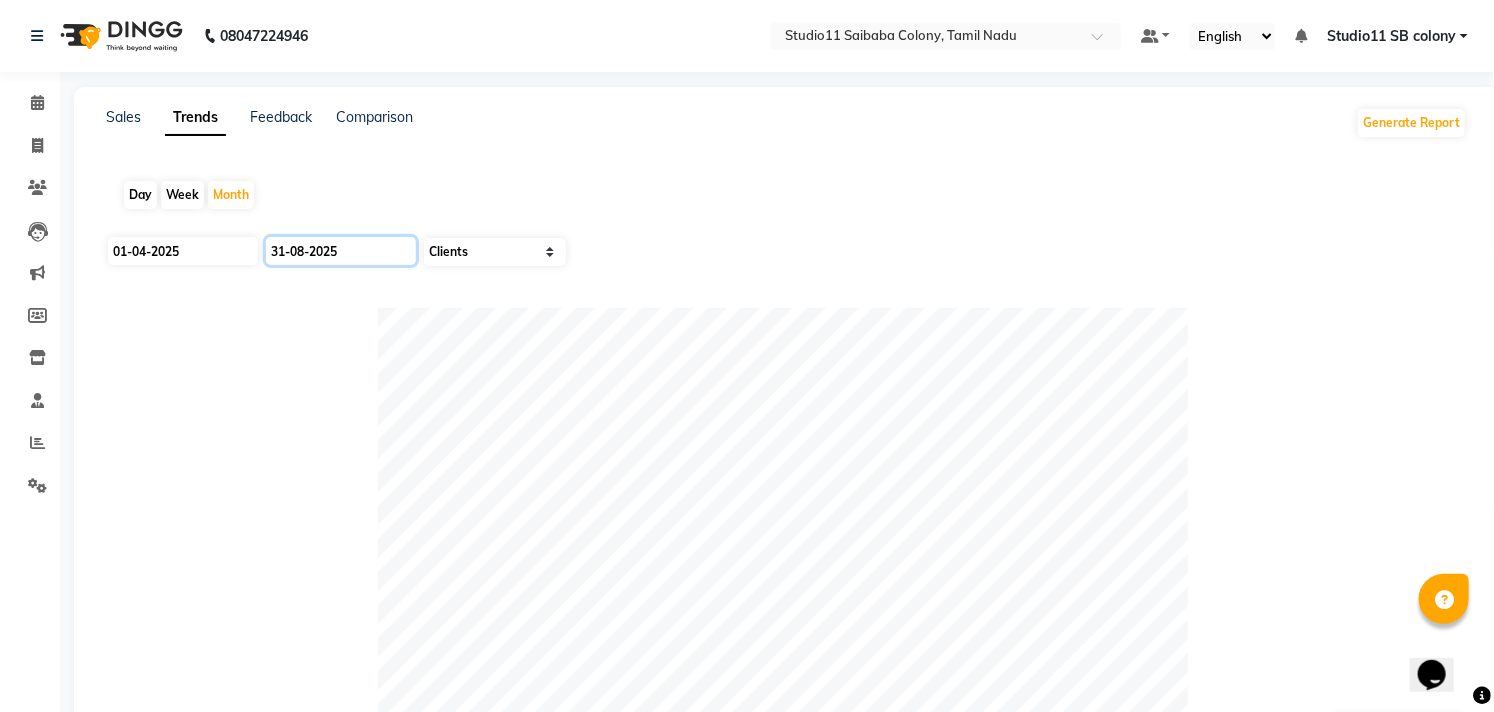 click on "31-08-2025" 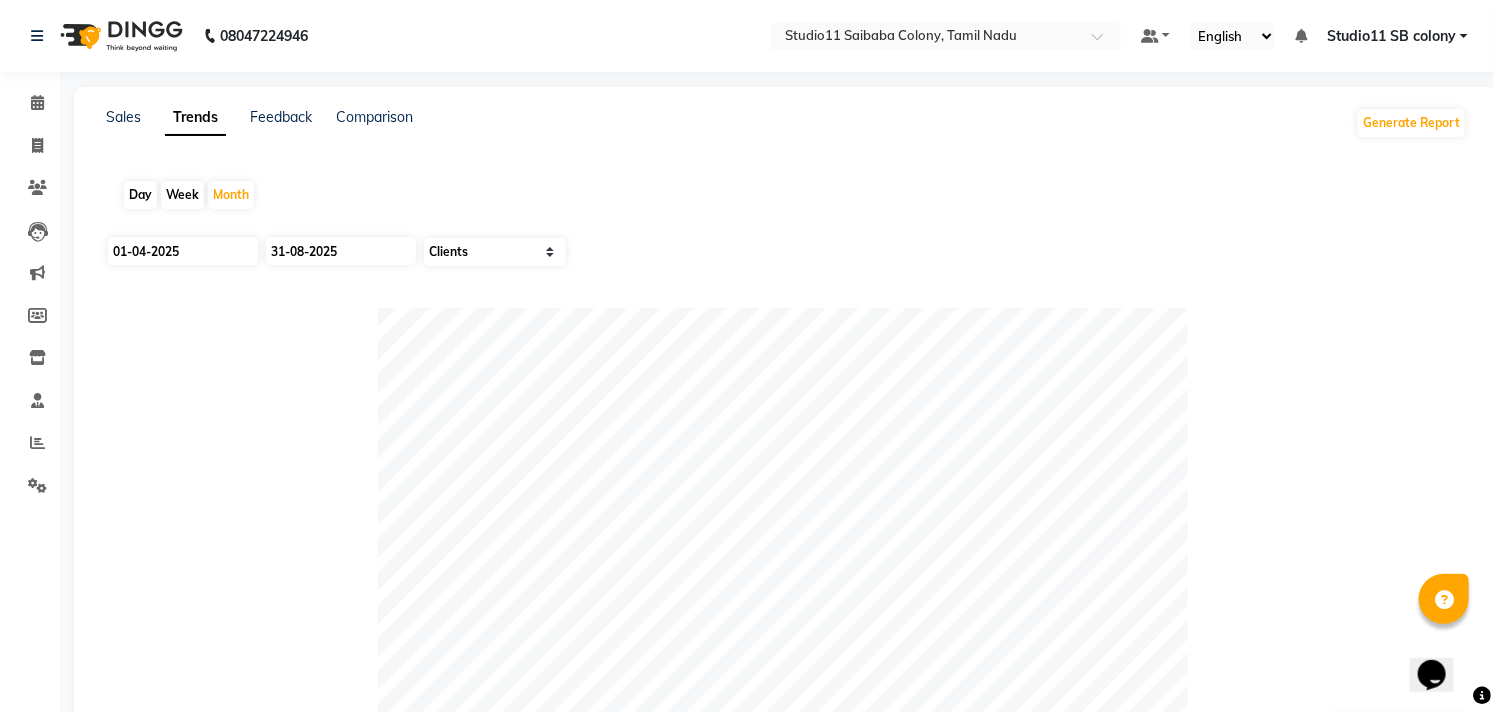 select on "8" 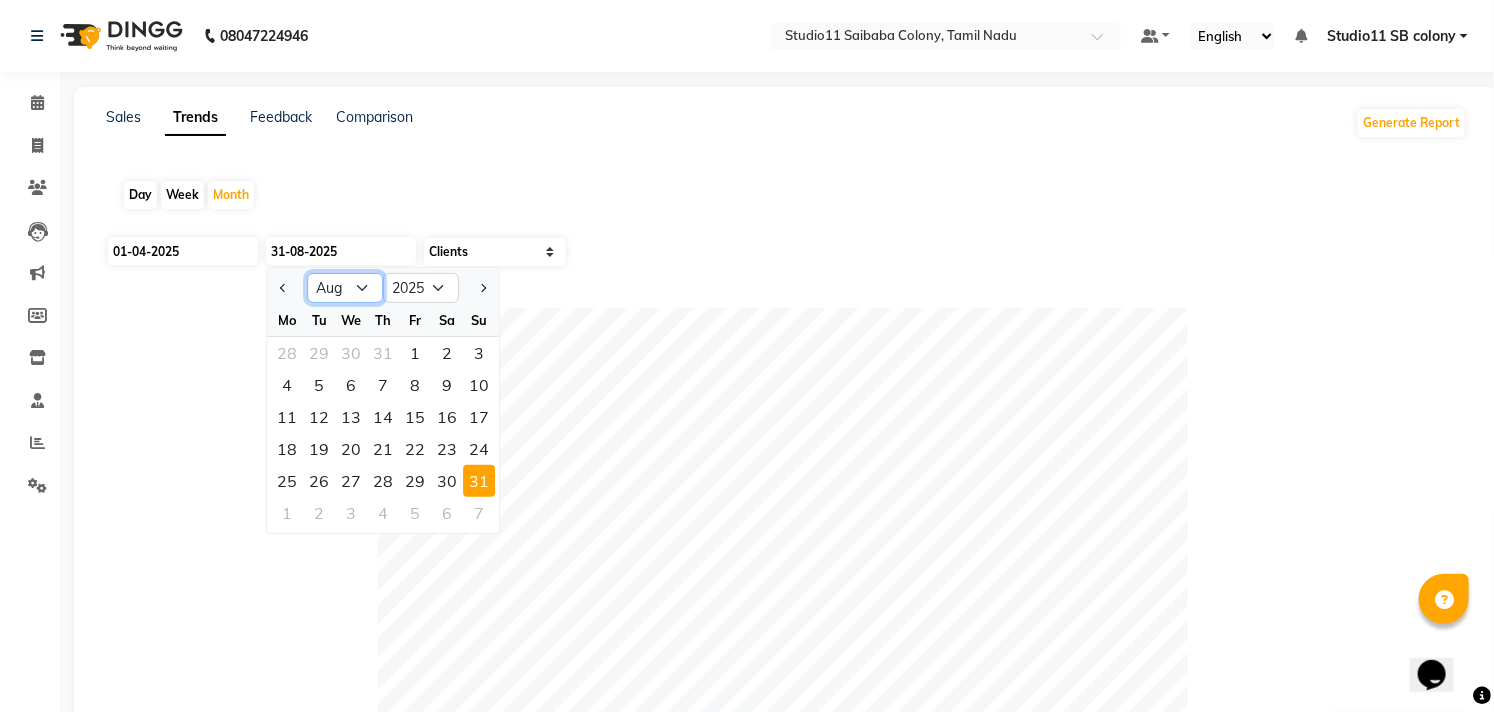click on "Jan Feb Mar Apr May Jun Jul Aug Sep Oct Nov Dec" 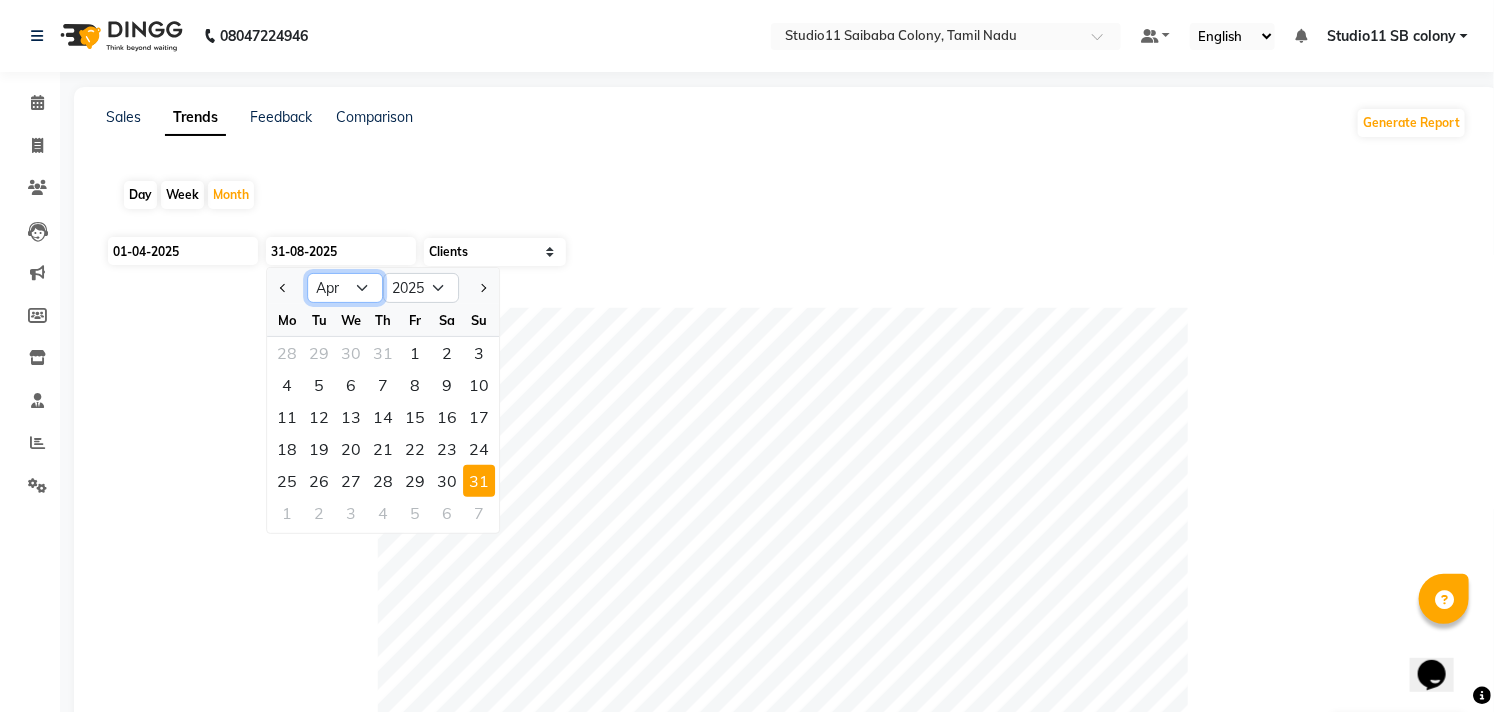 click on "Jan Feb Mar Apr May Jun Jul Aug Sep Oct Nov Dec" 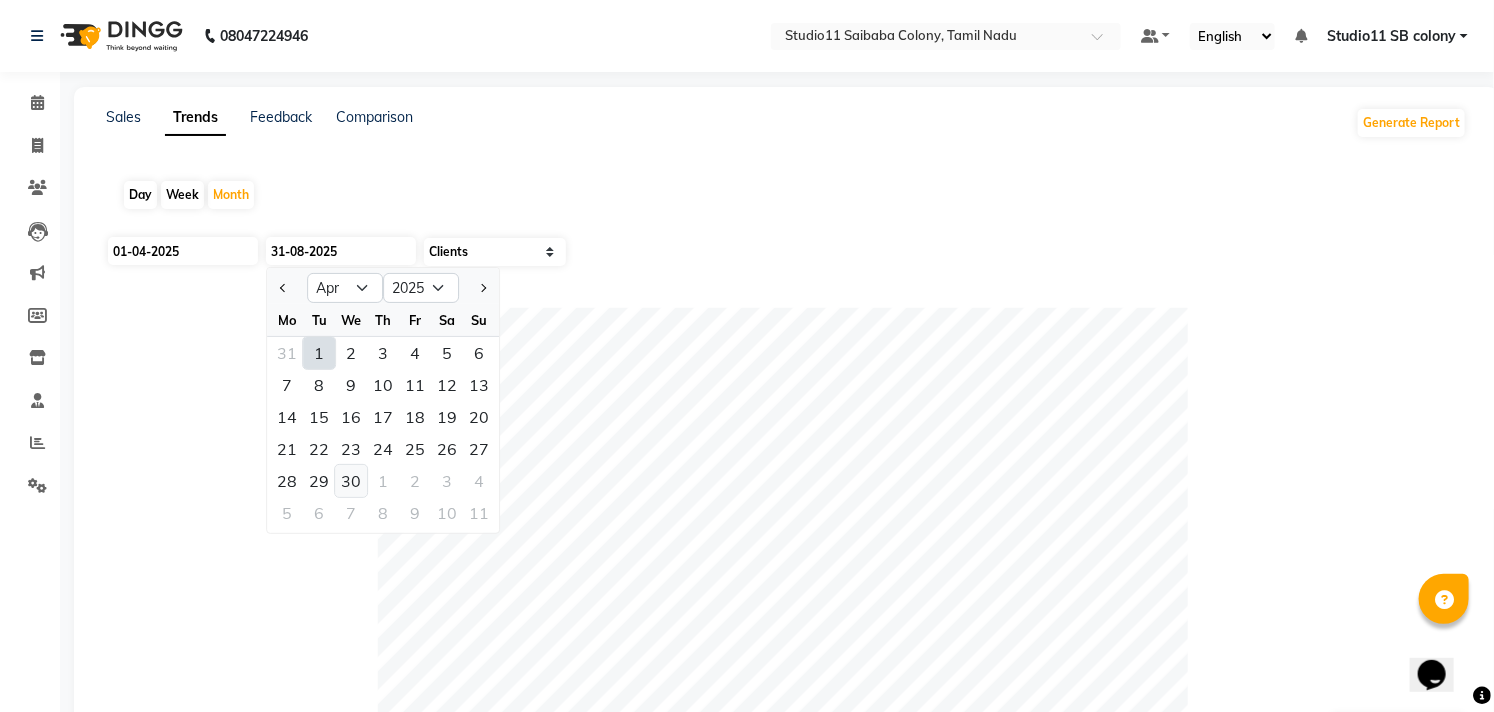click on "30" 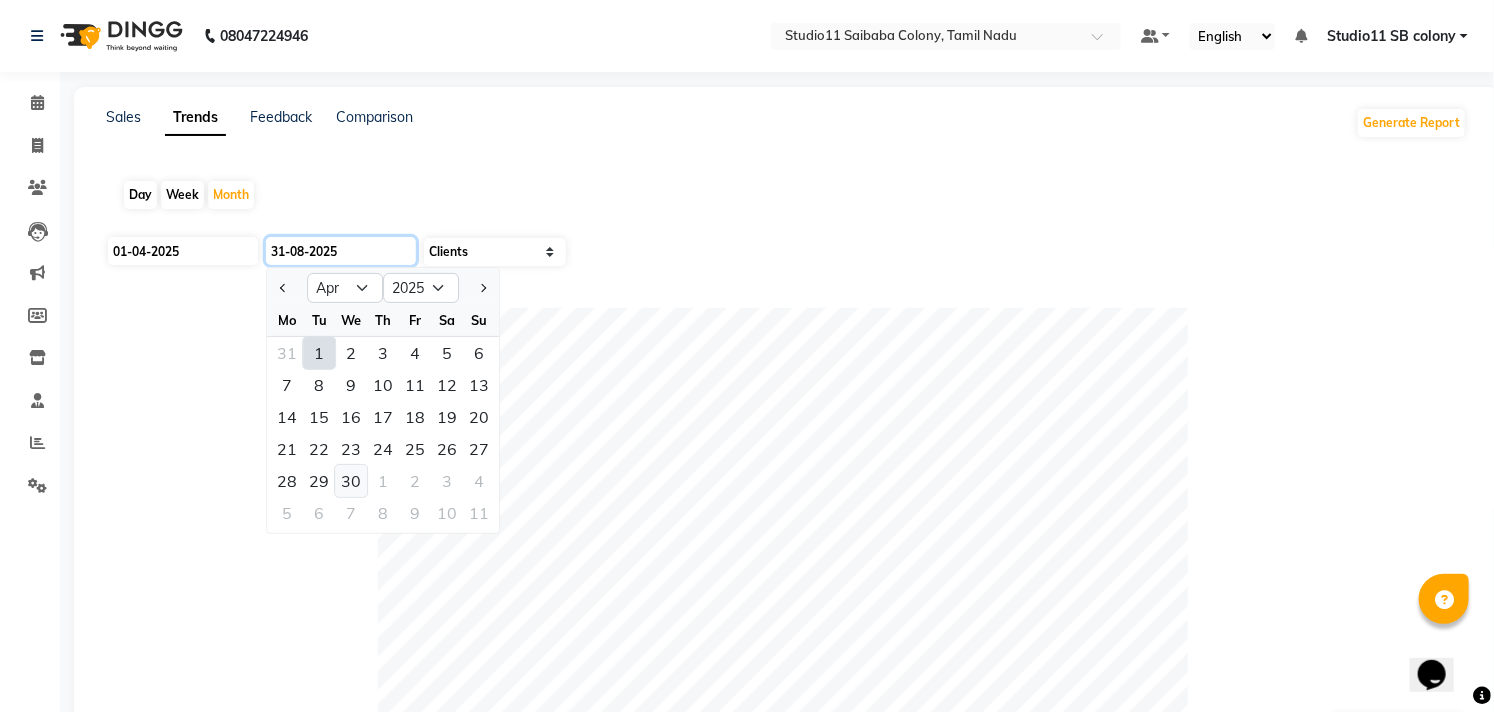 type on "30-04-2025" 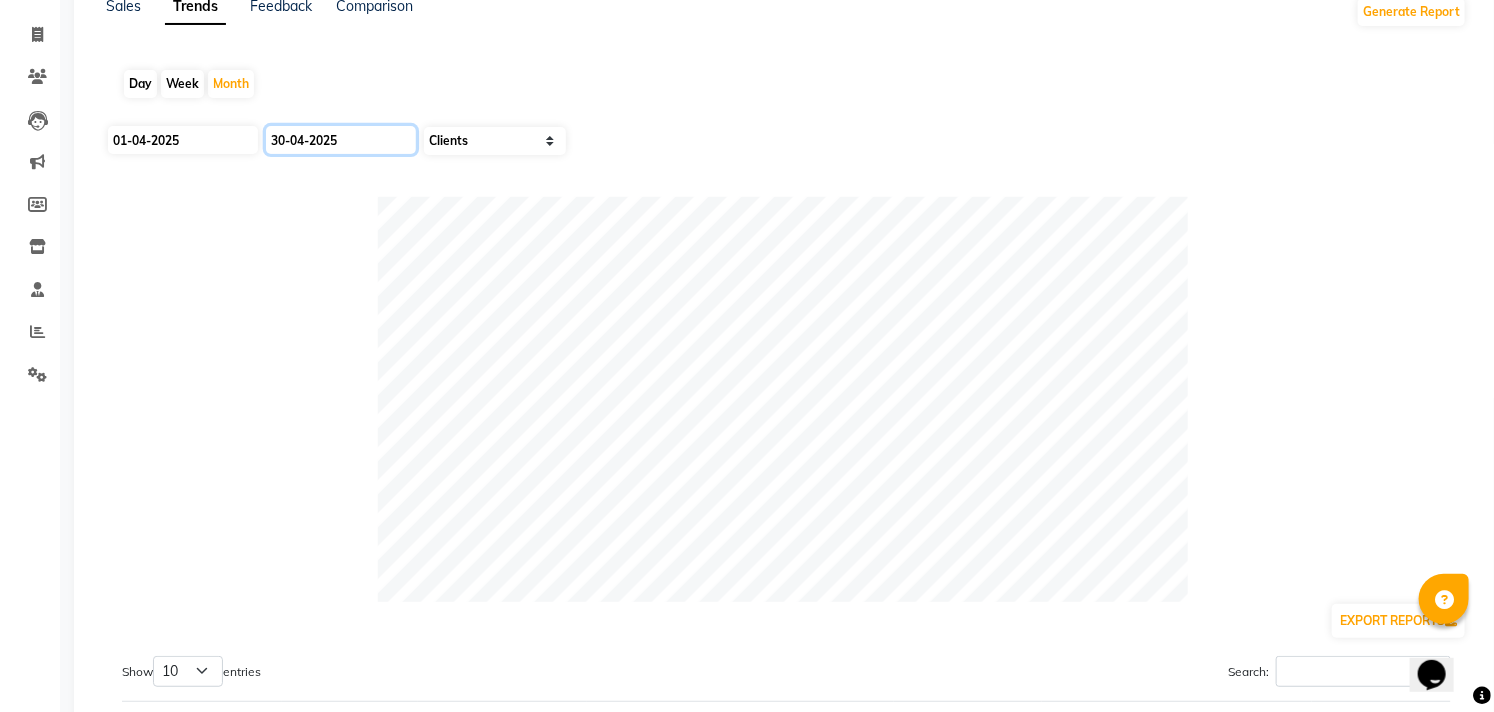 scroll, scrollTop: 222, scrollLeft: 0, axis: vertical 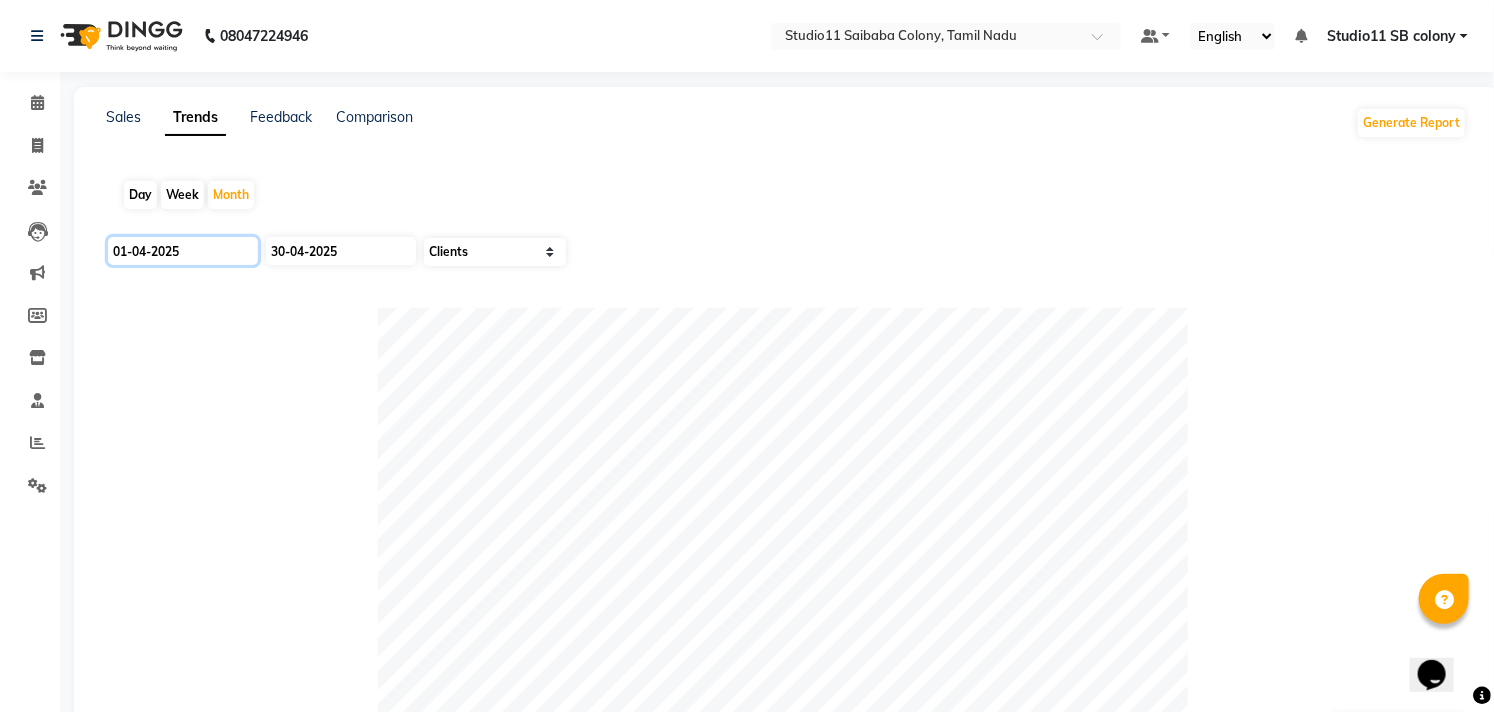 click on "01-04-2025" 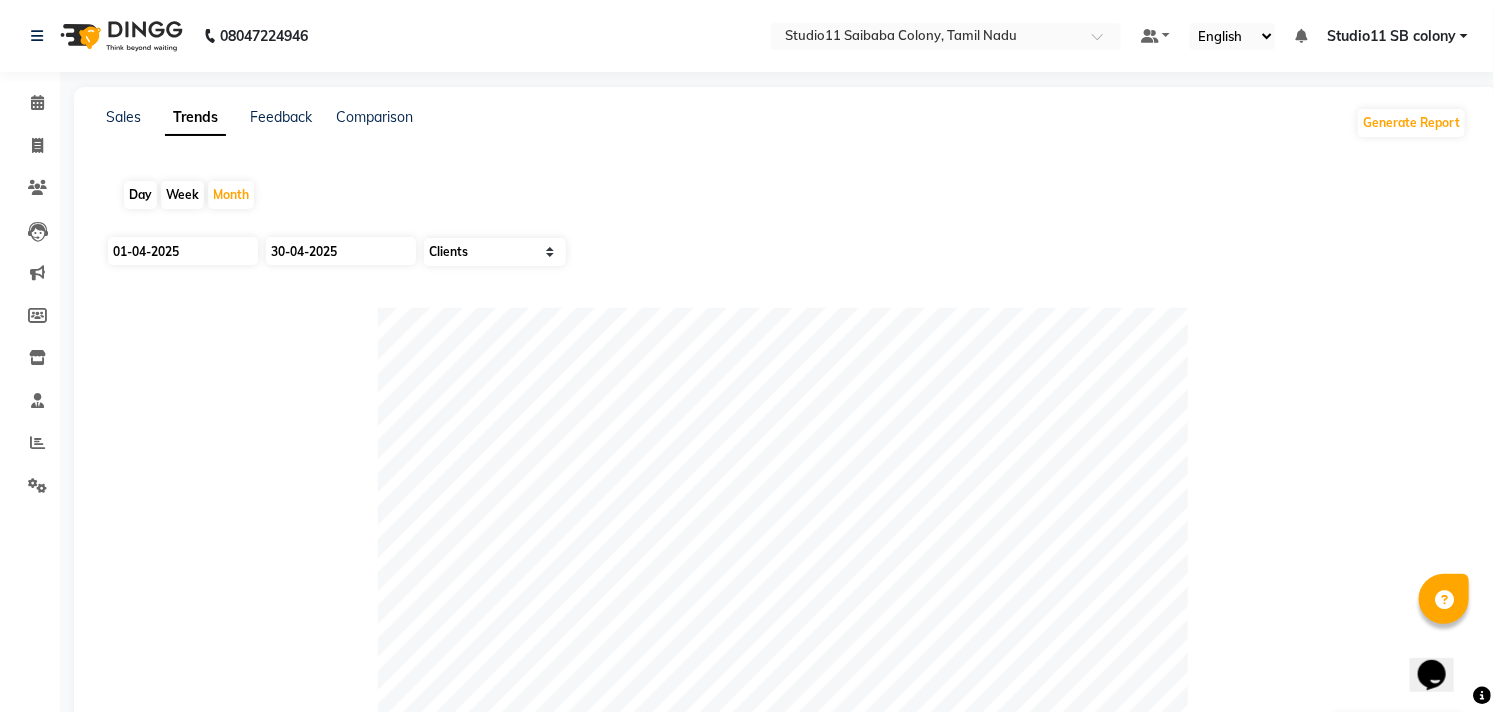 select on "4" 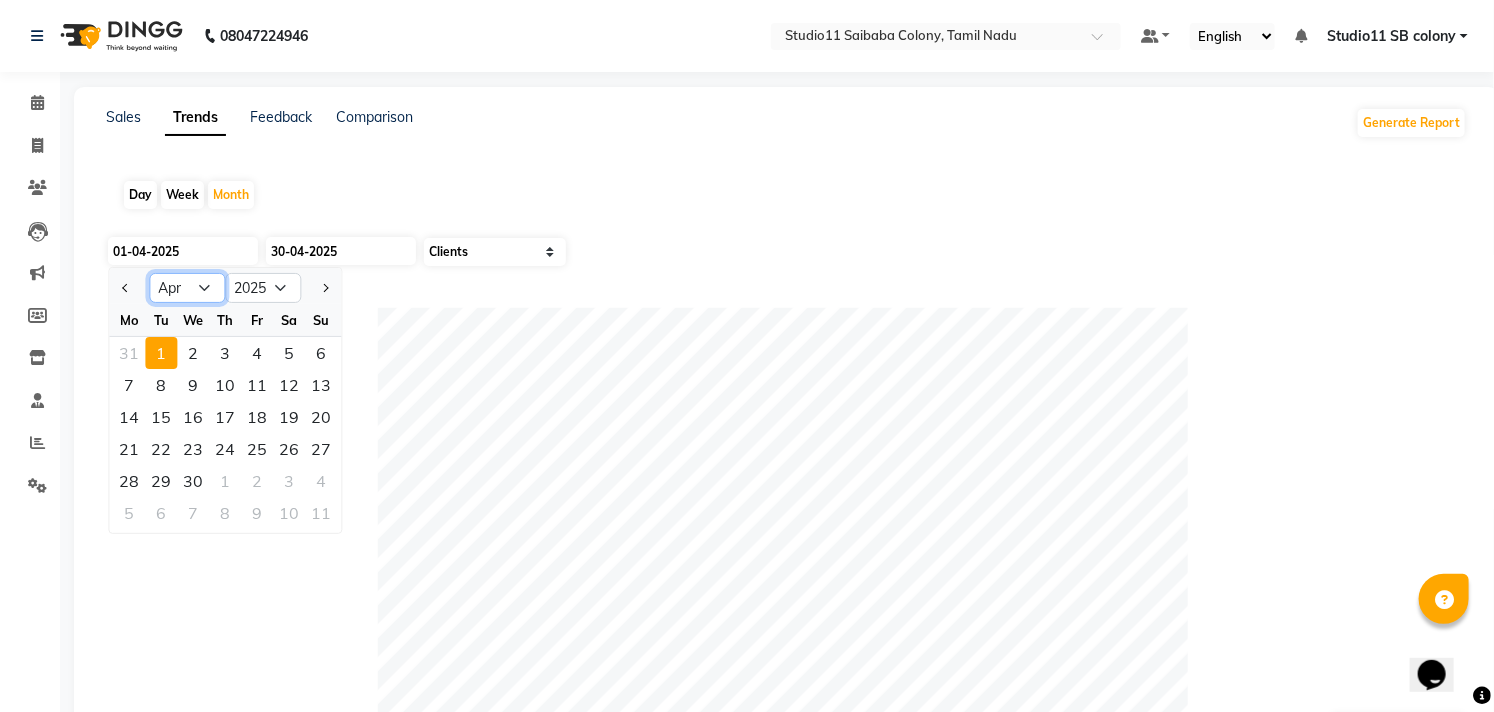 click on "Jan Feb Mar Apr May Jun Jul Aug Sep Oct Nov Dec" 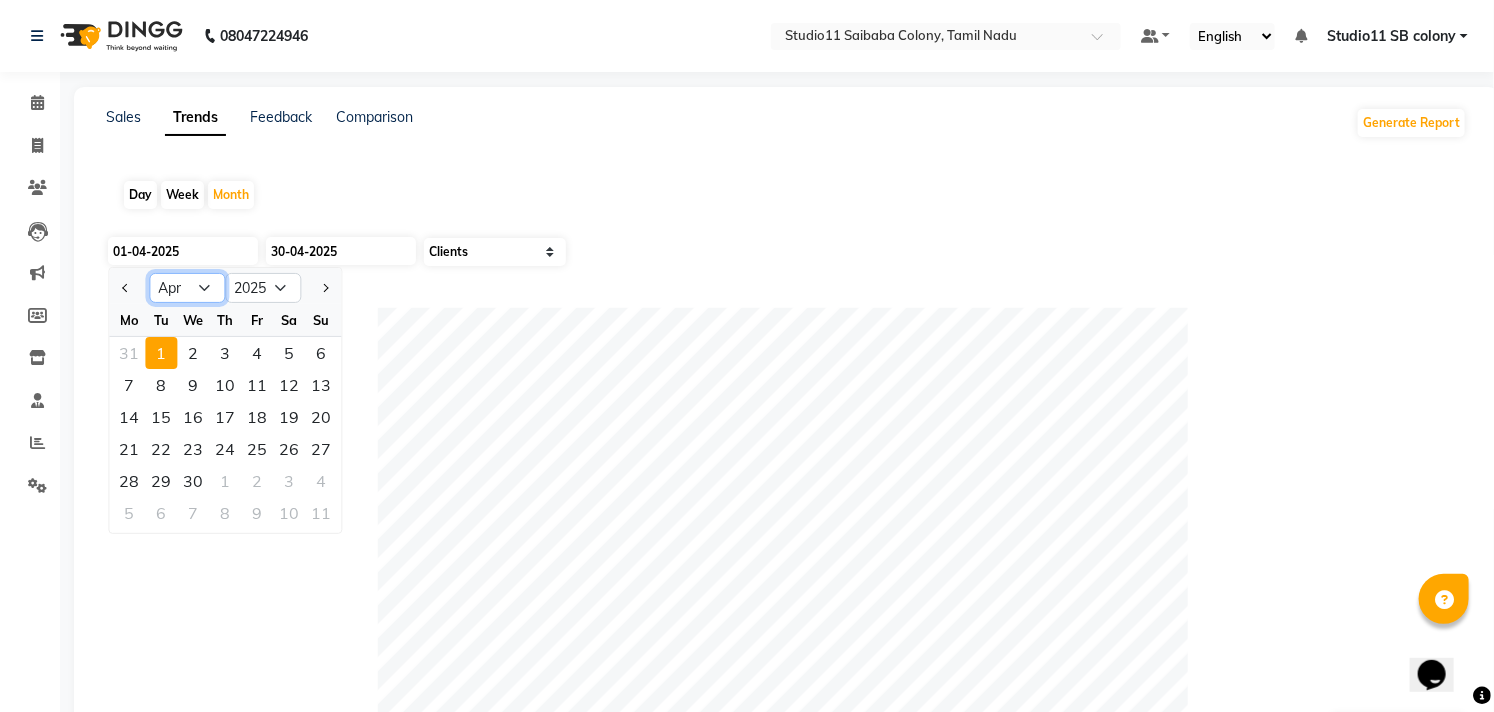 select on "5" 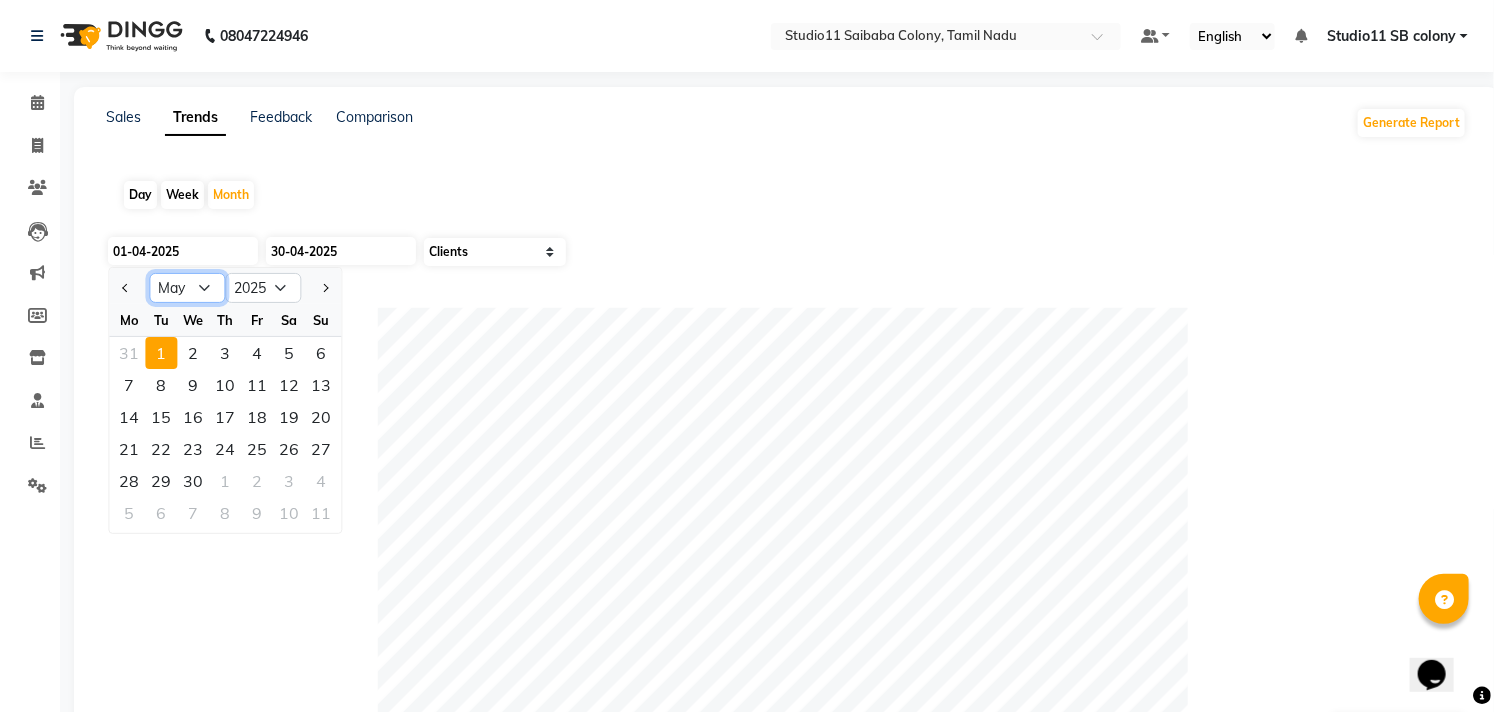 click on "Jan Feb Mar Apr May Jun Jul Aug Sep Oct Nov Dec" 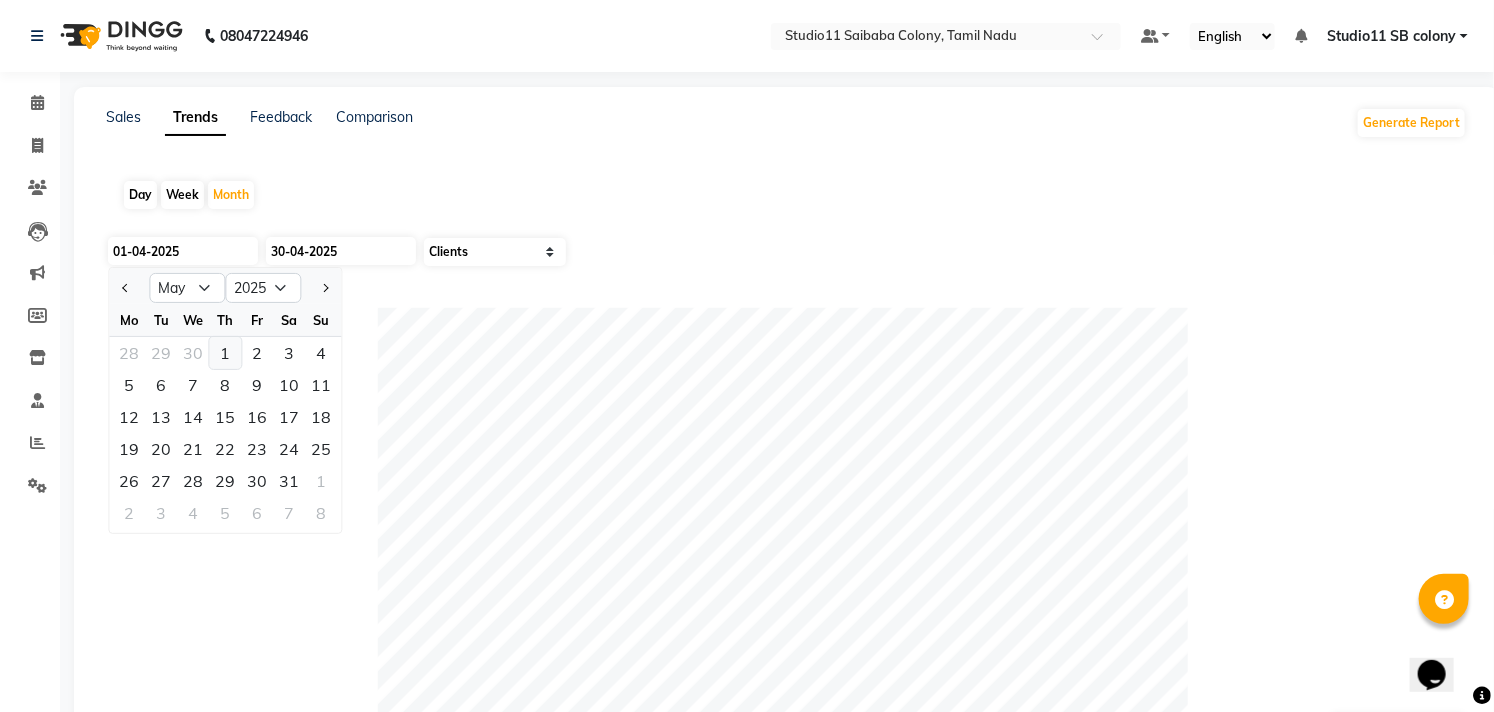 click on "1" 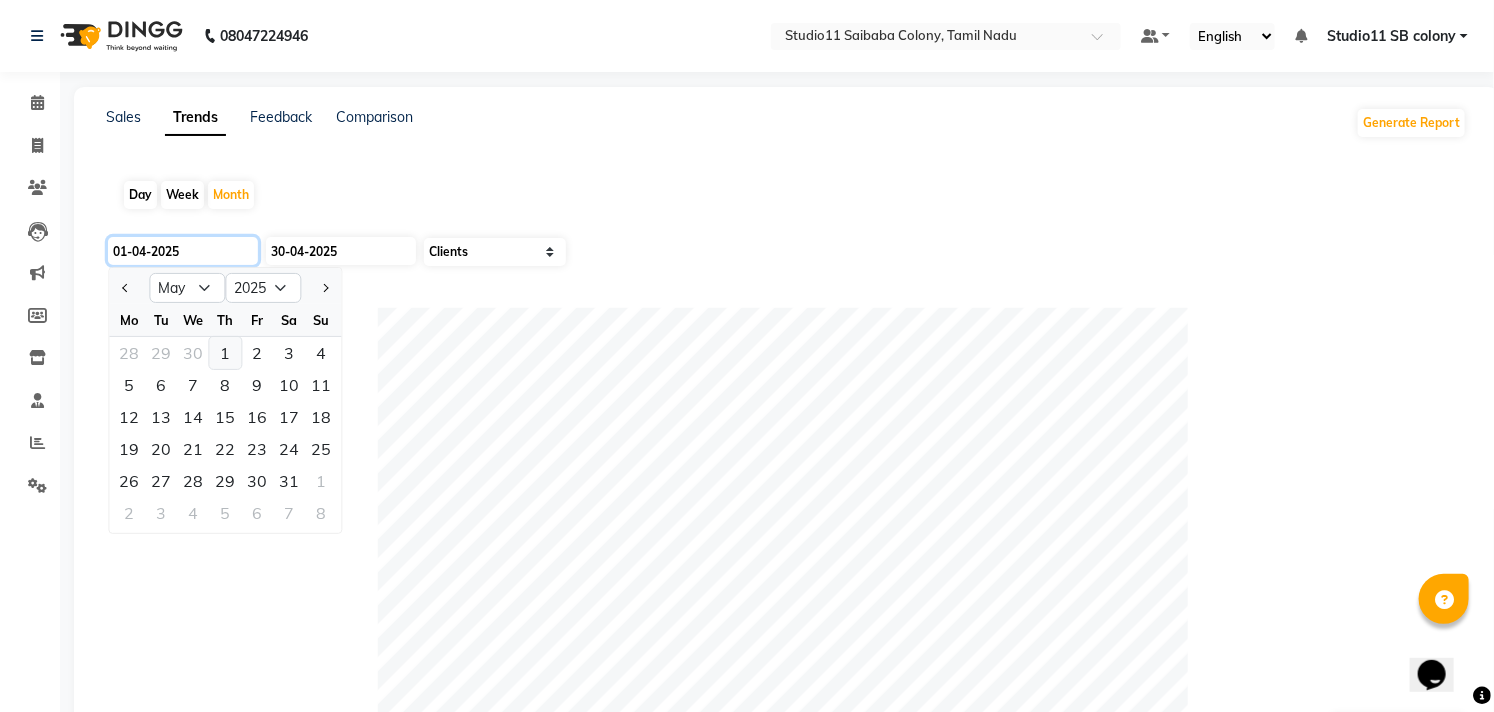 type on "01-05-2025" 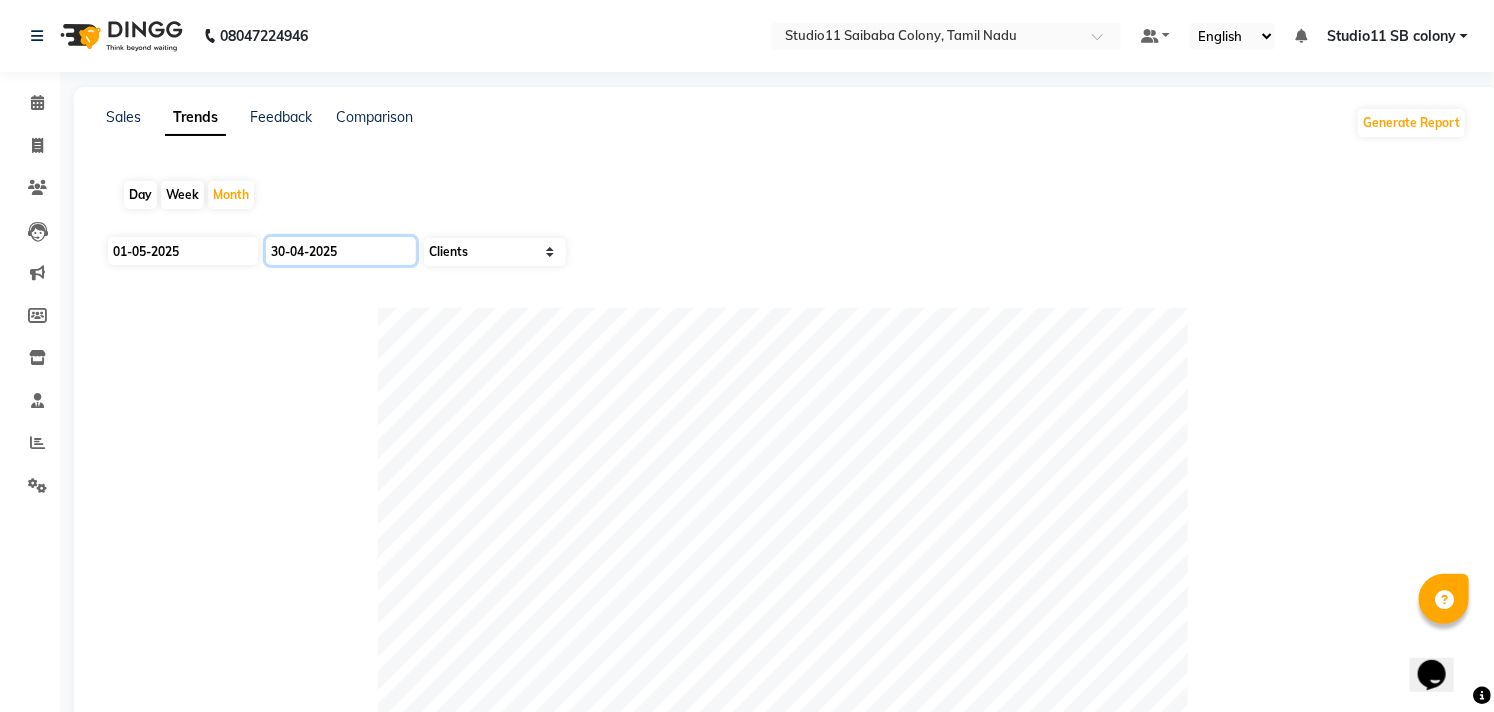 click on "30-04-2025" 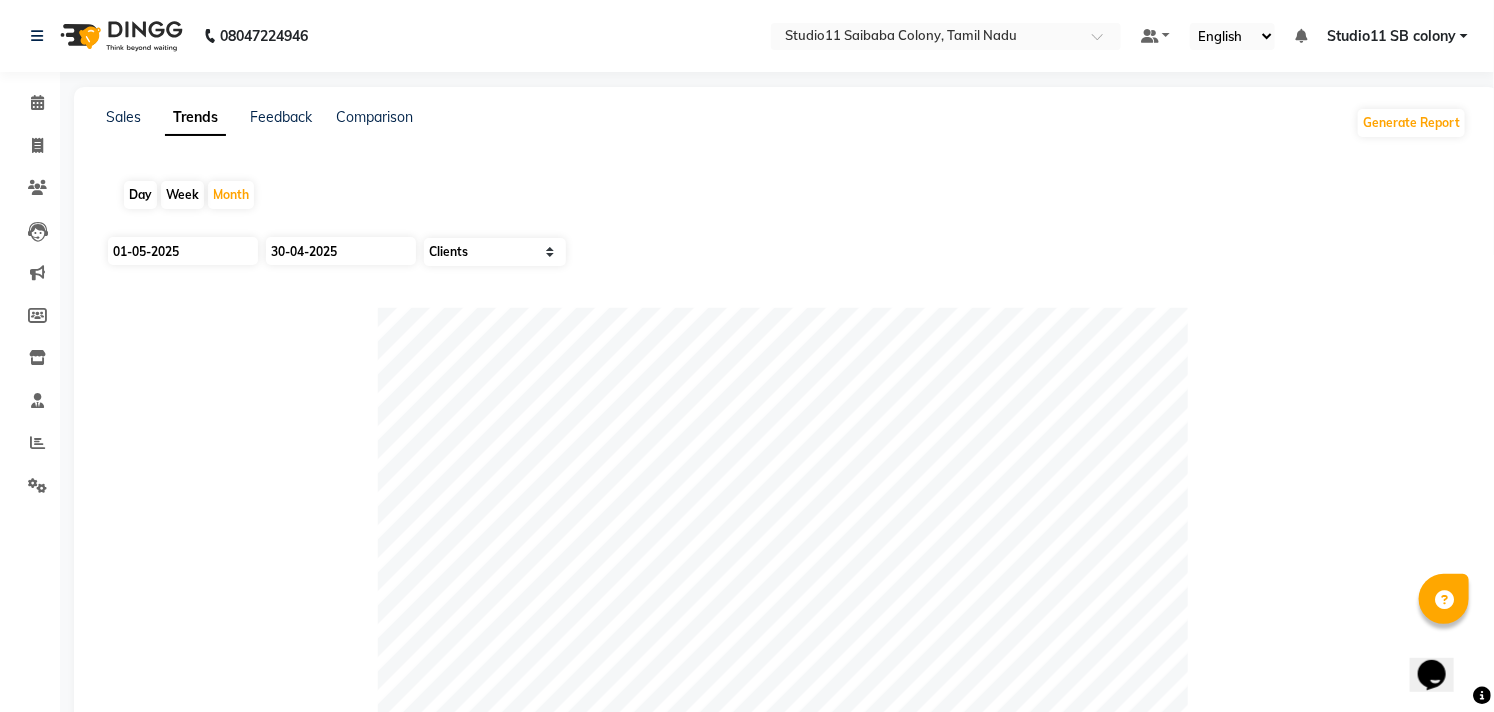 select on "4" 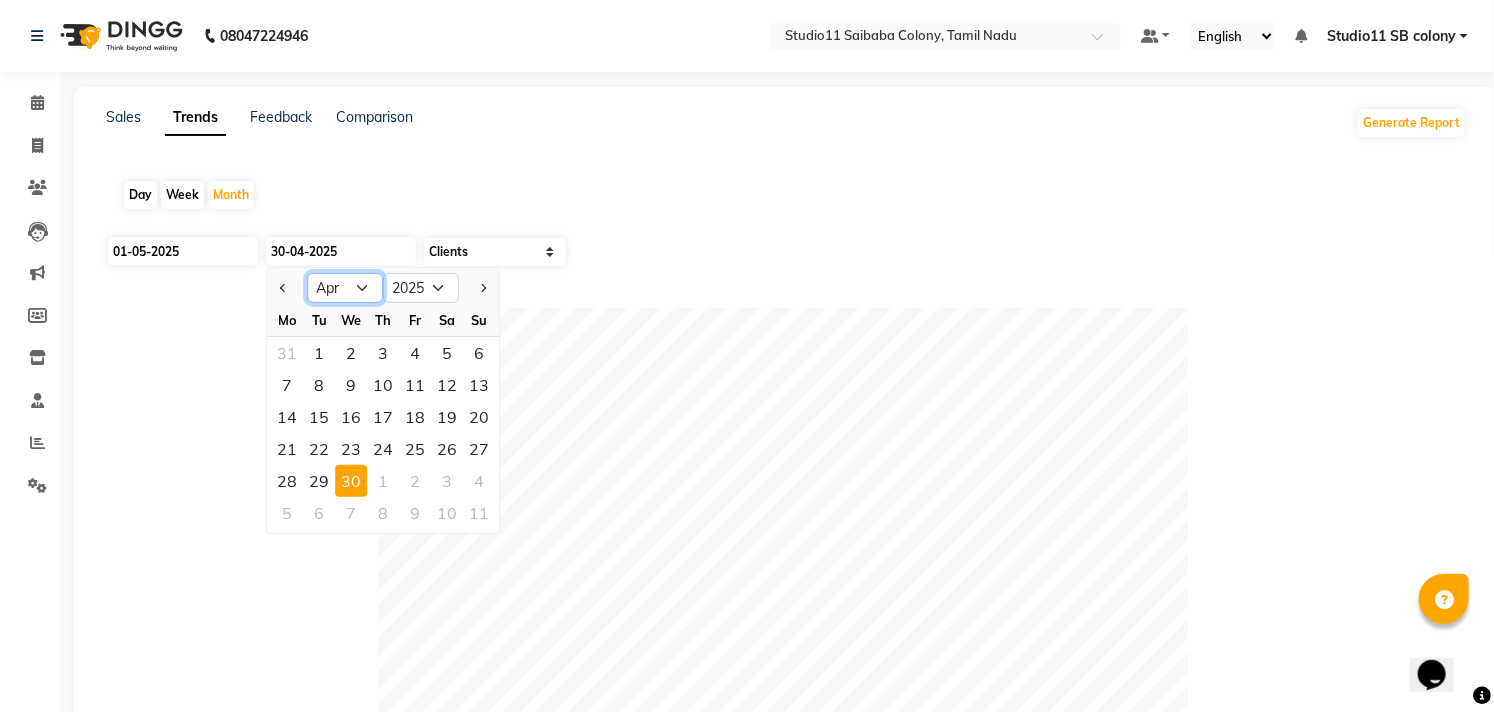 click on "Jan Feb Mar Apr May Jun Jul Aug Sep Oct Nov Dec" 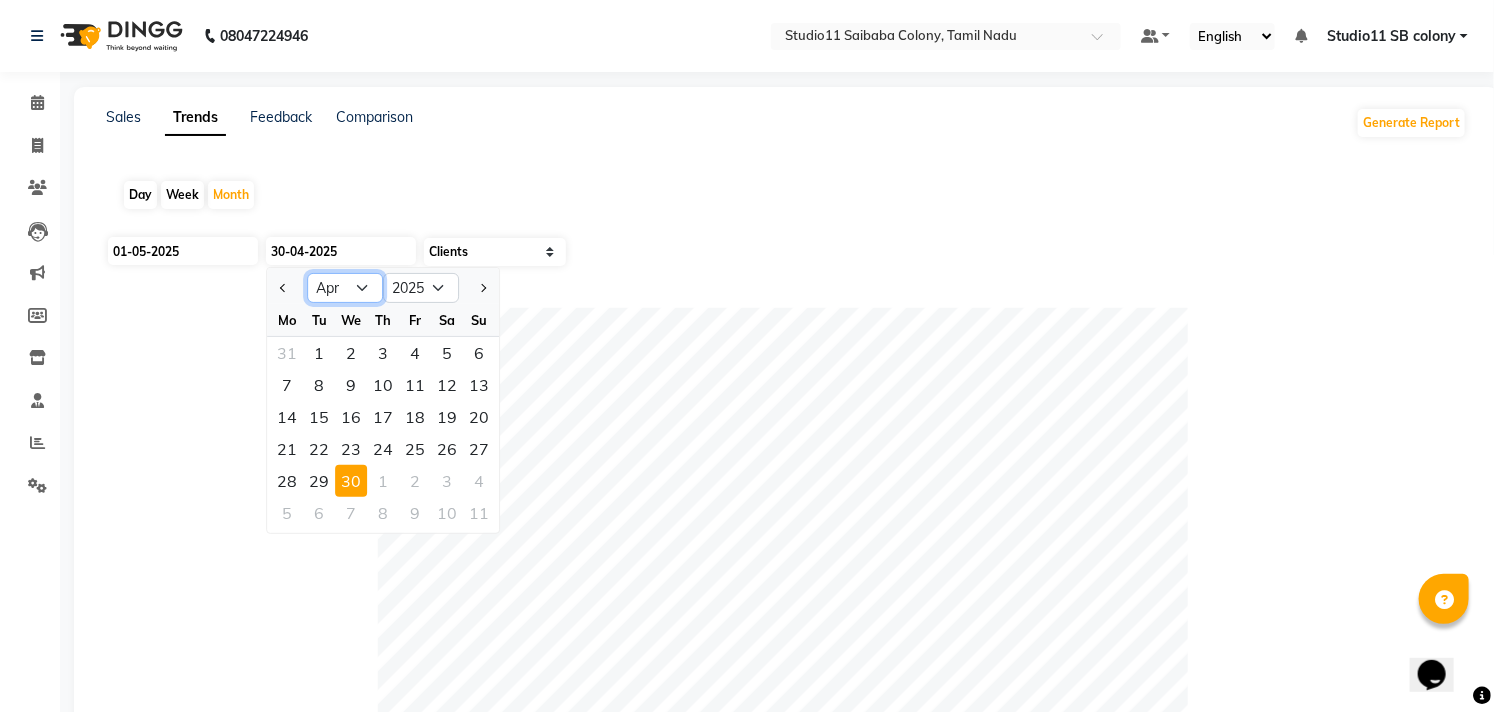select on "5" 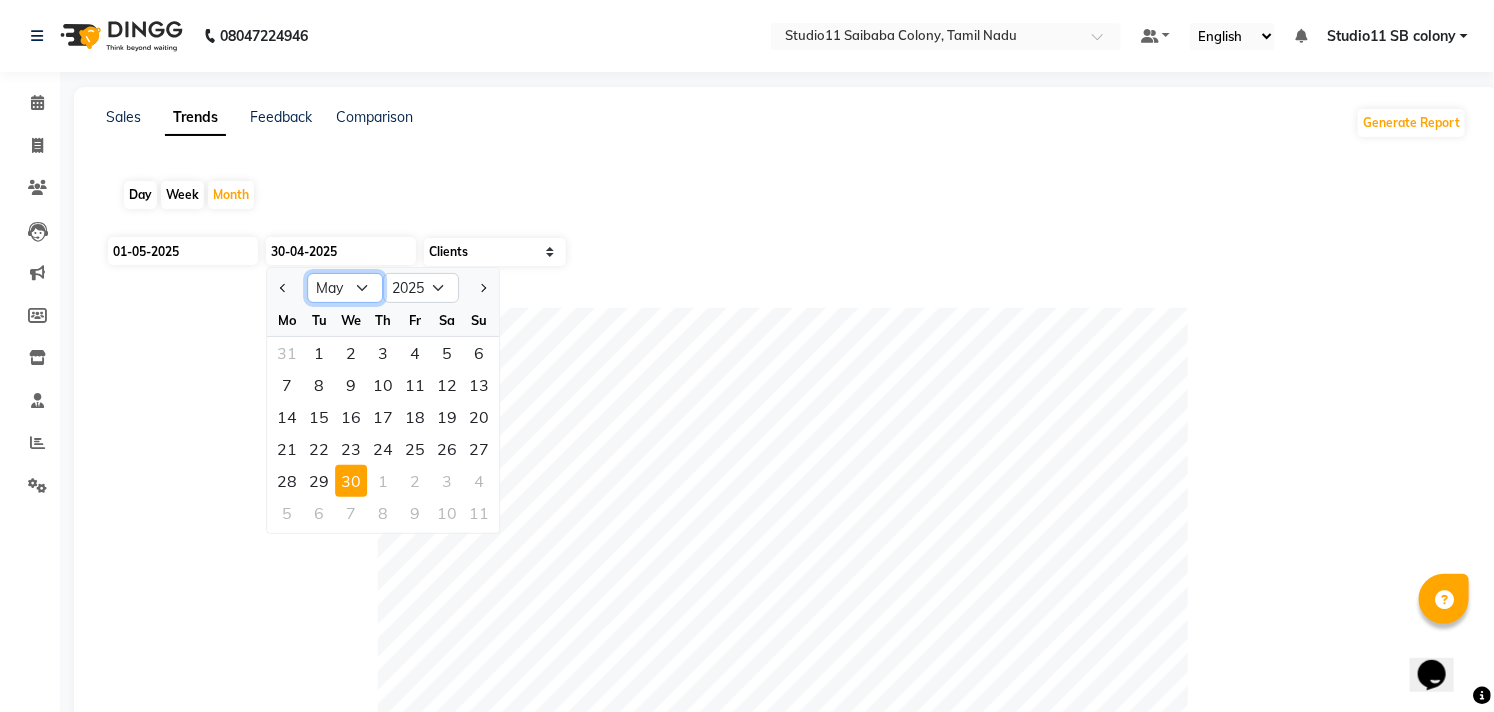 click on "Jan Feb Mar Apr May Jun Jul Aug Sep Oct Nov Dec" 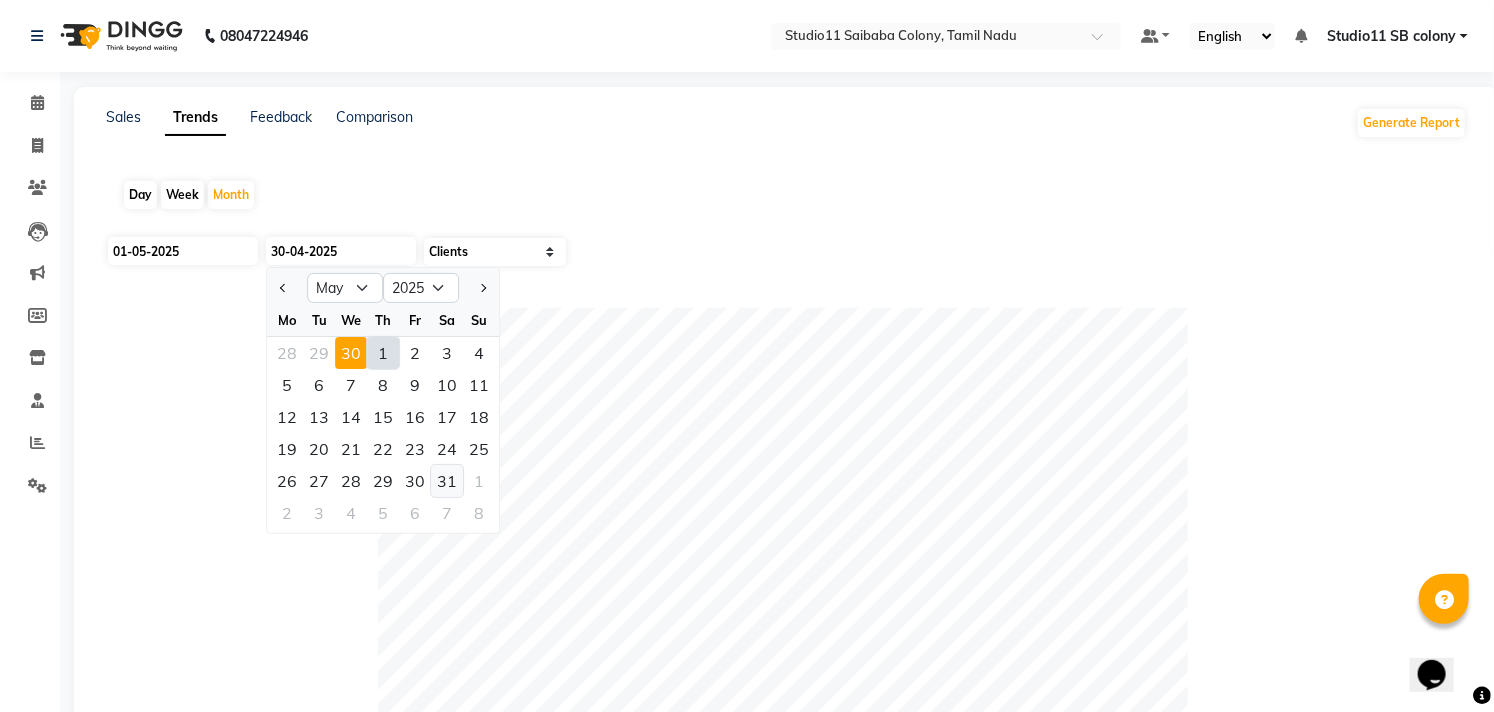 click on "31" 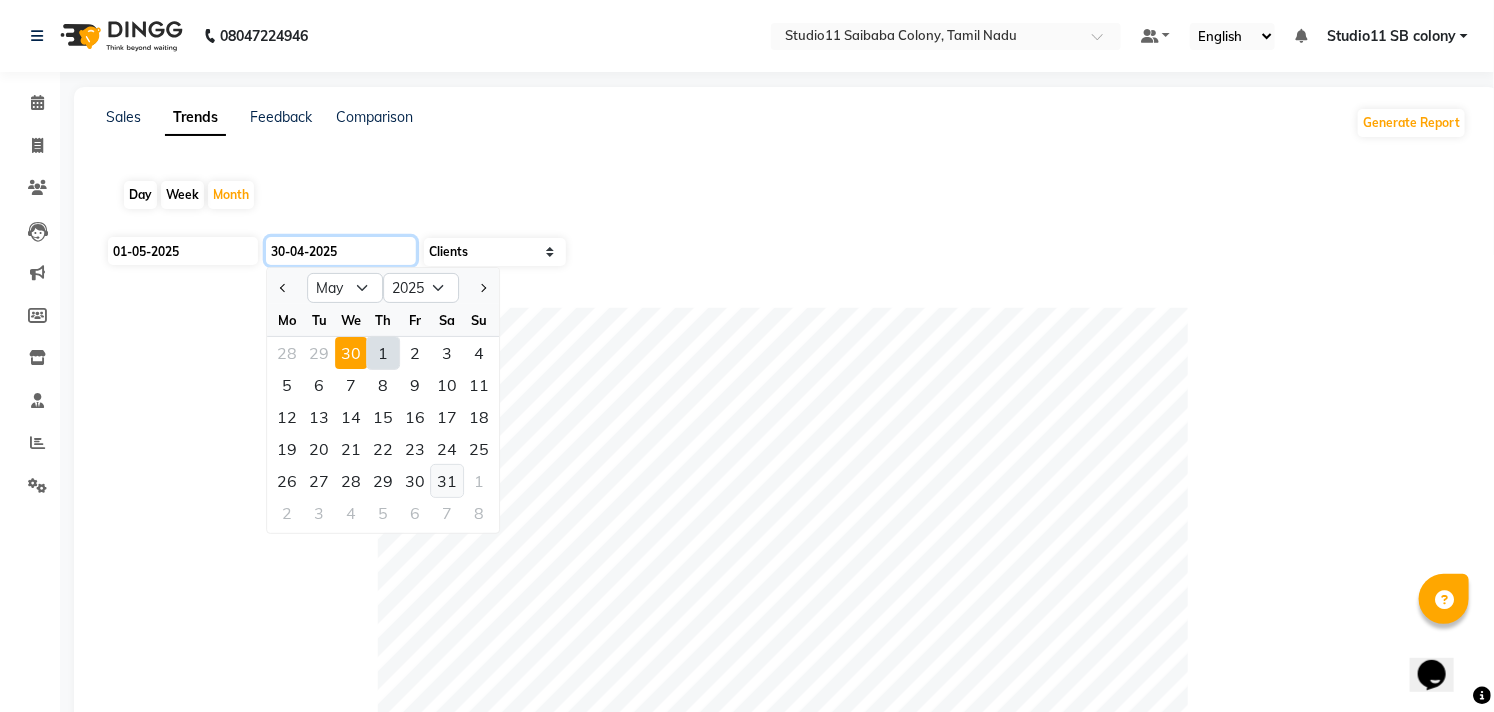 type on "31-05-2025" 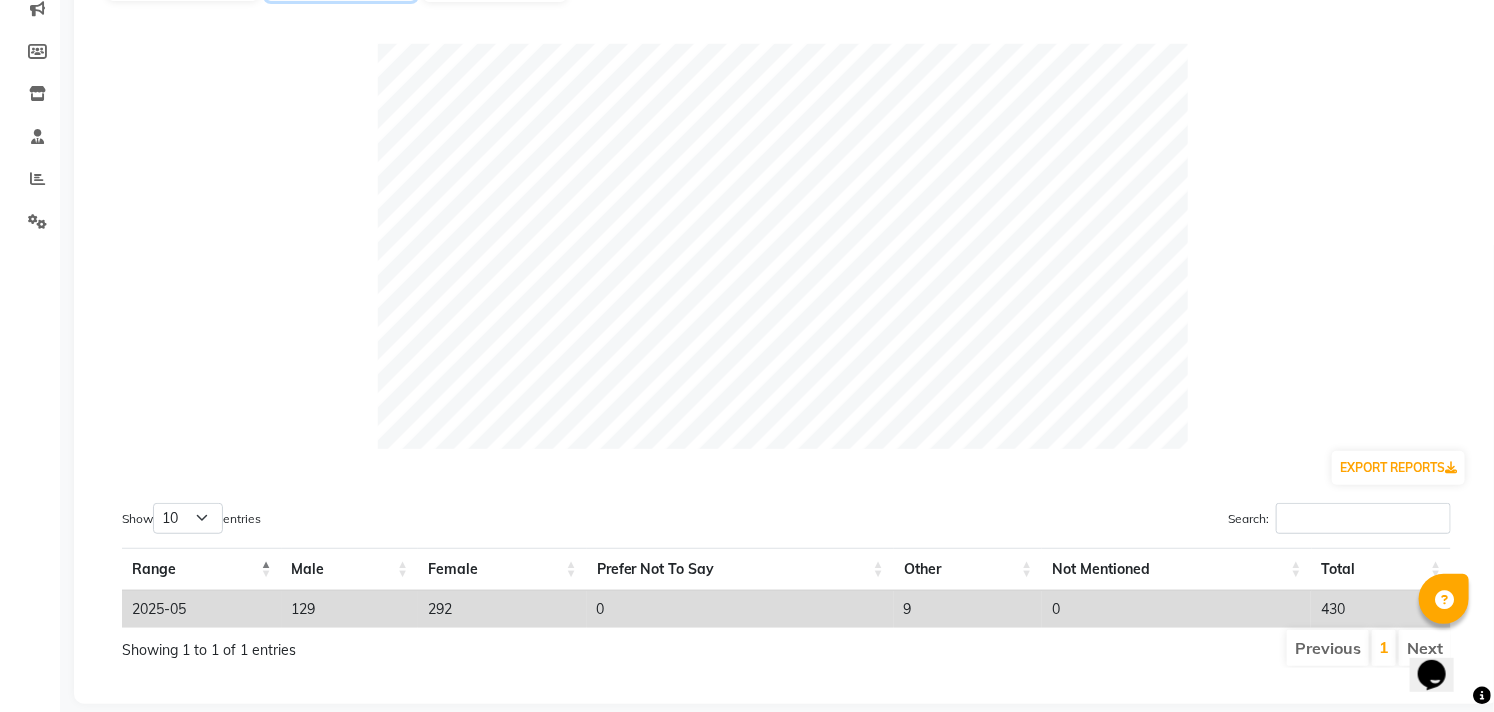 scroll, scrollTop: 303, scrollLeft: 0, axis: vertical 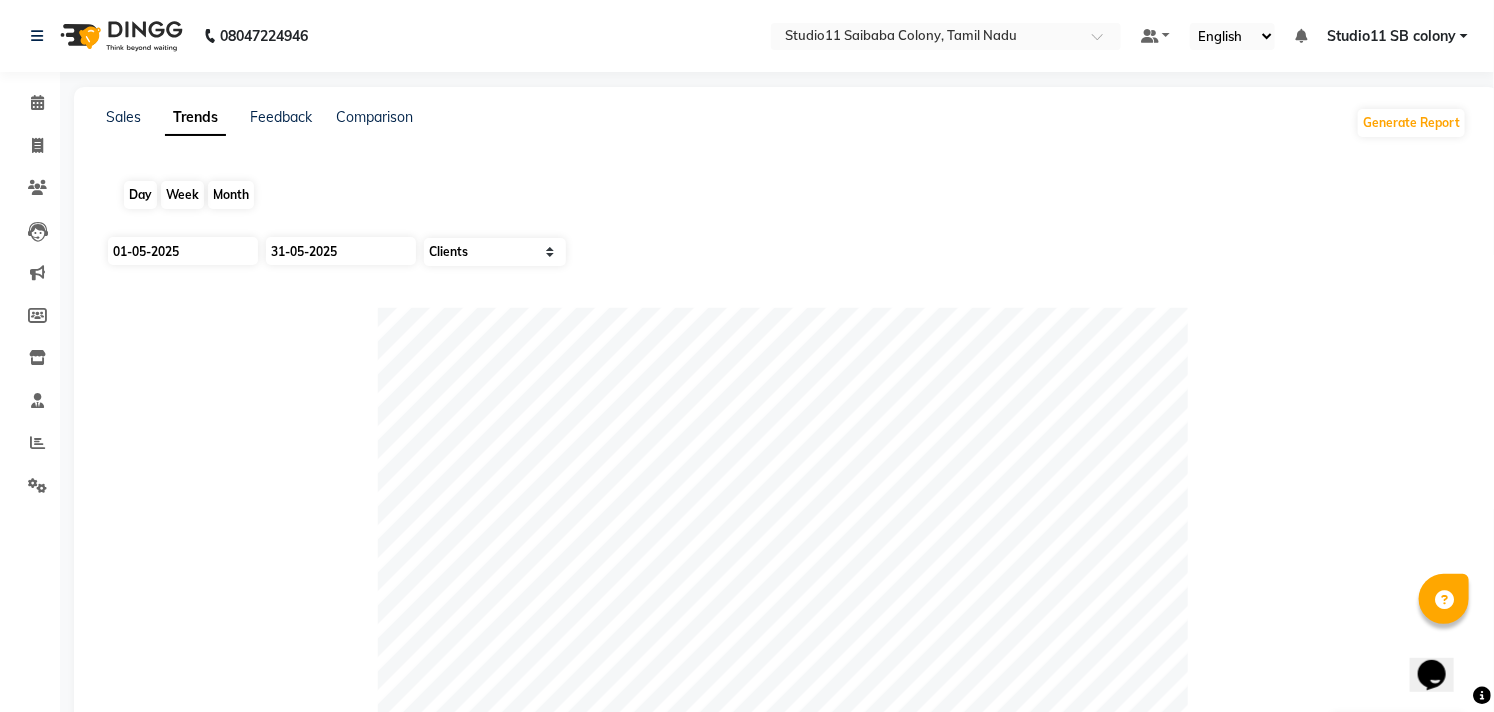 click on "Month" 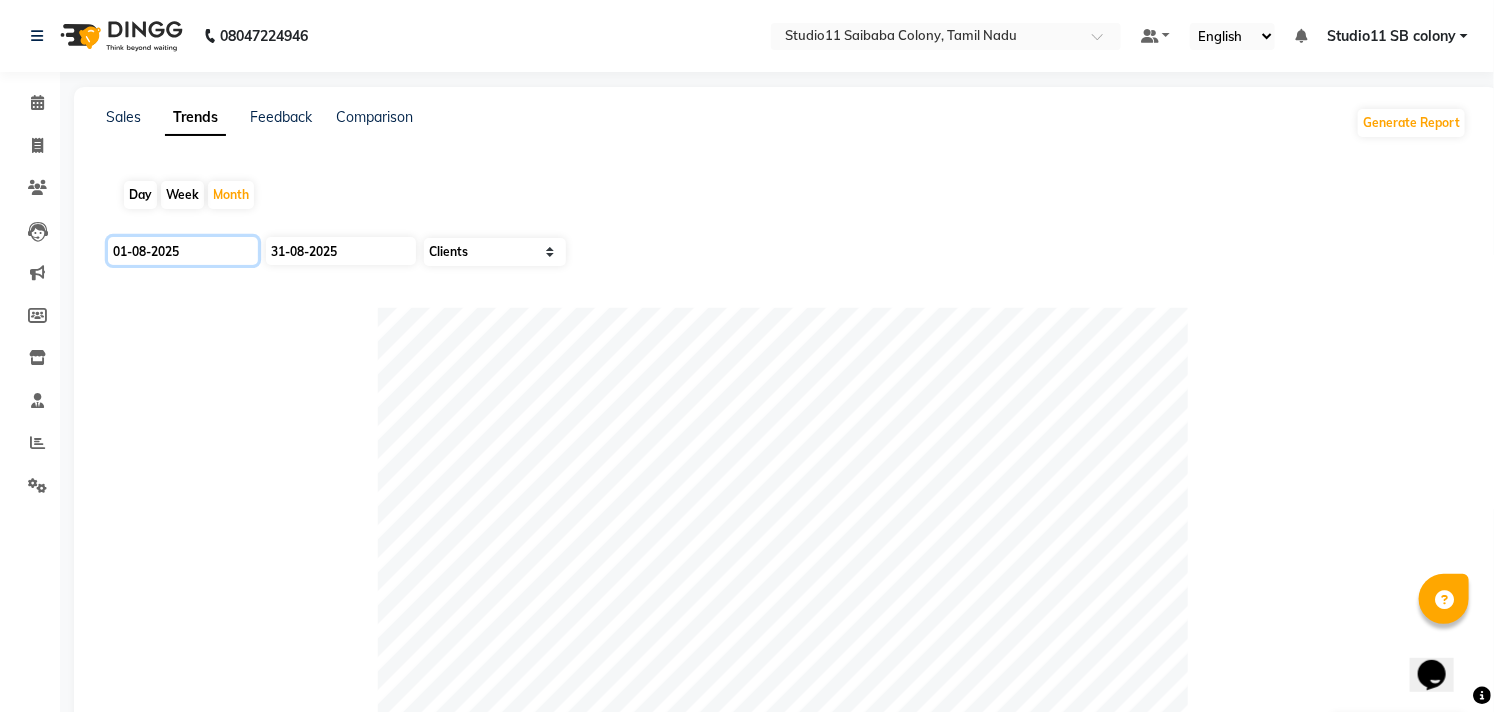 click on "01-08-2025" 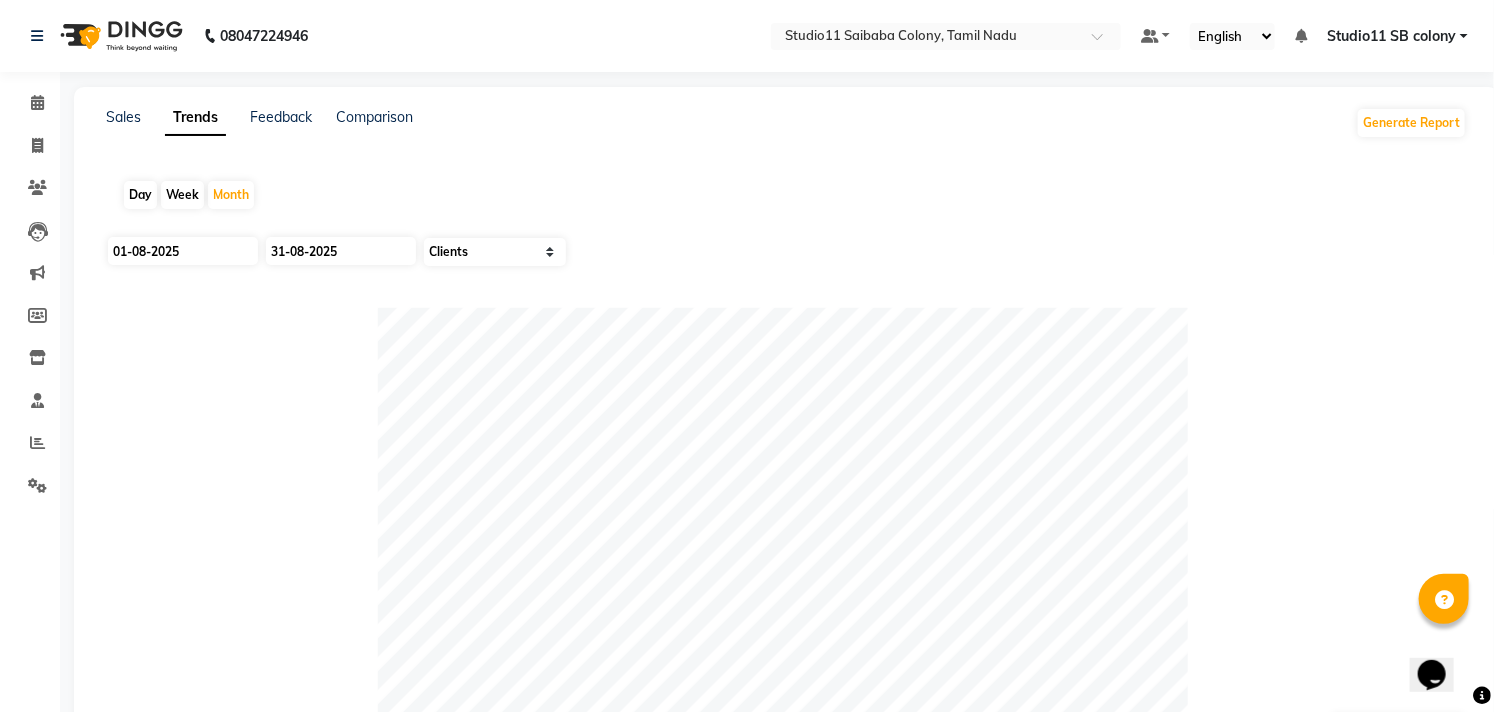 select on "8" 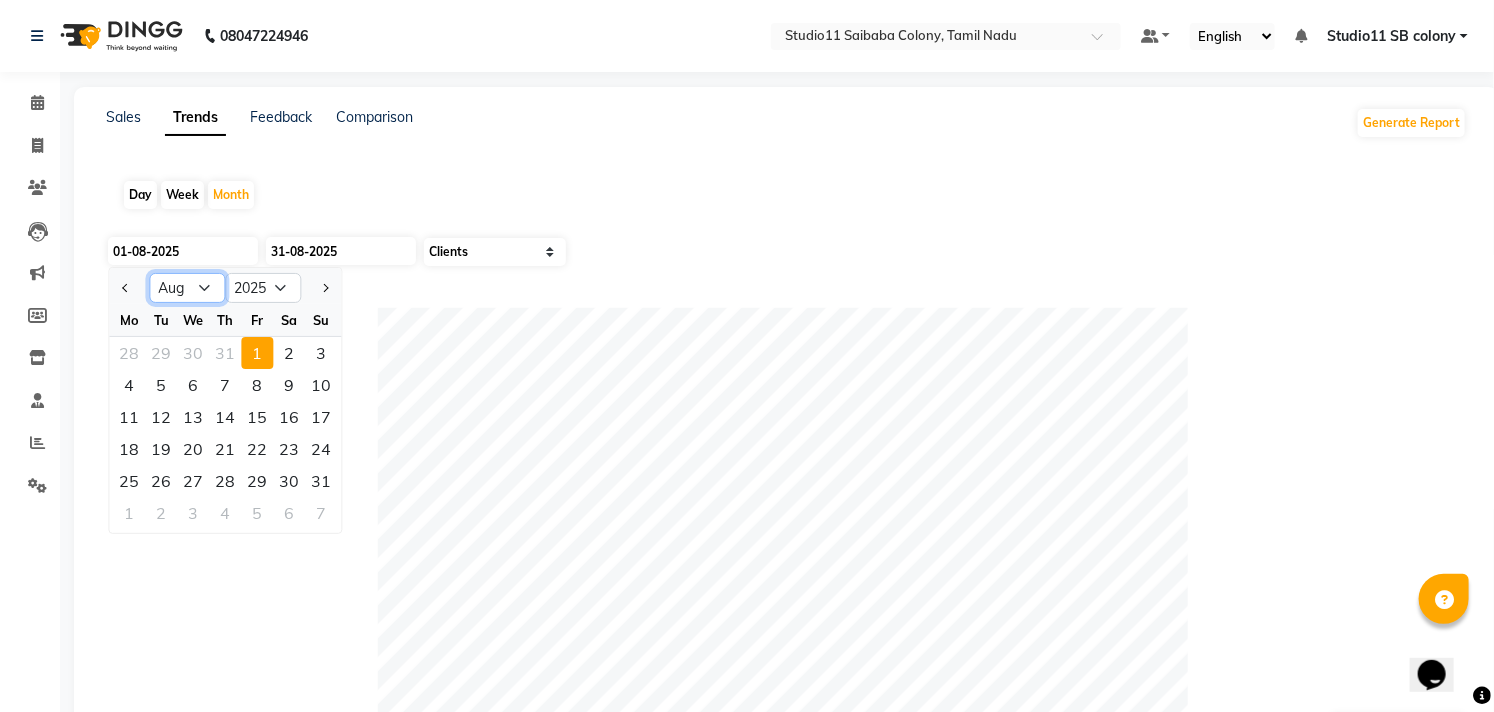 click on "Jan Feb Mar Apr May Jun Jul Aug Sep Oct Nov Dec" 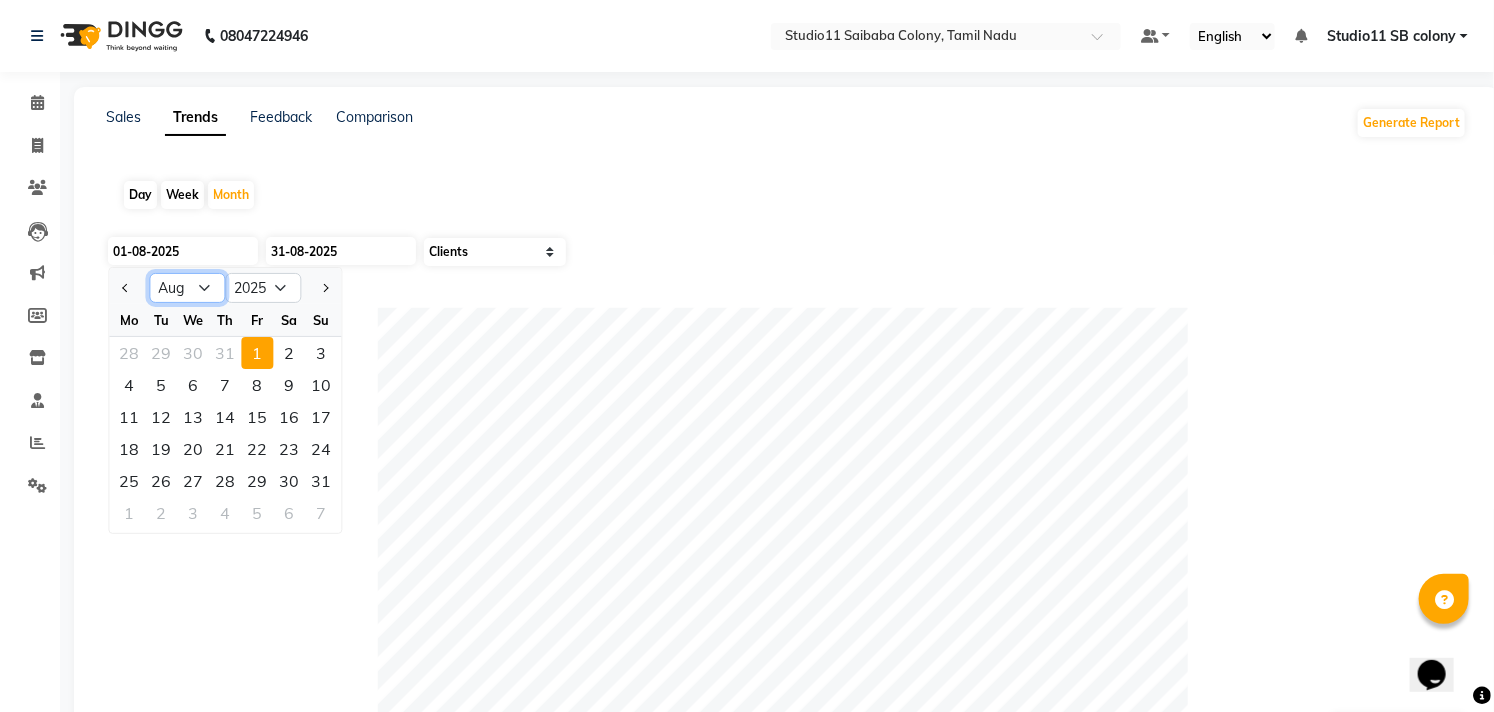 select on "6" 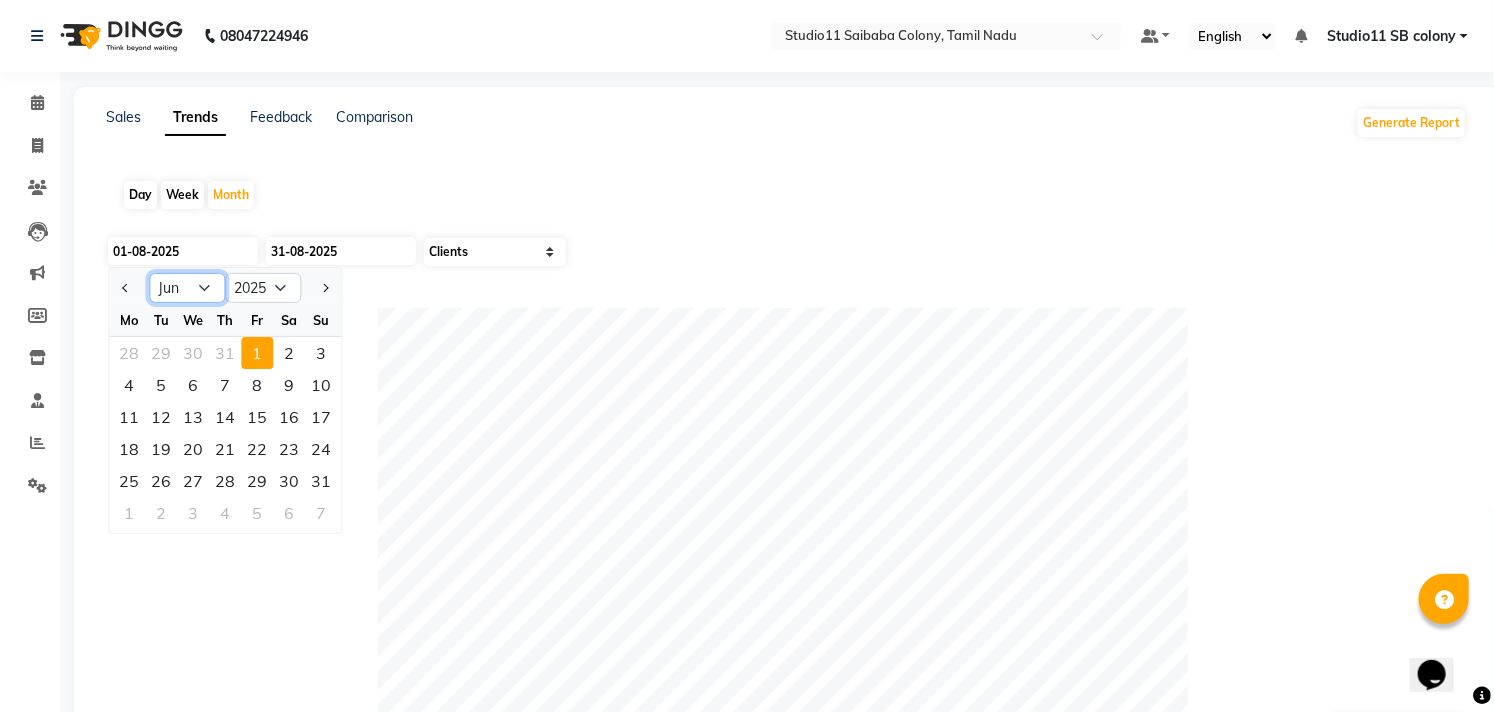 click on "Jan Feb Mar Apr May Jun Jul Aug Sep Oct Nov Dec" 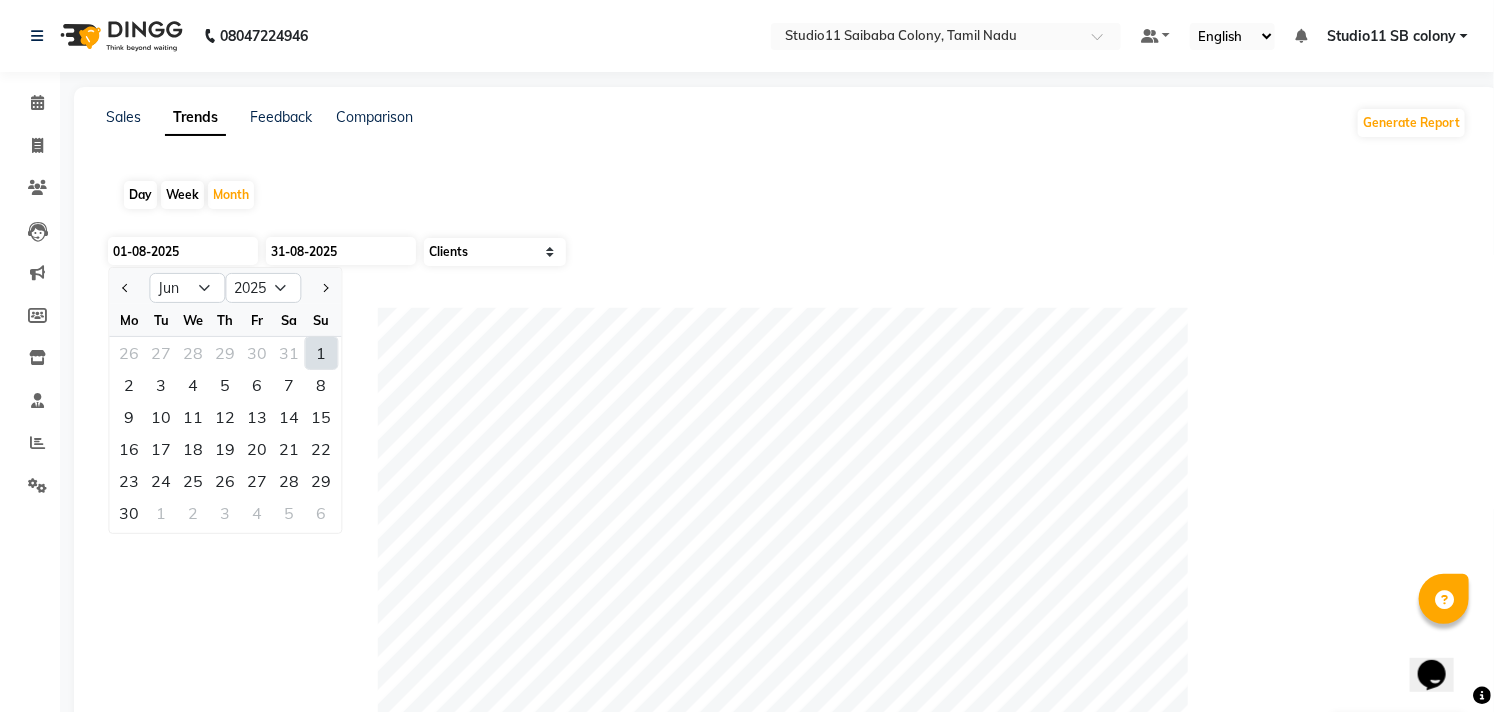click on "1" 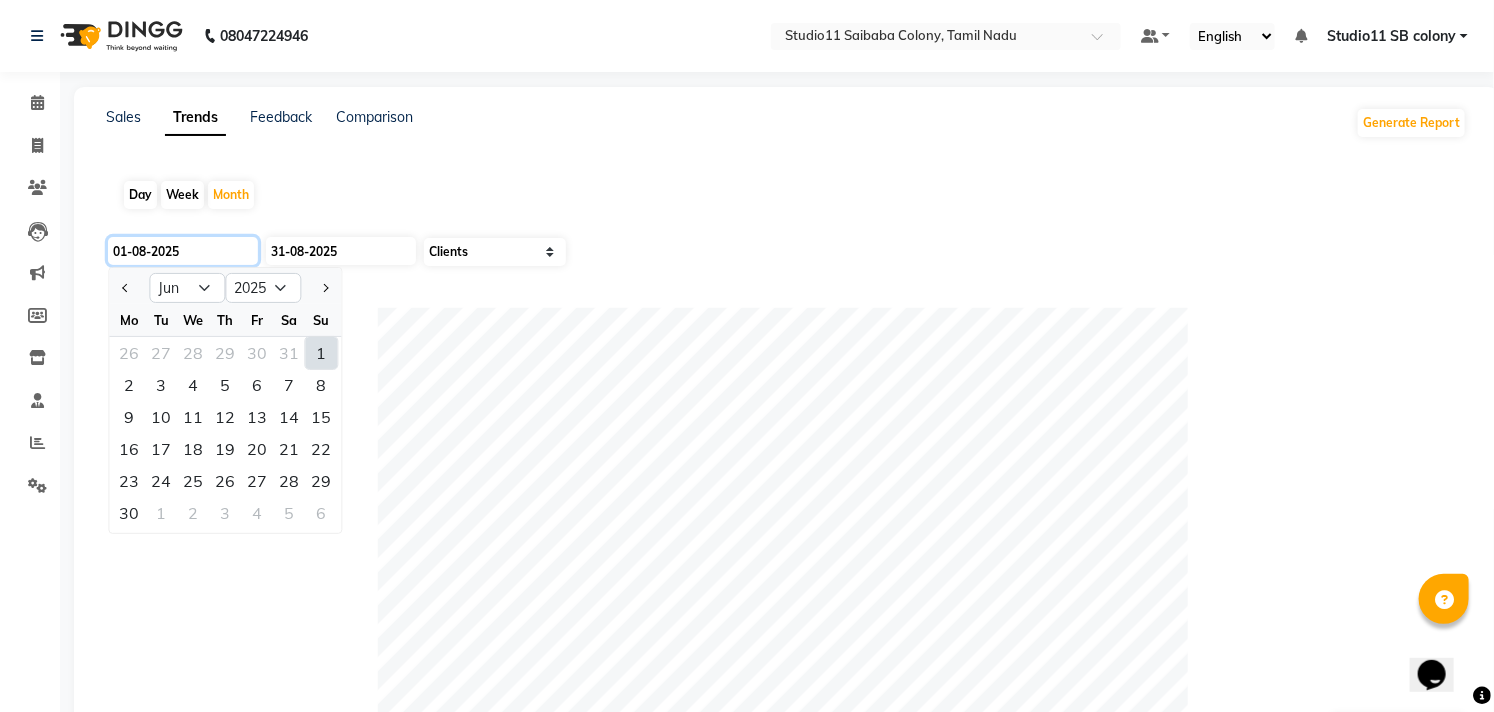type on "01-06-2025" 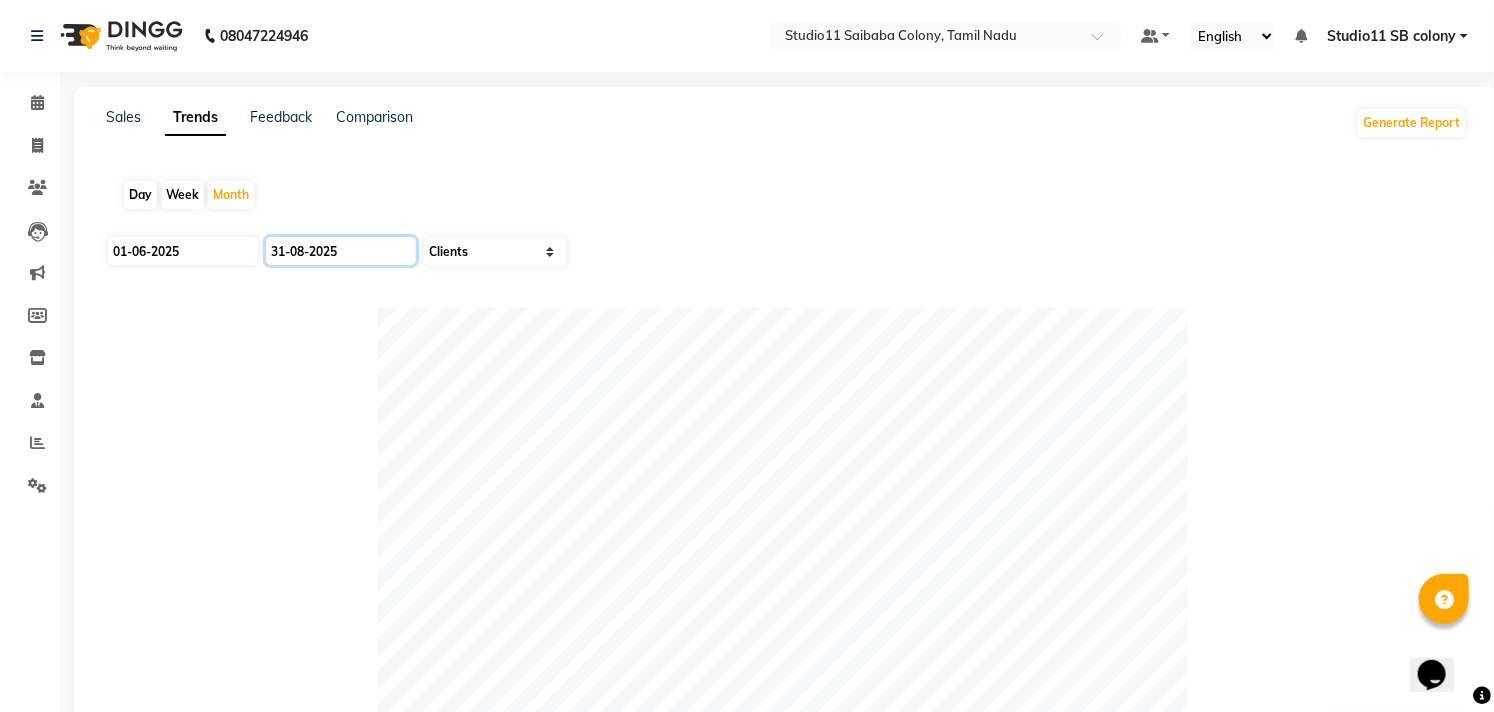 click on "31-08-2025" 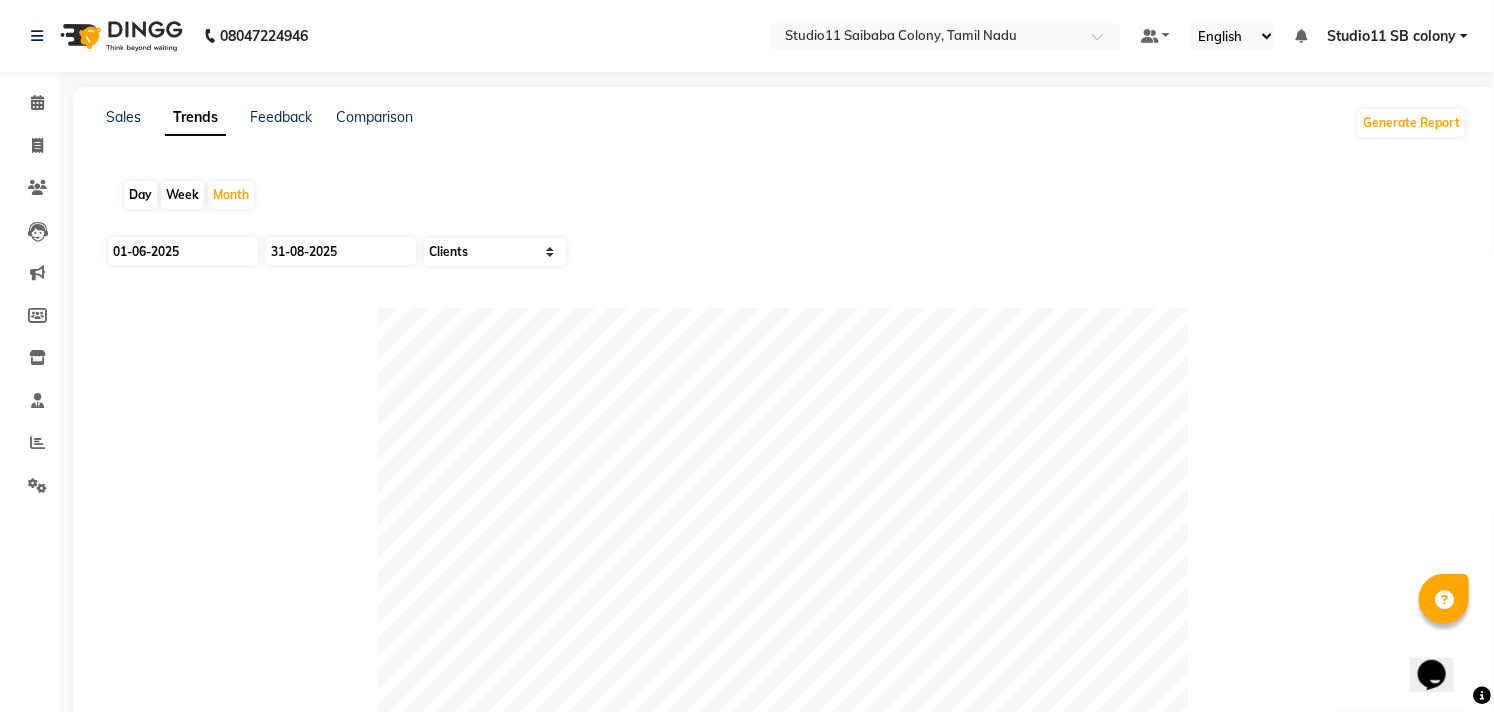 select on "8" 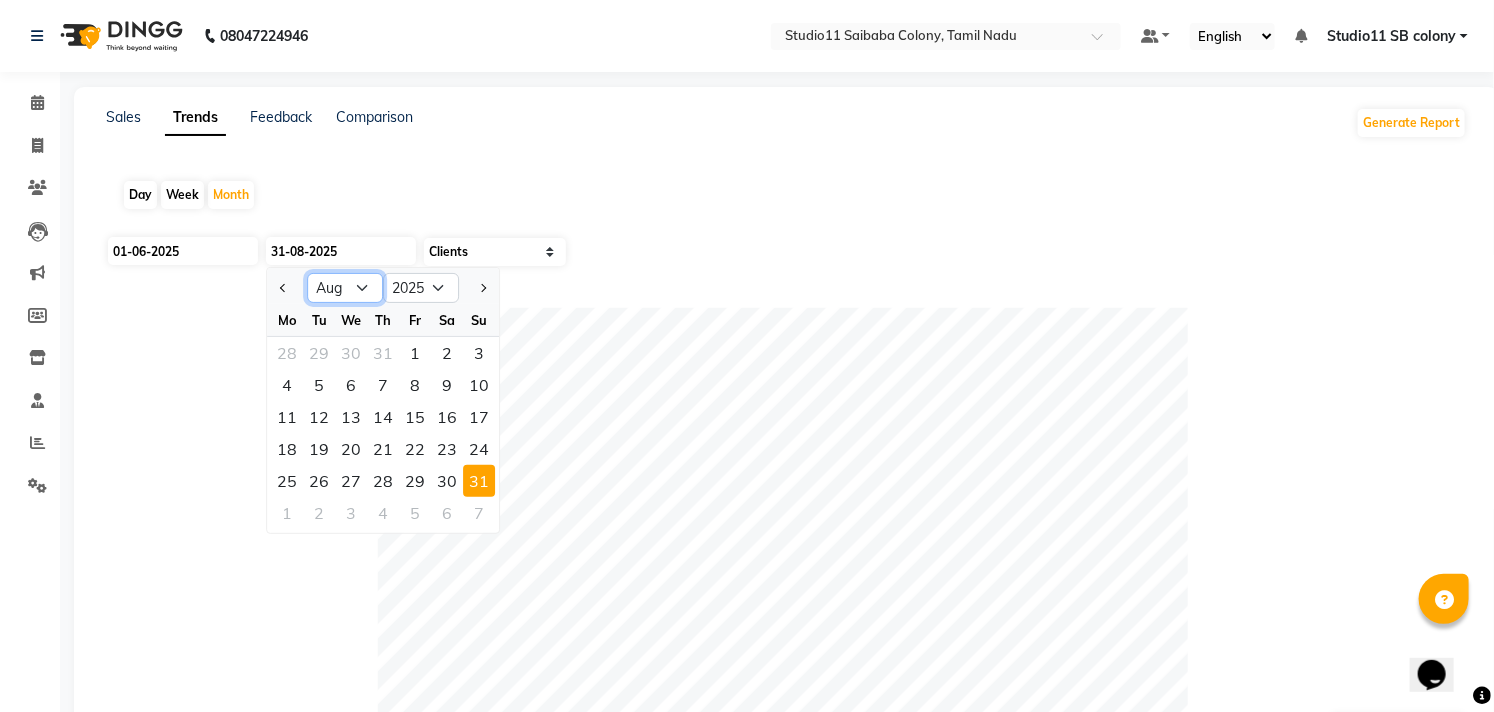 drag, startPoint x: 355, startPoint y: 288, endPoint x: 355, endPoint y: 302, distance: 14 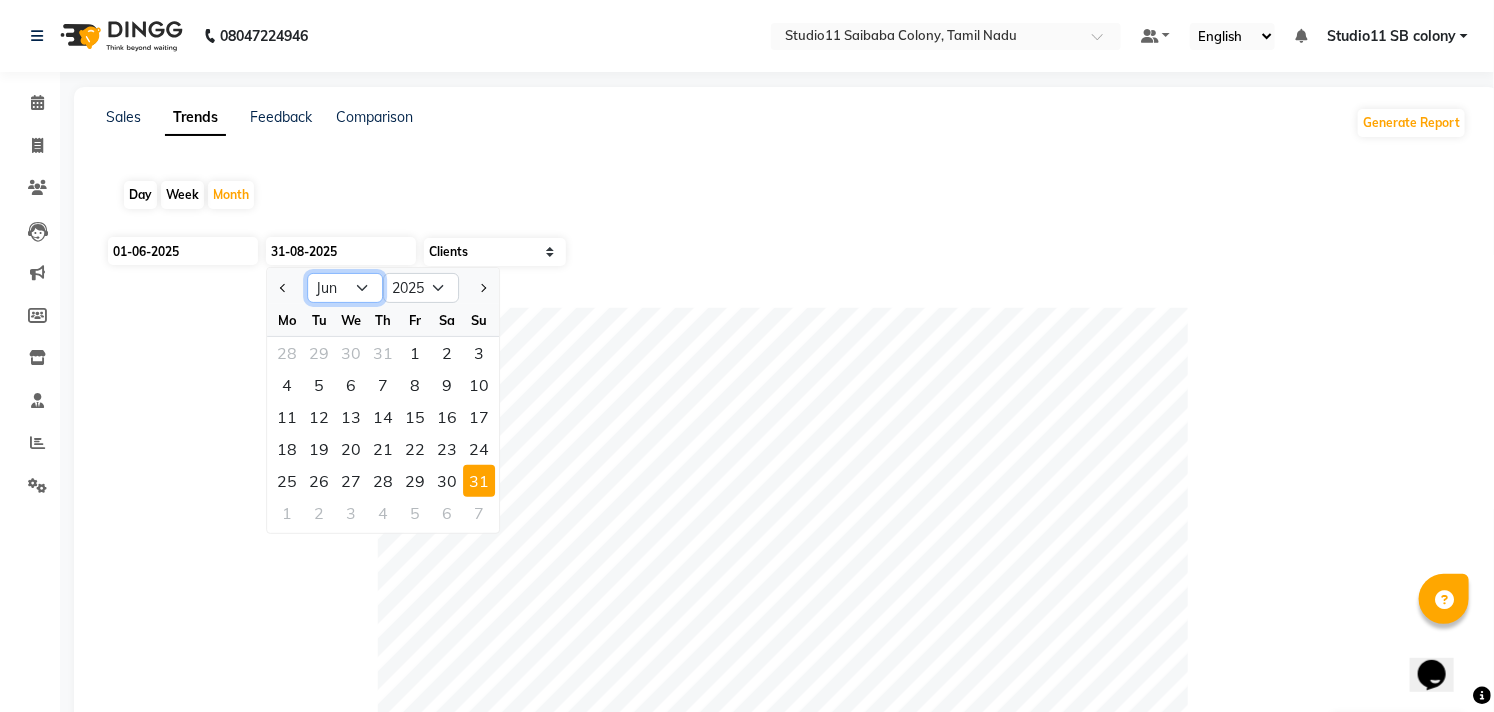 click on "Jan Feb Mar Apr May Jun Jul Aug Sep Oct Nov Dec" 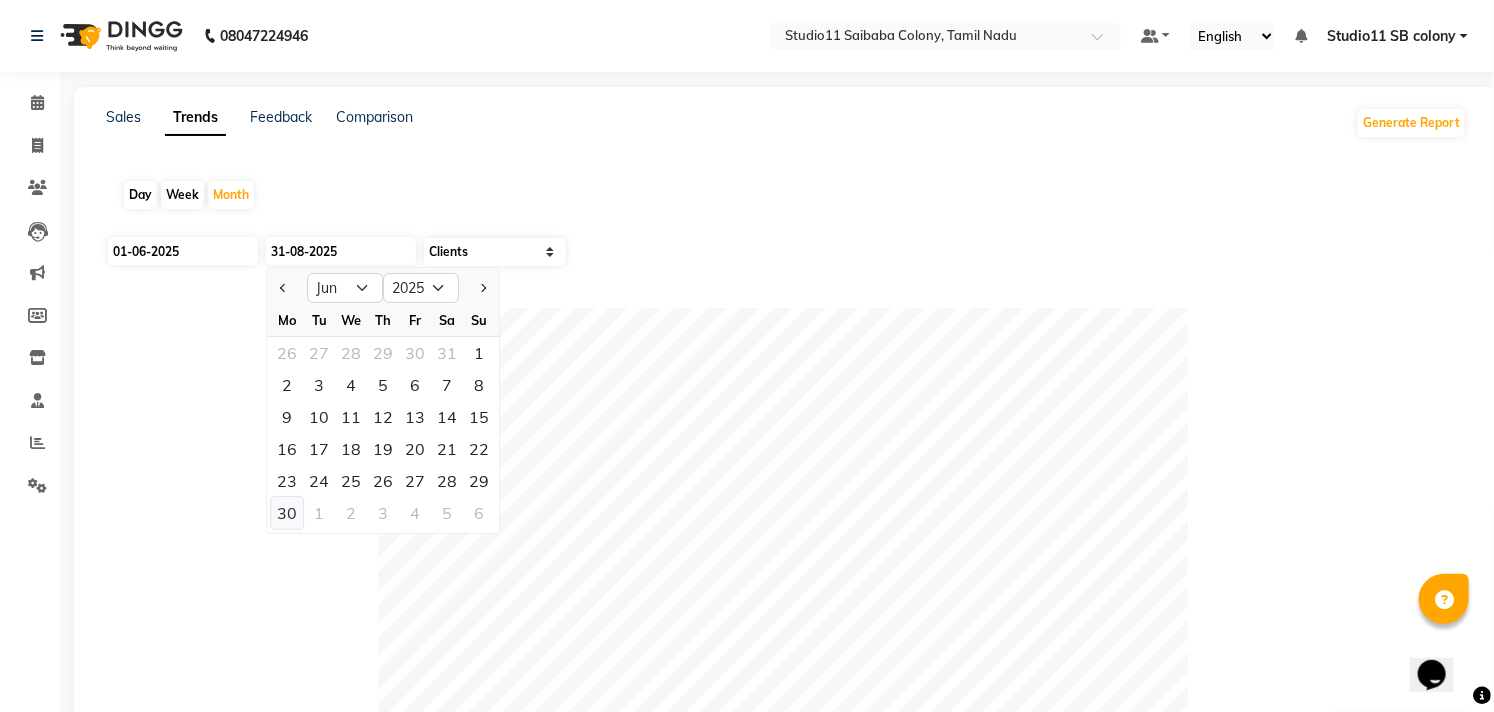 click on "30" 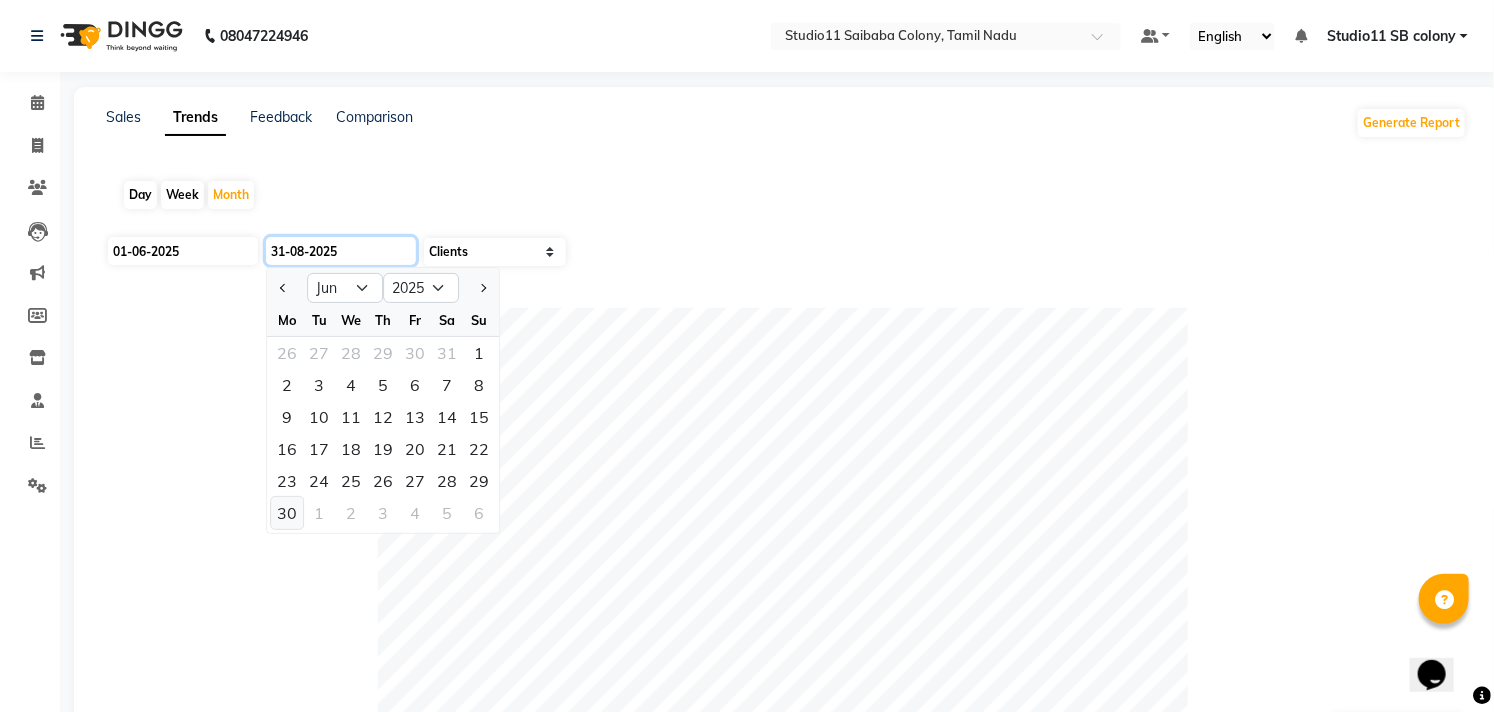 type on "30-06-2025" 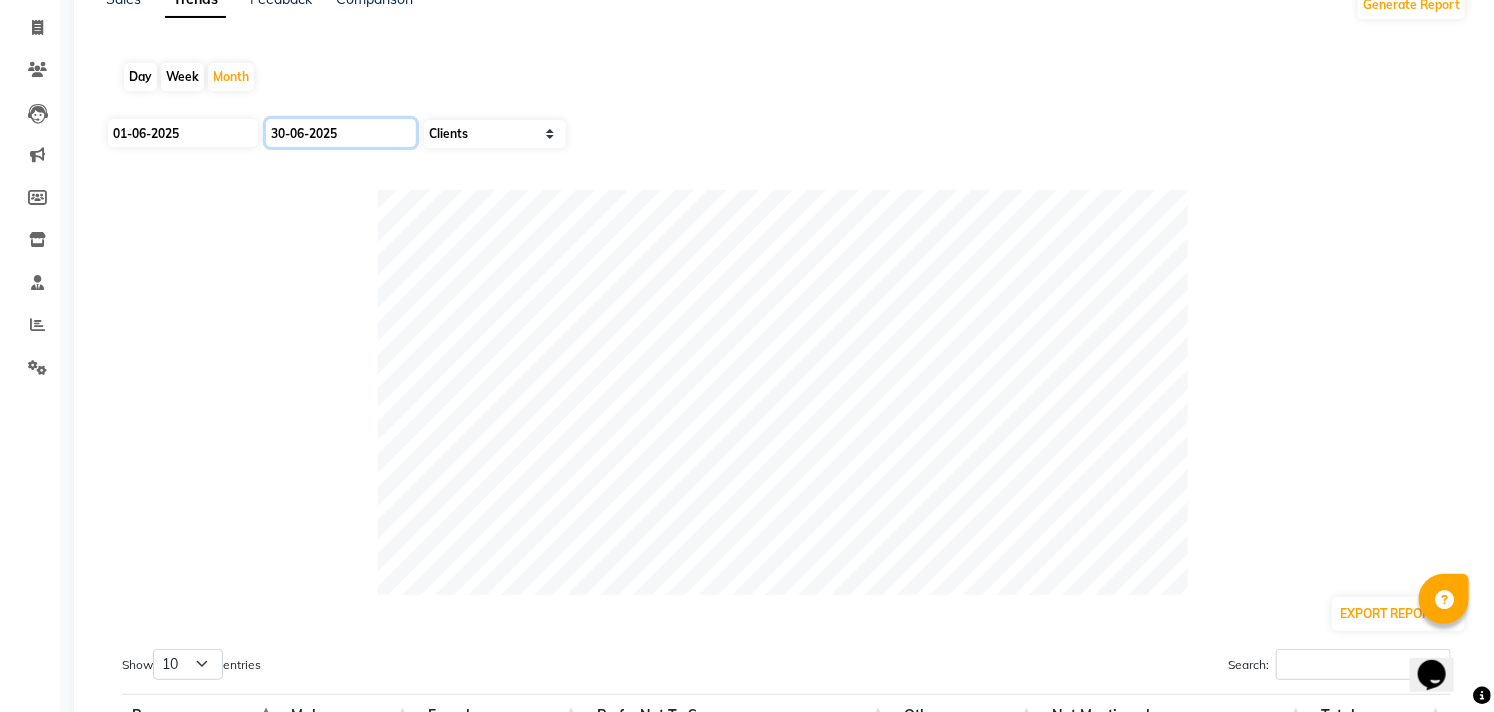 scroll, scrollTop: 303, scrollLeft: 0, axis: vertical 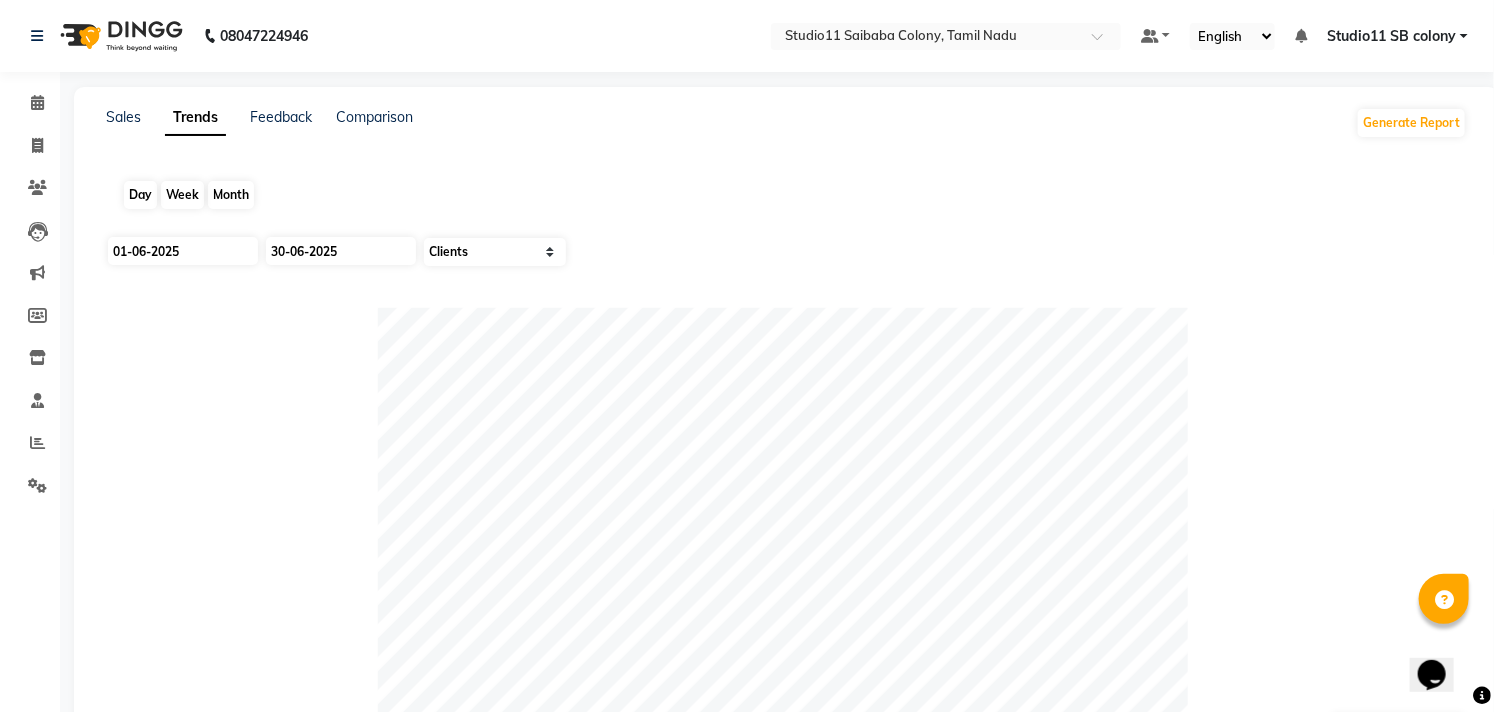 click on "Month" 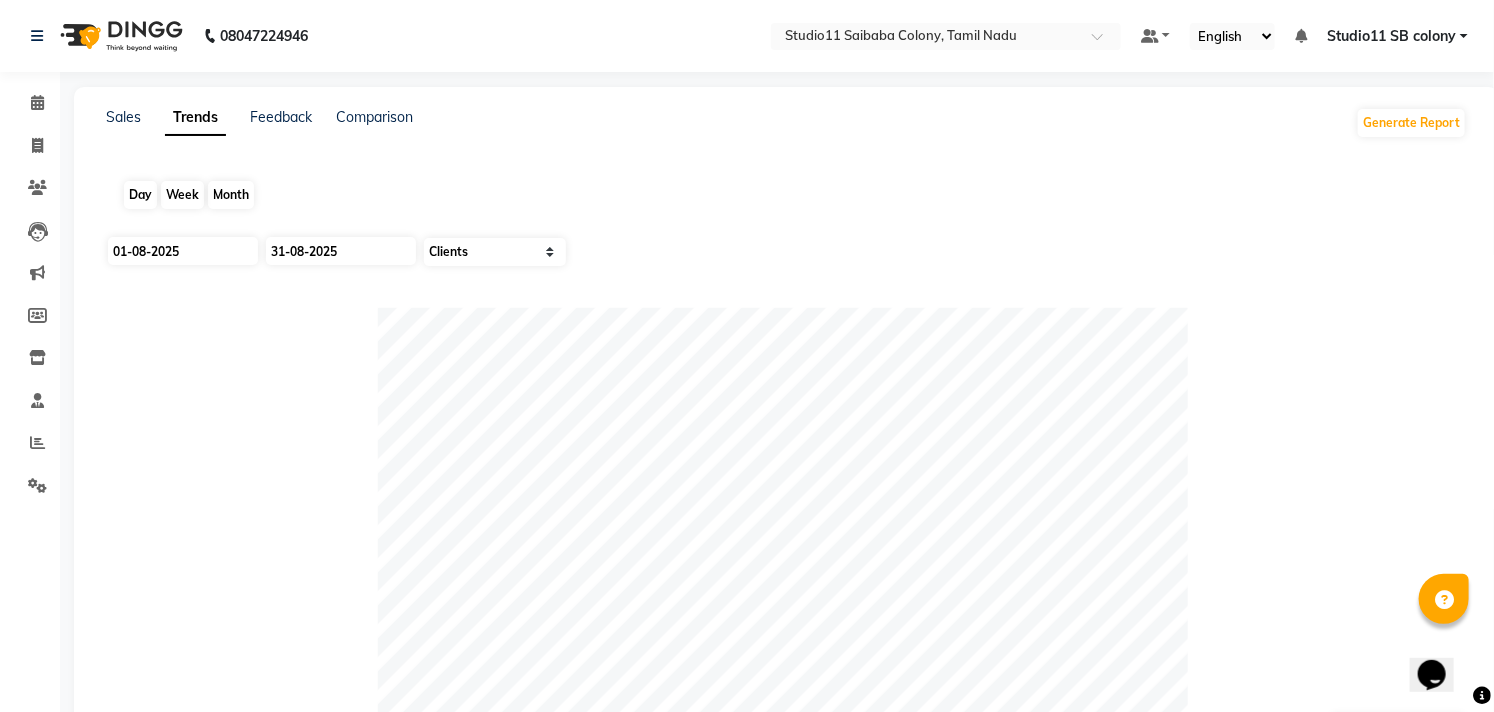 click on "Month" 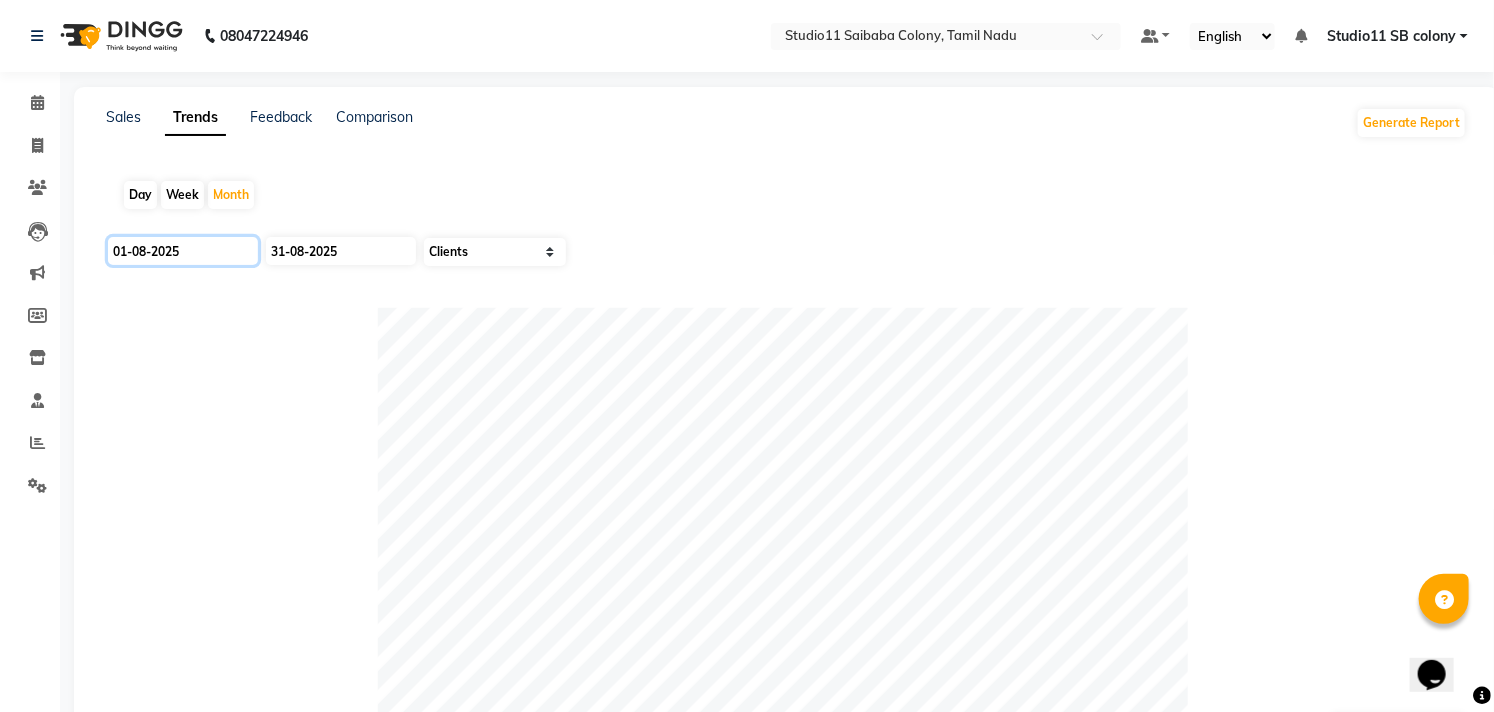 click on "01-08-2025" 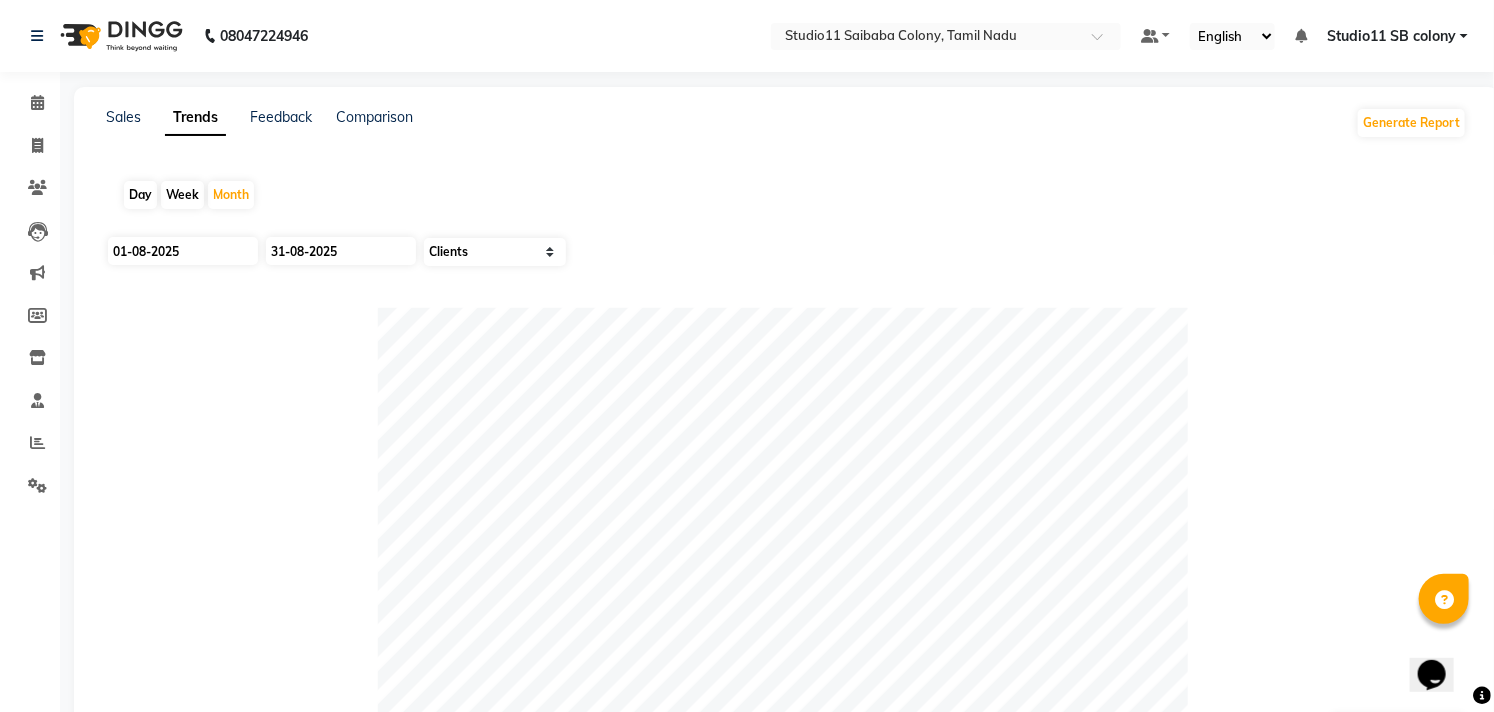 select on "8" 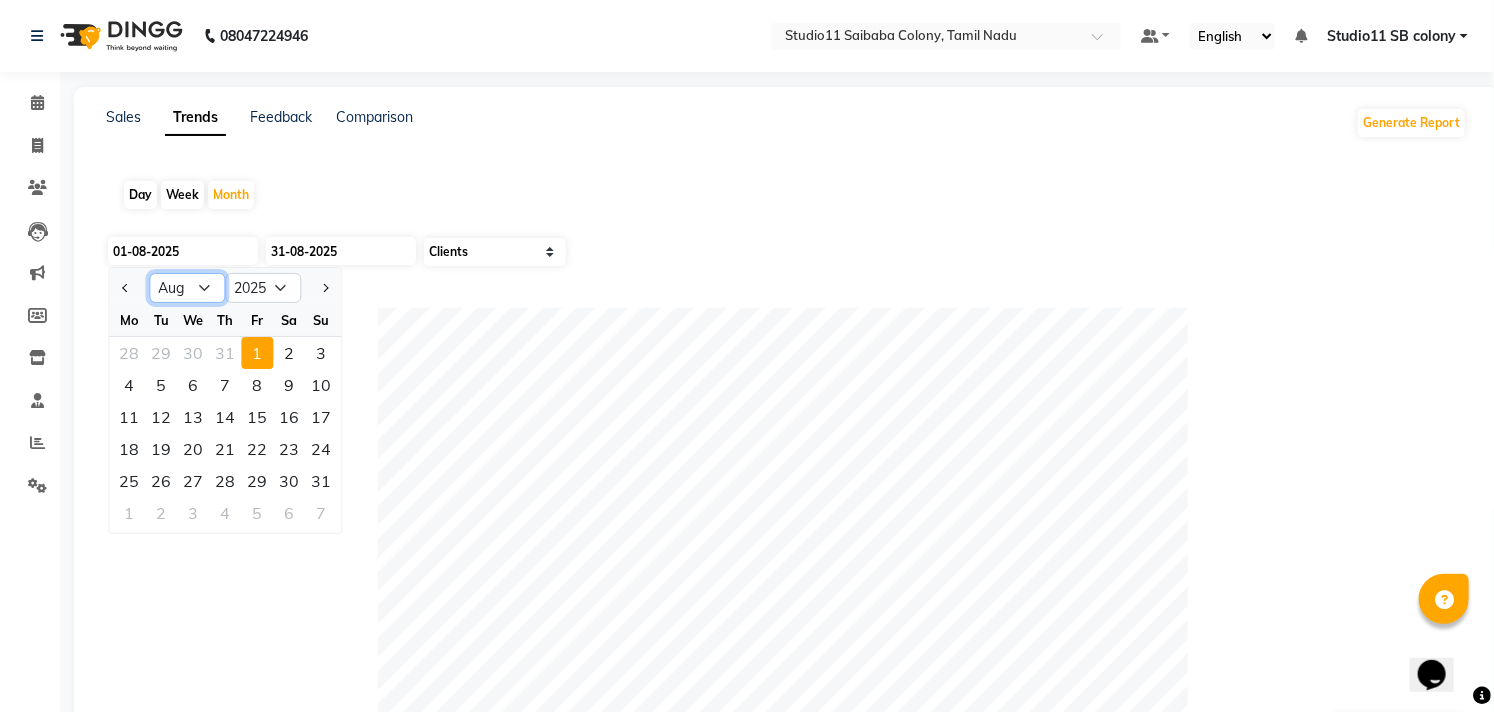 click on "Jan Feb Mar Apr May Jun Jul Aug Sep Oct Nov Dec" 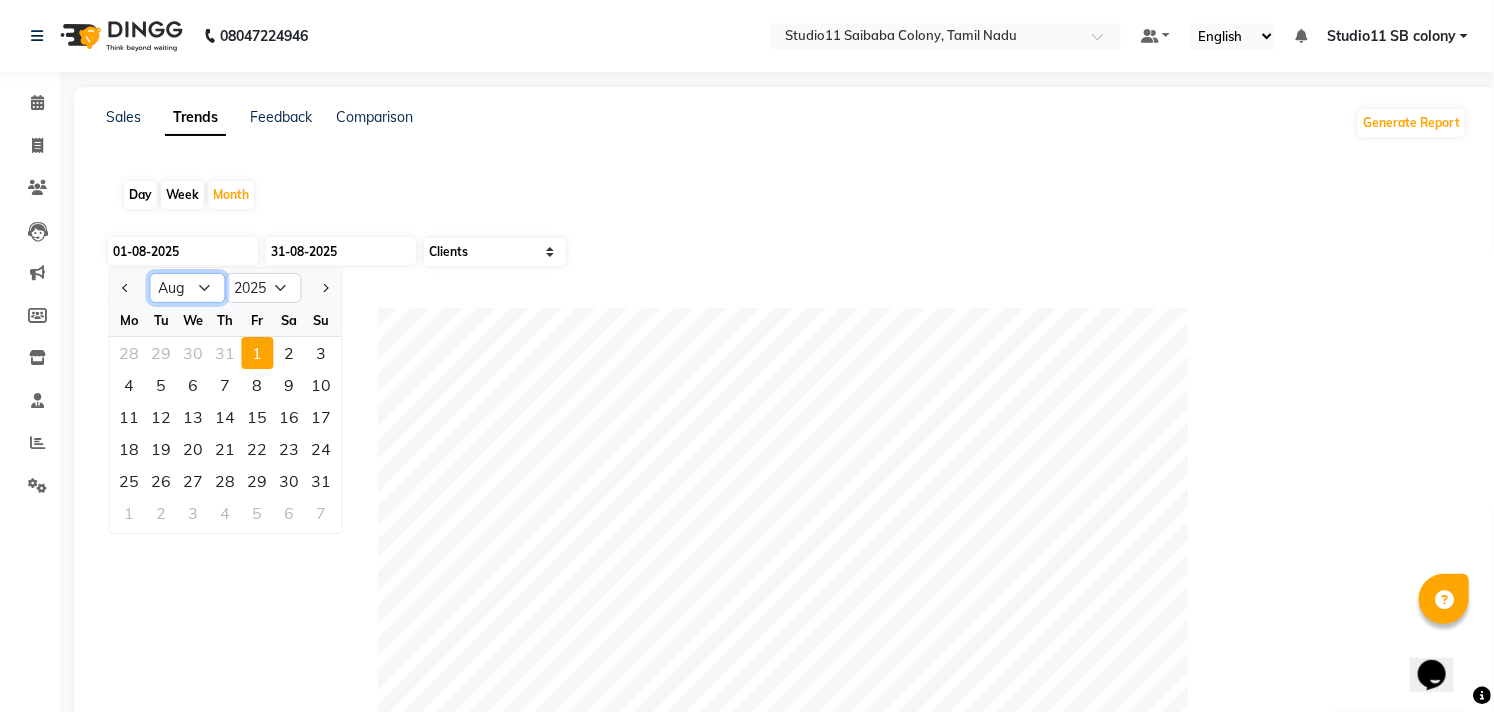select on "7" 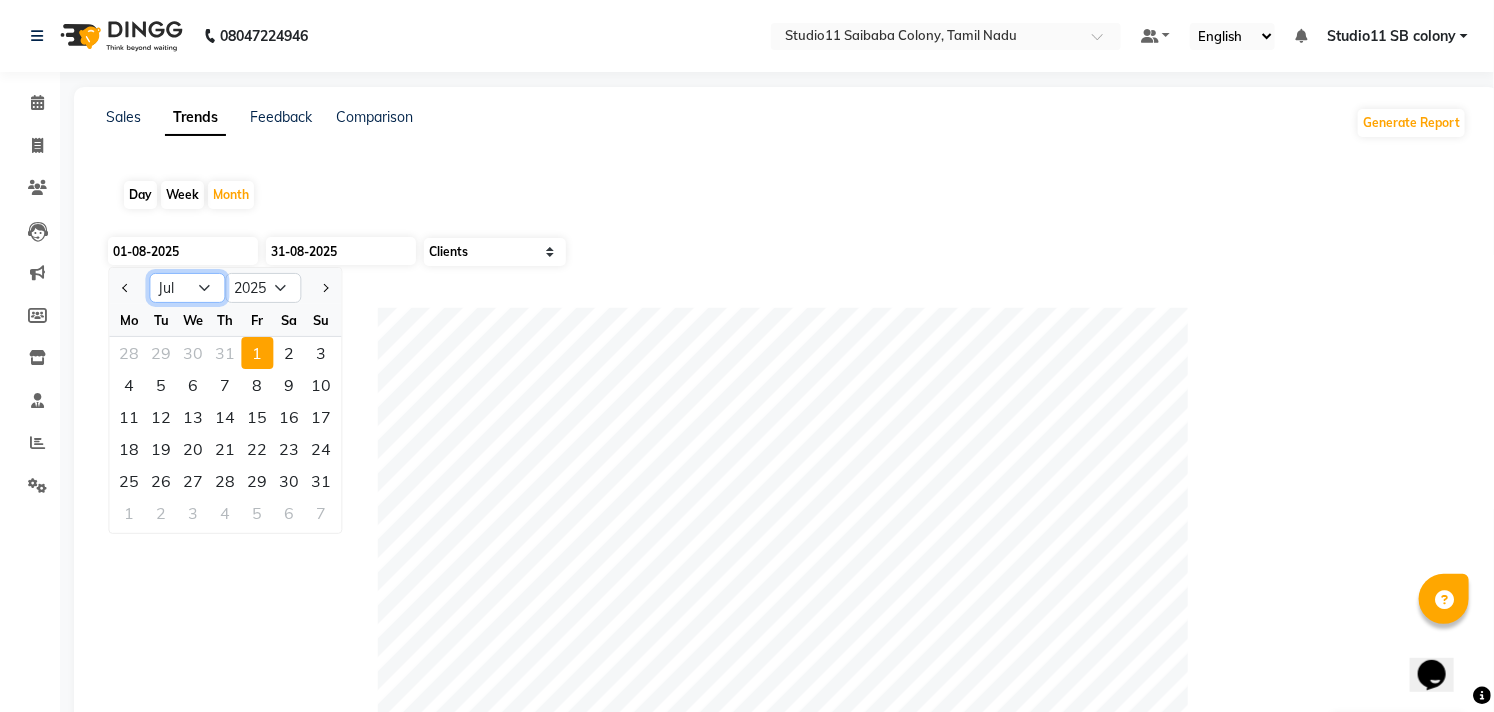 click on "Jan Feb Mar Apr May Jun Jul Aug Sep Oct Nov Dec" 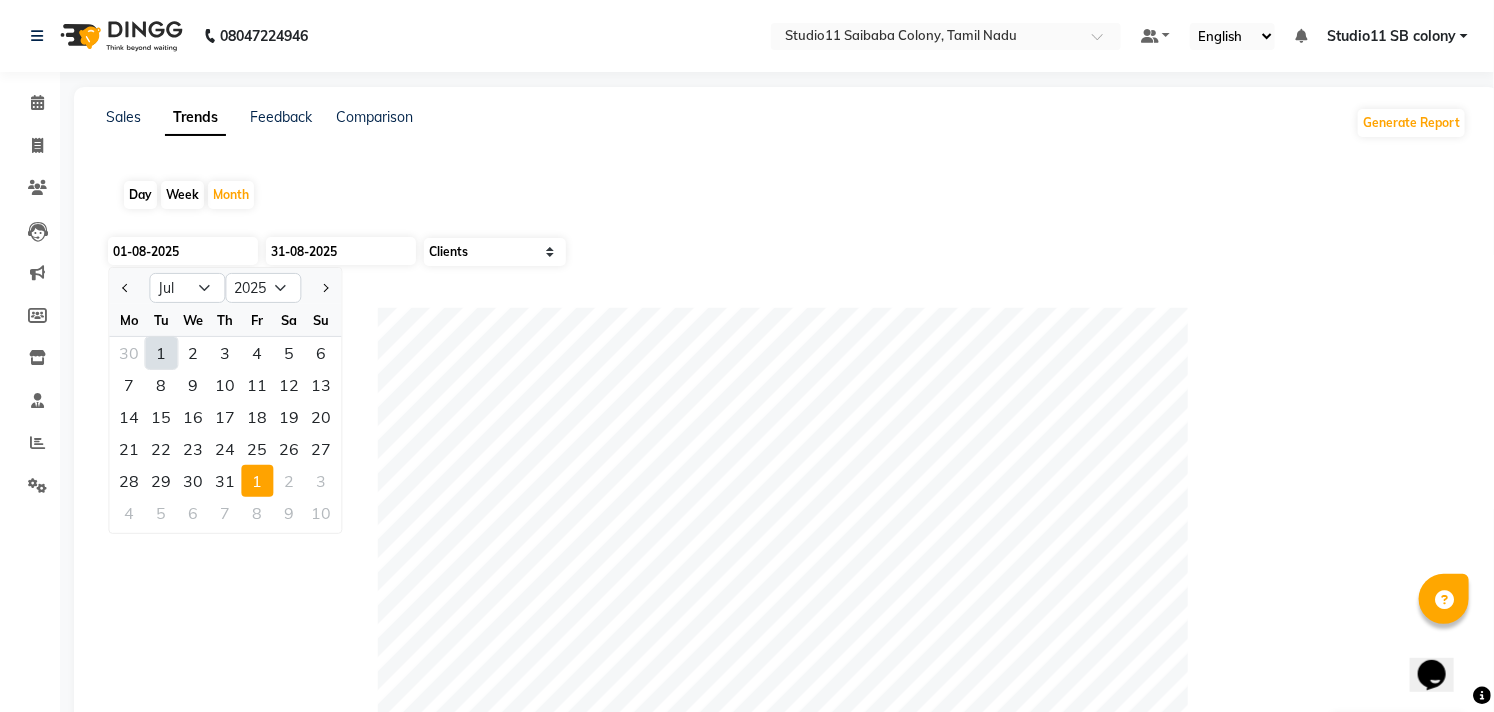 click on "1" 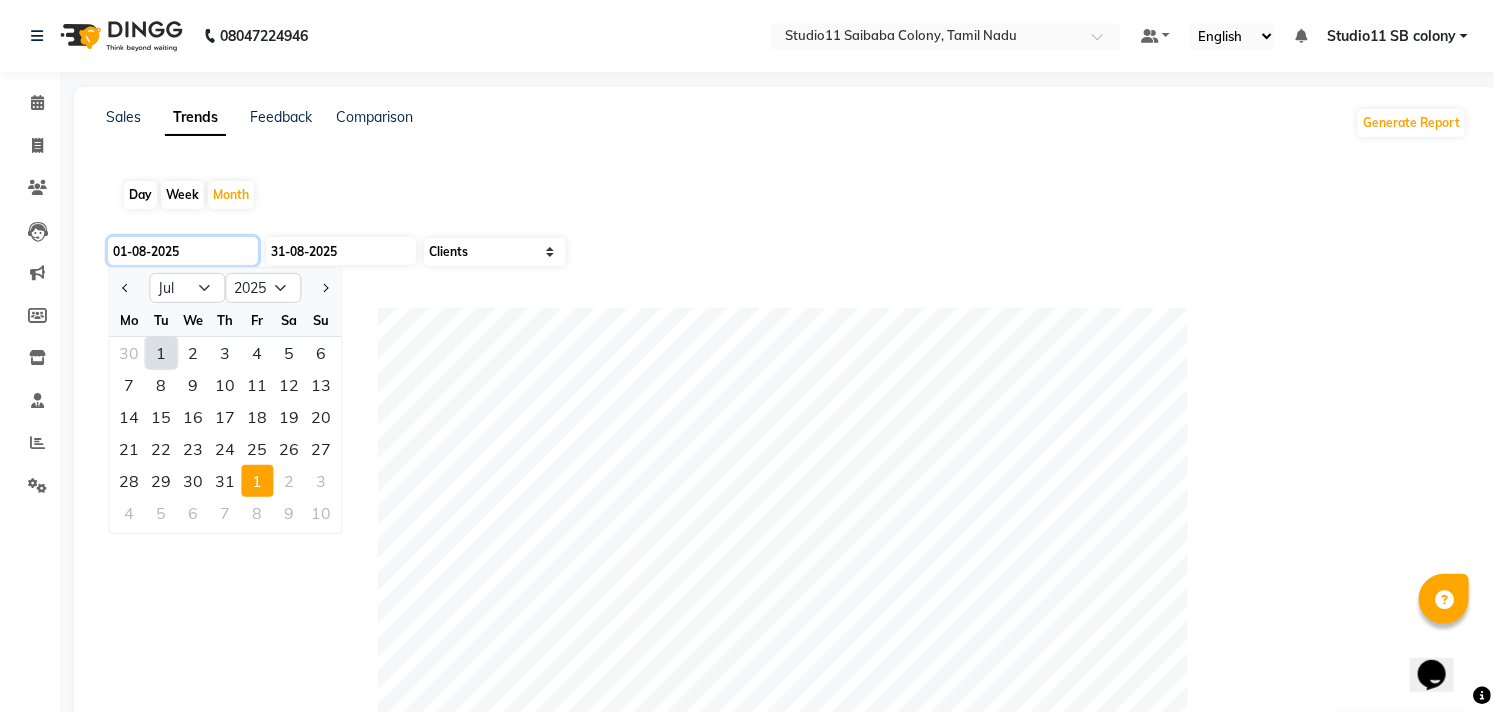 type on "01-07-2025" 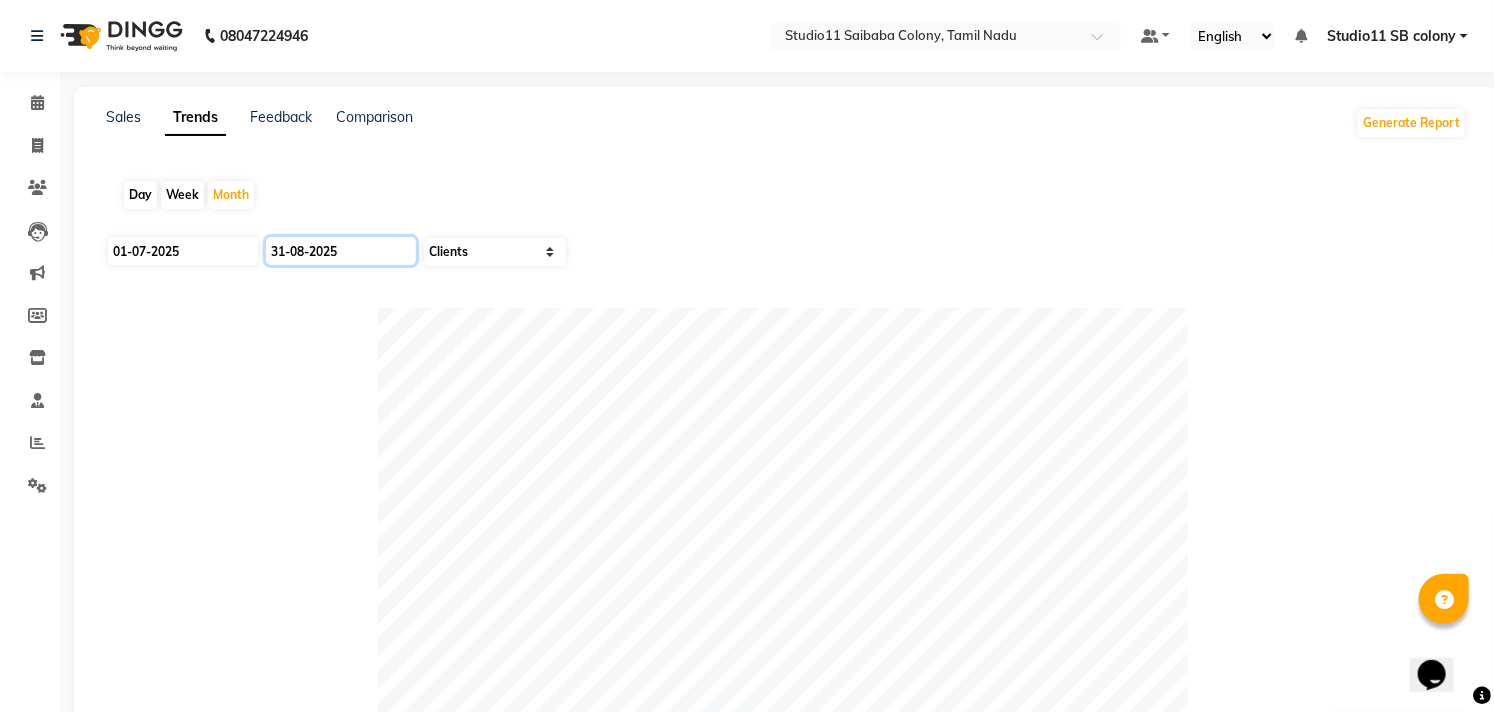 click on "31-08-2025" 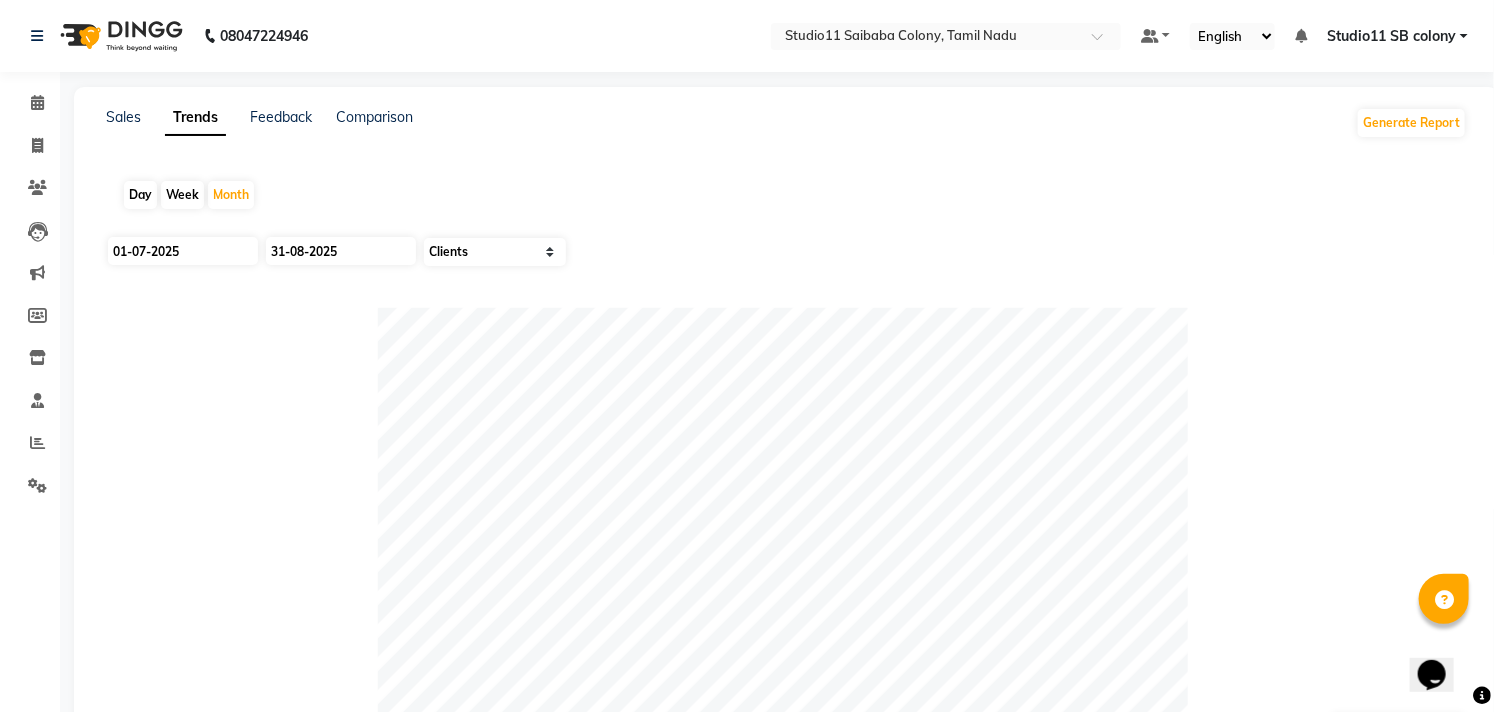 select on "8" 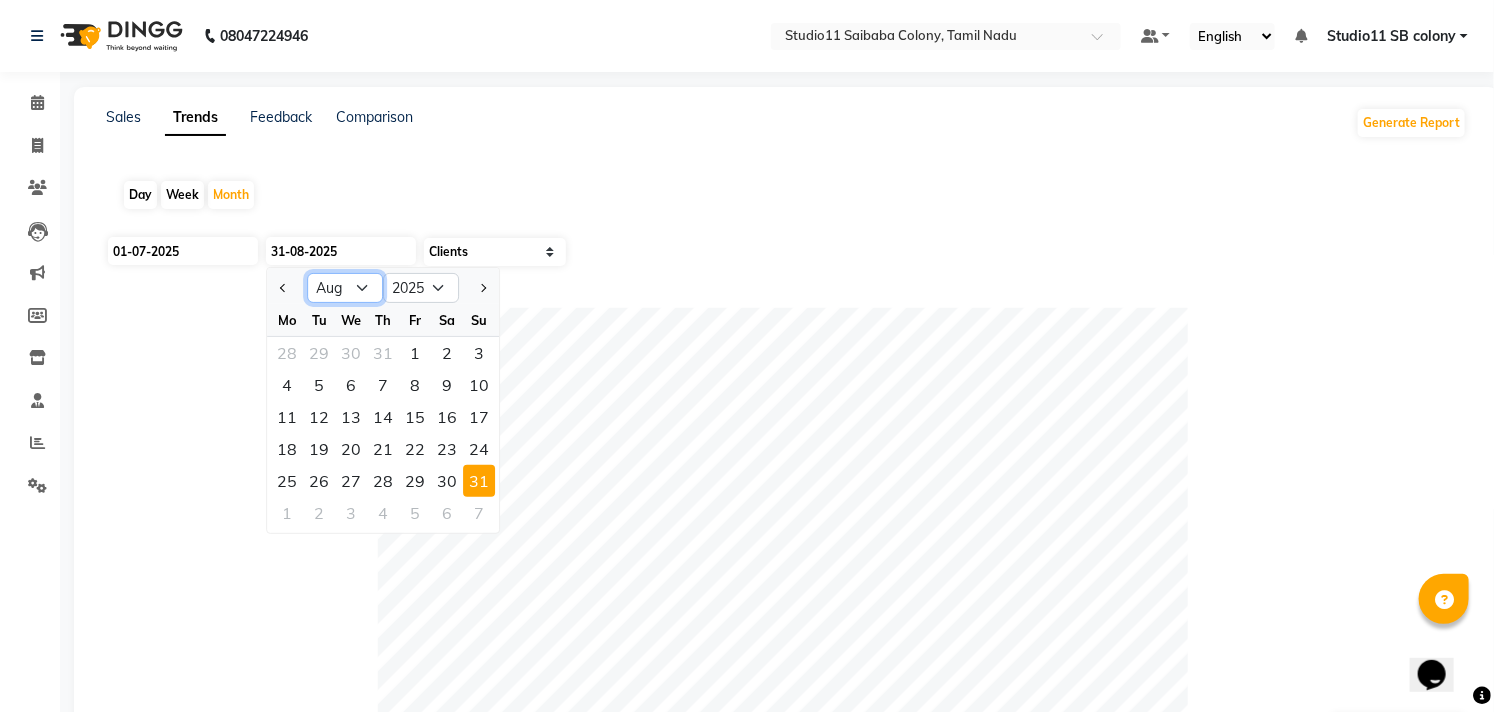 click on "Jan Feb Mar Apr May Jun Jul Aug Sep Oct Nov Dec" 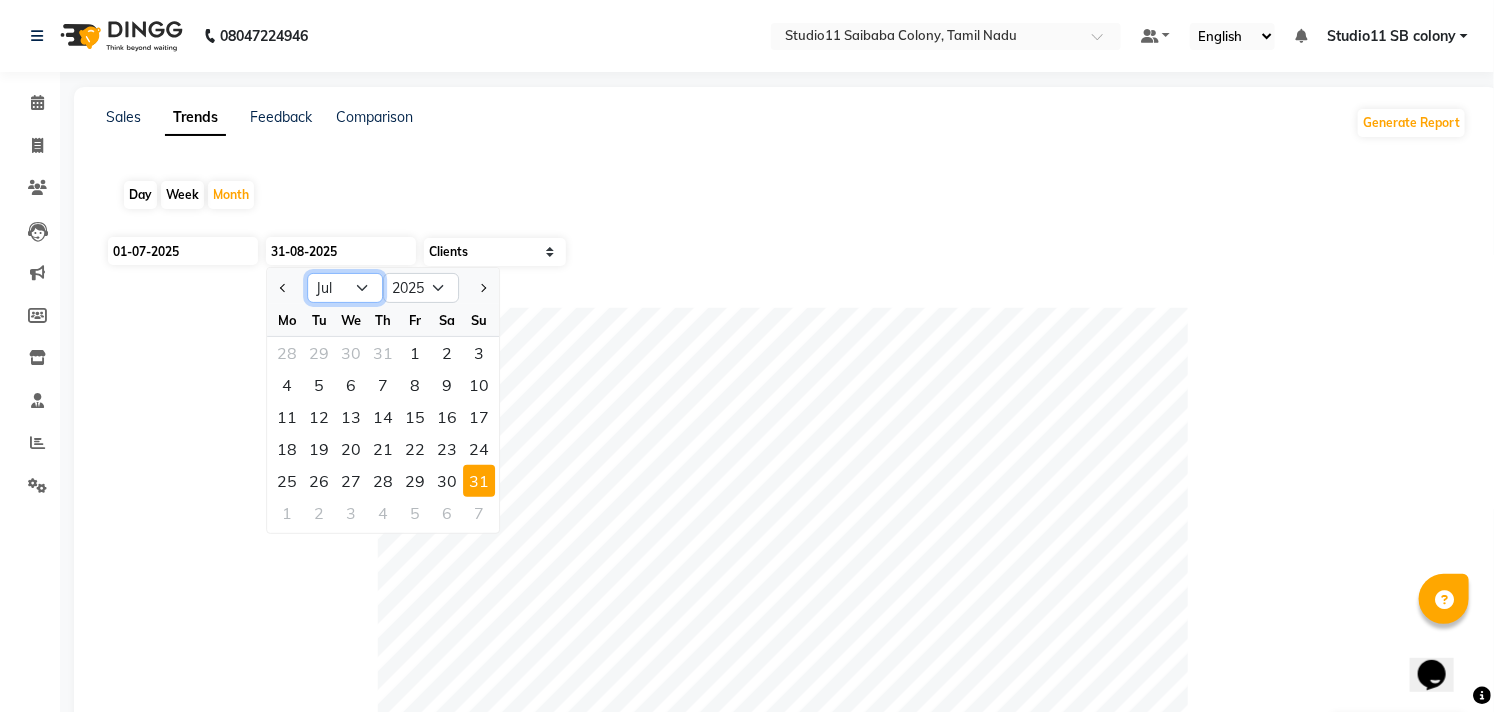 click on "Jan Feb Mar Apr May Jun Jul Aug Sep Oct Nov Dec" 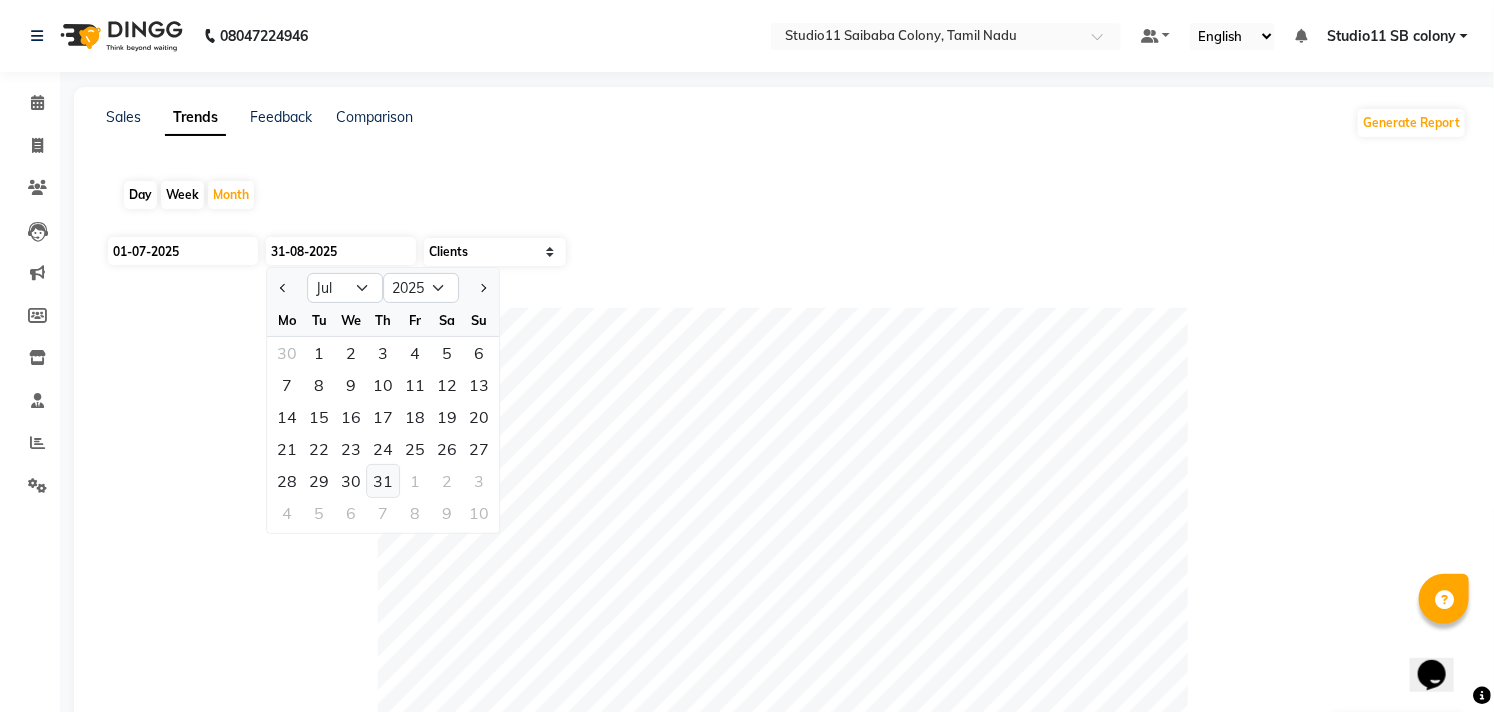 click on "31" 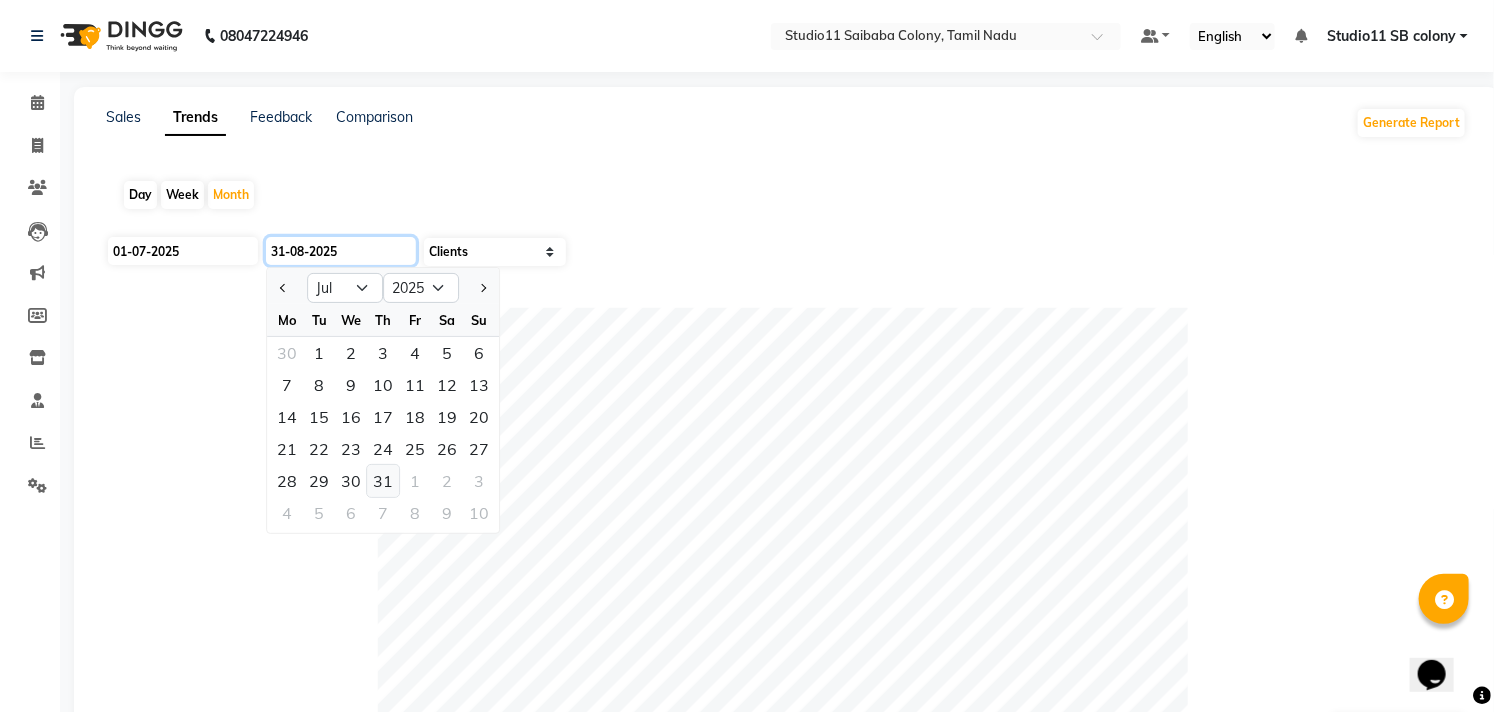 type on "31-07-2025" 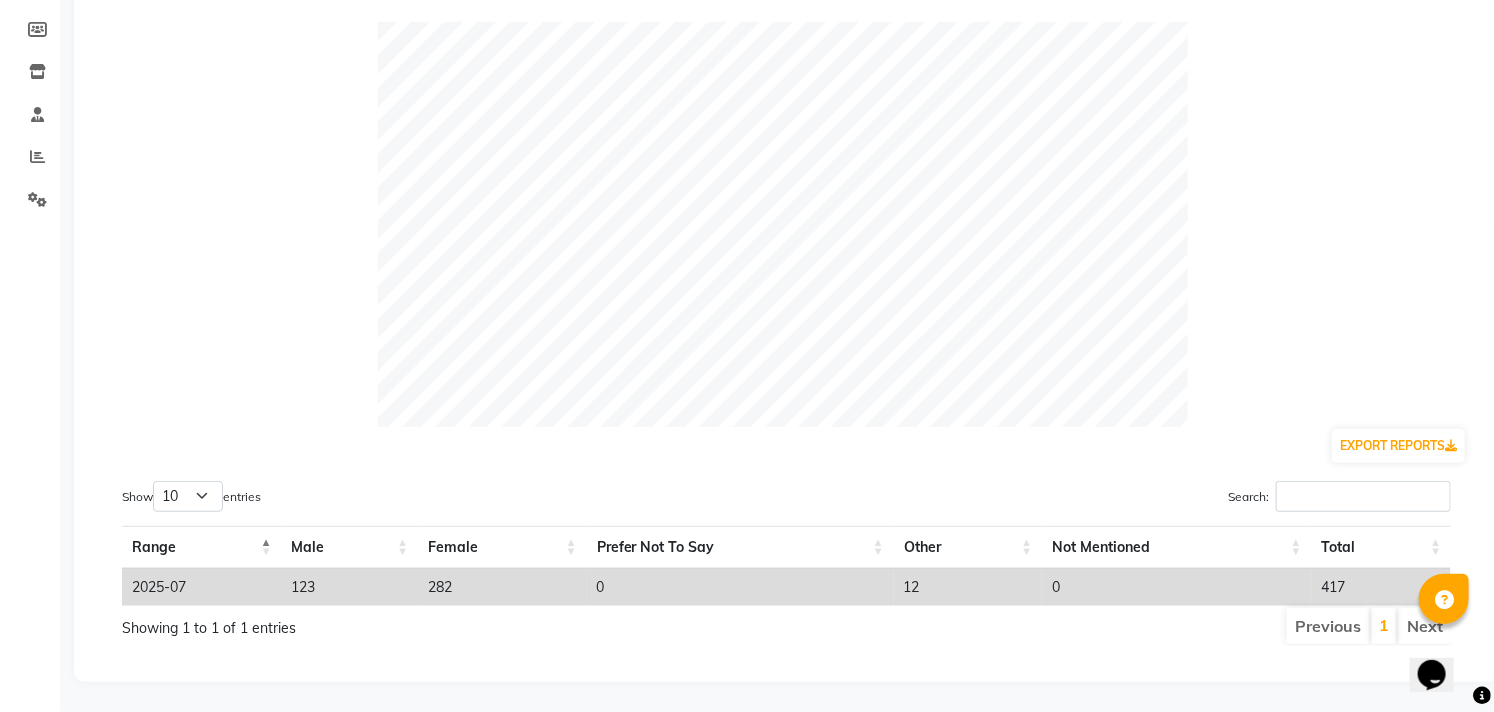 scroll, scrollTop: 303, scrollLeft: 0, axis: vertical 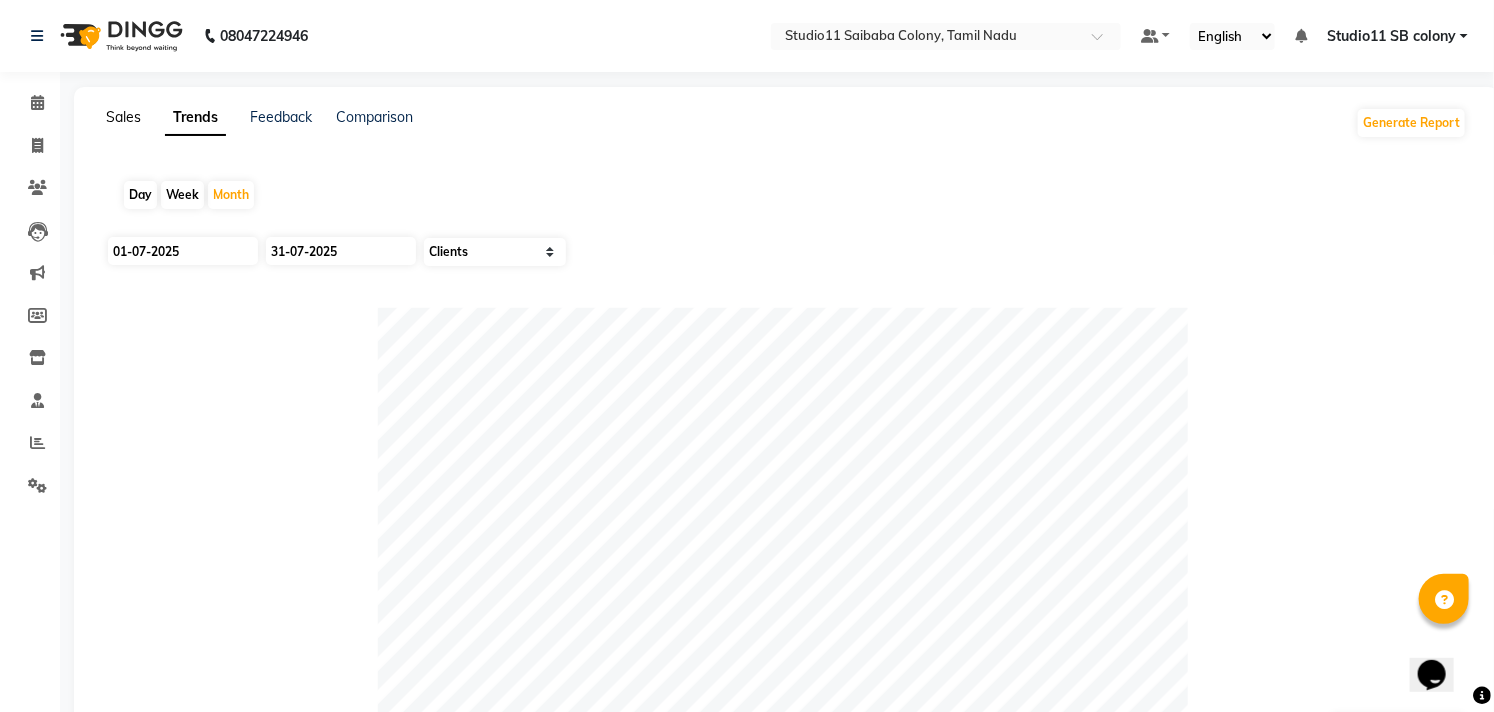 click on "Sales" 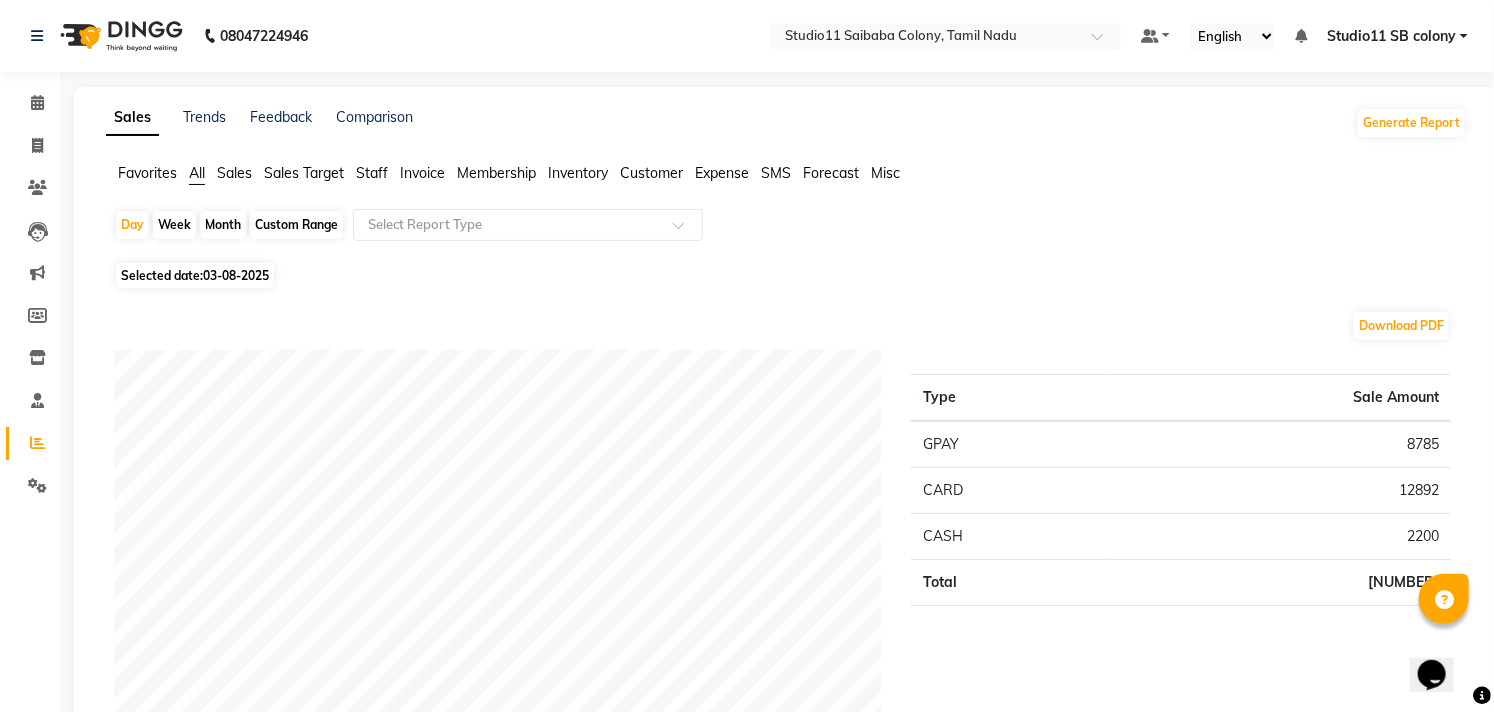 click on "Sales Trends Feedback Comparison Generate Report Favorites All Sales Sales Target Staff Invoice Membership Inventory Customer Expense SMS Forecast Misc  Day   Week   Month   Custom Range  Select Report Type Selected date:  03-08-2025  Download PDF Payment mode Type Sale Amount GPAY 8785 CARD 12892 CASH 2200 Total 23877 Staff summary Type Sale Amount Lavanya 8496 Josna 8024 Tahir 6519 Jeni 837 Total 23876 Sales summary Type Sale Amount Memberships 0 Vouchers 0 Gift card 0 Products 0 Packages 0 Tips 0 Prepaid 0 Services 23876 Fee 0 Total 23876 Service by category Type Sale Amount Facial-Signature 8614 nanoplastia treatment 7670 De-Tan Classic 4130 Hair 2714 hair wash 531 Trim/Shave Men 147 Threading 70 Total 23876 Service sales Type Sale Amount Facial-Signature - Ultra Bright Facial 8614 nanoplastia treatment 7670 De-Tan Classic - Full Arms 1888 Hair - Customized Hair Cut 1652 De-Tan Classic - Face & Neck 1416 Hair - Basic Hair Cut 1062 De-Tan Classic - Face 826 hair wash 531 Trim/Shave Men - Shave 147 70 Total" 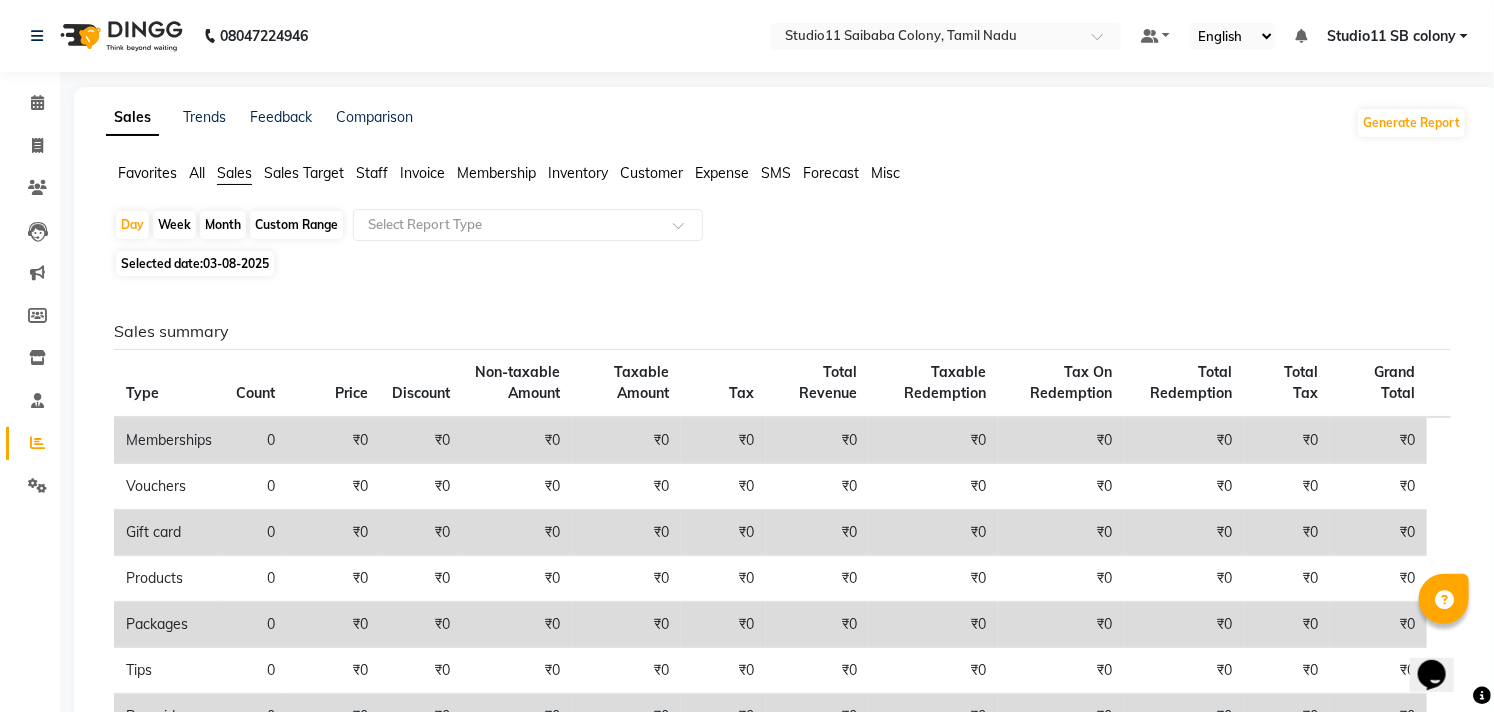 click on "All" 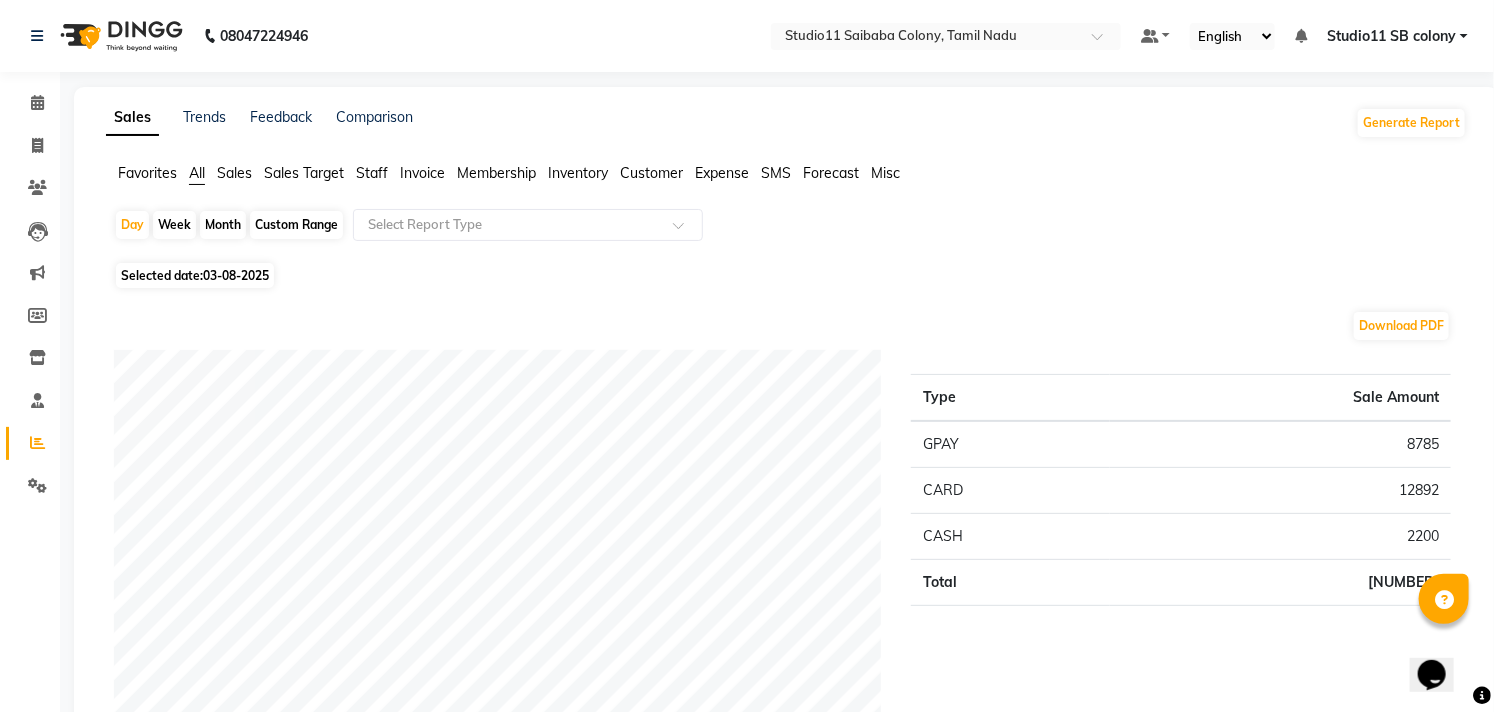 click on "Month" 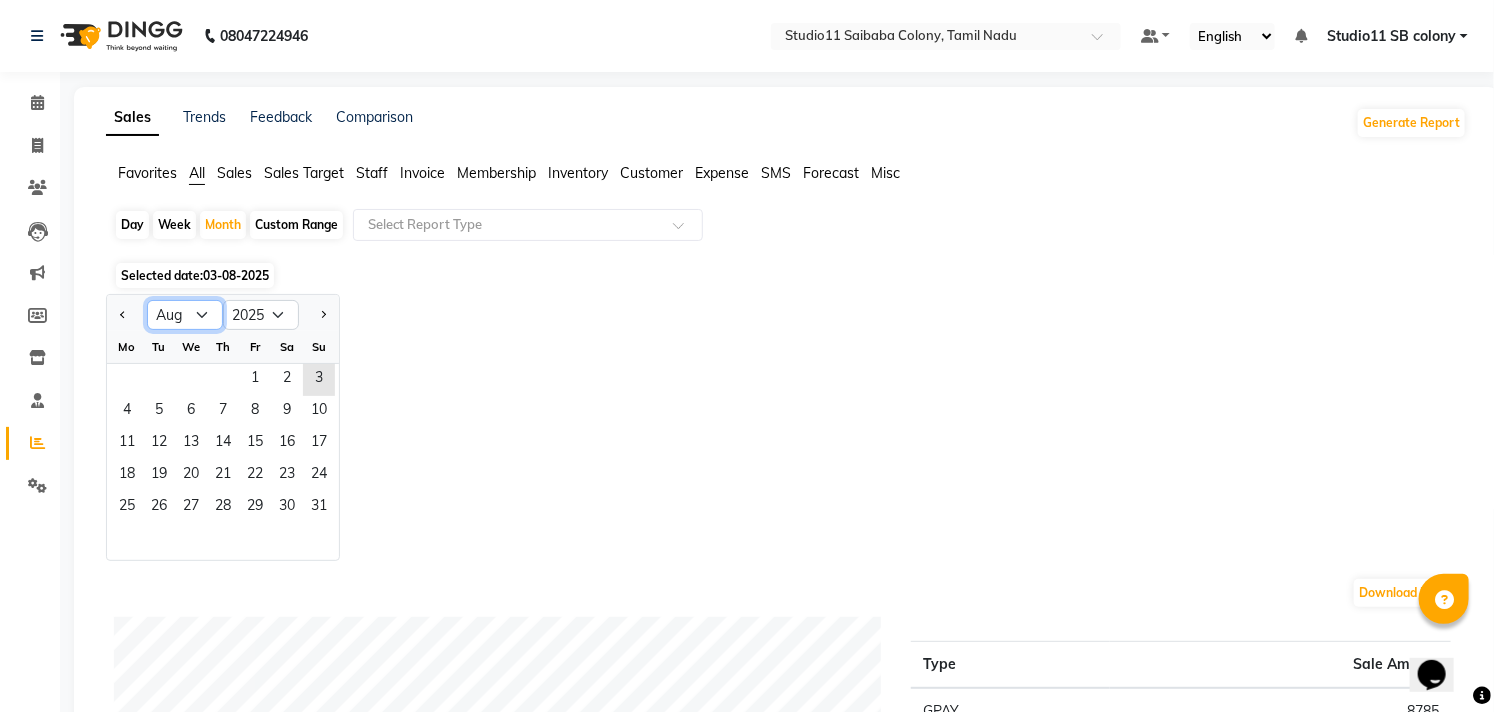 click on "Jan Feb Mar Apr May Jun Jul Aug Sep Oct Nov Dec" 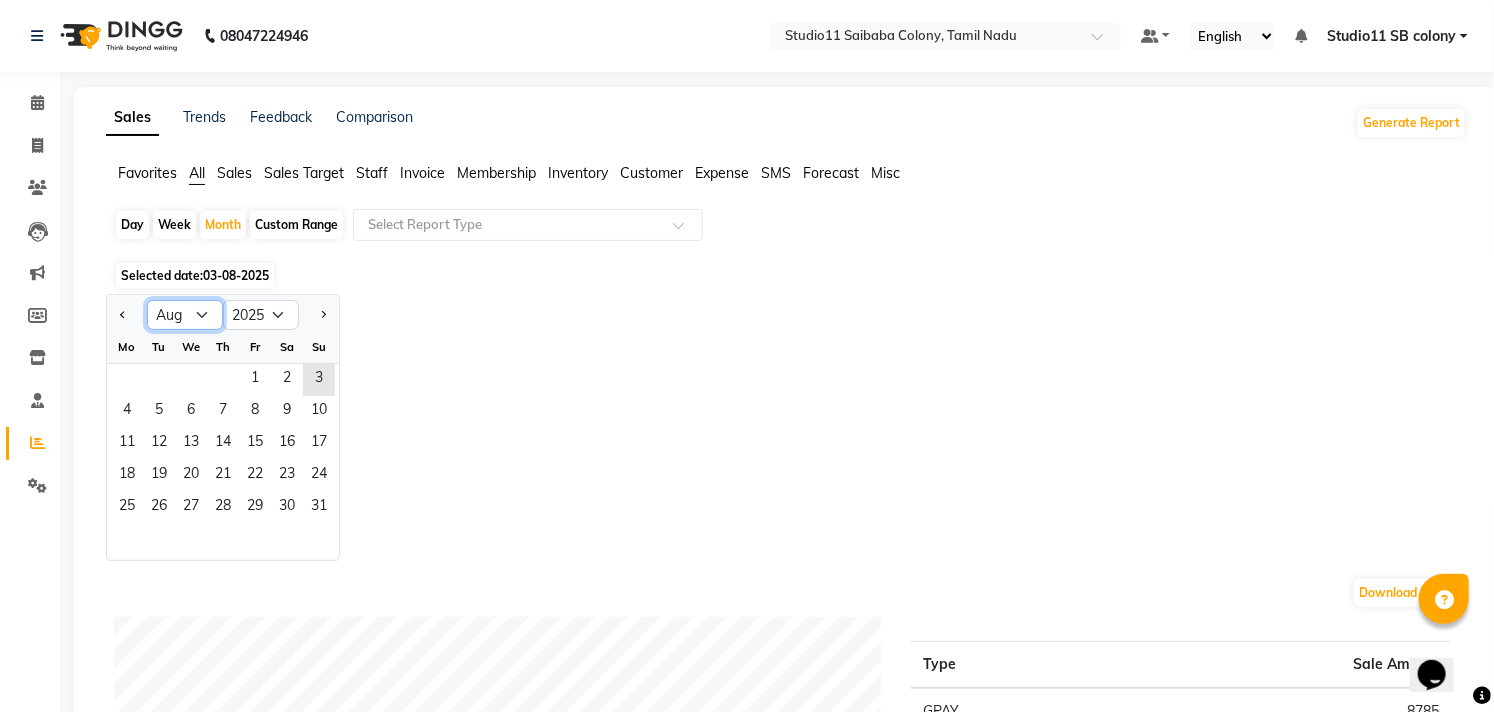 select on "5" 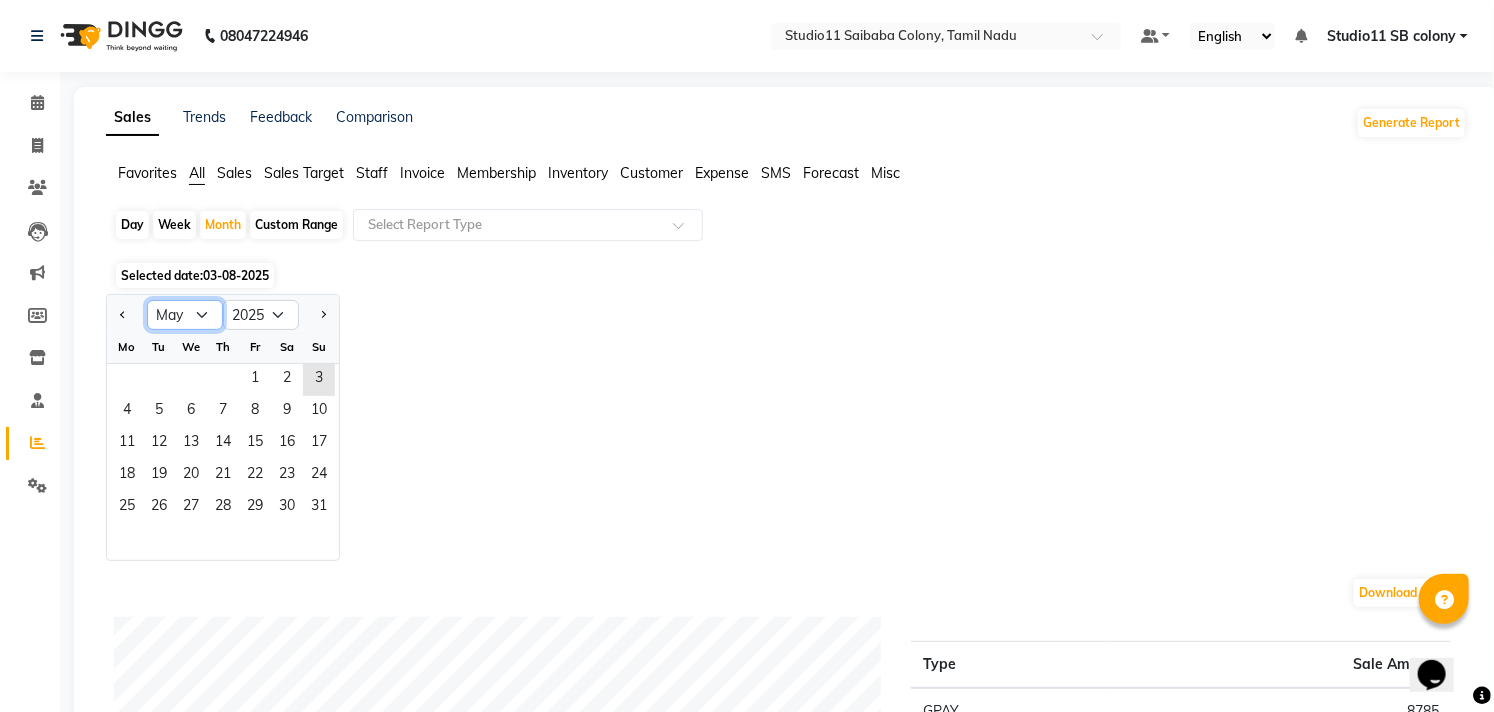 click on "Jan Feb Mar Apr May Jun Jul Aug Sep Oct Nov Dec" 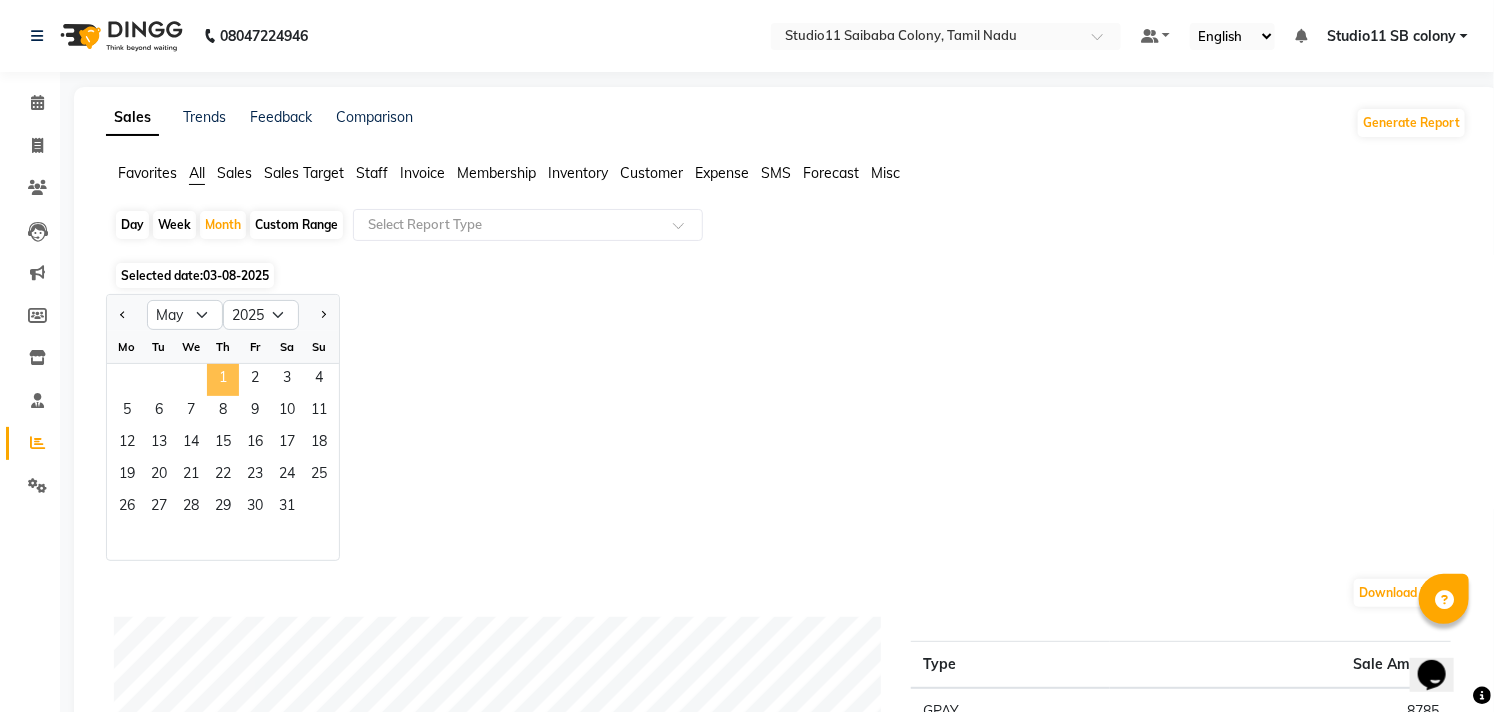 click on "1" 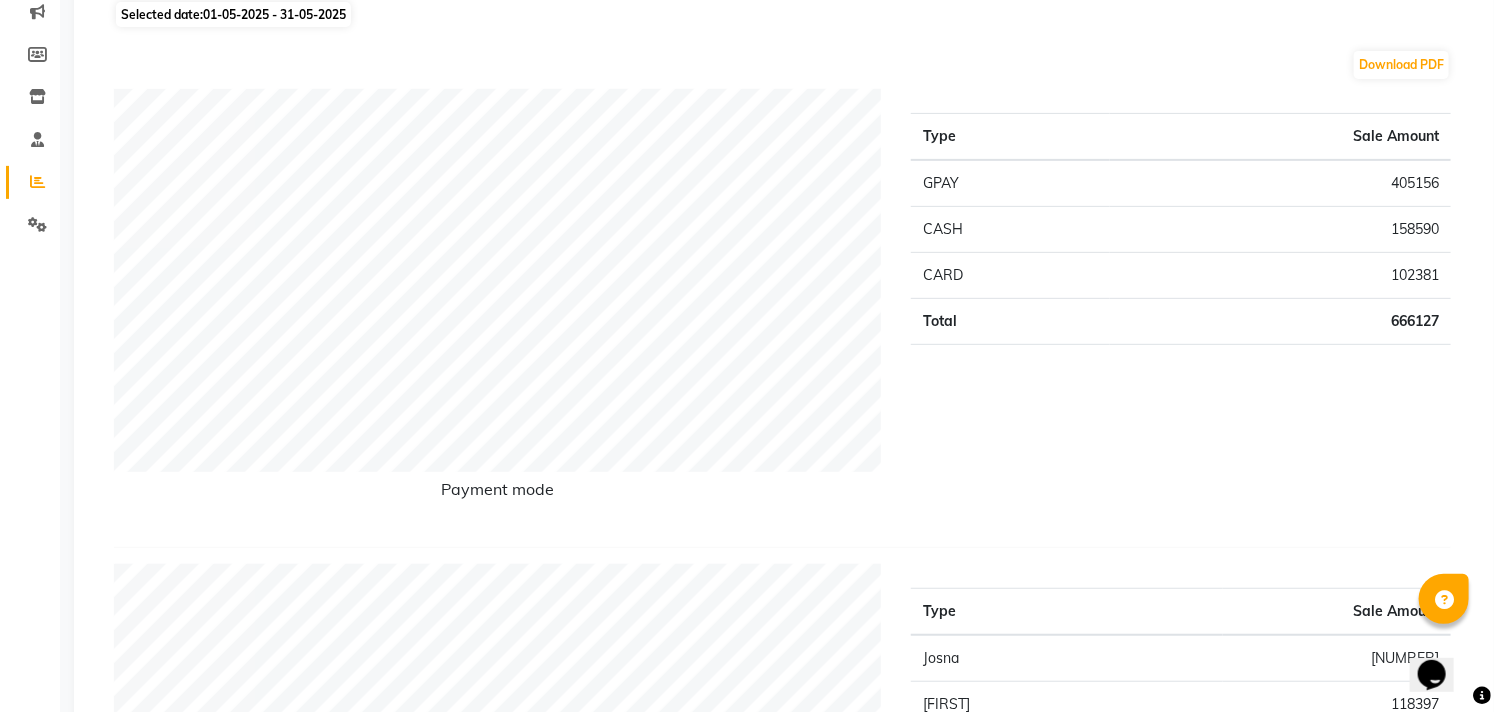 scroll, scrollTop: 222, scrollLeft: 0, axis: vertical 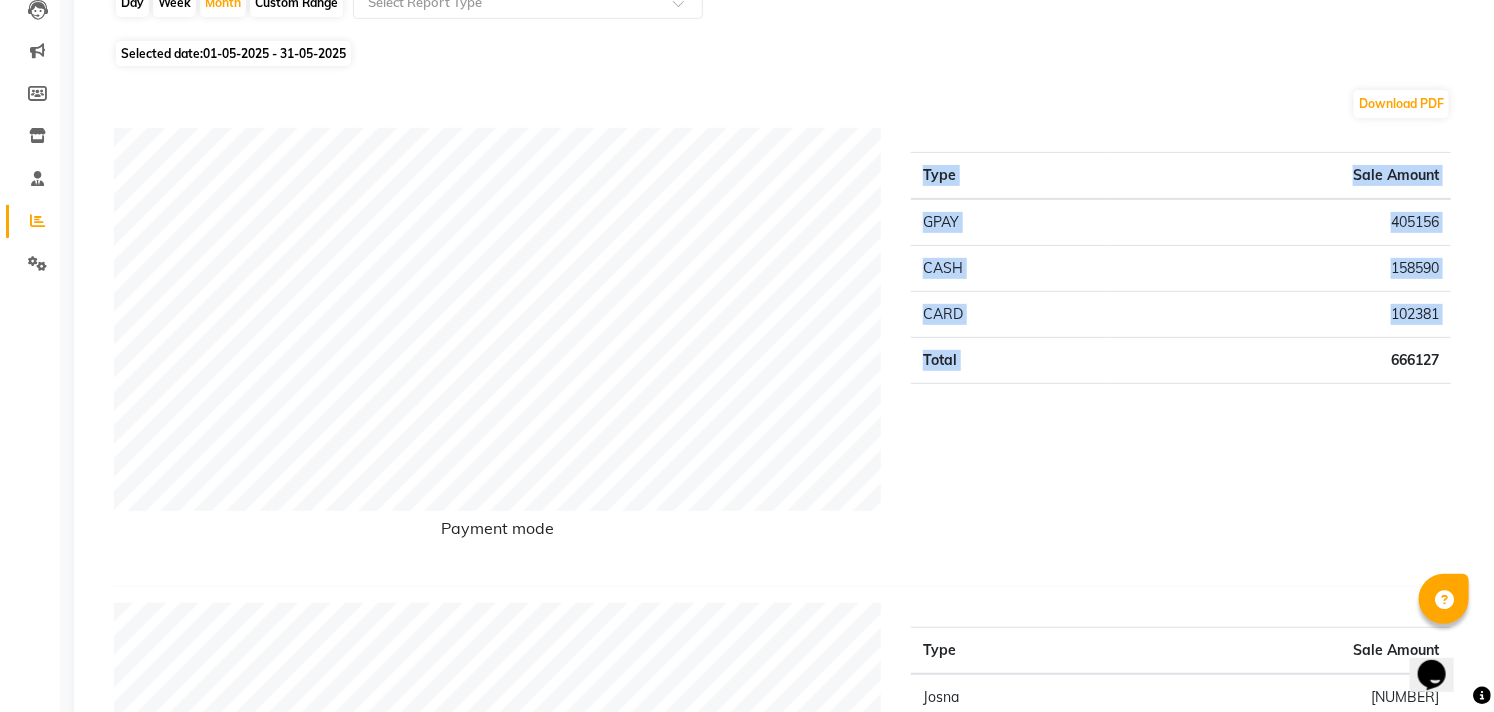 drag, startPoint x: 1388, startPoint y: 355, endPoint x: 1472, endPoint y: 362, distance: 84.29116 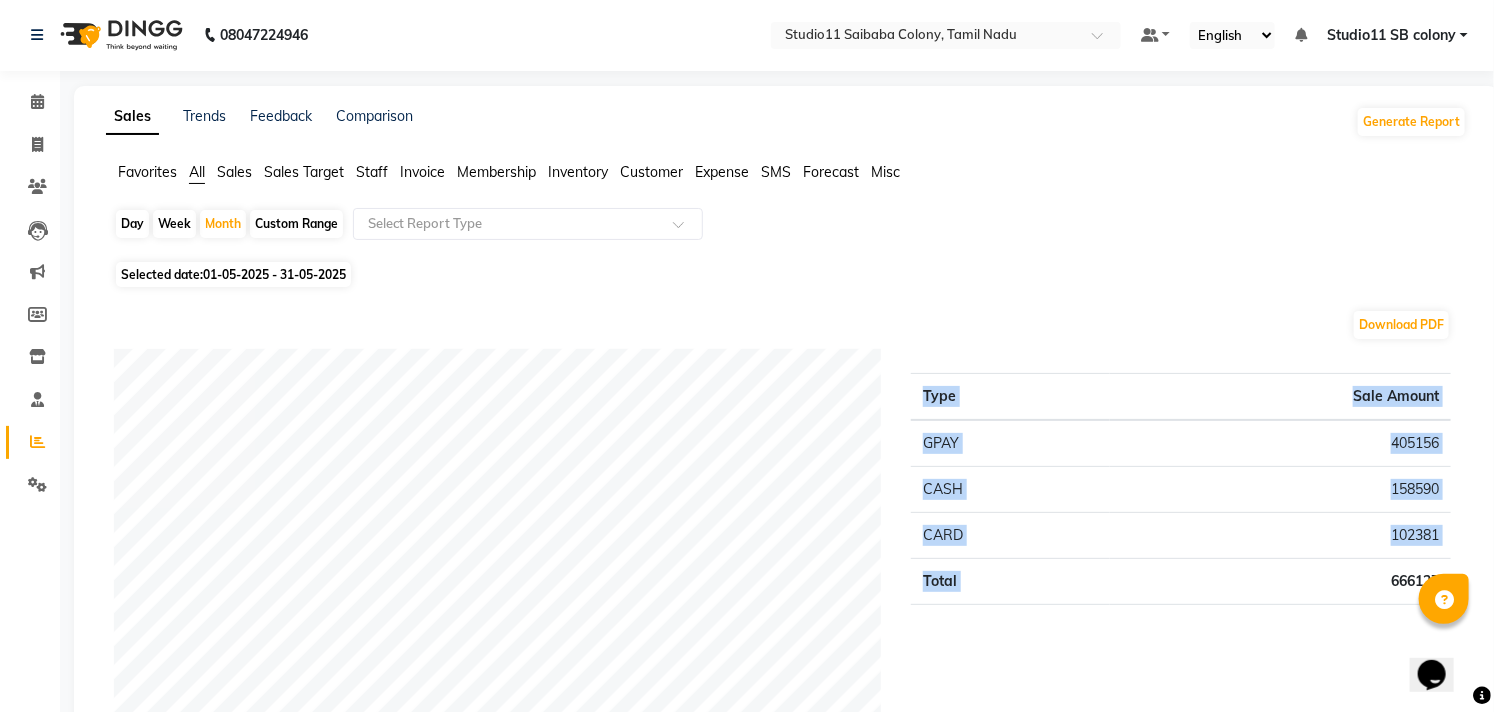 scroll, scrollTop: 0, scrollLeft: 0, axis: both 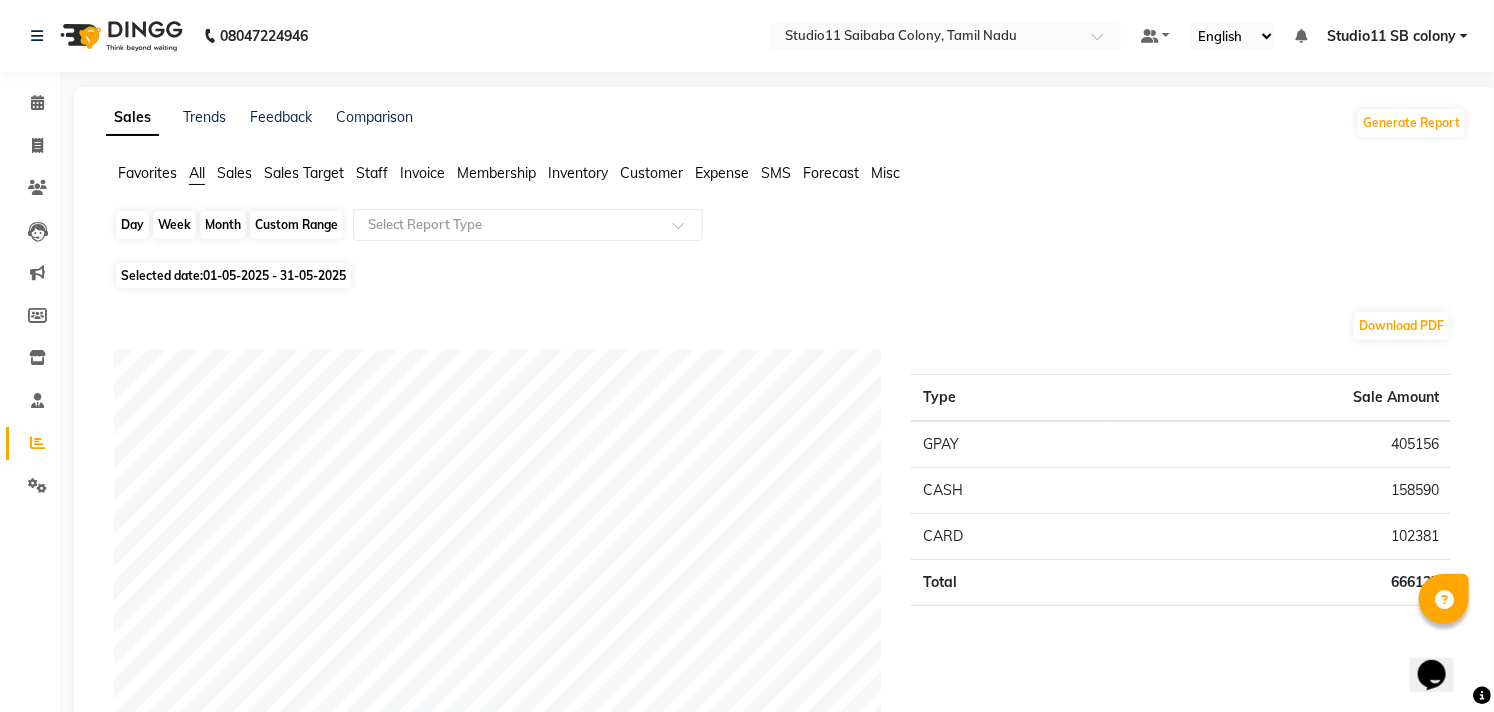 click on "Month" 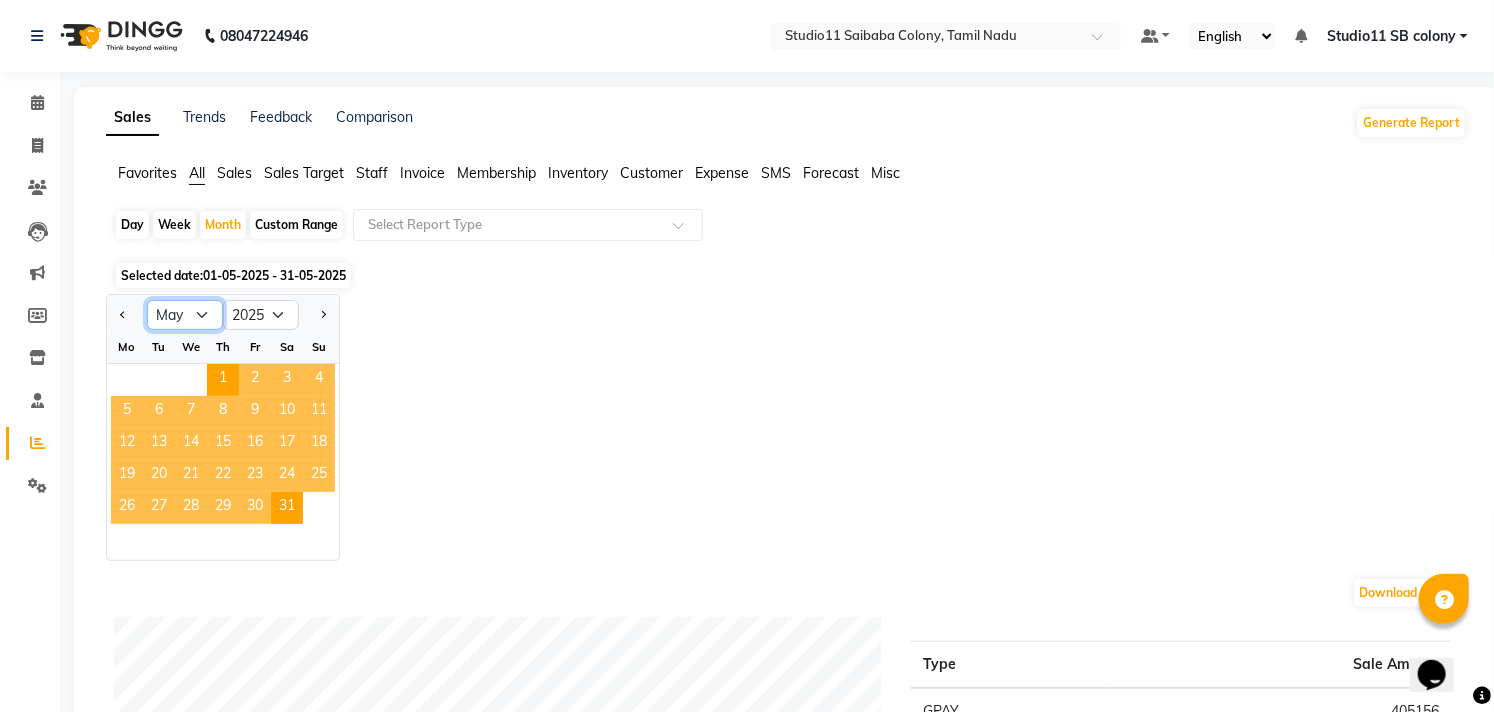 click on "Jan Feb Mar Apr May Jun Jul Aug Sep Oct Nov Dec" 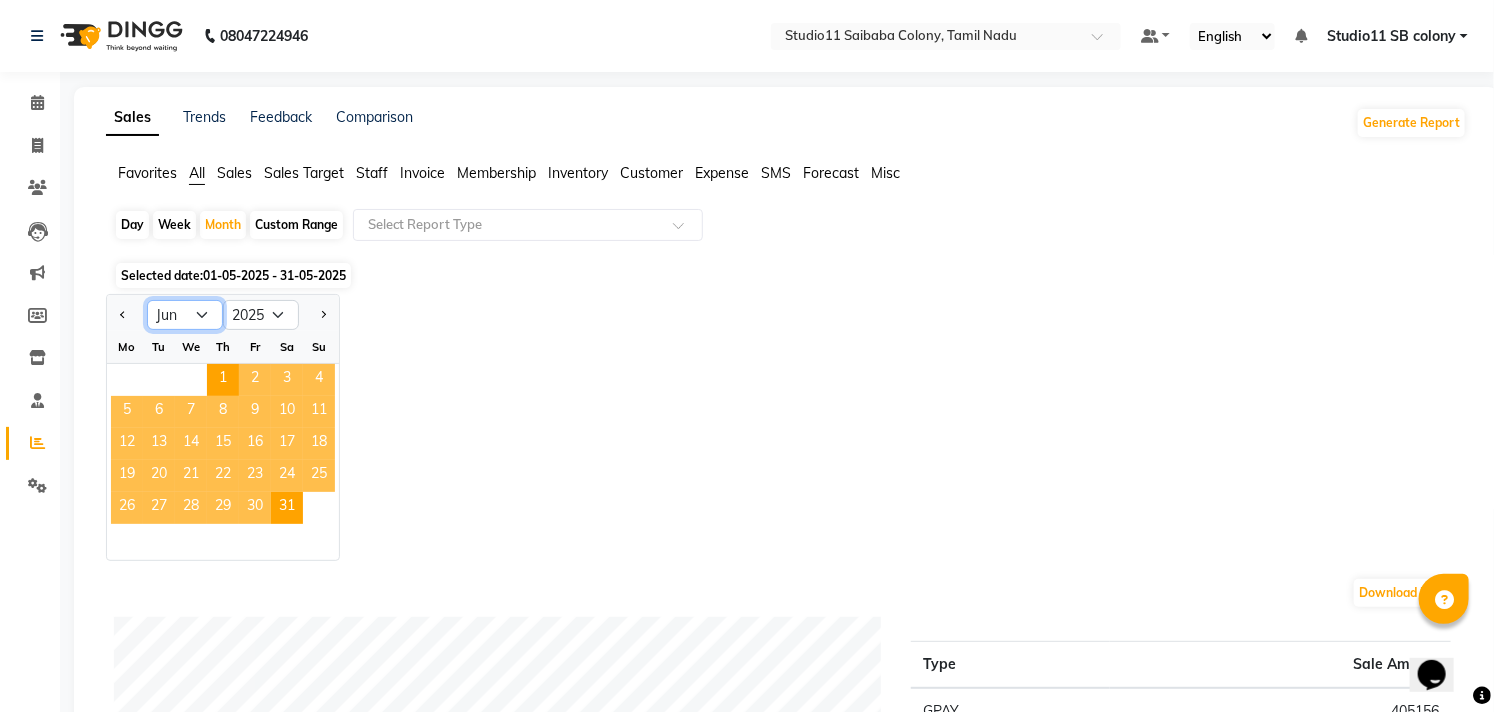 click on "Jan Feb Mar Apr May Jun Jul Aug Sep Oct Nov Dec" 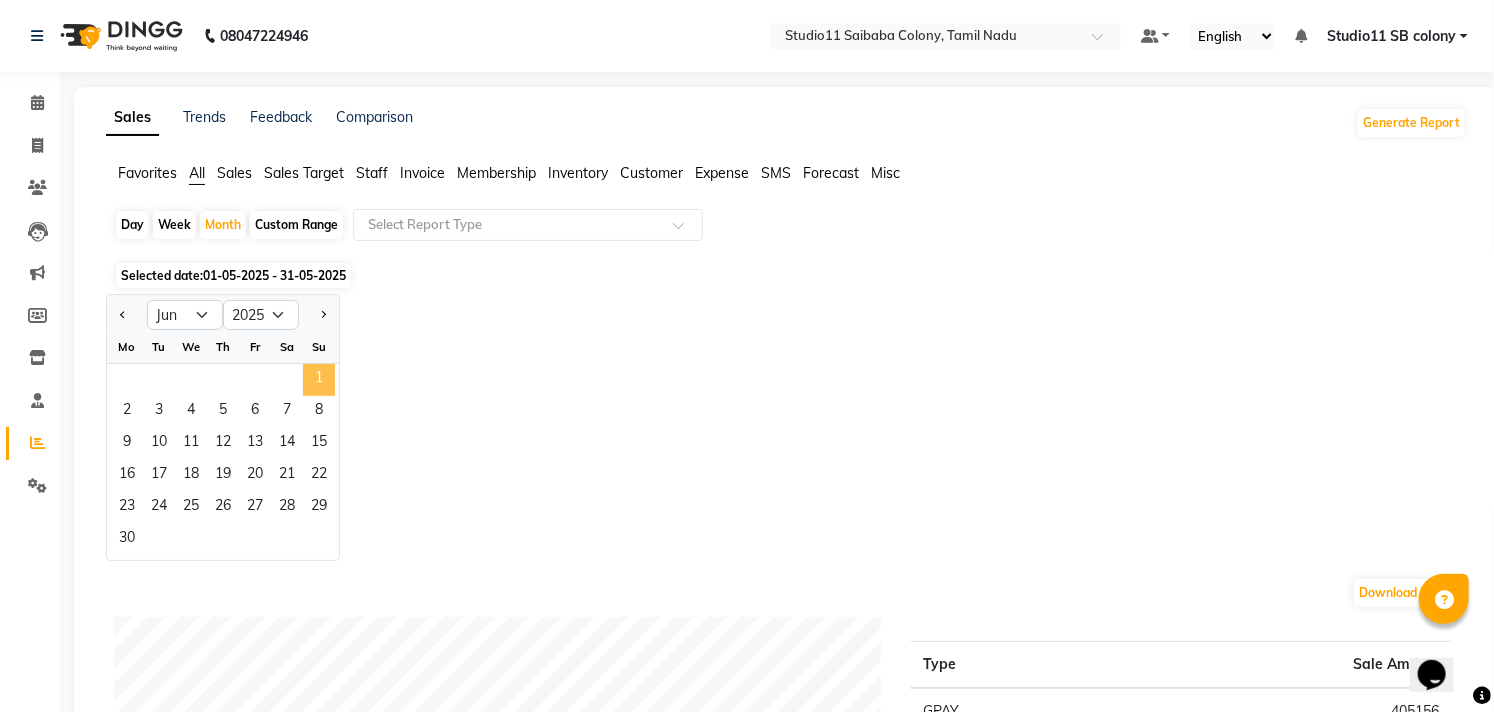 click on "1" 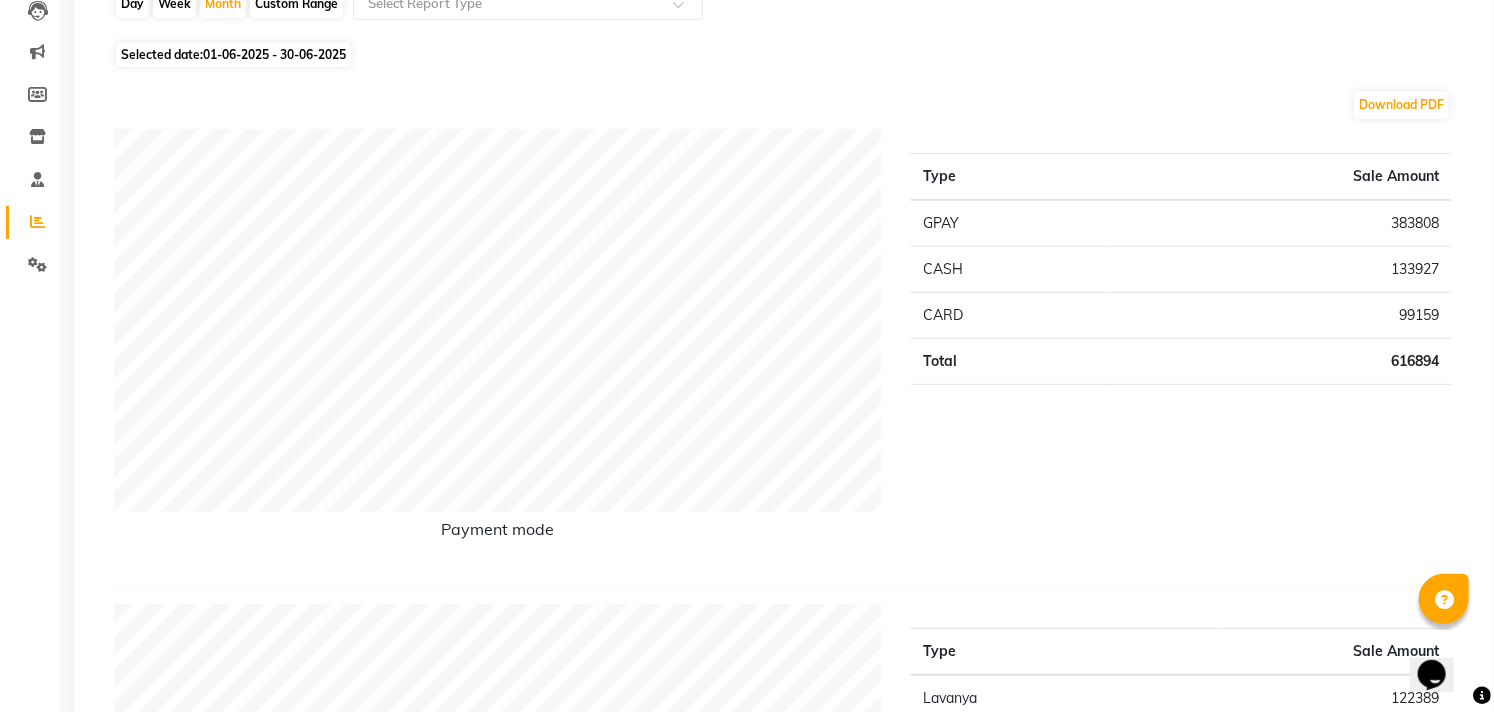 scroll, scrollTop: 222, scrollLeft: 0, axis: vertical 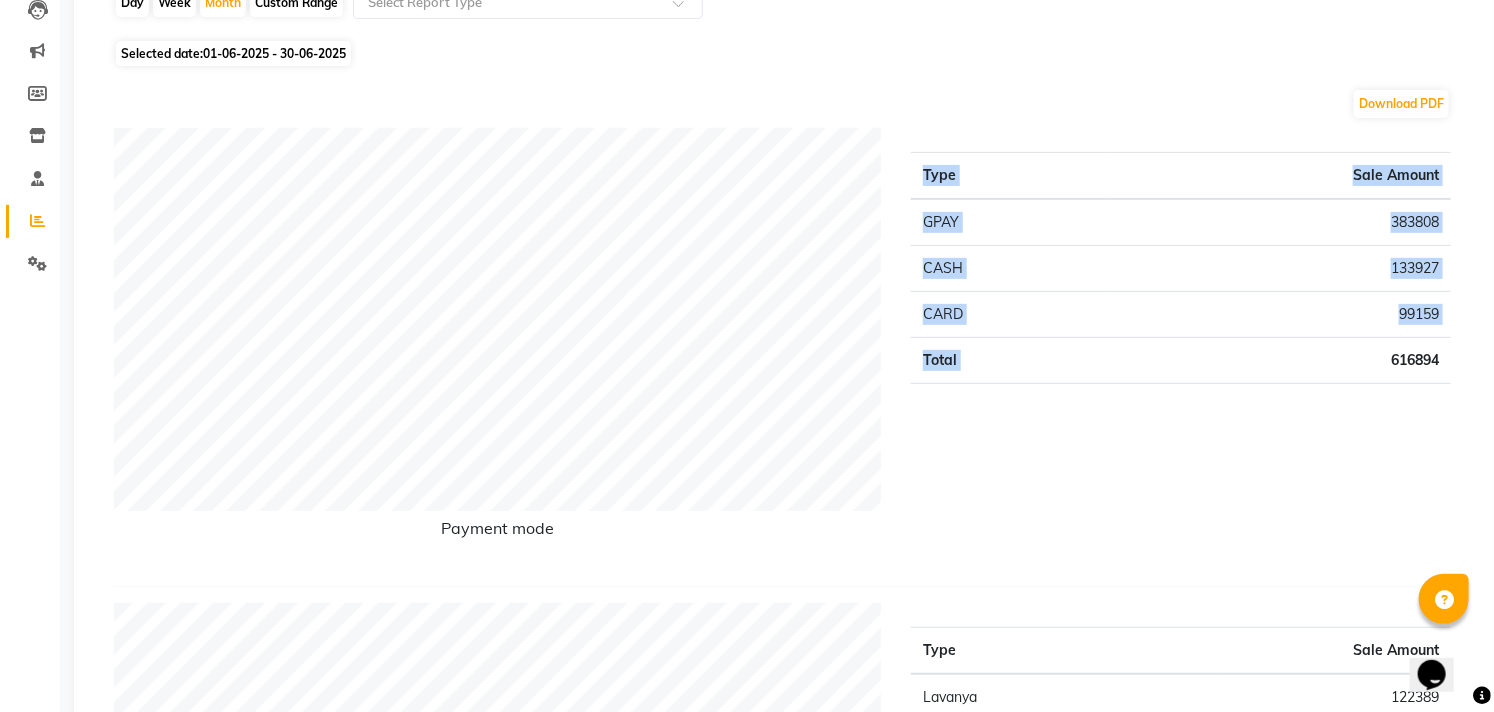 drag, startPoint x: 1392, startPoint y: 358, endPoint x: 1458, endPoint y: 371, distance: 67.26812 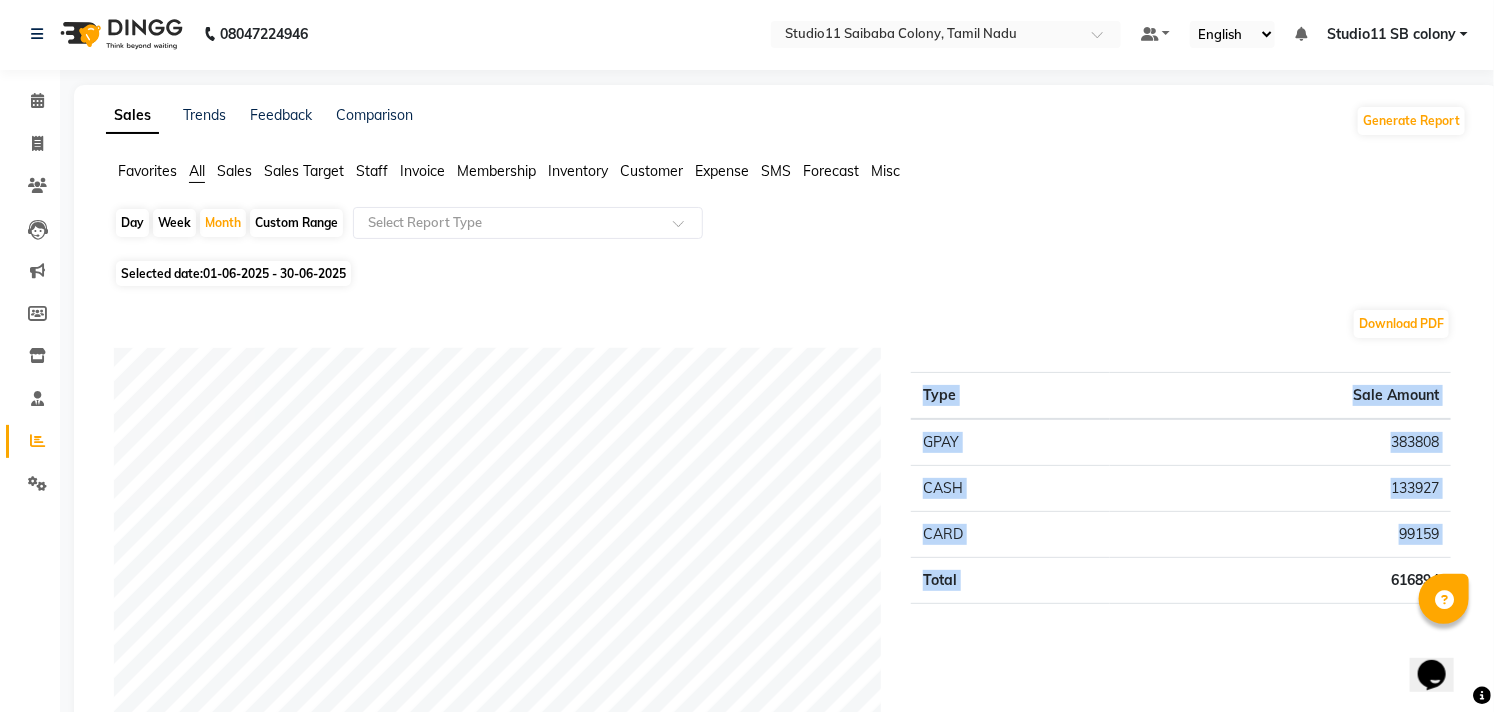 scroll, scrollTop: 0, scrollLeft: 0, axis: both 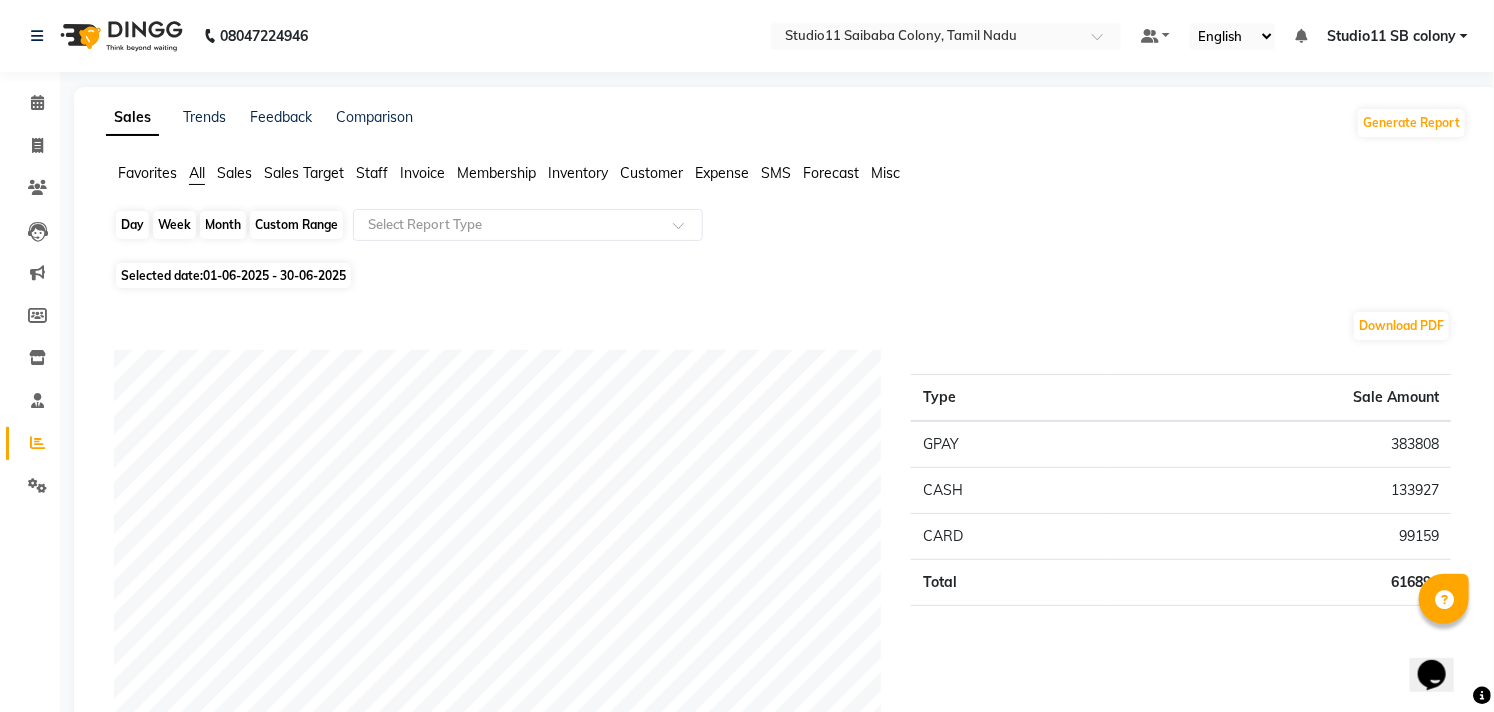 click on "Month" 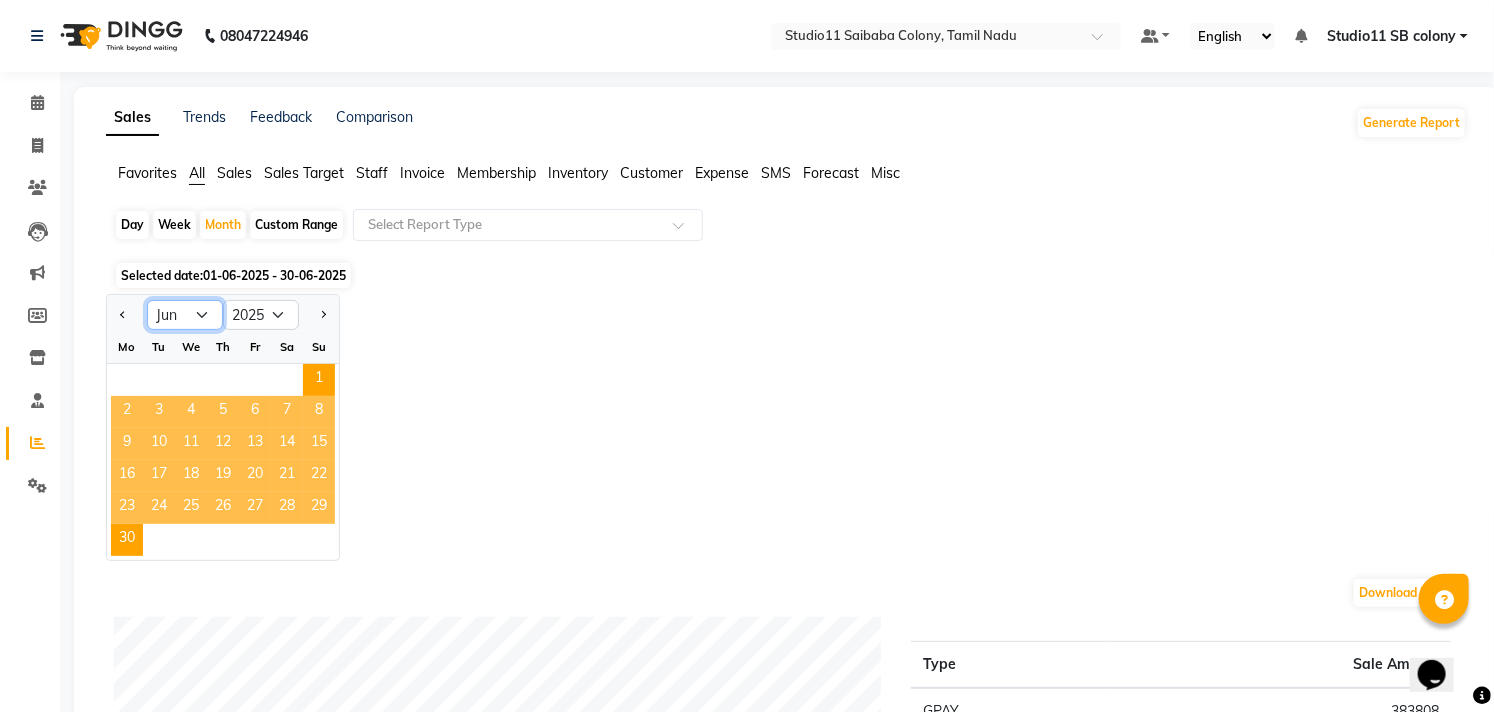 click on "Jan Feb Mar Apr May Jun Jul Aug Sep Oct Nov Dec" 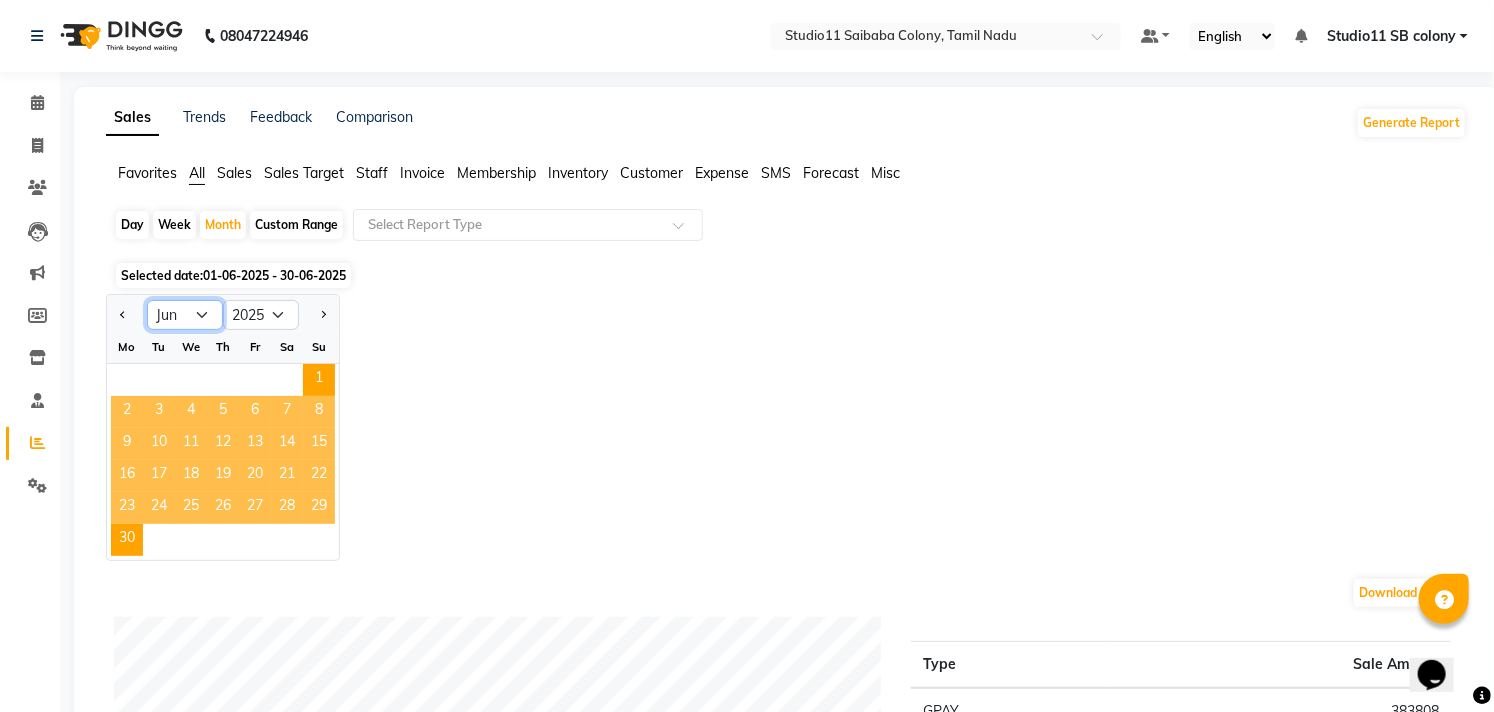 select on "7" 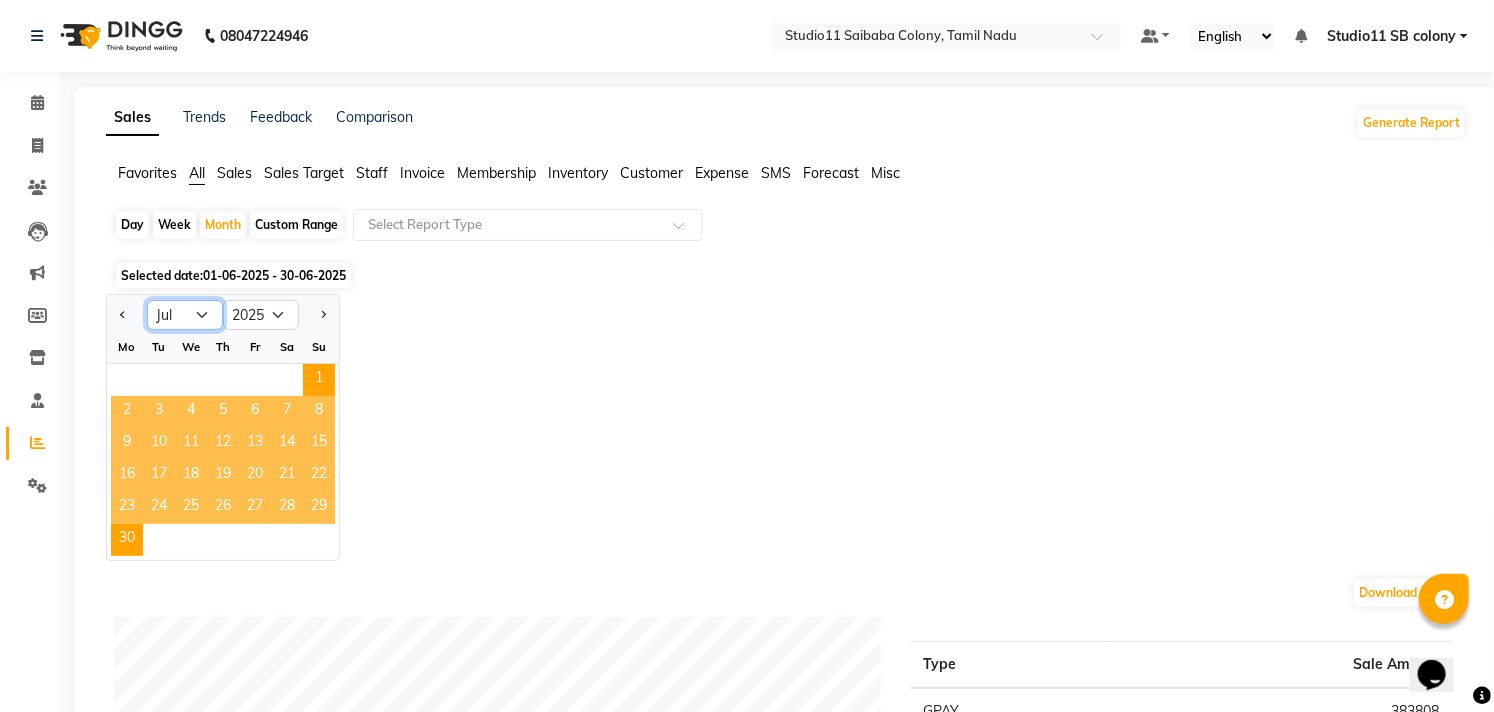 click on "Jan Feb Mar Apr May Jun Jul Aug Sep Oct Nov Dec" 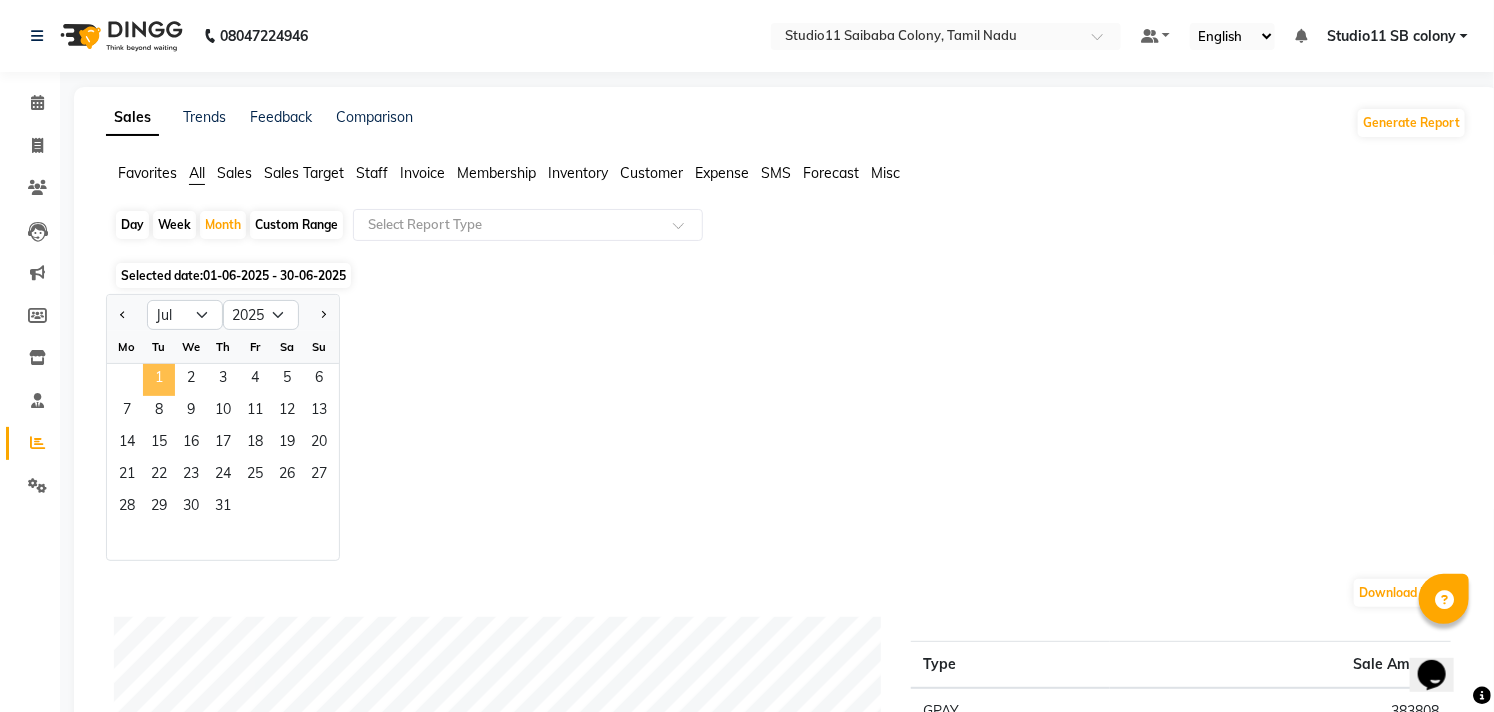 click on "1" 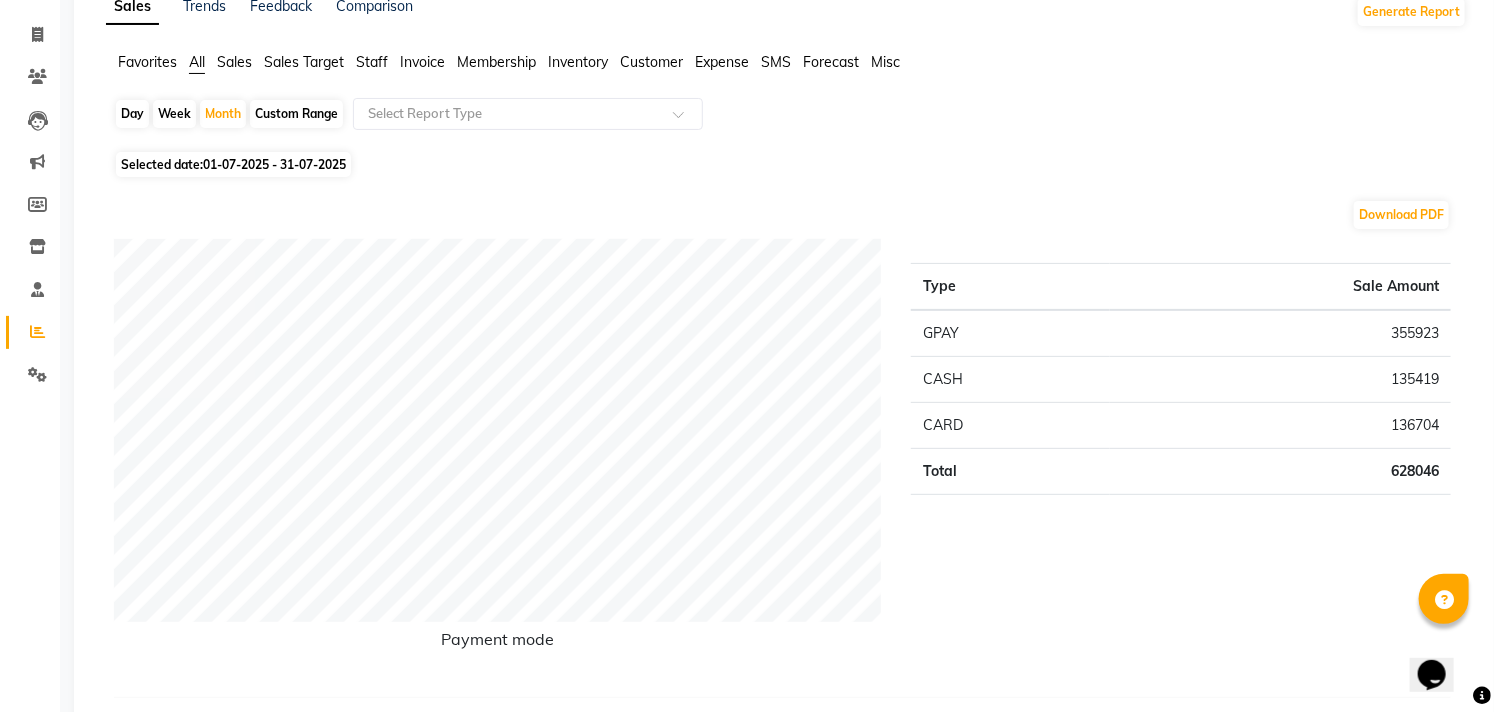 scroll, scrollTop: 222, scrollLeft: 0, axis: vertical 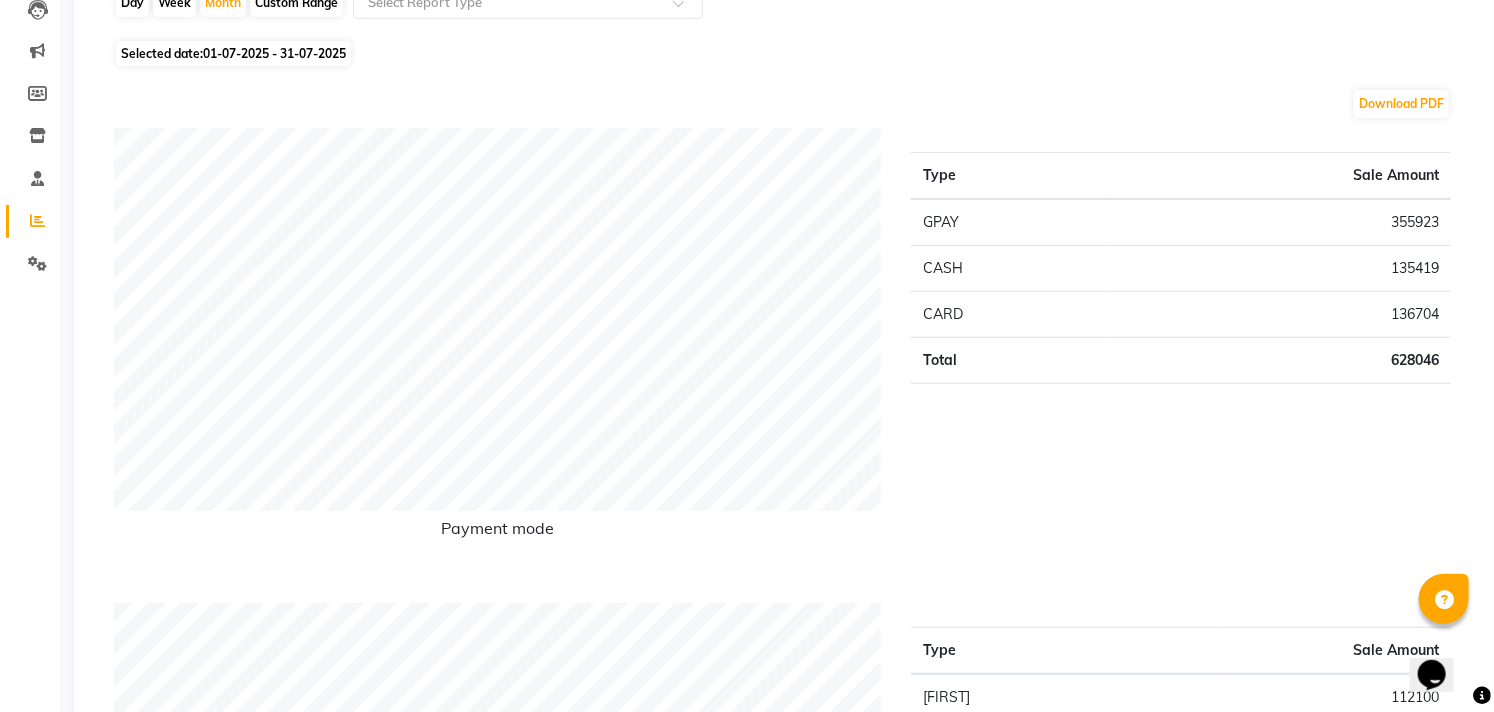 click on "628046" 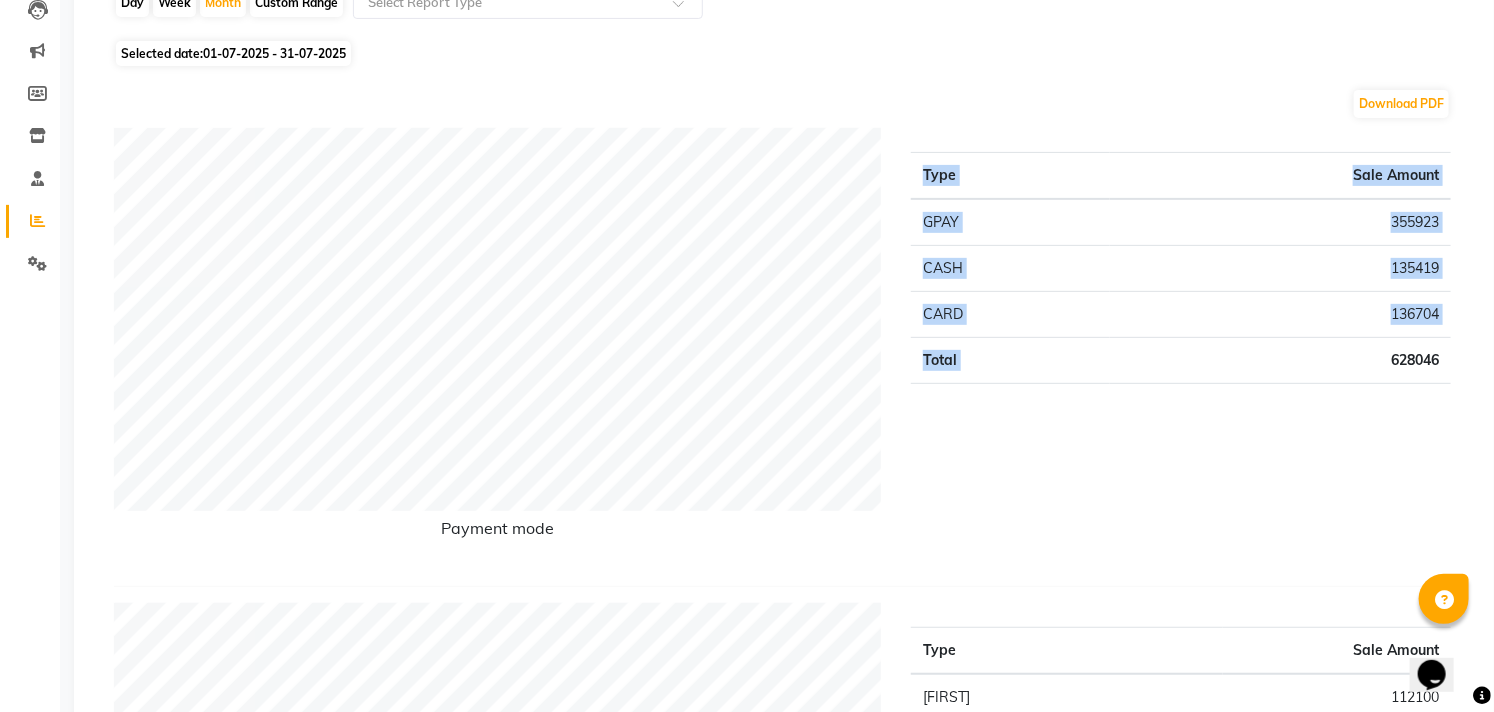 drag, startPoint x: 1390, startPoint y: 358, endPoint x: 1473, endPoint y: 354, distance: 83.09633 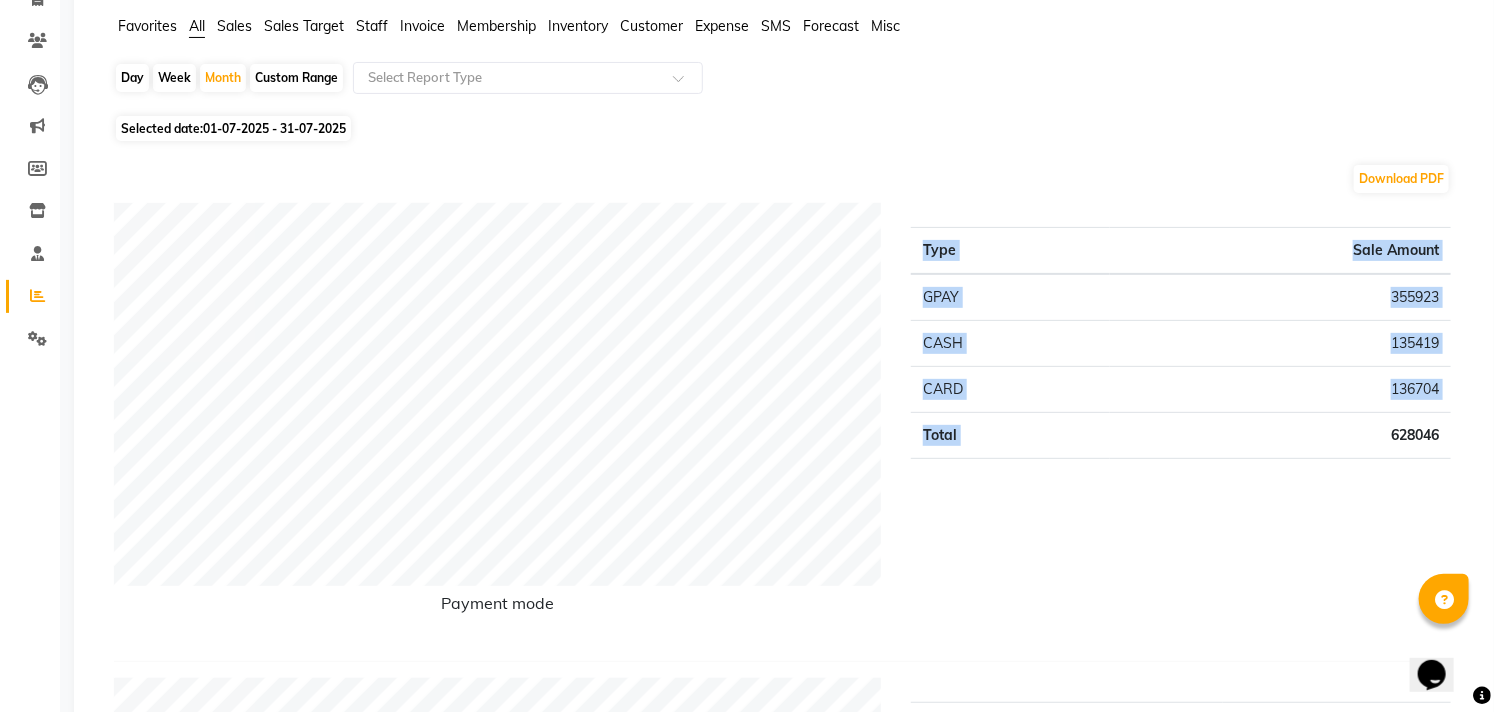 scroll, scrollTop: 0, scrollLeft: 0, axis: both 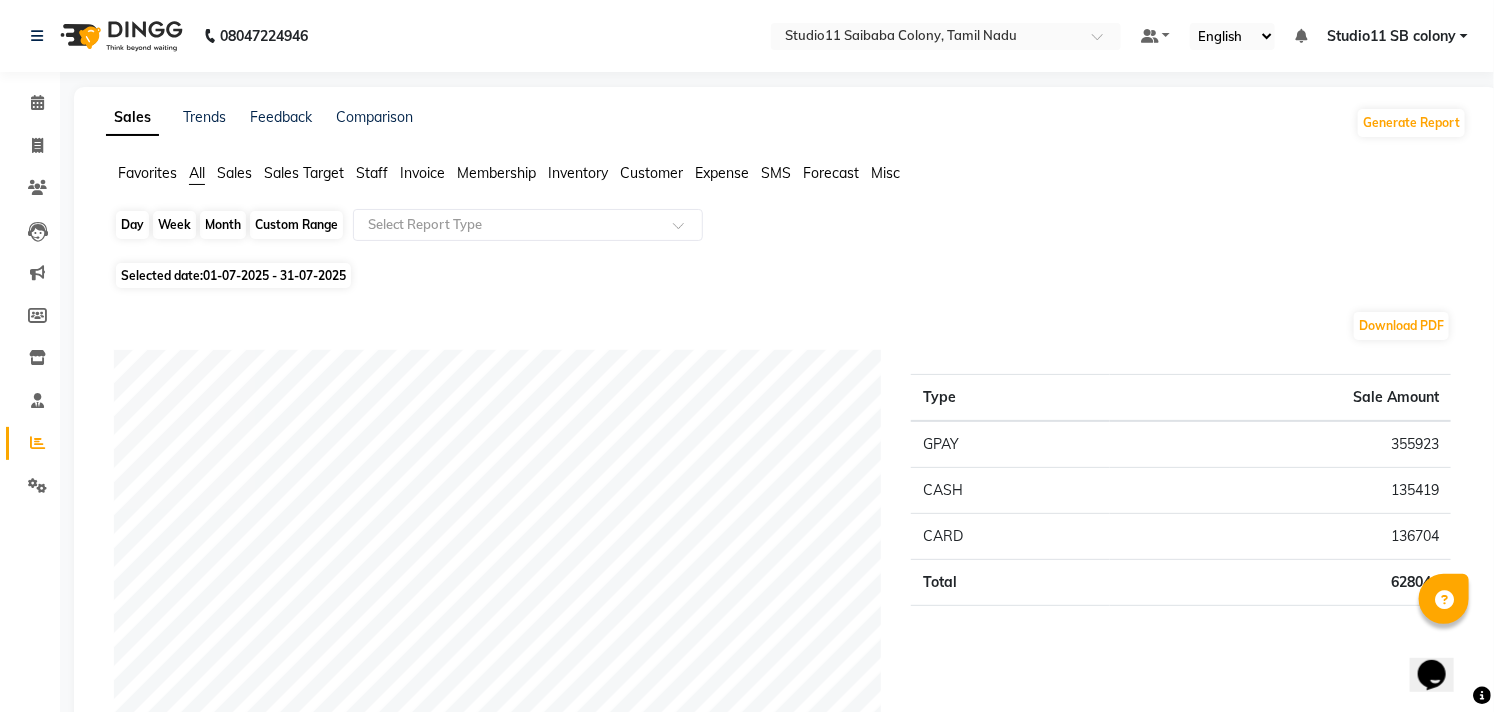 click on "Month" 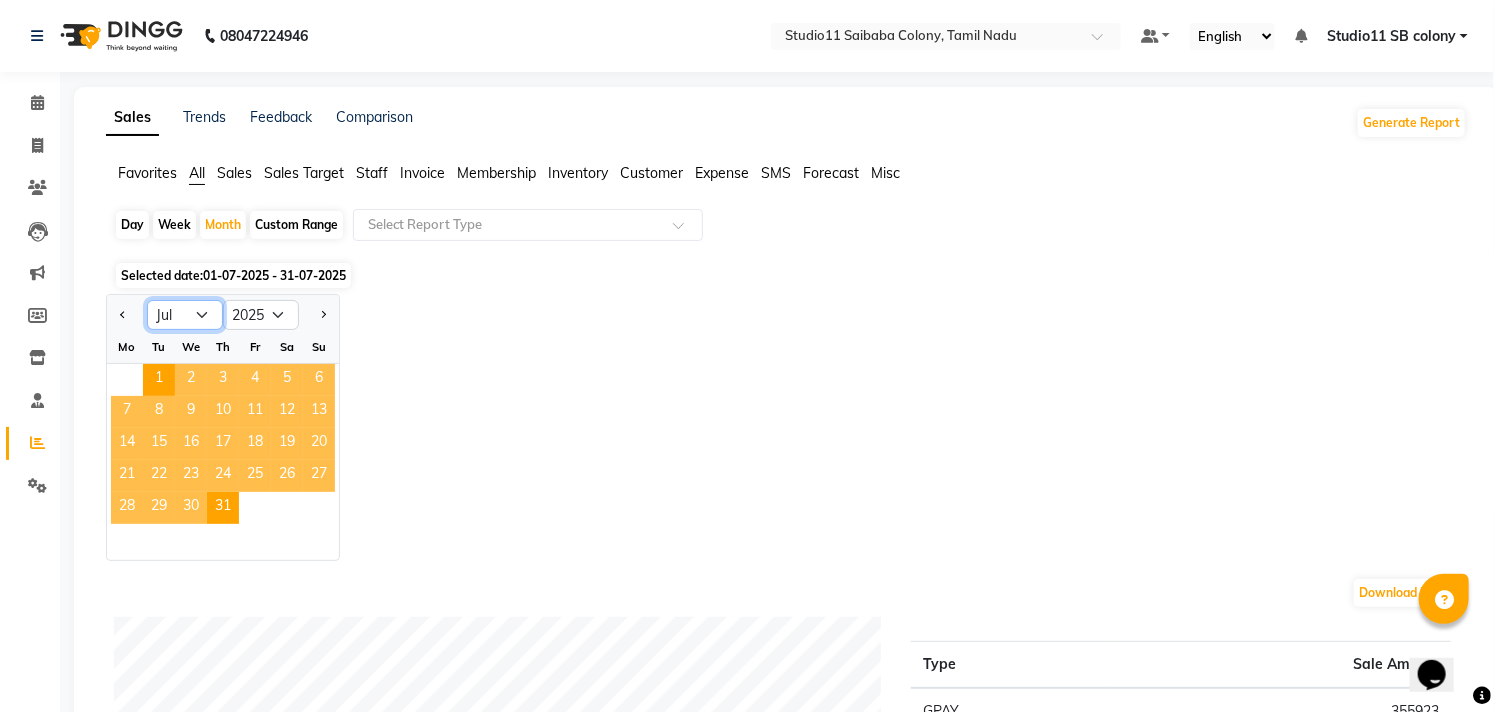 click on "Jan Feb Mar Apr May Jun Jul Aug Sep Oct Nov Dec" 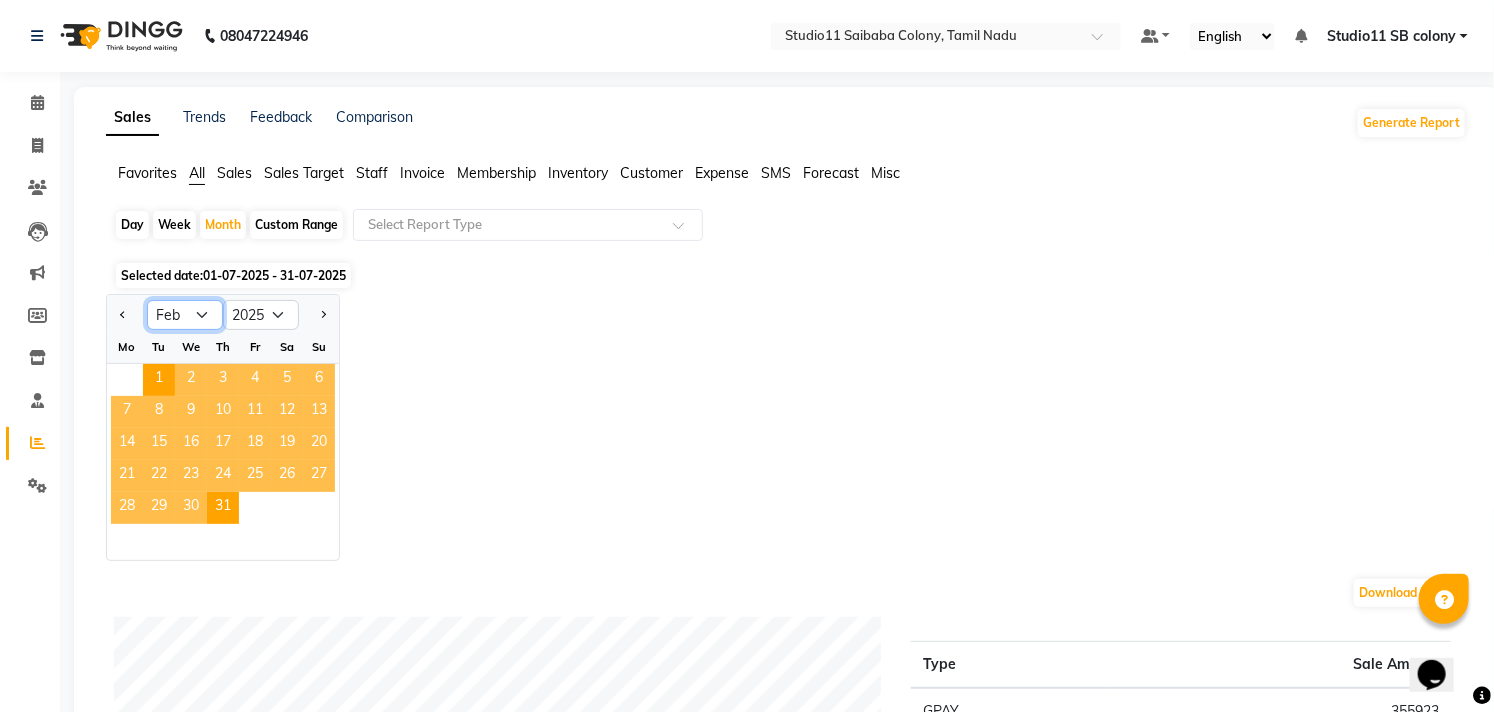 click on "Jan Feb Mar Apr May Jun Jul Aug Sep Oct Nov Dec" 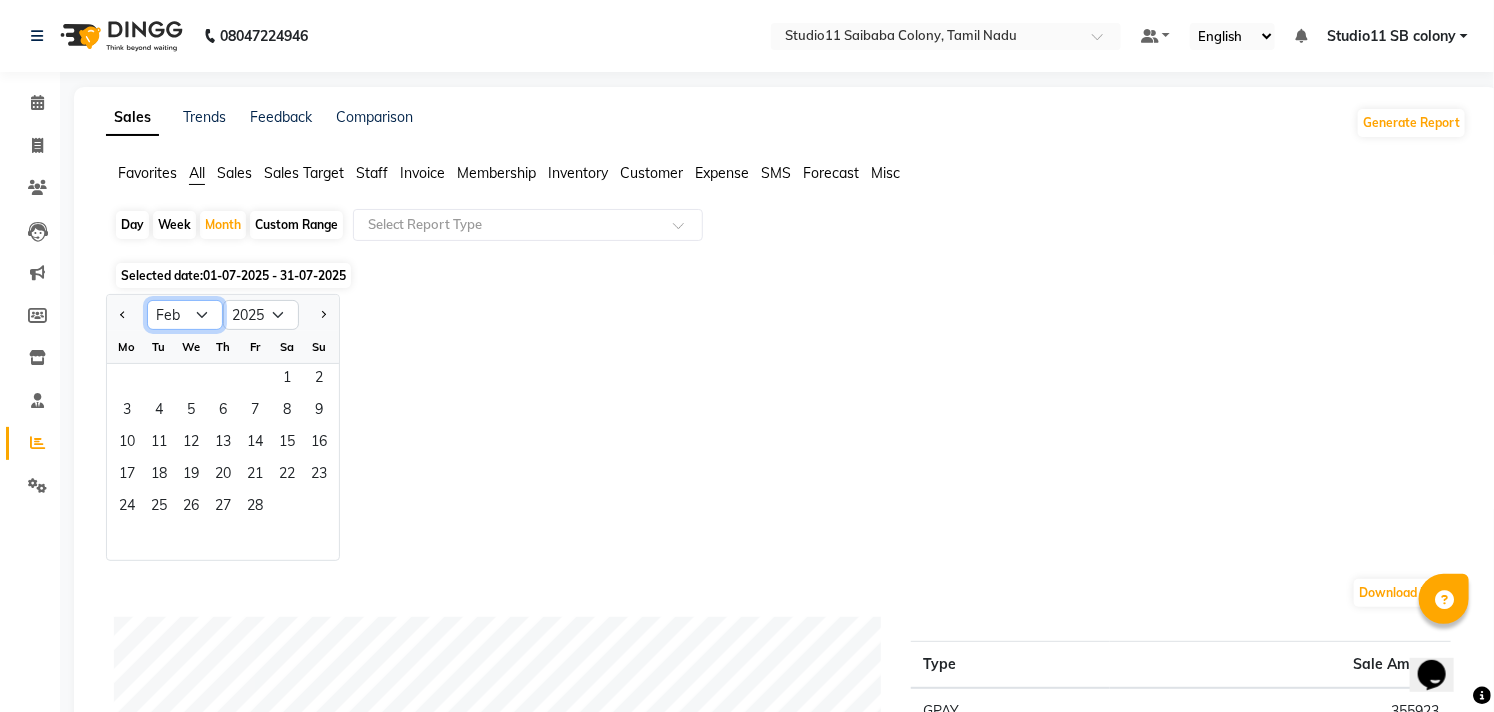 drag, startPoint x: 203, startPoint y: 301, endPoint x: 194, endPoint y: 328, distance: 28.460499 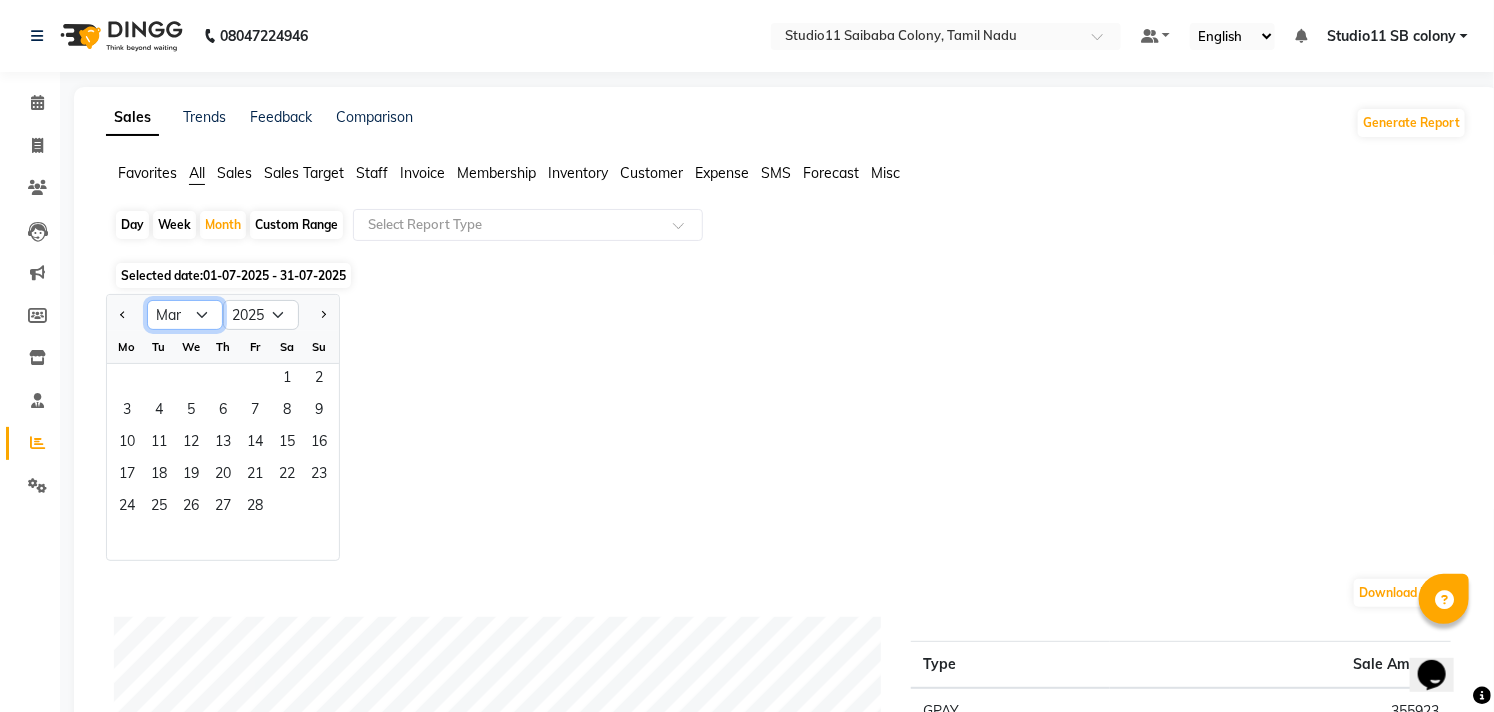 click on "Jan Feb Mar Apr May Jun Jul Aug Sep Oct Nov Dec" 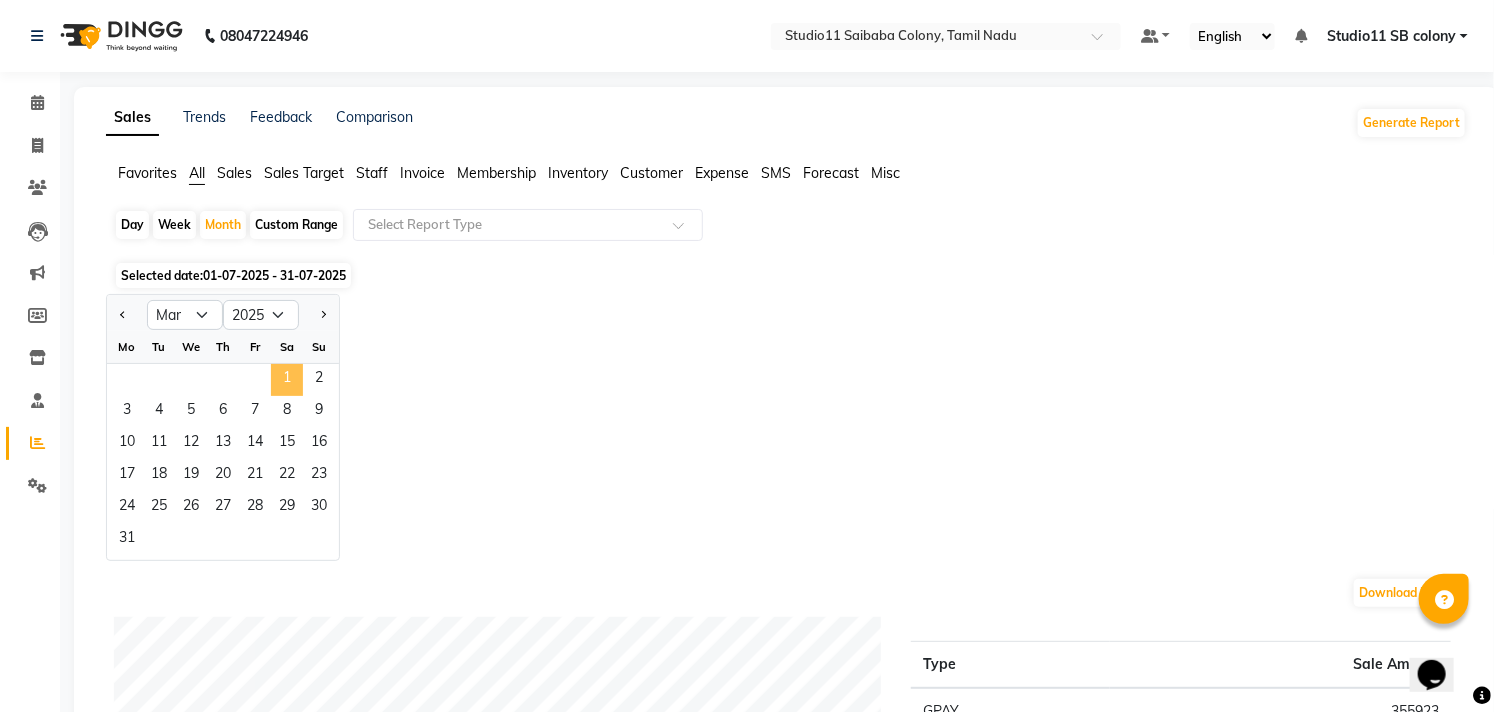 click on "1" 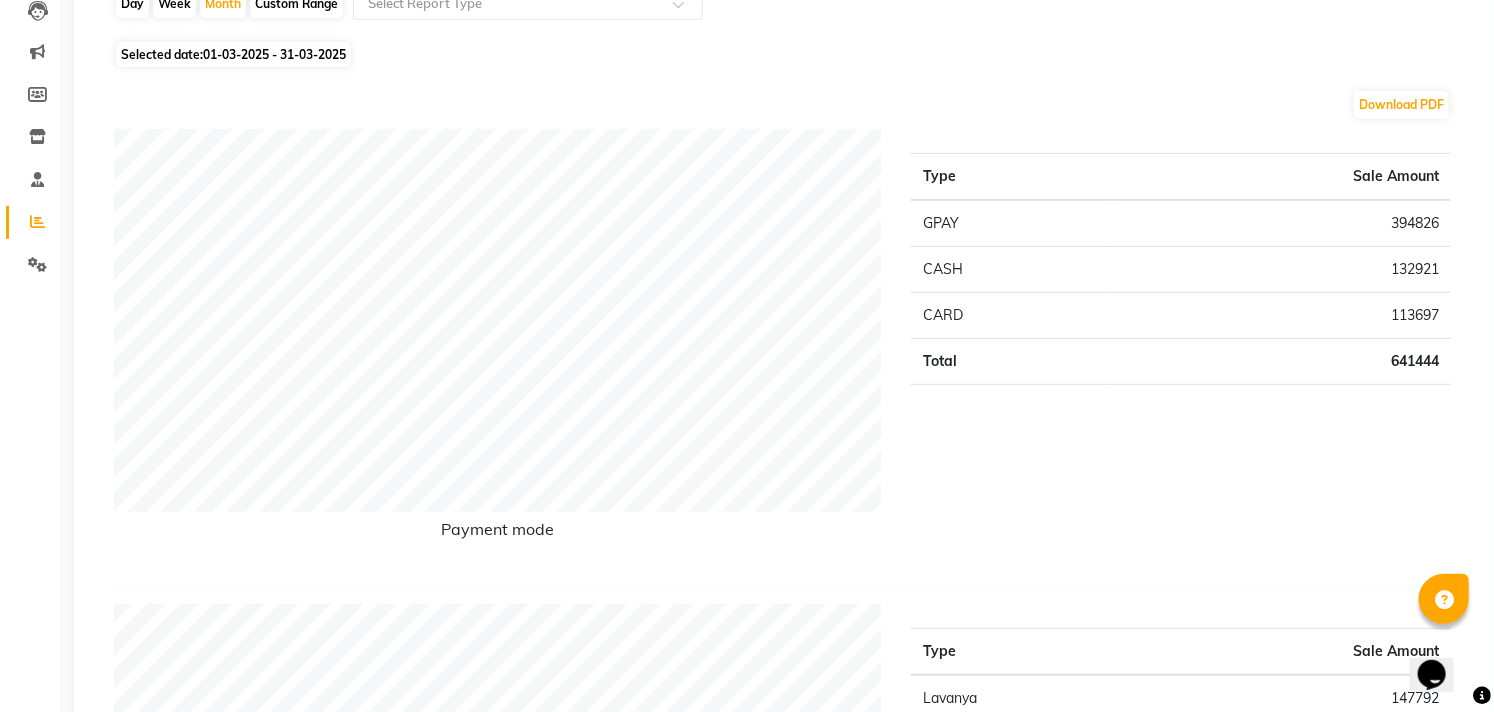 scroll, scrollTop: 222, scrollLeft: 0, axis: vertical 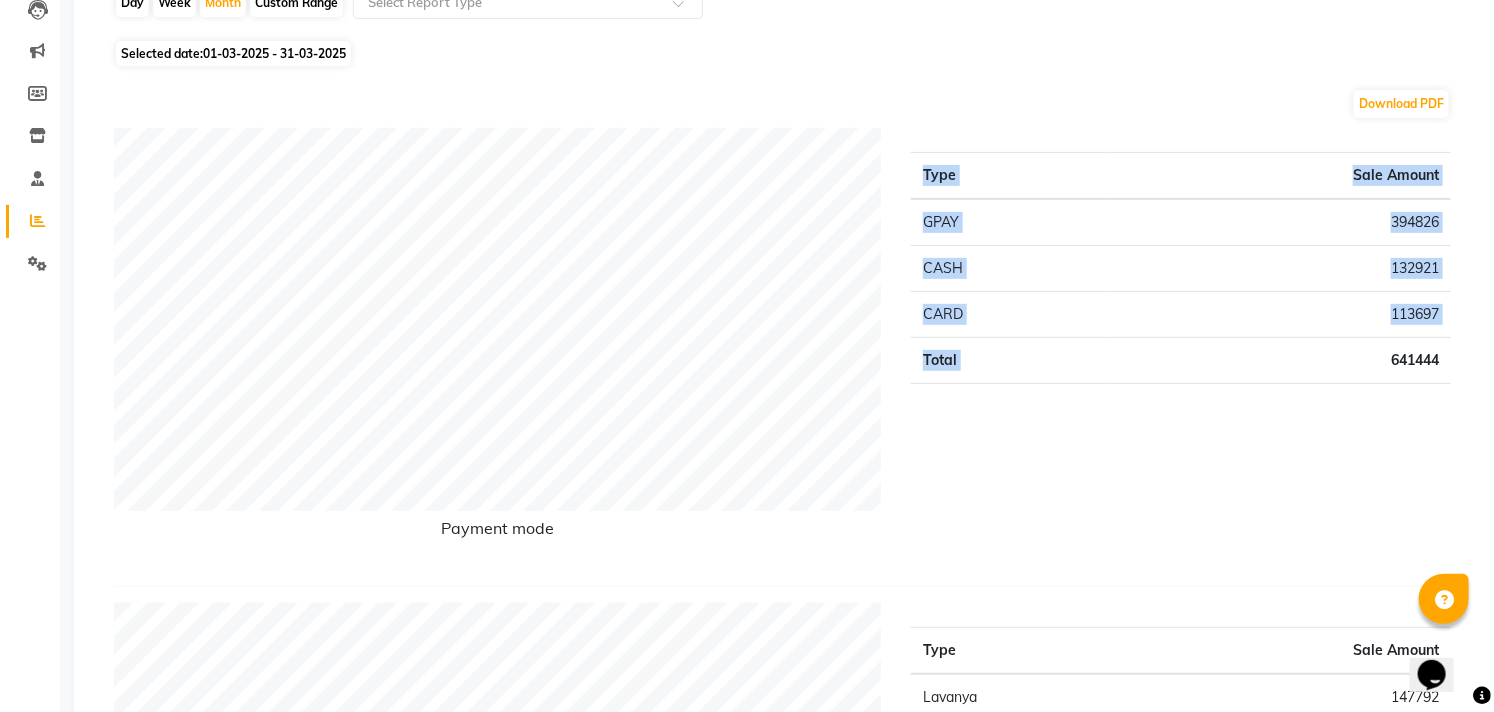 drag, startPoint x: 1391, startPoint y: 360, endPoint x: 1465, endPoint y: 365, distance: 74.168724 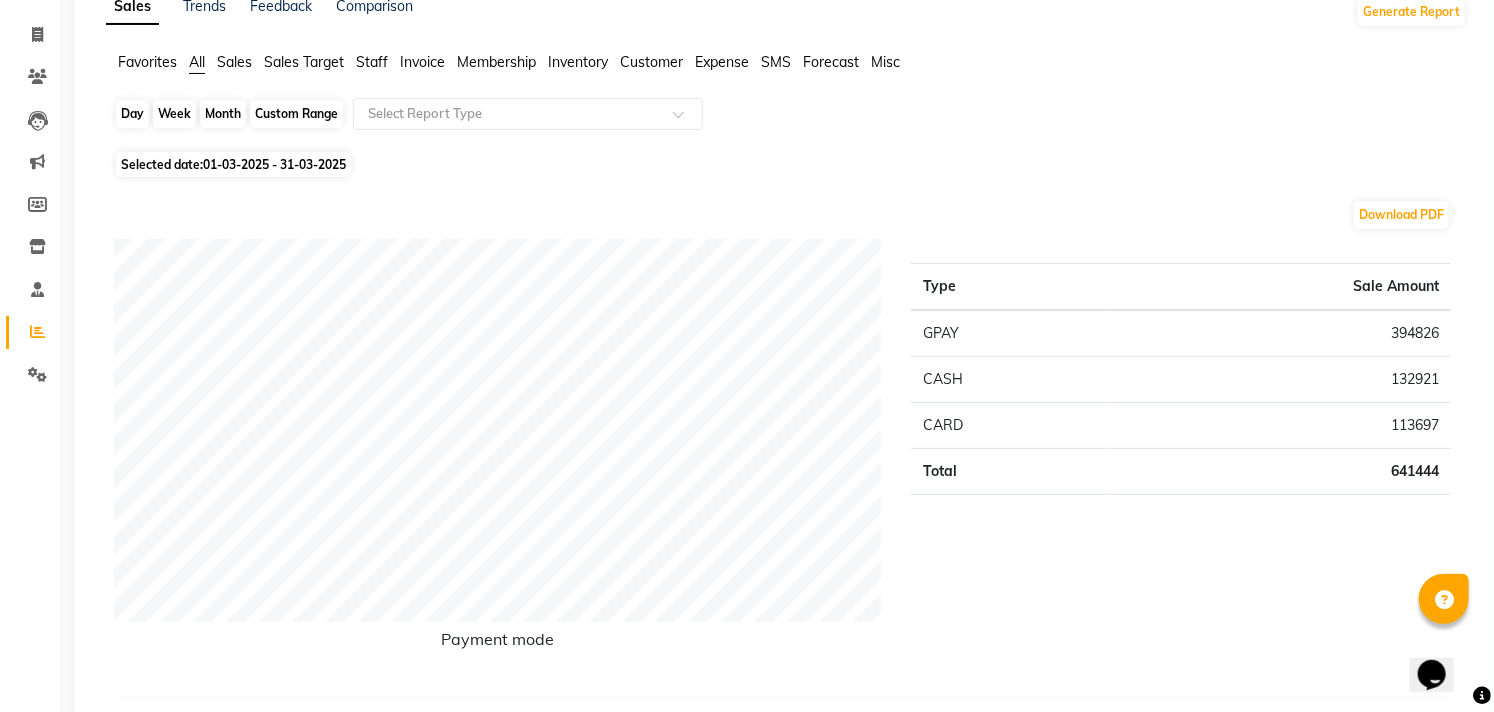 click on "Month" 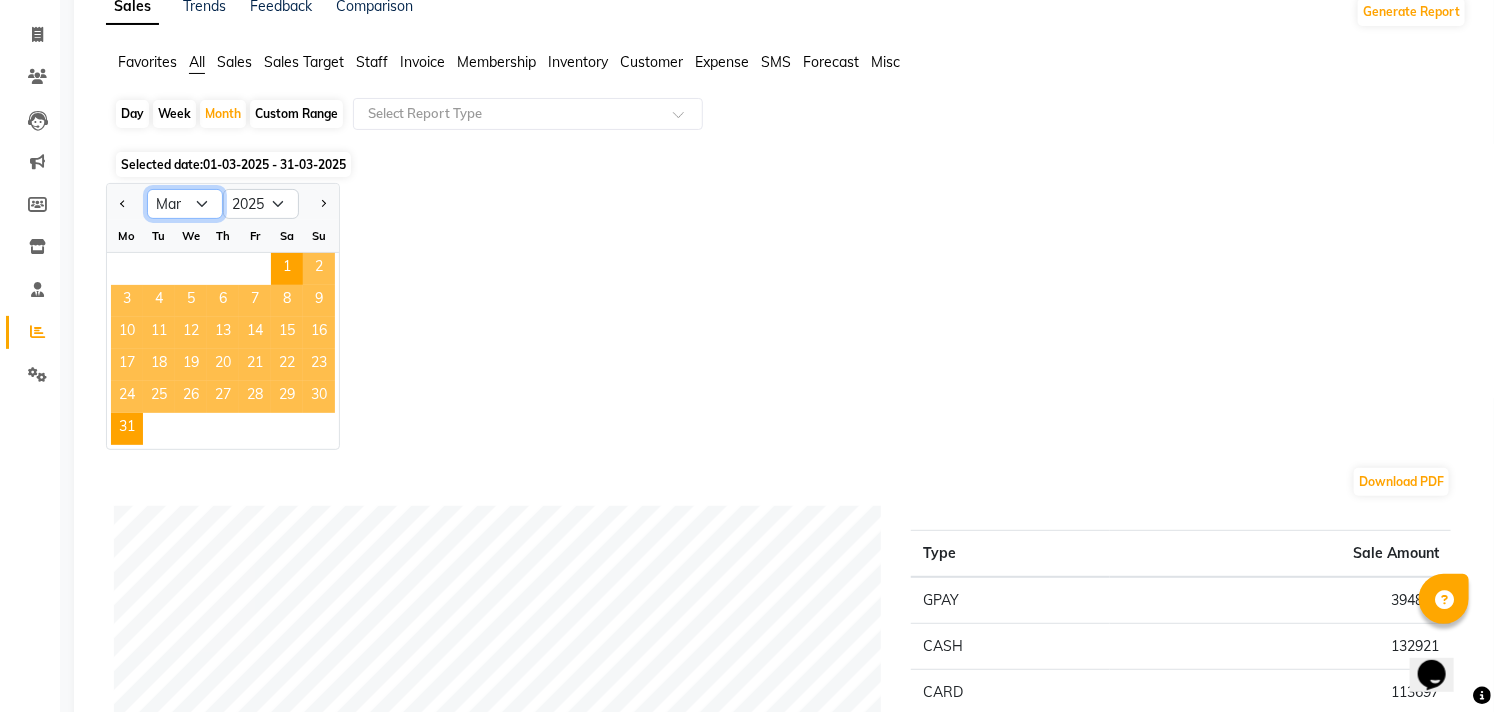 click on "Jan Feb Mar Apr May Jun Jul Aug Sep Oct Nov Dec" 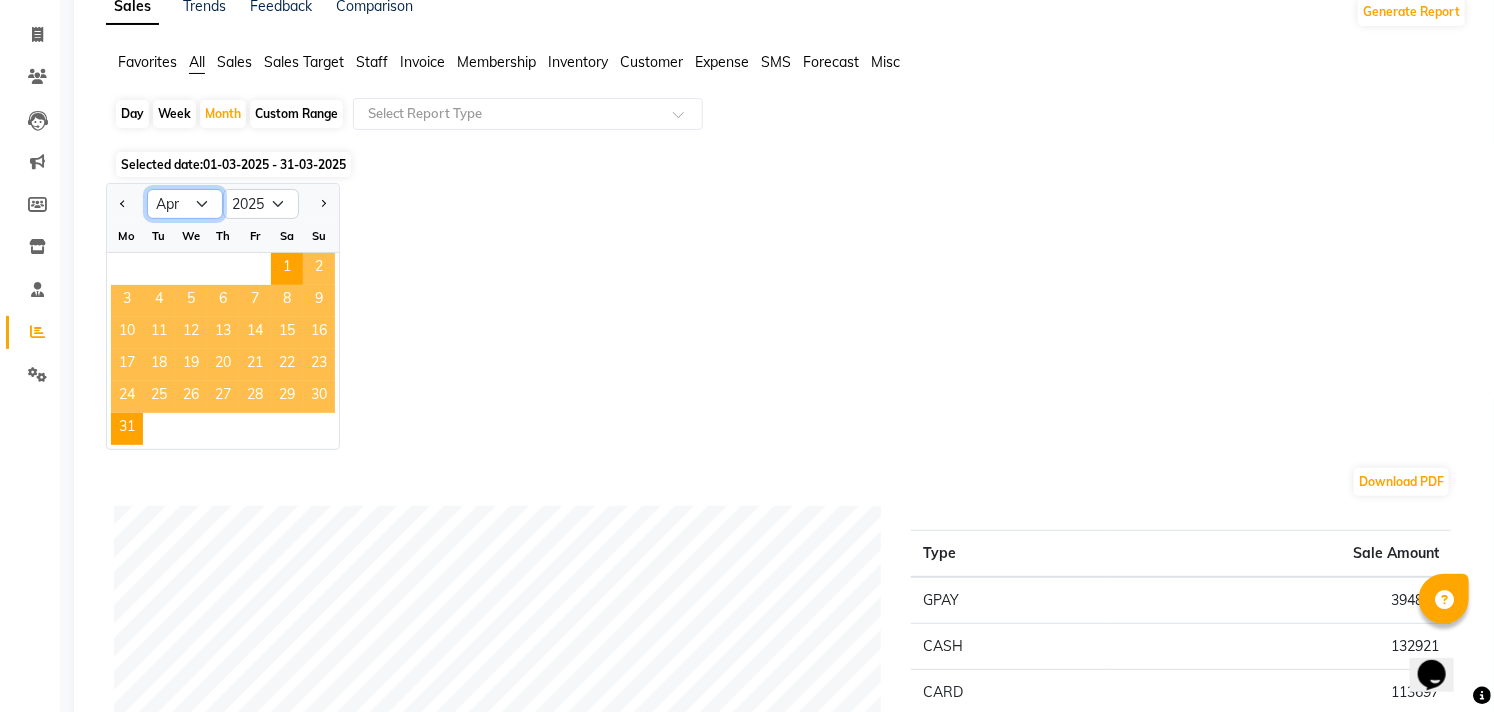 click on "Jan Feb Mar Apr May Jun Jul Aug Sep Oct Nov Dec" 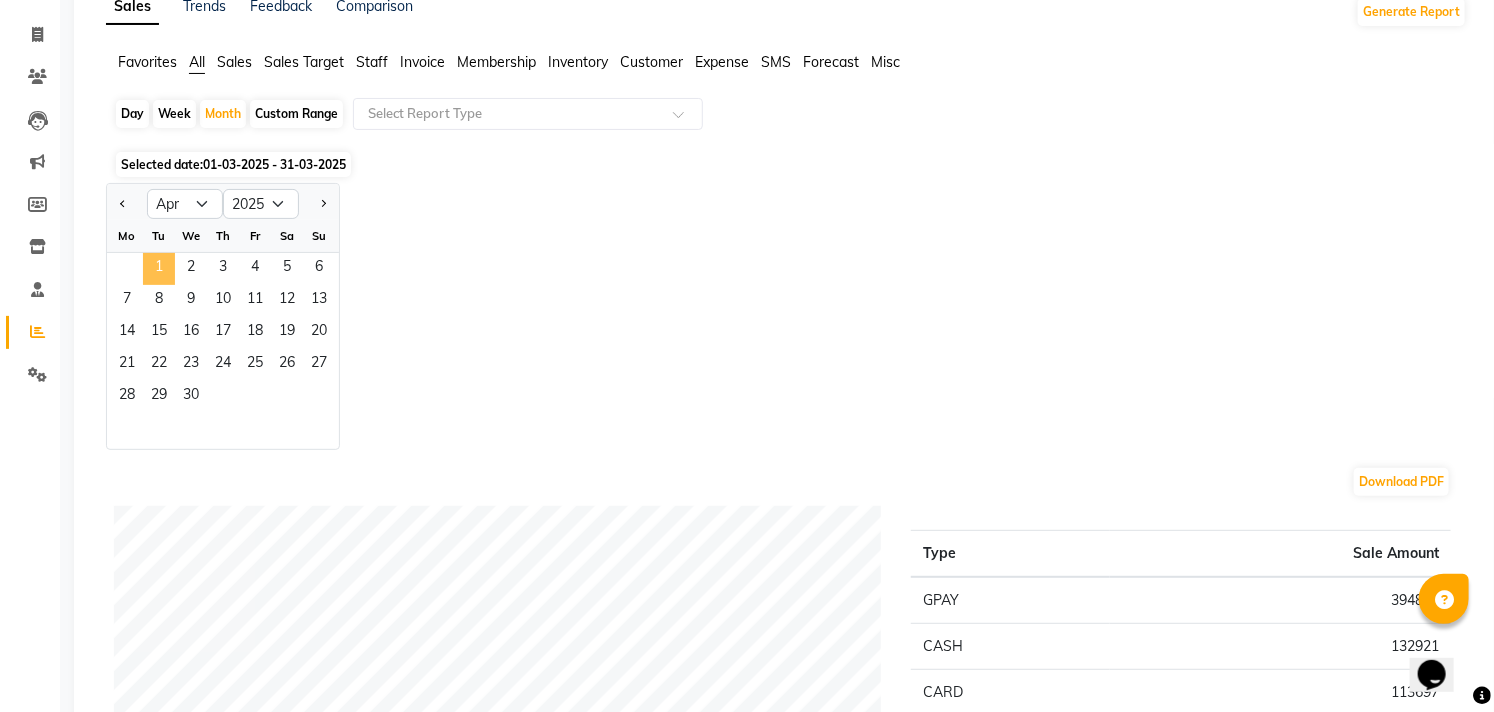 click on "1" 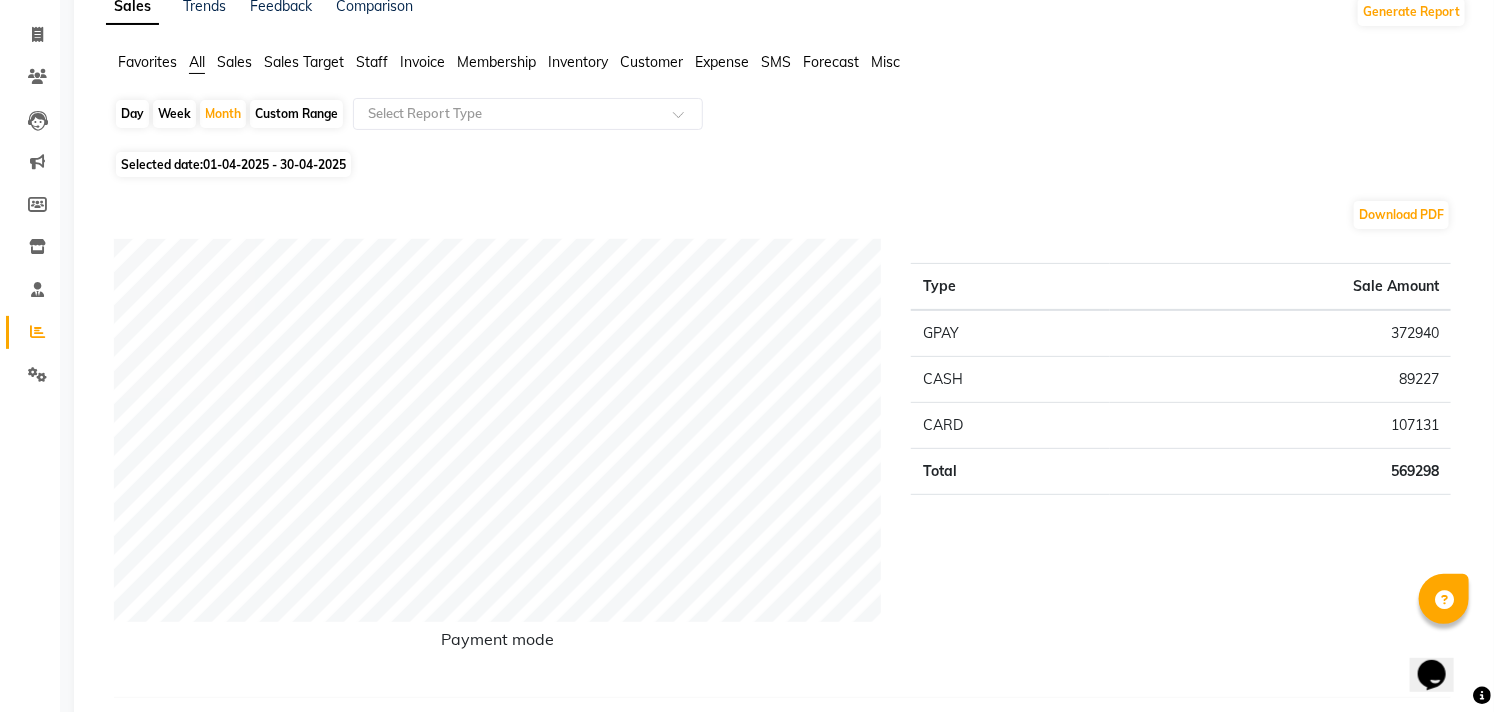 click on "569298" 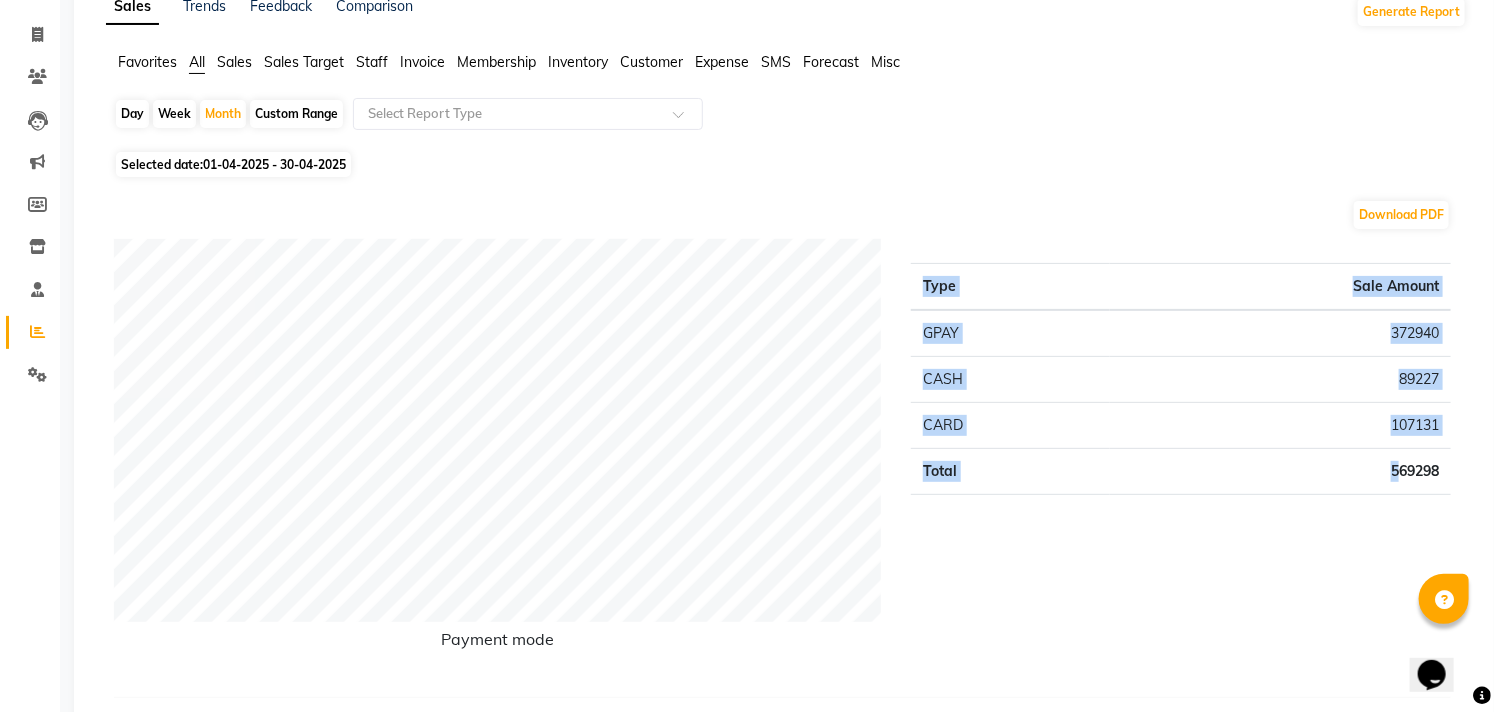 drag, startPoint x: 1393, startPoint y: 467, endPoint x: 1472, endPoint y: 466, distance: 79.00633 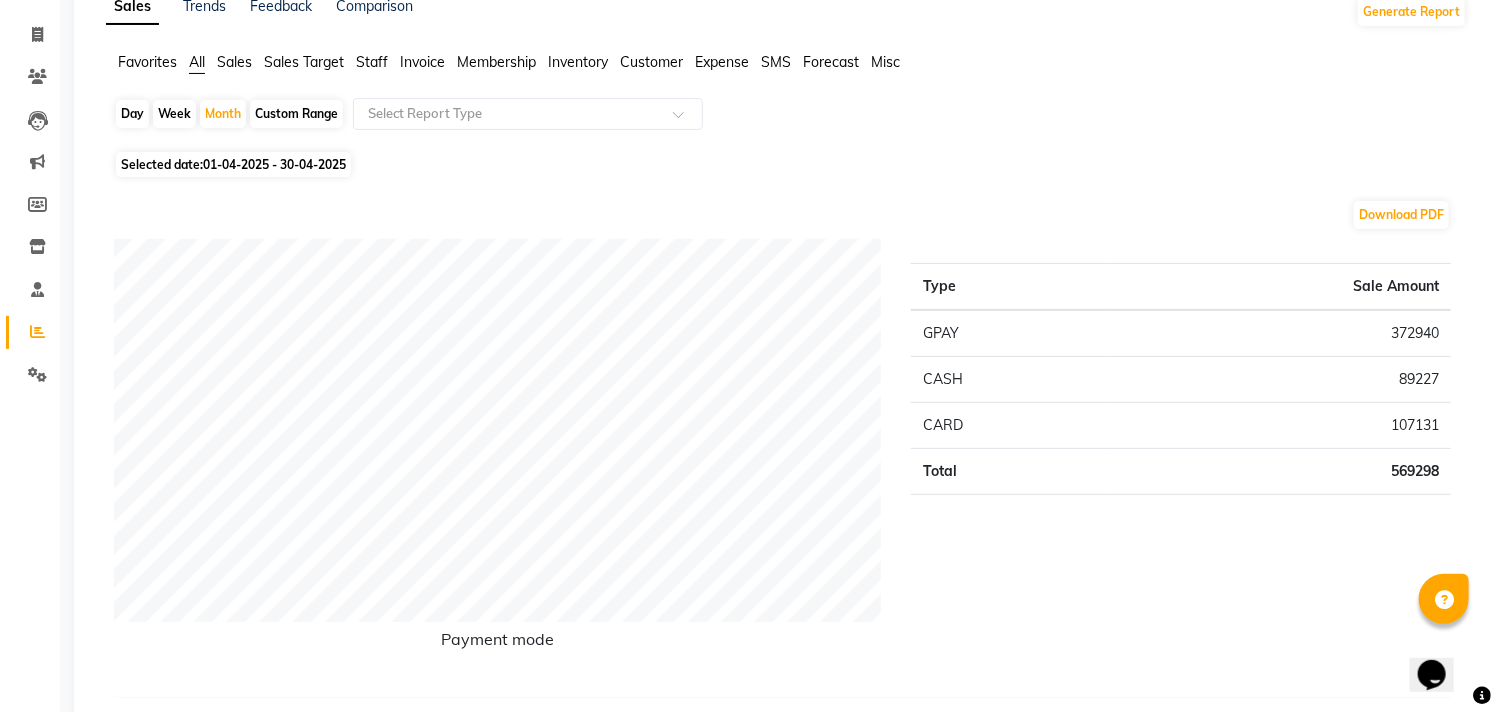drag, startPoint x: 1356, startPoint y: 491, endPoint x: 1371, endPoint y: 484, distance: 16.552946 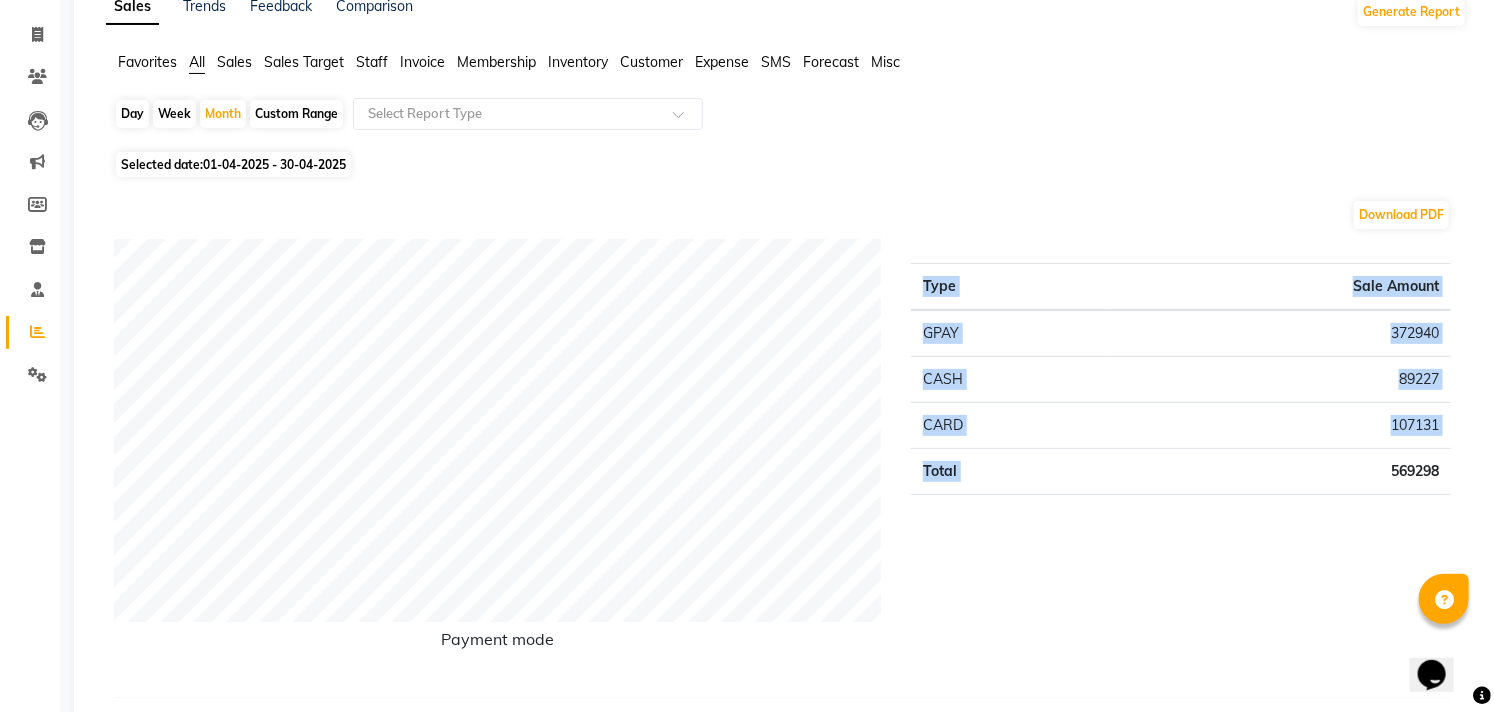 drag, startPoint x: 1383, startPoint y: 466, endPoint x: 1450, endPoint y: 458, distance: 67.47592 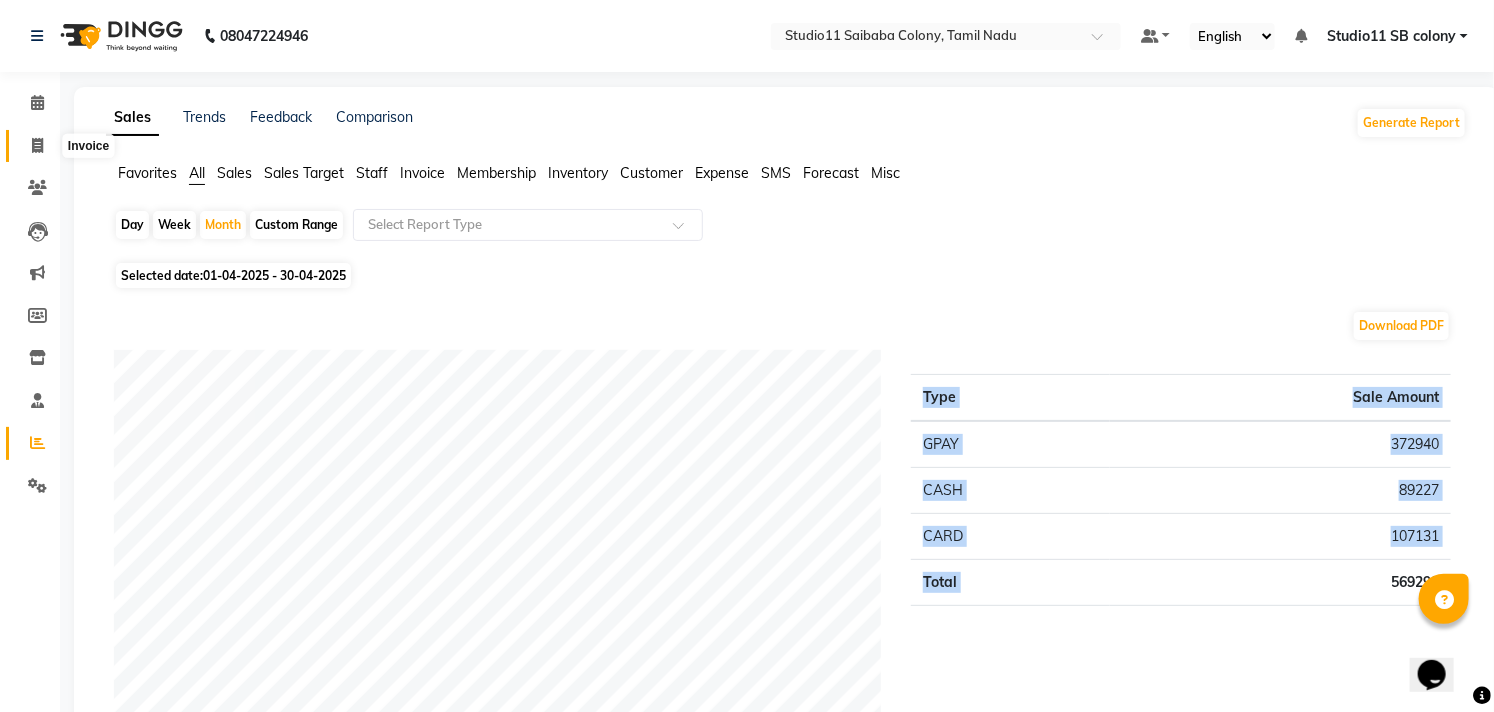 click 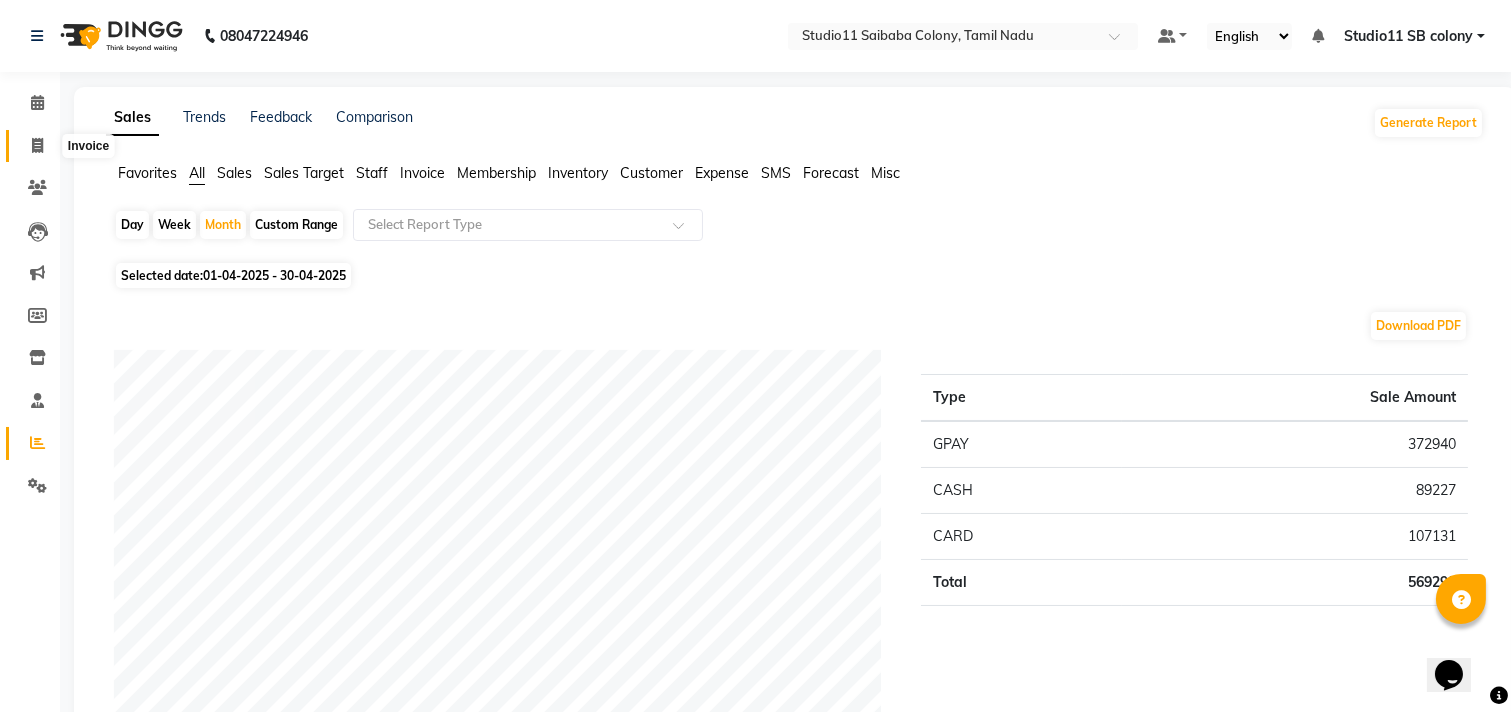 select on "service" 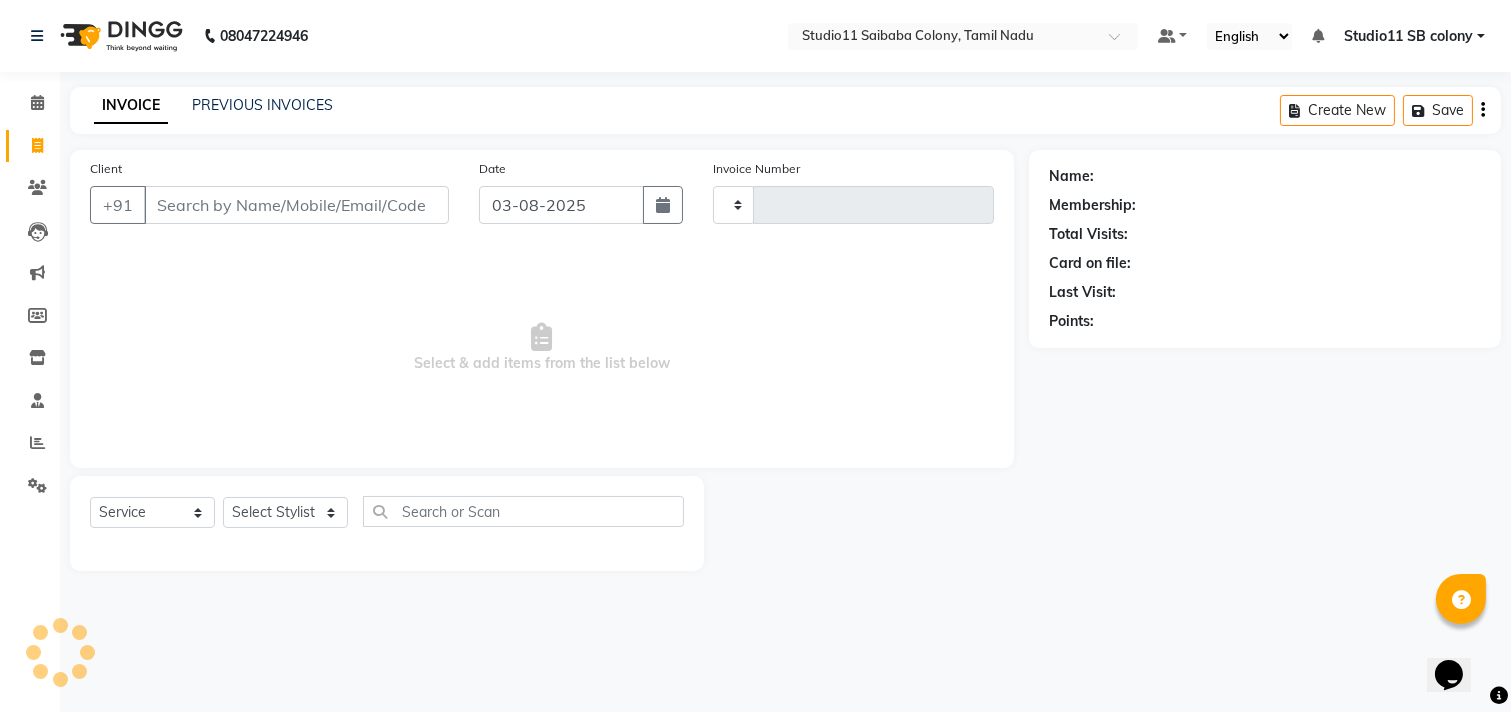 type on "1715" 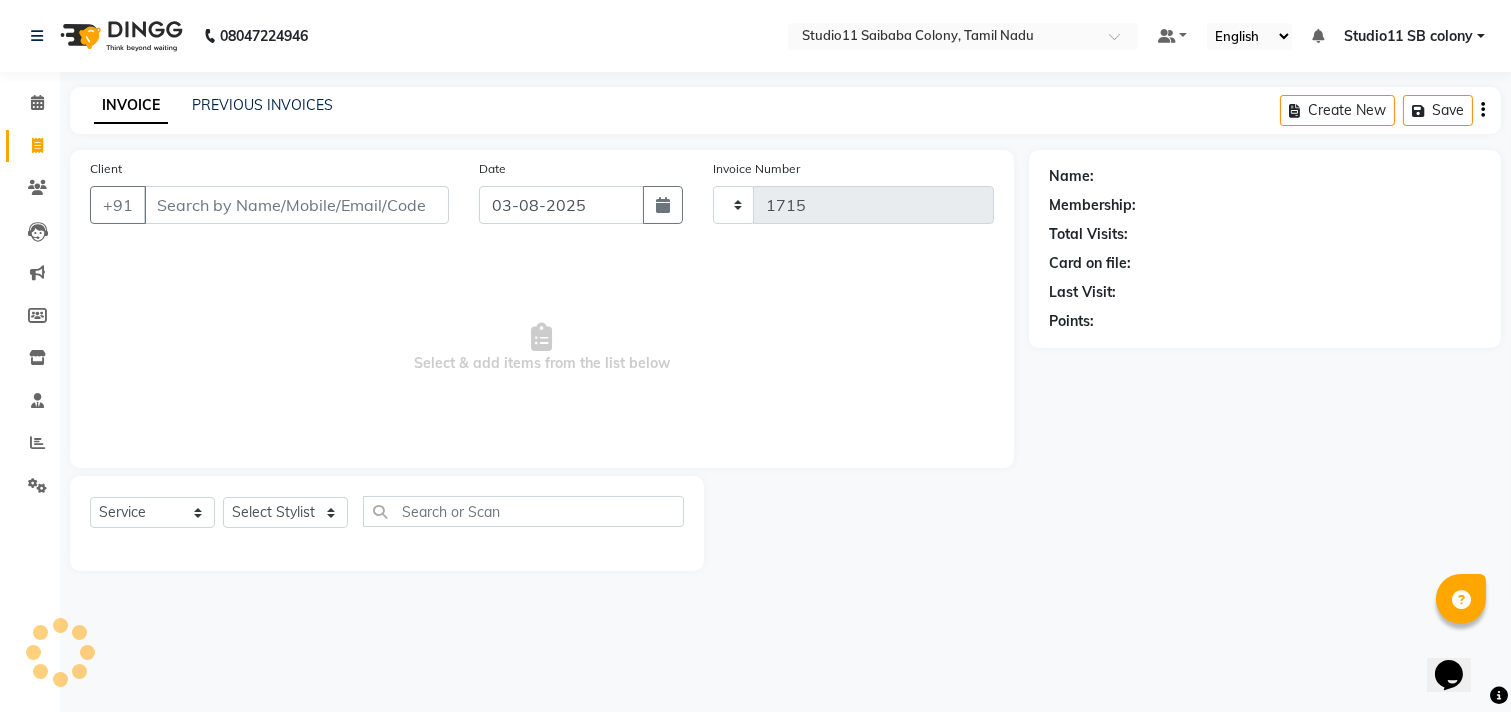select on "7717" 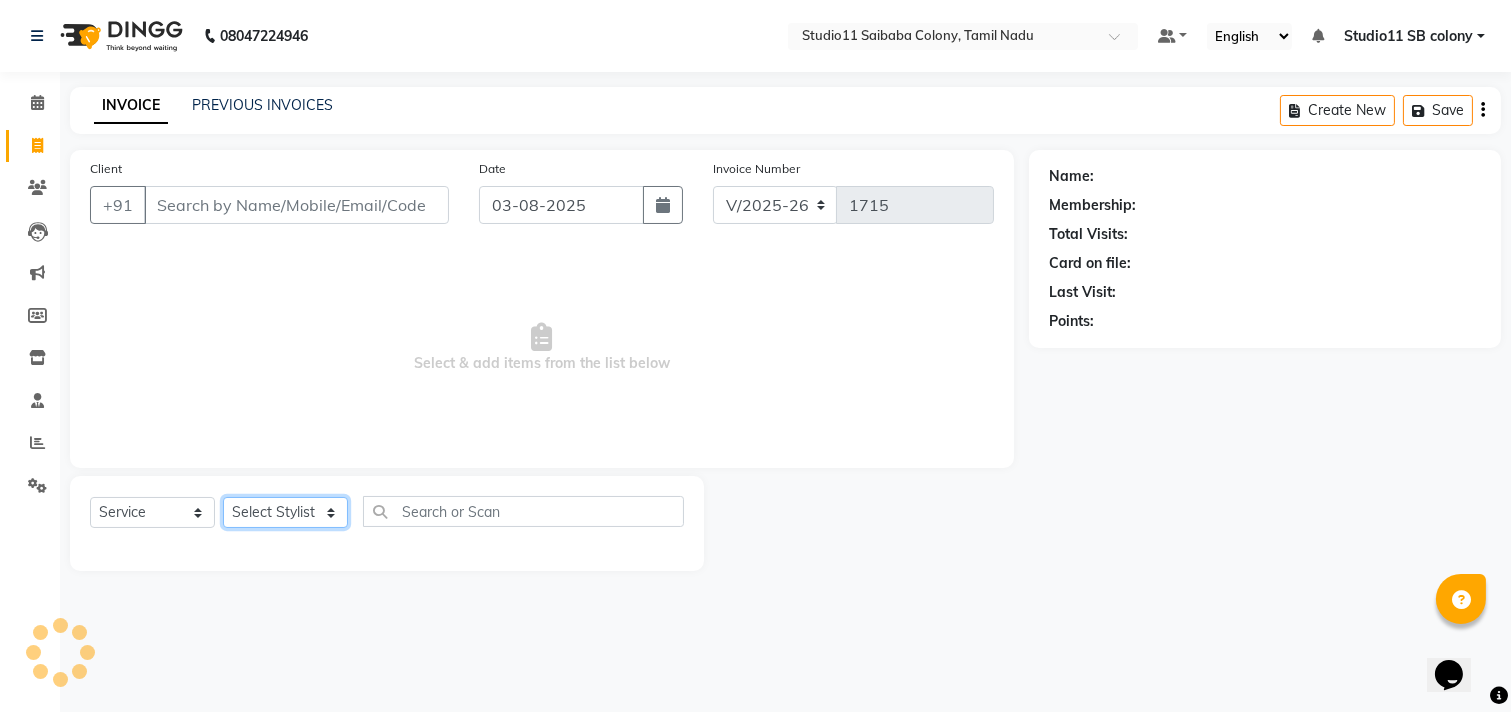 drag, startPoint x: 267, startPoint y: 525, endPoint x: 263, endPoint y: 507, distance: 18.439089 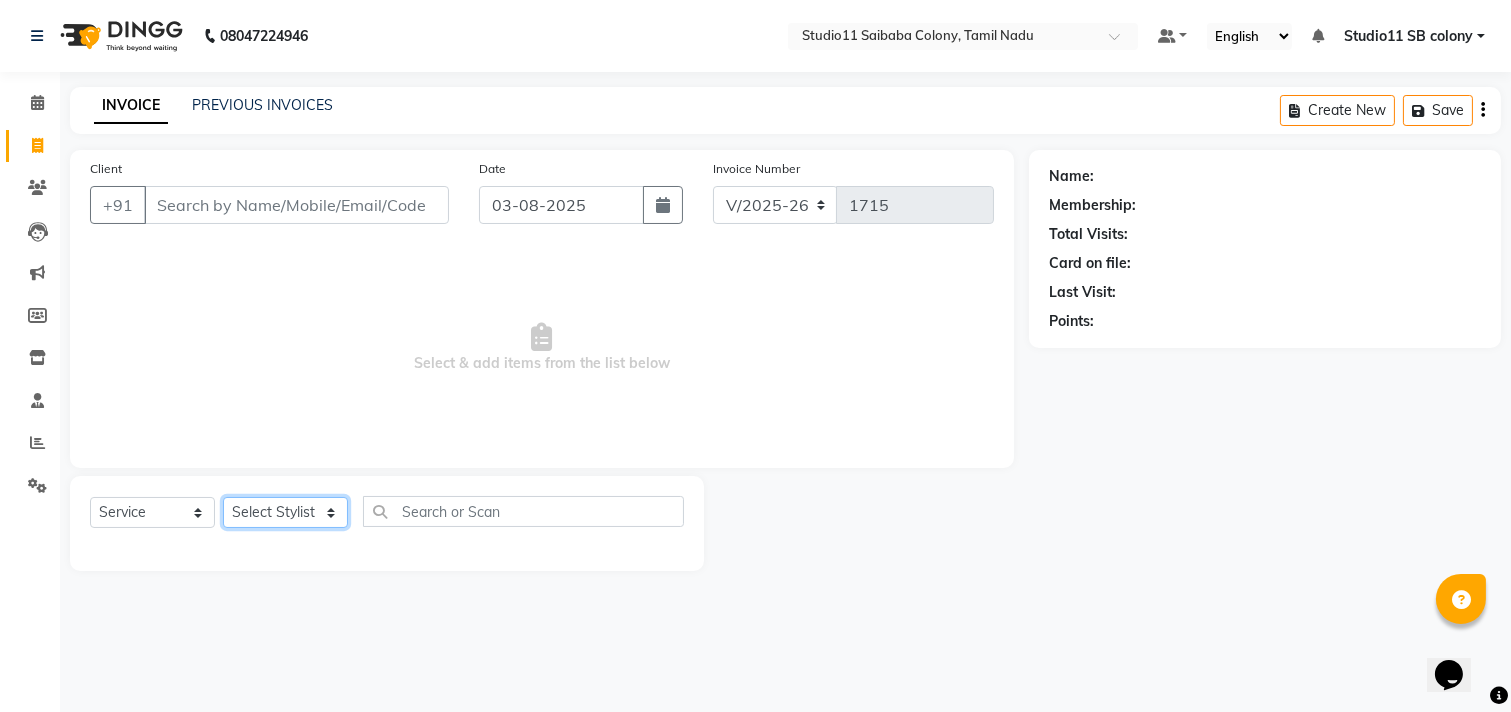 click on "Select Stylist Afzal Akbar Dani Jeni Josna kaif lavanya manimekalai Praveen Sonu Studio11 SB colony Tahir tamil" 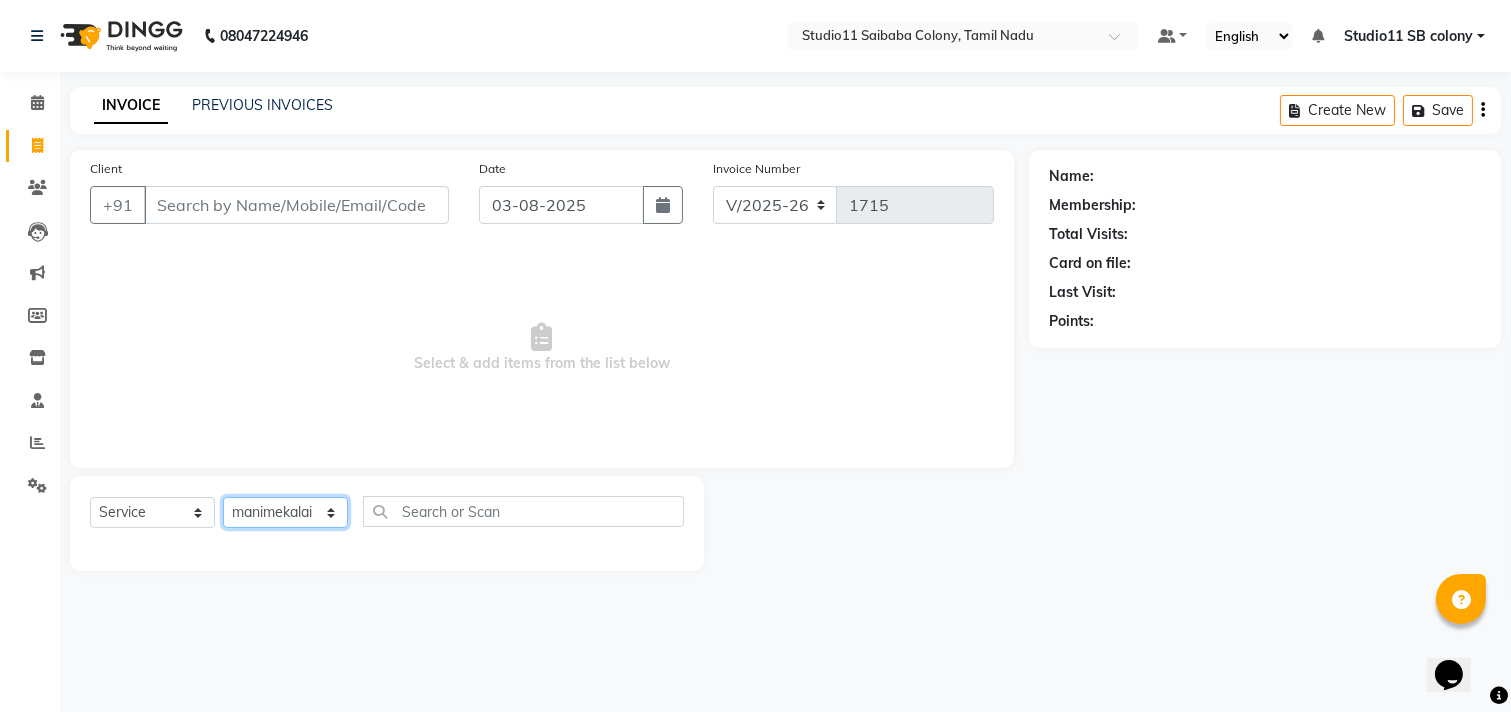 click on "Select Stylist Afzal Akbar Dani Jeni Josna kaif lavanya manimekalai Praveen Sonu Studio11 SB colony Tahir tamil" 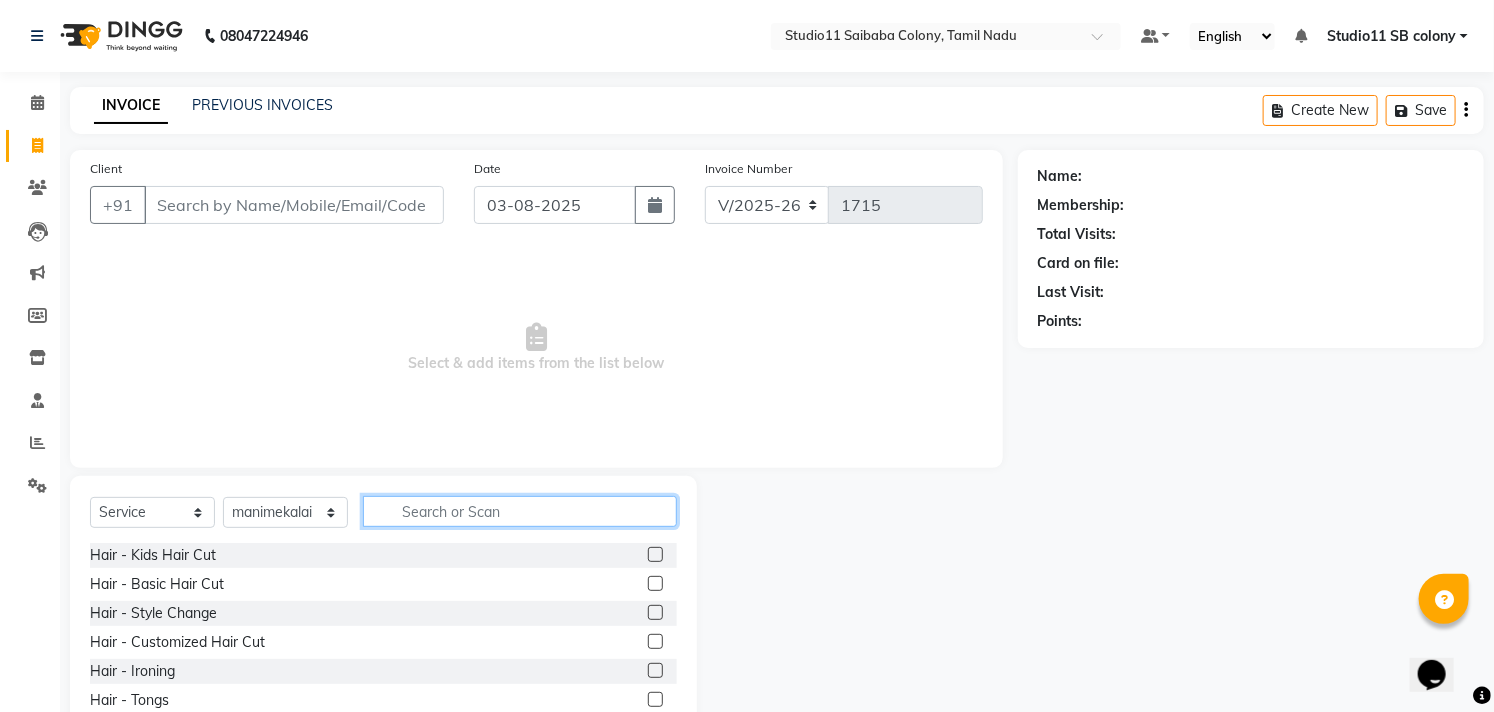click 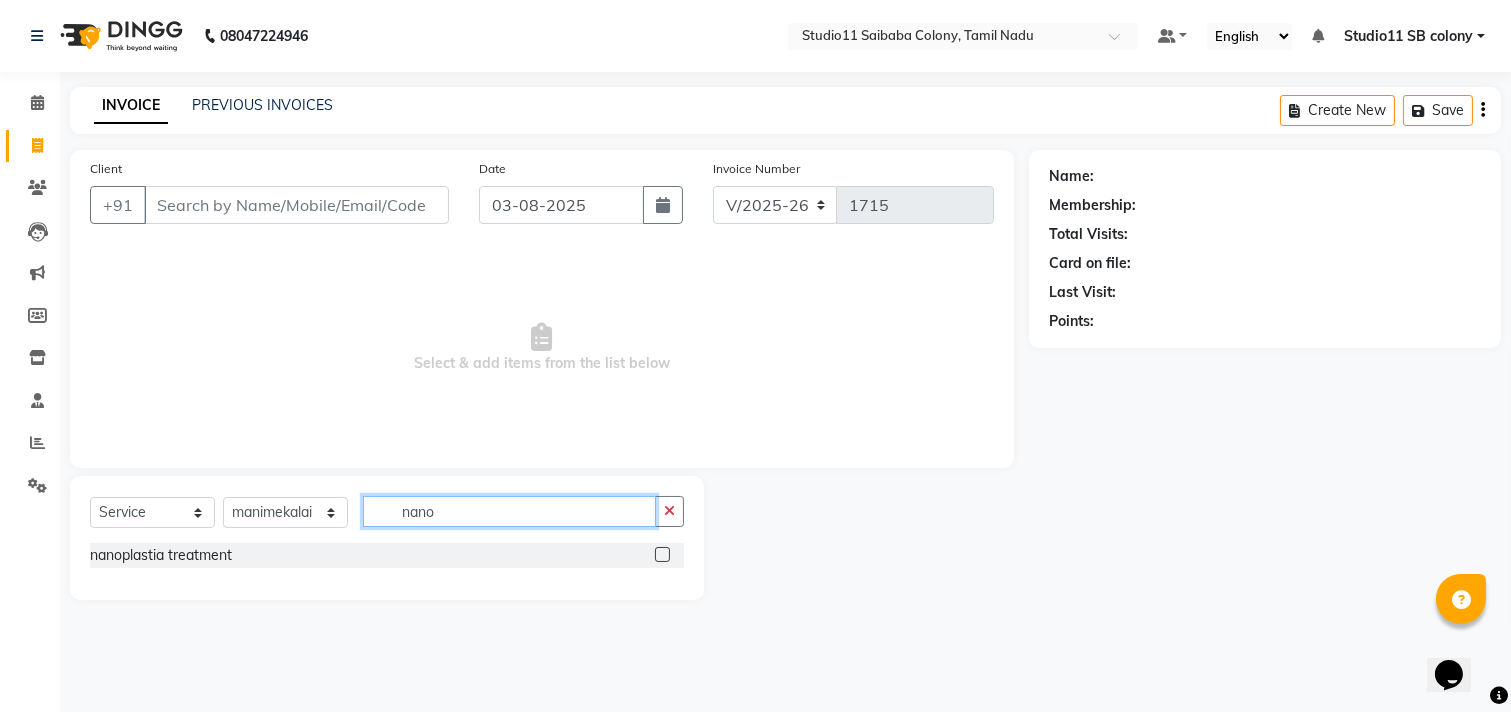 type on "nano" 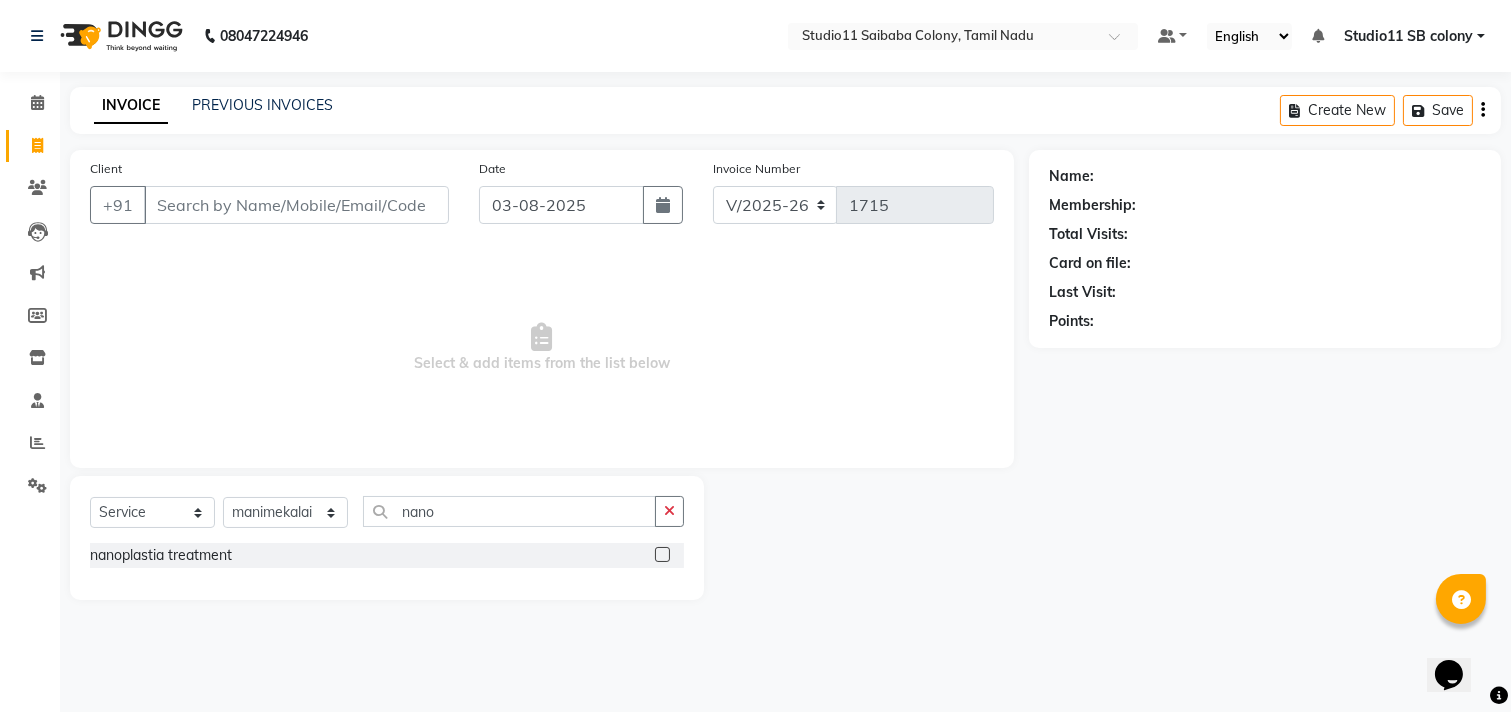 click 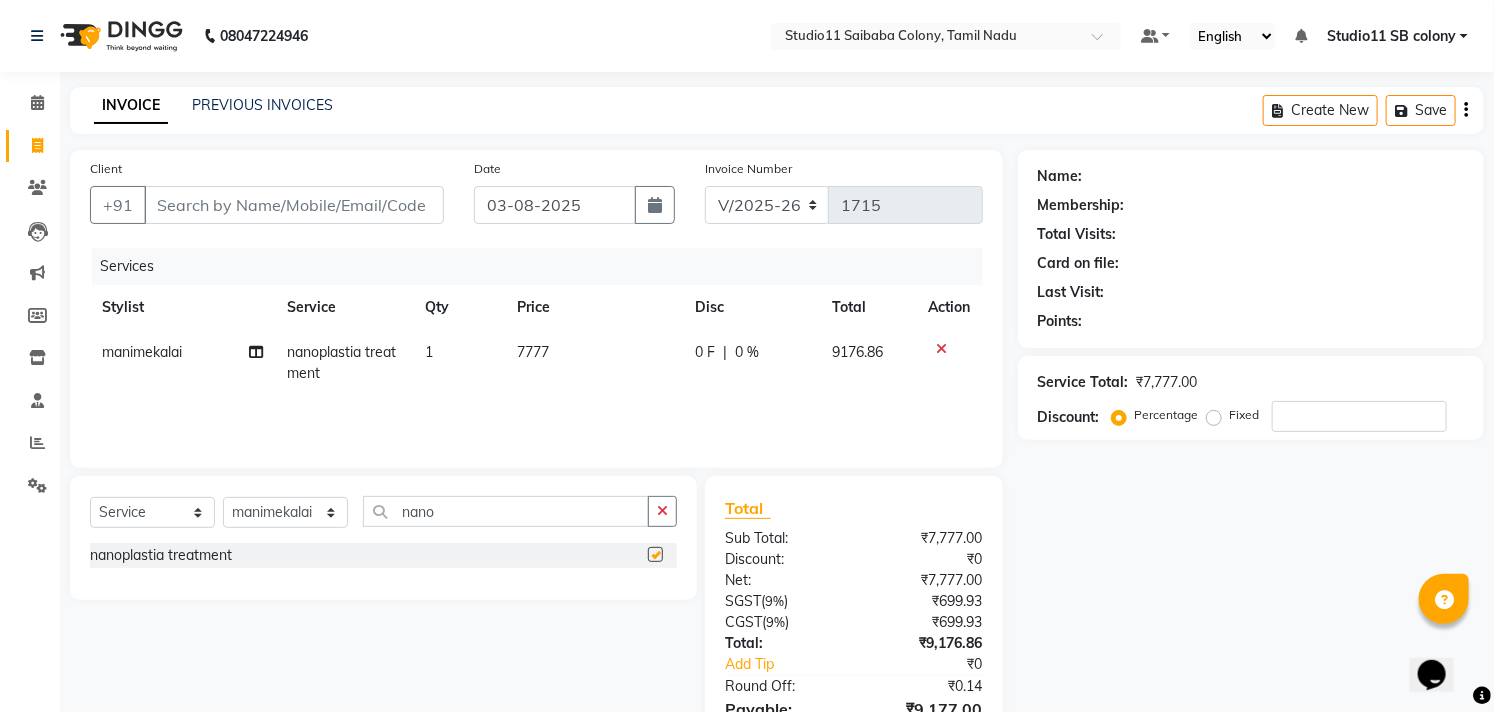 checkbox on "false" 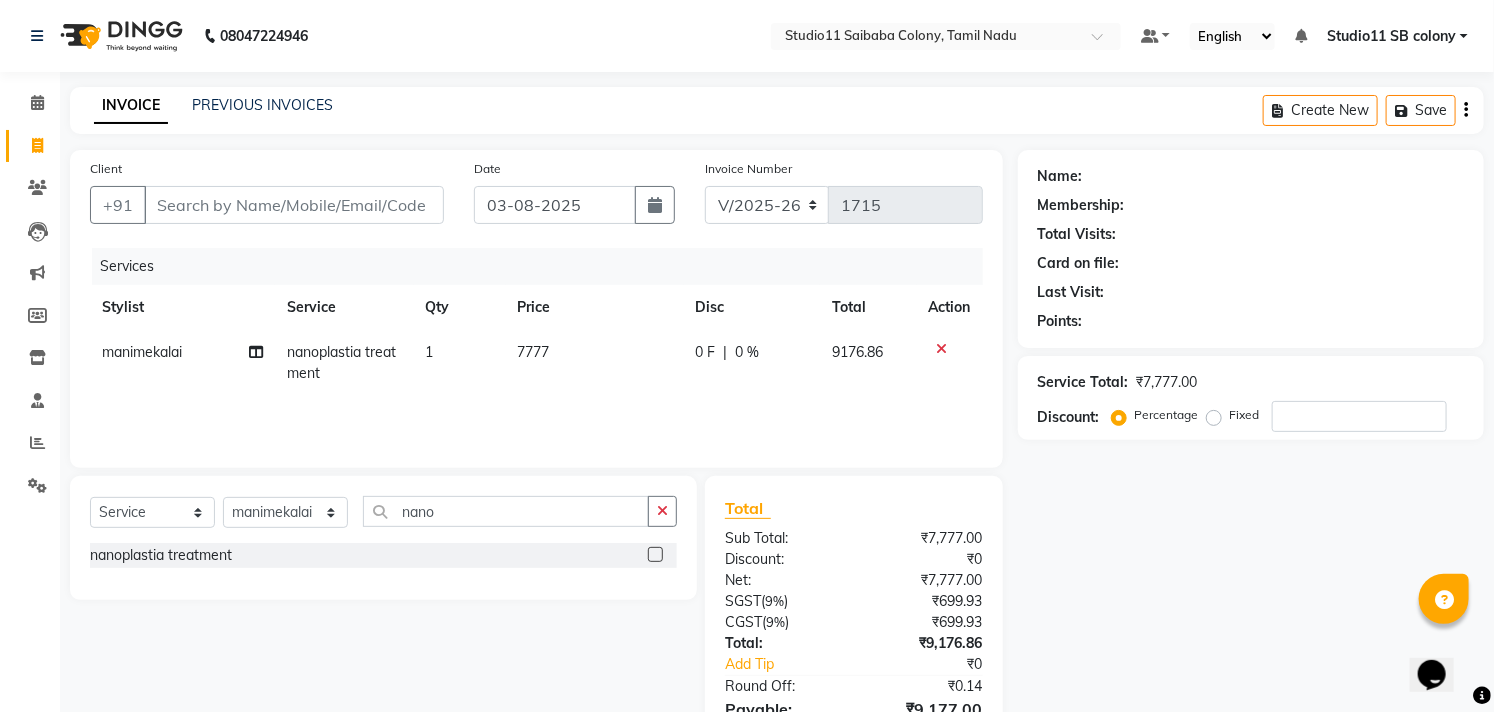 click on "7777" 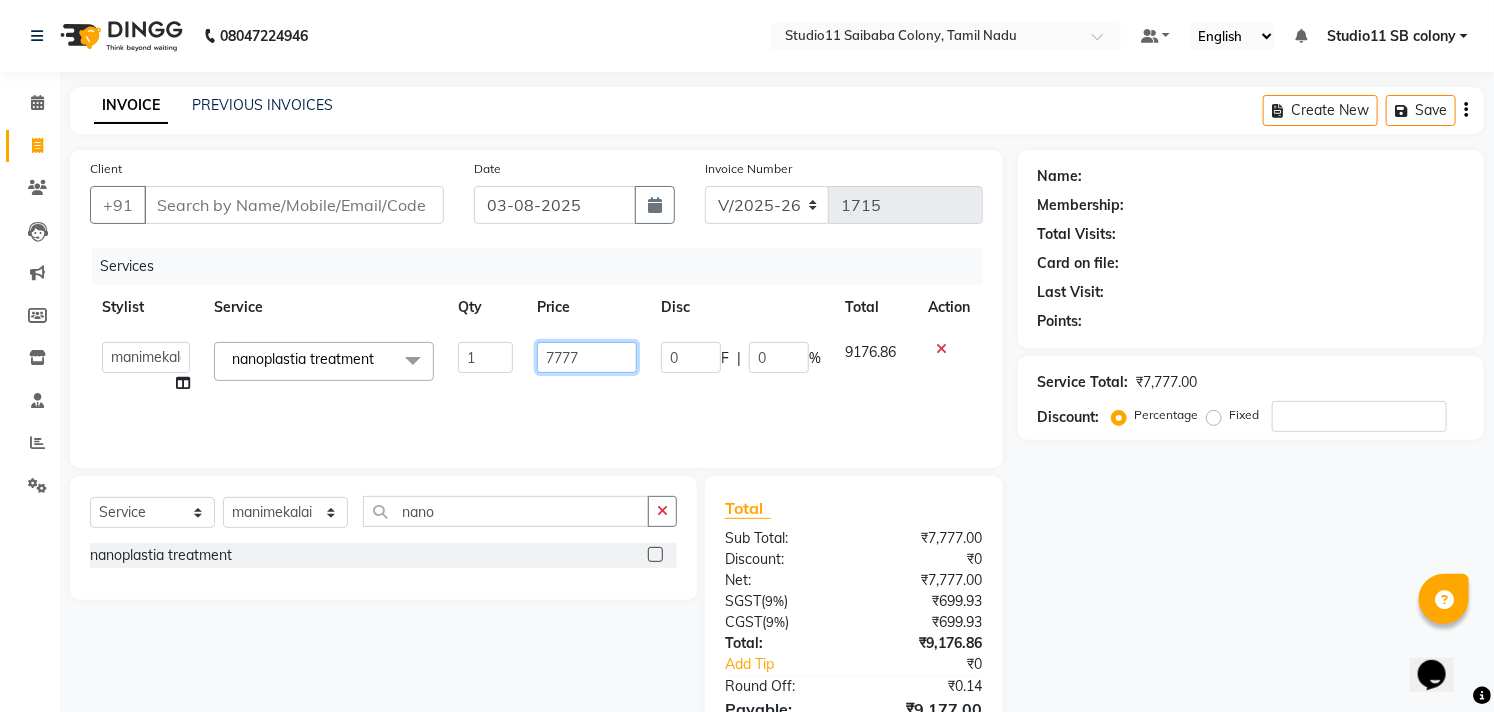 click on "7777" 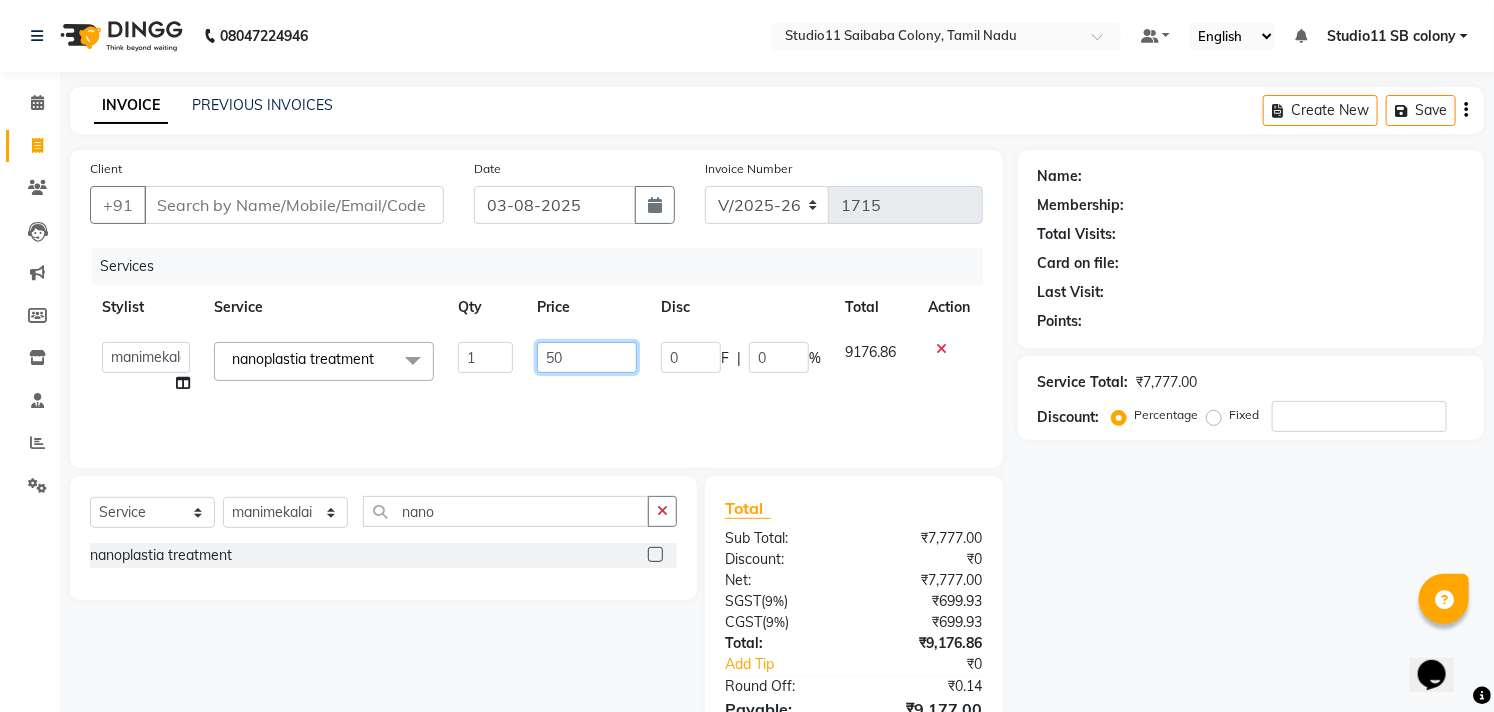 type on "5" 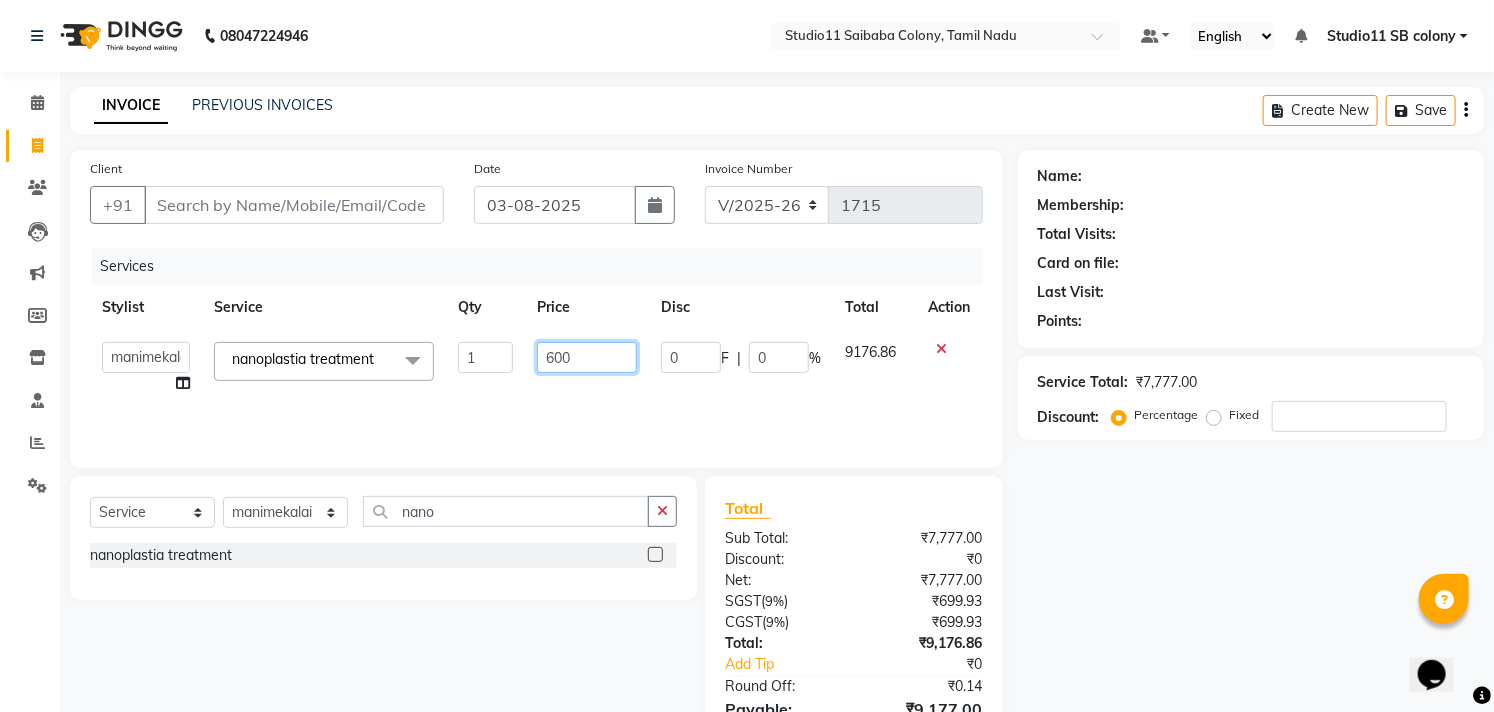 type on "6000" 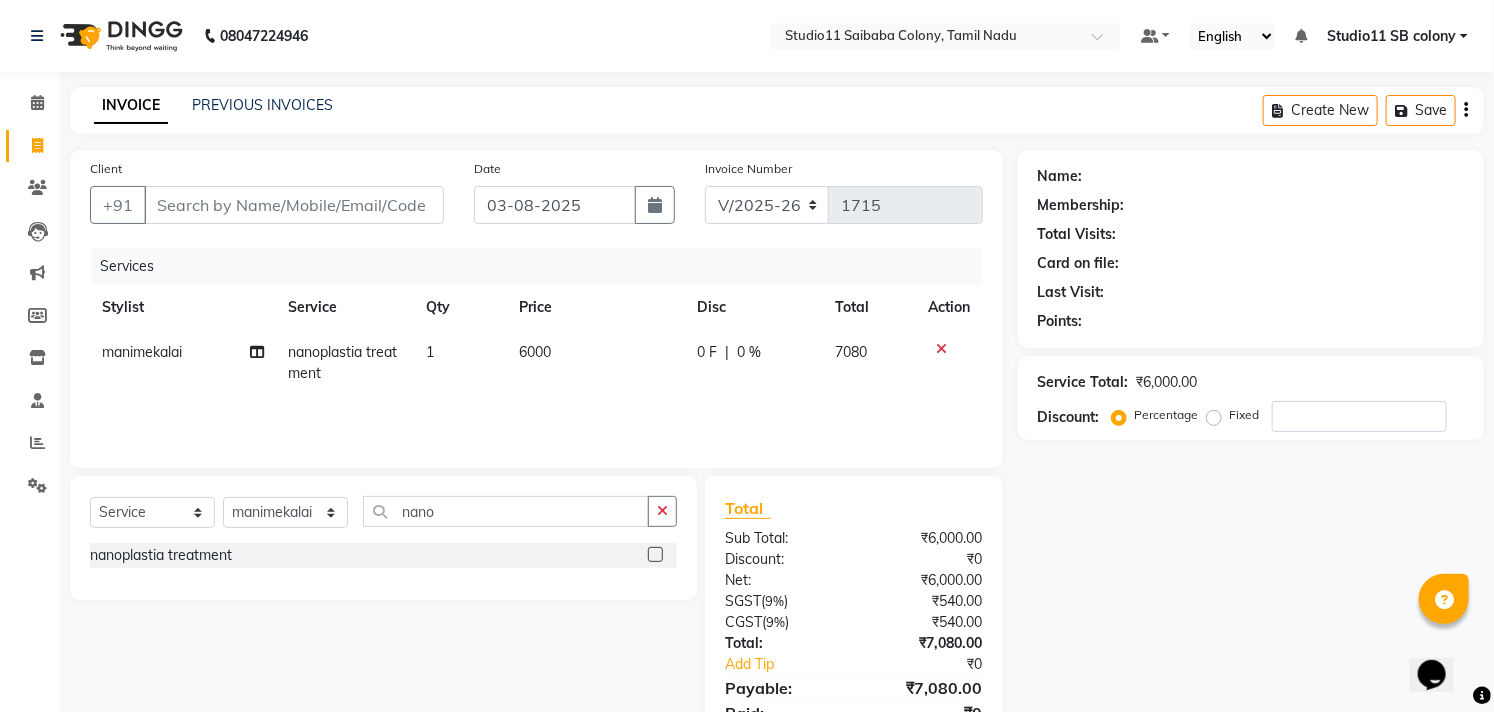 click on "Services Stylist Service Qty Price Disc Total Action manimekalai nanoplastia treatment 1 6000 0 F | 0 % 7080" 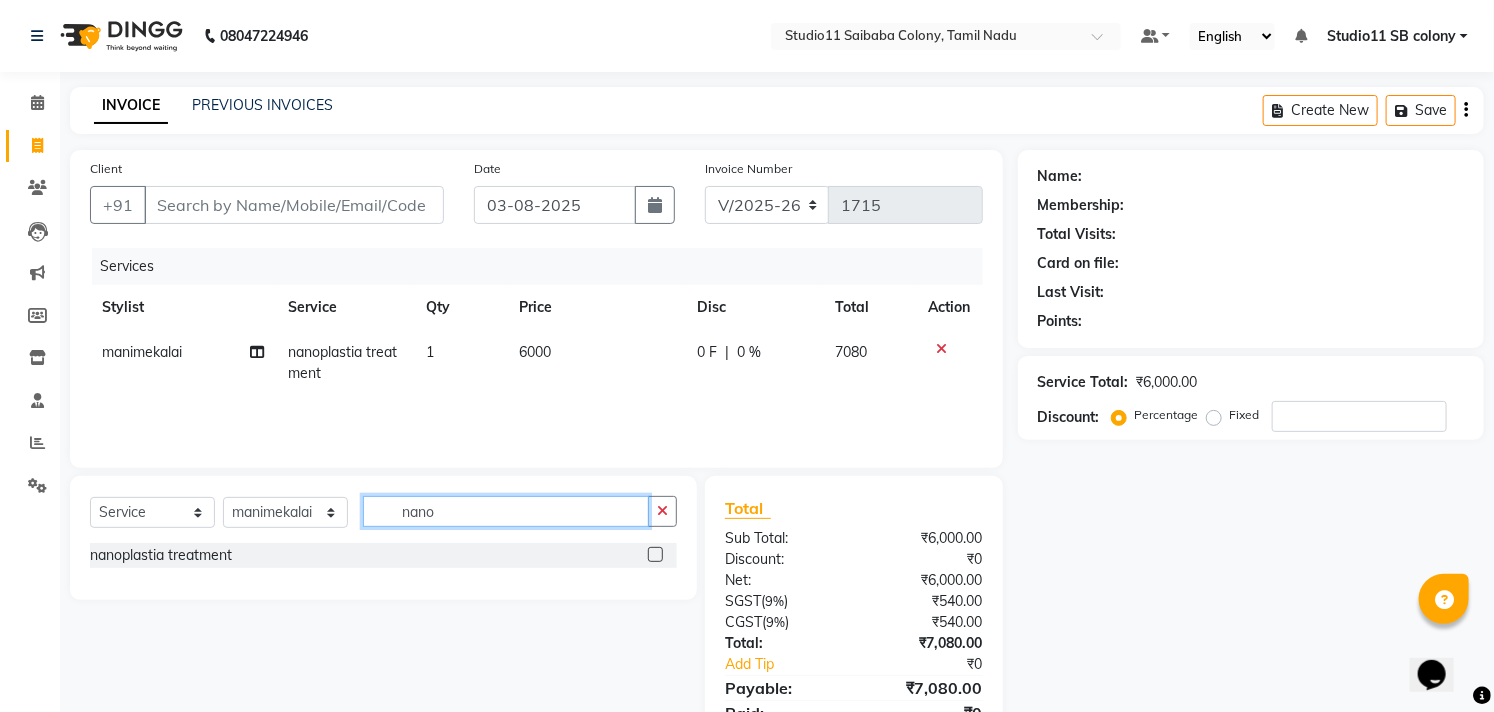 click on "nano" 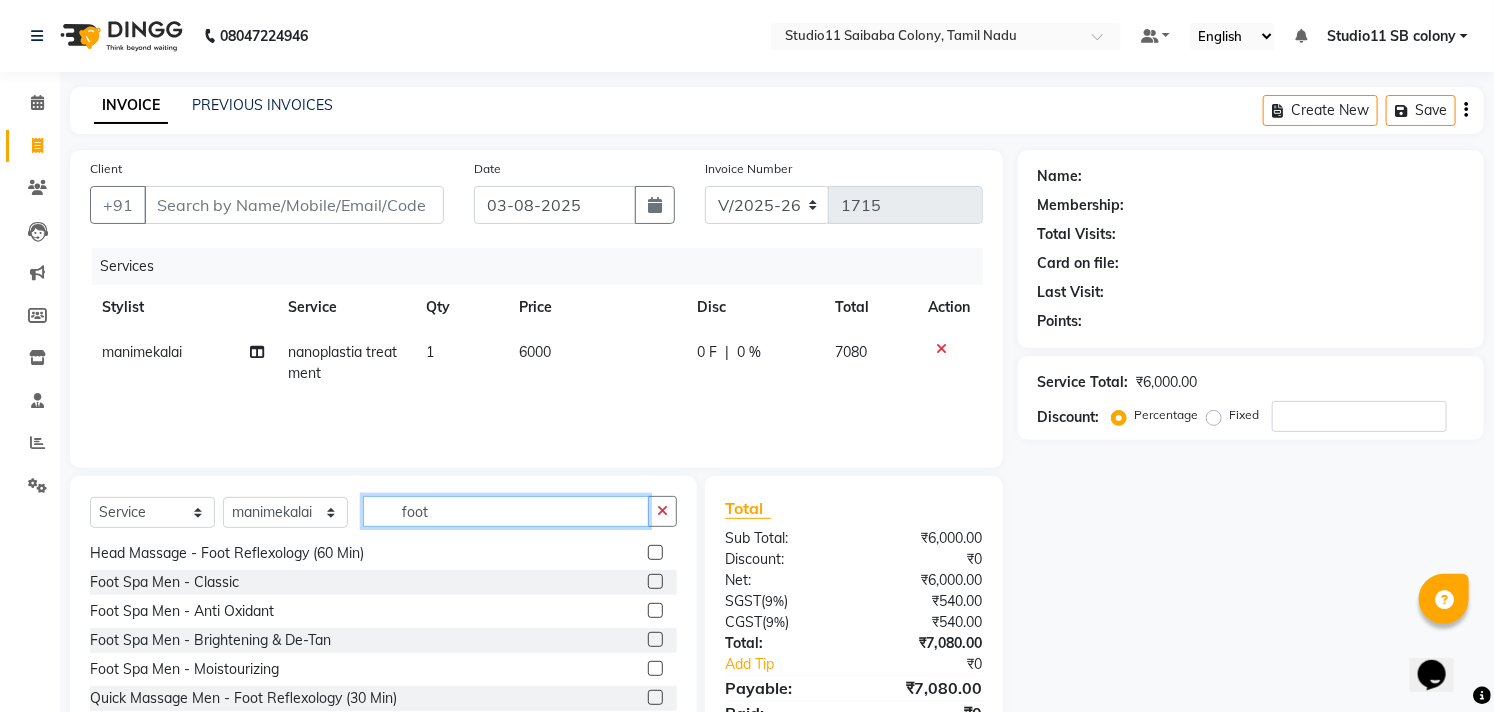 scroll, scrollTop: 94, scrollLeft: 0, axis: vertical 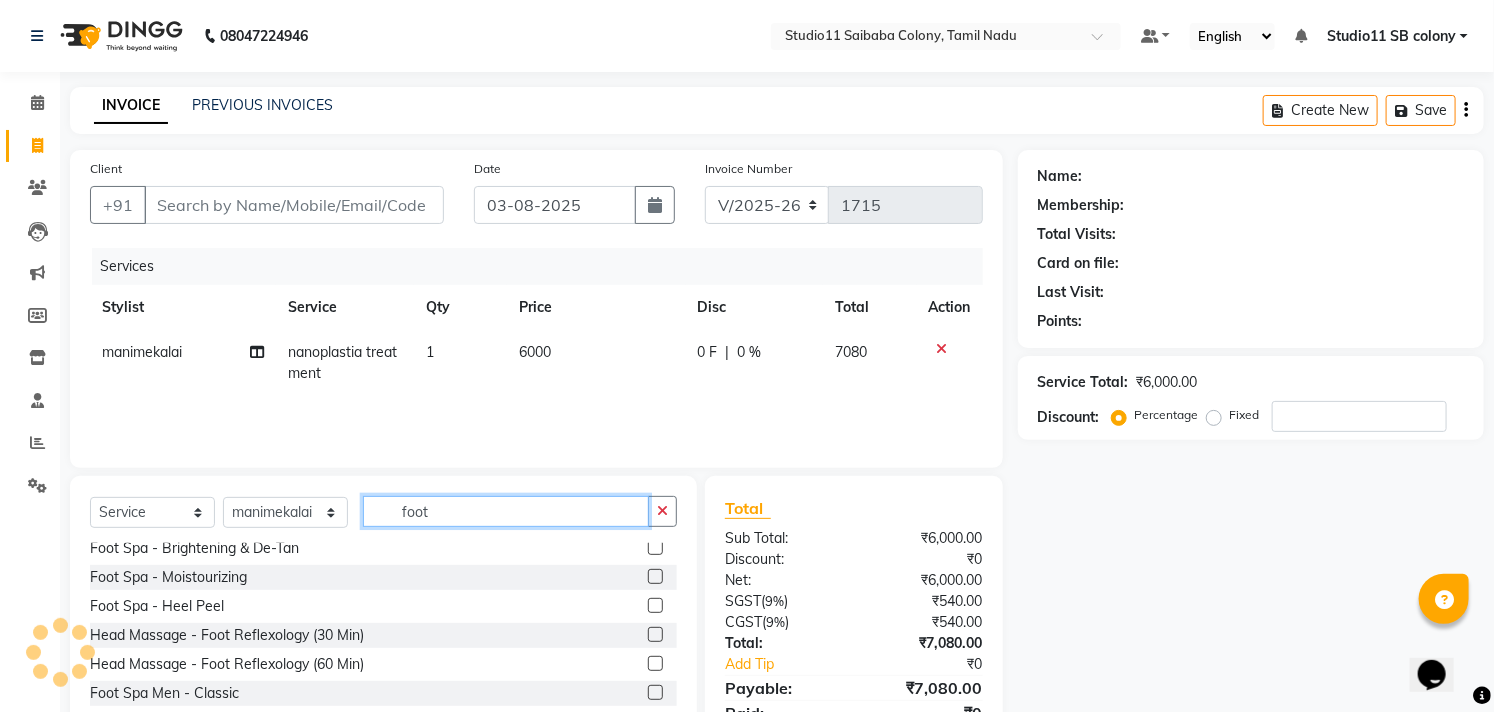 type on "foot" 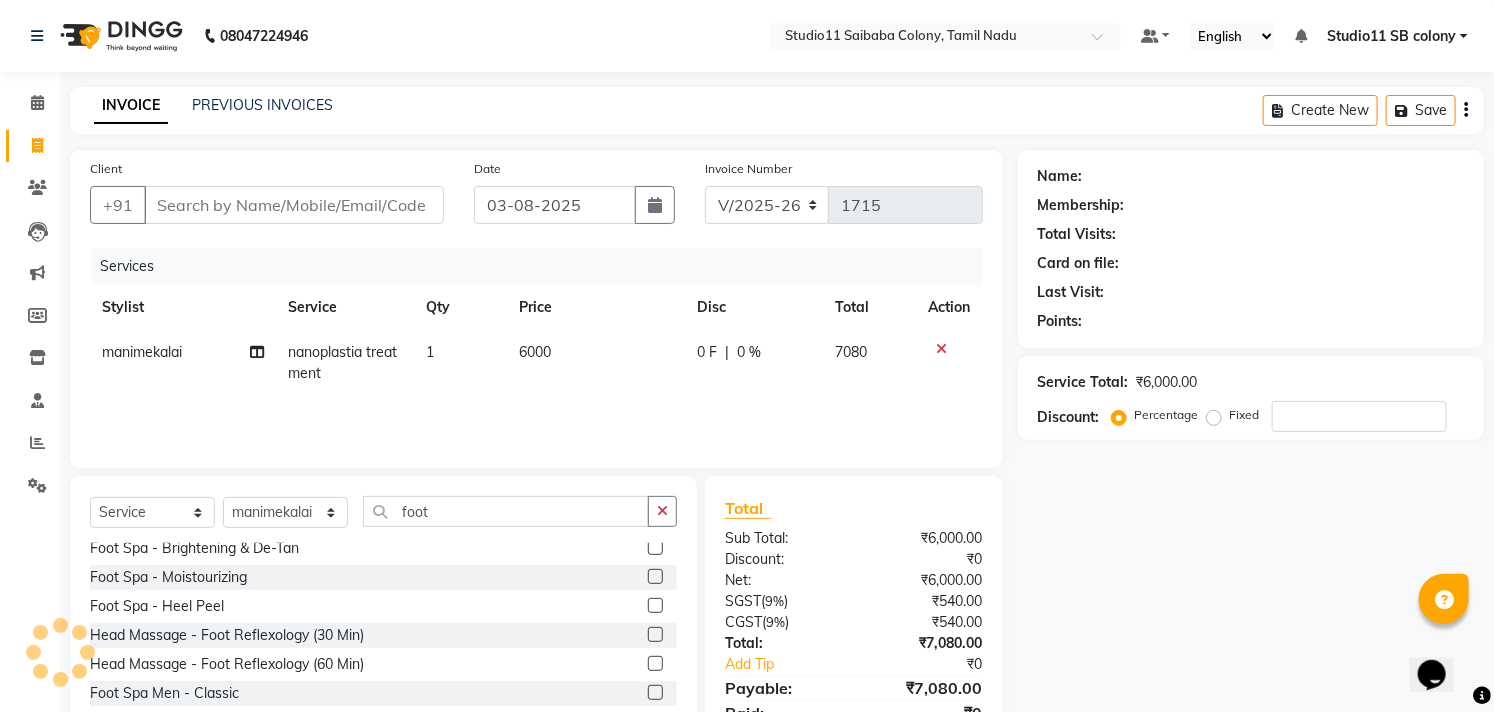 click 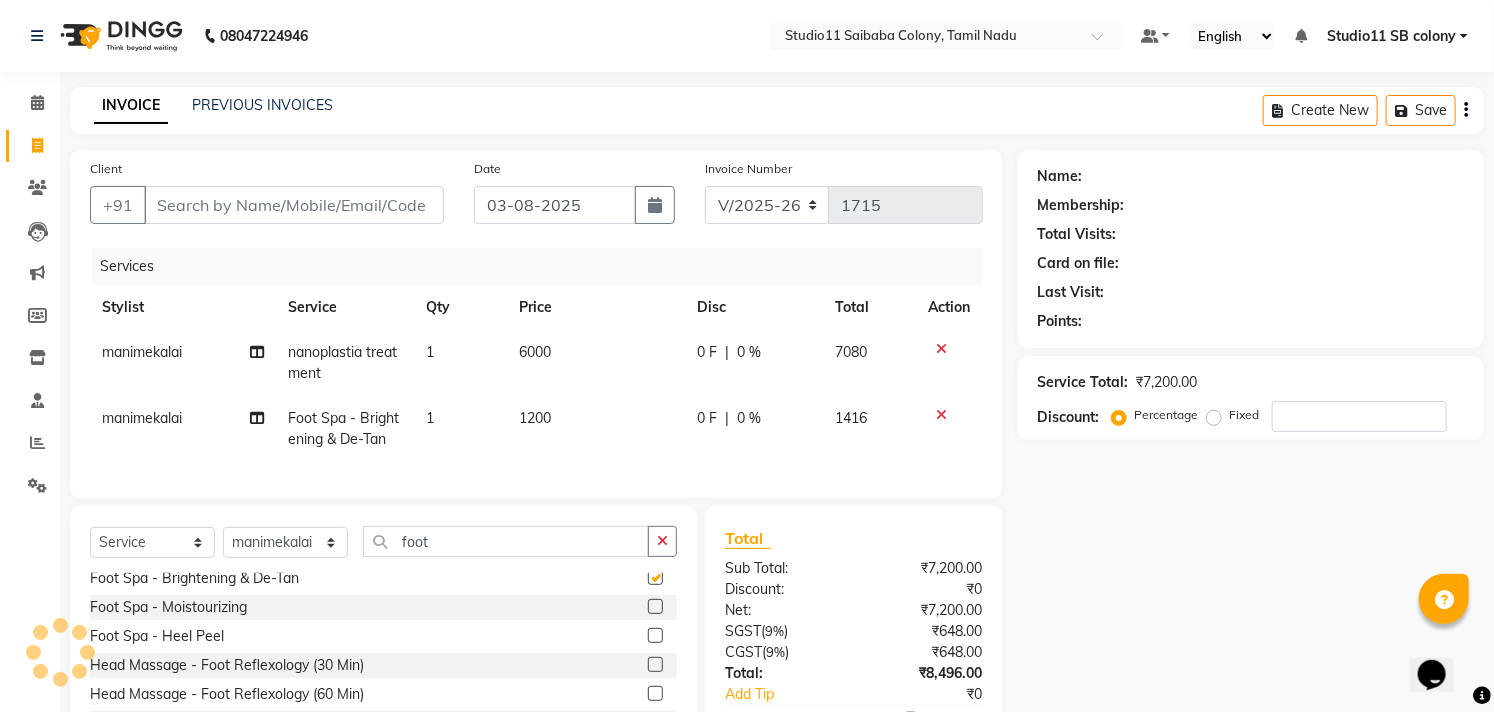 checkbox on "false" 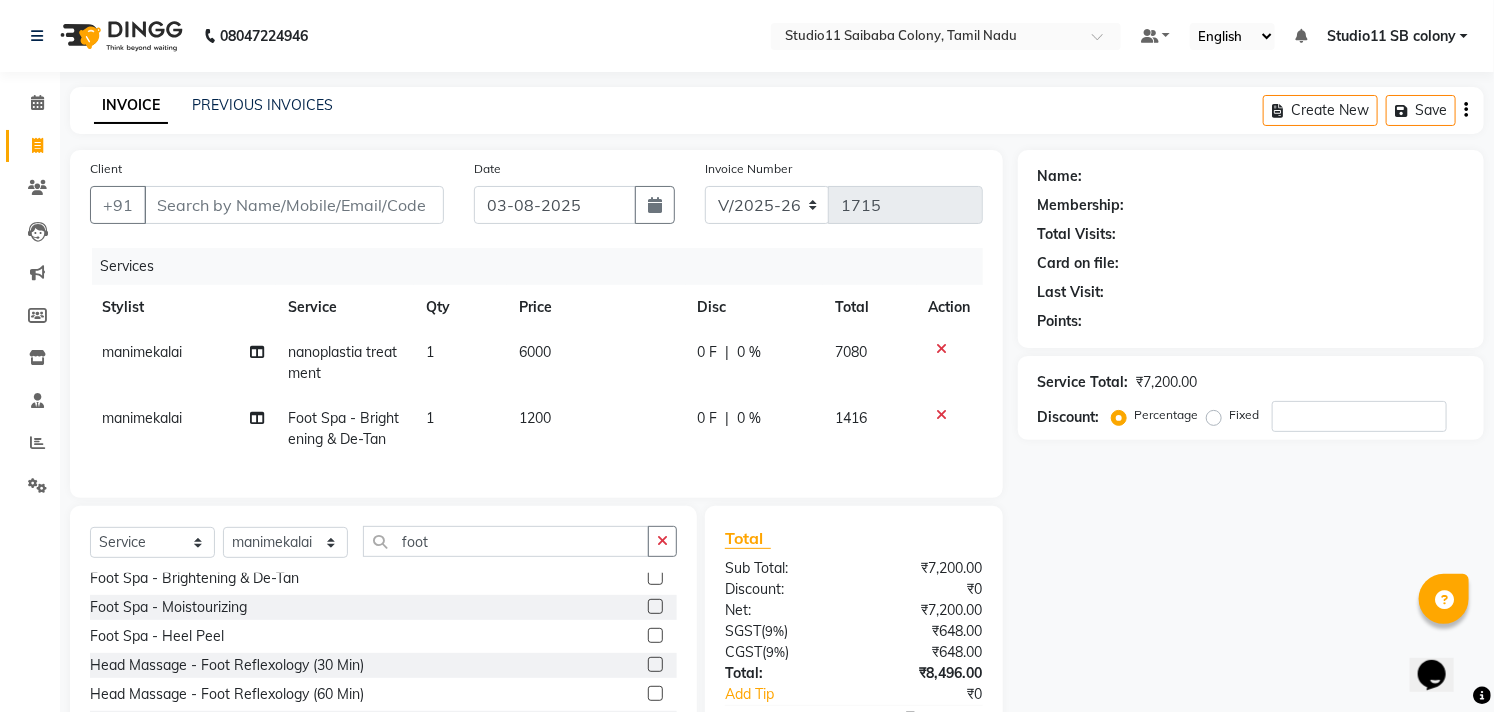 drag, startPoint x: 550, startPoint y: 525, endPoint x: 538, endPoint y: 541, distance: 20 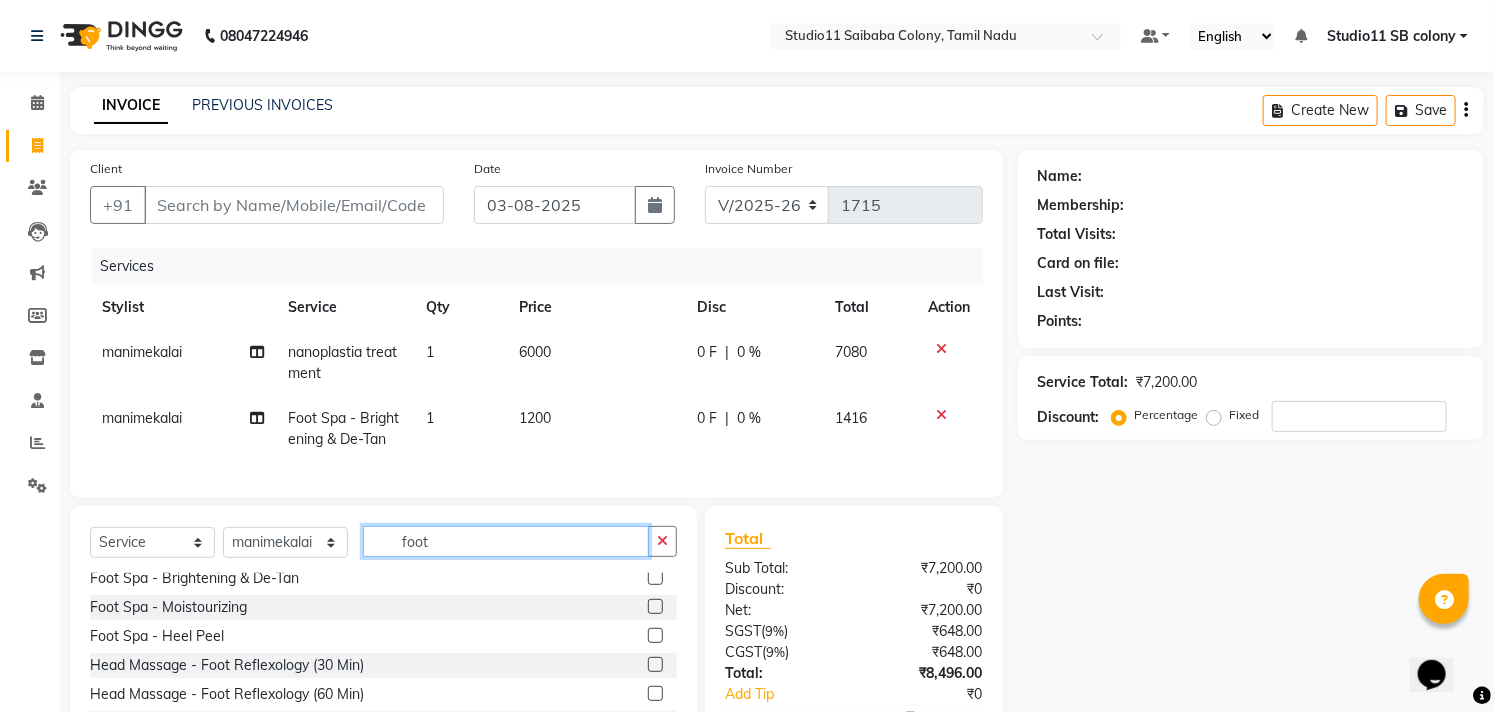 click on "foot" 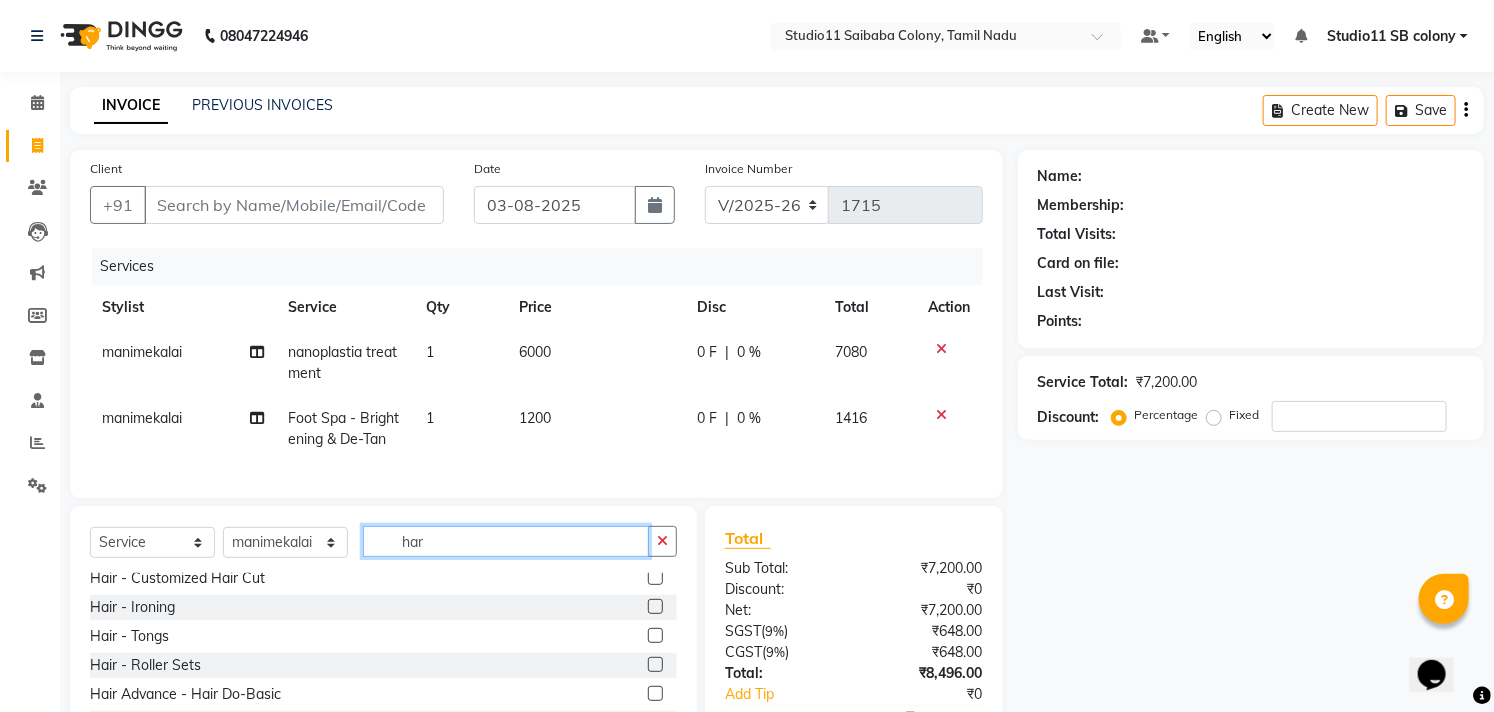 scroll, scrollTop: 0, scrollLeft: 0, axis: both 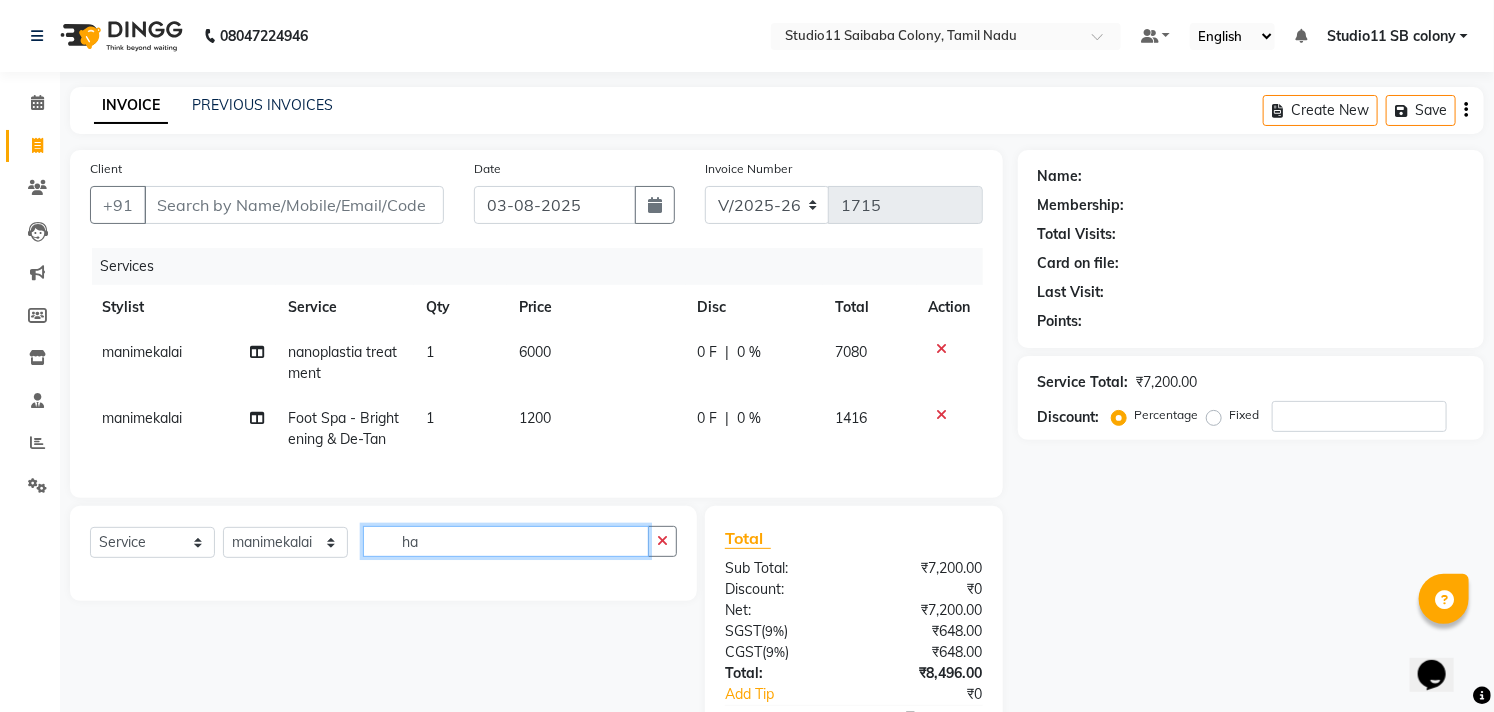 type on "h" 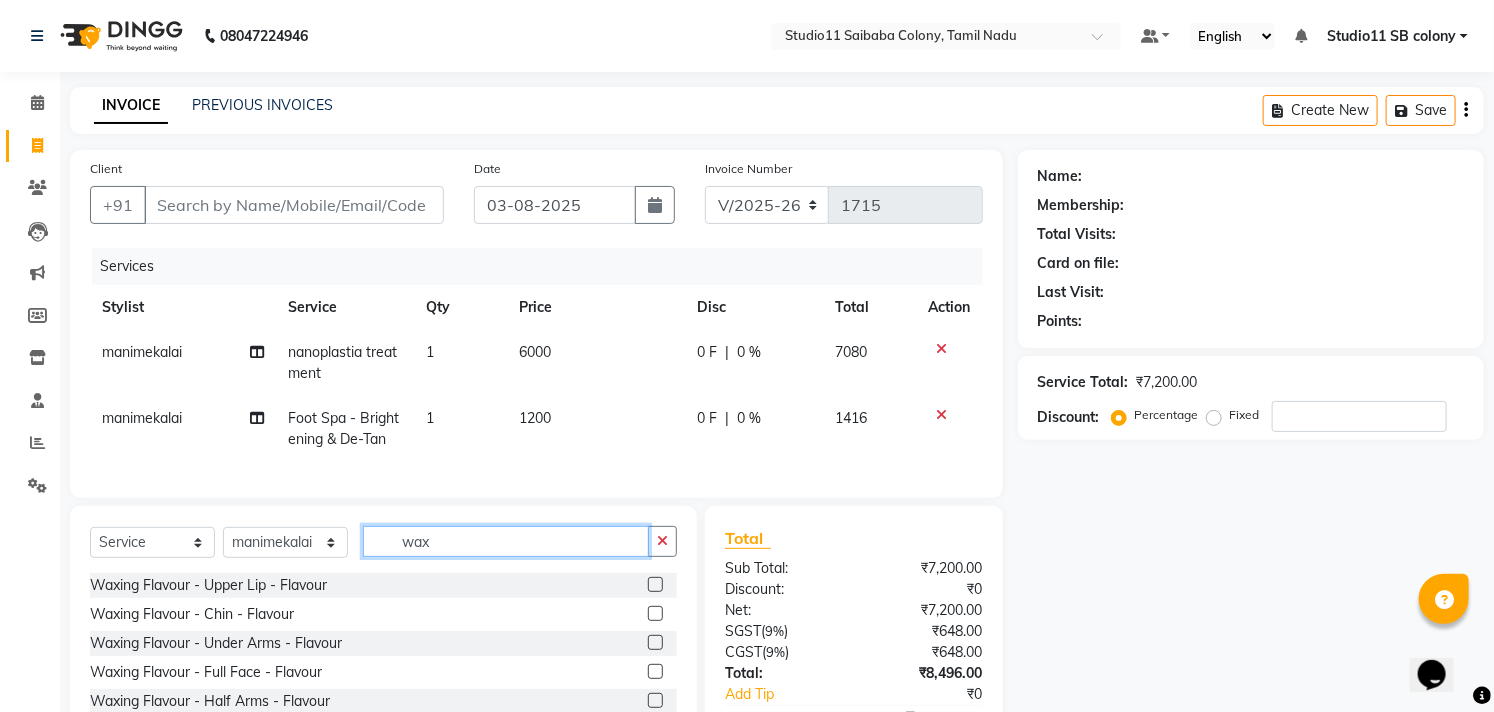 scroll, scrollTop: 111, scrollLeft: 0, axis: vertical 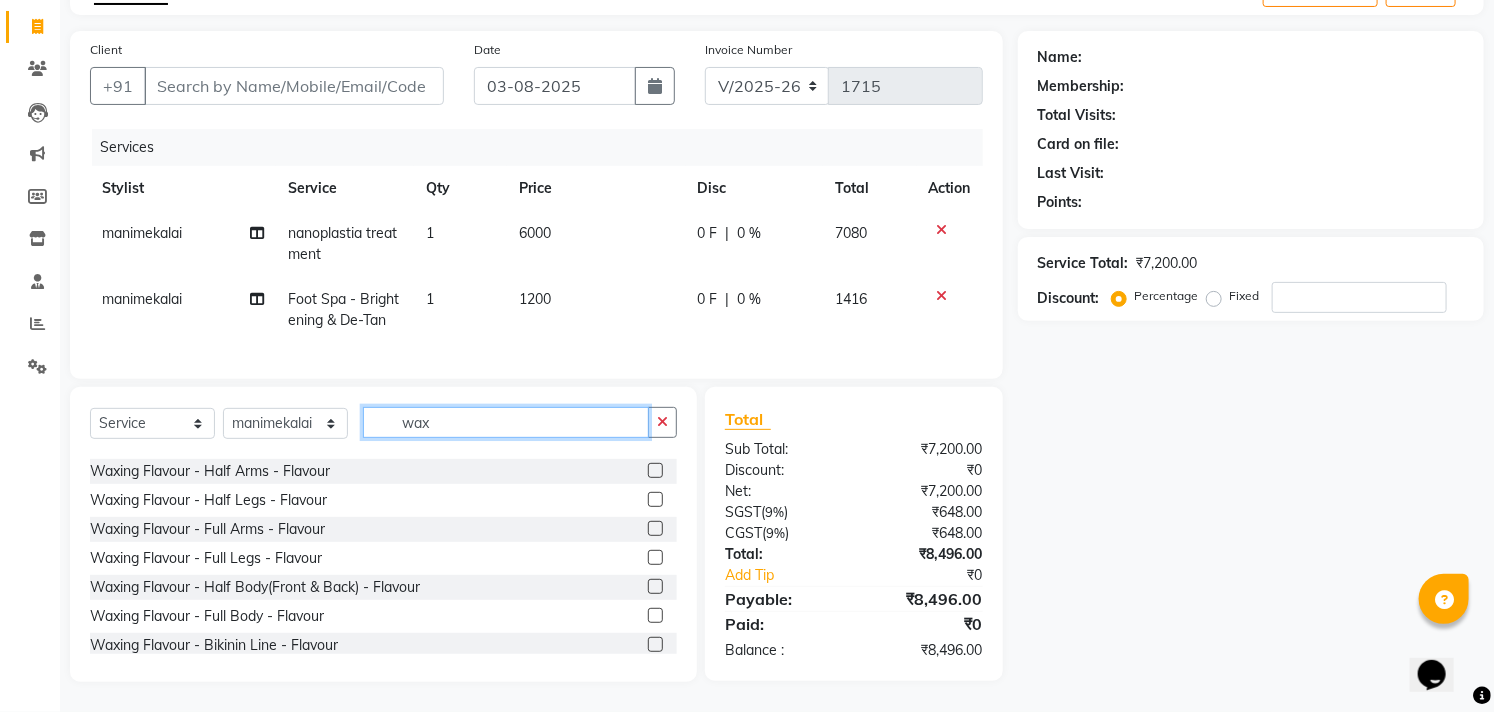 type on "wax" 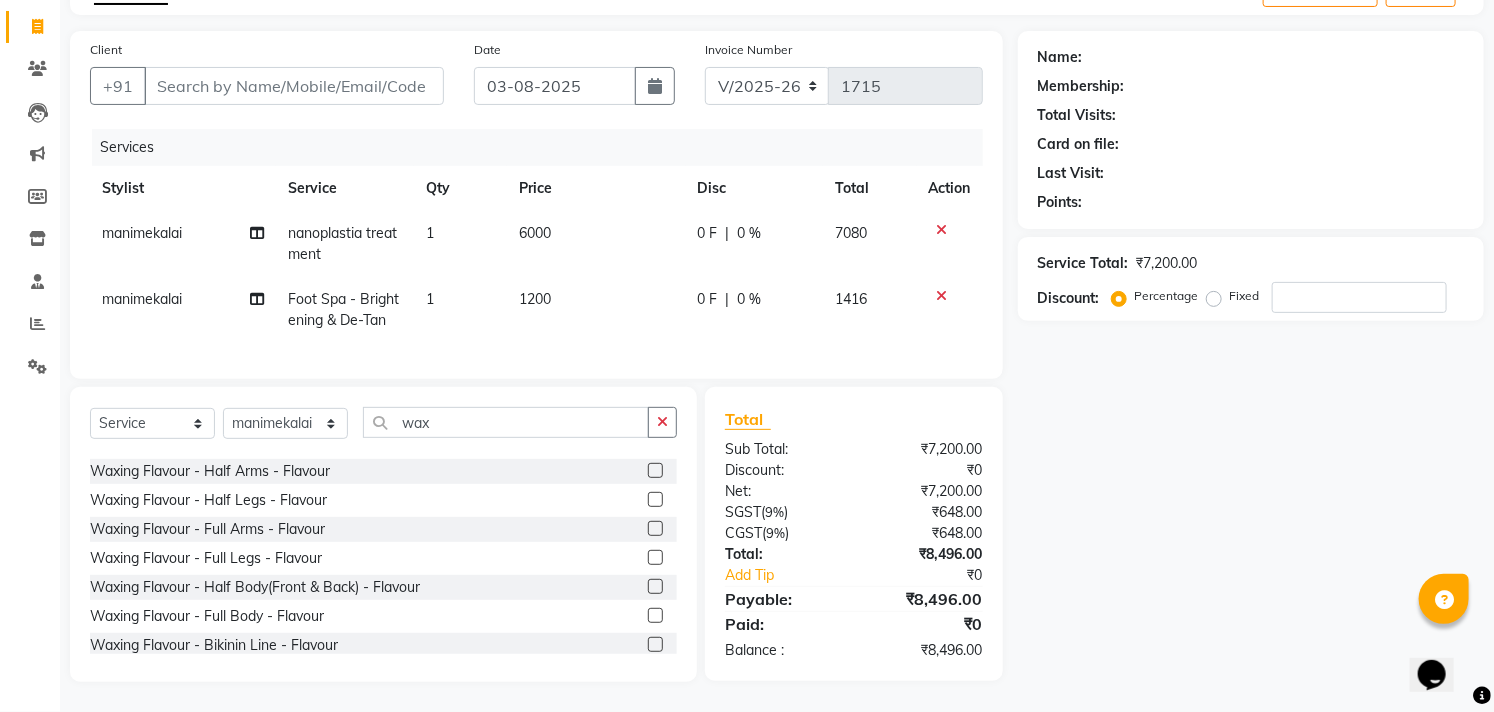 click 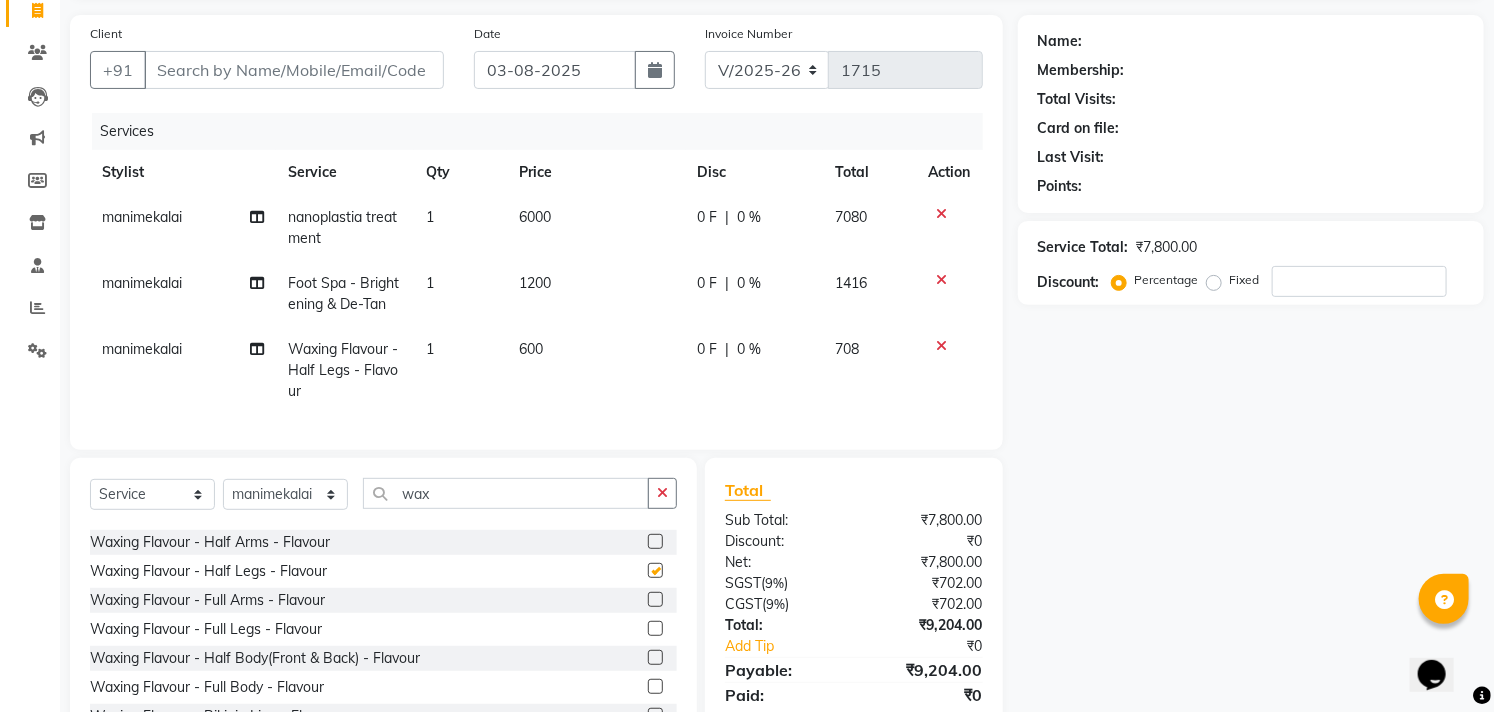 checkbox on "false" 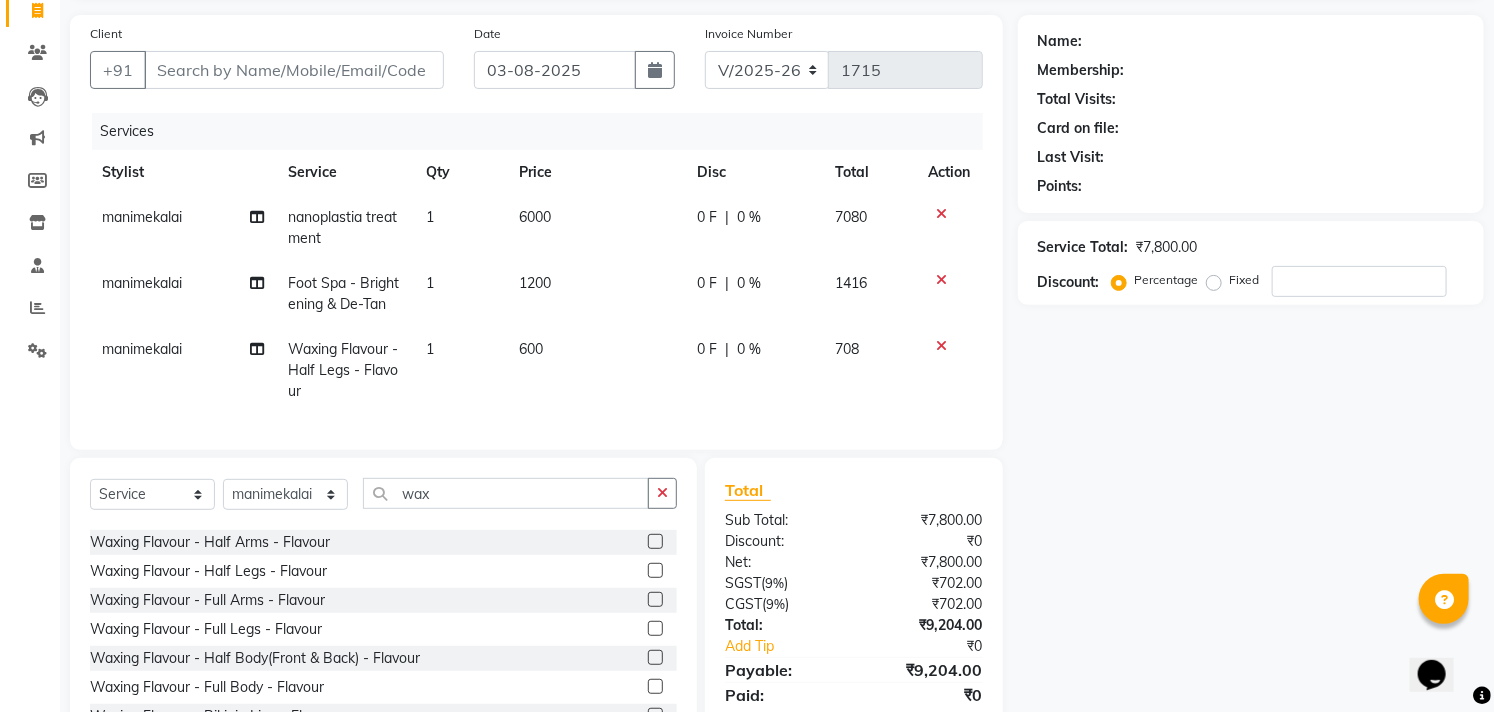 click on "Select  Service  Product  Membership  Package Voucher Prepaid Gift Card  Select Stylist Afzal Akbar Dani Jeni Josna kaif lavanya manimekalai Praveen Sonu Studio11 SB colony Tahir tamil wax" 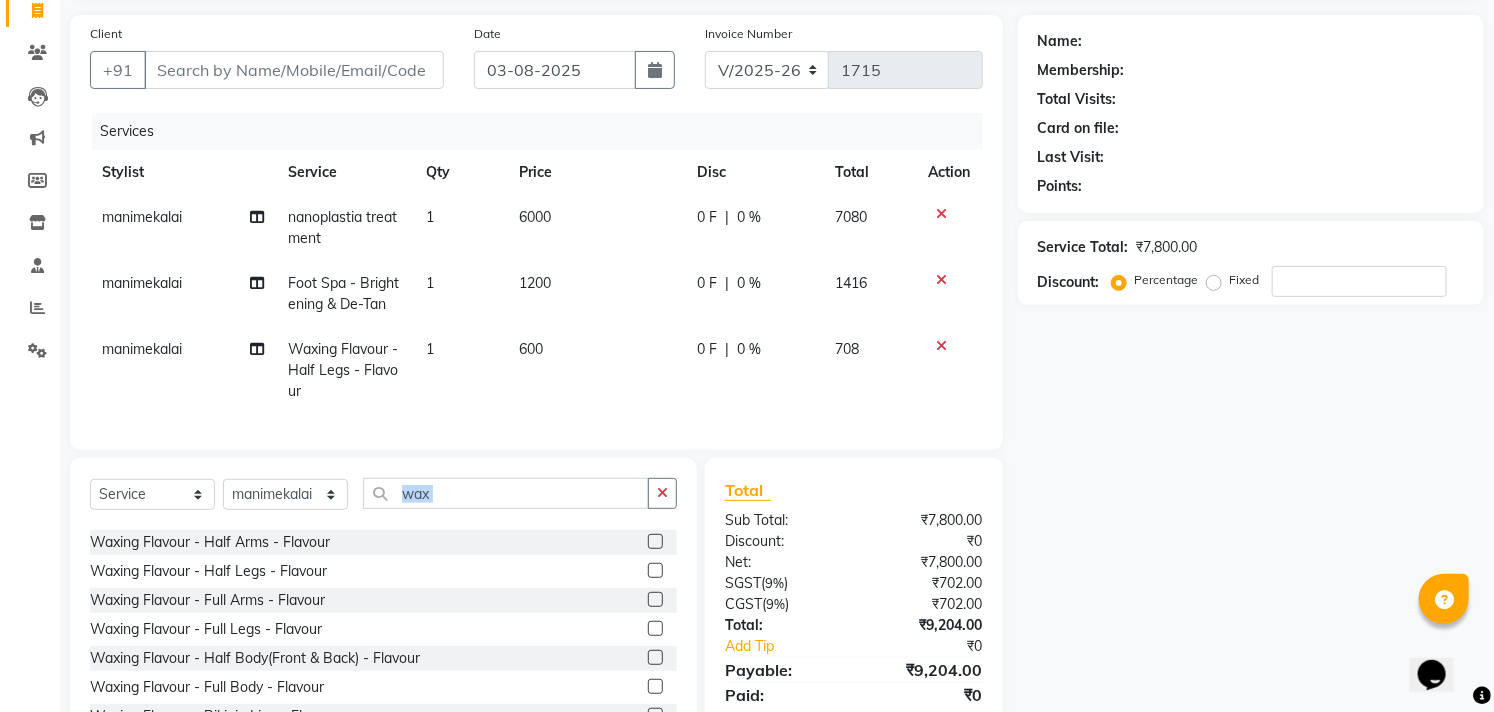 click on "Select  Service  Product  Membership  Package Voucher Prepaid Gift Card  Select Stylist Afzal Akbar Dani Jeni Josna kaif lavanya manimekalai Praveen Sonu Studio11 SB colony Tahir tamil wax" 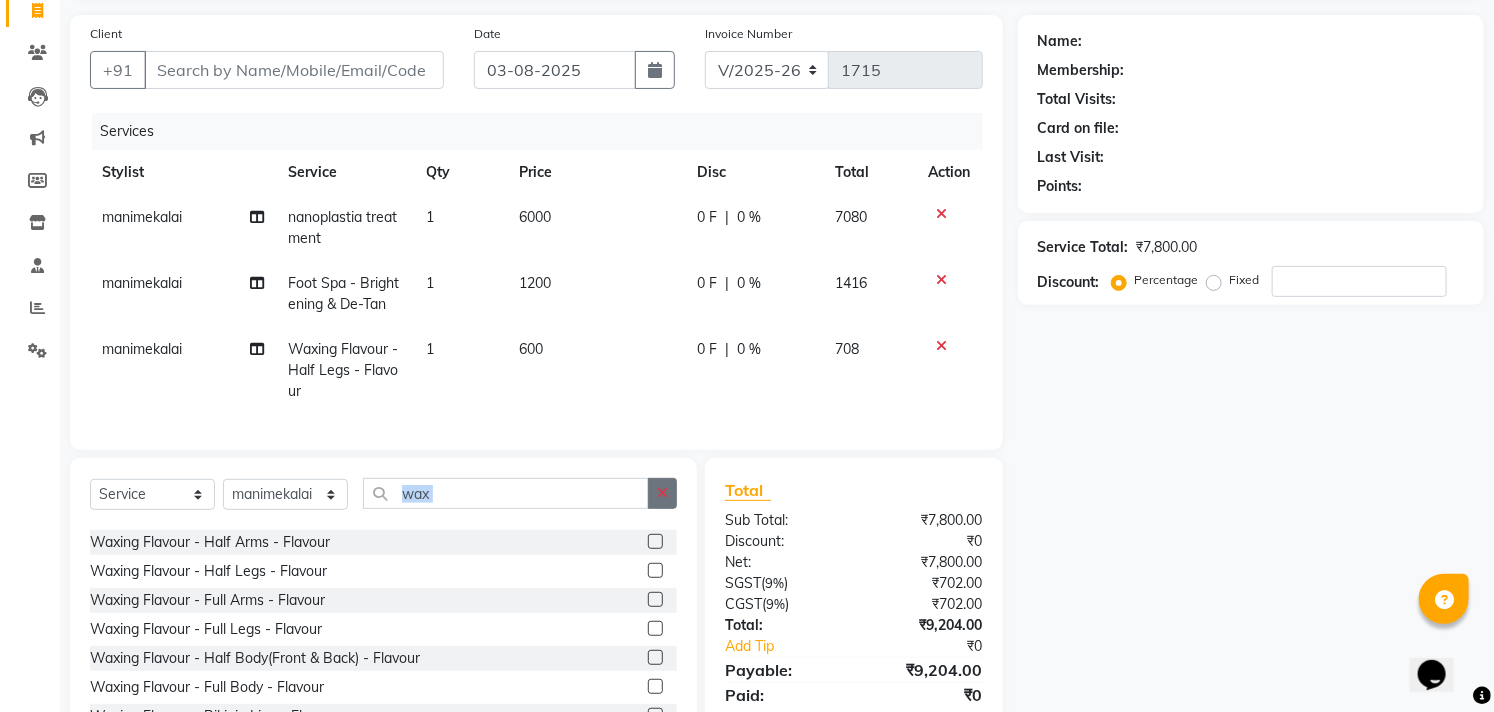 click 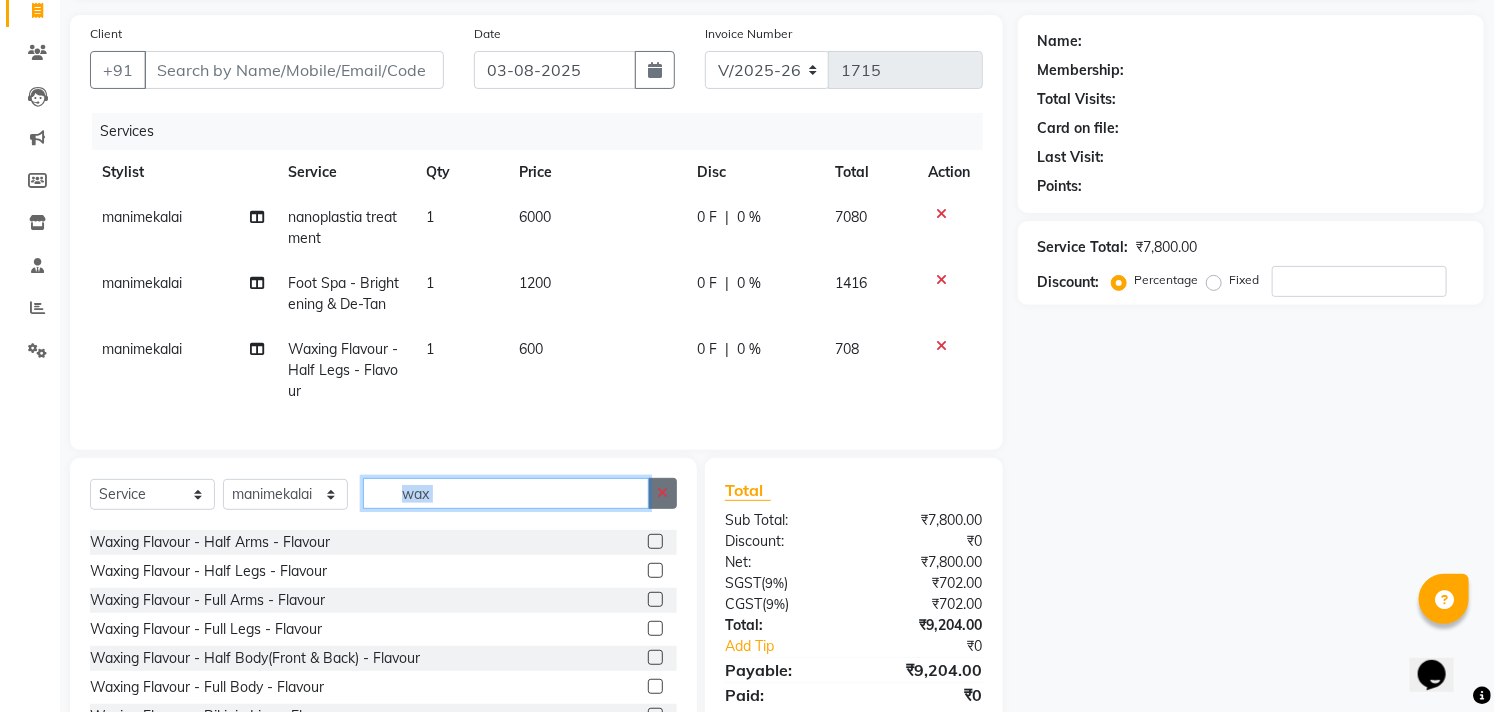 type 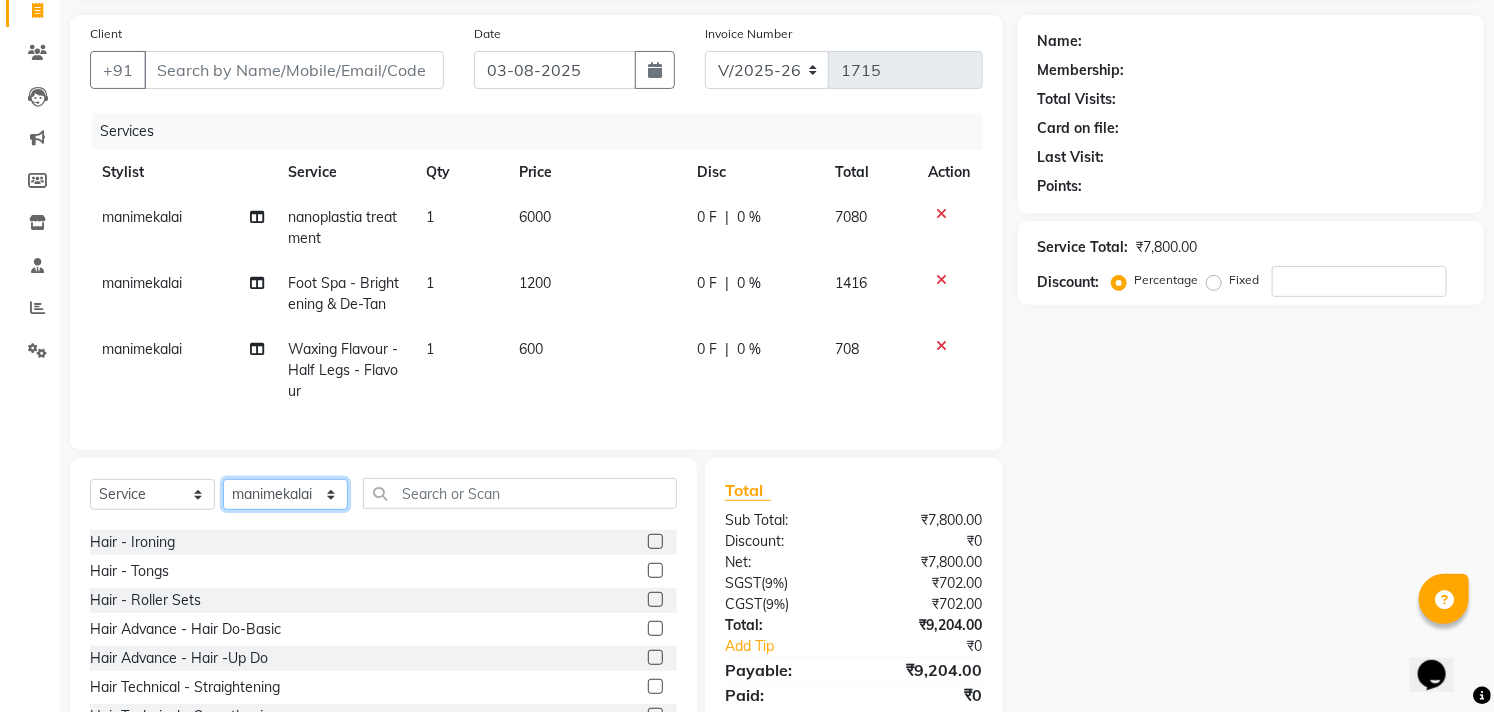 click on "Select Stylist Afzal Akbar Dani Jeni Josna kaif lavanya manimekalai Praveen Sonu Studio11 SB colony Tahir tamil" 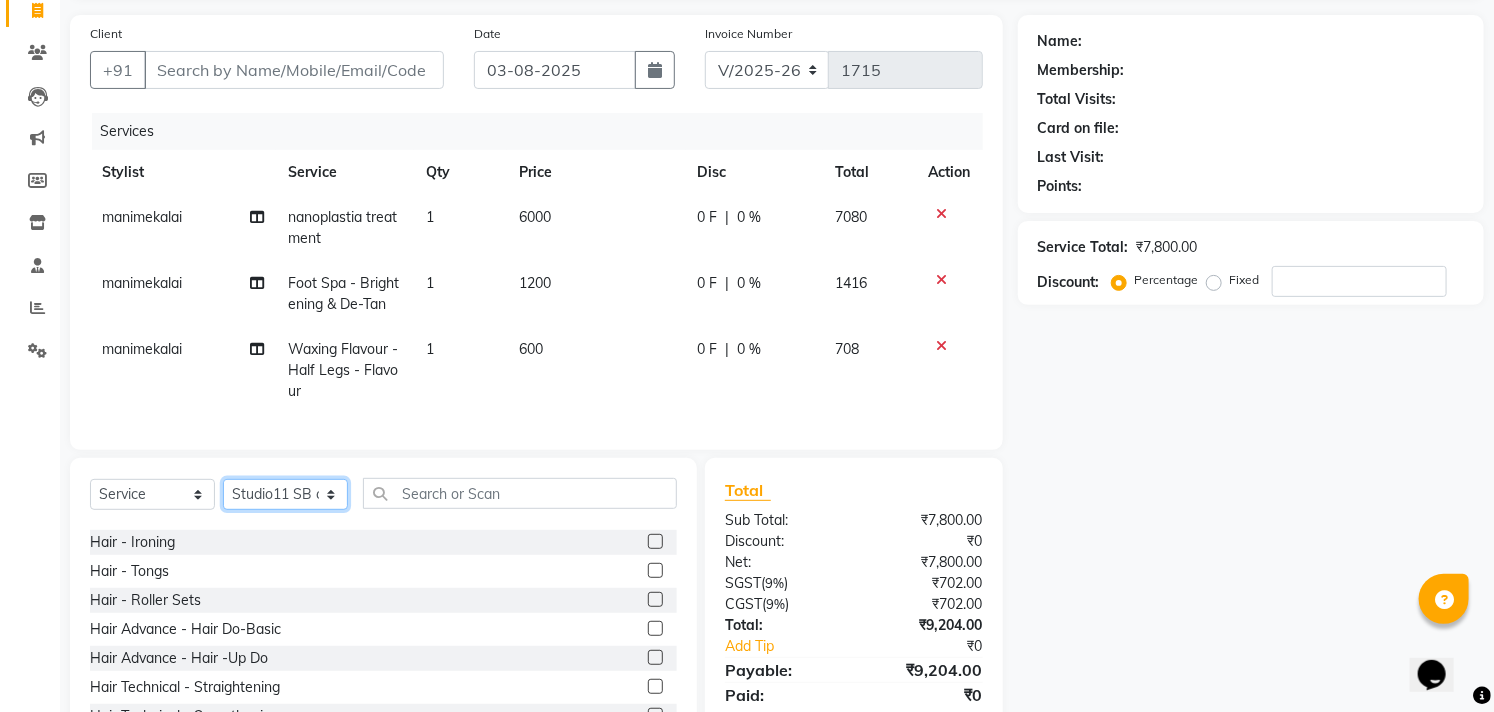 click on "Select Stylist Afzal Akbar Dani Jeni Josna kaif lavanya manimekalai Praveen Sonu Studio11 SB colony Tahir tamil" 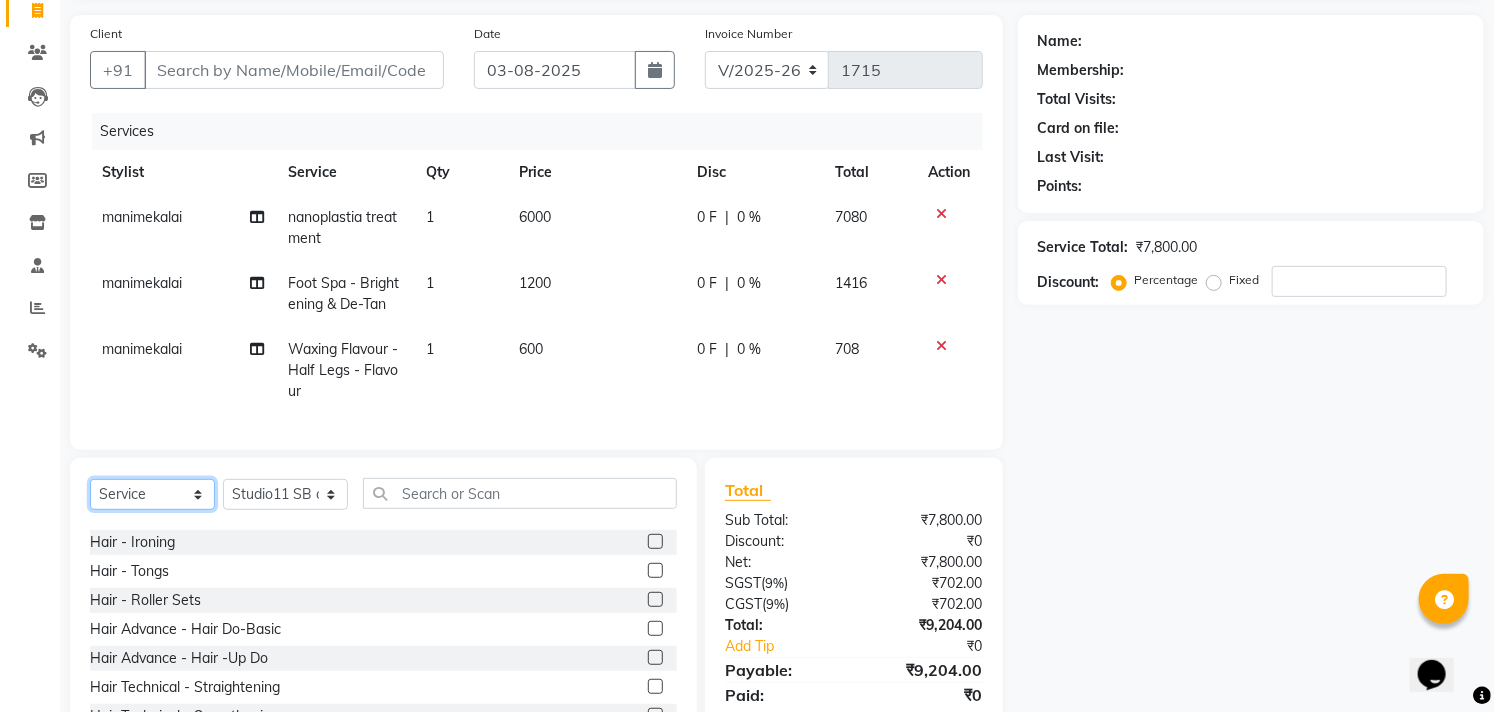 click on "Select  Service  Product  Membership  Package Voucher Prepaid Gift Card" 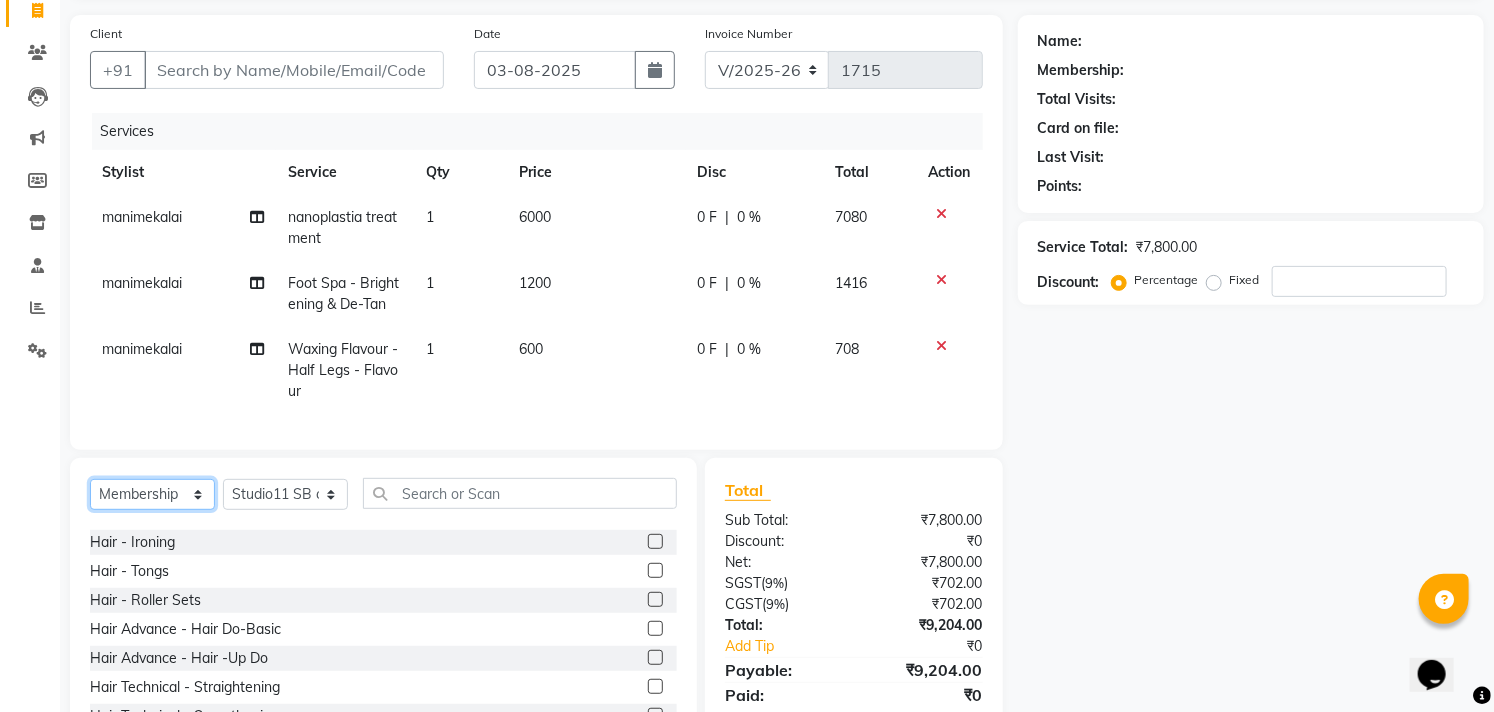 click on "Select  Service  Product  Membership  Package Voucher Prepaid Gift Card" 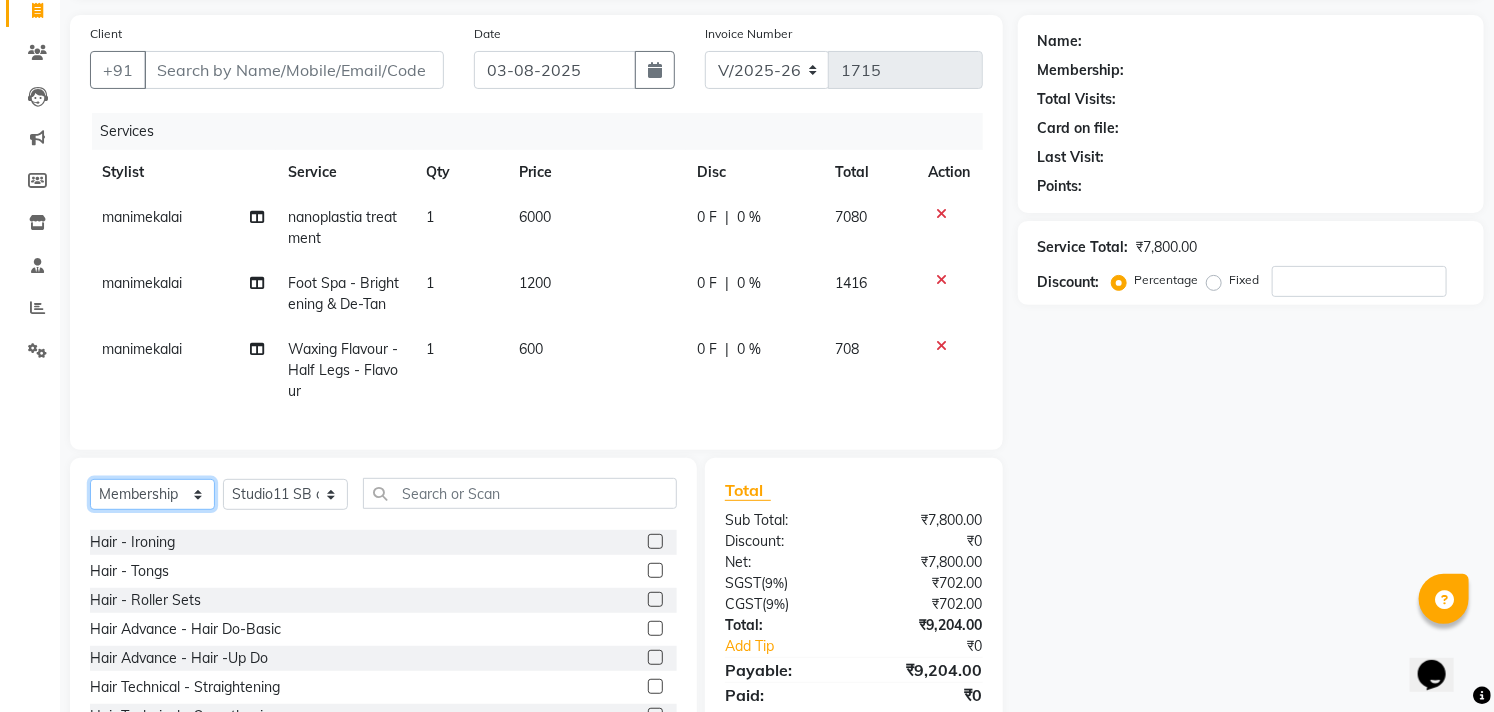 scroll, scrollTop: 0, scrollLeft: 0, axis: both 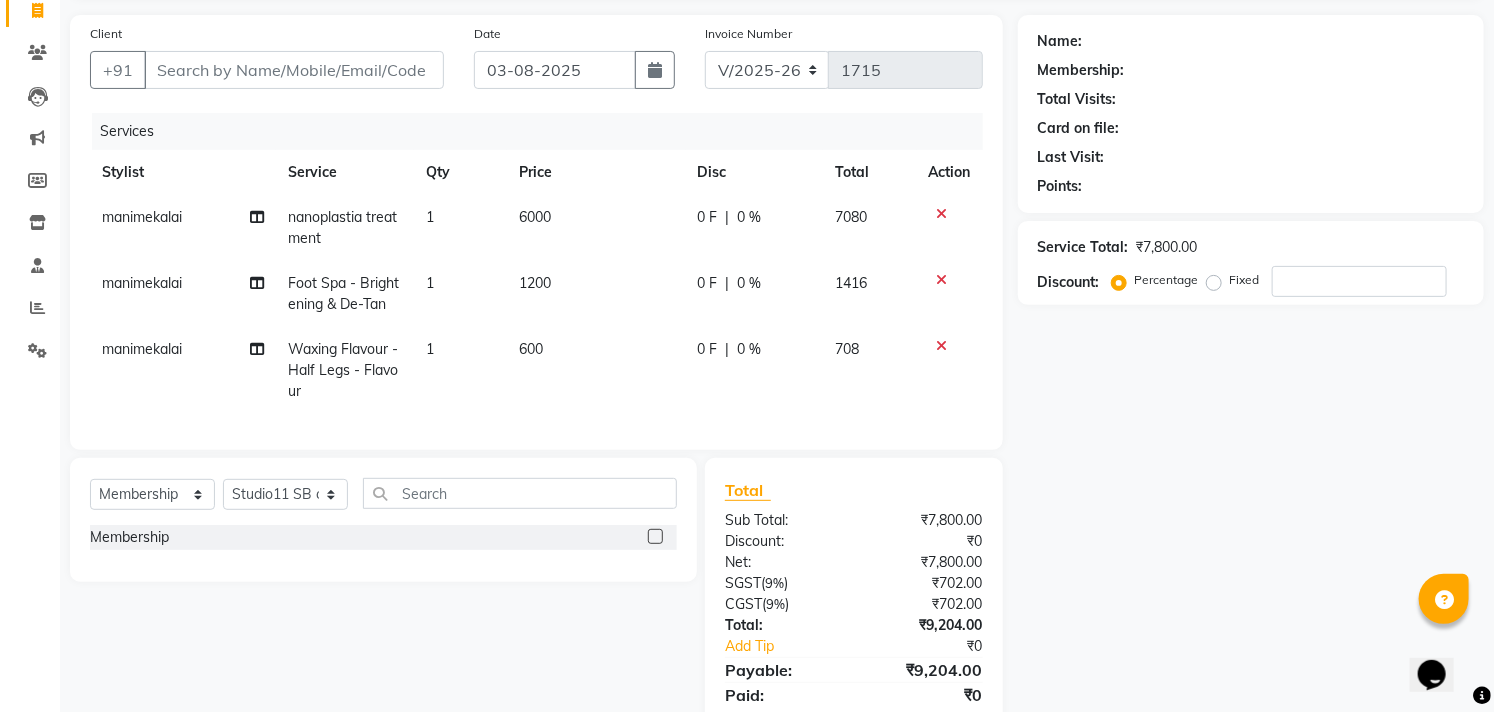 click on "Membership" 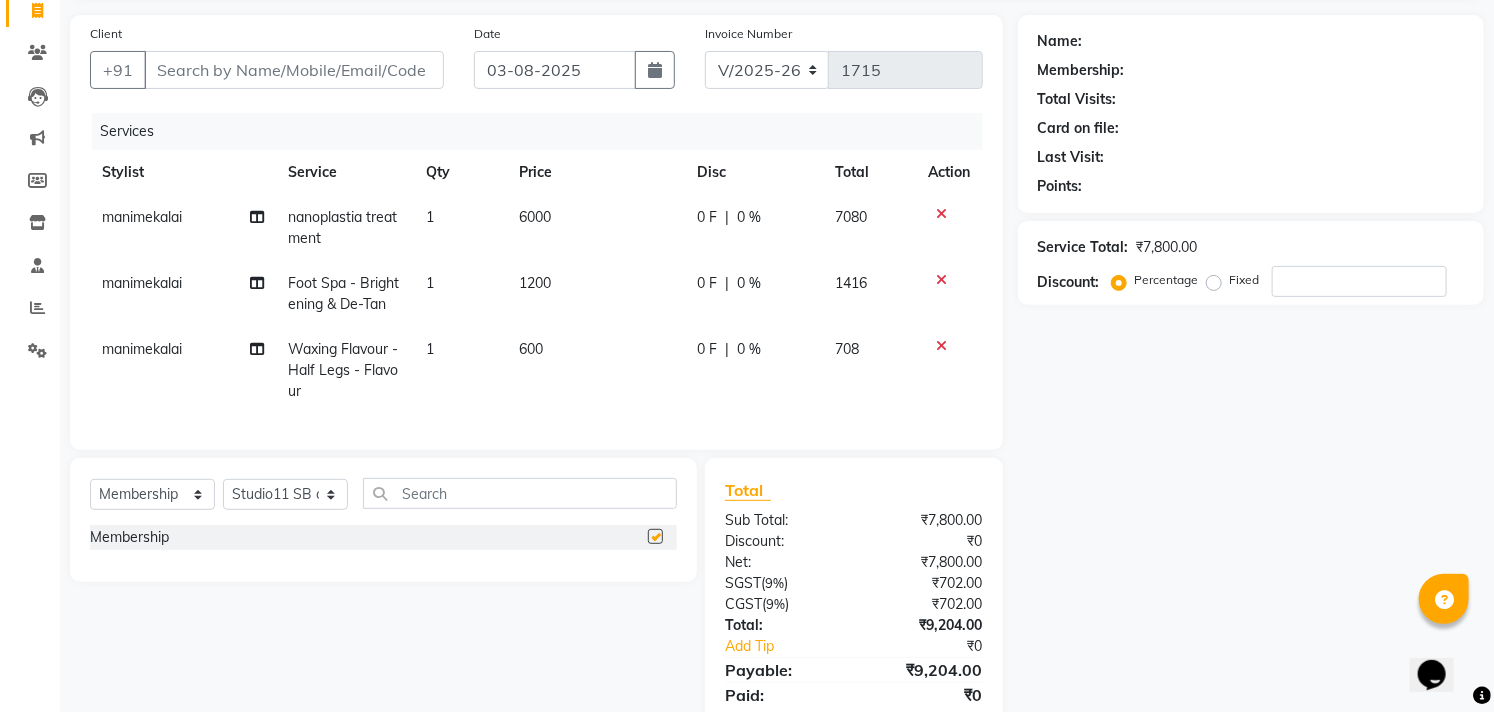 select on "select" 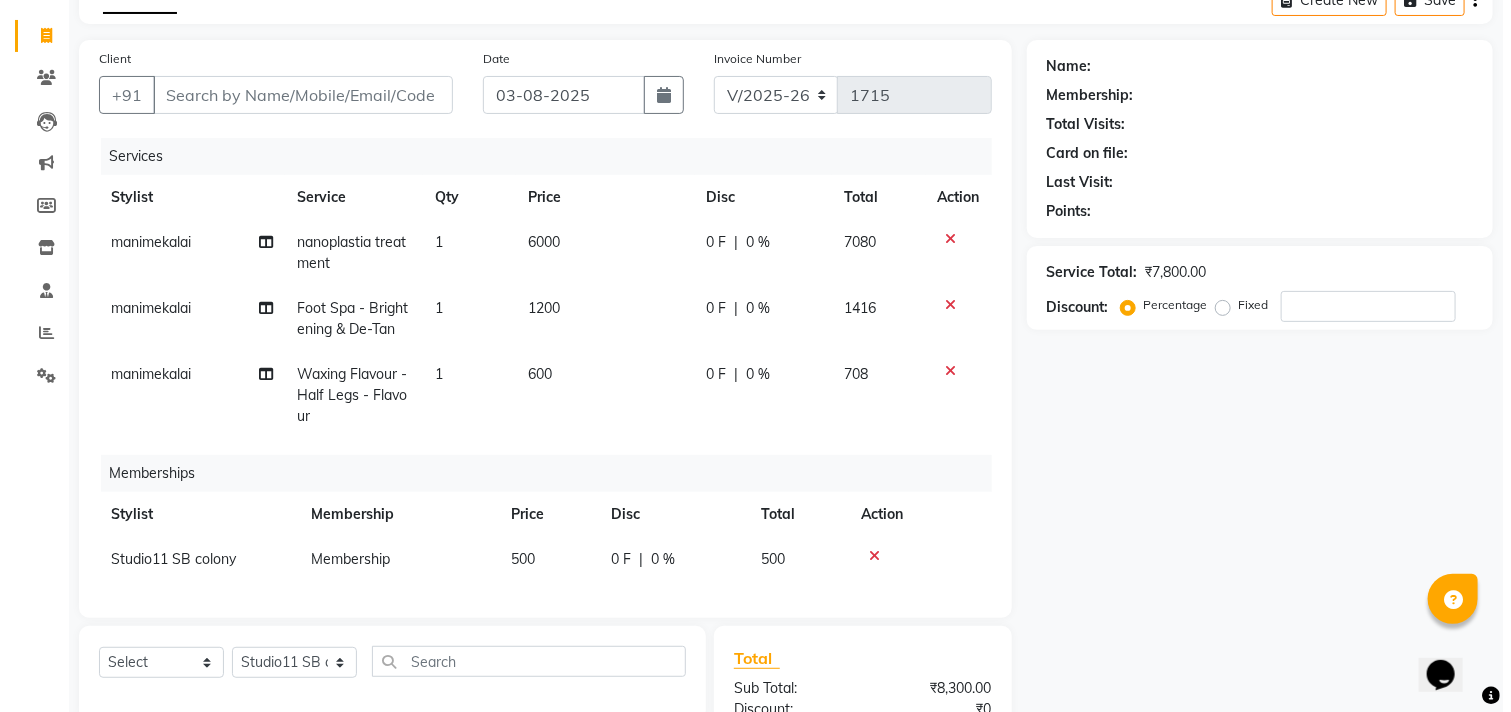scroll, scrollTop: 0, scrollLeft: 0, axis: both 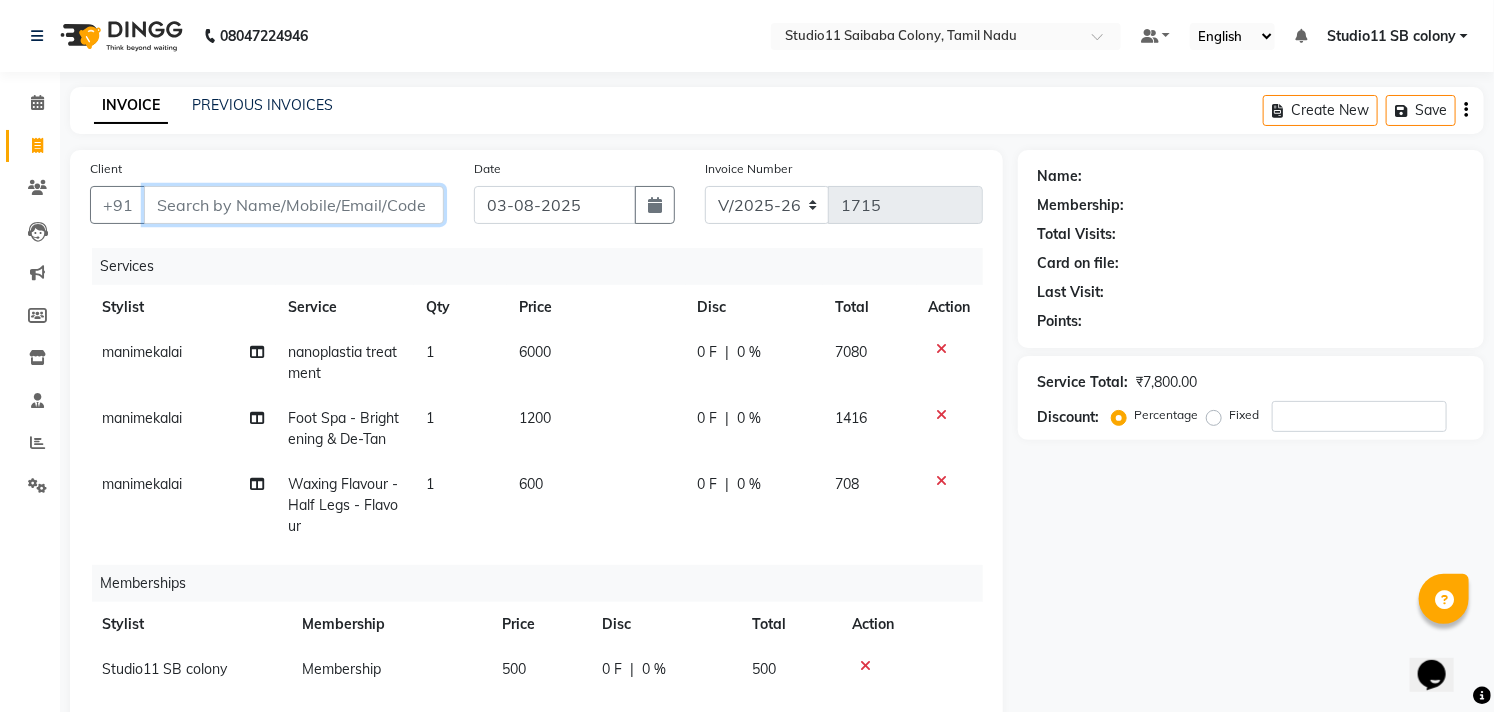 click on "Client" at bounding box center [294, 205] 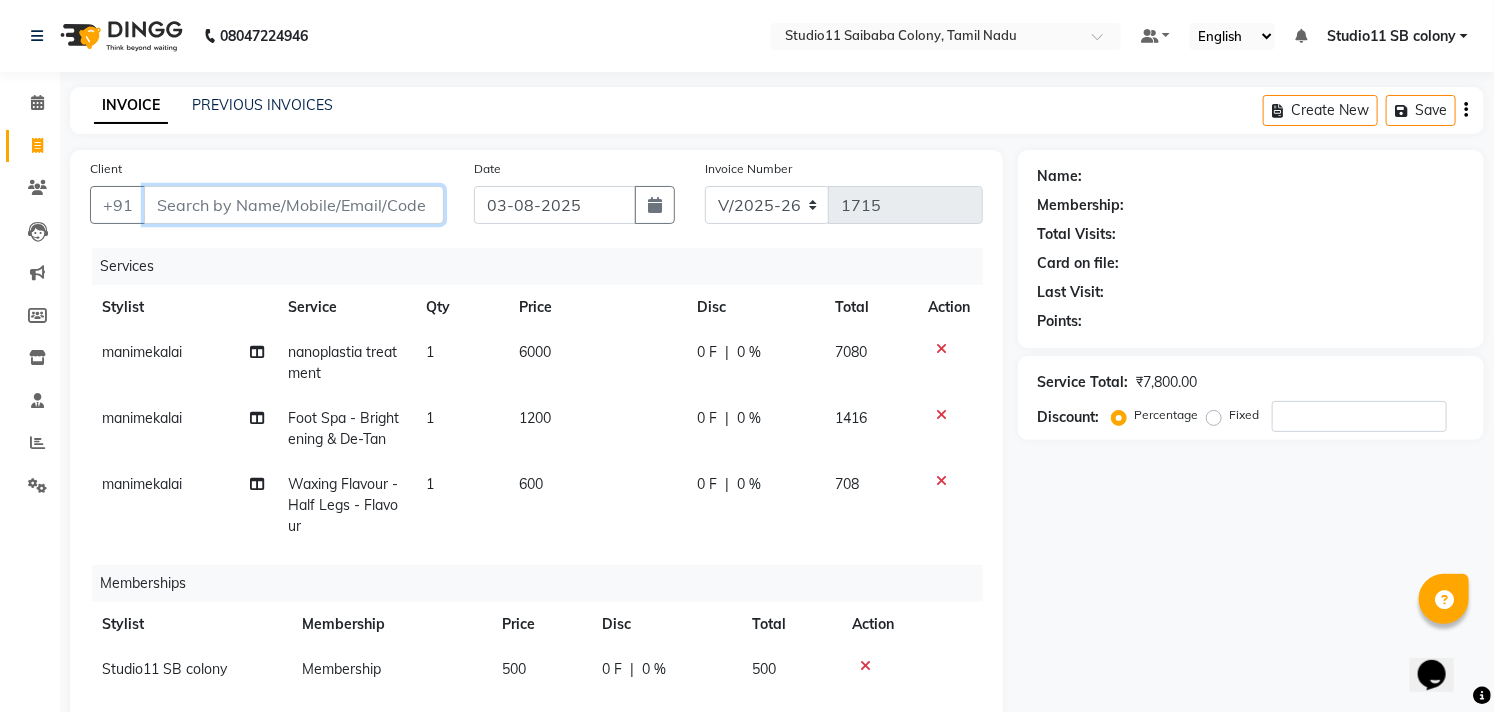type on "9" 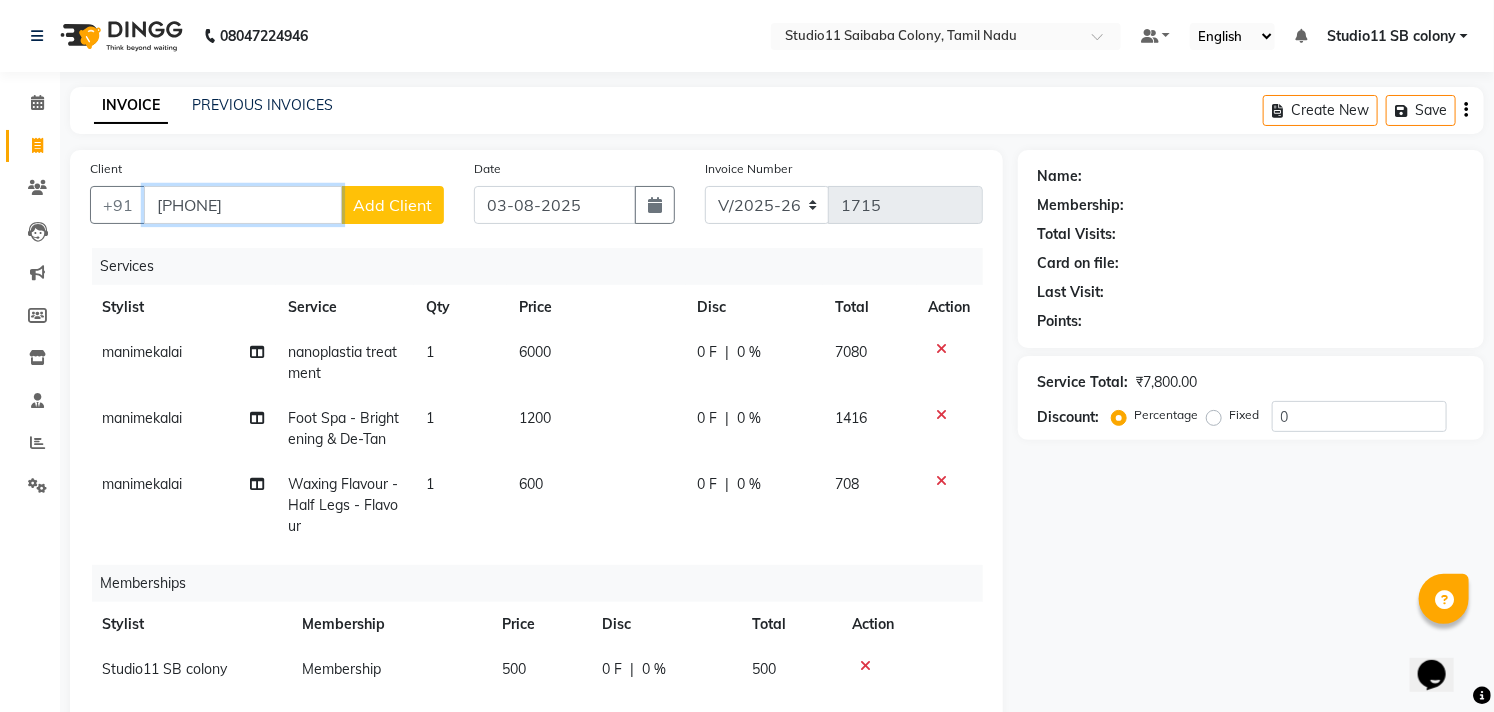 type on "[PHONE]" 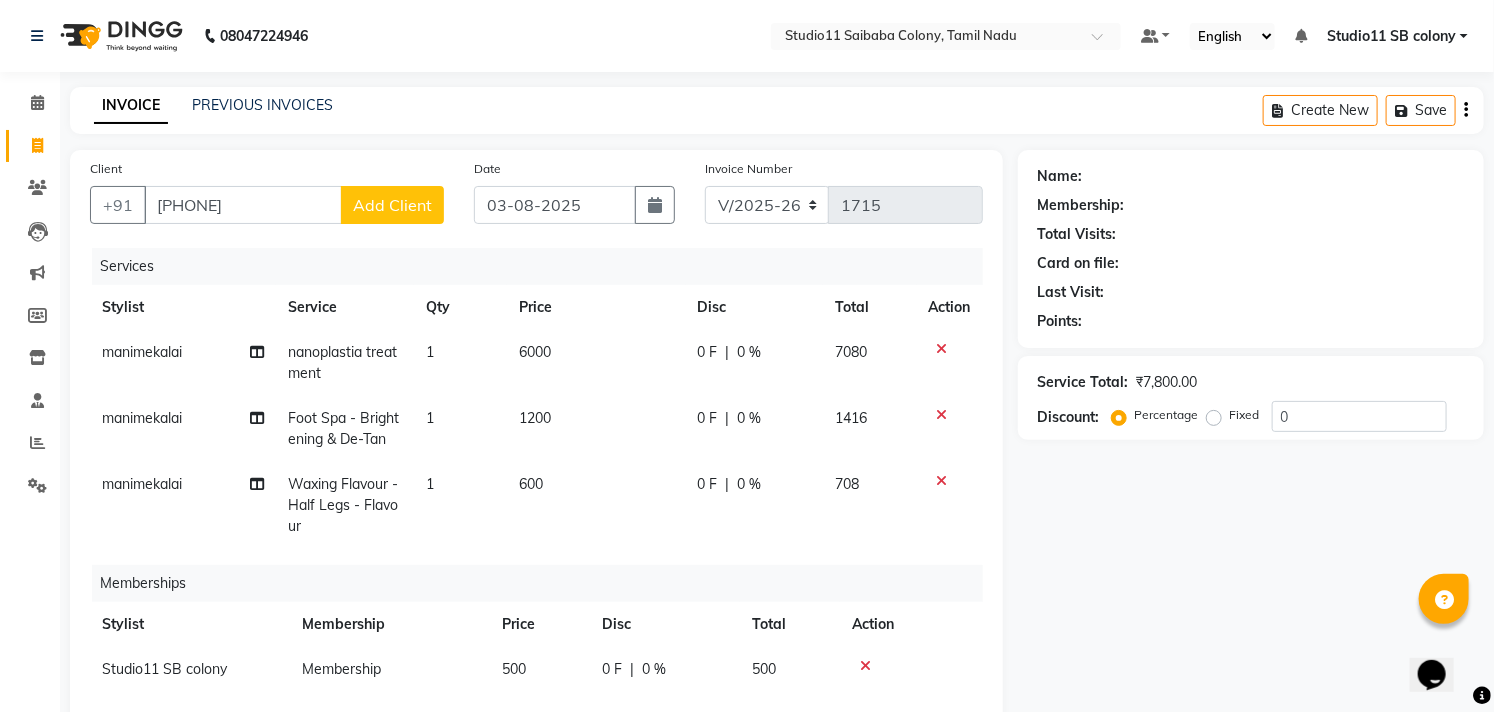 click on "Add Client" 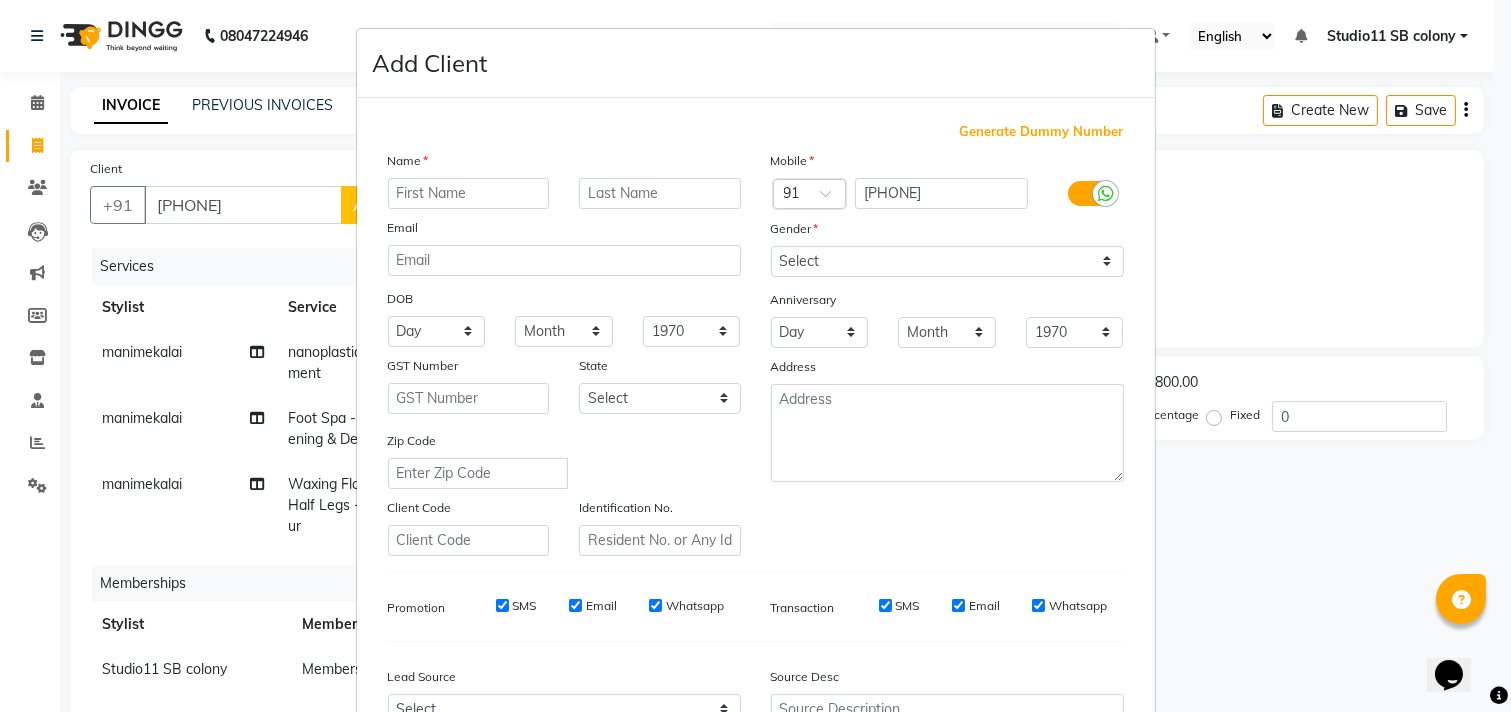 click at bounding box center (469, 193) 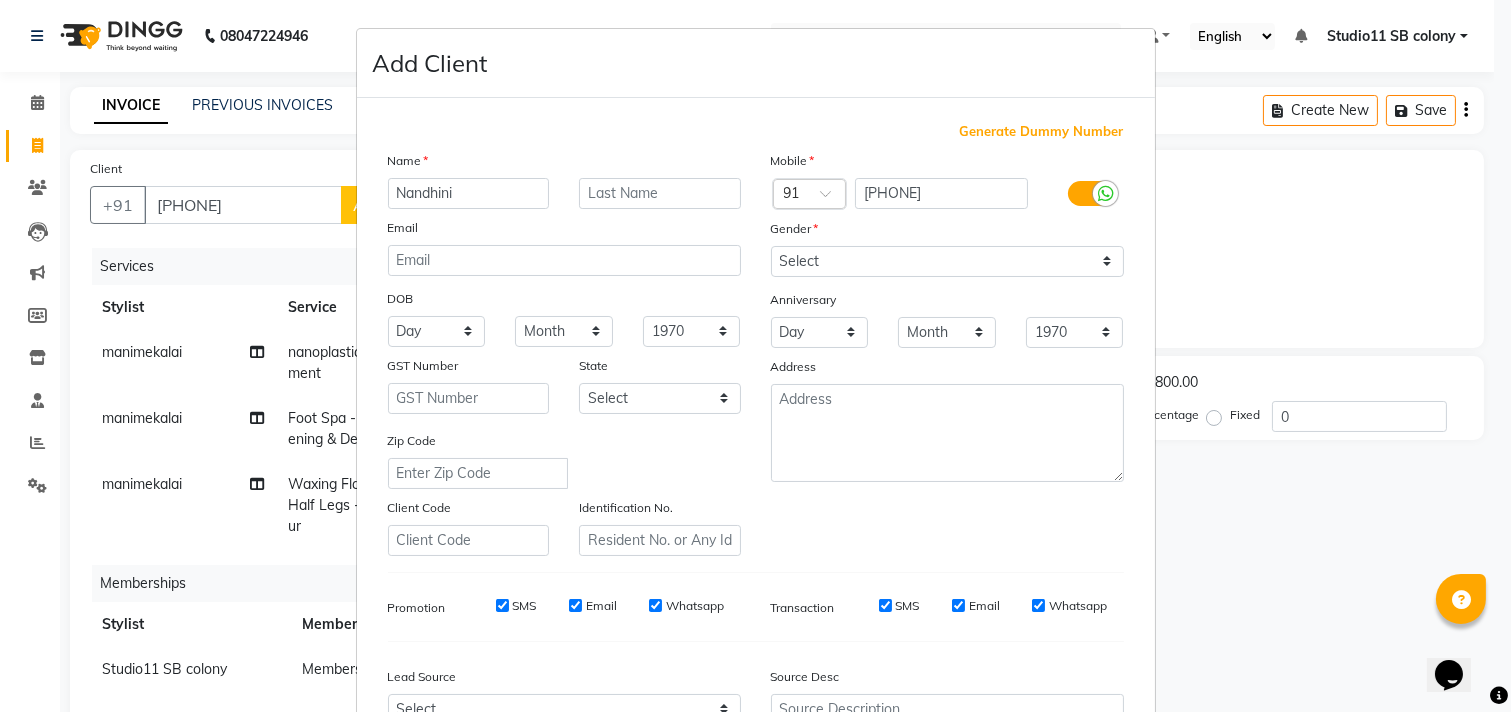type on "Nandhini" 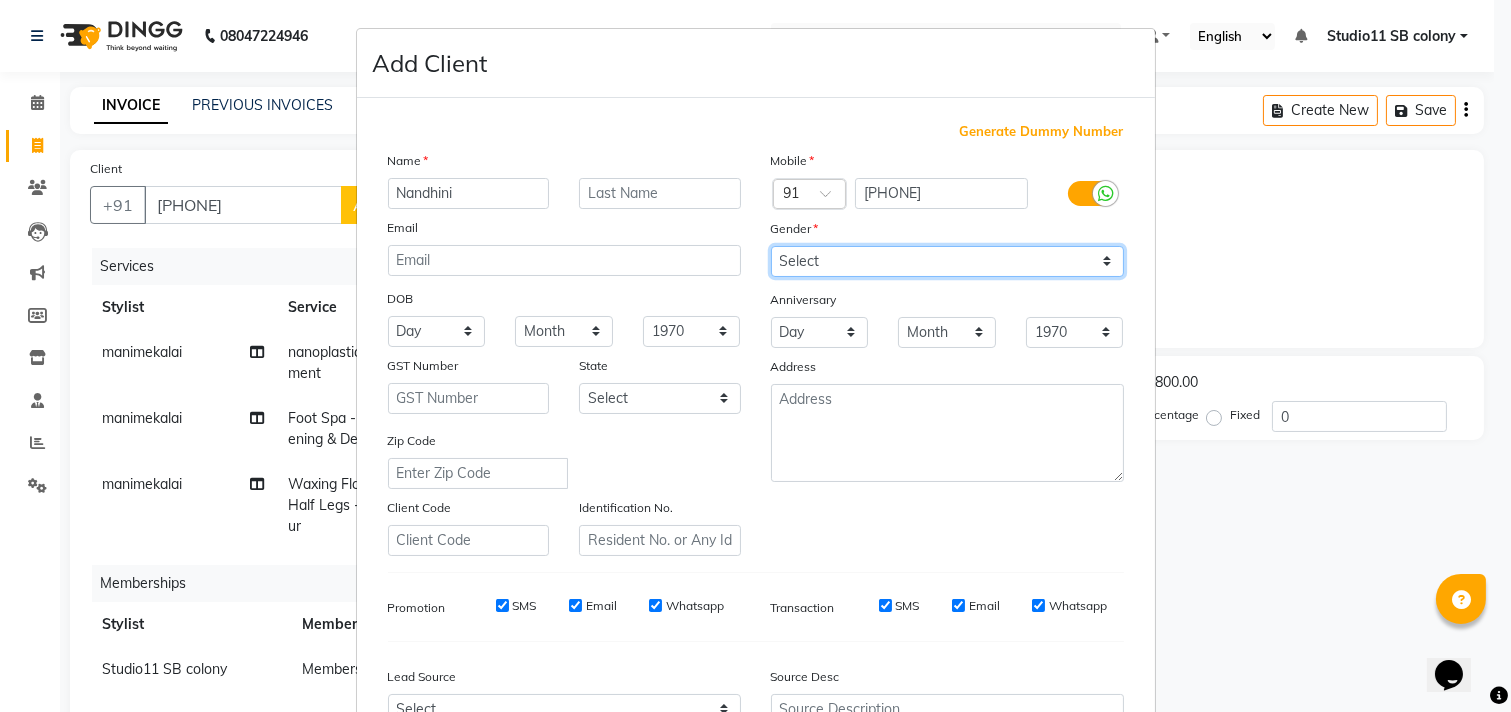 click on "Select Male Female Other Prefer Not To Say" at bounding box center (947, 261) 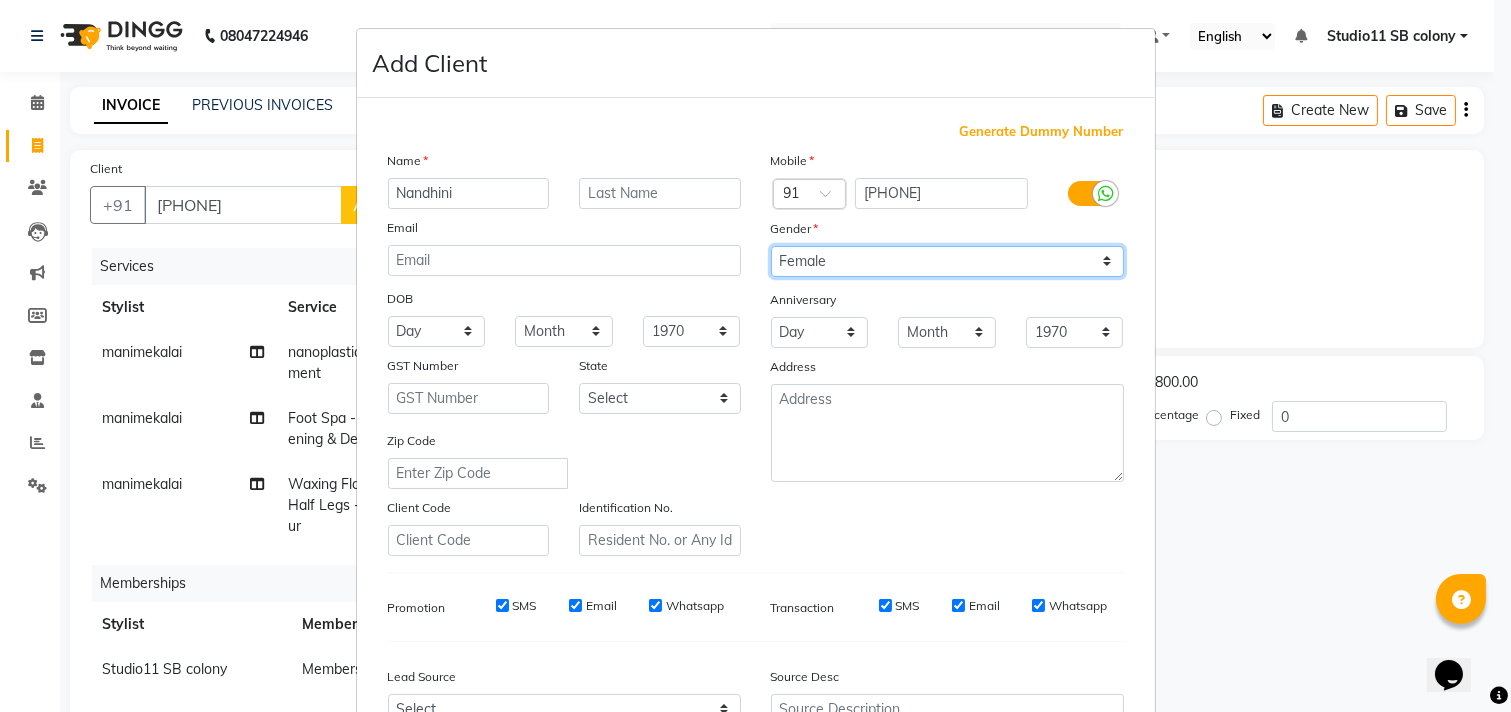 click on "Select Male Female Other Prefer Not To Say" at bounding box center (947, 261) 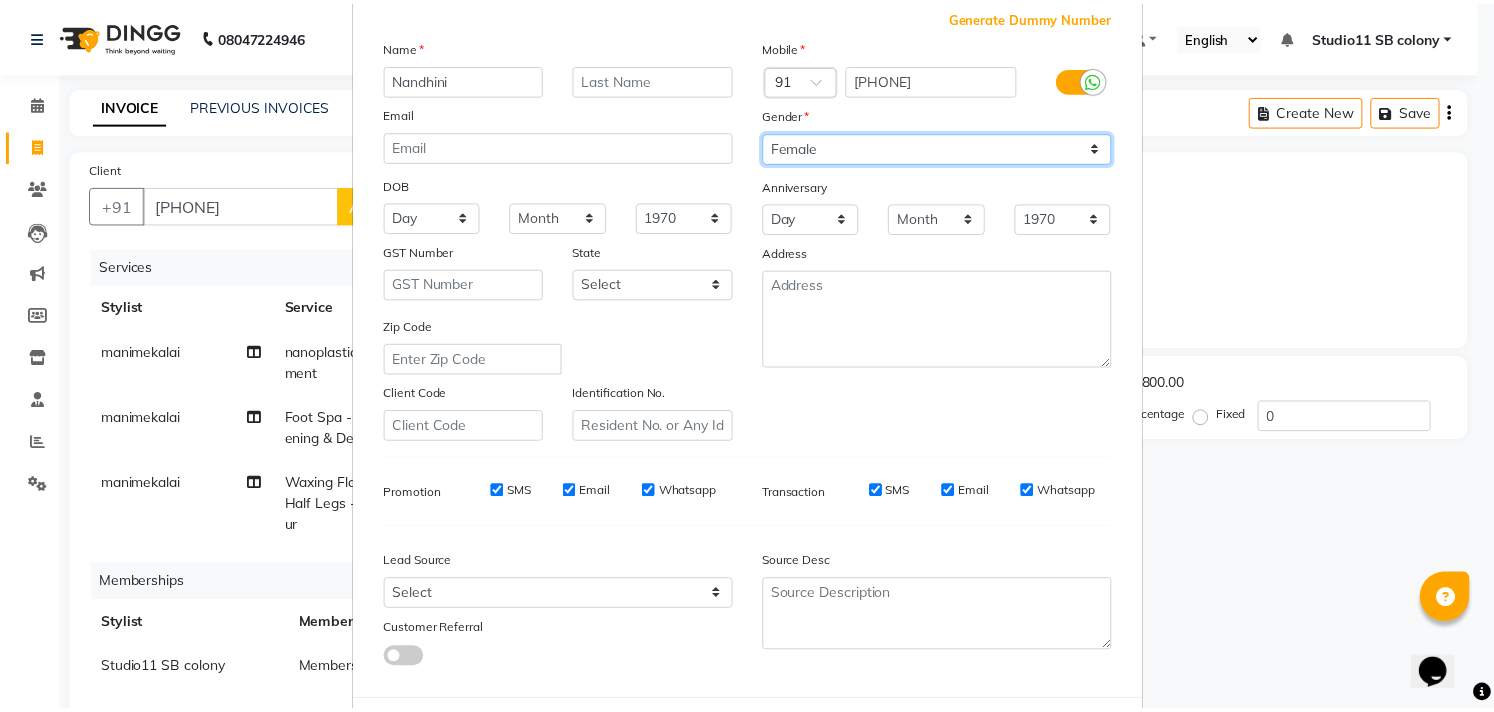 scroll, scrollTop: 212, scrollLeft: 0, axis: vertical 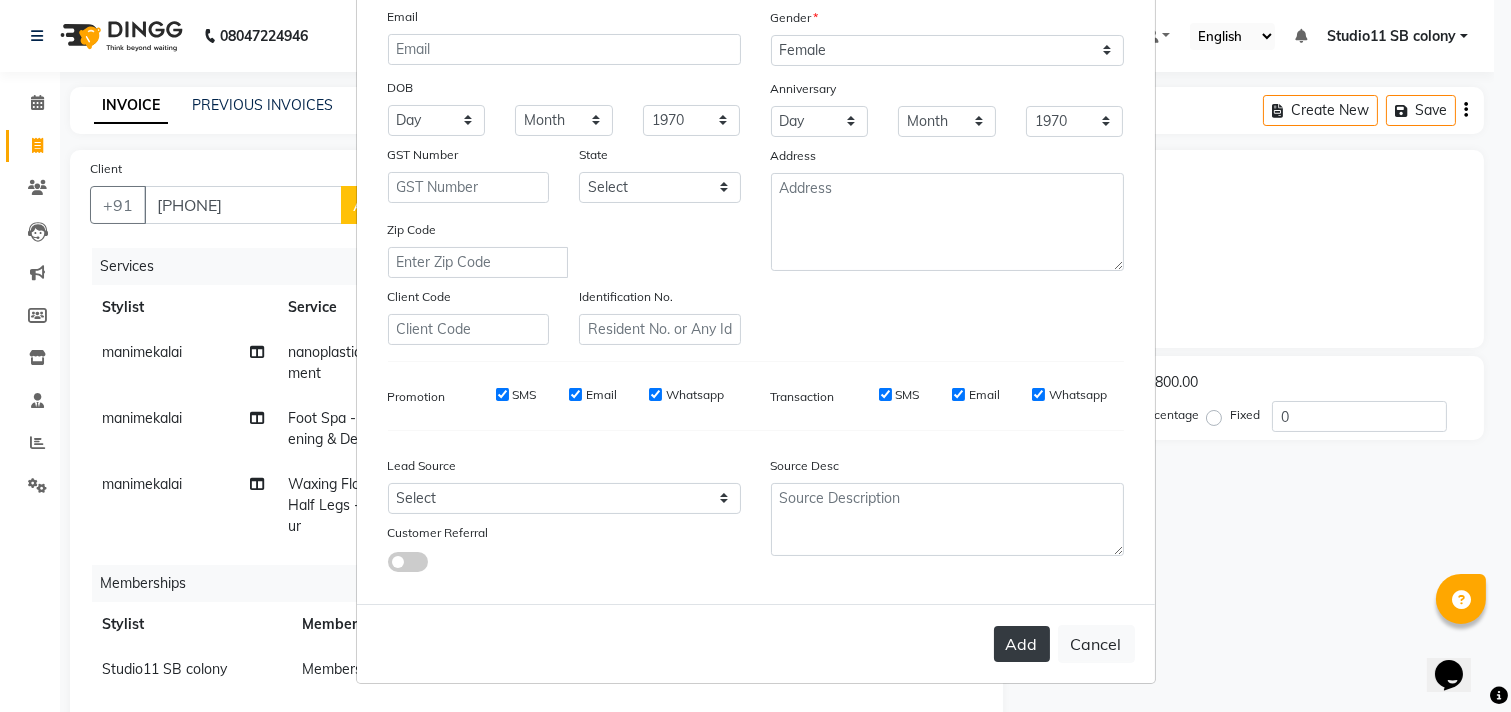 click on "Add" at bounding box center [1022, 644] 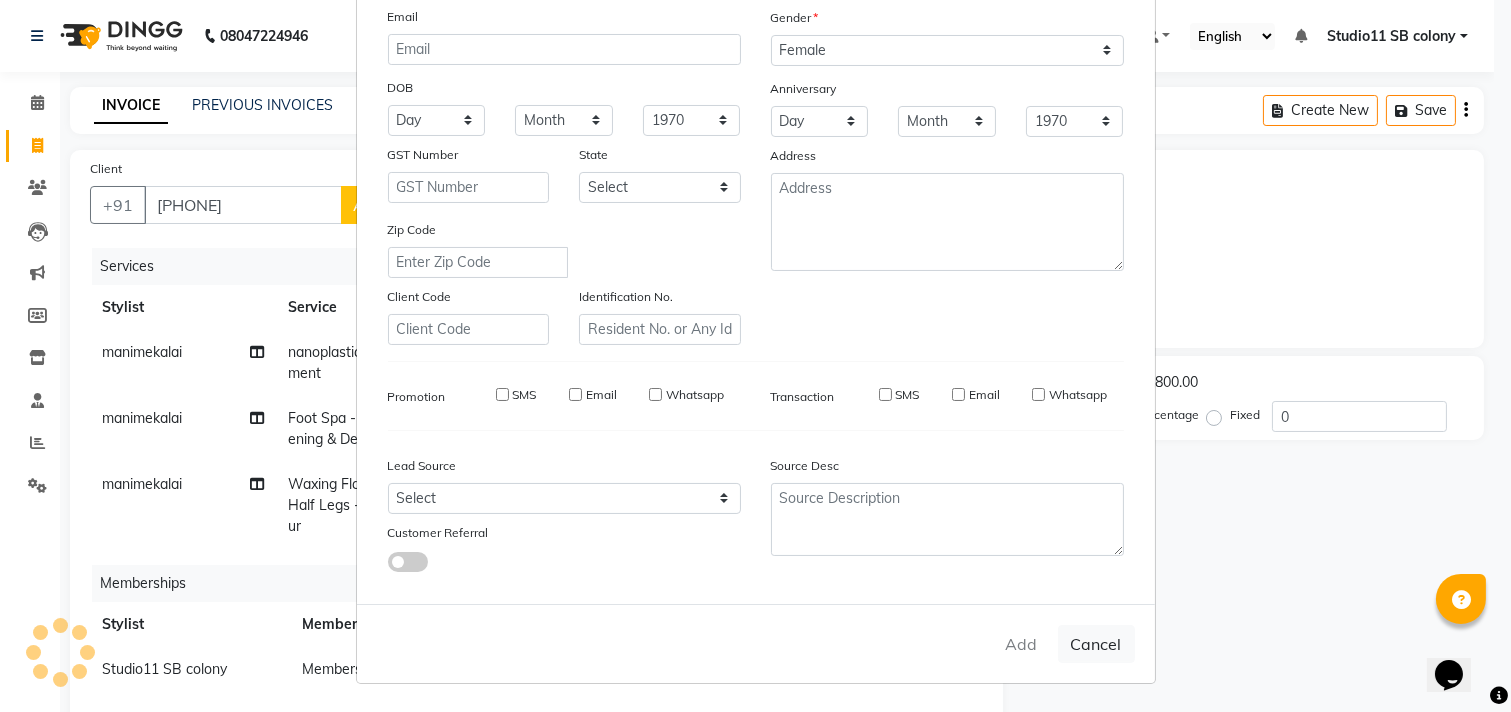type 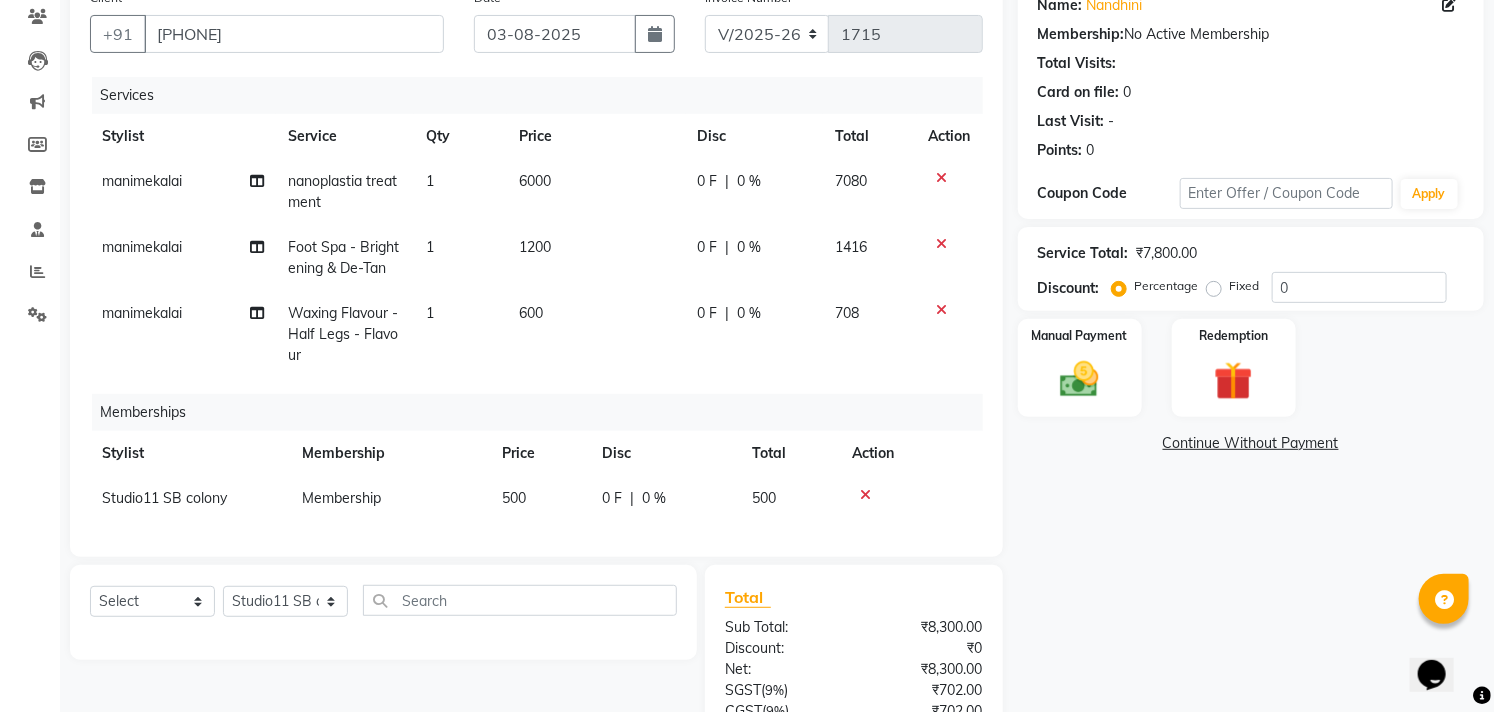 scroll, scrollTop: 364, scrollLeft: 0, axis: vertical 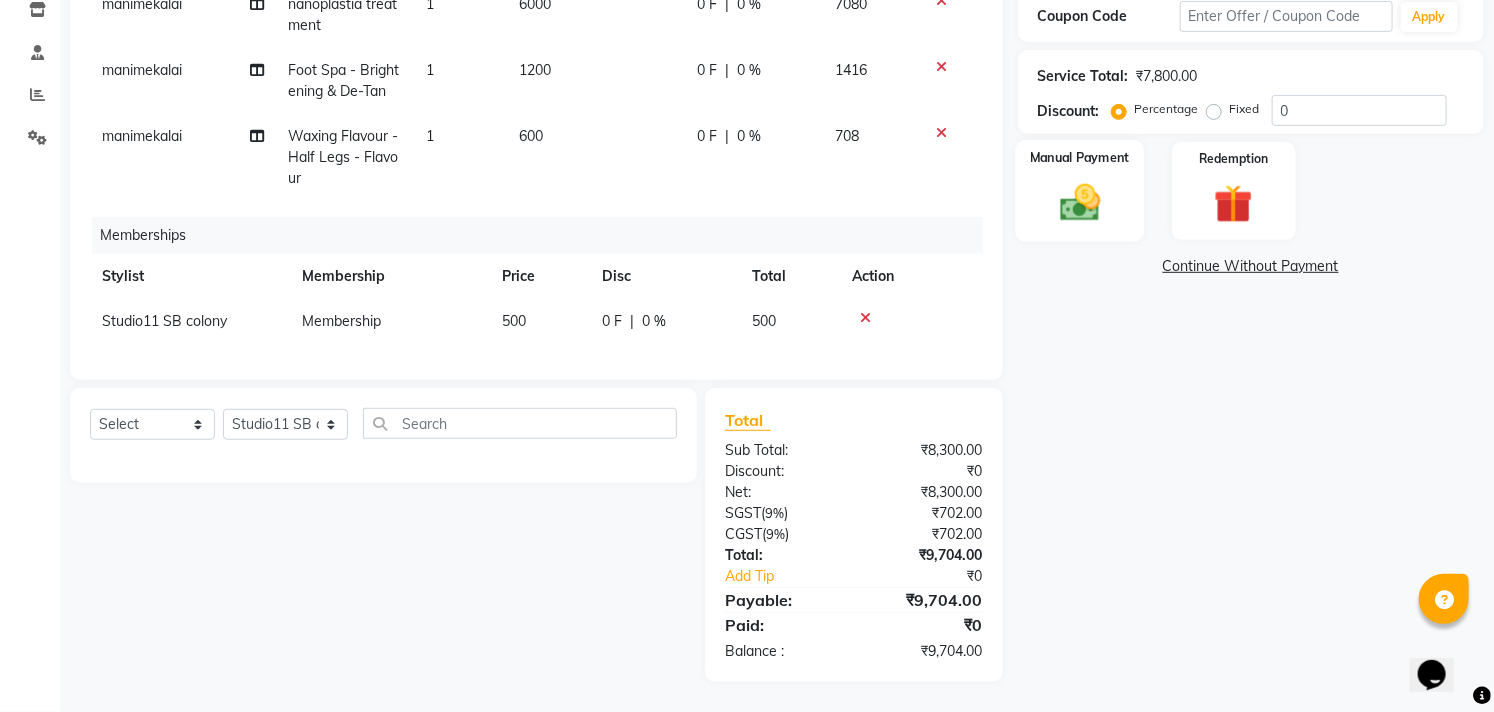 click 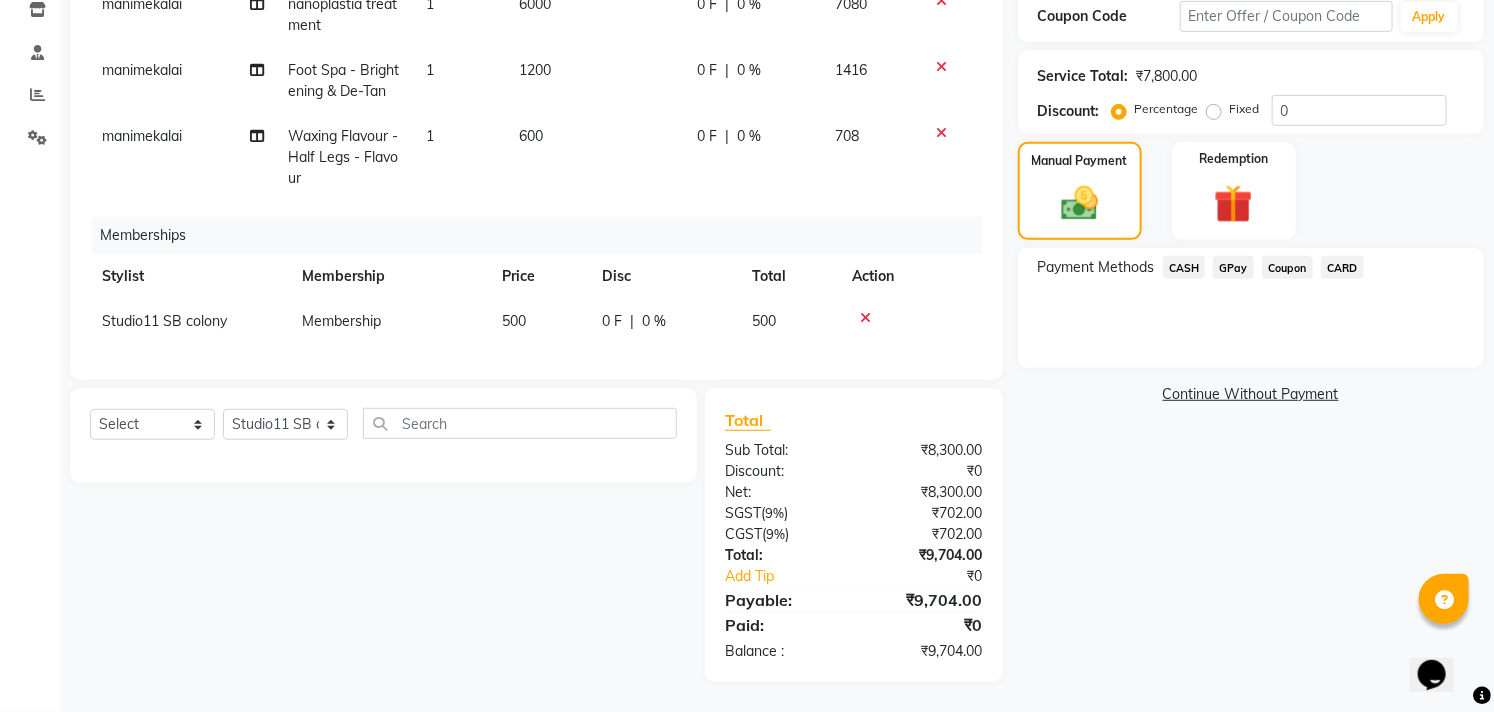 click on "GPay" 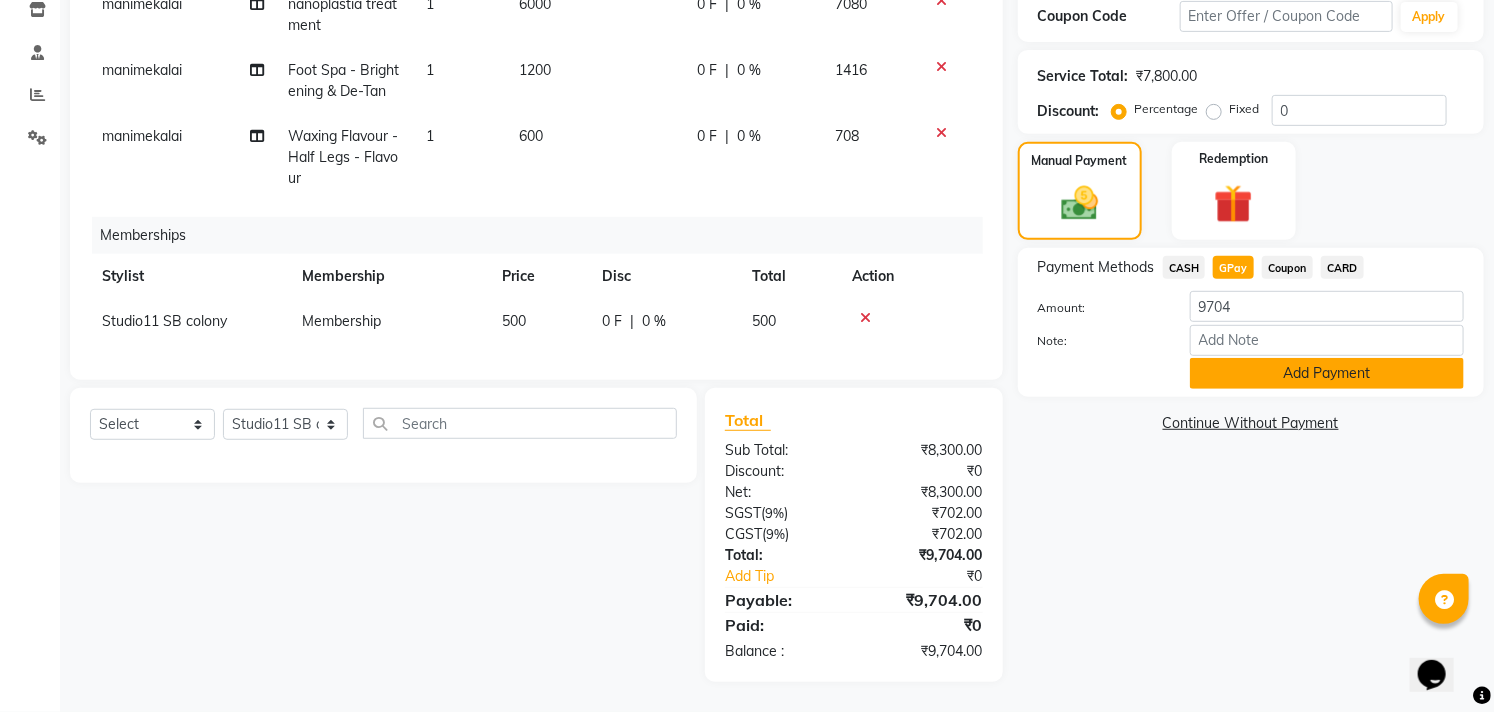 click on "Add Payment" 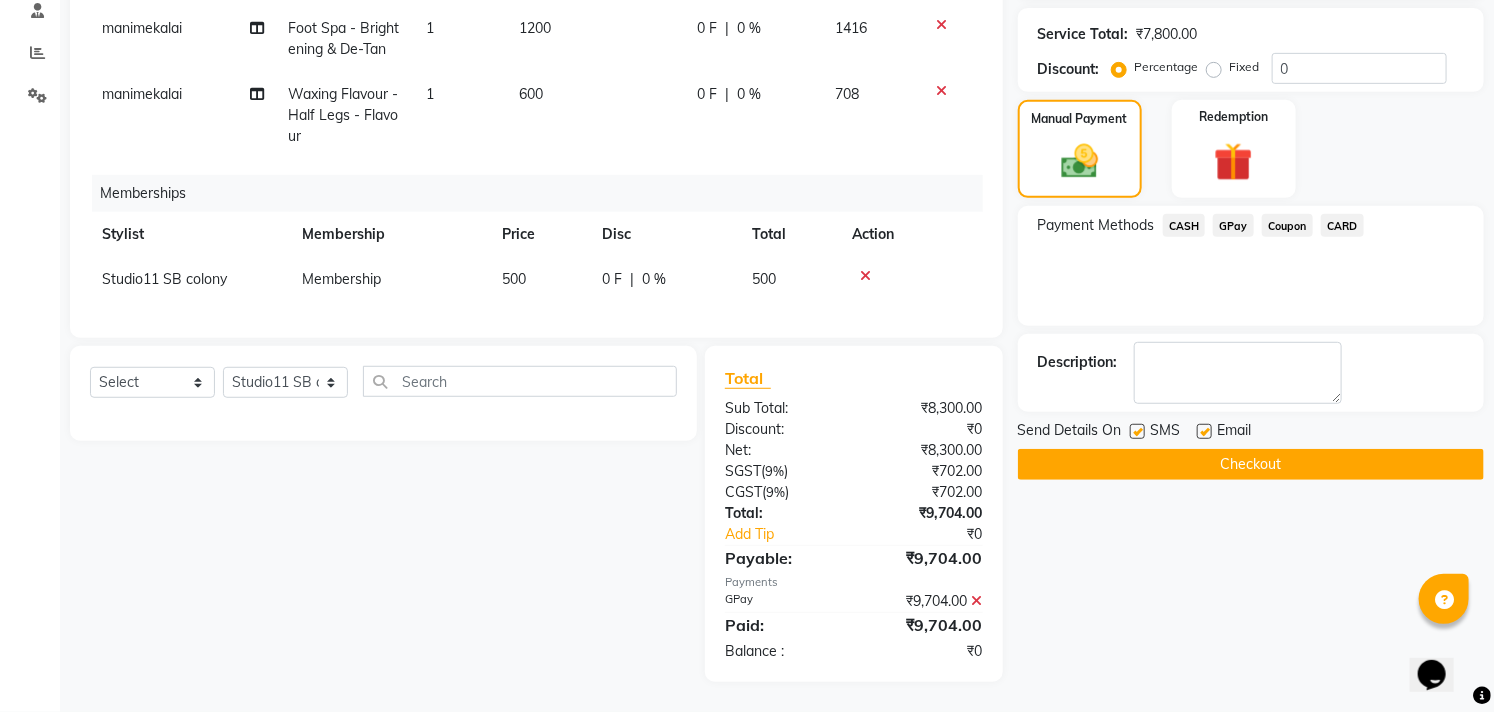 scroll, scrollTop: 406, scrollLeft: 0, axis: vertical 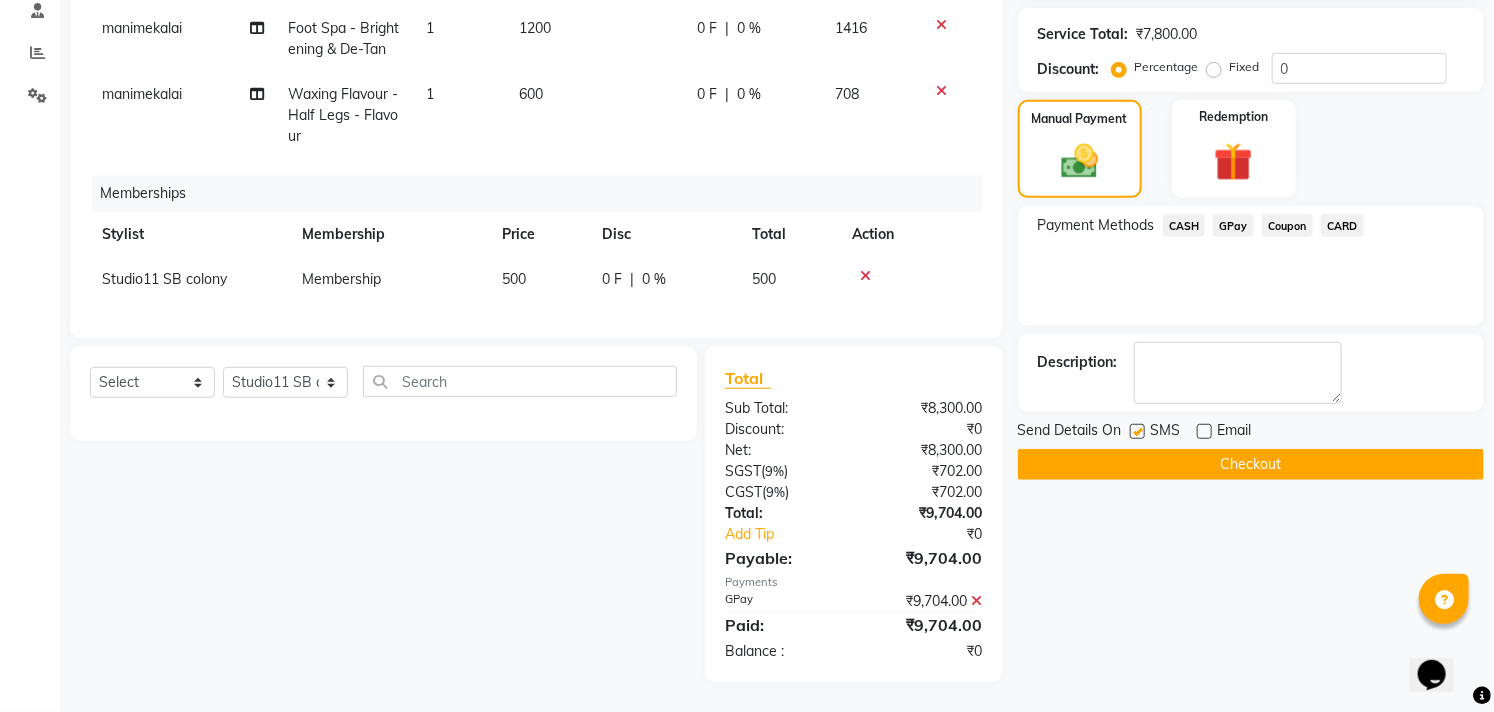 click on "Send Details On SMS Email" 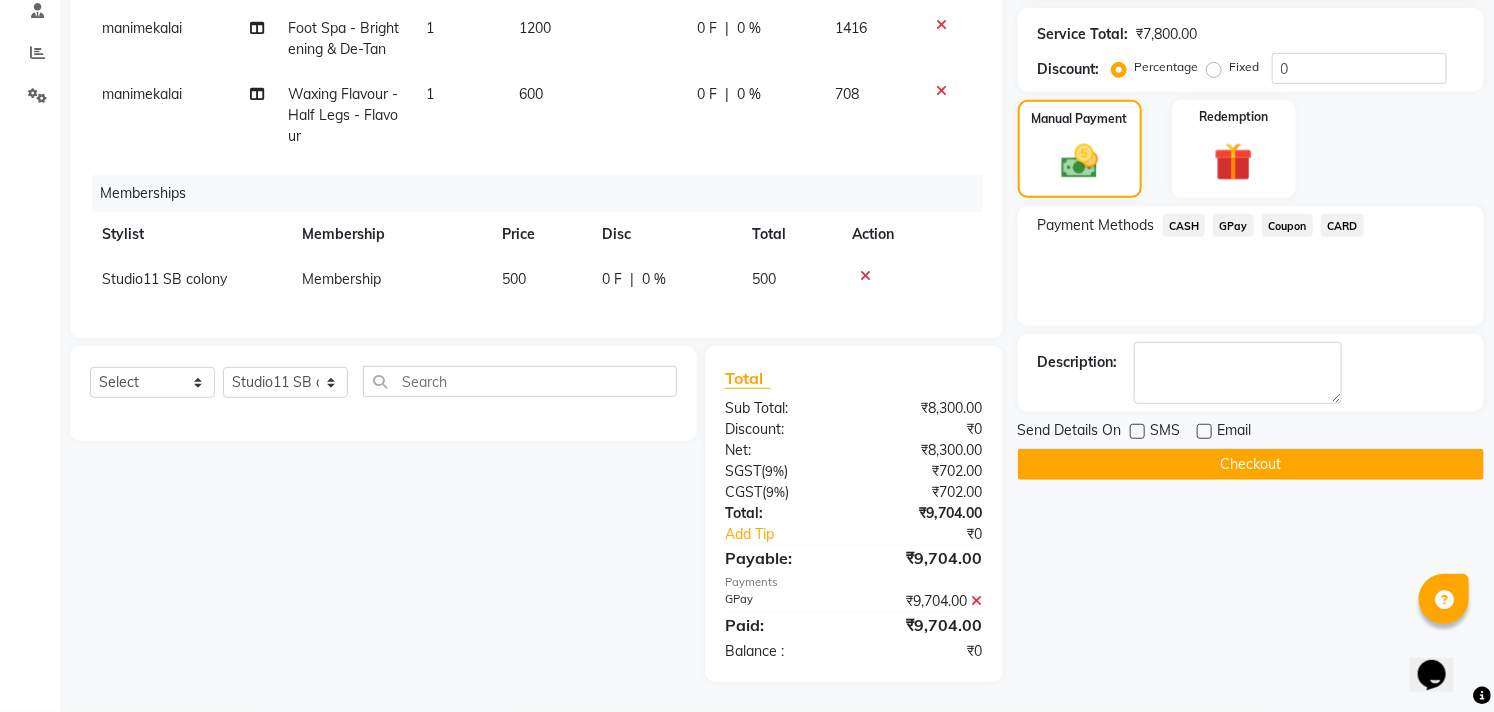 click on "Checkout" 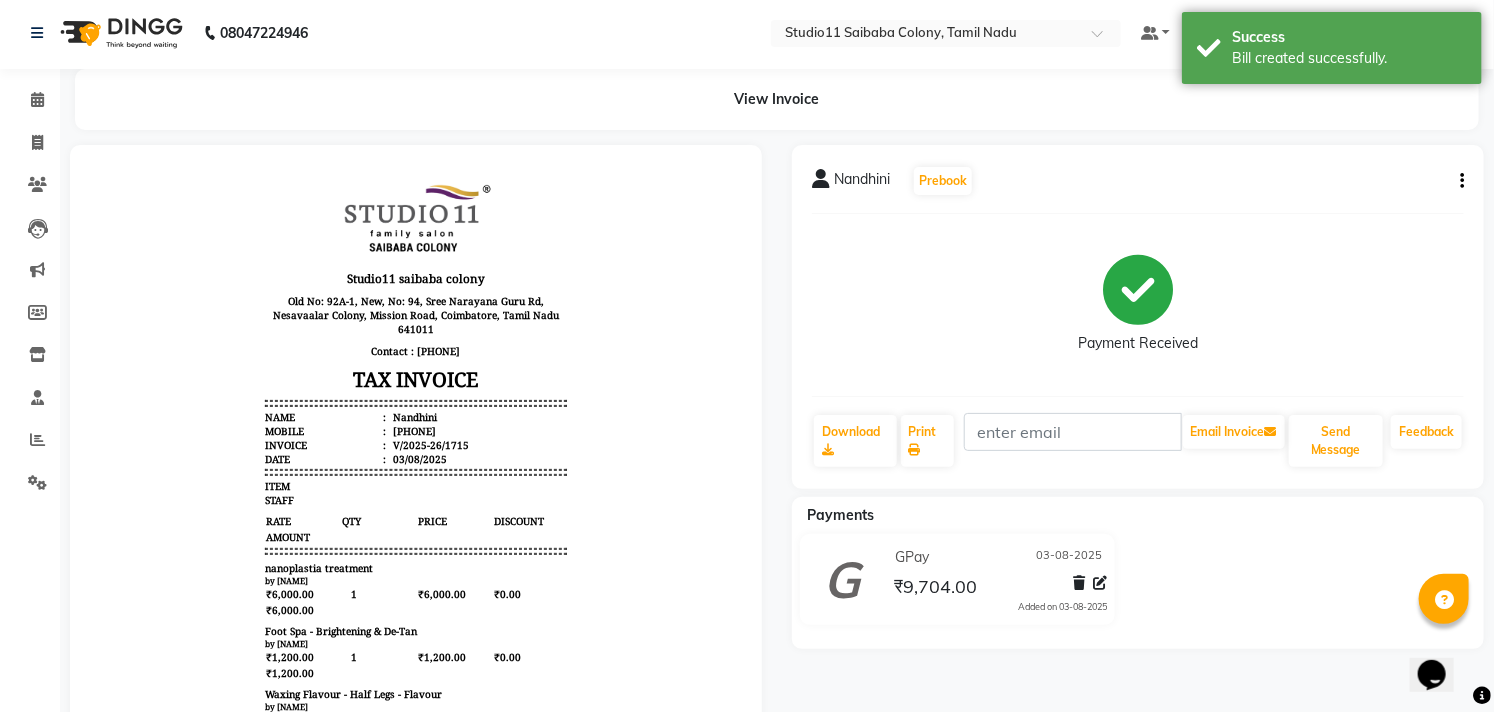 scroll, scrollTop: 0, scrollLeft: 0, axis: both 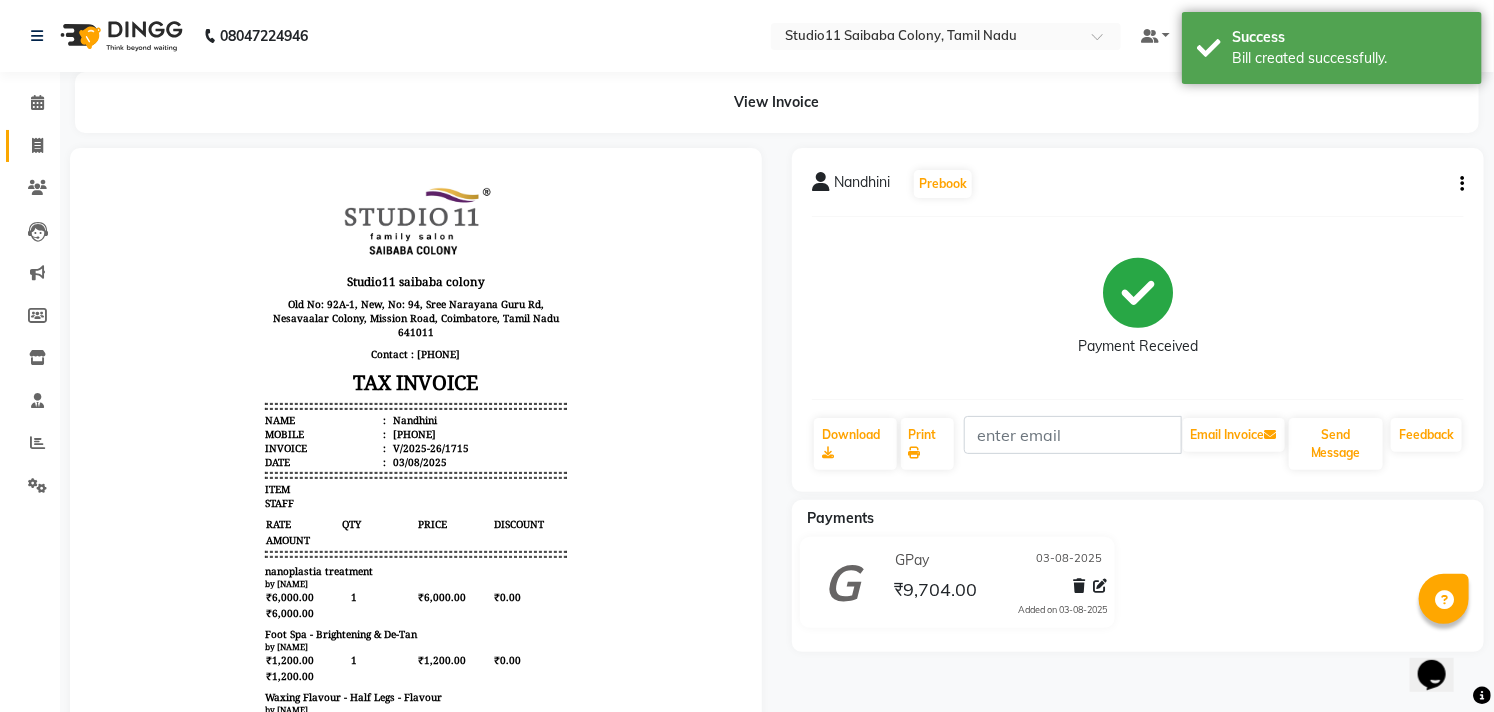 click on "Invoice" 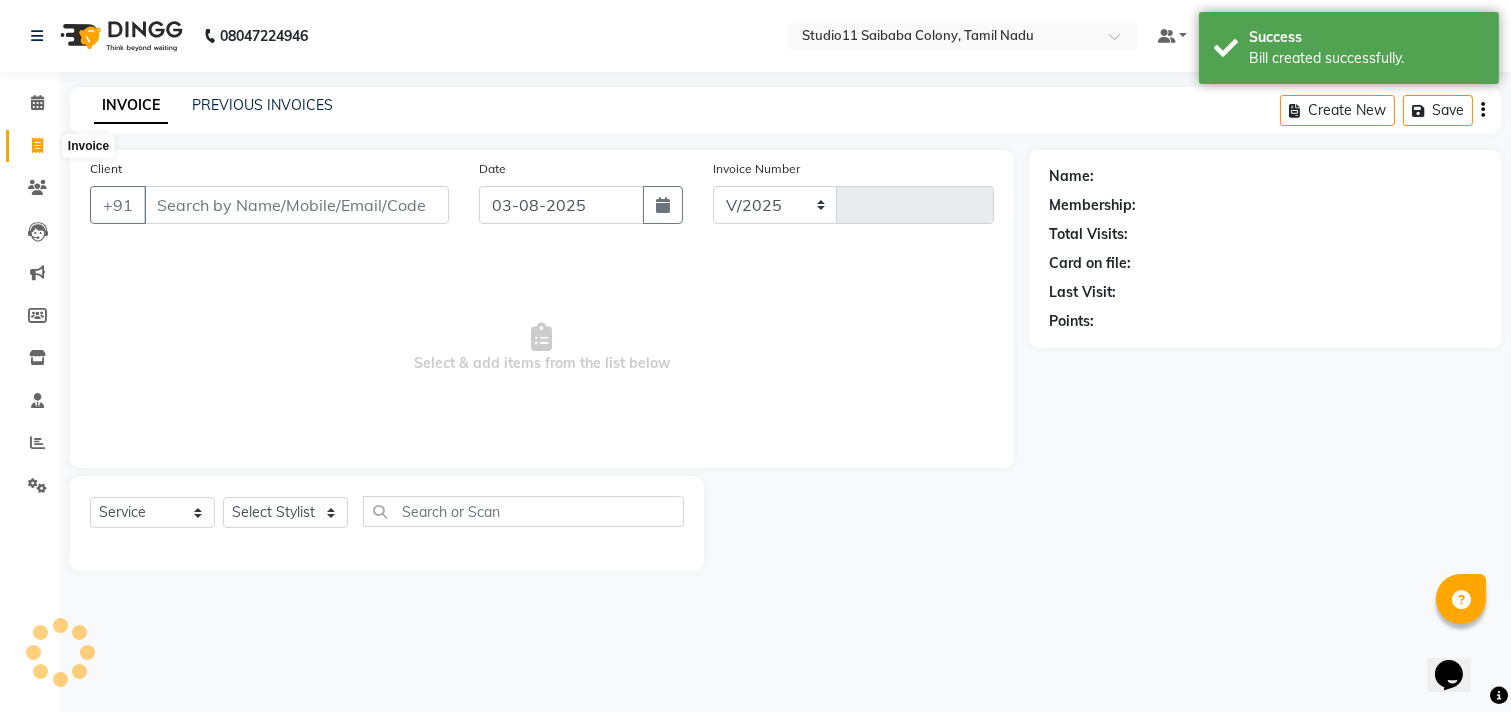 select on "7717" 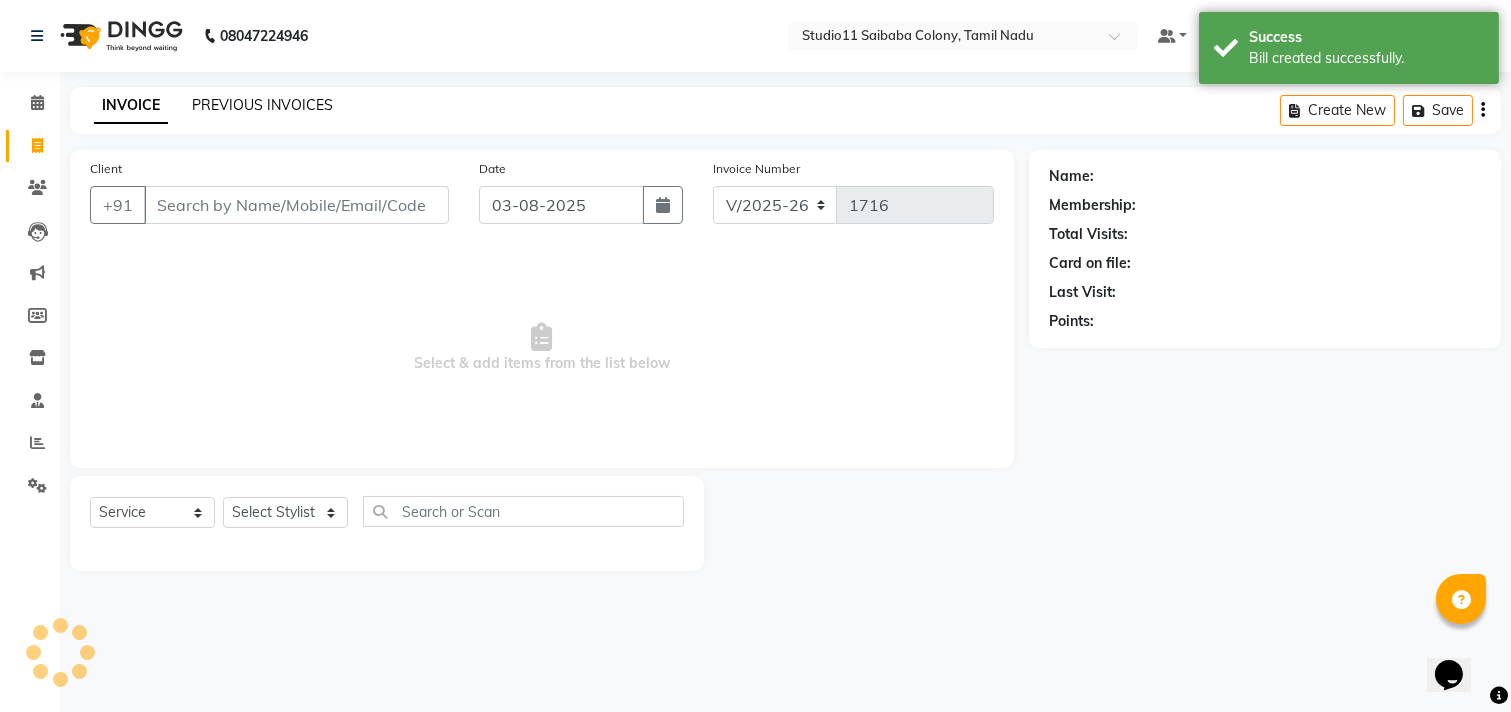 click on "PREVIOUS INVOICES" 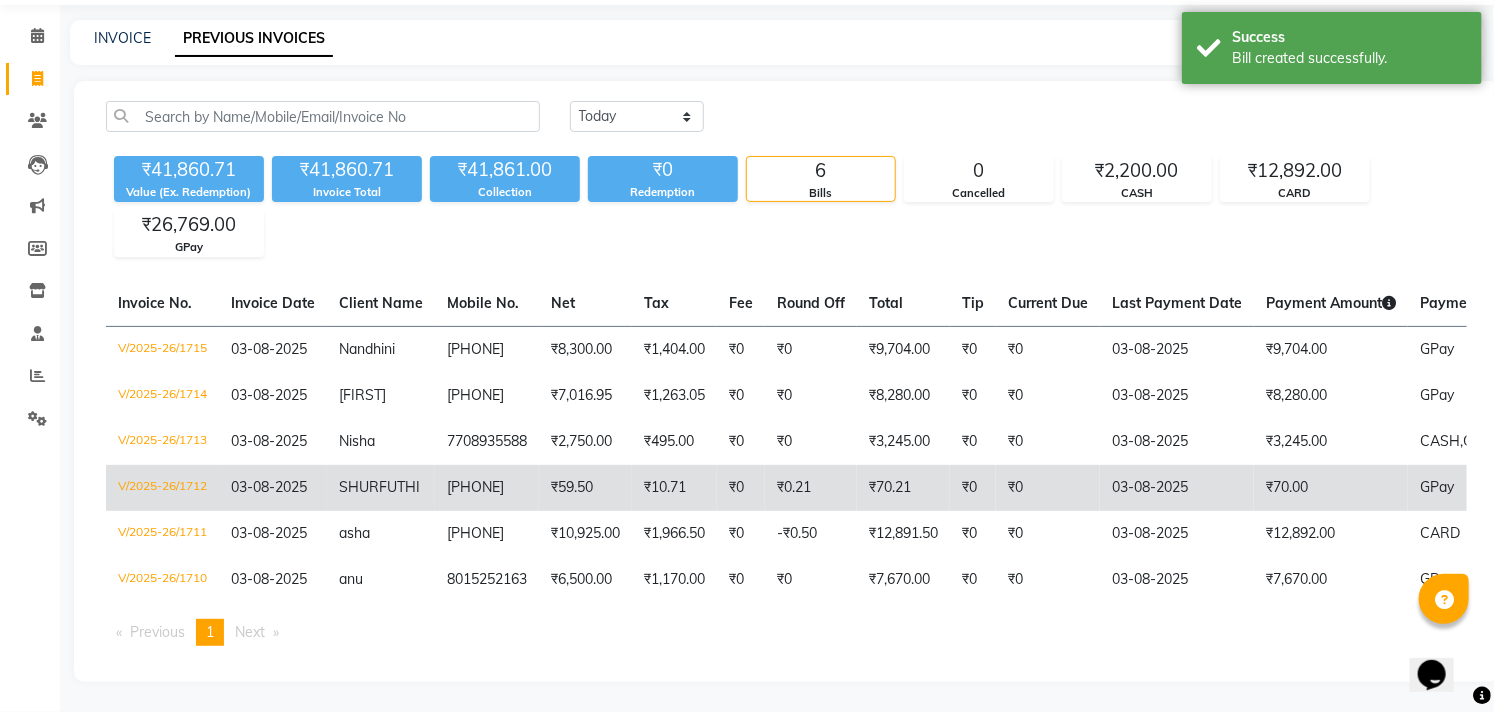 scroll, scrollTop: 0, scrollLeft: 0, axis: both 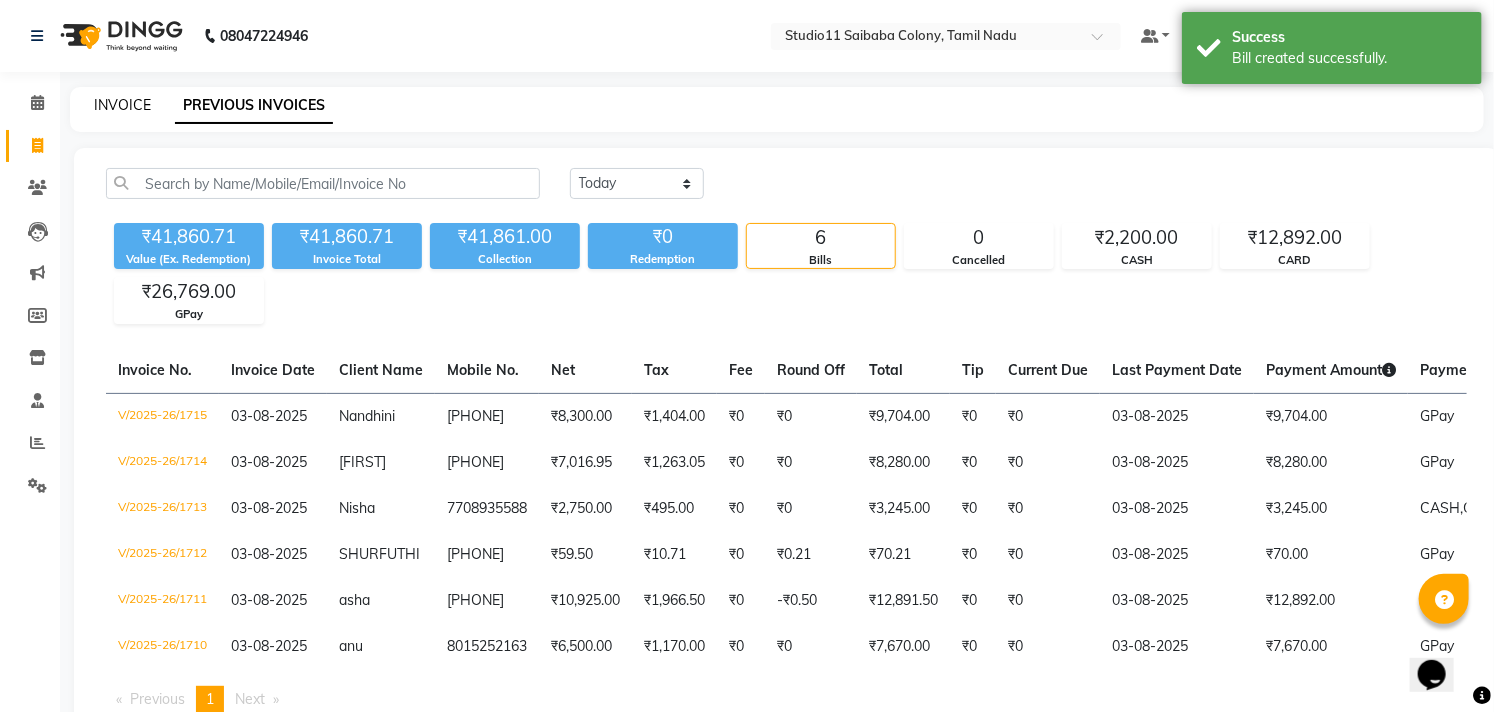 click on "INVOICE" 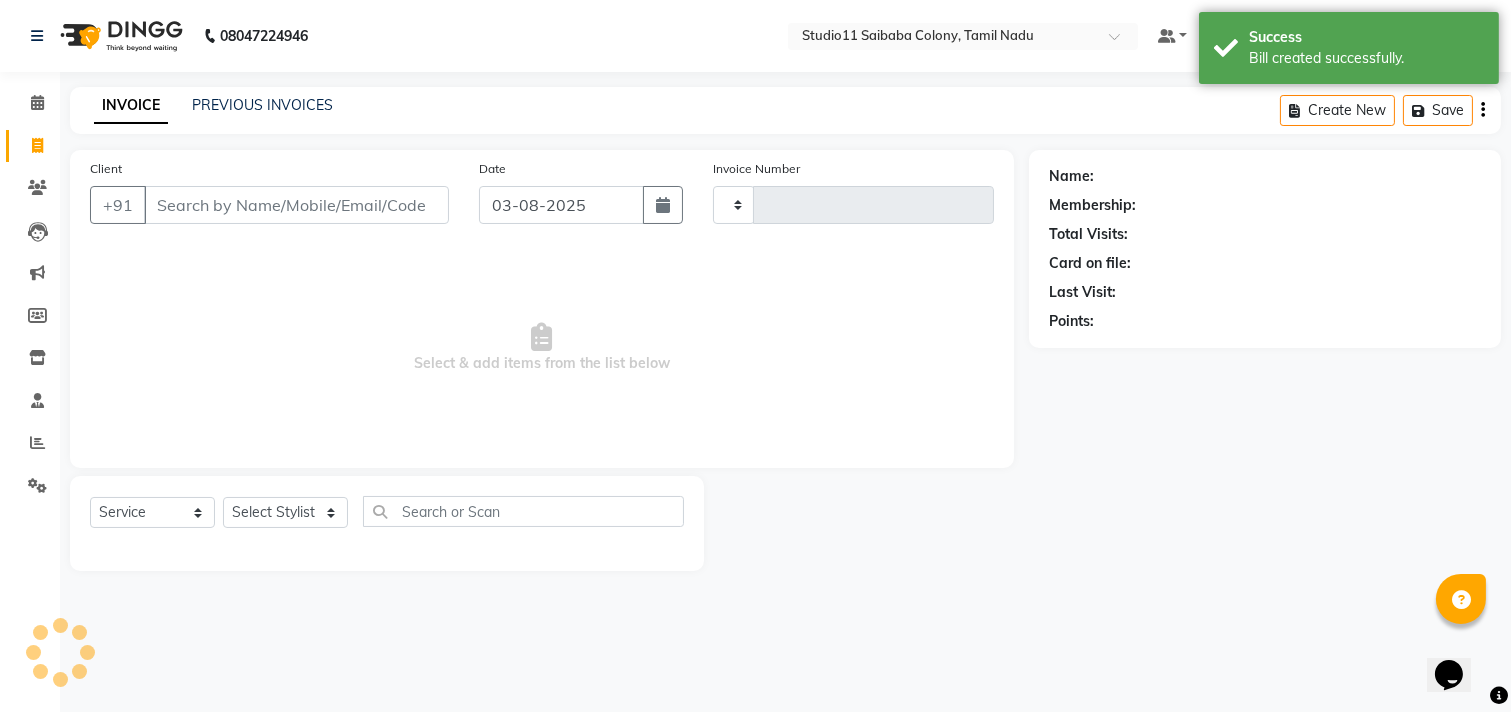 type on "1716" 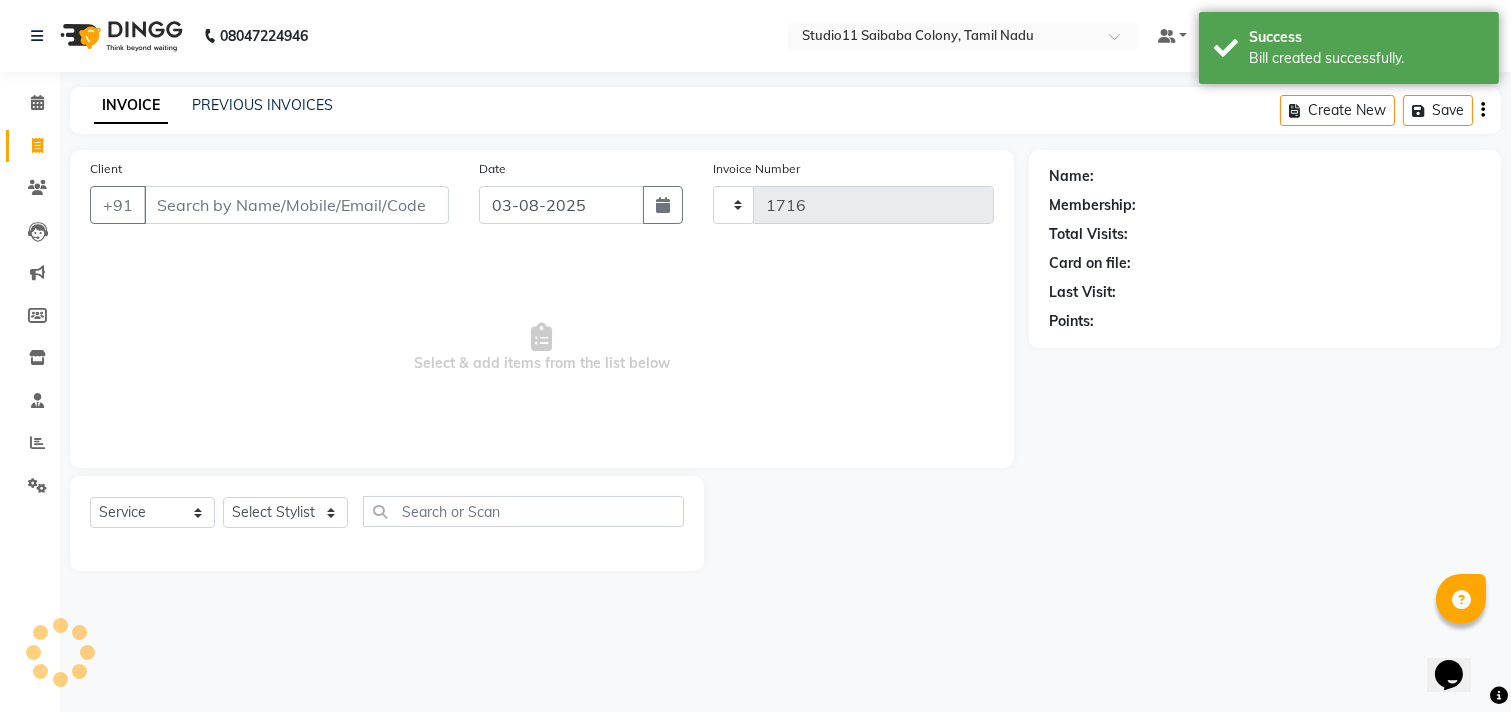 select on "7717" 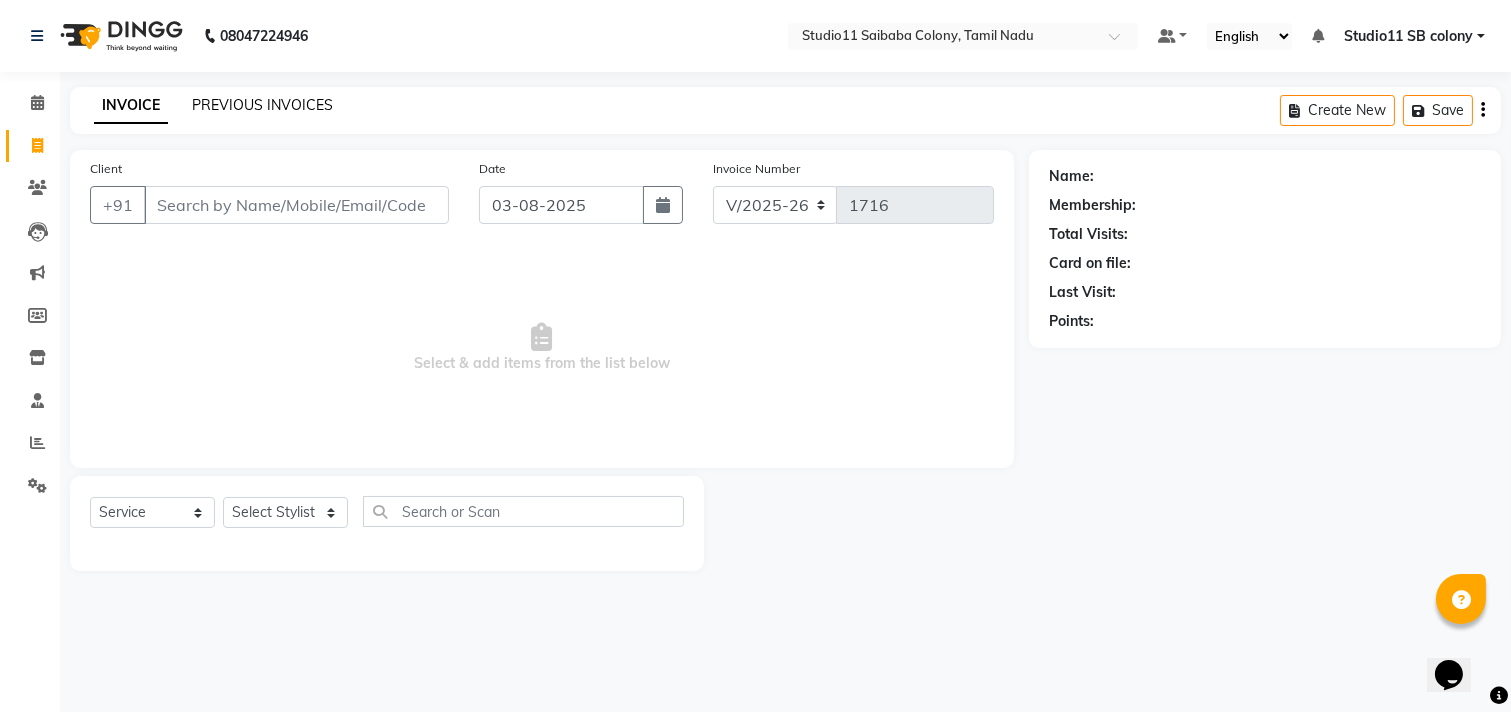 click on "PREVIOUS INVOICES" 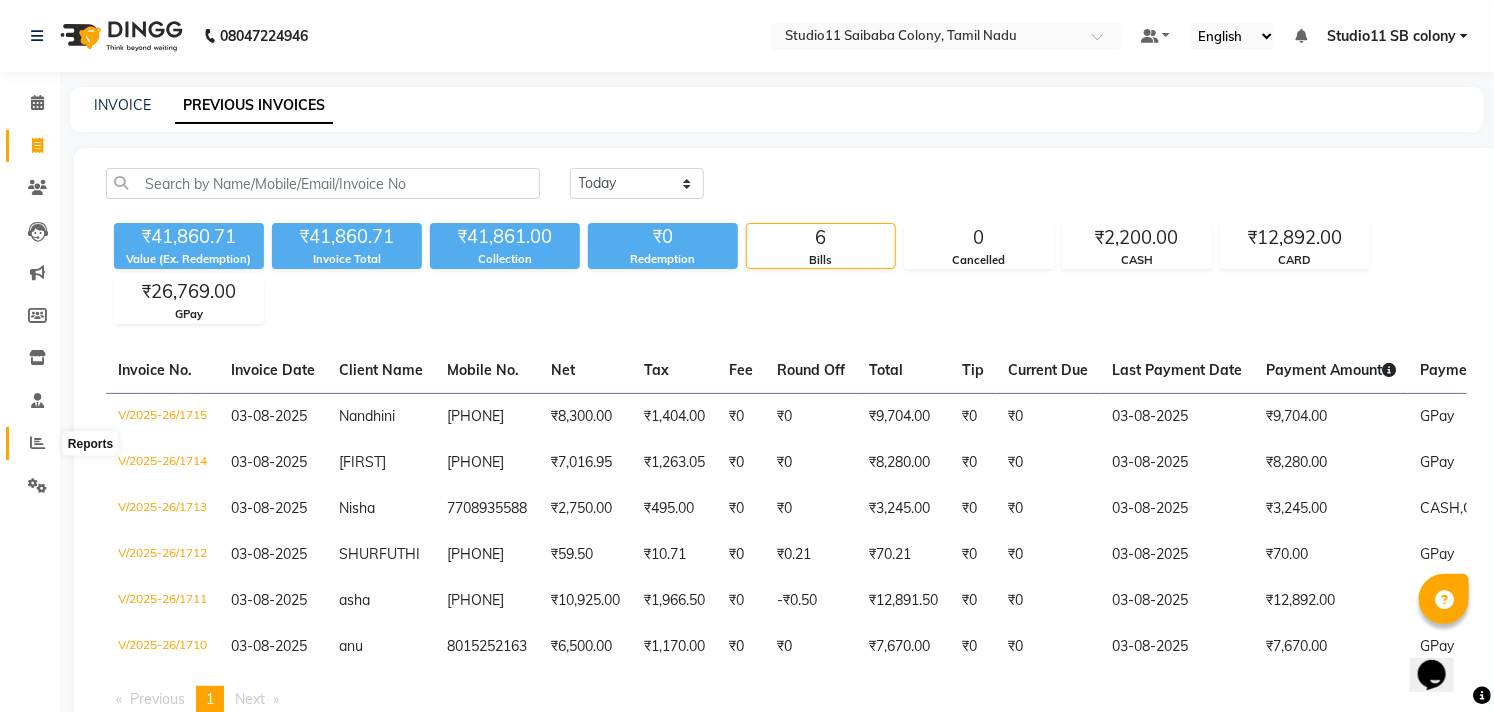 click 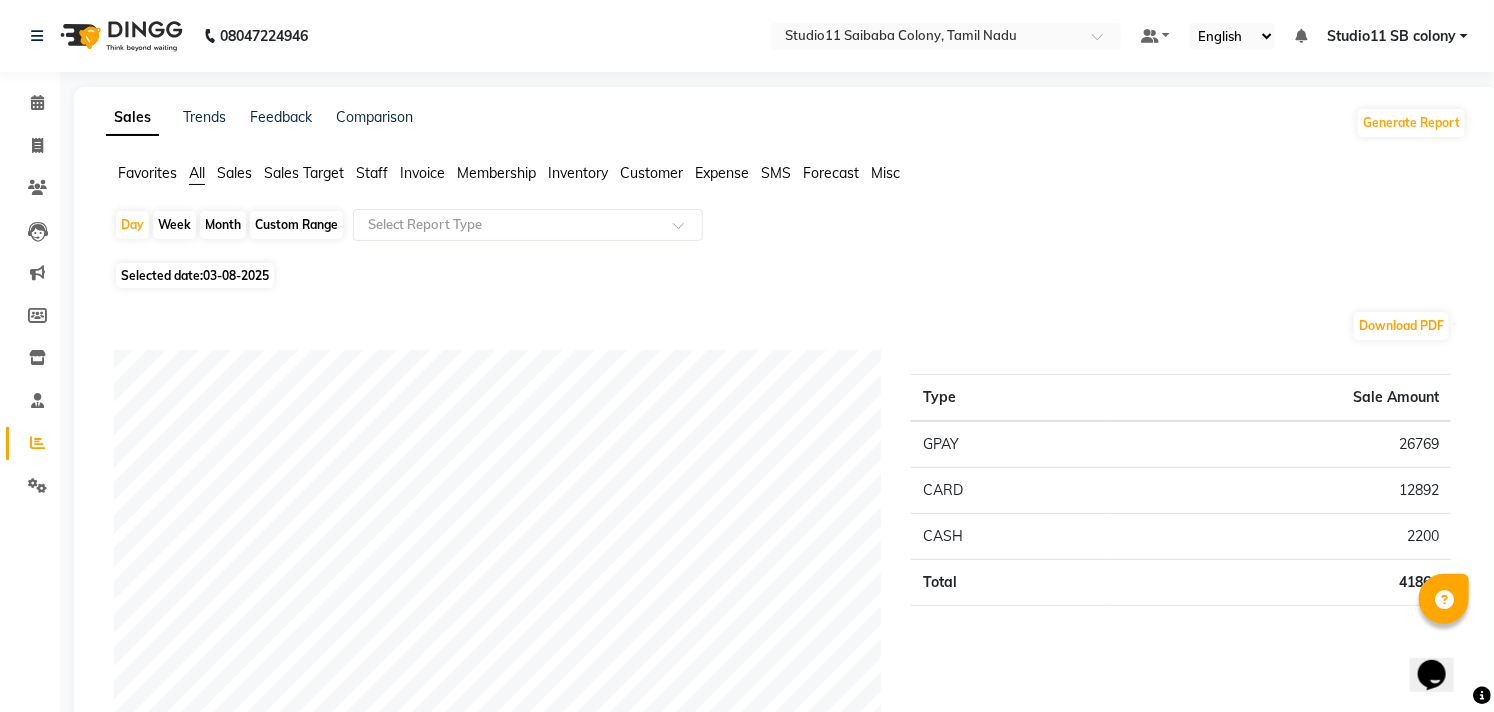 click on "Staff" 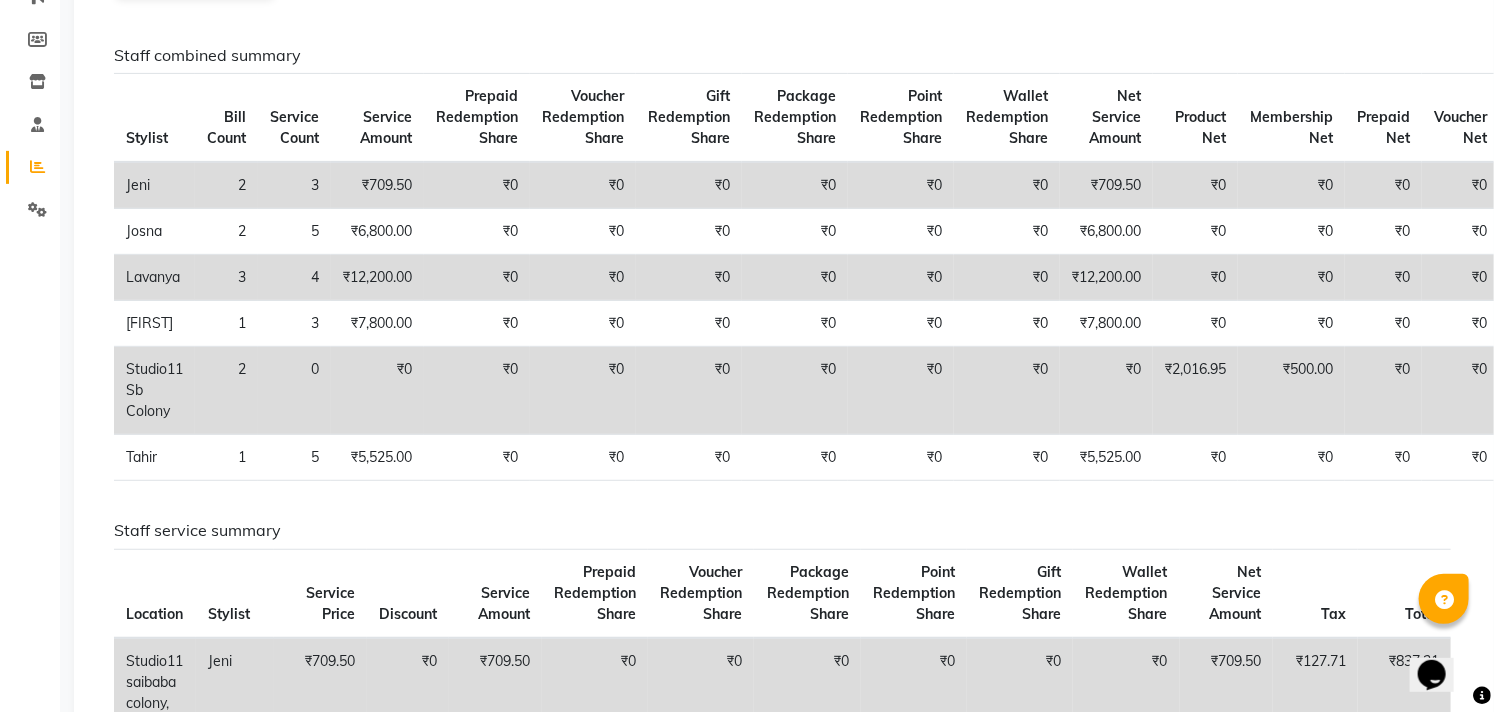 scroll, scrollTop: 222, scrollLeft: 0, axis: vertical 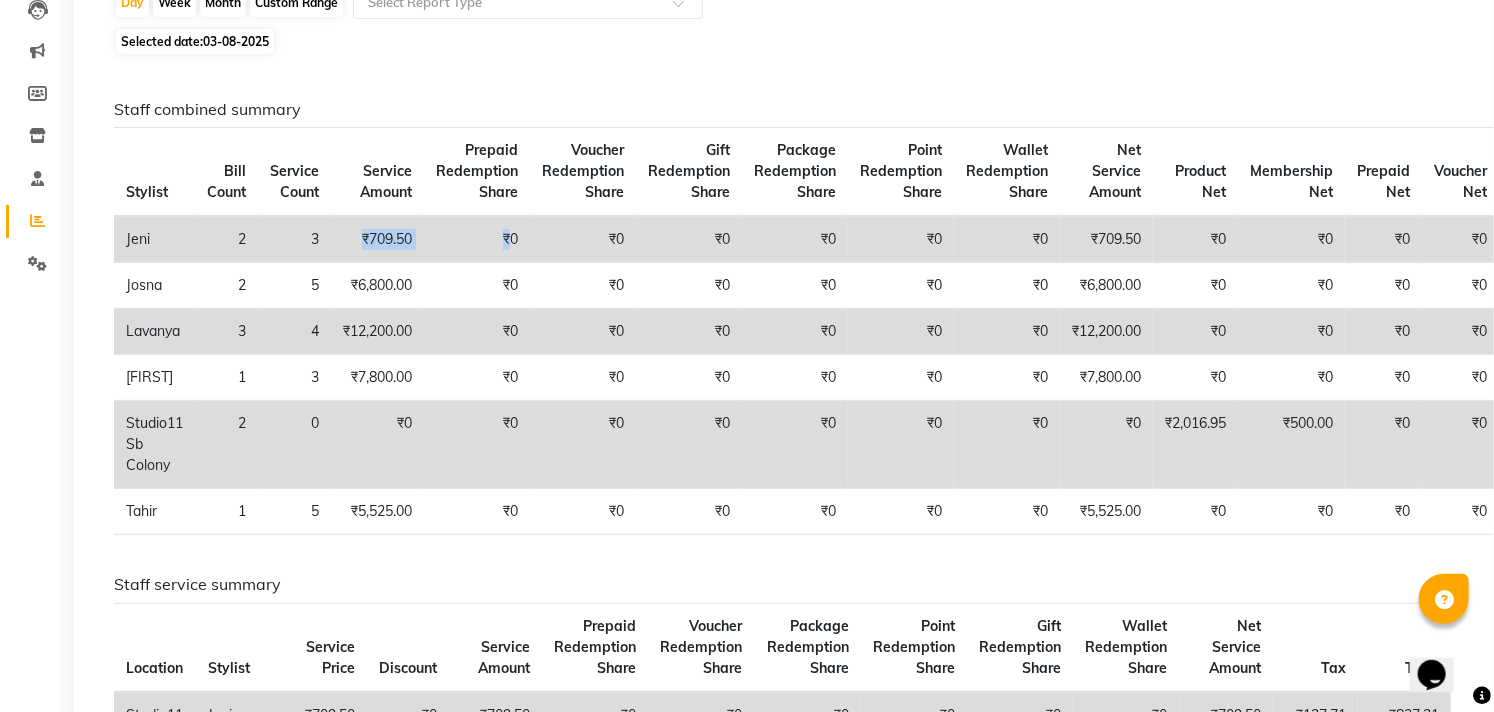 drag, startPoint x: 384, startPoint y: 231, endPoint x: 535, endPoint y: 224, distance: 151.16217 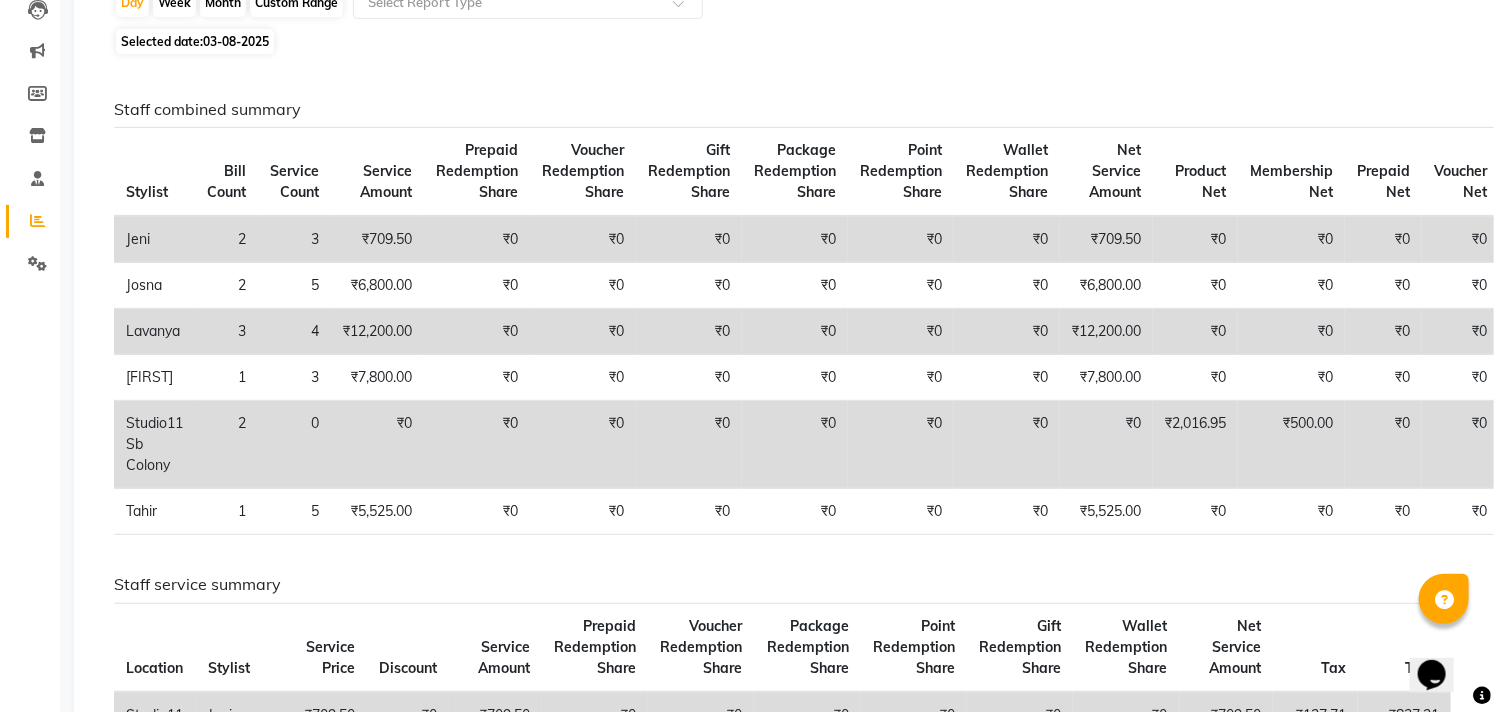 click on "Staff combined summary Stylist Bill Count Service Count Service Amount Prepaid Redemption Share Voucher Redemption Share Gift Redemption Share Package Redemption Share Point Redemption Share Wallet Redemption Share Net Service Amount Product Net Membership Net Prepaid Net Voucher Net Gift Net Package Net  Jeni 2 3 ₹709.50 ₹0 ₹0 ₹0 ₹0 ₹0 ₹0 ₹709.50 ₹0 ₹0 ₹0 ₹0 ₹0 ₹0  Josna 2 5 ₹6,800.00 ₹0 ₹0 ₹0 ₹0 ₹0 ₹0 ₹6,800.00 ₹0 ₹0 ₹0 ₹0 ₹0 ₹0  Lavanya 3 4 ₹12,200.00 ₹0 ₹0 ₹0 ₹0 ₹0 ₹0 ₹12,200.00 ₹0 ₹0 ₹0 ₹0 ₹0 ₹0  Manimekalai 1 3 ₹7,800.00 ₹0 ₹0 ₹0 ₹0 ₹0 ₹0 ₹7,800.00 ₹0 ₹0 ₹0 ₹0 ₹0 ₹0  Studio11 Sb Colony 2 0 ₹0 ₹0 ₹0 ₹0 ₹0 ₹0 ₹0 ₹0 ₹2,016.95 ₹500.00 ₹0 ₹0 ₹0 ₹0  Tahir 1 5 ₹5,525.00 ₹0 ₹0 ₹0 ₹0 ₹0 ₹0 ₹5,525.00 ₹0 ₹0 ₹0 ₹0 ₹0 ₹0 Staff service summary Location Stylist Service Price Discount Service Amount Prepaid Redemption Share Voucher Redemption Share Tax" 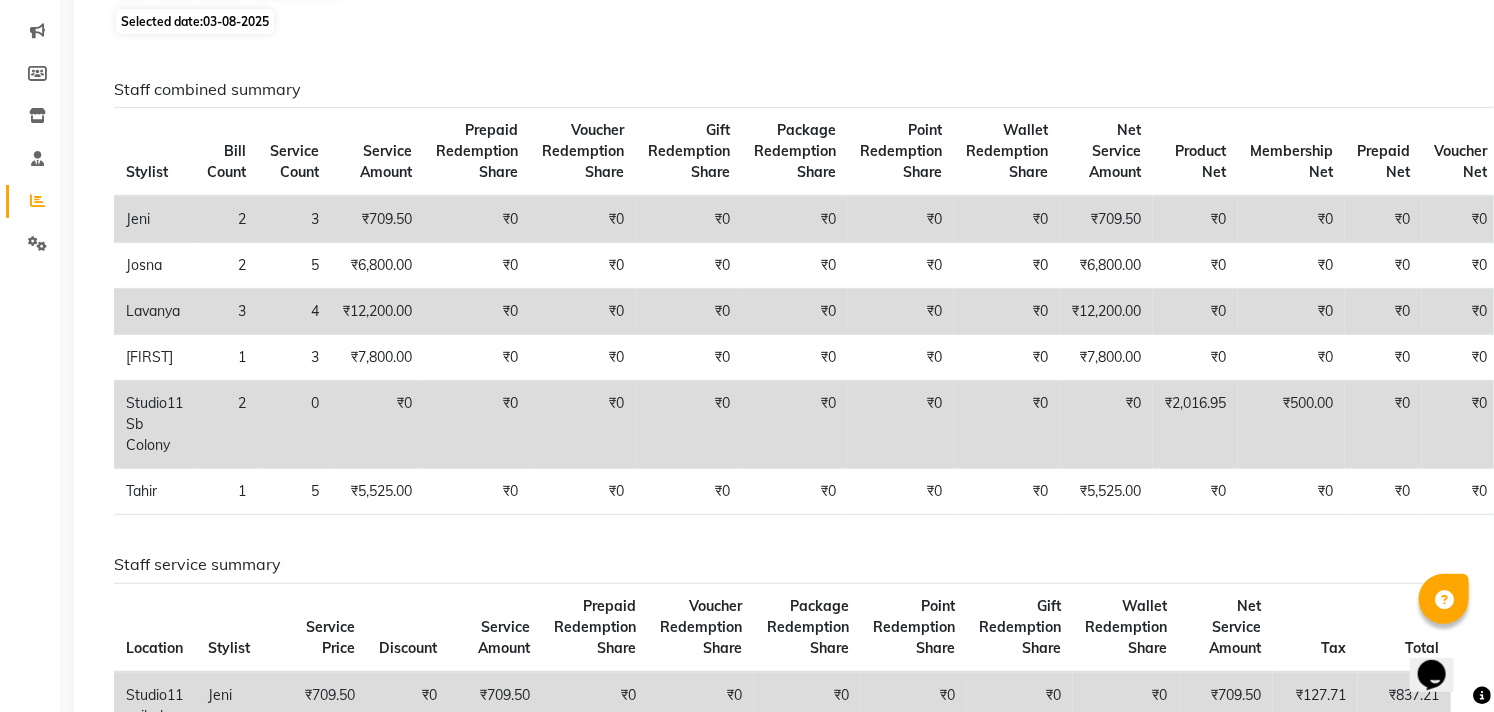 scroll, scrollTop: 0, scrollLeft: 0, axis: both 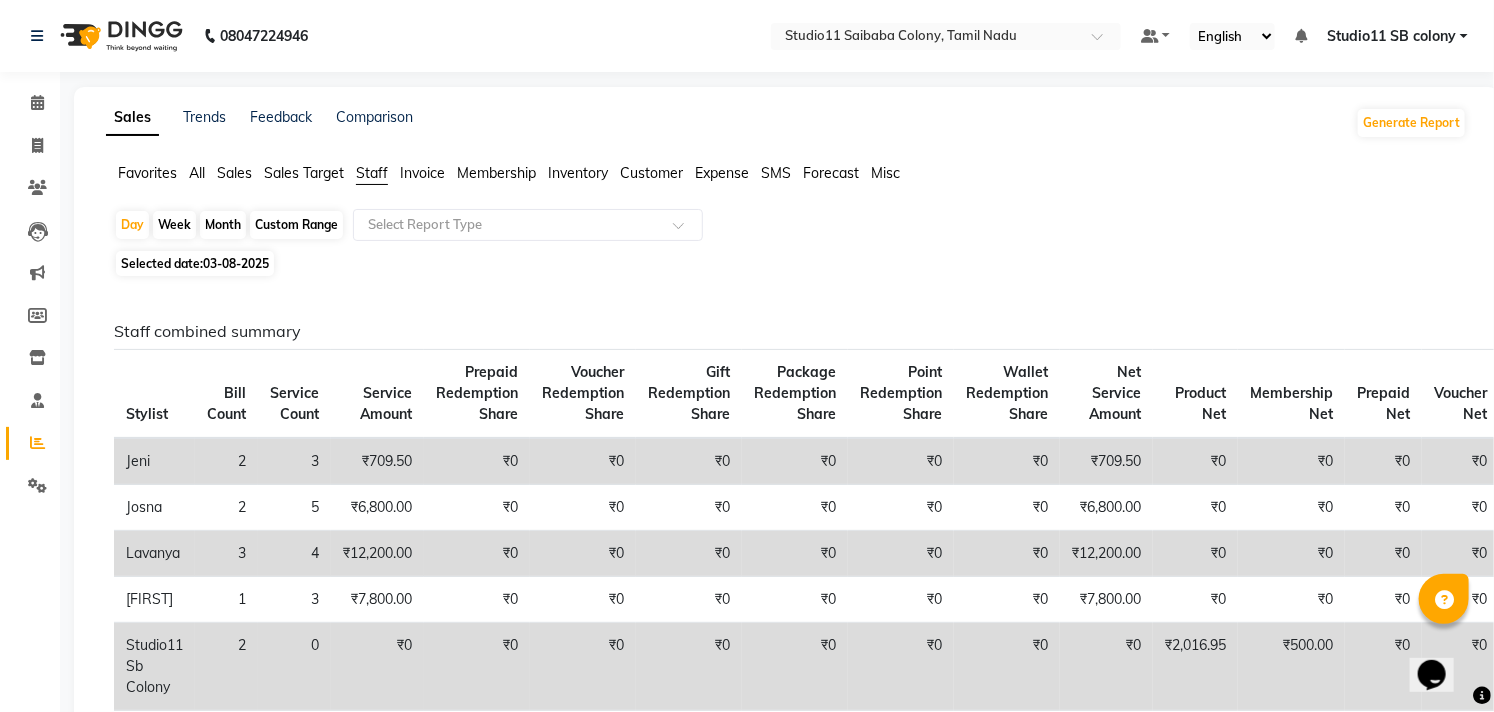 click on "Month" 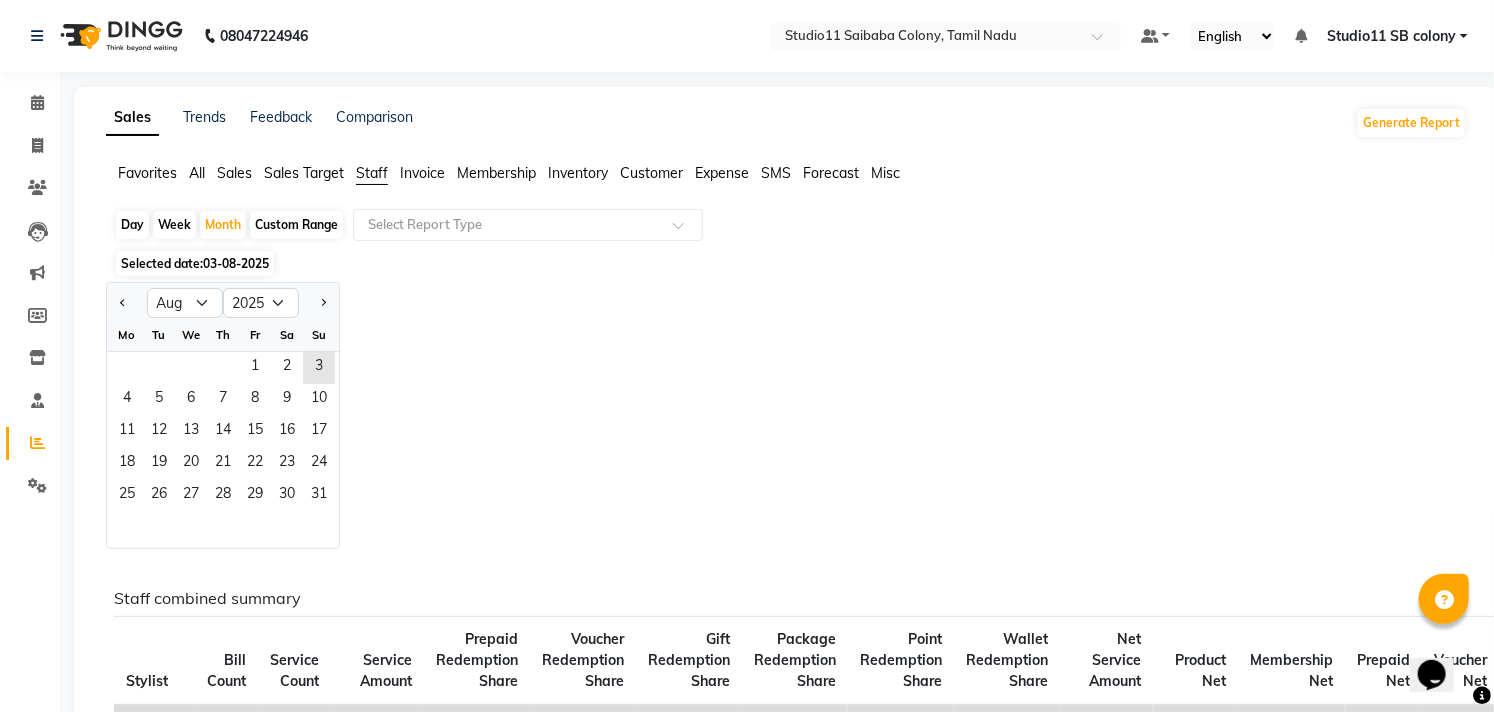 click on "1   2   3" 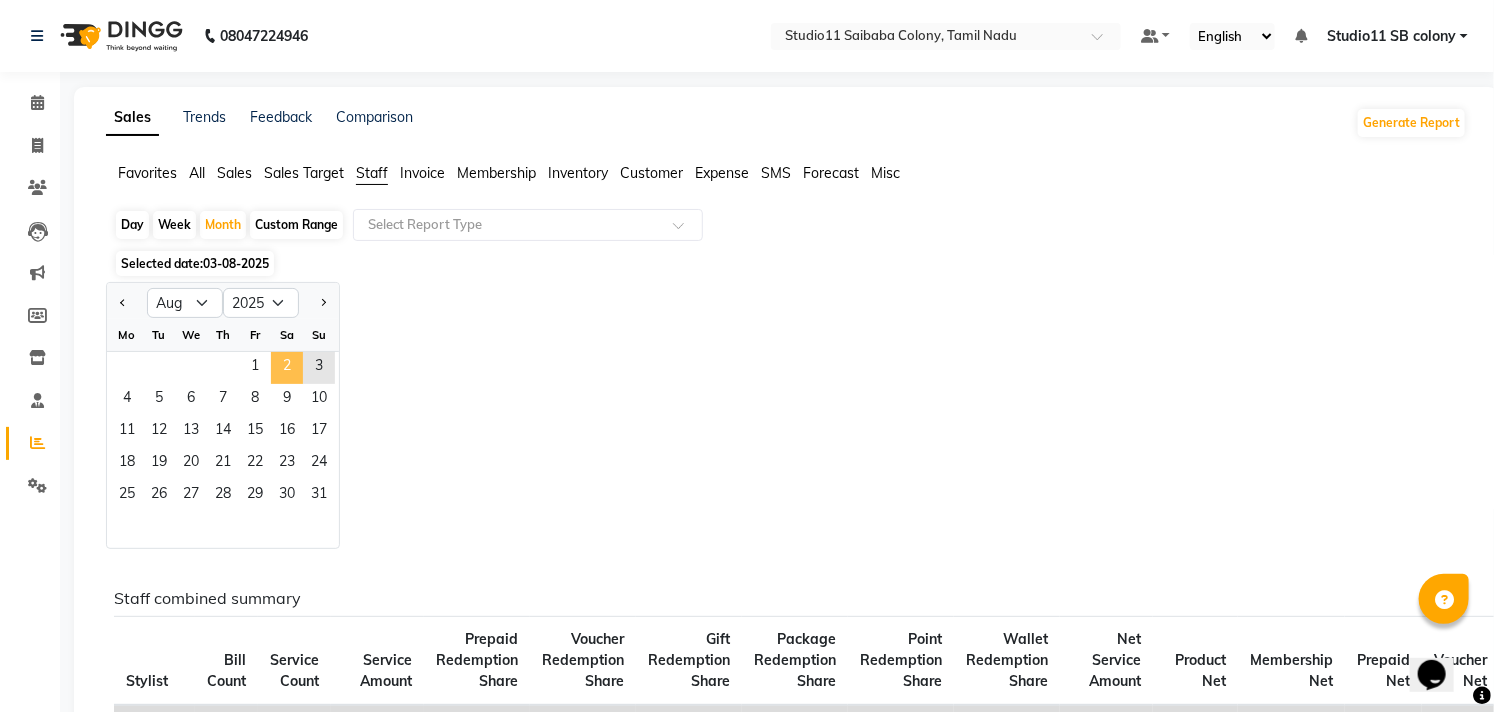click on "2" 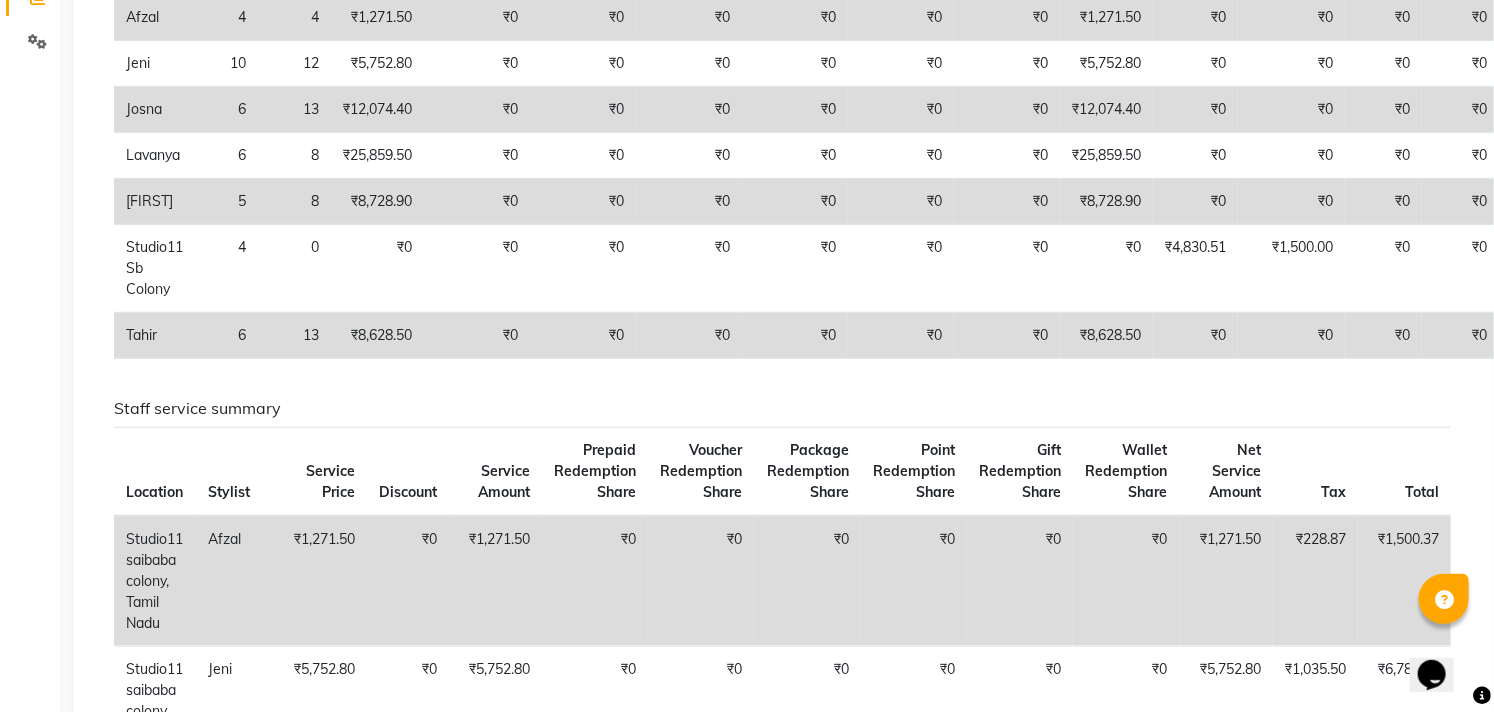 scroll, scrollTop: 0, scrollLeft: 0, axis: both 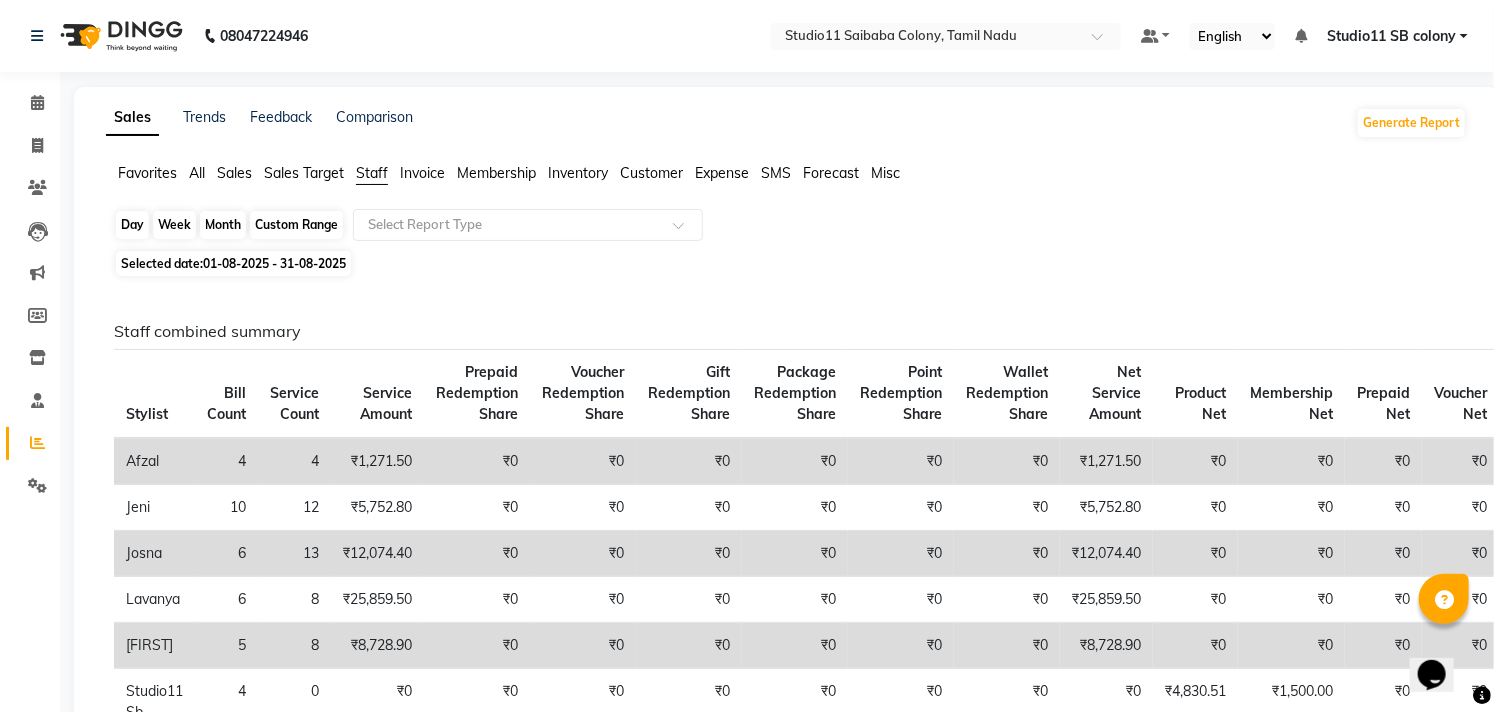 click on "Month" 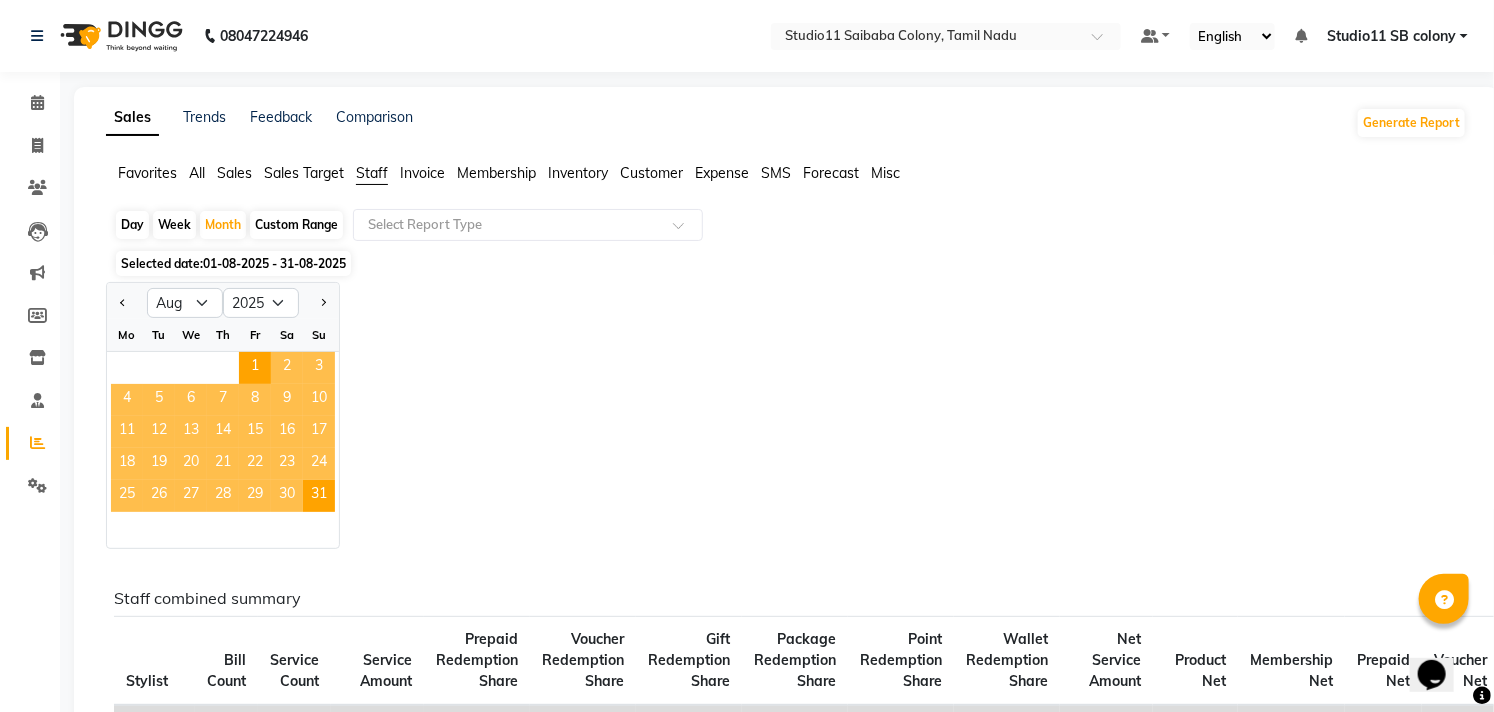click on "All" 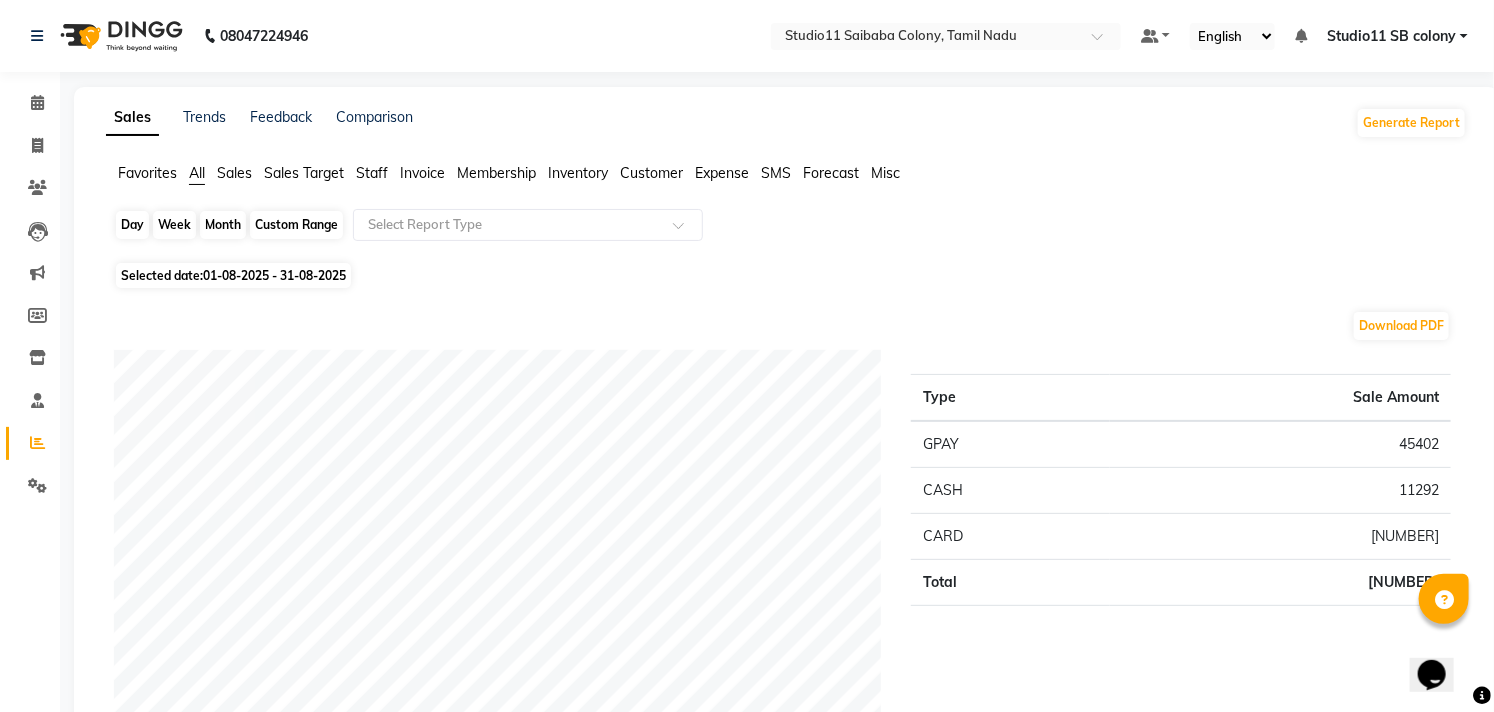 click on "Month" 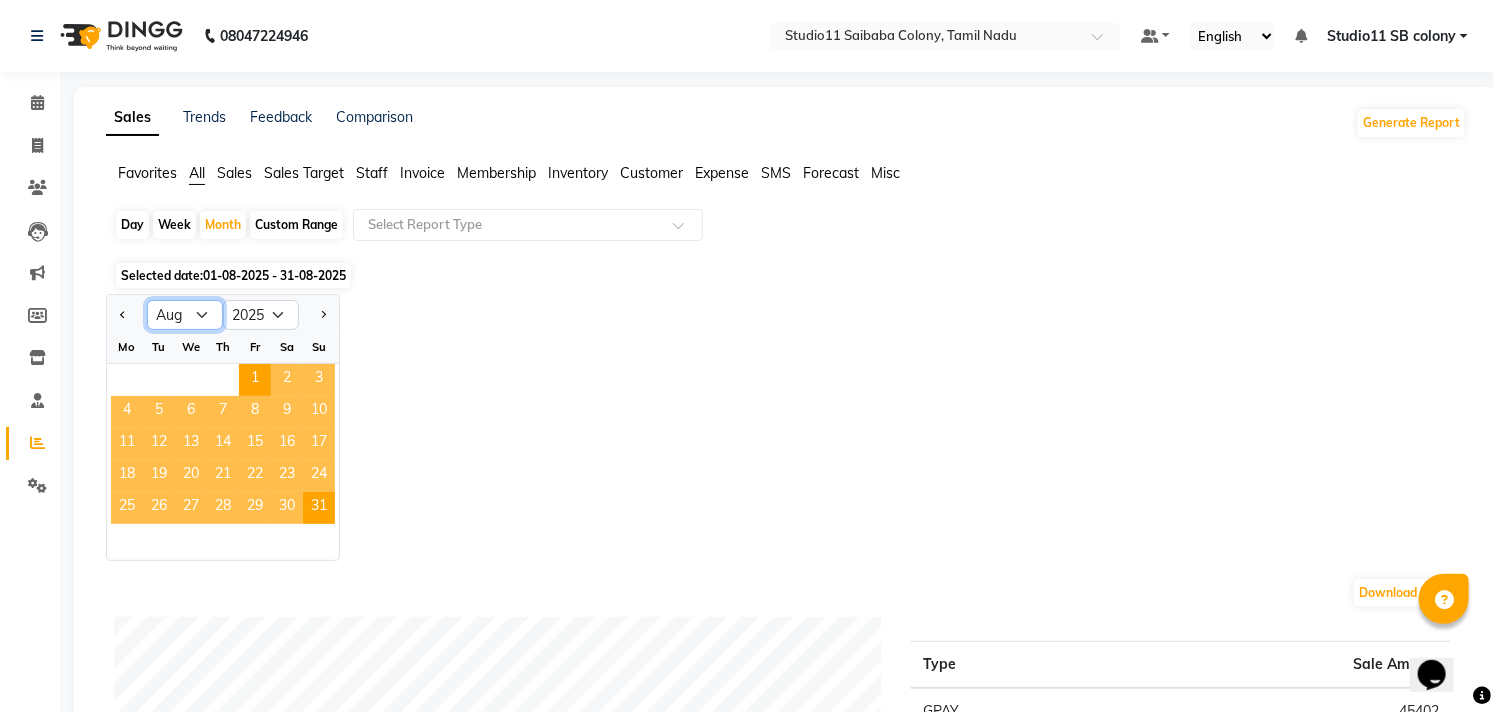 click on "Jan Feb Mar Apr May Jun Jul Aug Sep Oct Nov Dec" 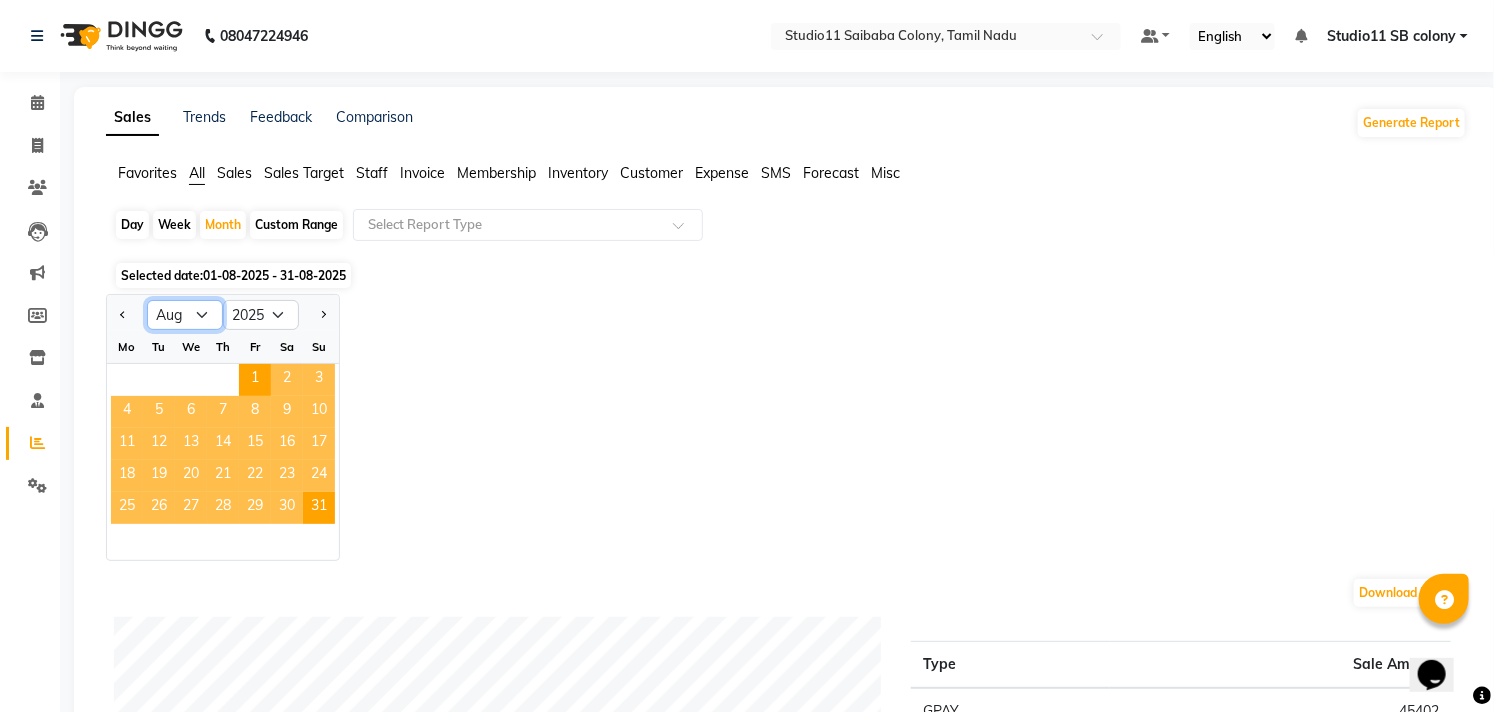 select on "2" 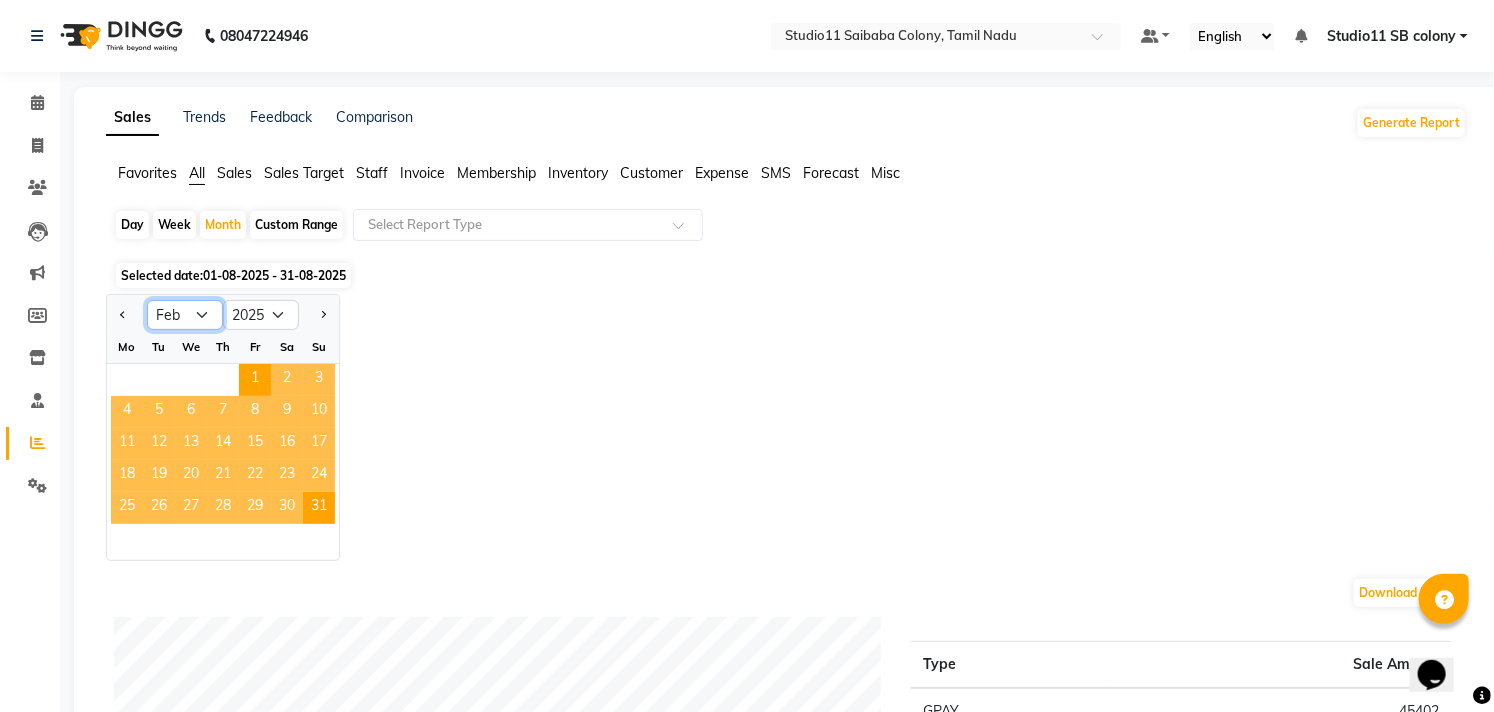 click on "Jan Feb Mar Apr May Jun Jul Aug Sep Oct Nov Dec" 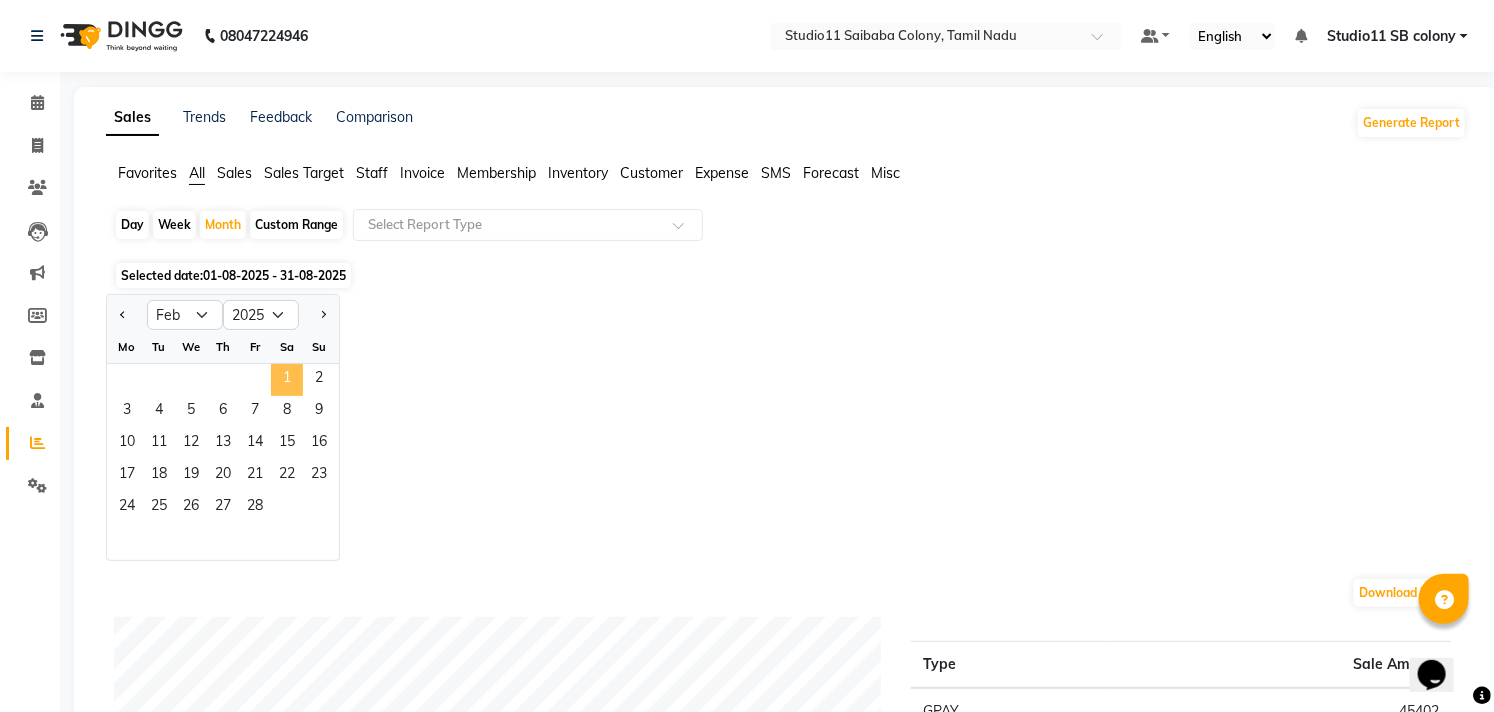 click on "1" 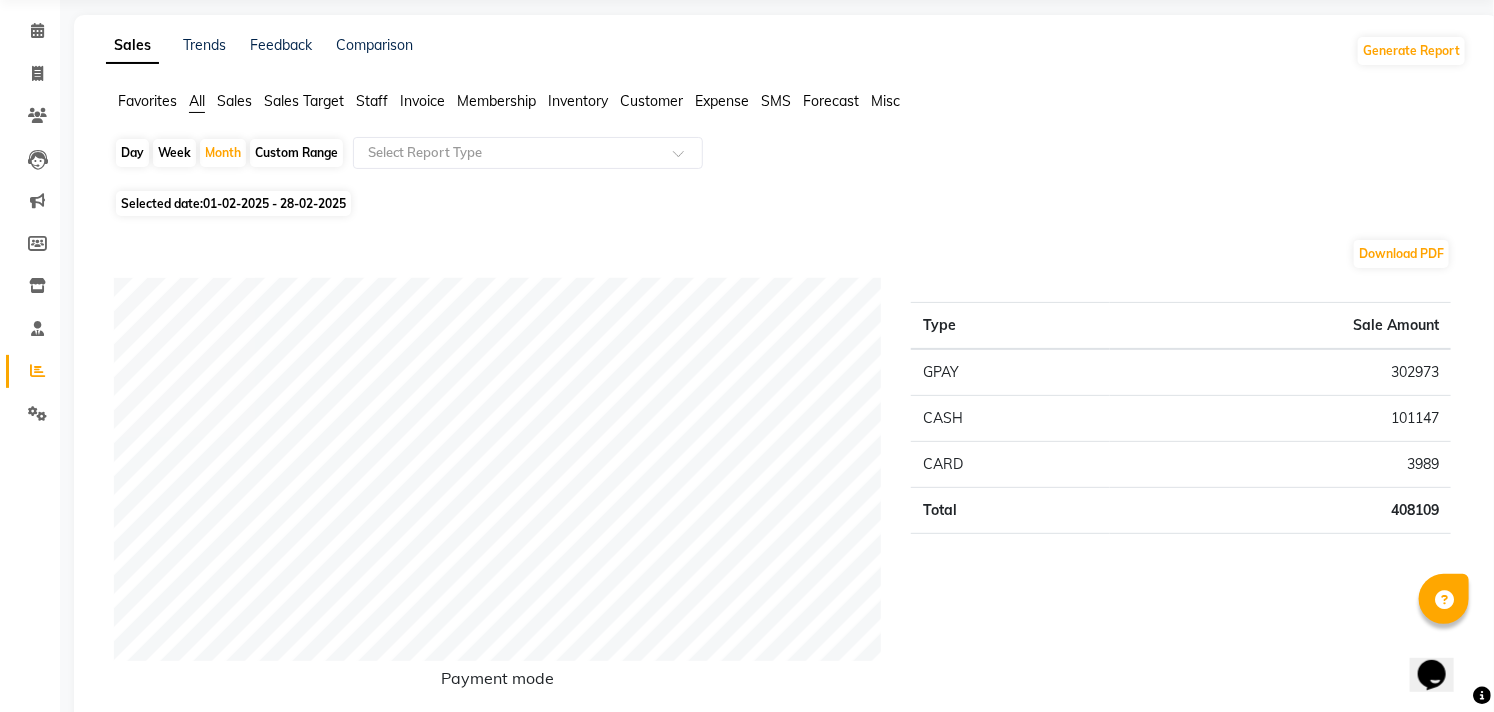 scroll, scrollTop: 111, scrollLeft: 0, axis: vertical 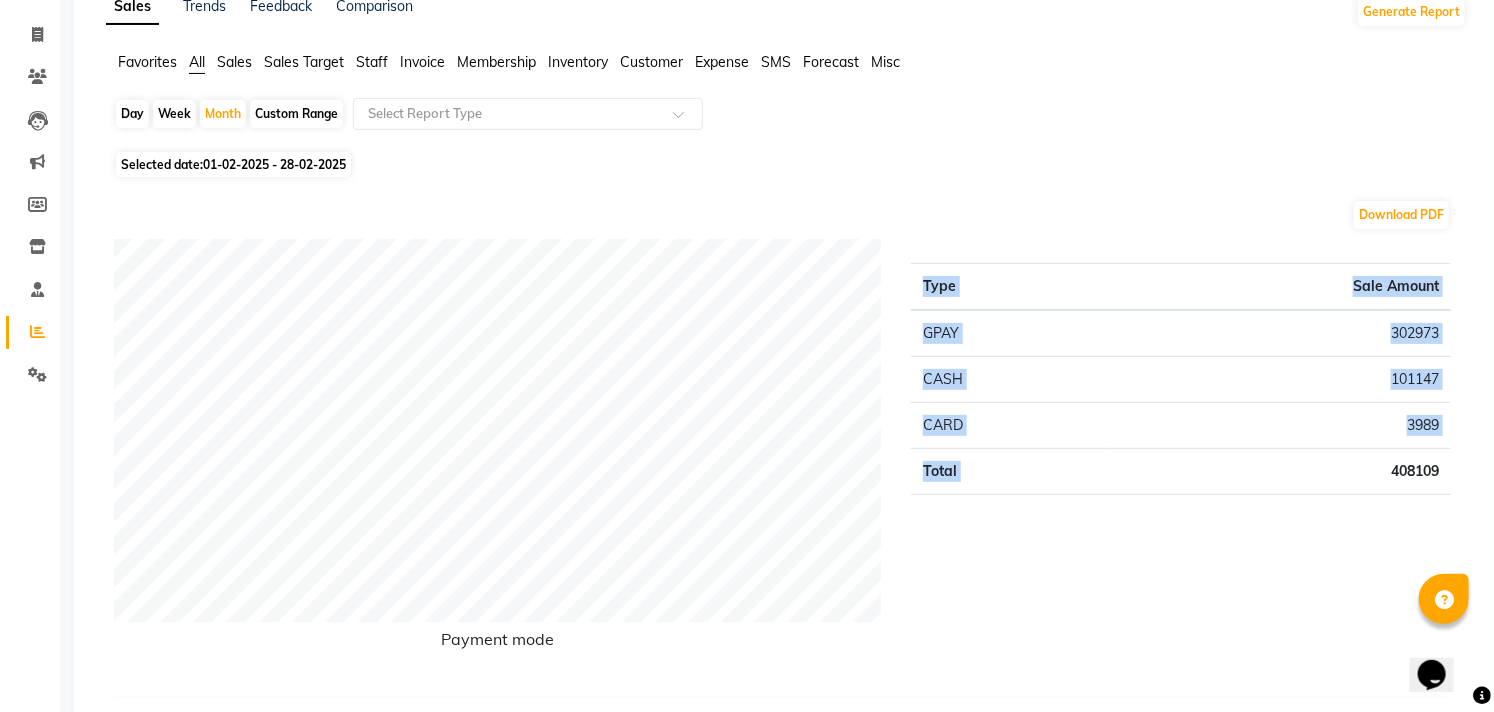 drag, startPoint x: 1391, startPoint y: 468, endPoint x: 1453, endPoint y: 468, distance: 62 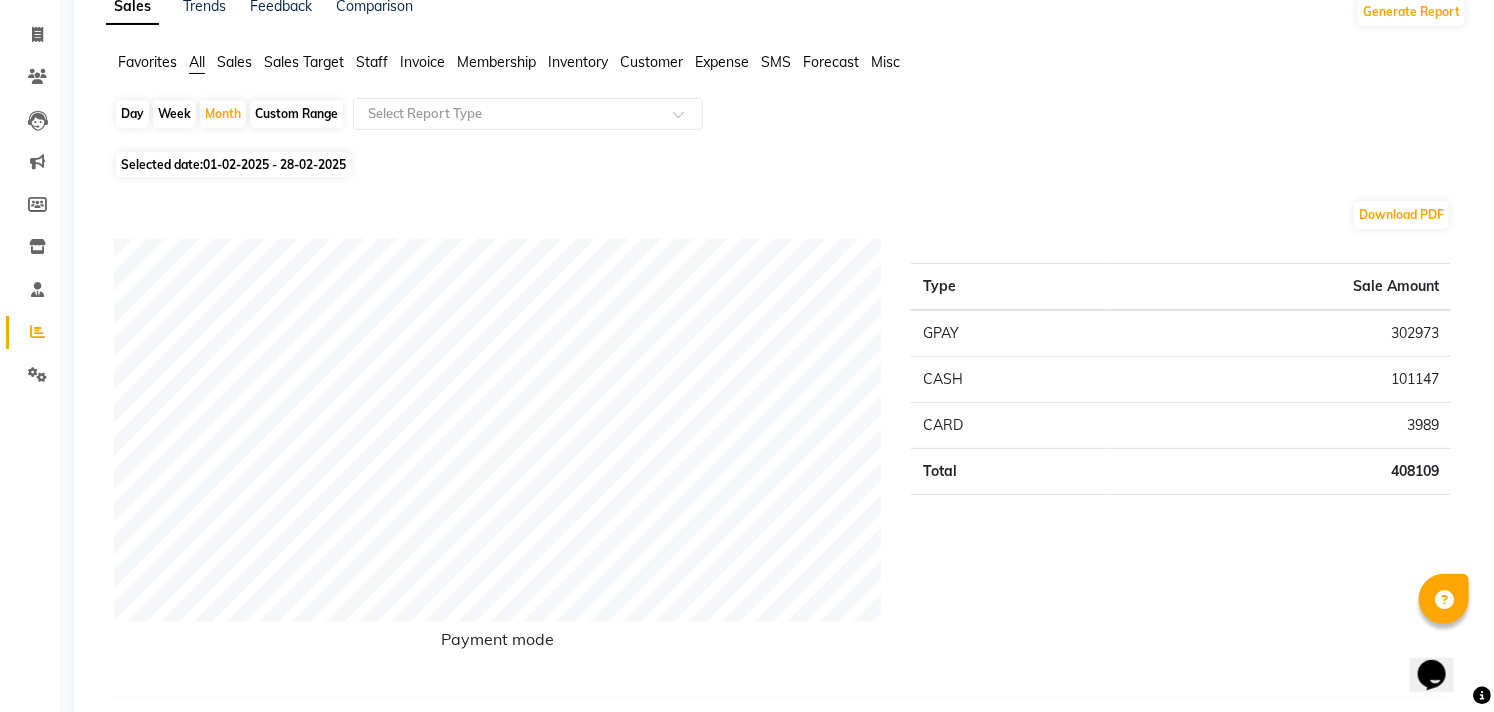 click on "Trends" 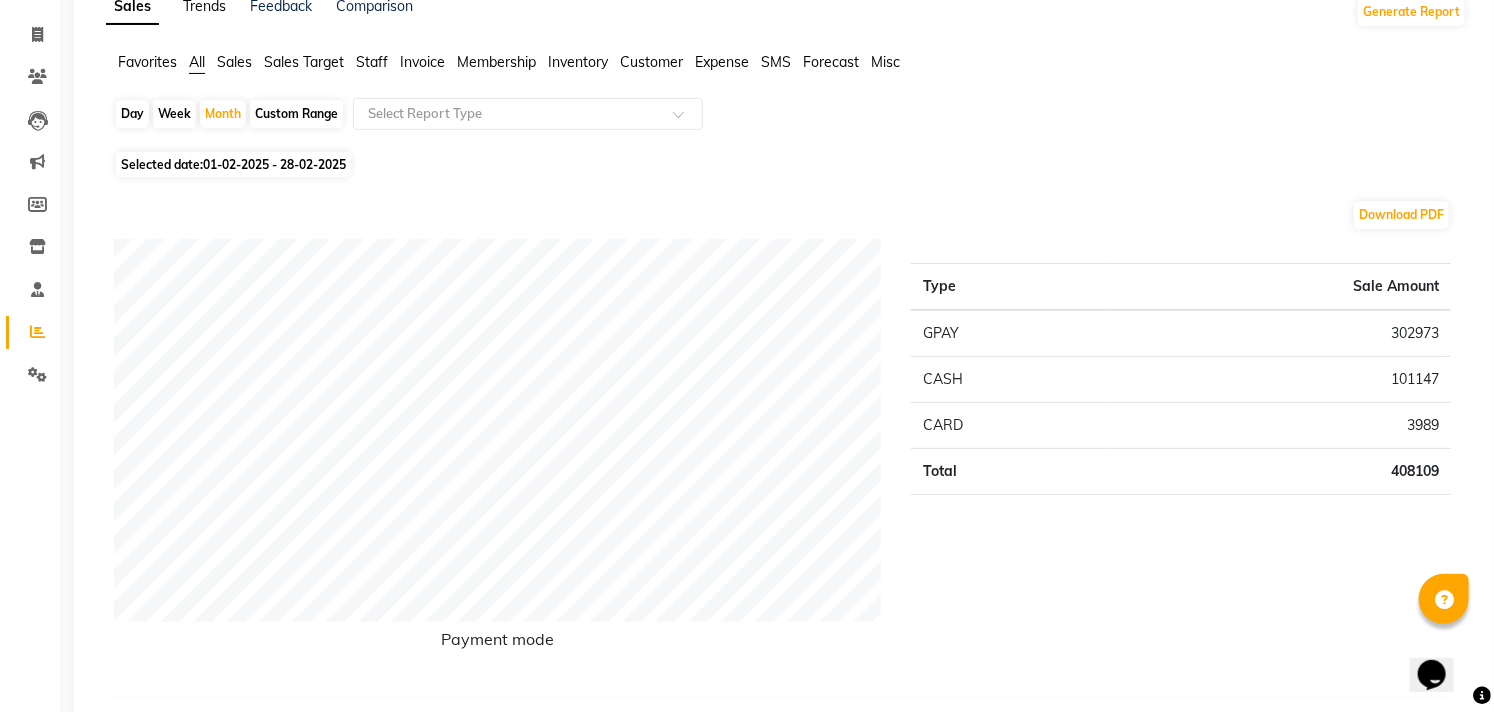click on "Trends" 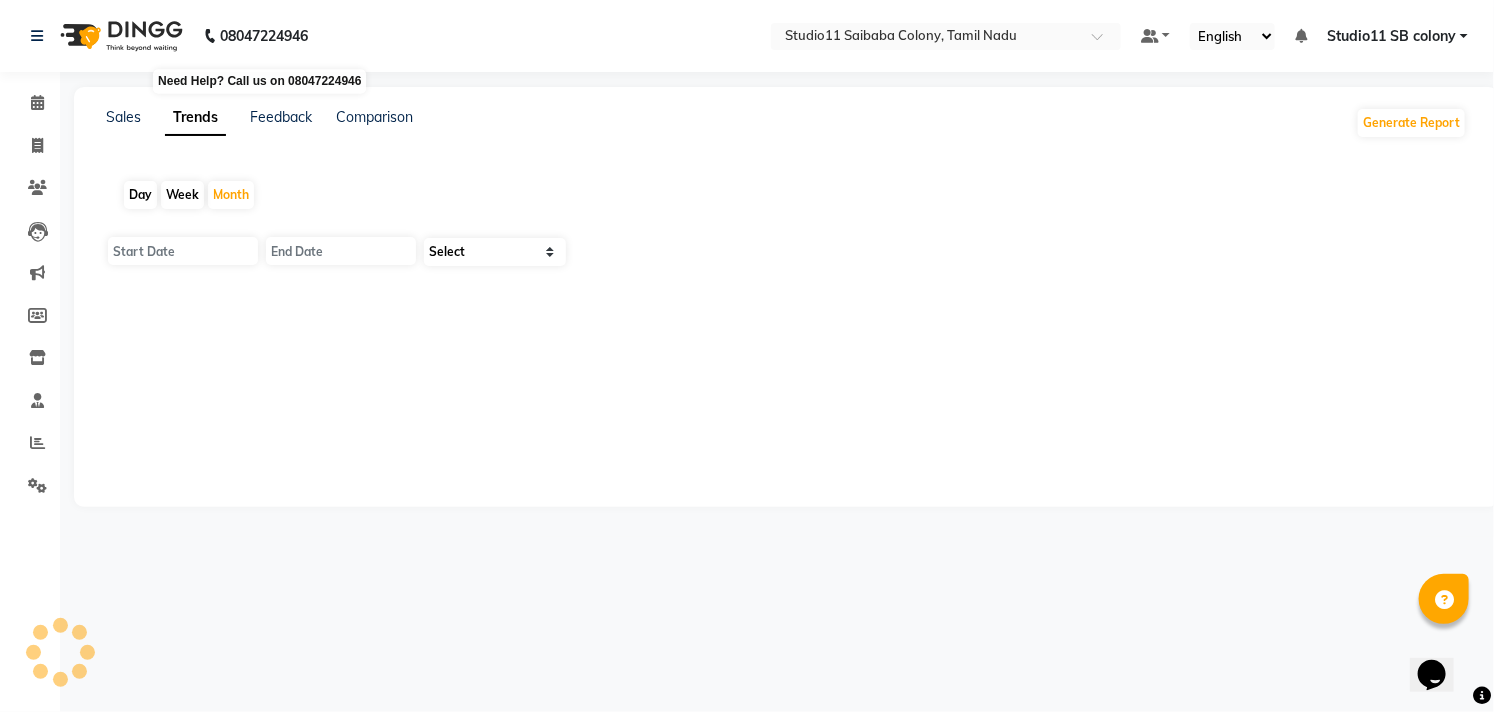 scroll, scrollTop: 0, scrollLeft: 0, axis: both 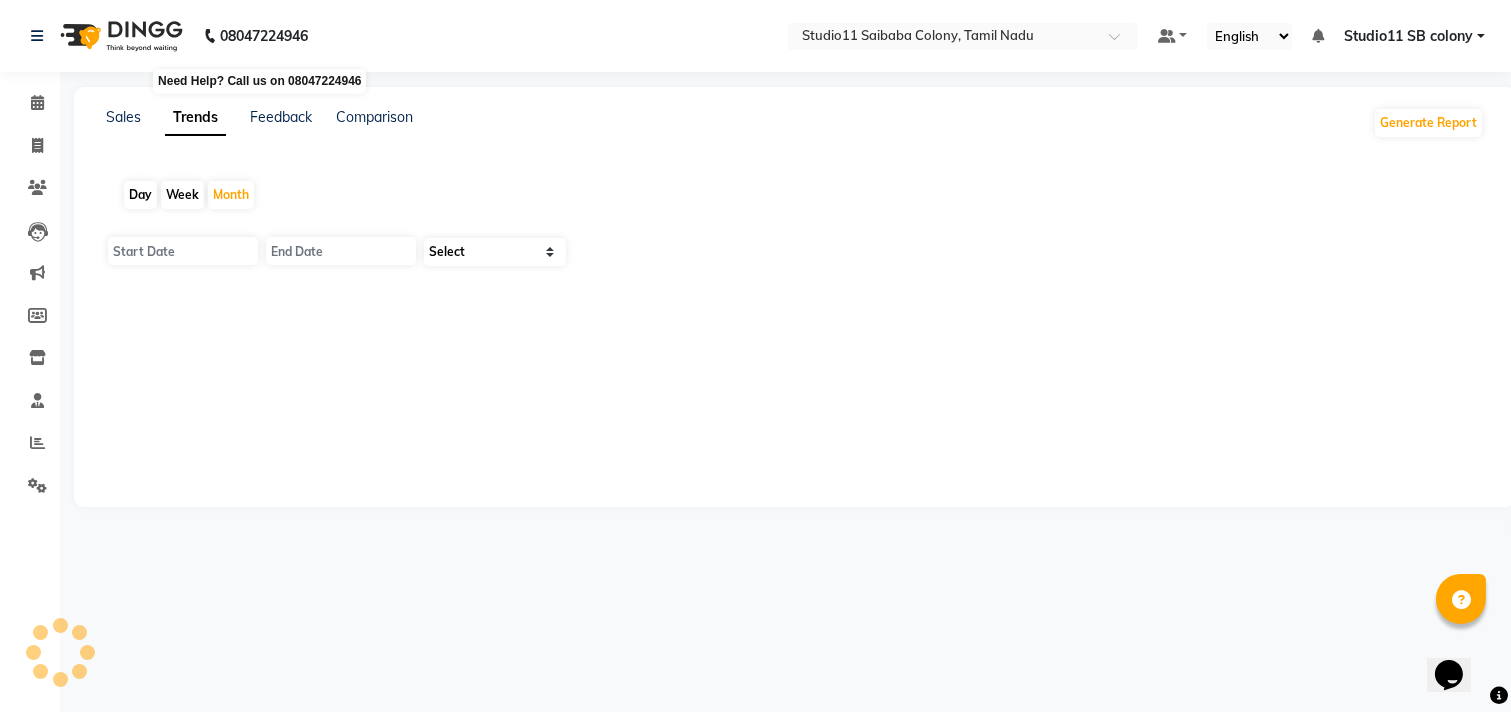 type on "01-08-2025" 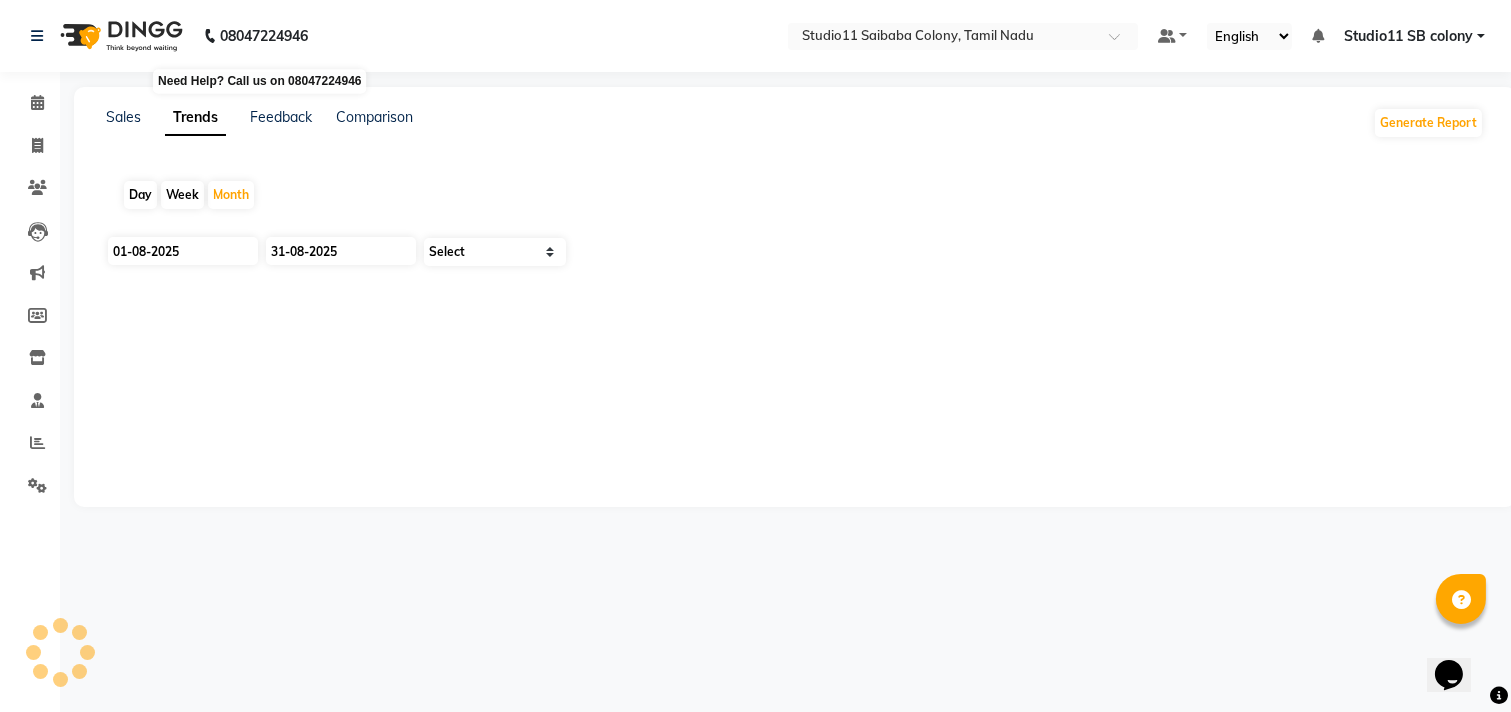 select on "by_client" 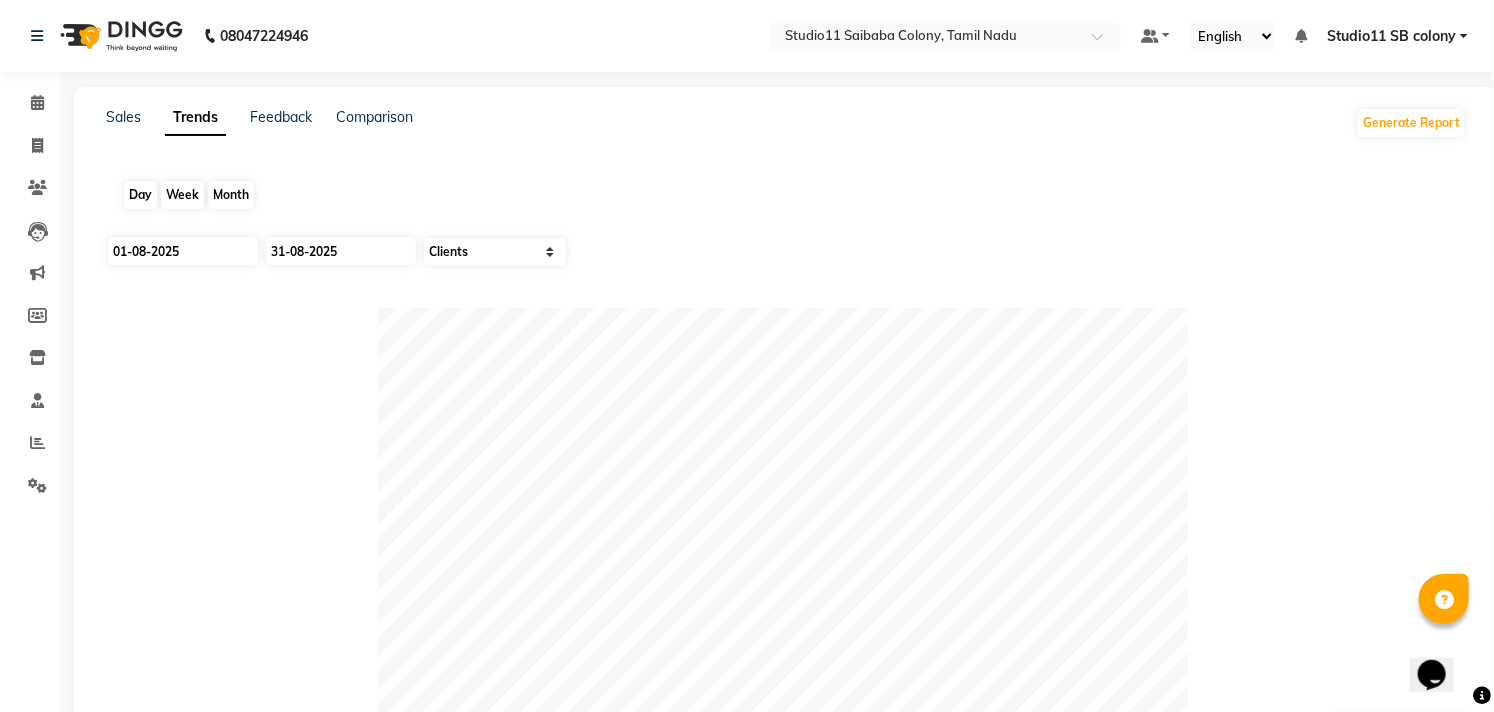 click on "Month" 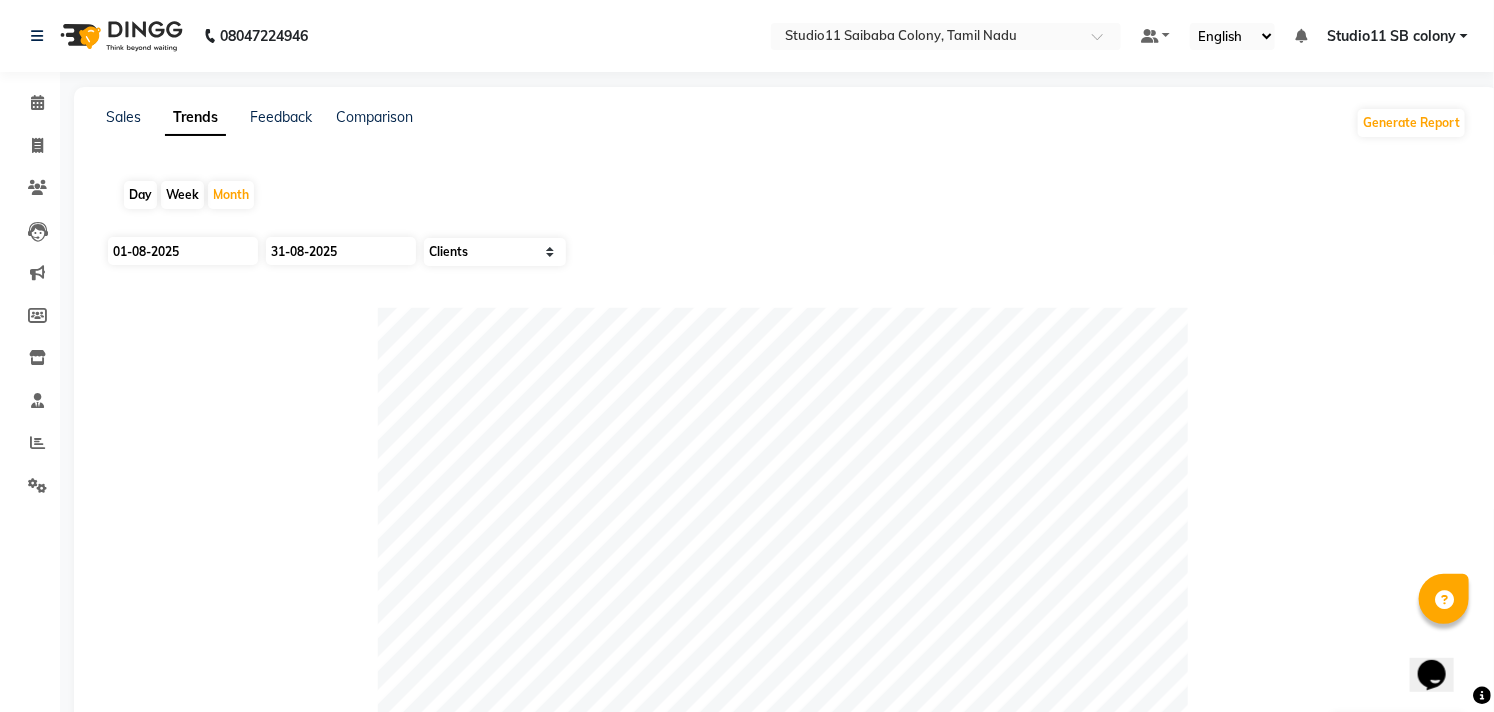 click on "Day Week Month" 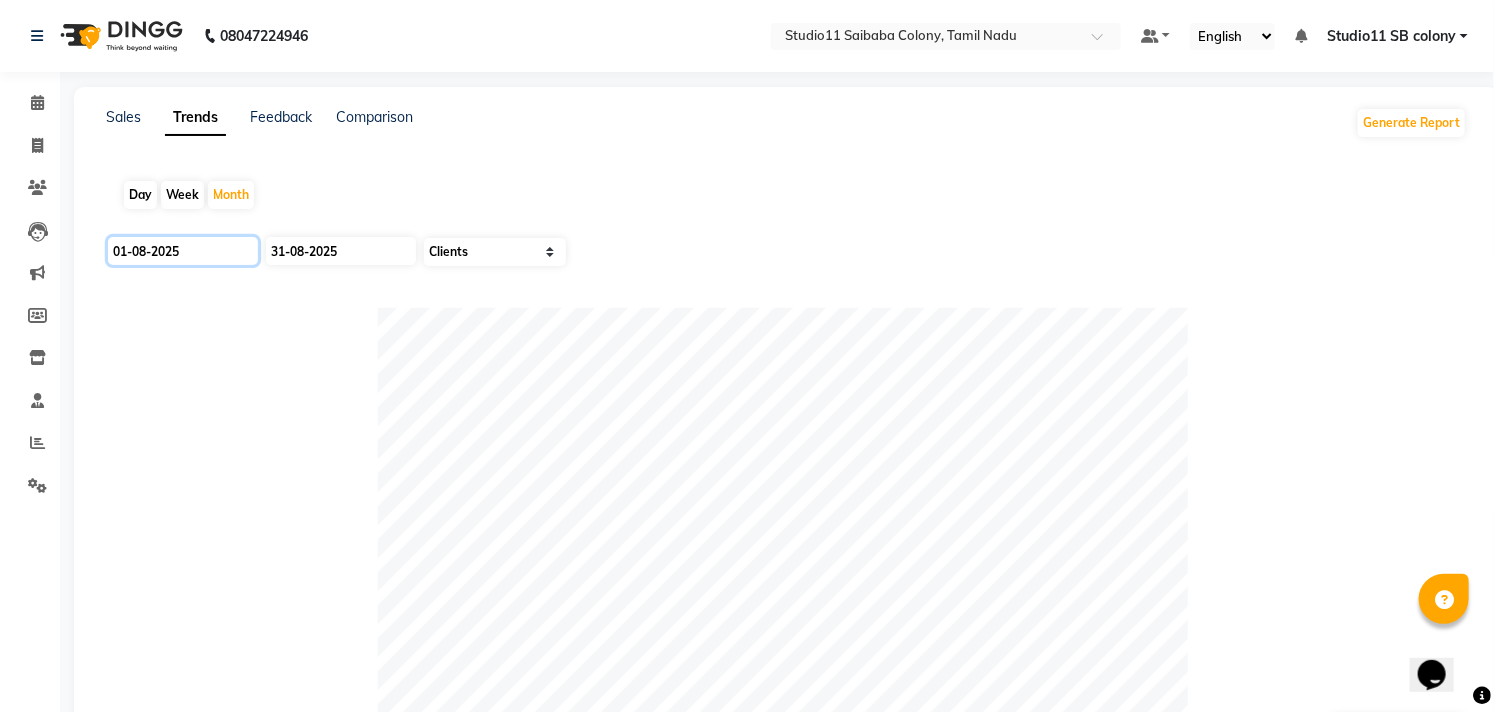 click on "01-08-2025" 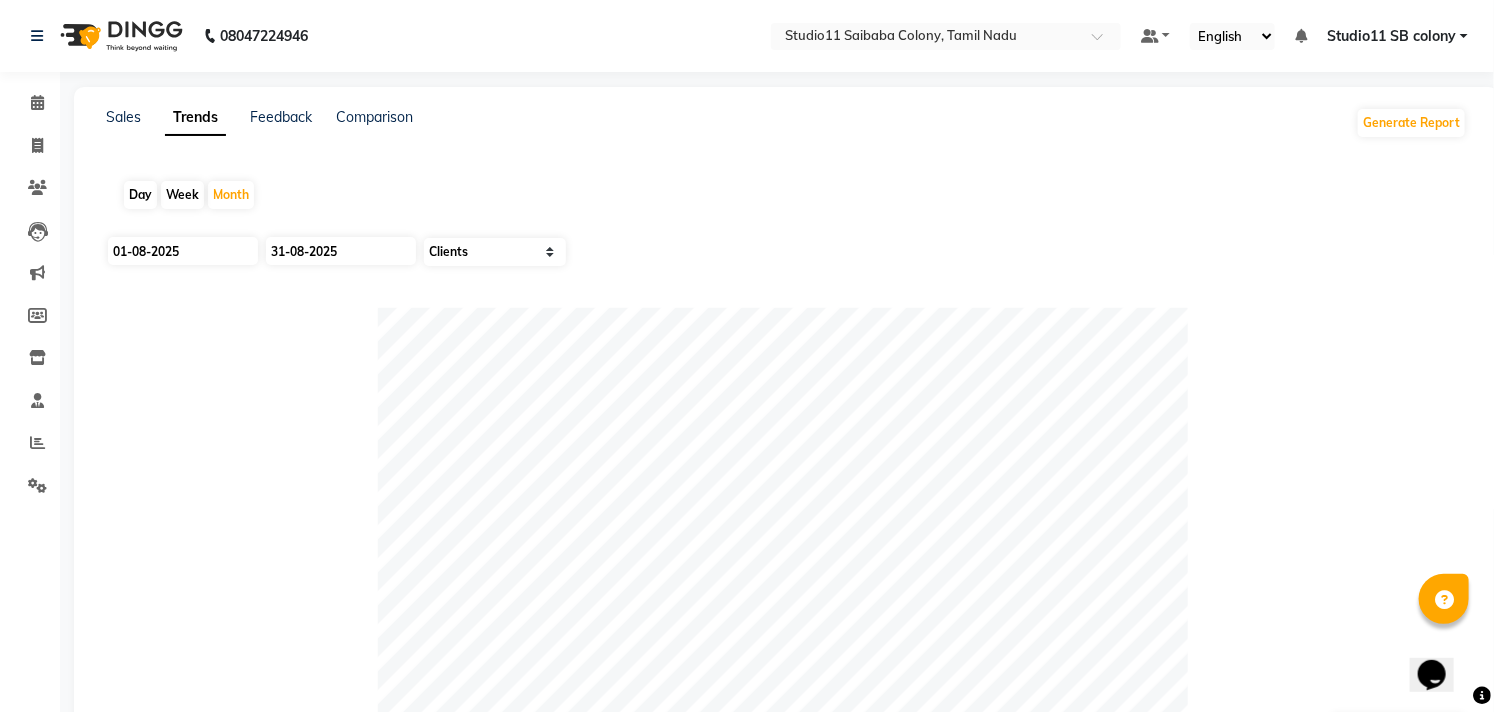 select on "8" 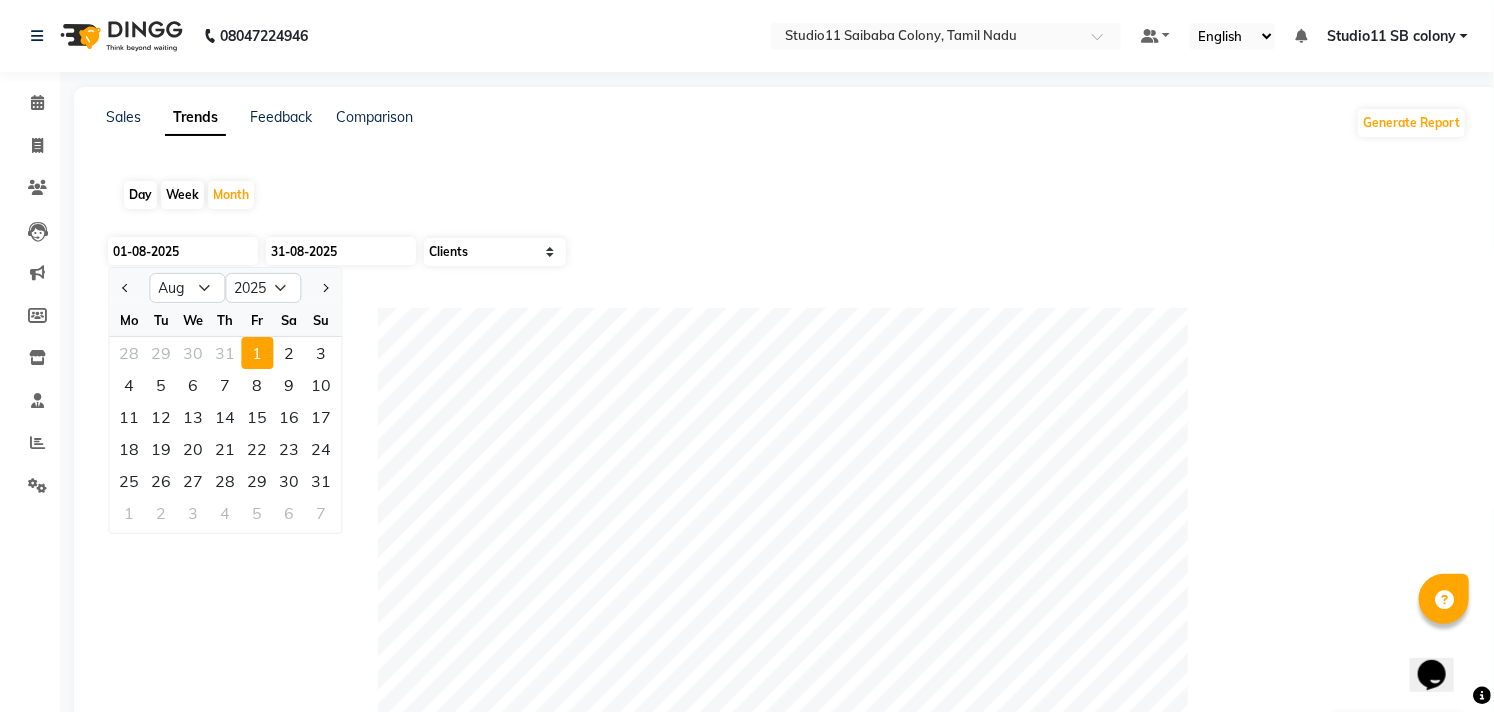 click on "Jan Feb Mar Apr May Jun Jul Aug Sep Oct Nov Dec 2015 2016 2017 2018 2019 2020 2021 2022 2023 2024 2025 2026 2027 2028 2029 2030 2031 2032 2033 2034 2035" 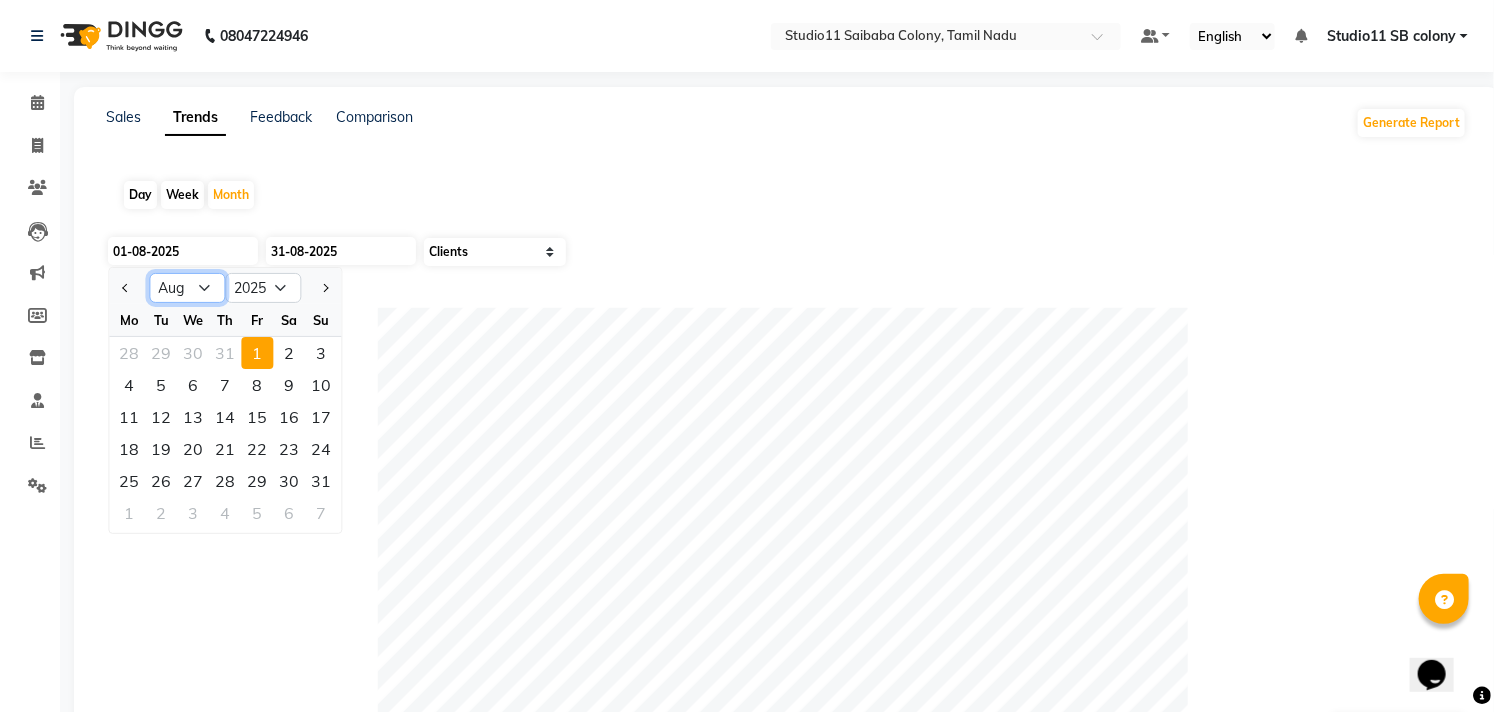 click on "Jan Feb Mar Apr May Jun Jul Aug Sep Oct Nov Dec" 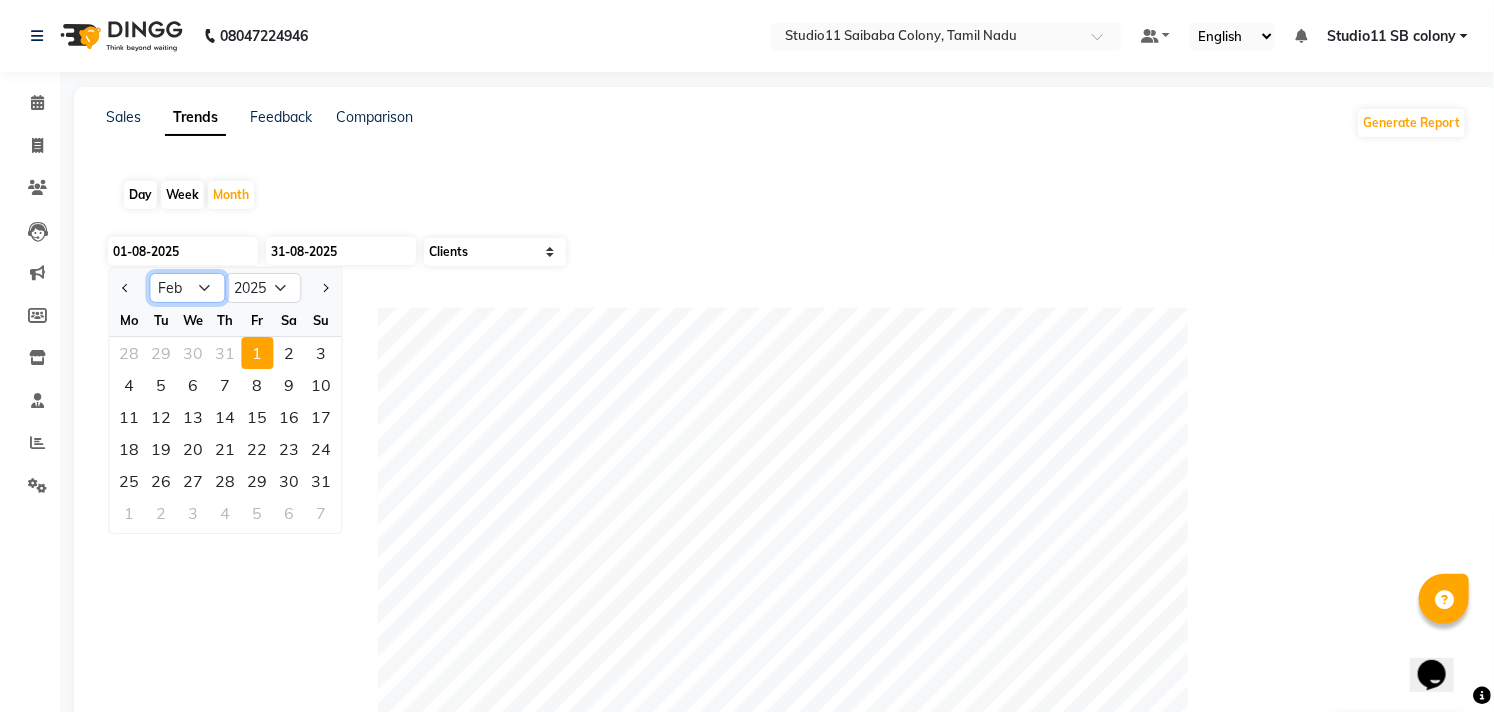 click on "Jan Feb Mar Apr May Jun Jul Aug Sep Oct Nov Dec" 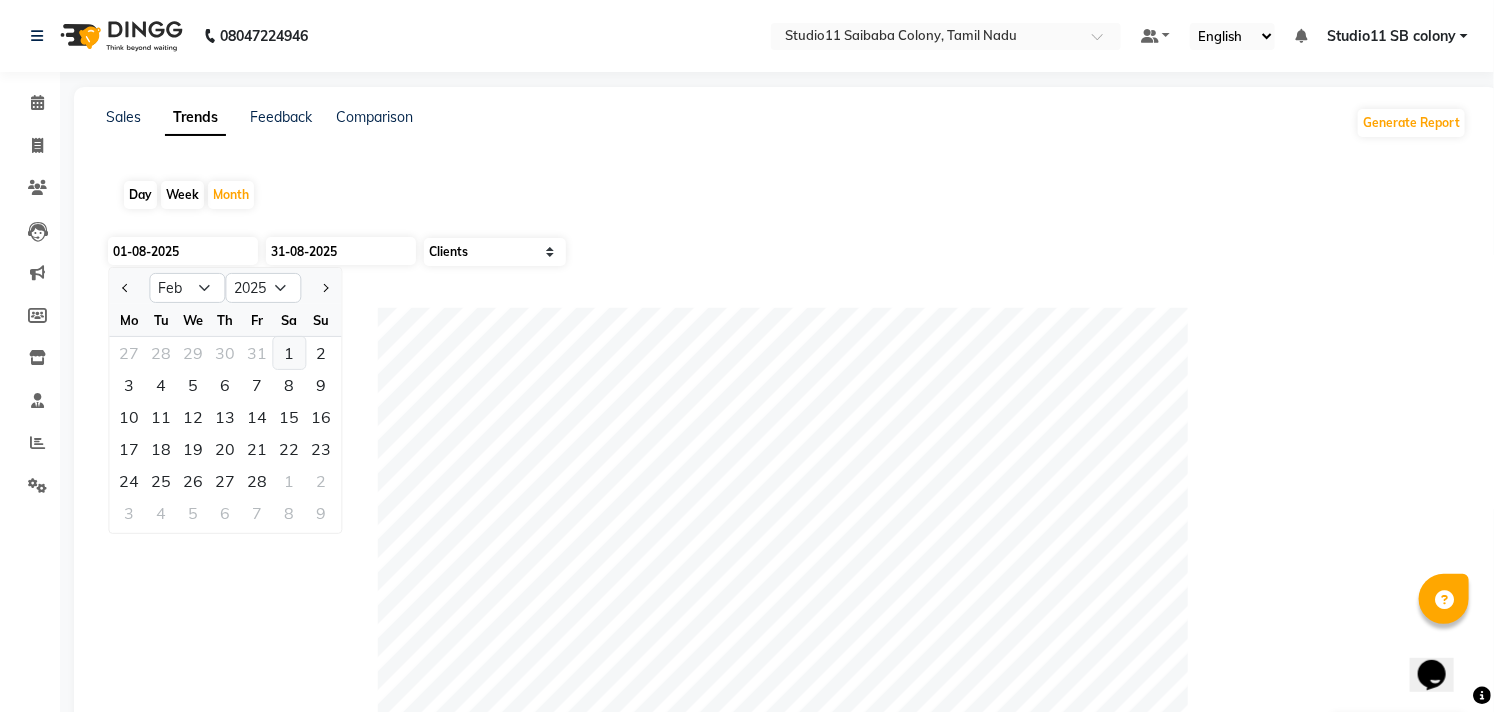 click on "1" 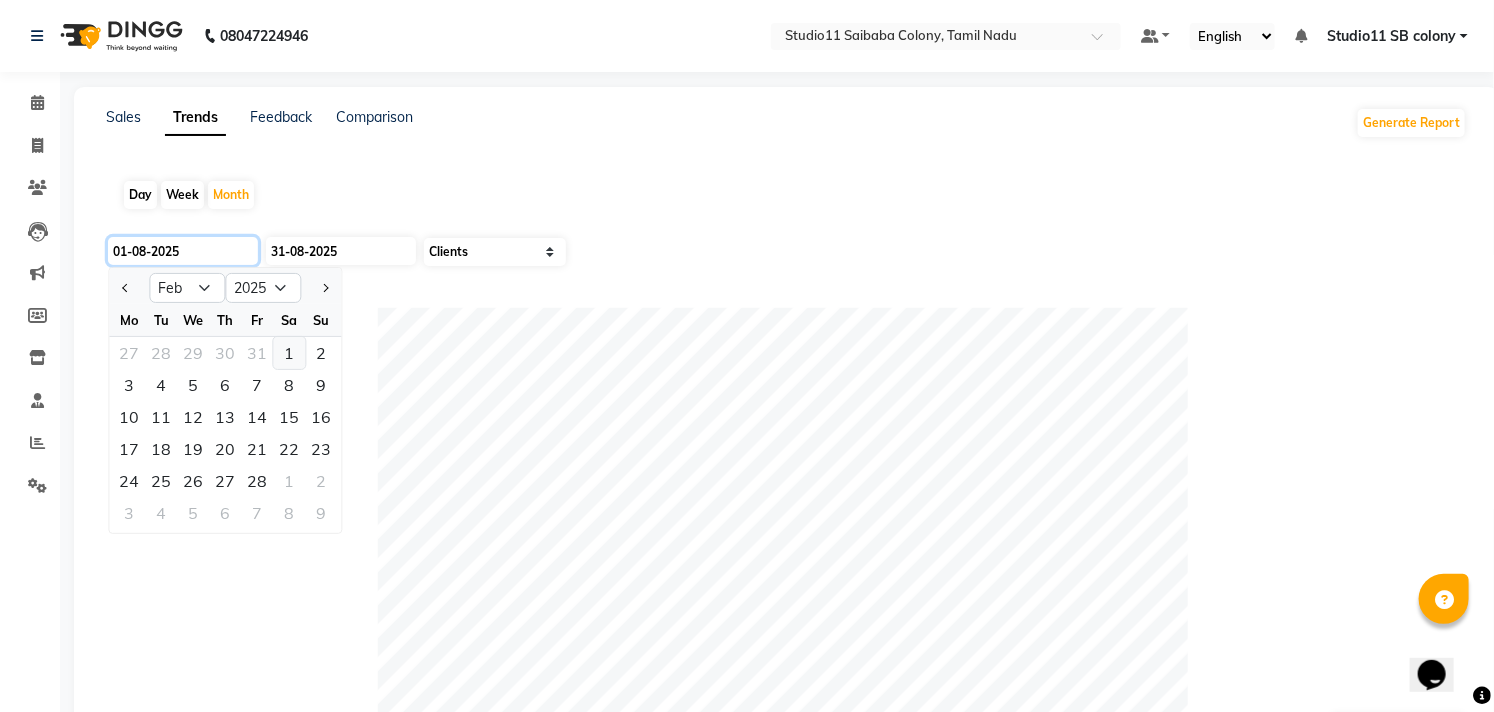 type on "01-02-2025" 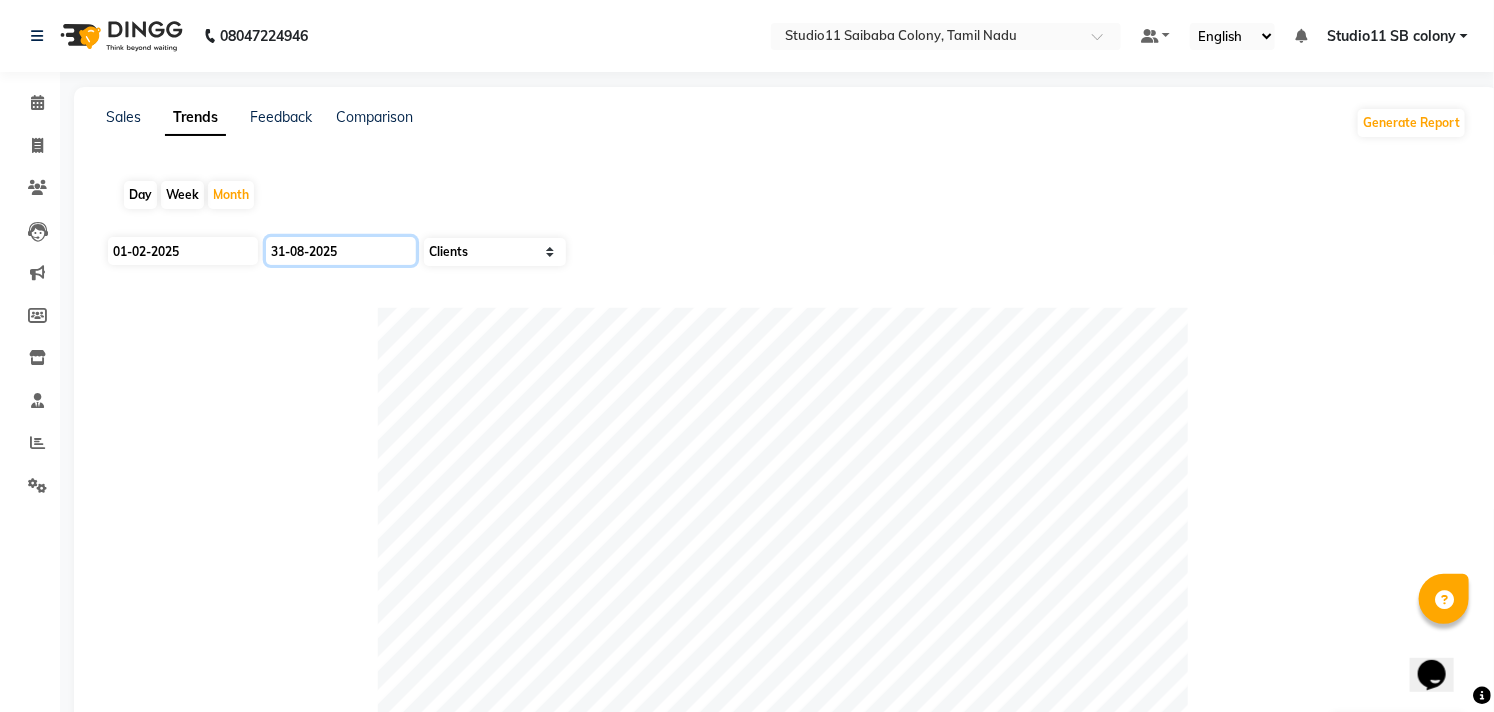click on "31-08-2025" 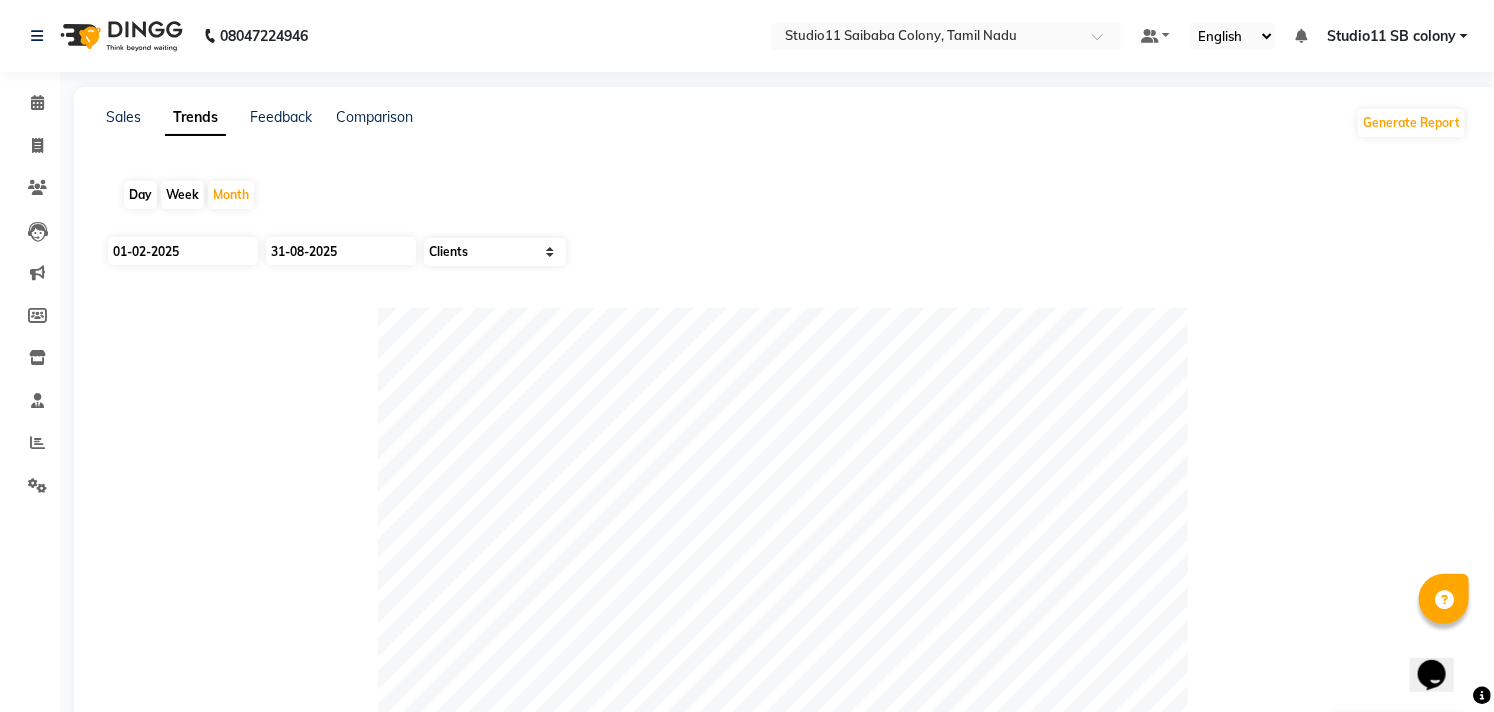 select on "8" 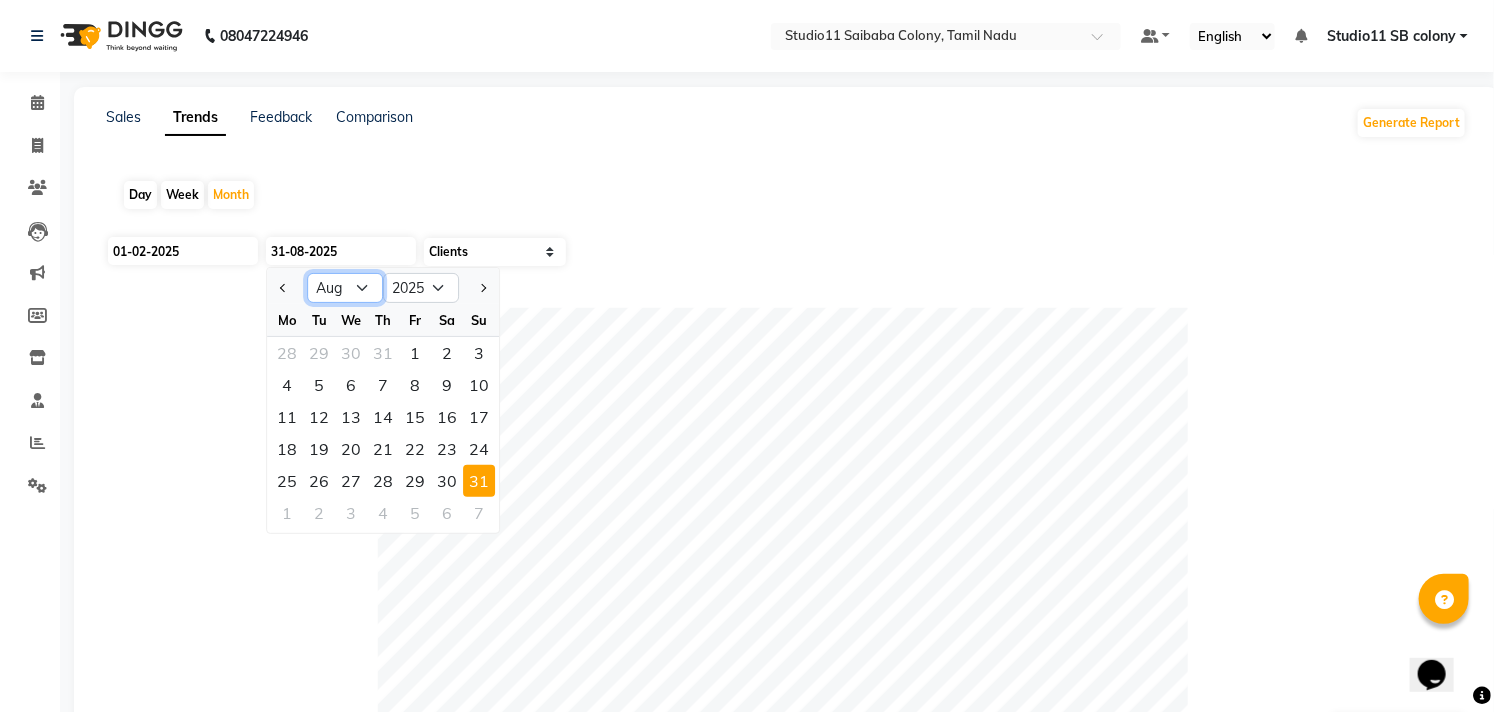 click on "Jan Feb Mar Apr May Jun Jul Aug Sep Oct Nov Dec" 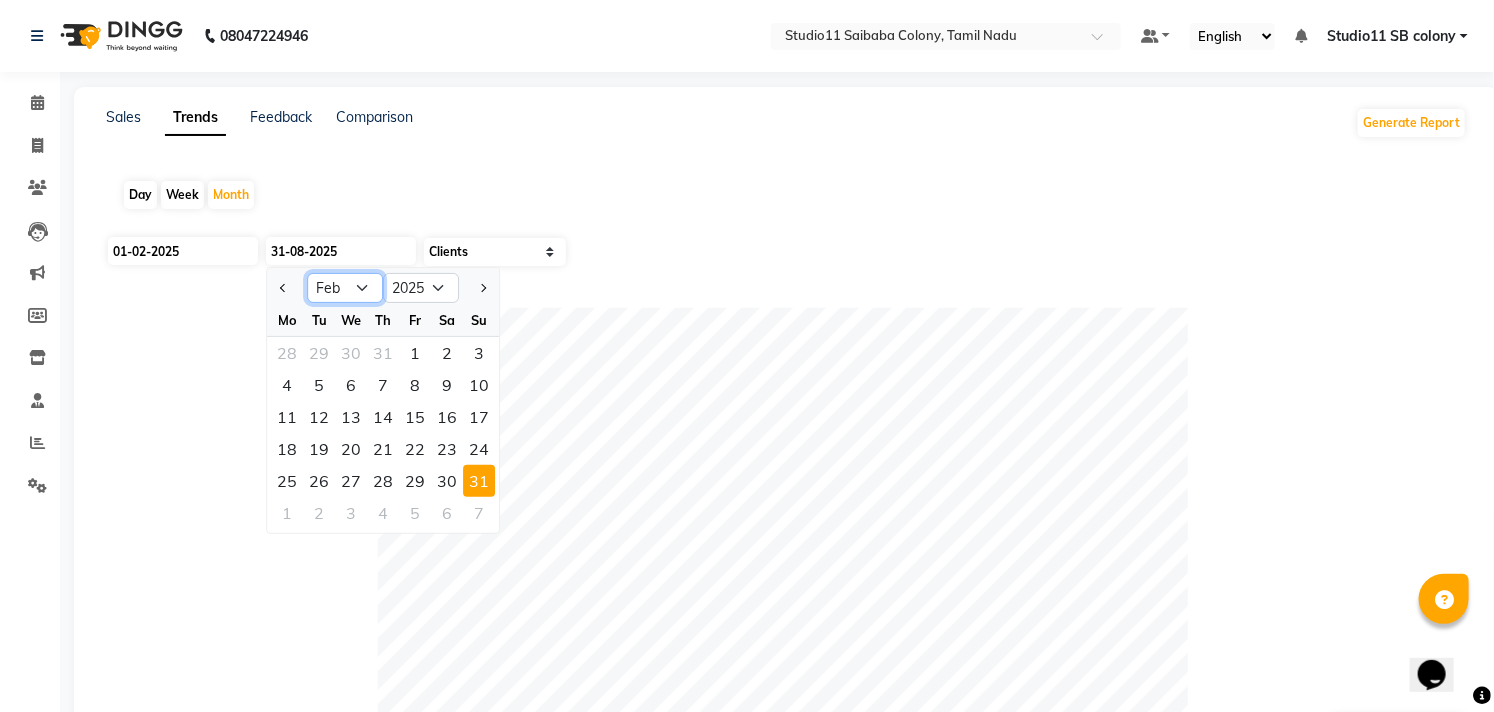click on "Jan Feb Mar Apr May Jun Jul Aug Sep Oct Nov Dec" 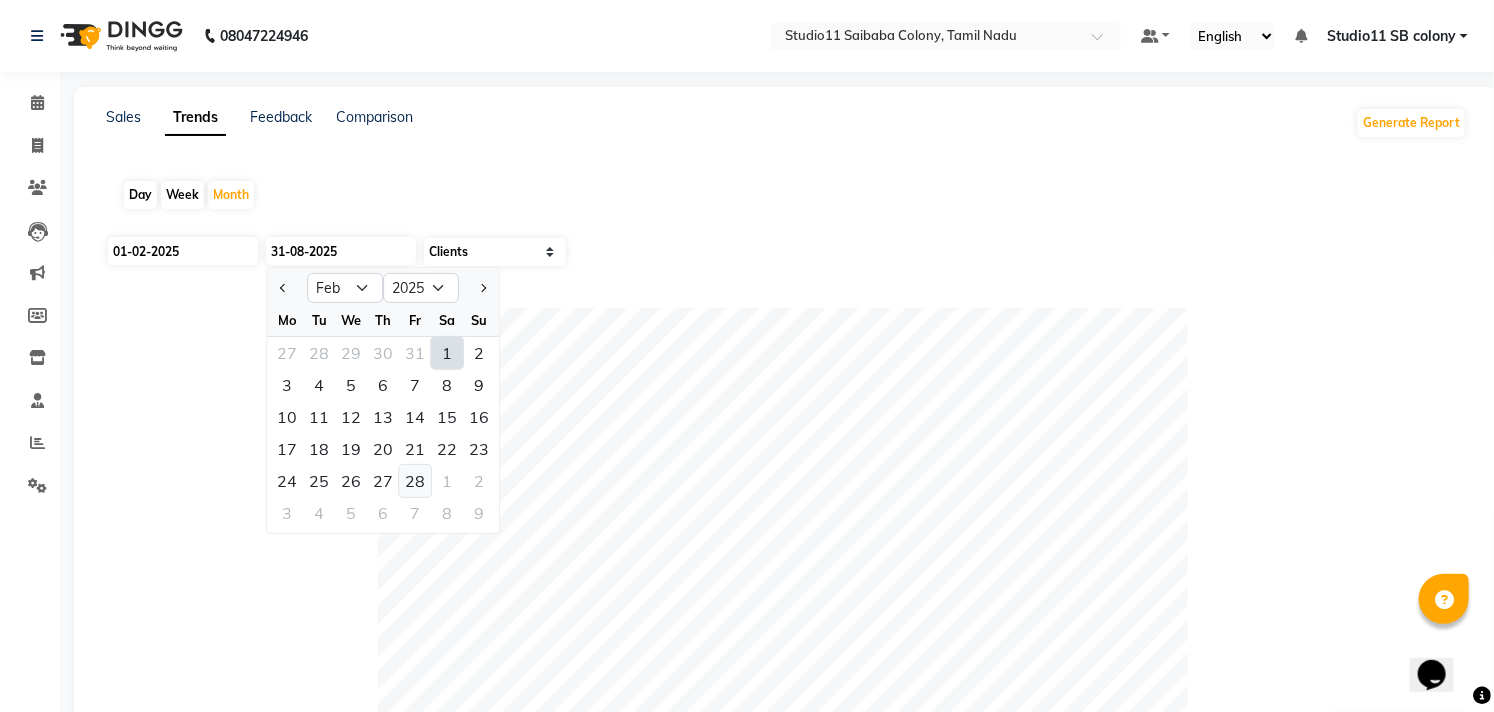 click on "28" 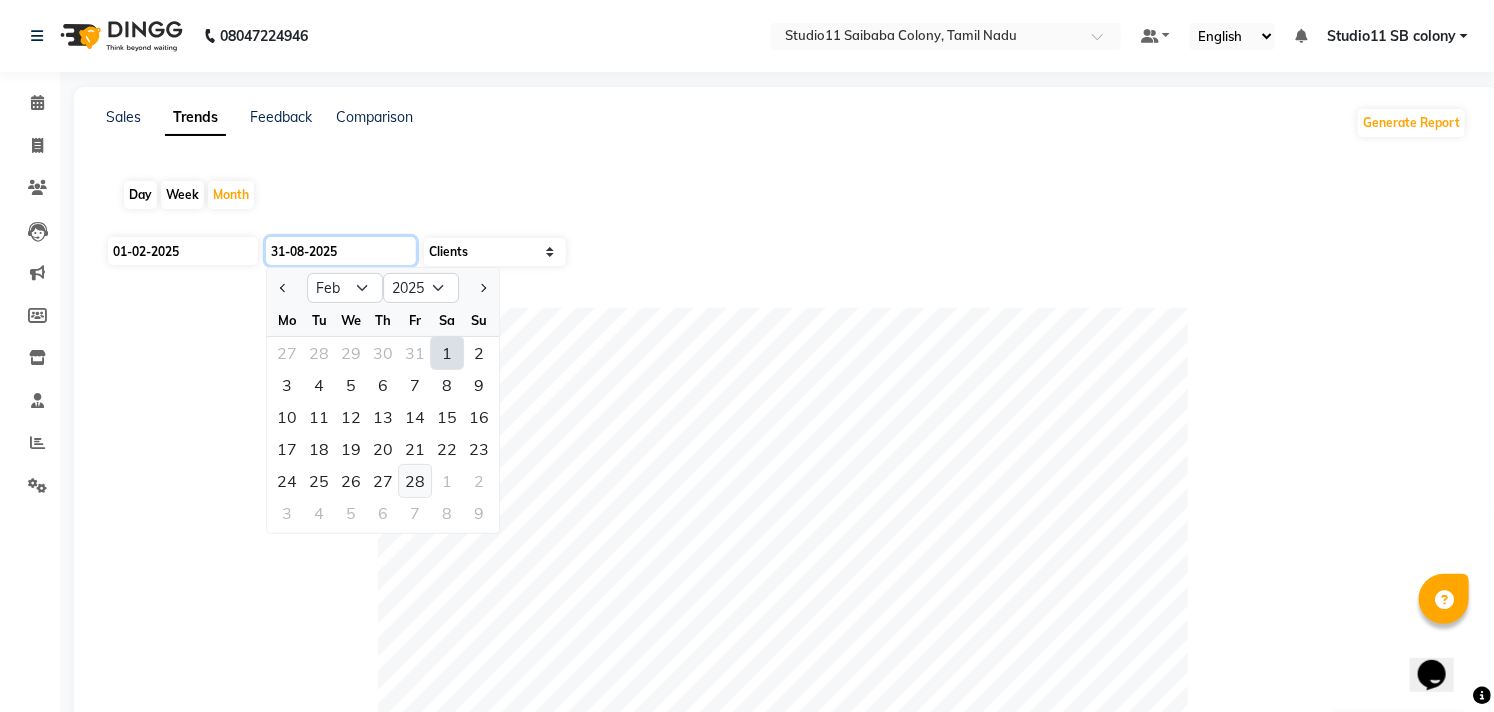 type on "28-02-2025" 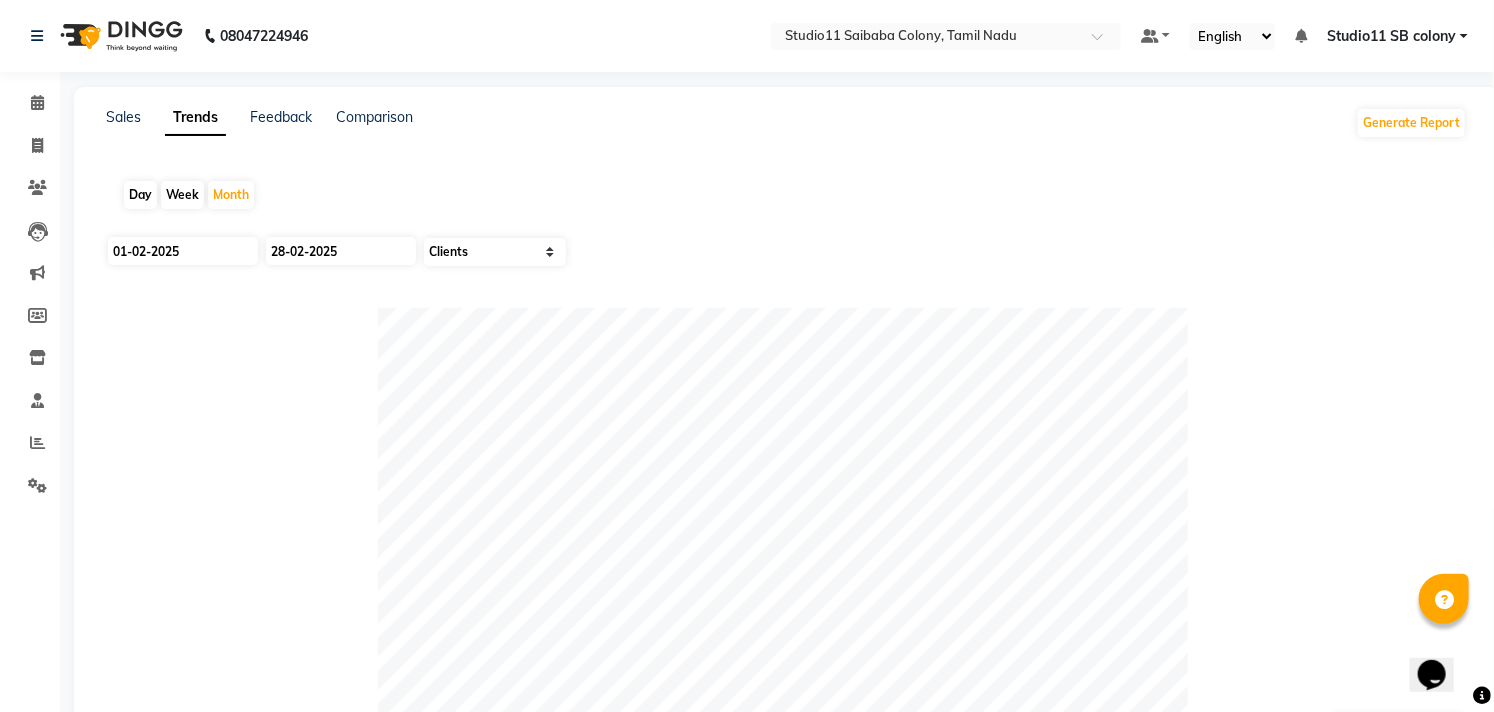 drag, startPoint x: 1371, startPoint y: 653, endPoint x: 1246, endPoint y: 587, distance: 141.35417 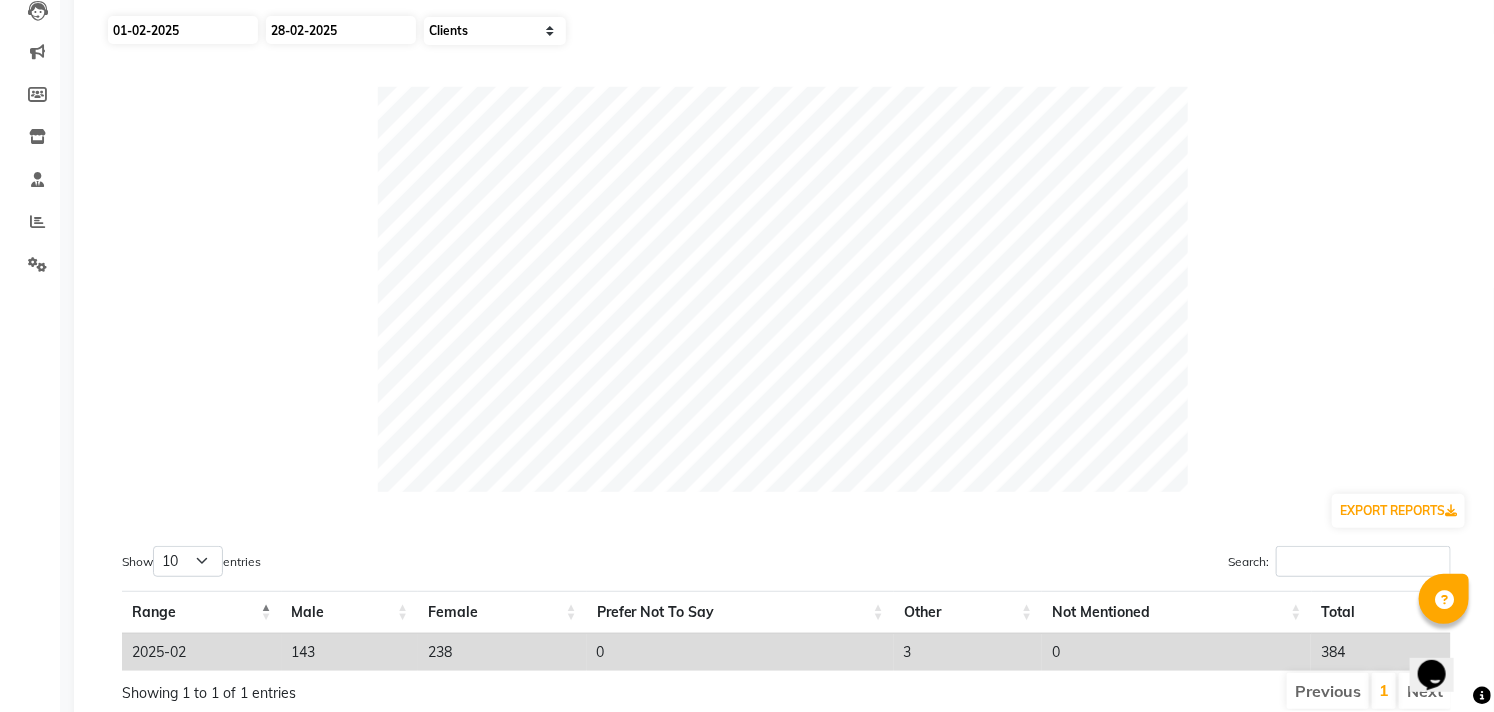 scroll, scrollTop: 222, scrollLeft: 0, axis: vertical 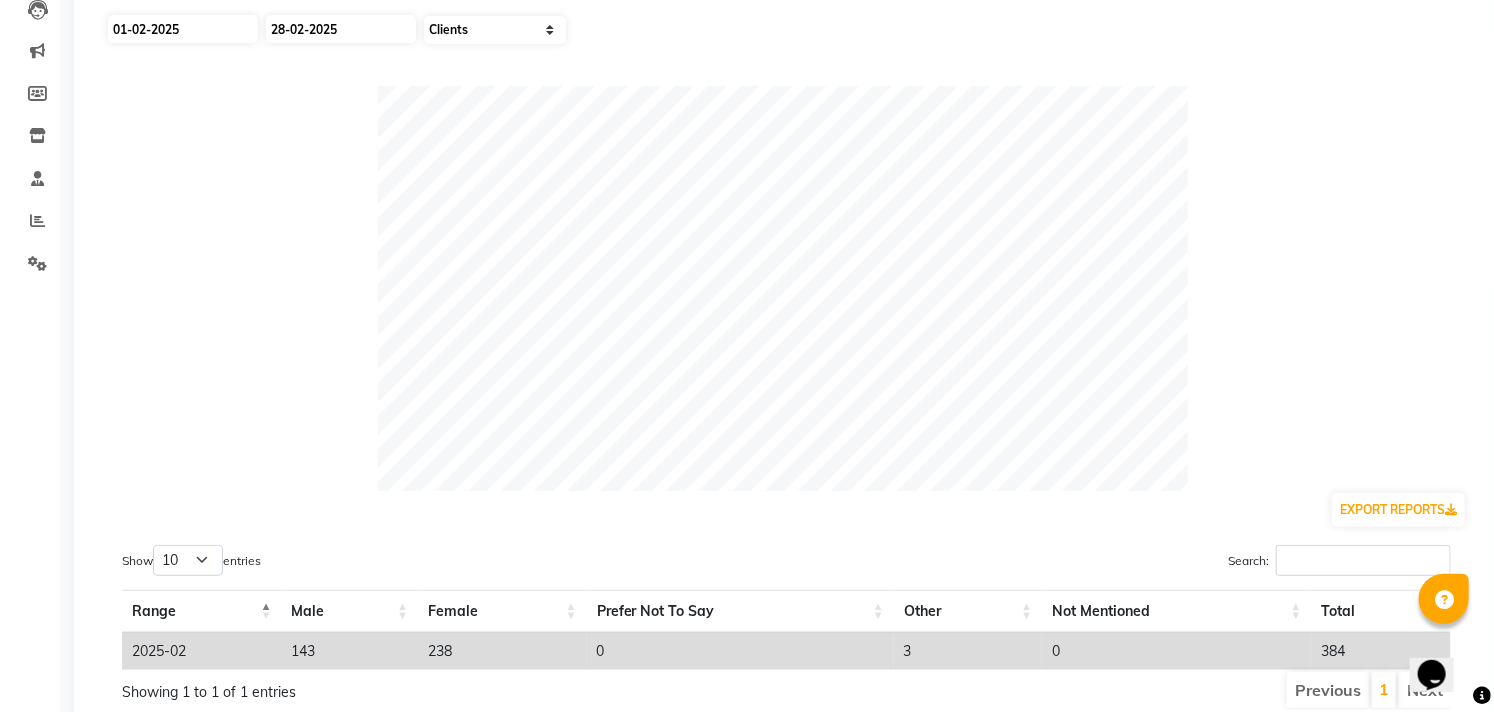click 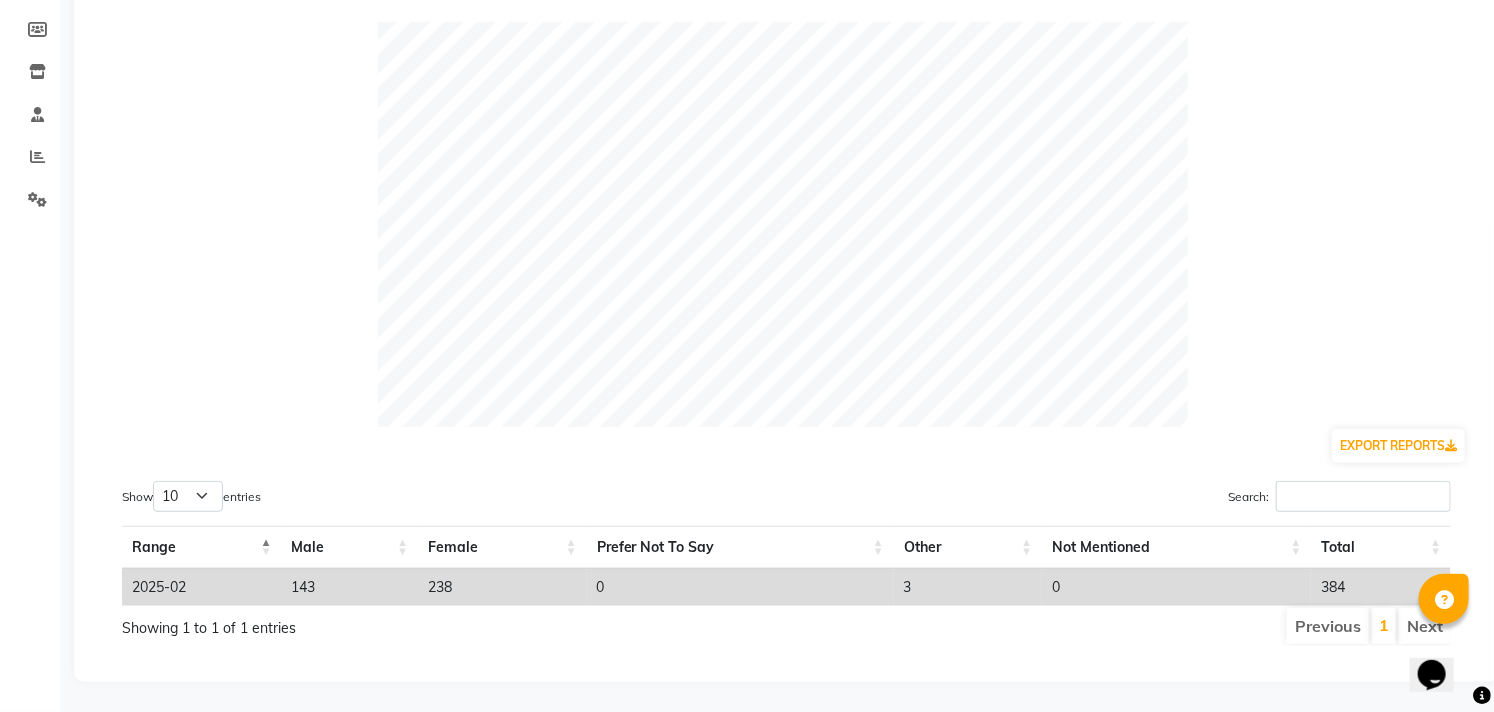 click 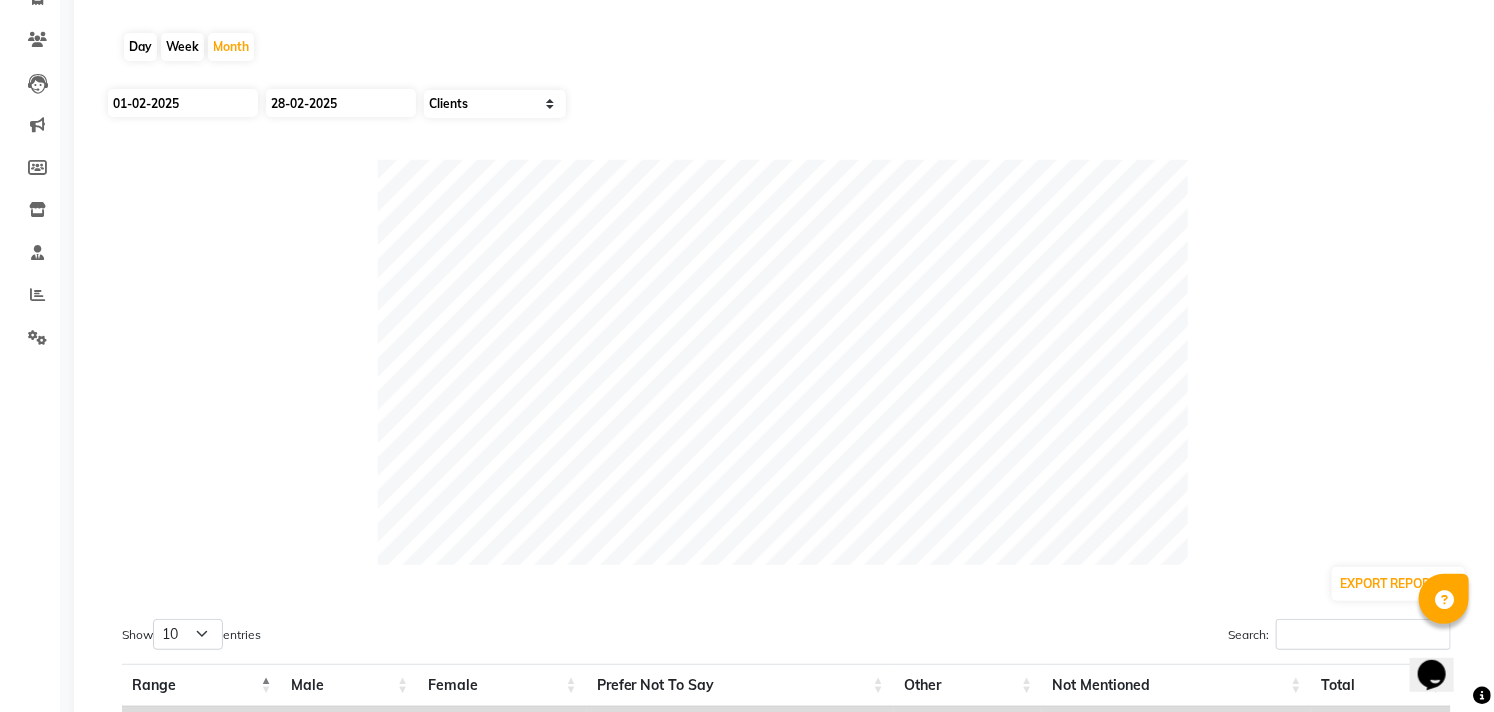 scroll, scrollTop: 0, scrollLeft: 0, axis: both 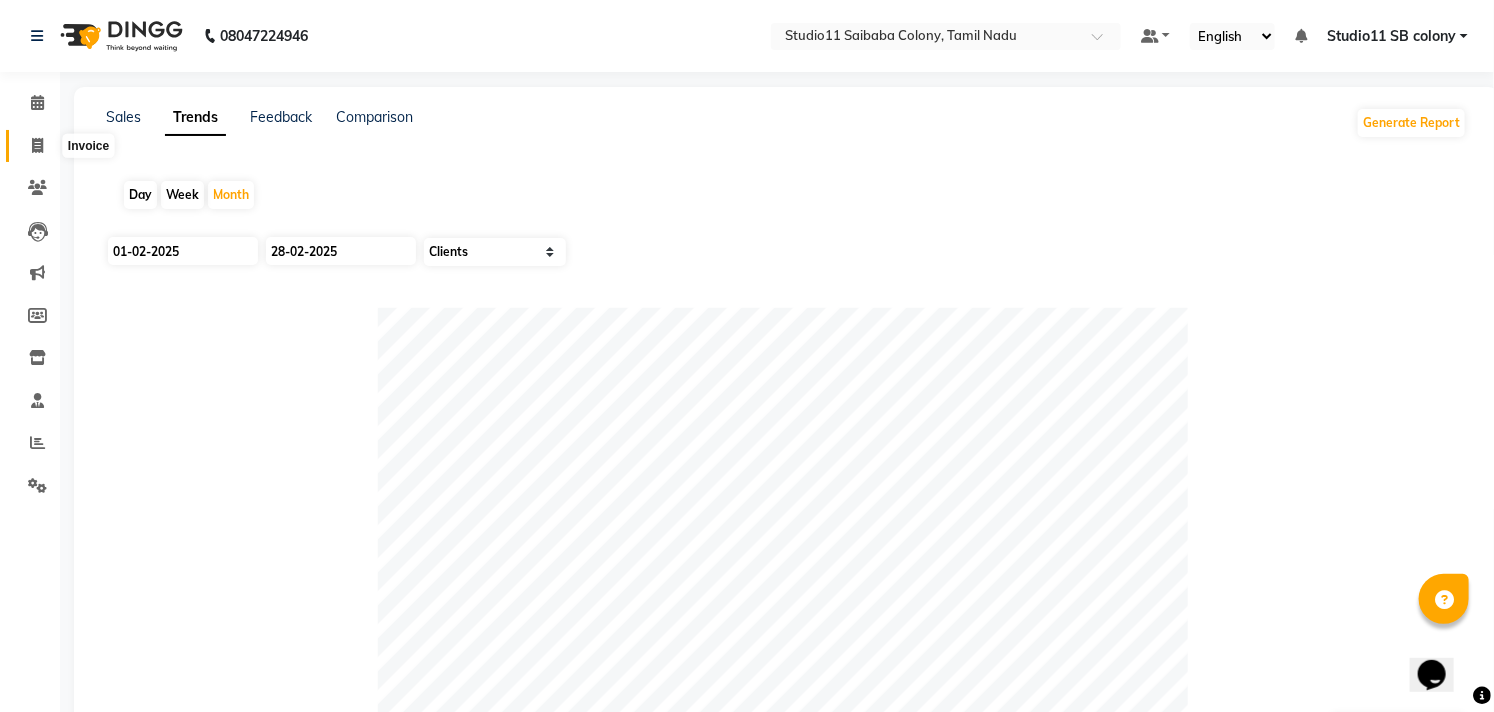 click 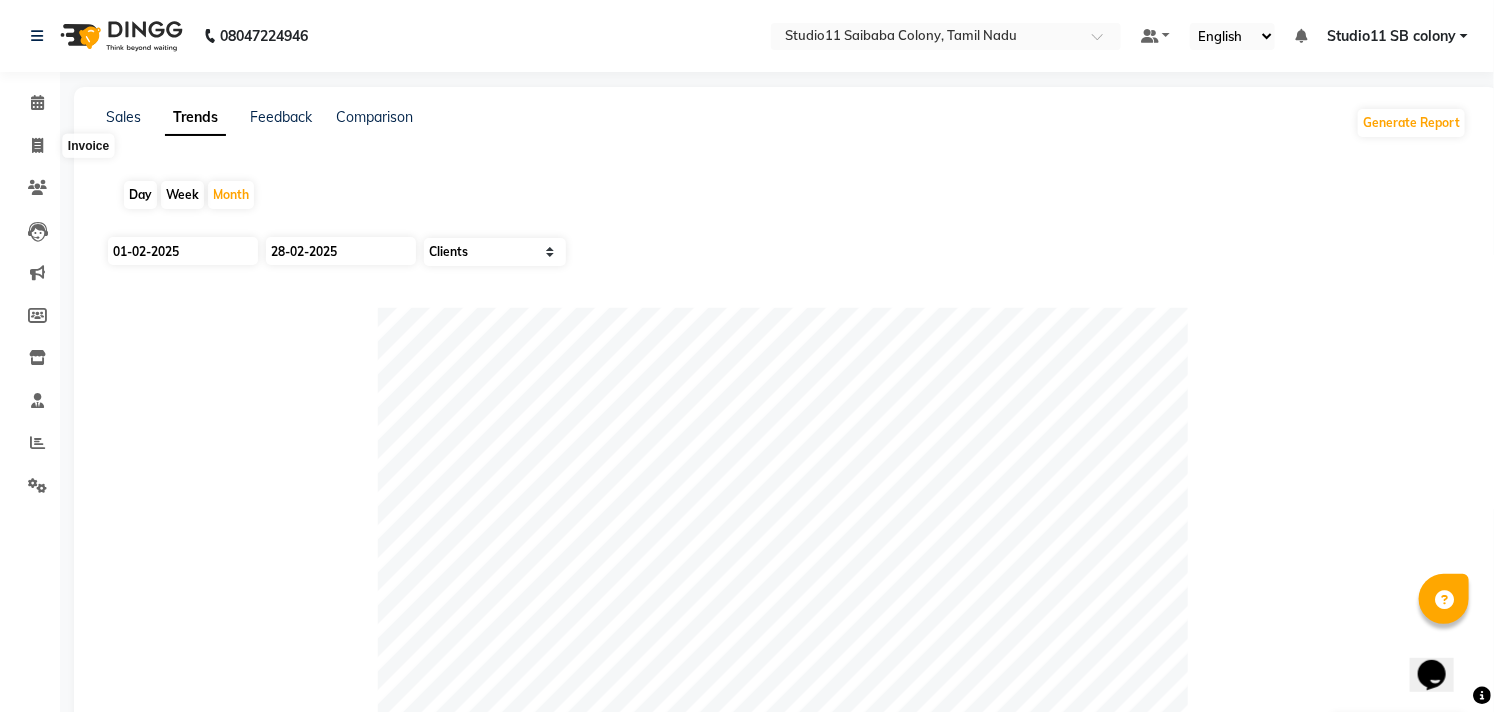 select on "service" 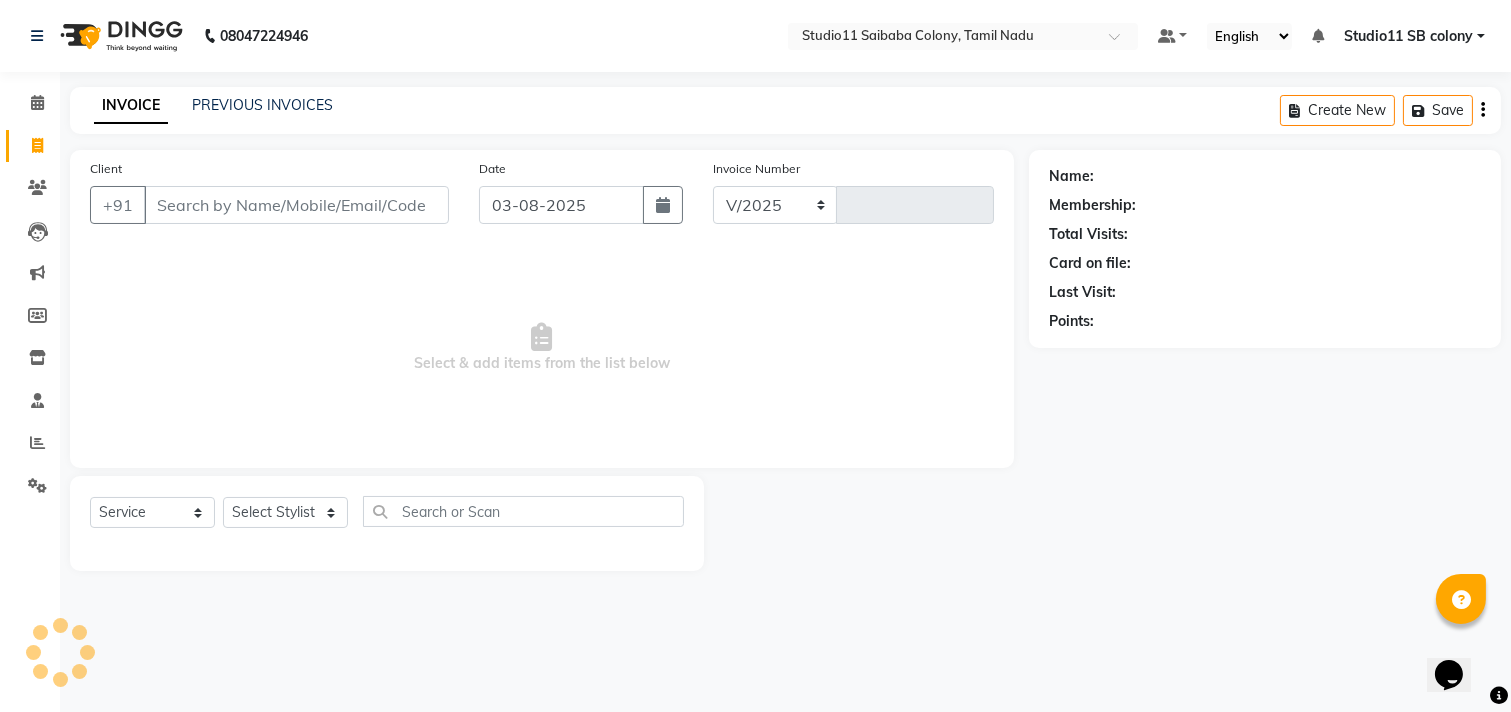 select on "7717" 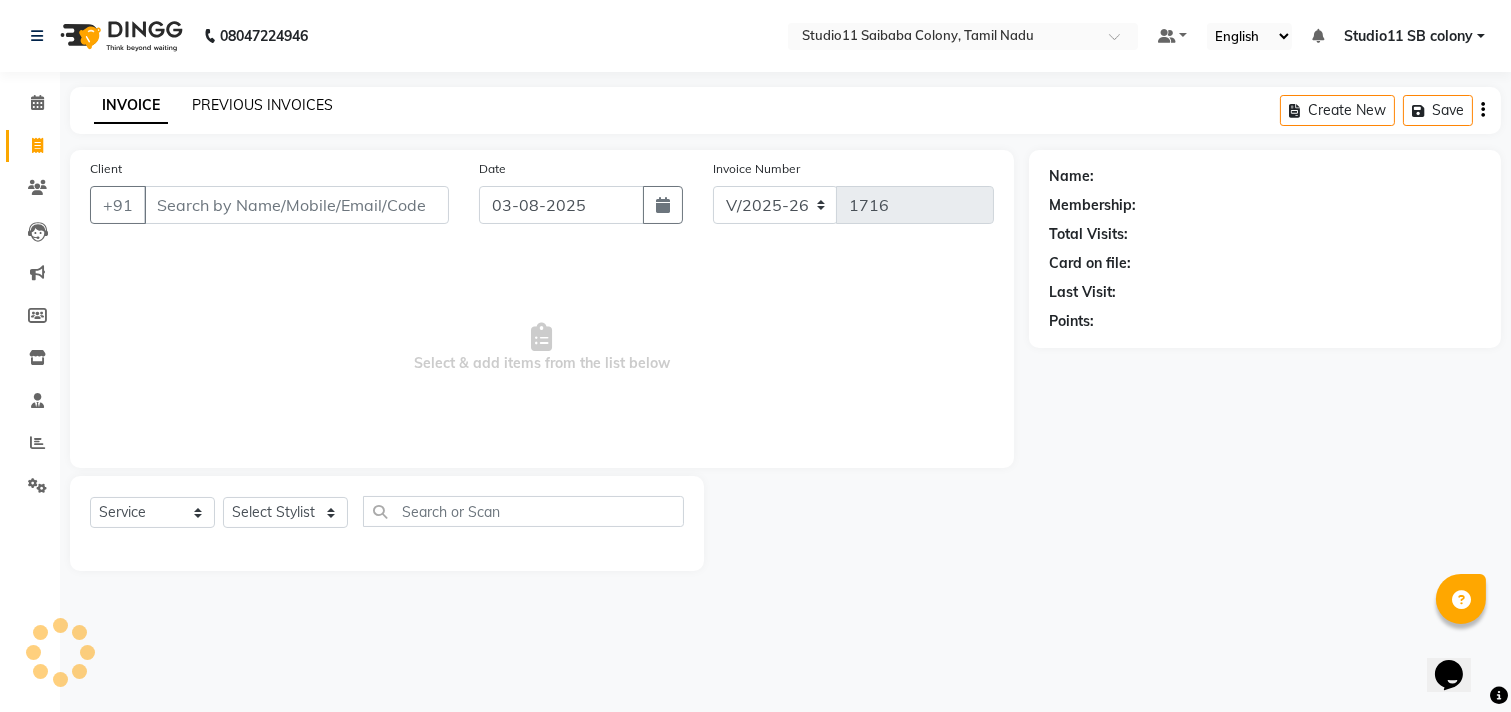 click on "PREVIOUS INVOICES" 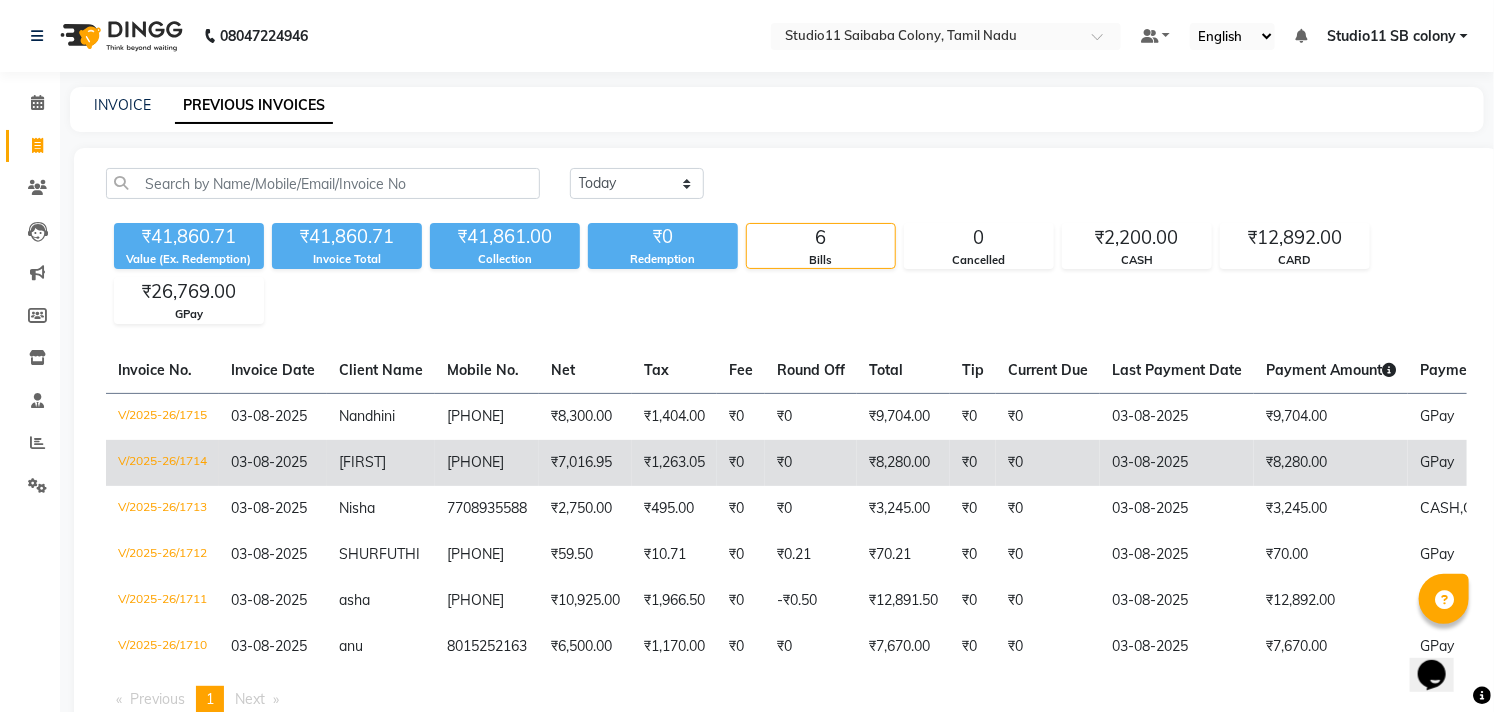 click on "₹0" 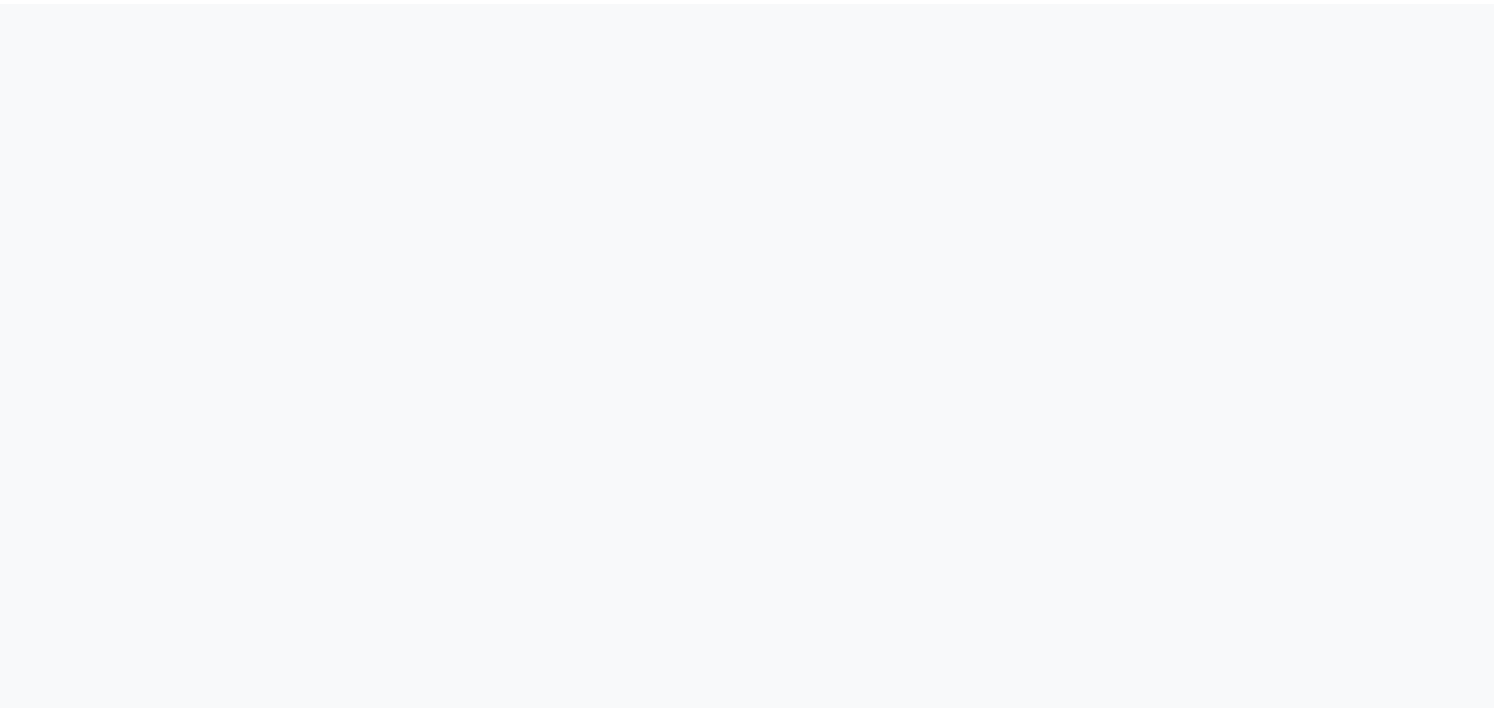 scroll, scrollTop: 0, scrollLeft: 0, axis: both 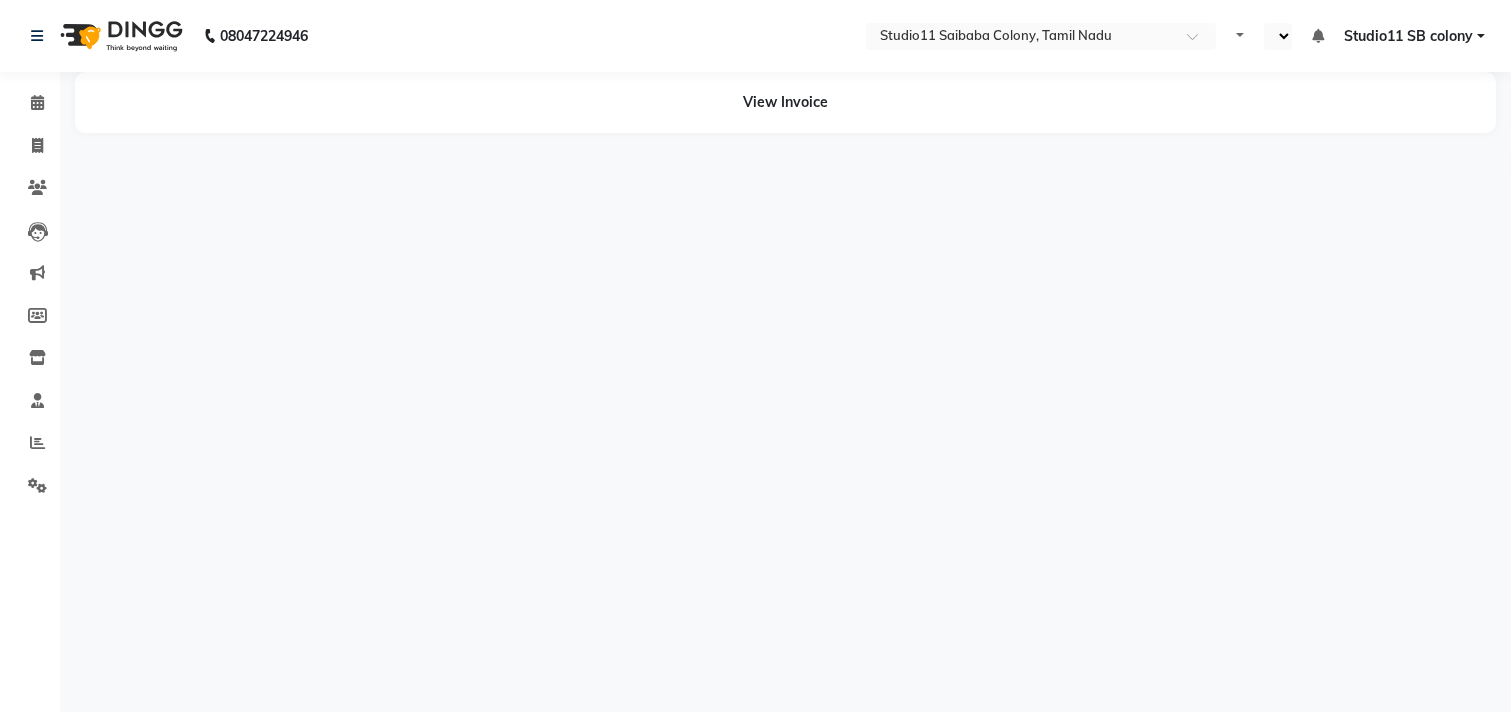 select on "en" 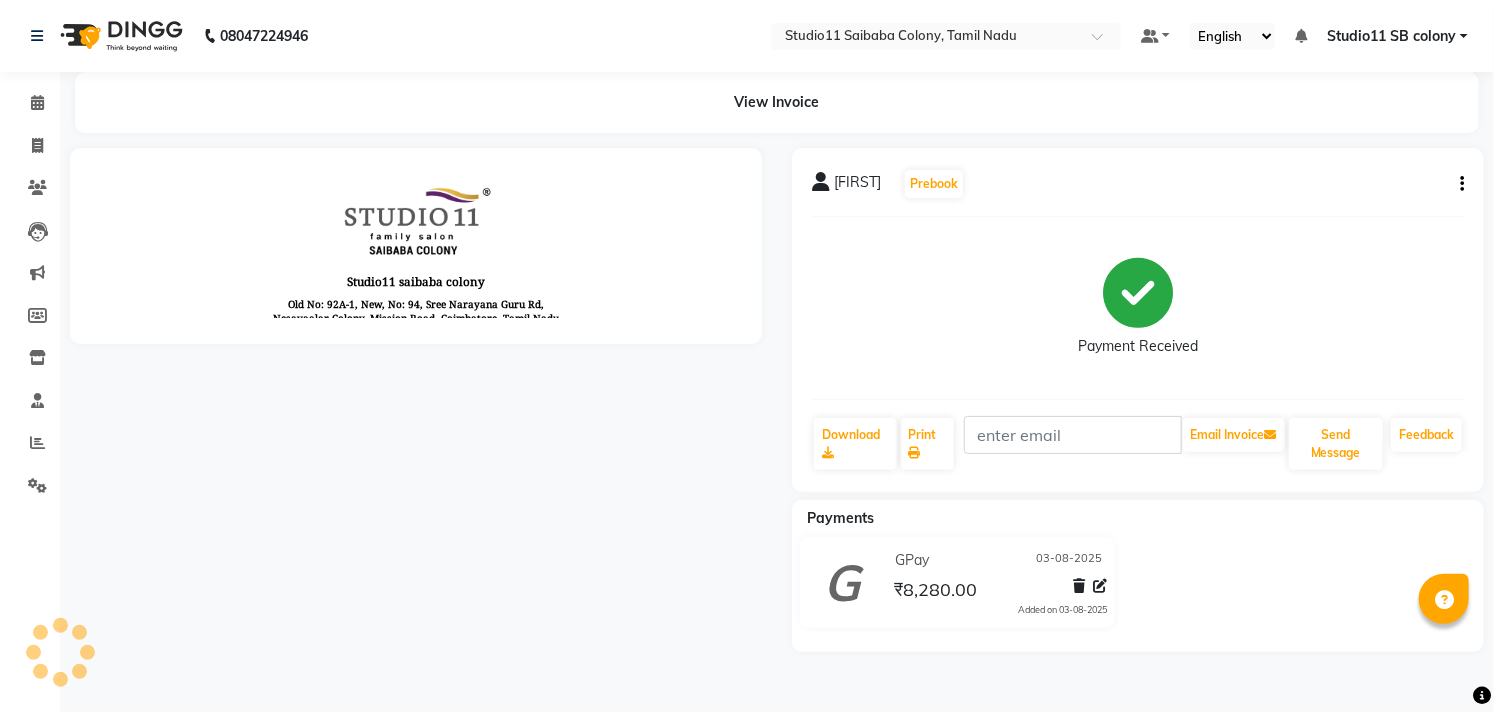 scroll, scrollTop: 0, scrollLeft: 0, axis: both 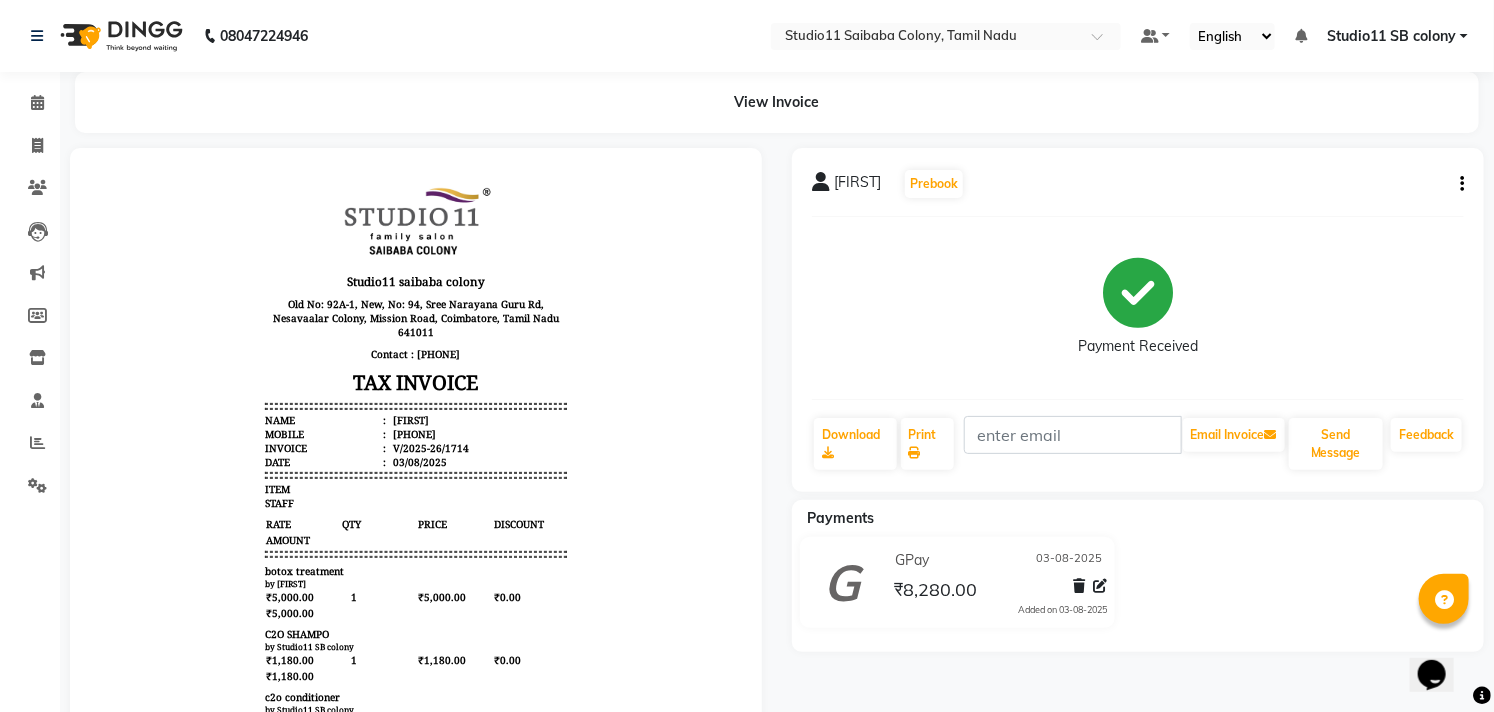 click 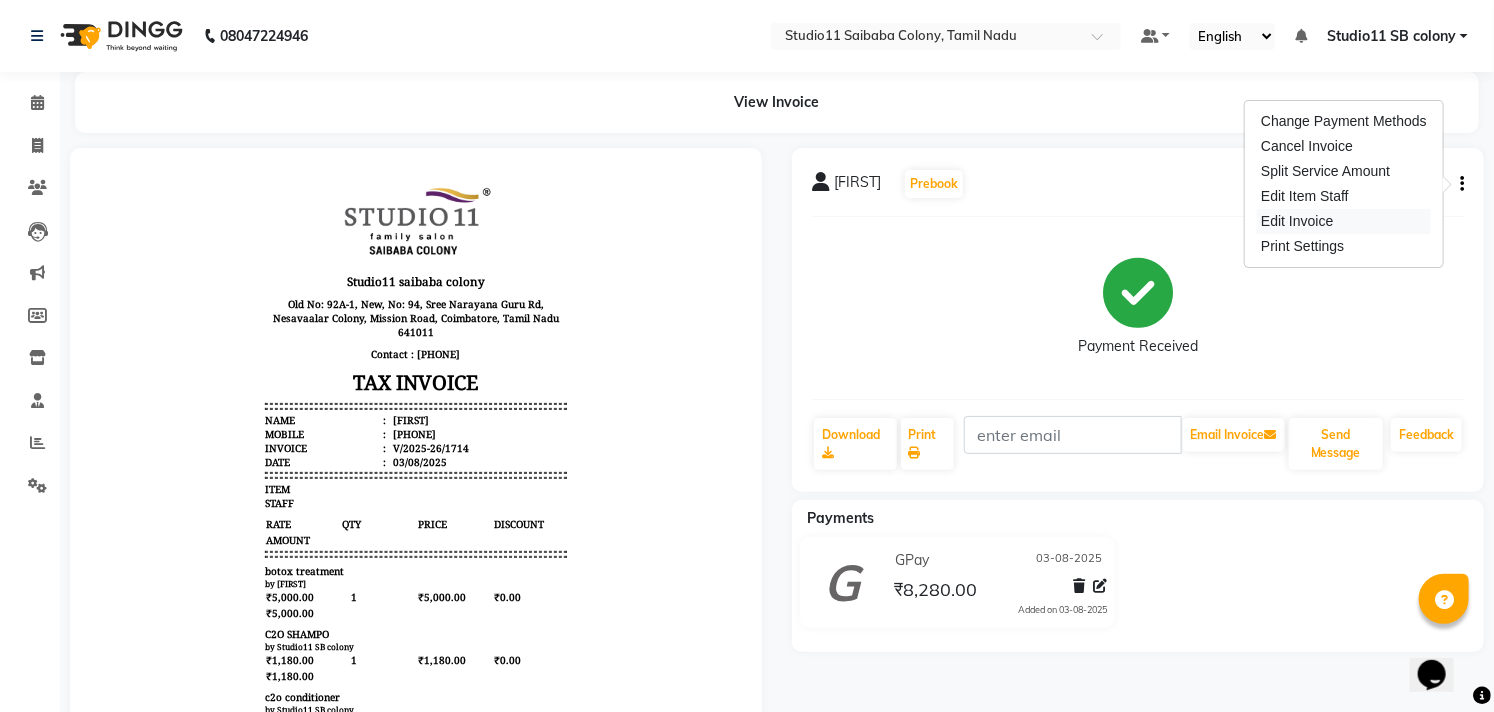 click on "Edit Invoice" at bounding box center [1344, 221] 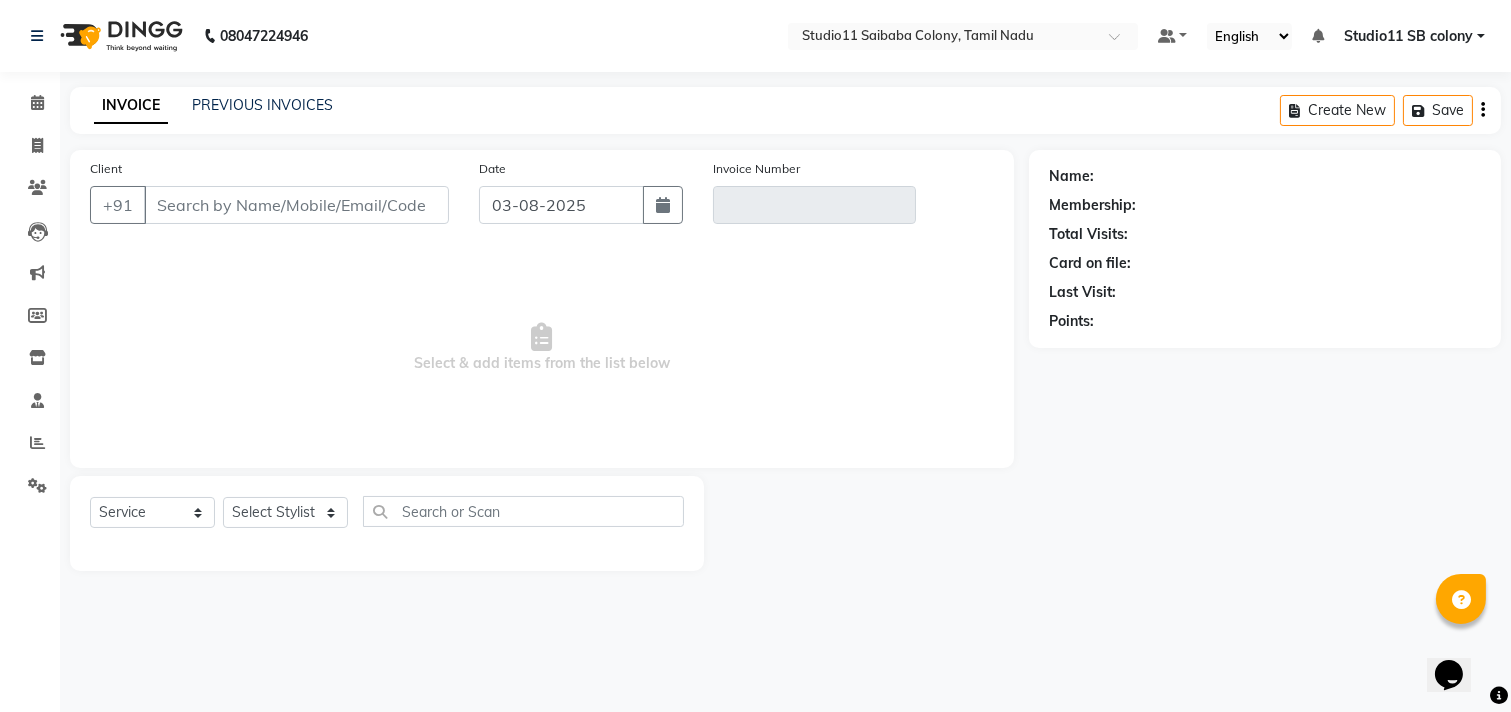 type on "[PHONE]" 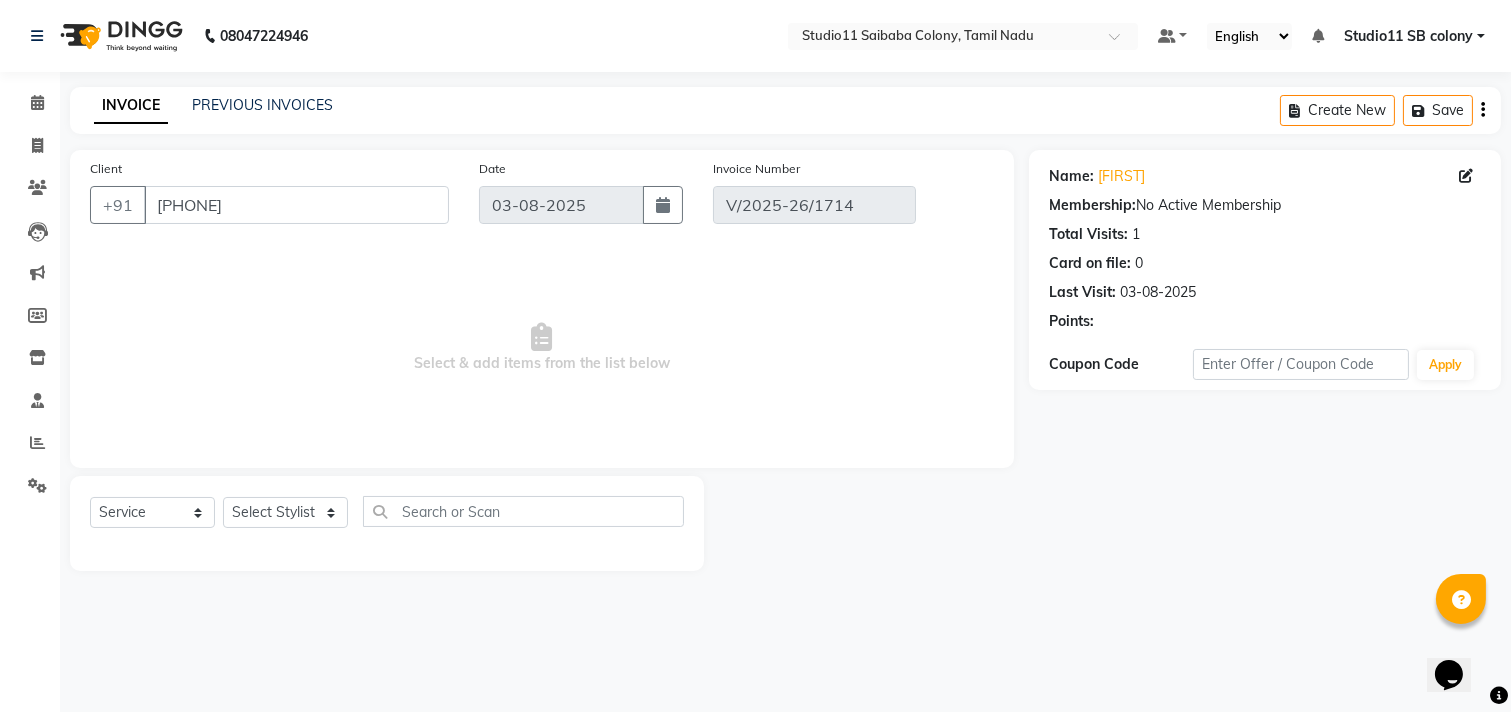 select on "select" 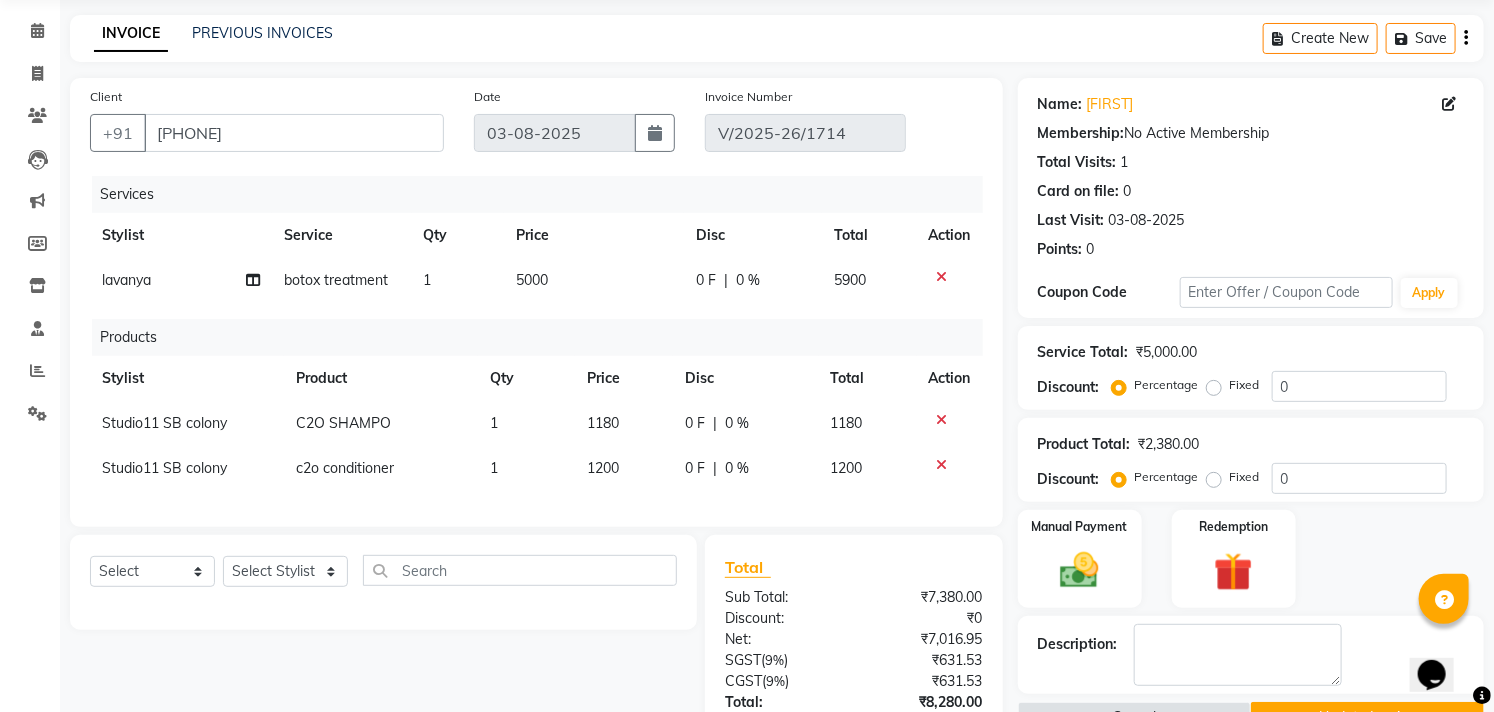 scroll, scrollTop: 111, scrollLeft: 0, axis: vertical 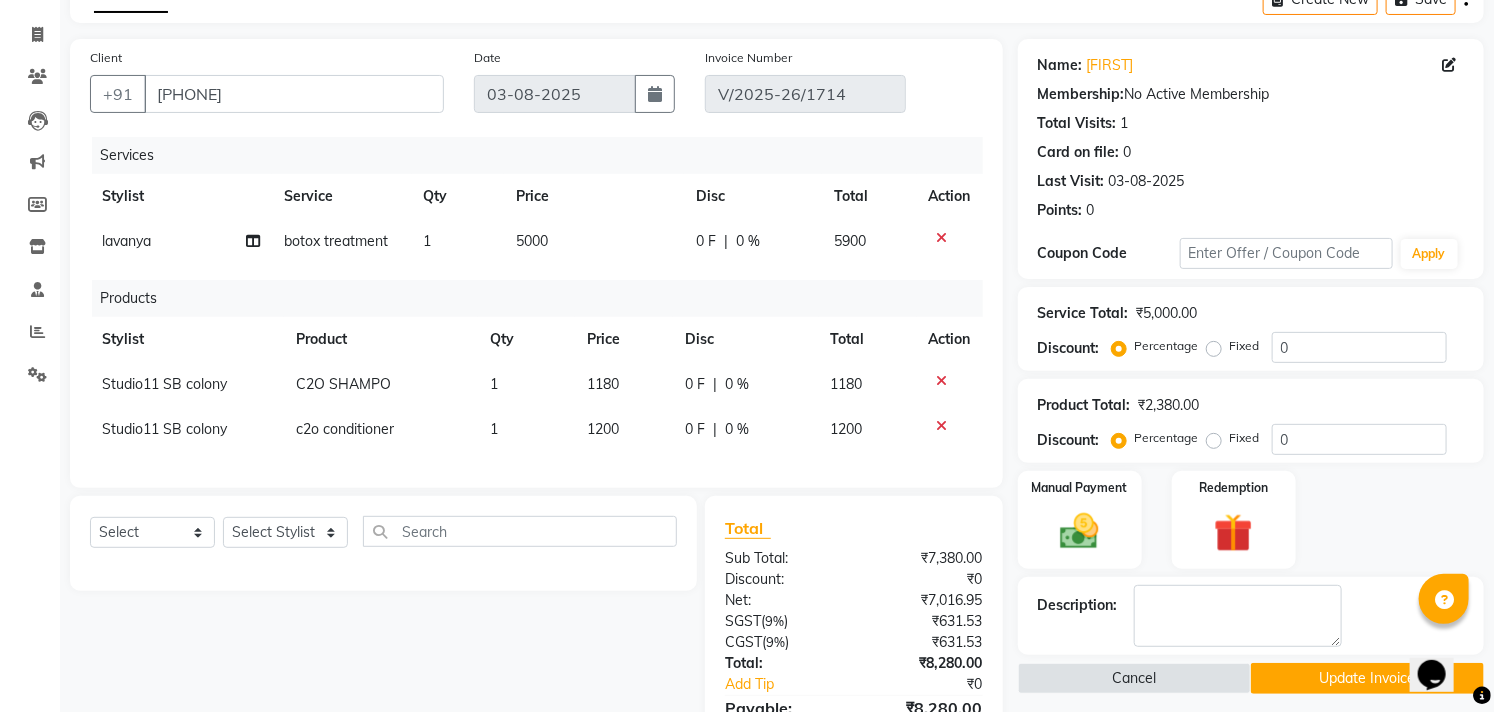 click 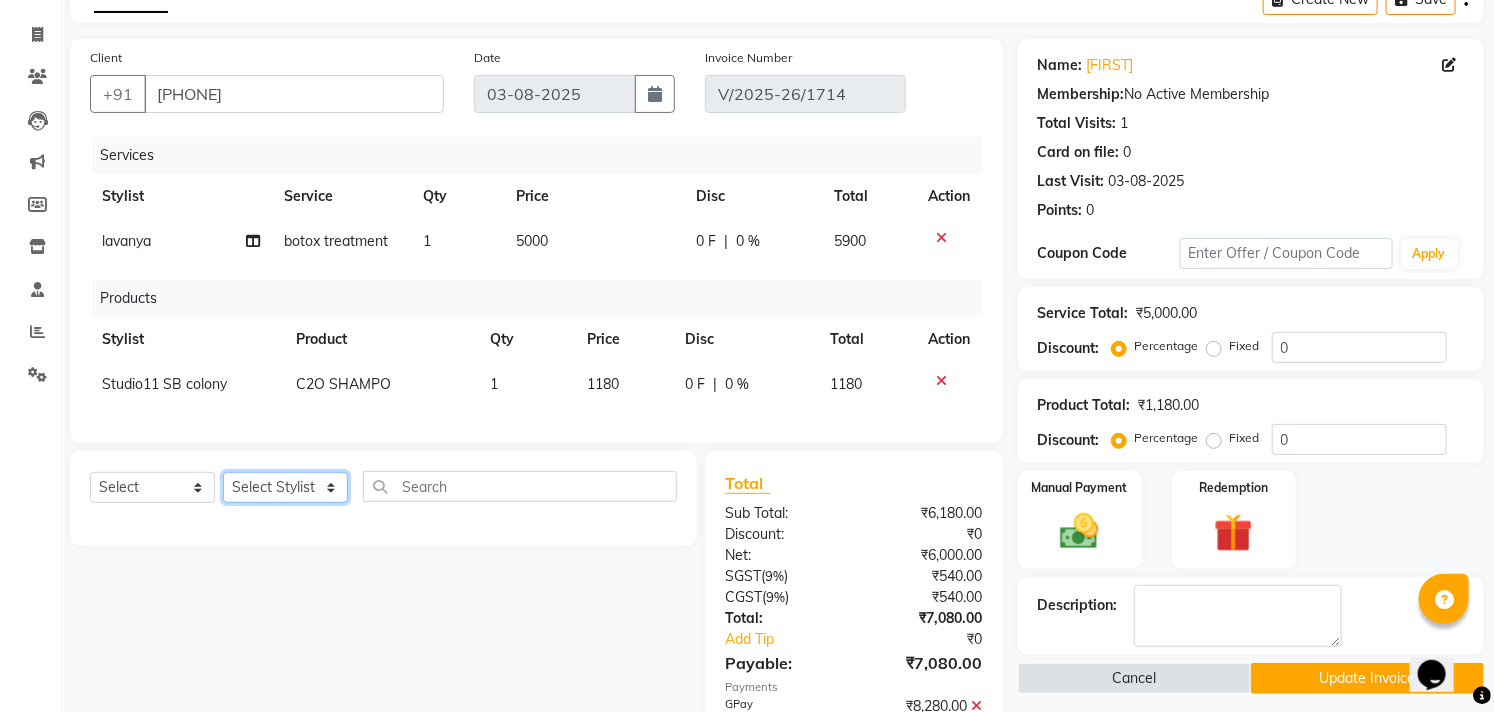 click on "Select Stylist Afzal Akbar Dani Jeni Josna kaif lavanya manimekalai Praveen Sonu Studio11 SB colony Tahir tamil" 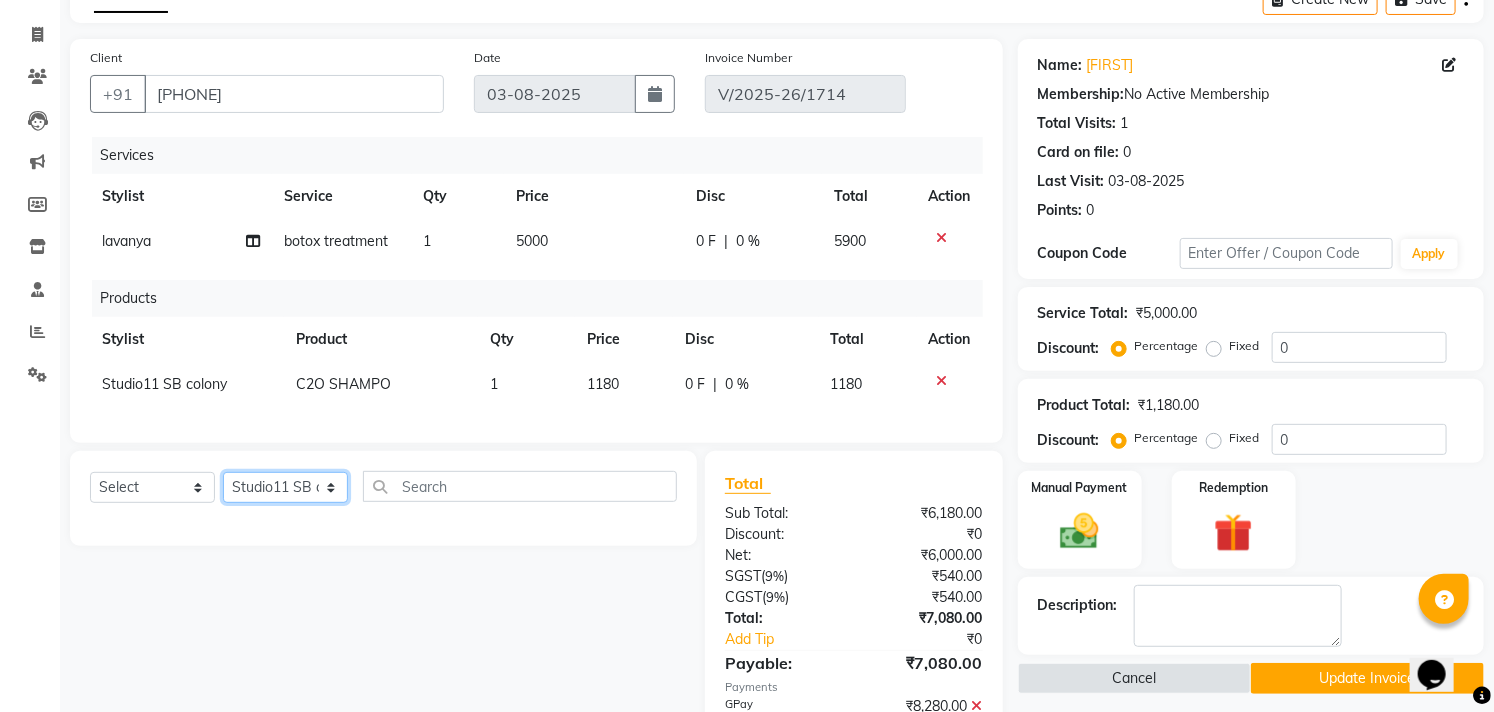 click on "Select Stylist Afzal Akbar Dani Jeni Josna kaif lavanya manimekalai Praveen Sonu Studio11 SB colony Tahir tamil" 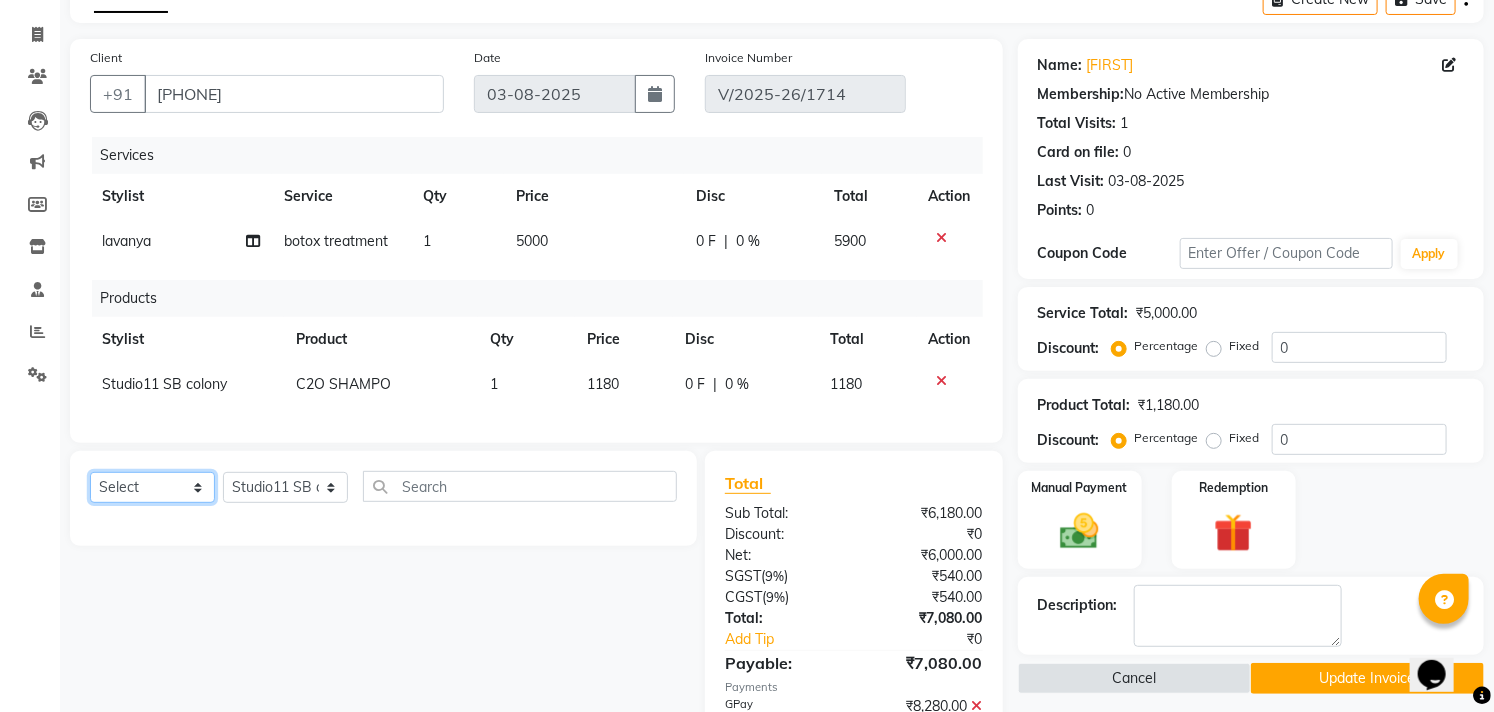 click on "Select  Service  Product  Membership  Package Voucher Prepaid Gift Card" 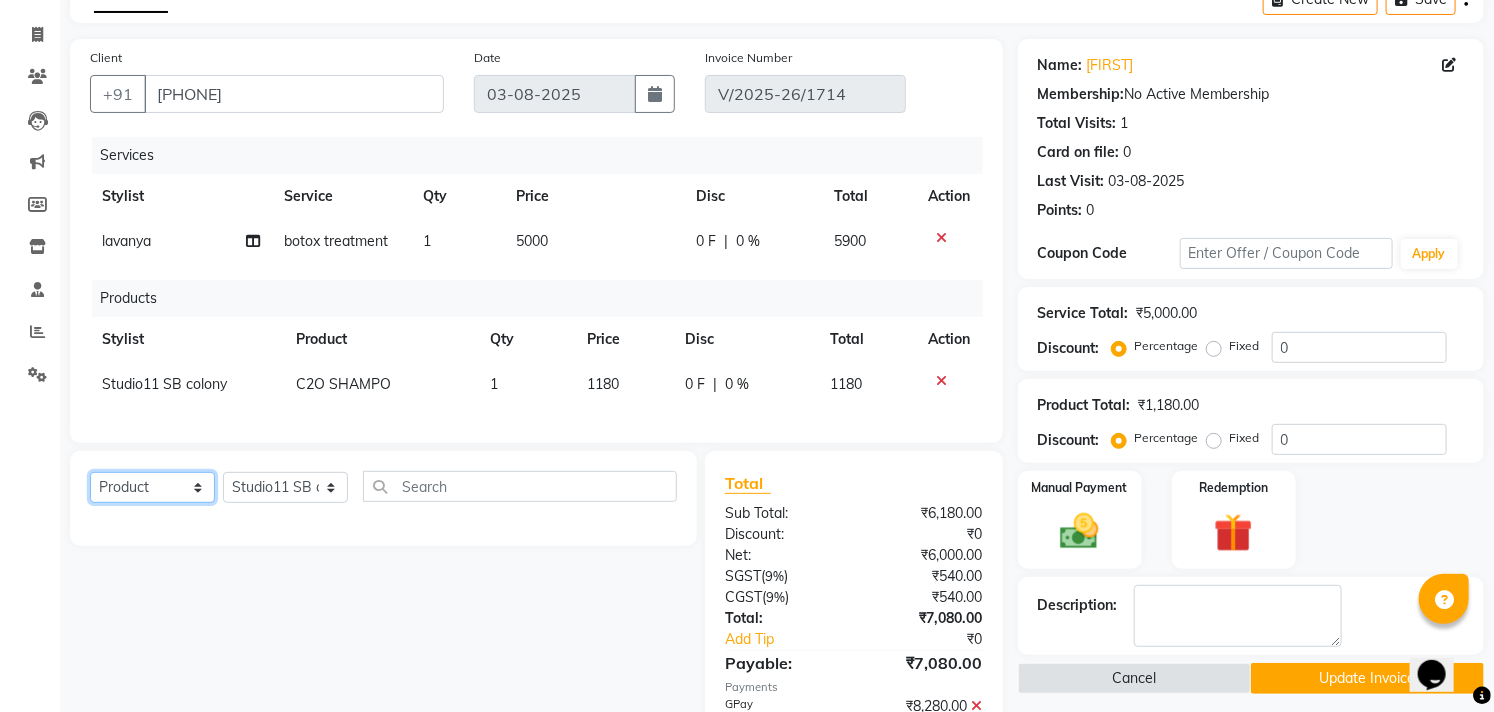 click on "Select  Service  Product  Membership  Package Voucher Prepaid Gift Card" 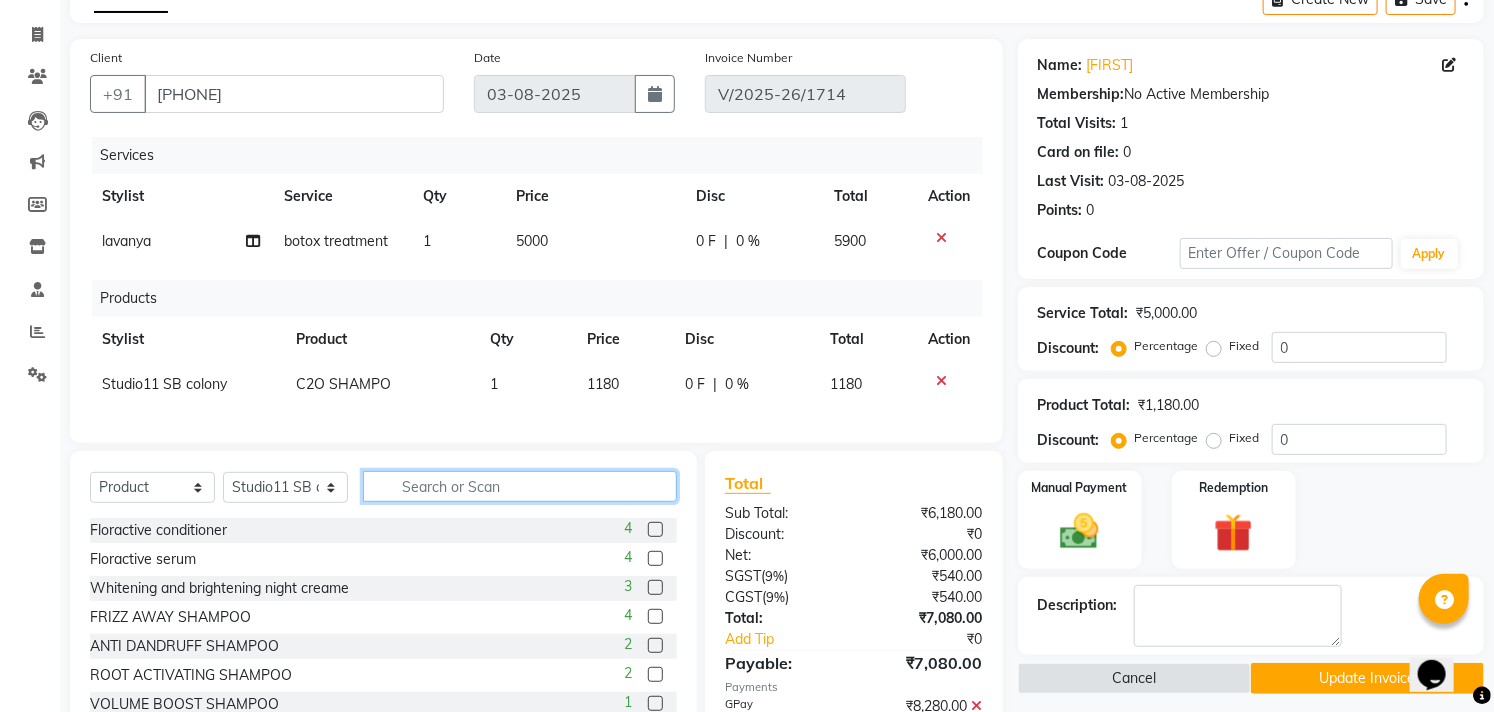 click 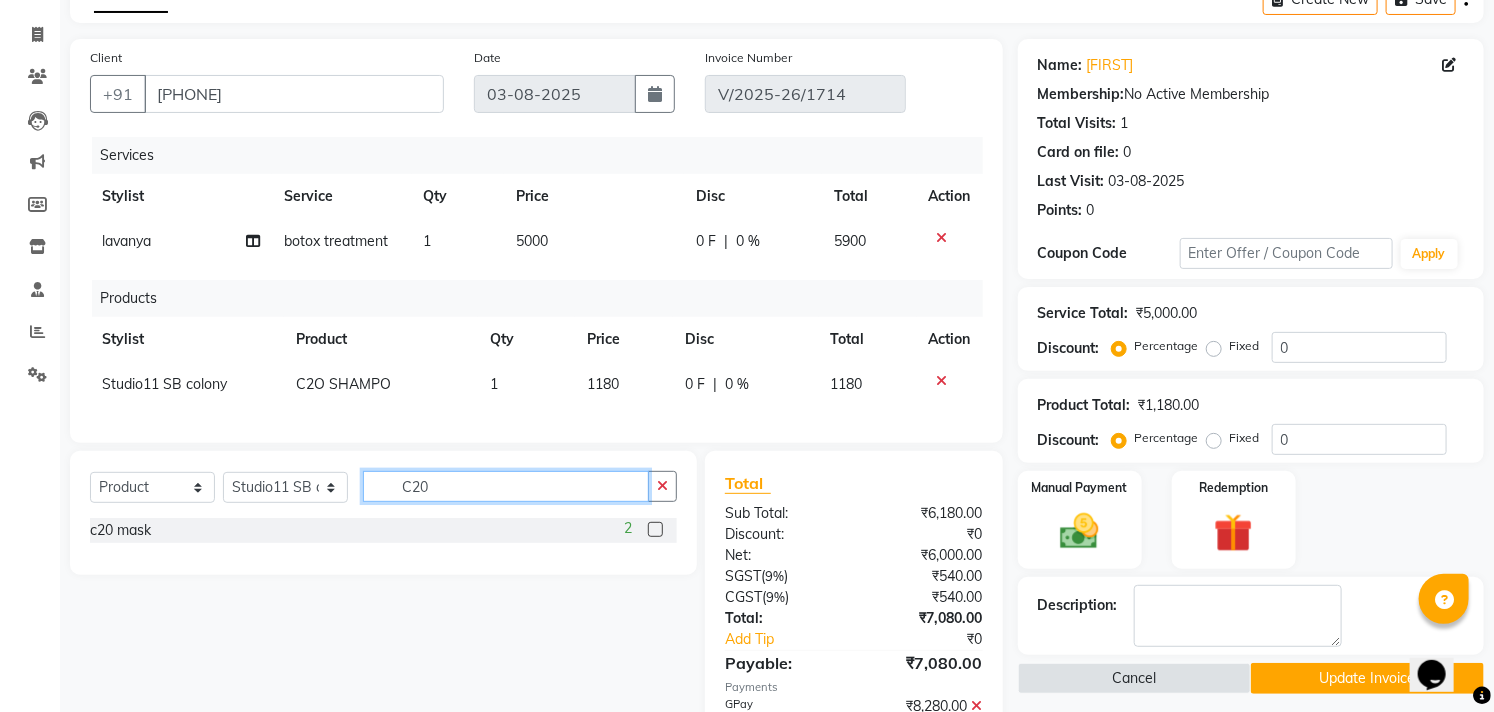 type on "C20" 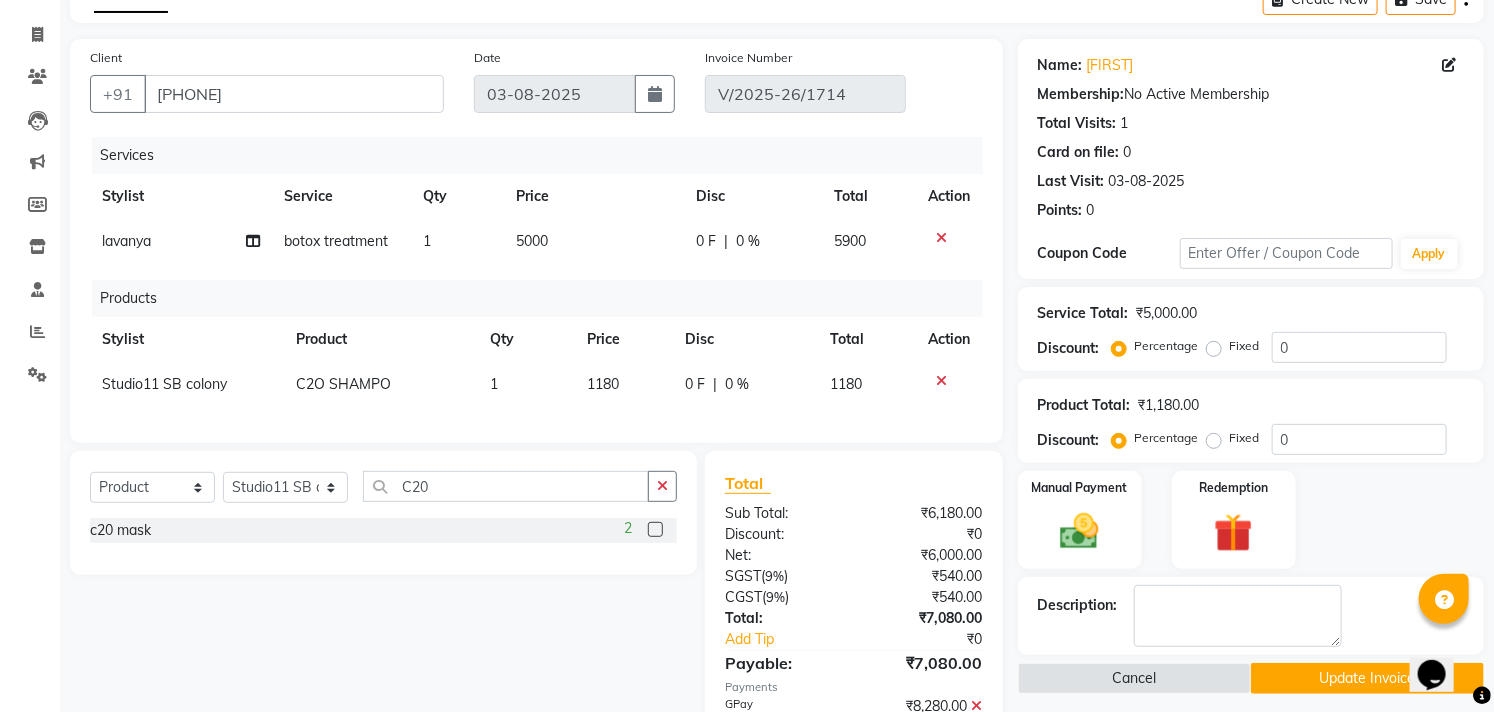 click 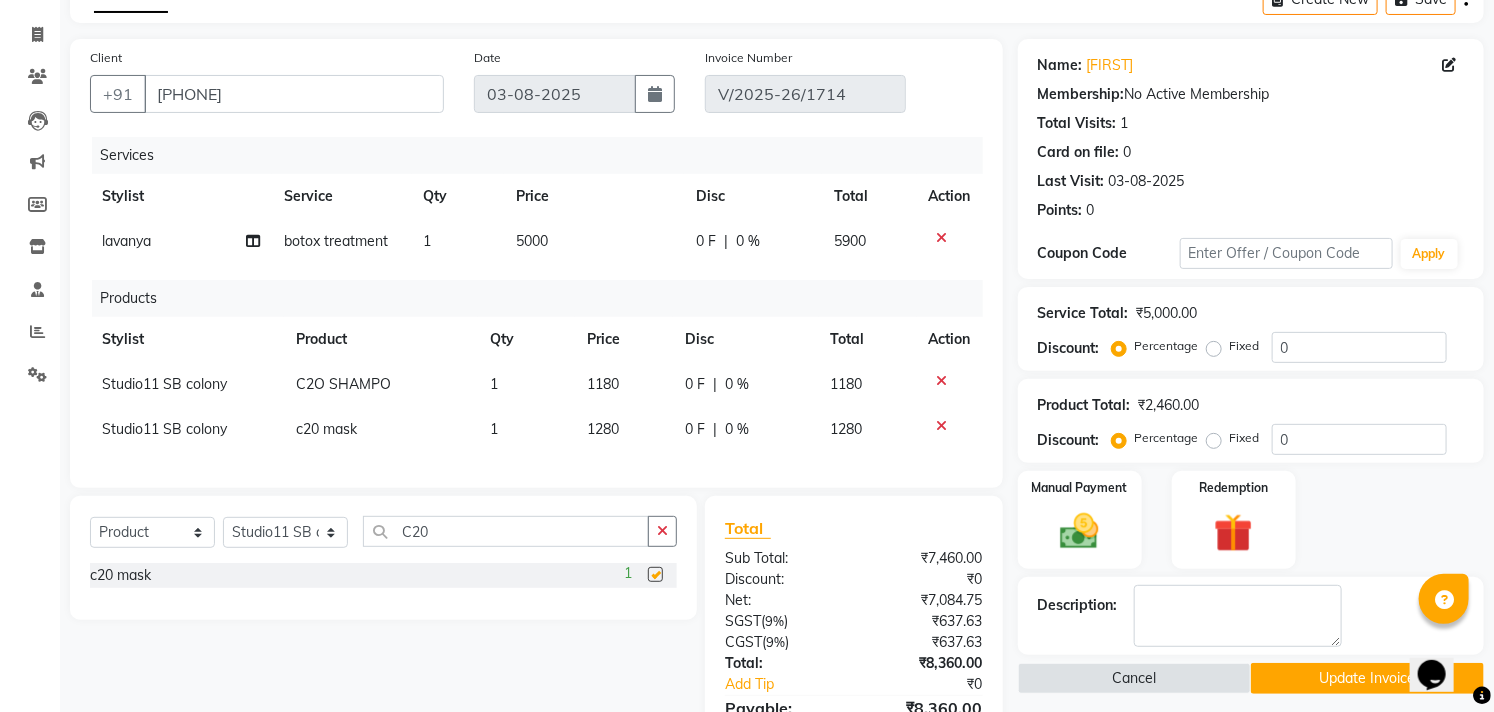 checkbox on "false" 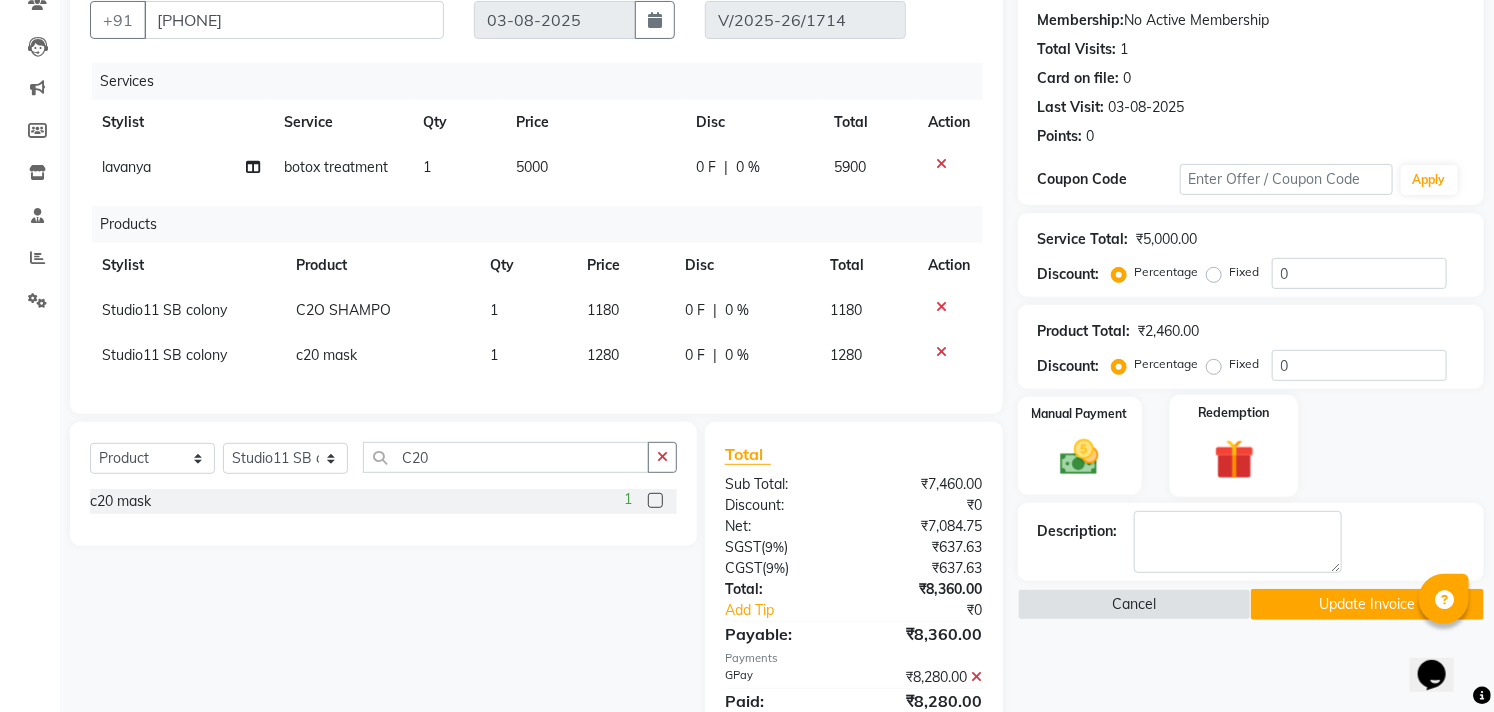 scroll, scrollTop: 277, scrollLeft: 0, axis: vertical 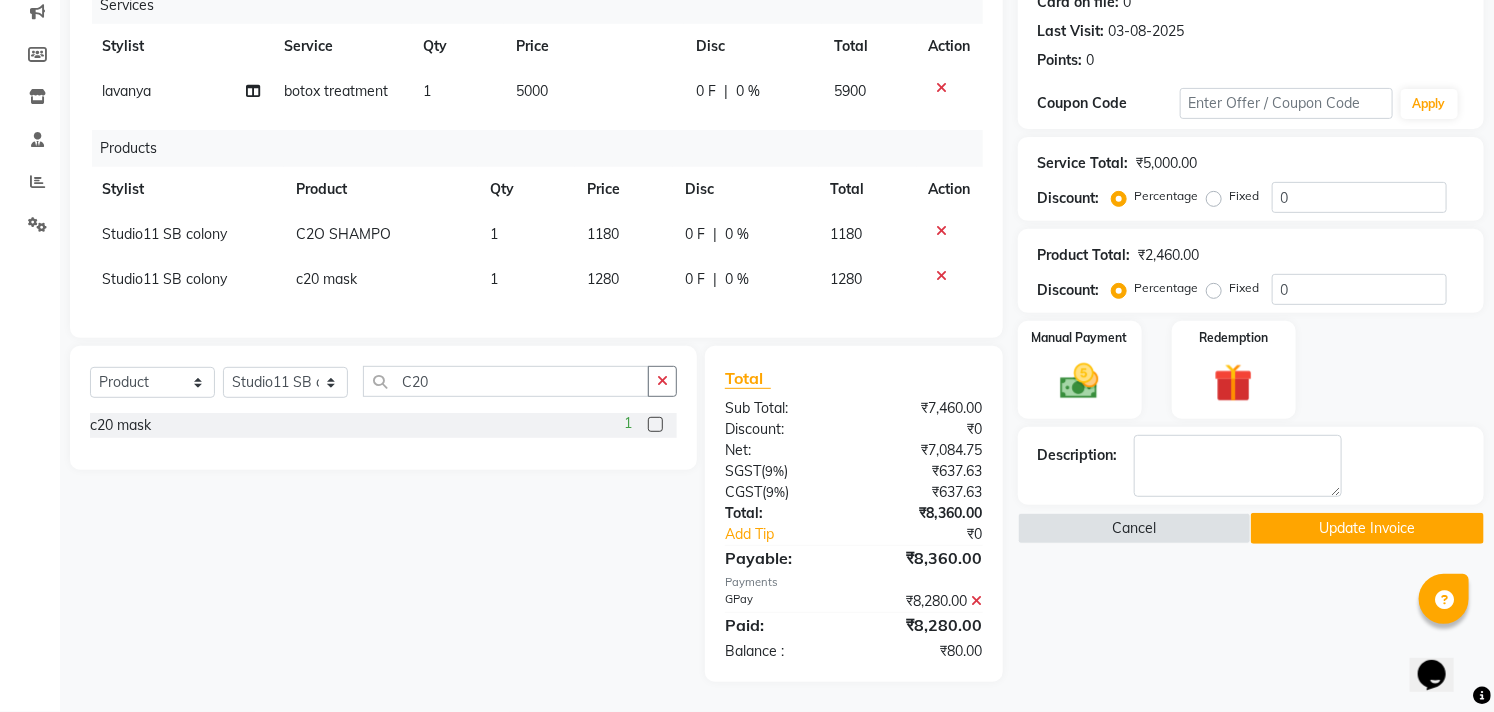 click 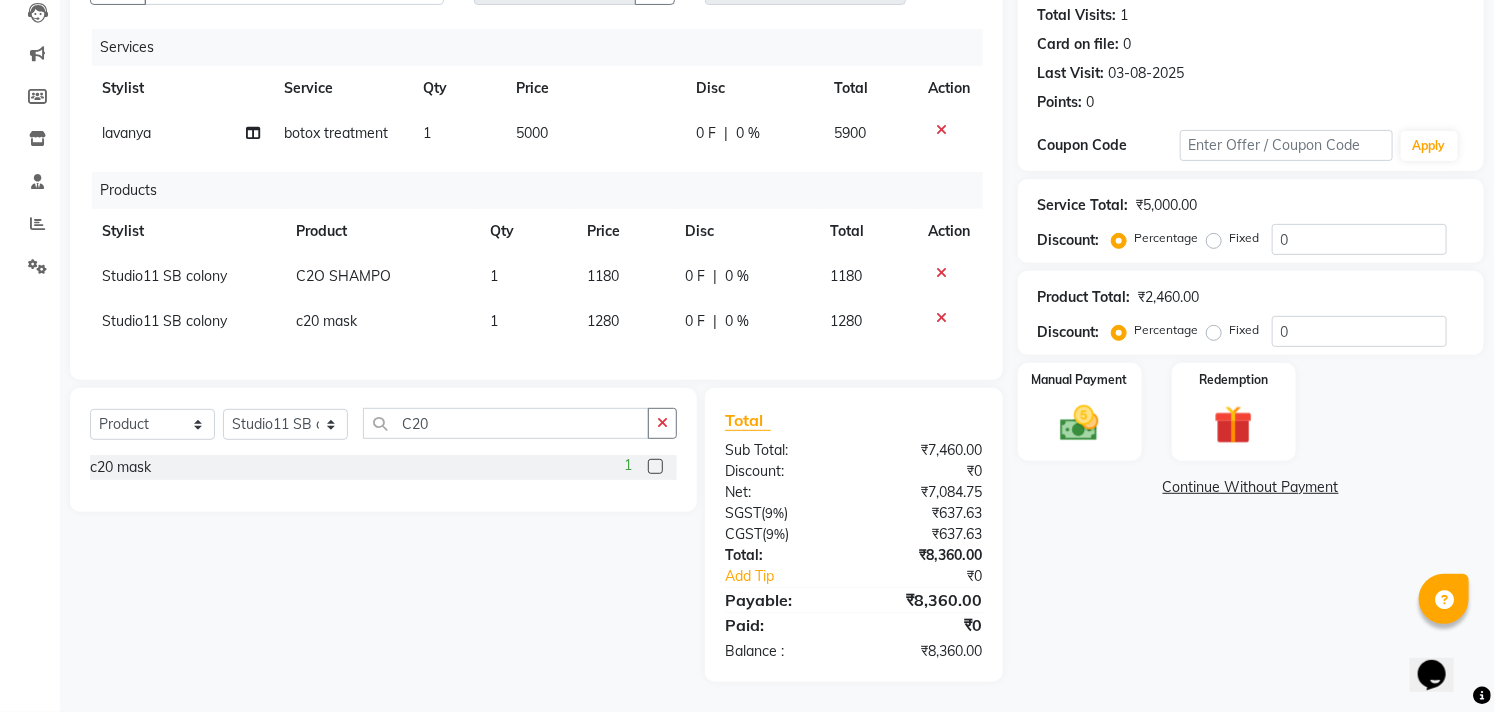 scroll, scrollTop: 235, scrollLeft: 0, axis: vertical 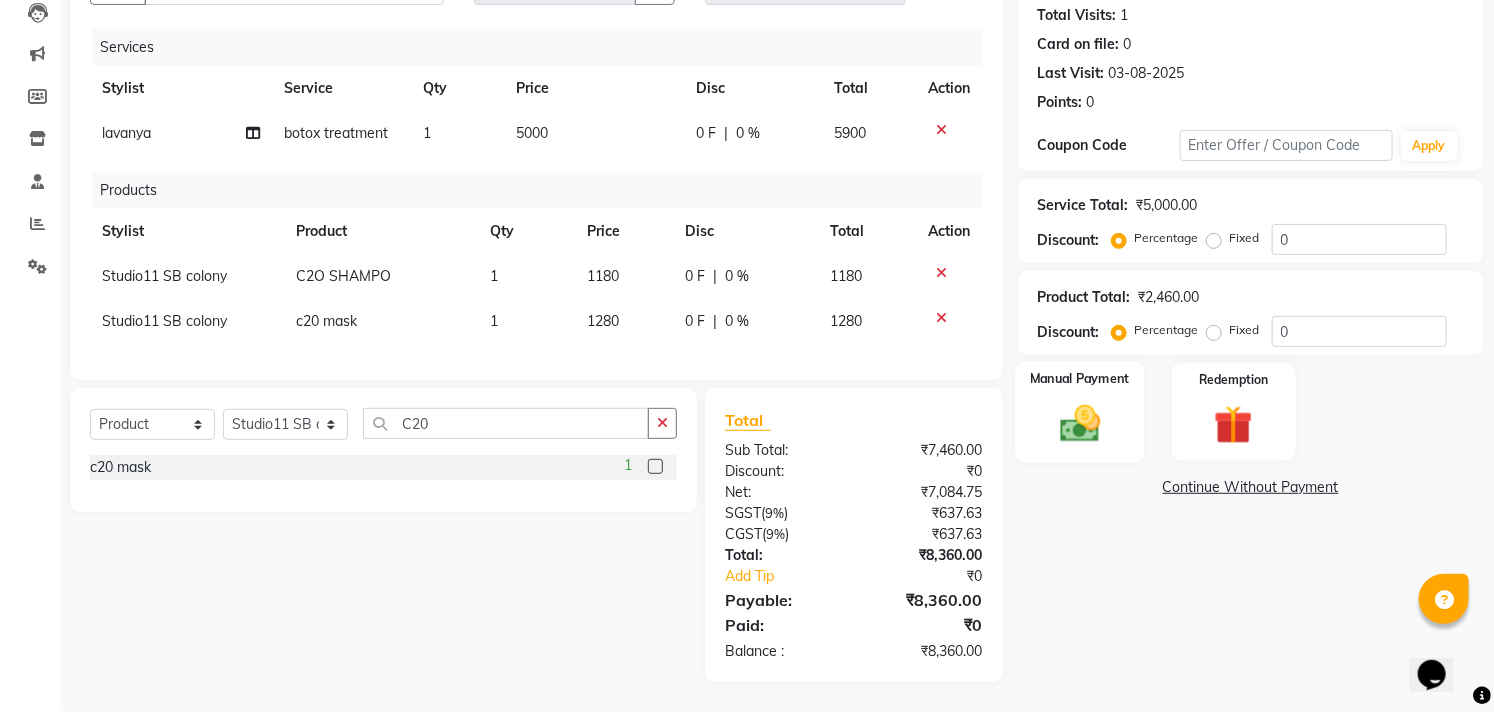 click on "Manual Payment" 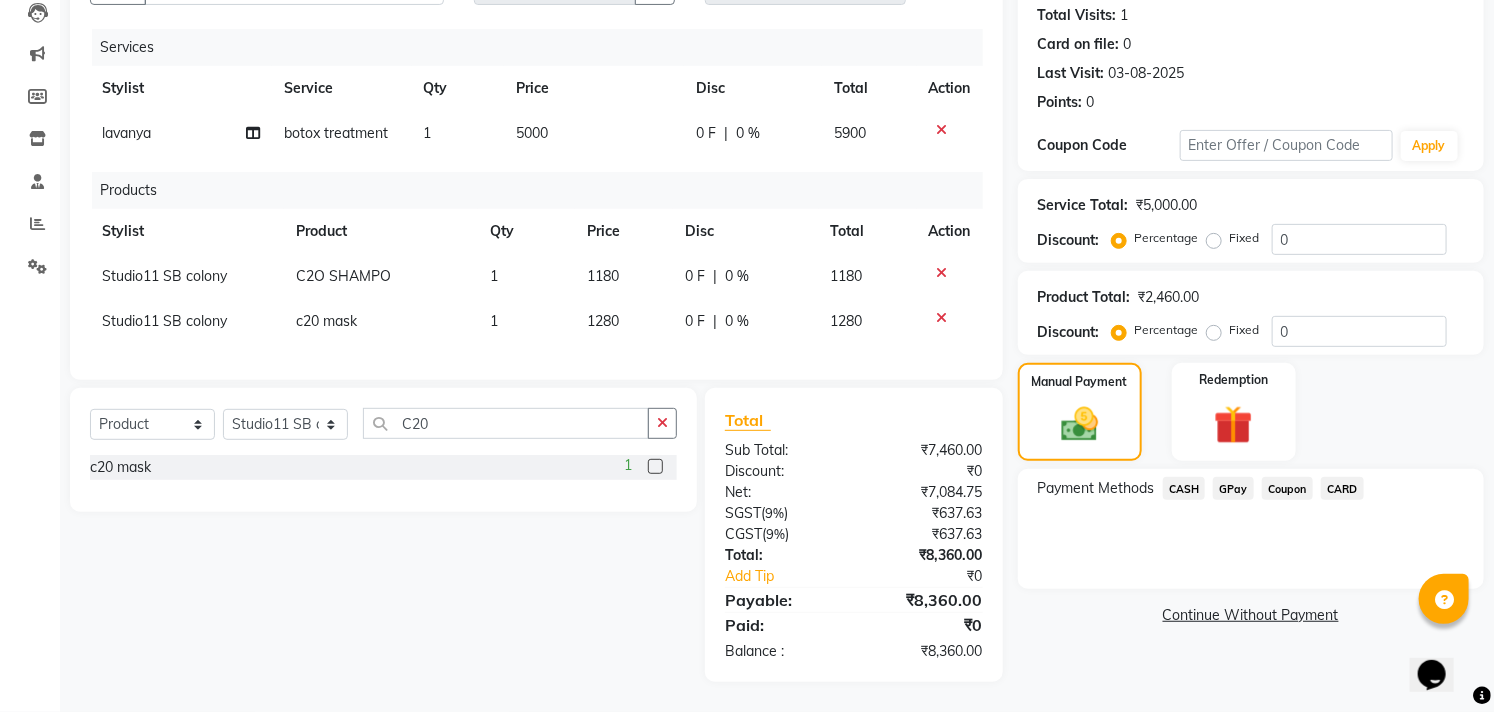 click on "GPay" 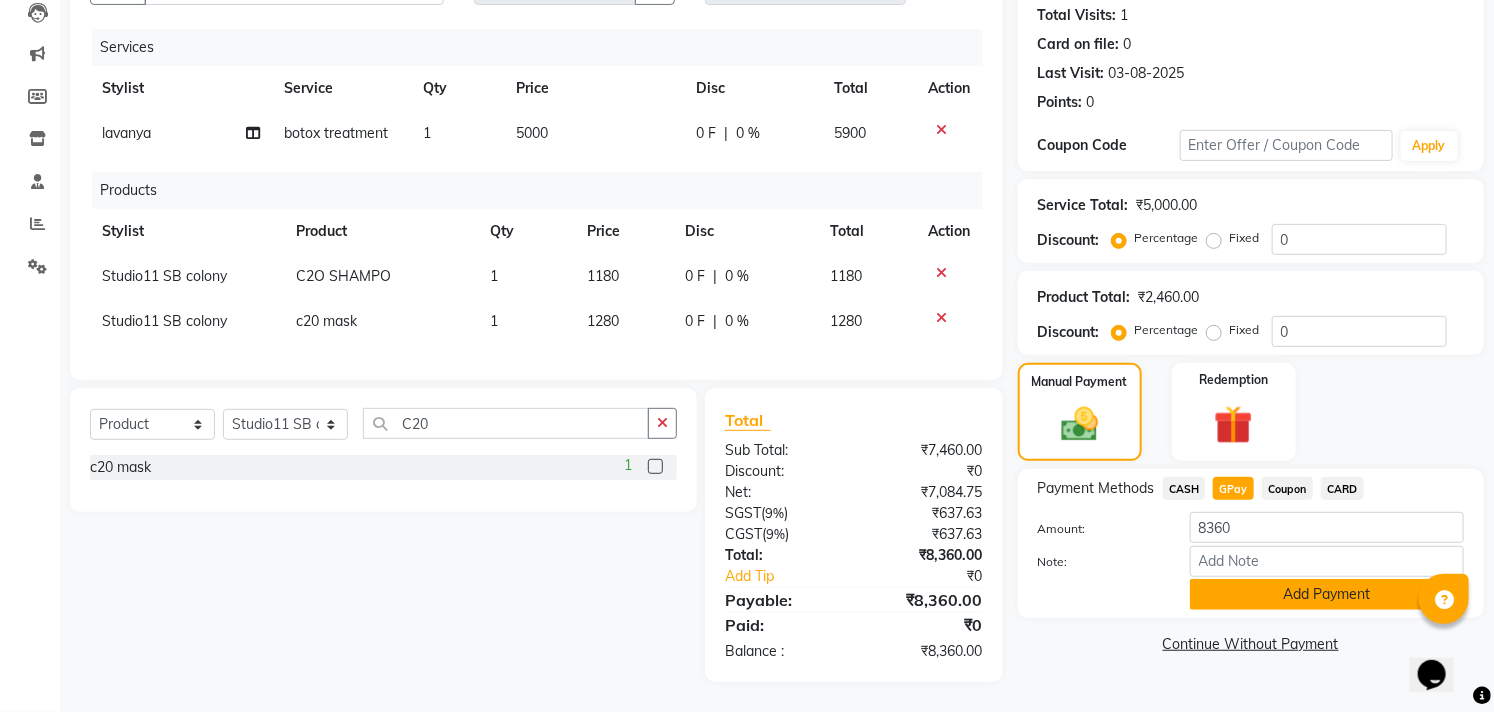 click on "Add Payment" 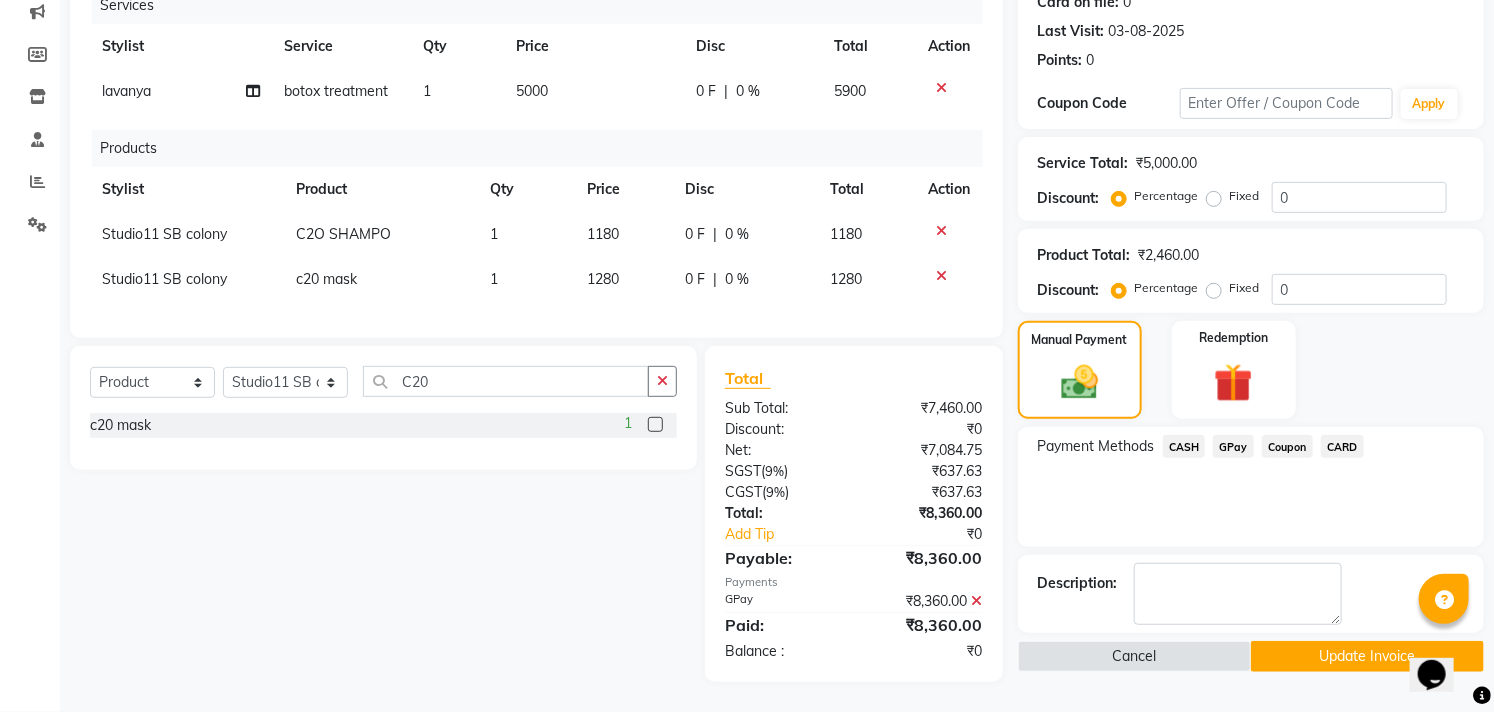 scroll, scrollTop: 277, scrollLeft: 0, axis: vertical 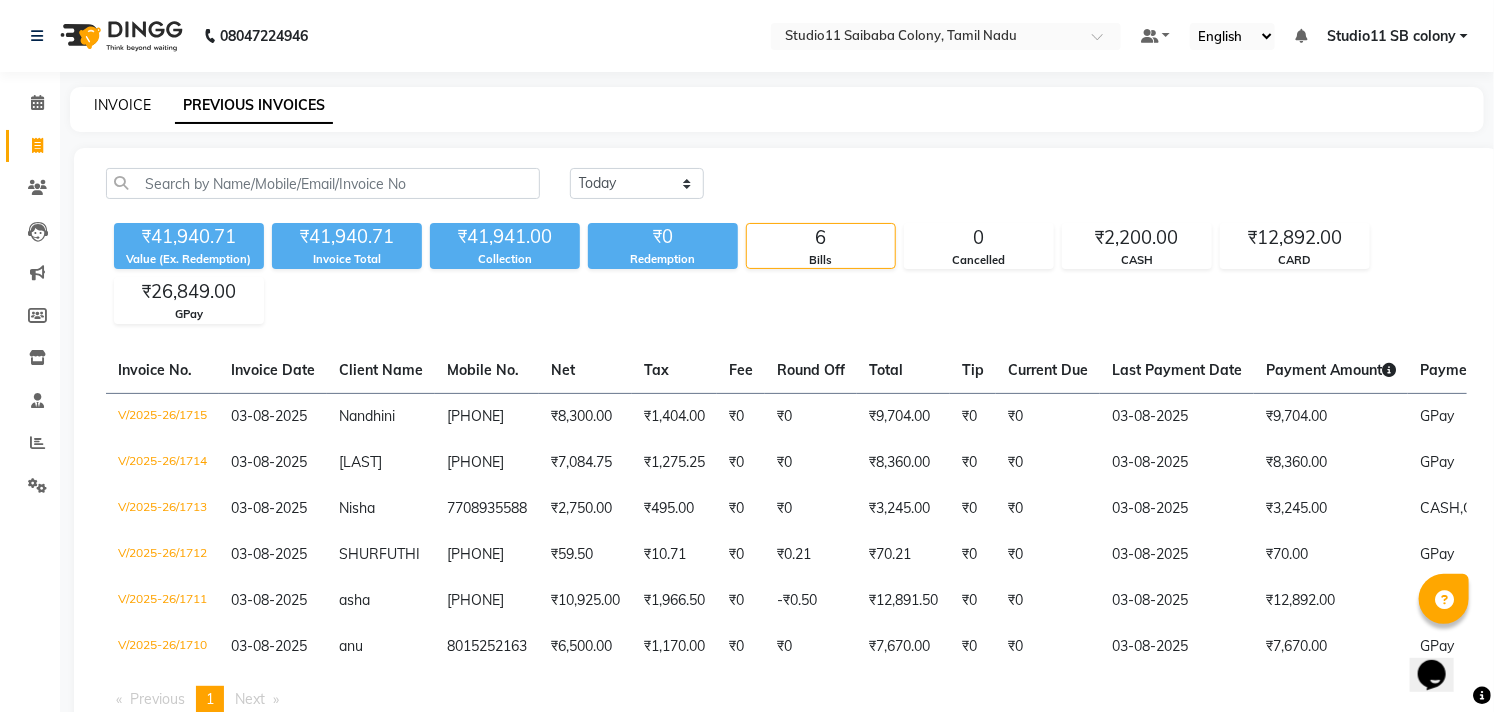 click on "INVOICE" 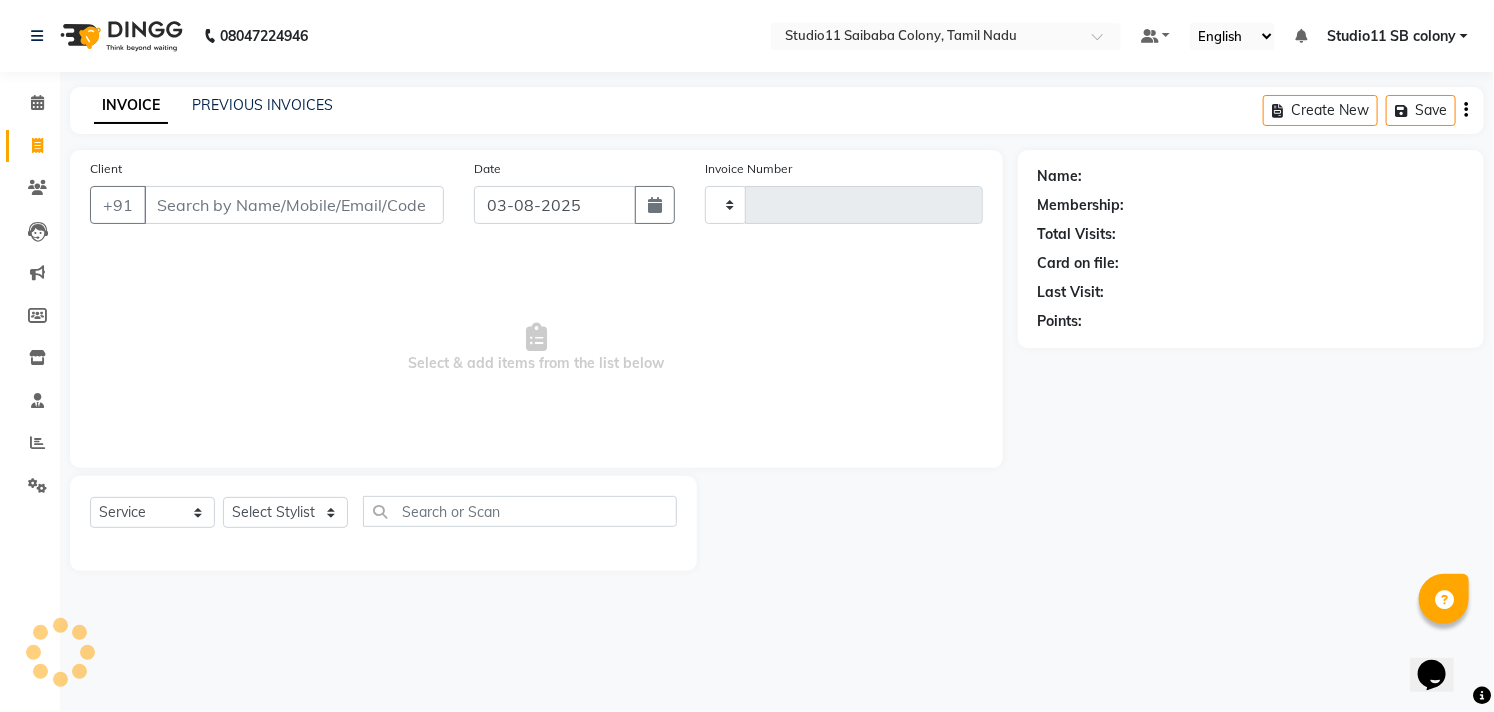 type on "1716" 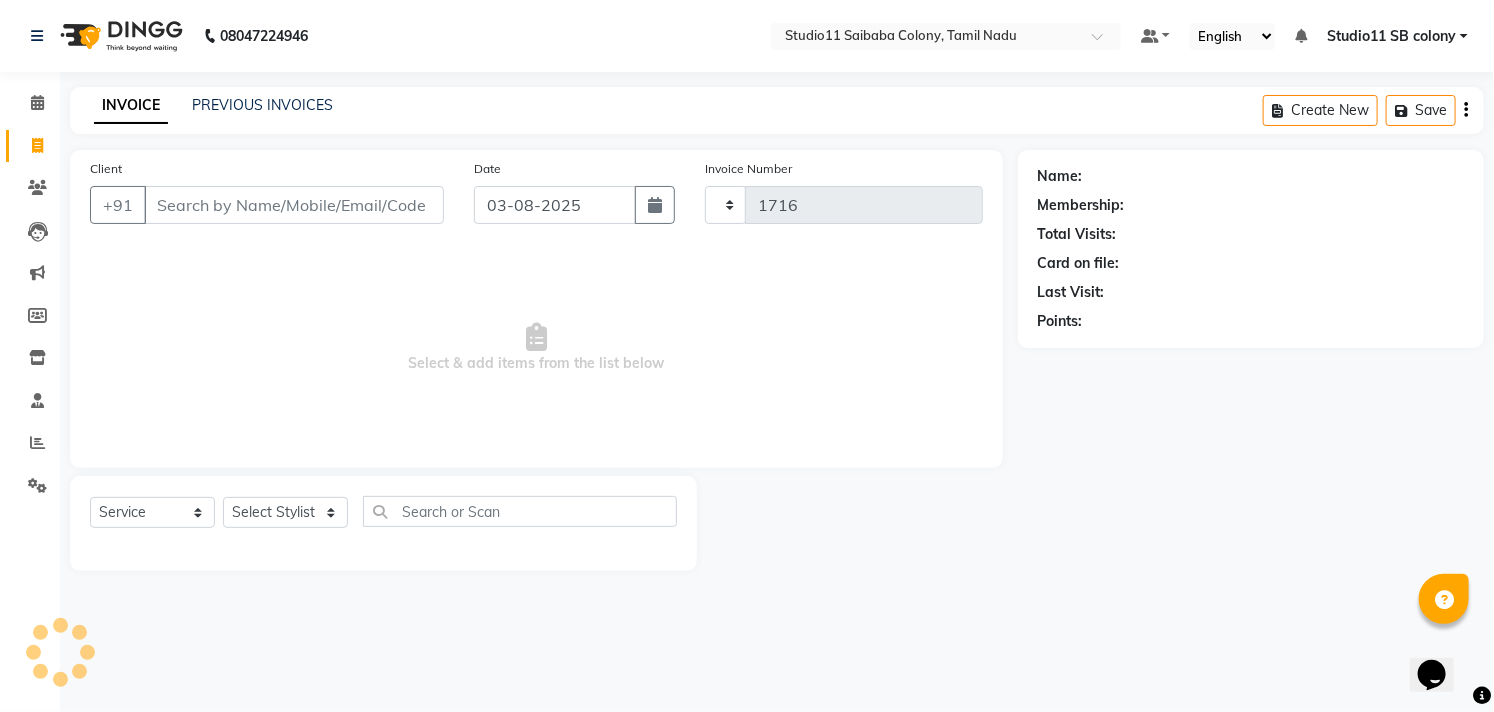 select on "7717" 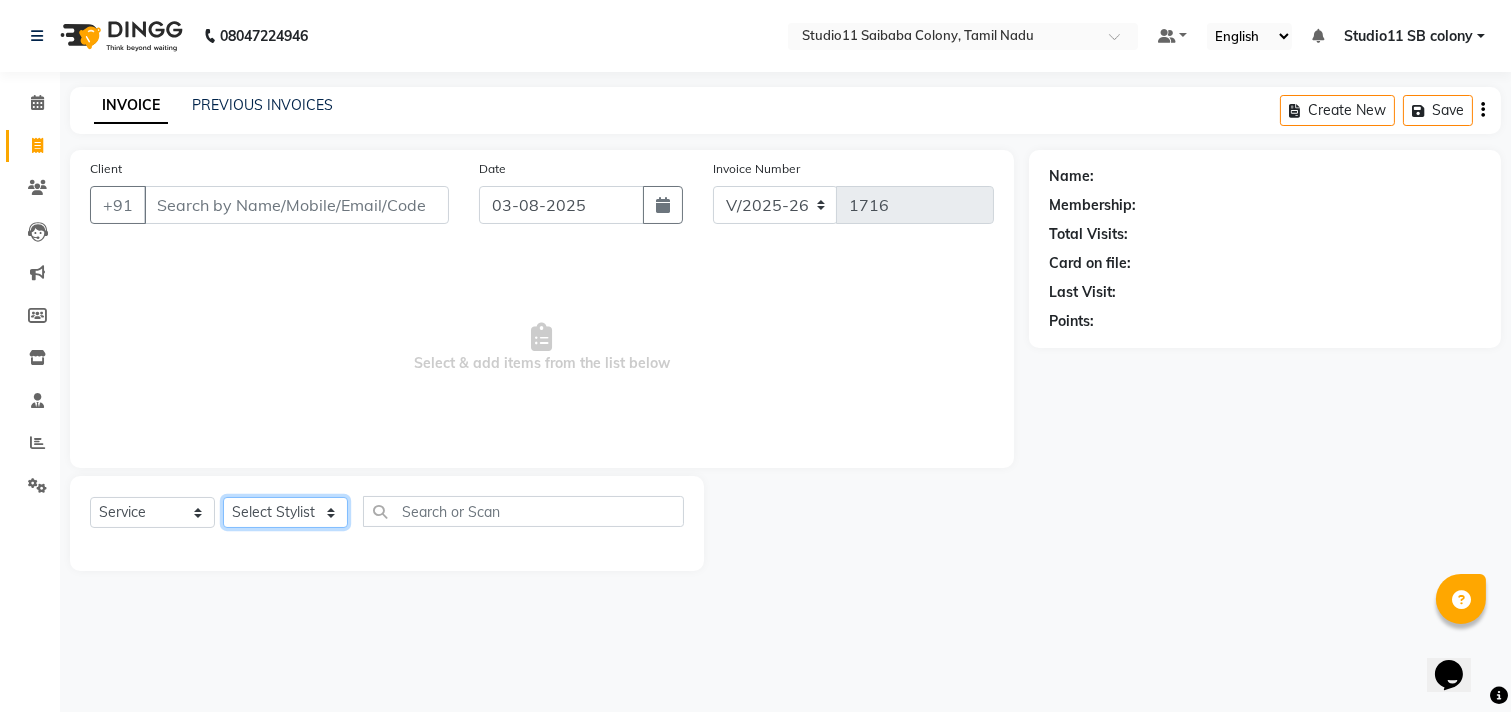 click on "Select Stylist" 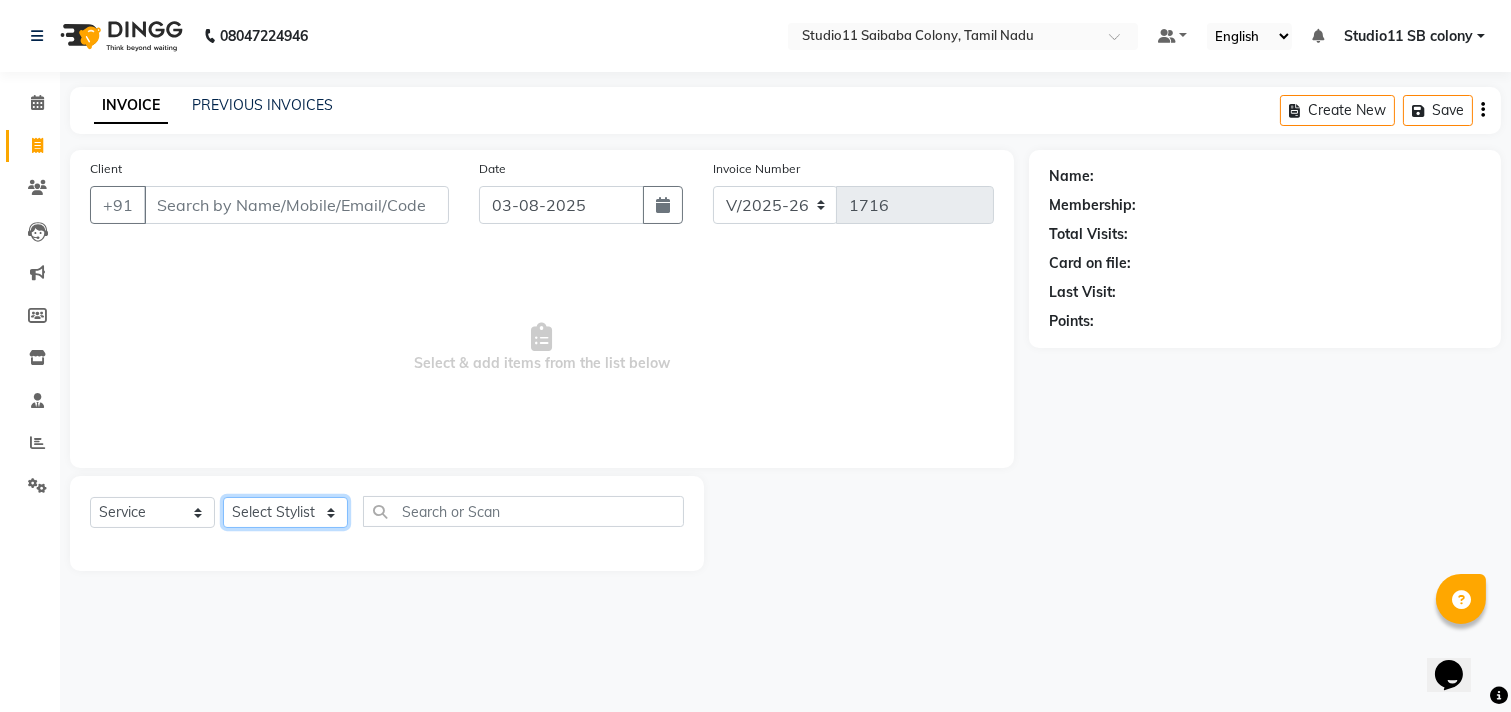 select on "69575" 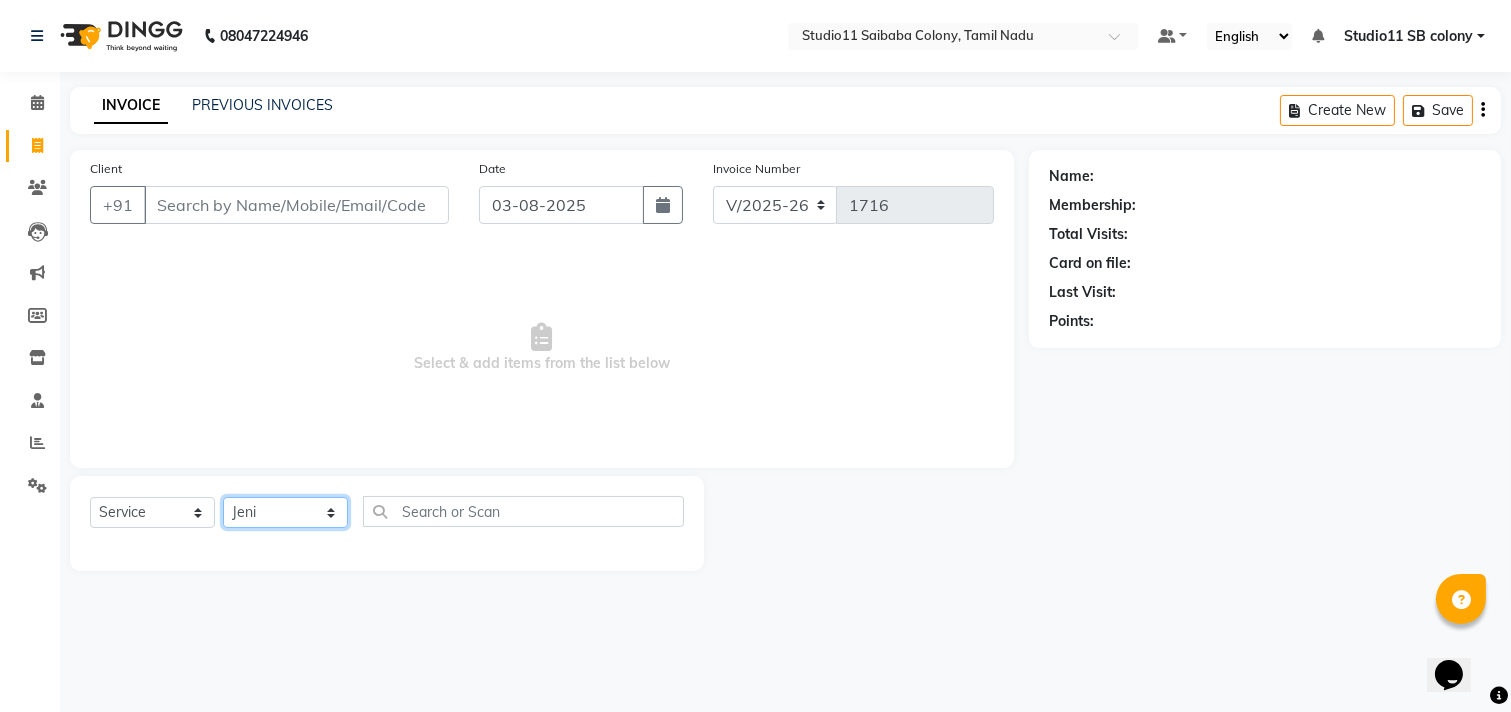 click on "Select Stylist Afzal Akbar Dani Jeni Josna kaif lavanya manimekalai Praveen Sonu Studio11 SB colony Tahir tamil" 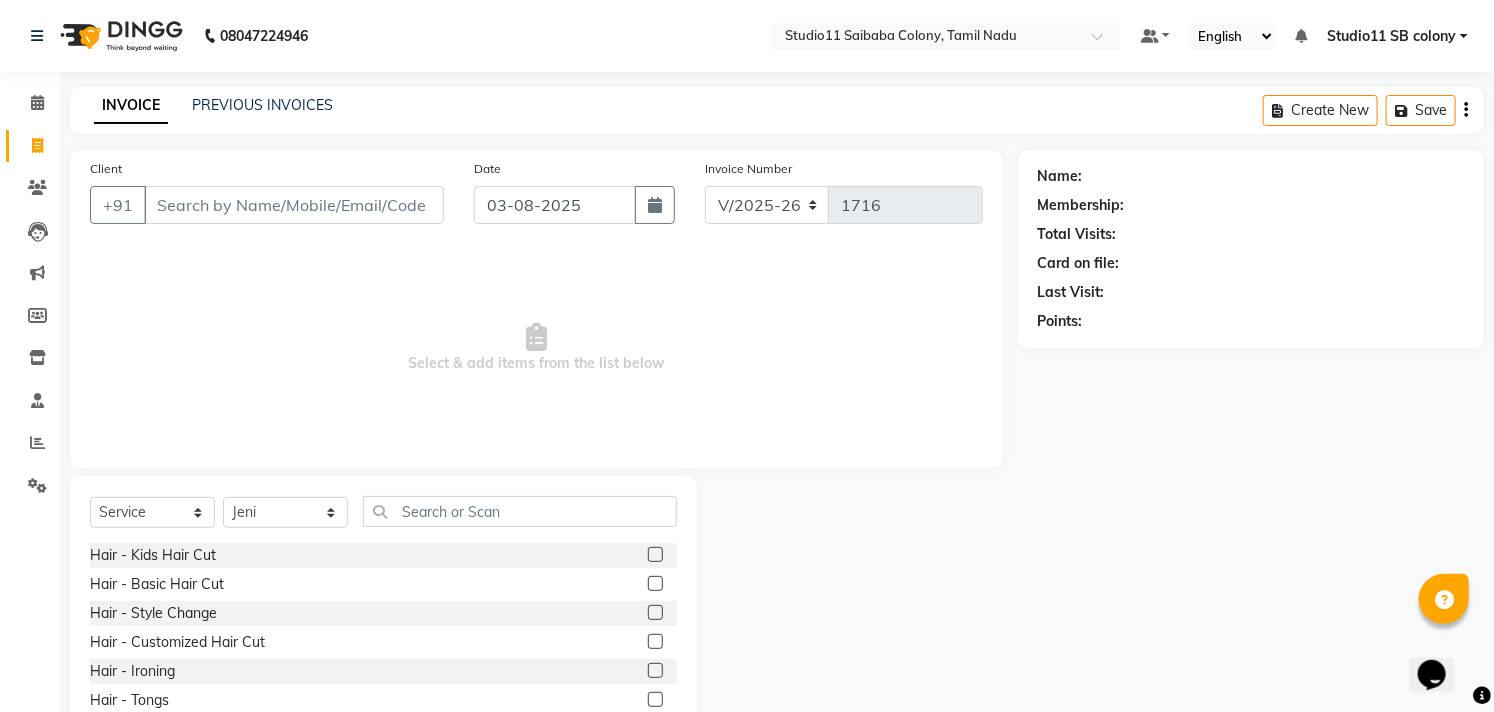 click 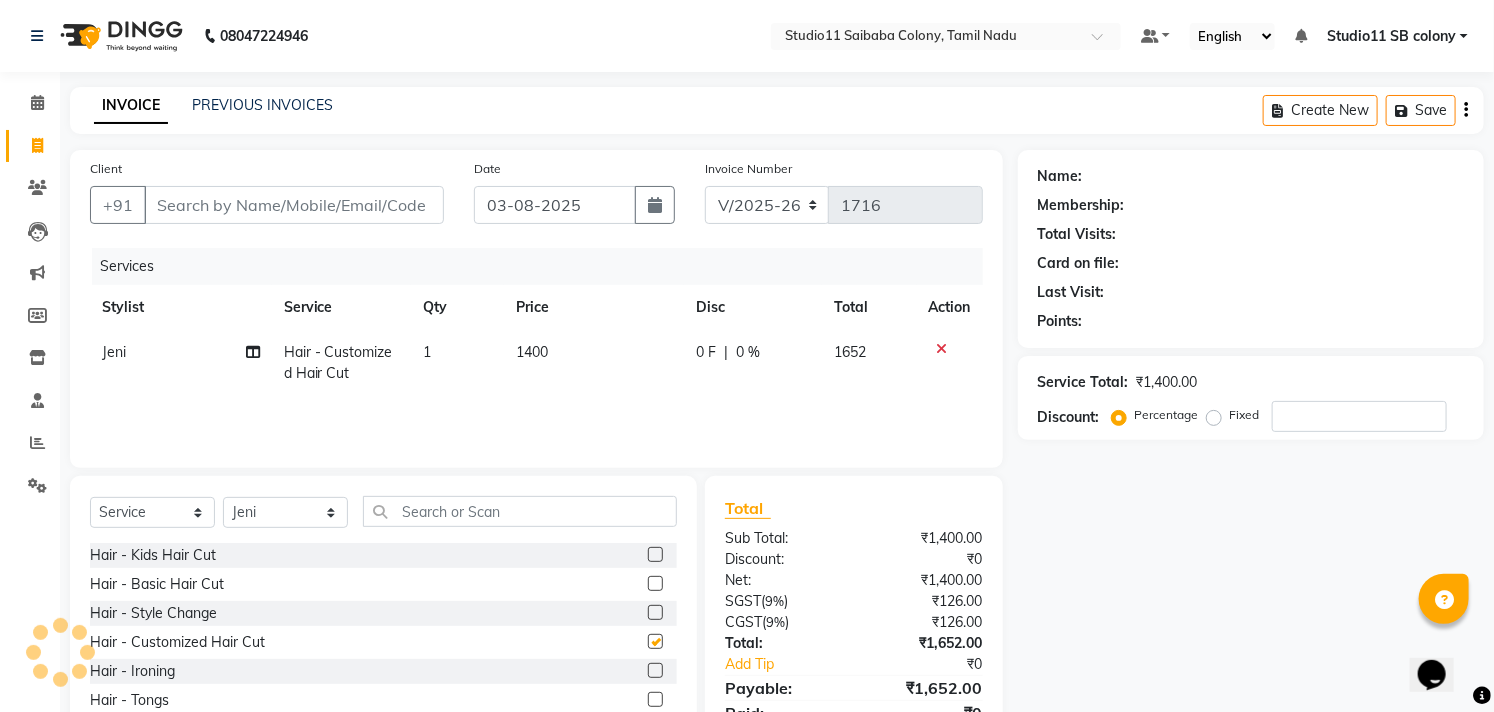 checkbox on "false" 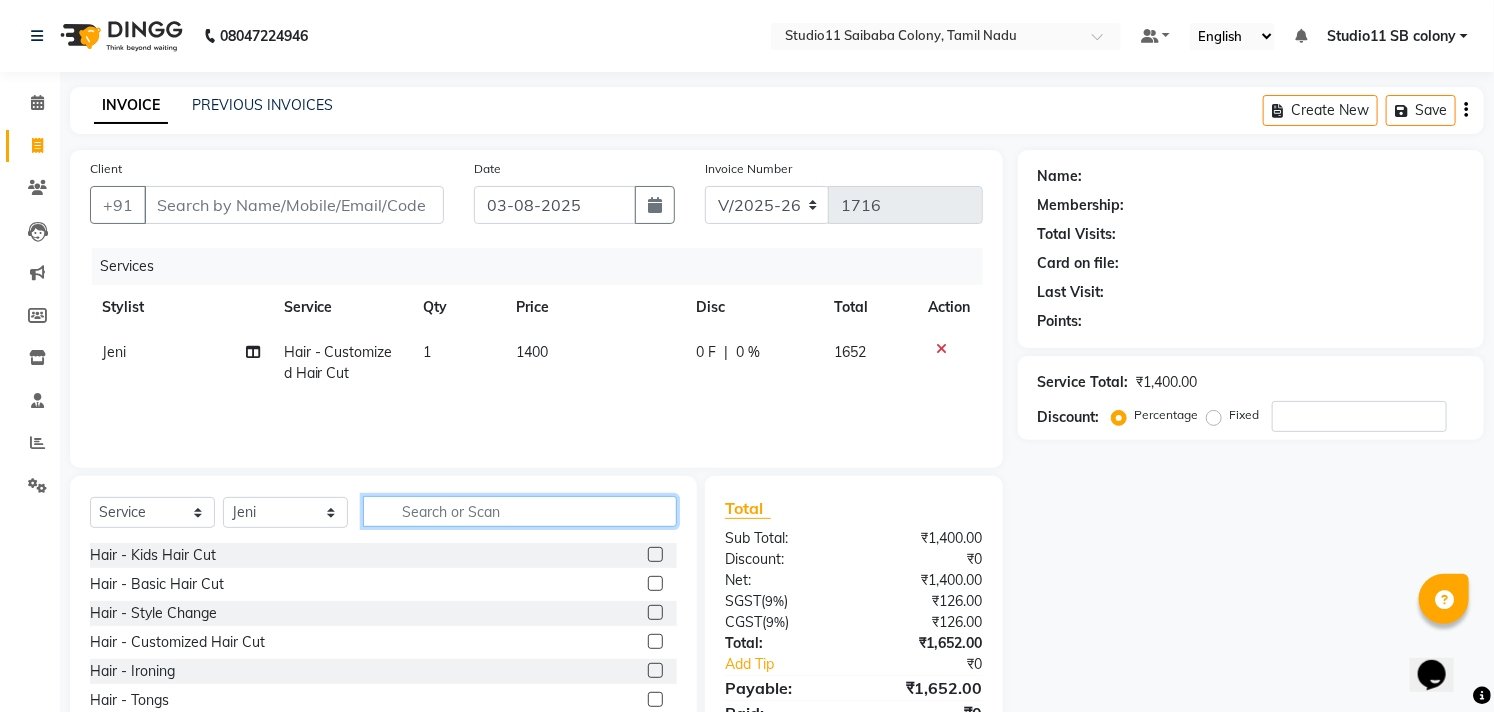 click 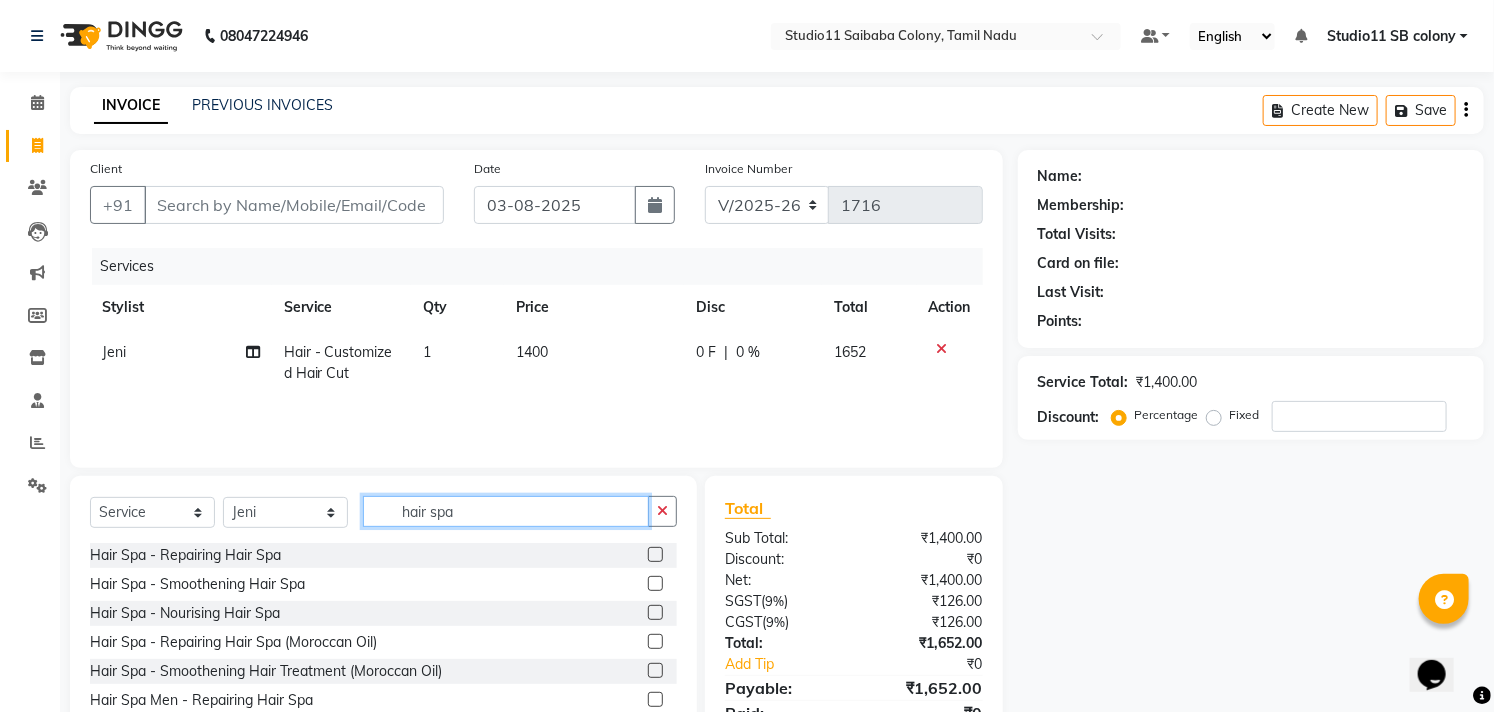 type on "hair spa" 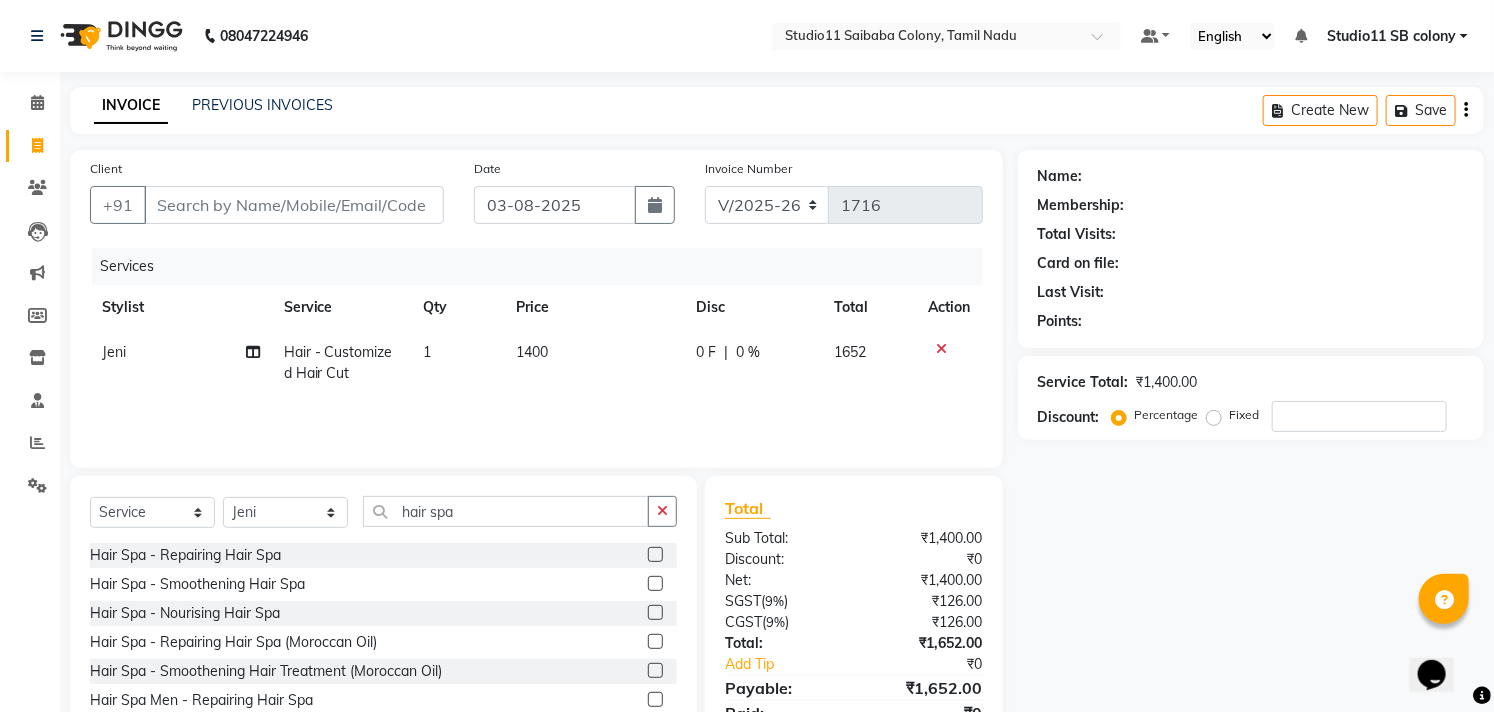 click 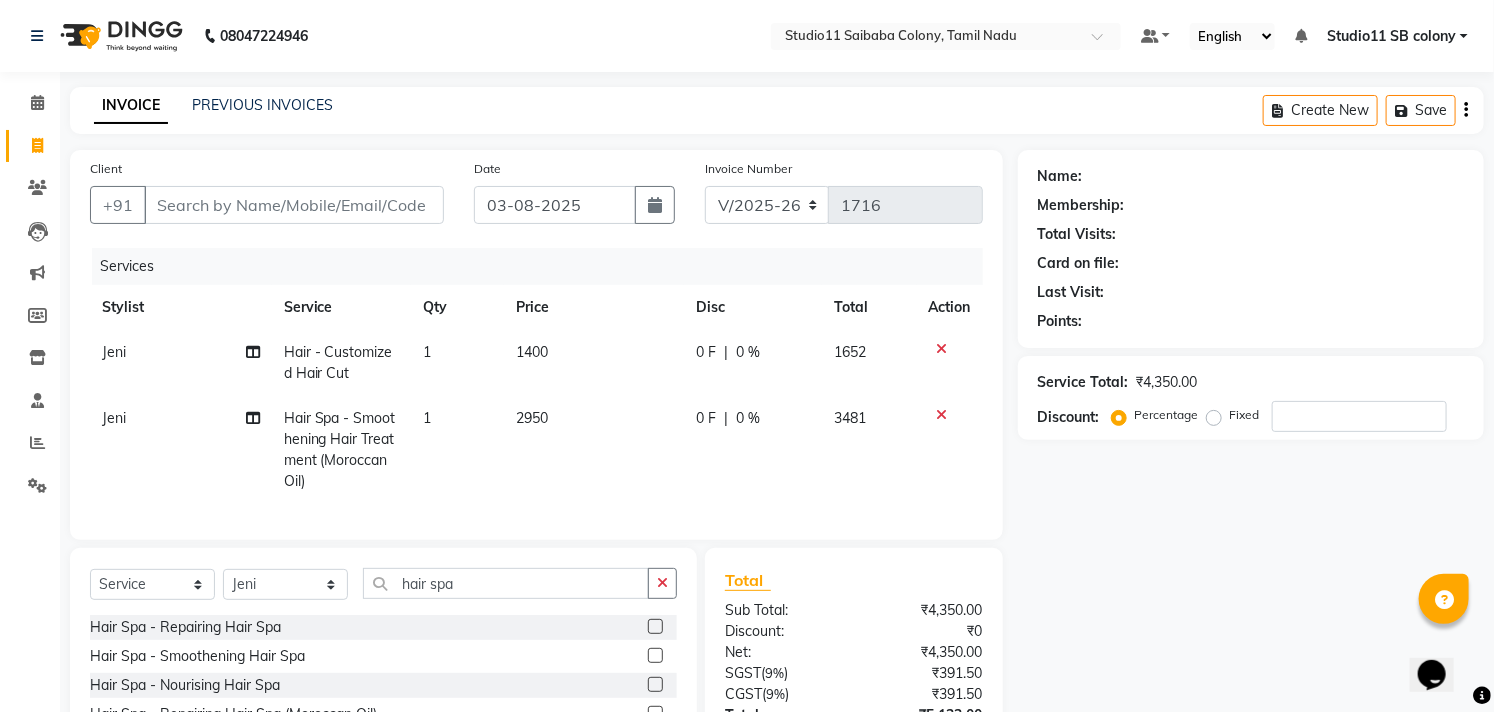 checkbox on "false" 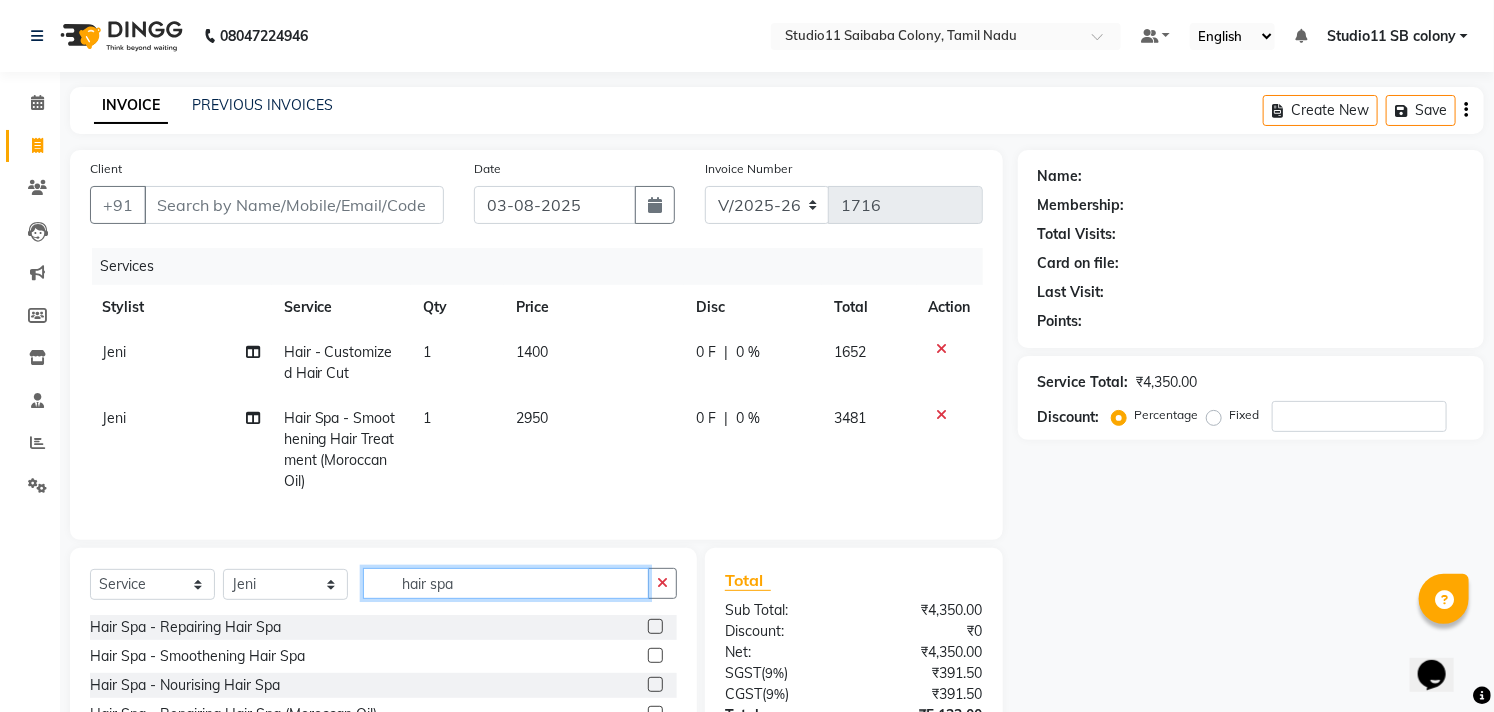 click on "hair spa" 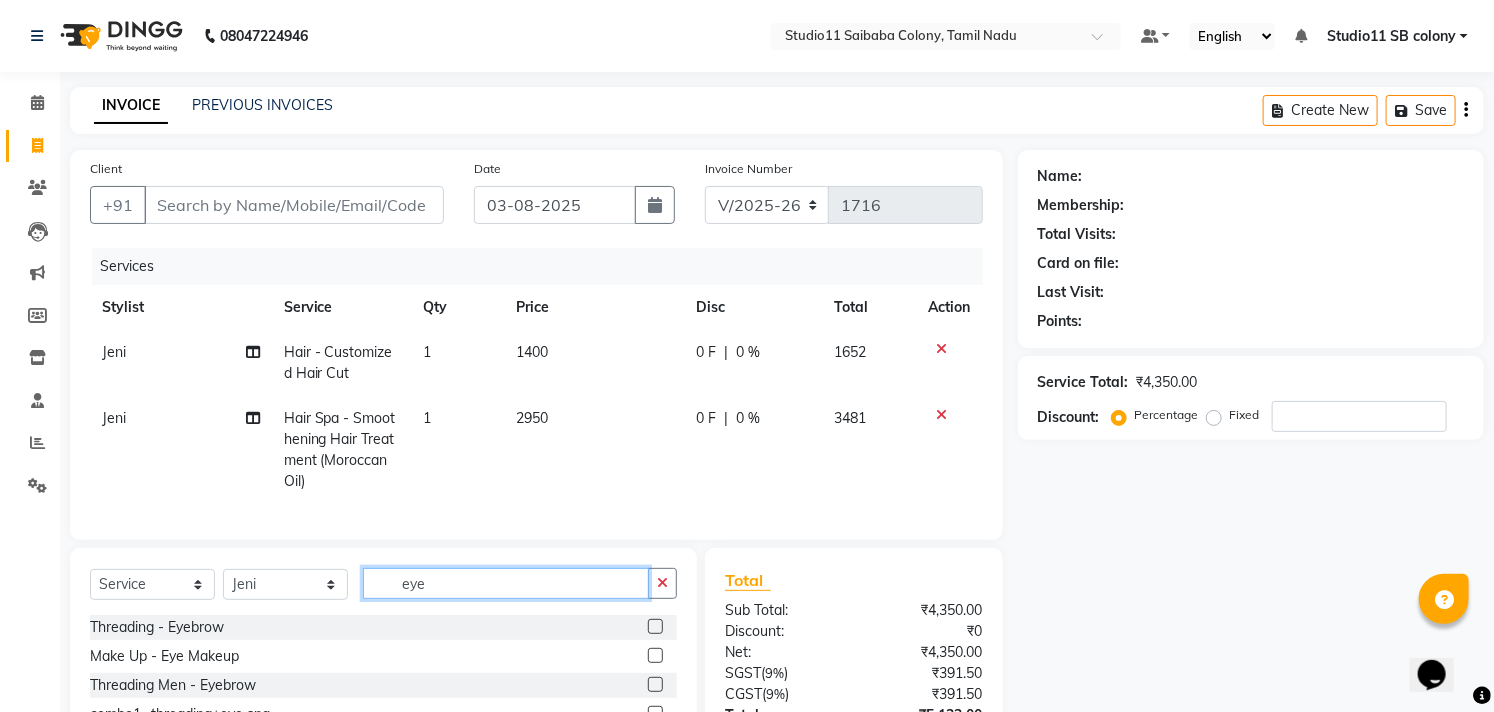 type on "eye" 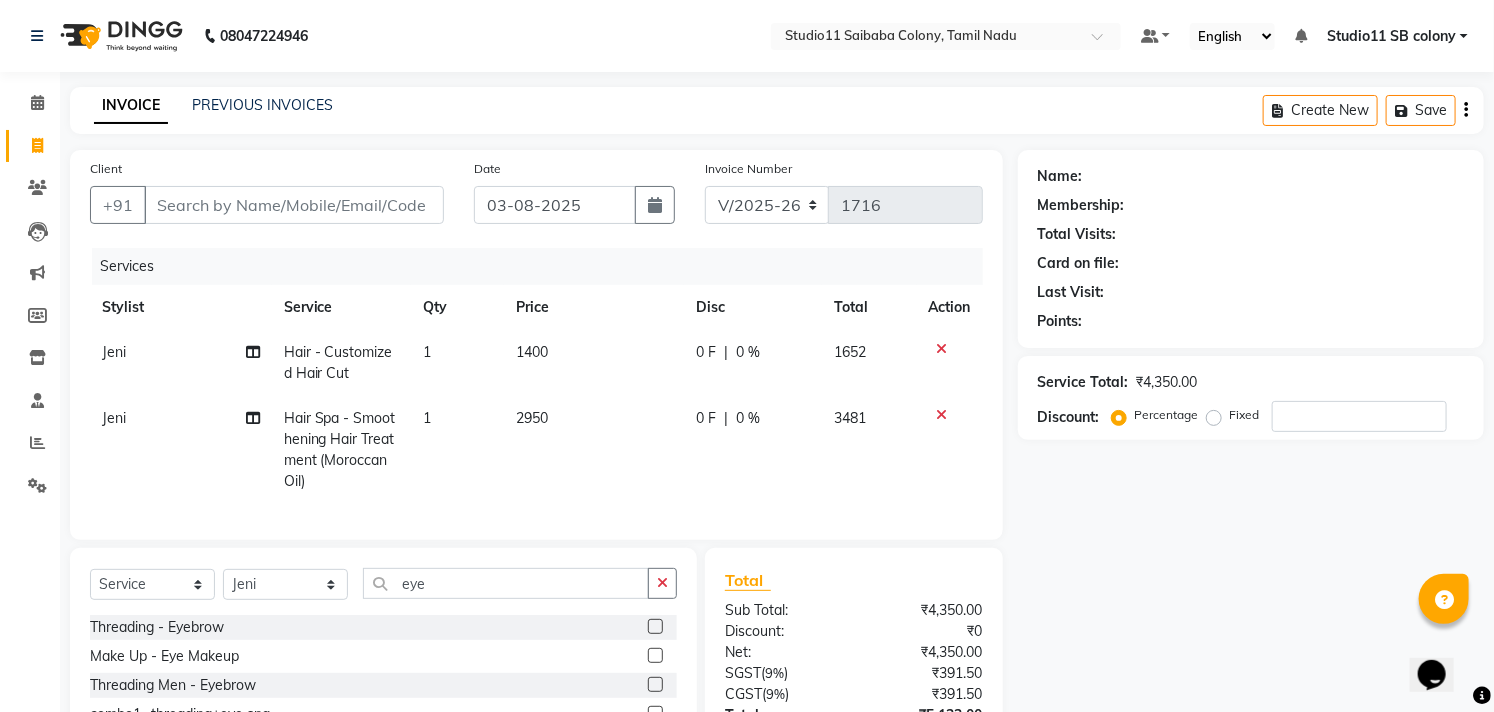 click 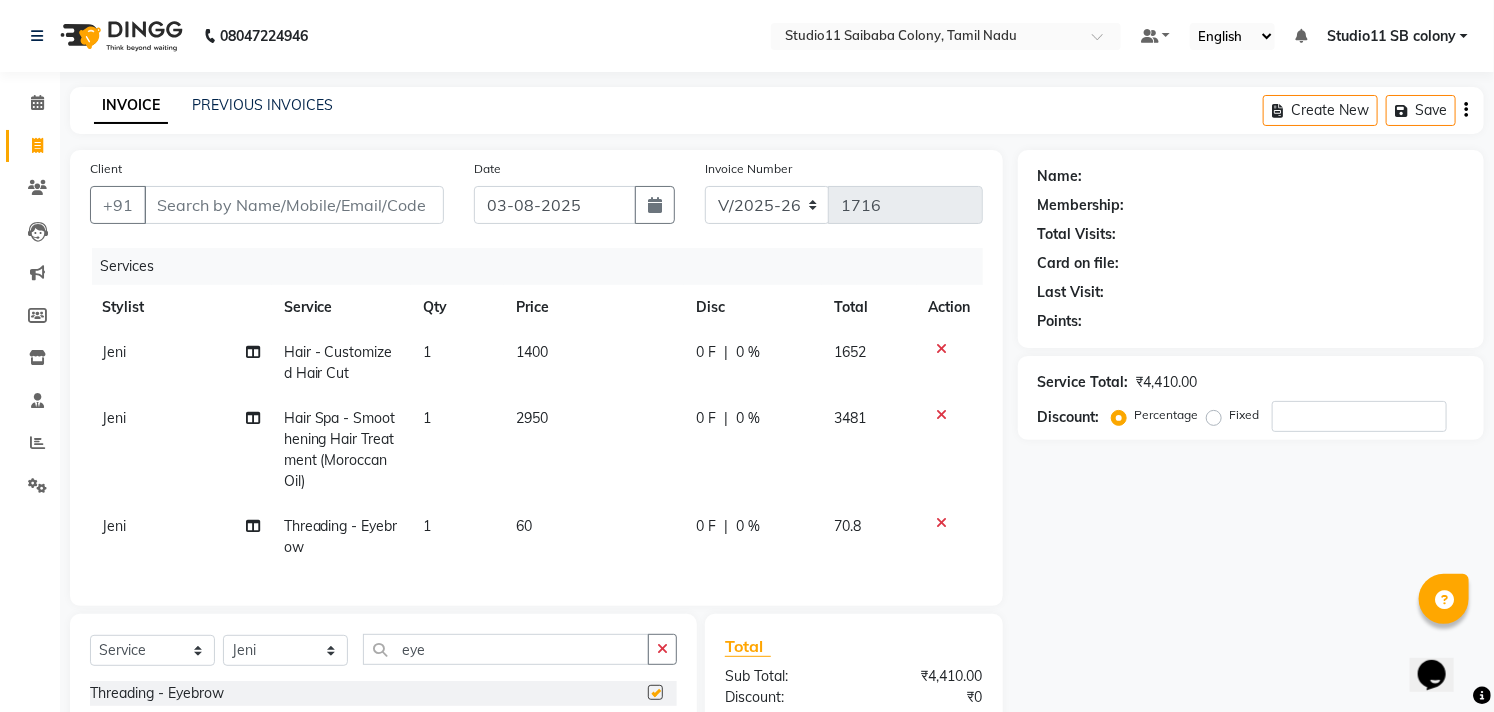 checkbox on "false" 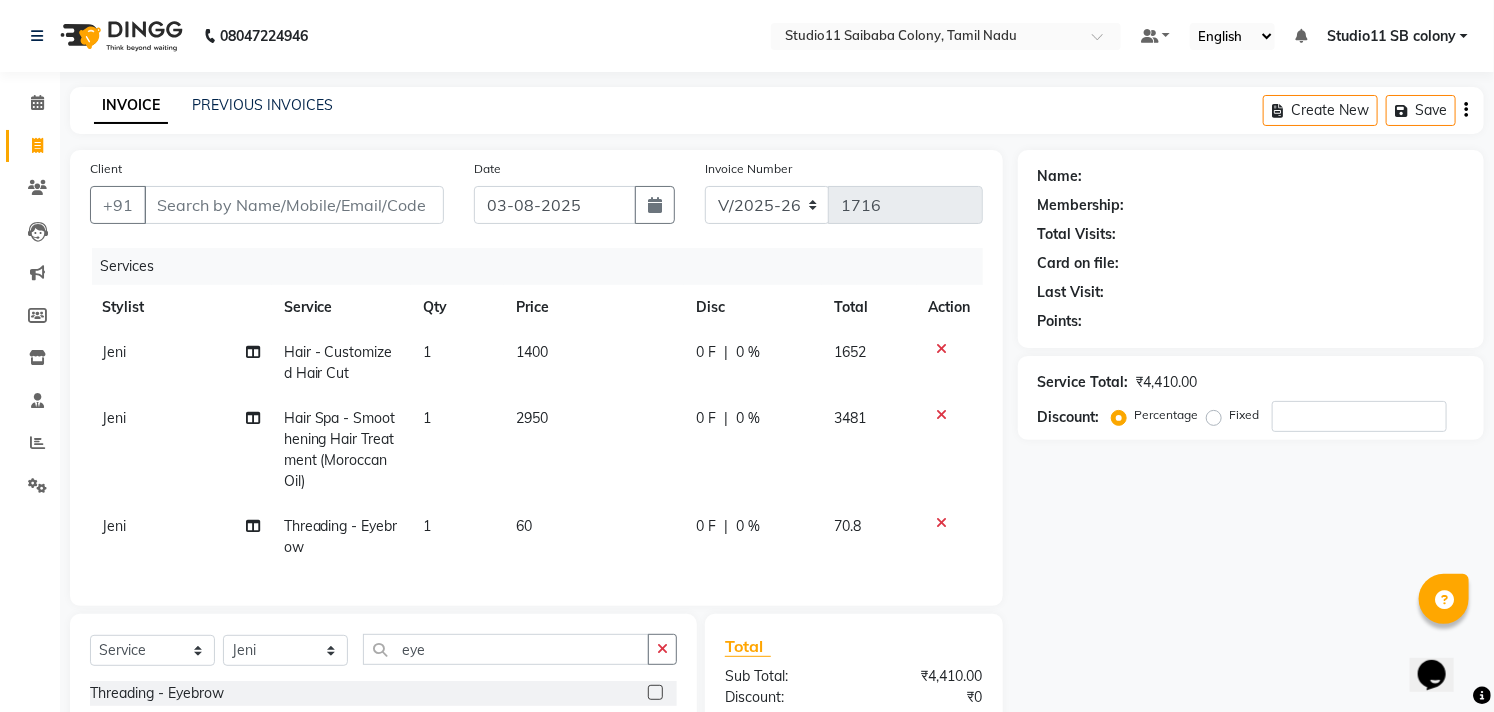 click on "1" 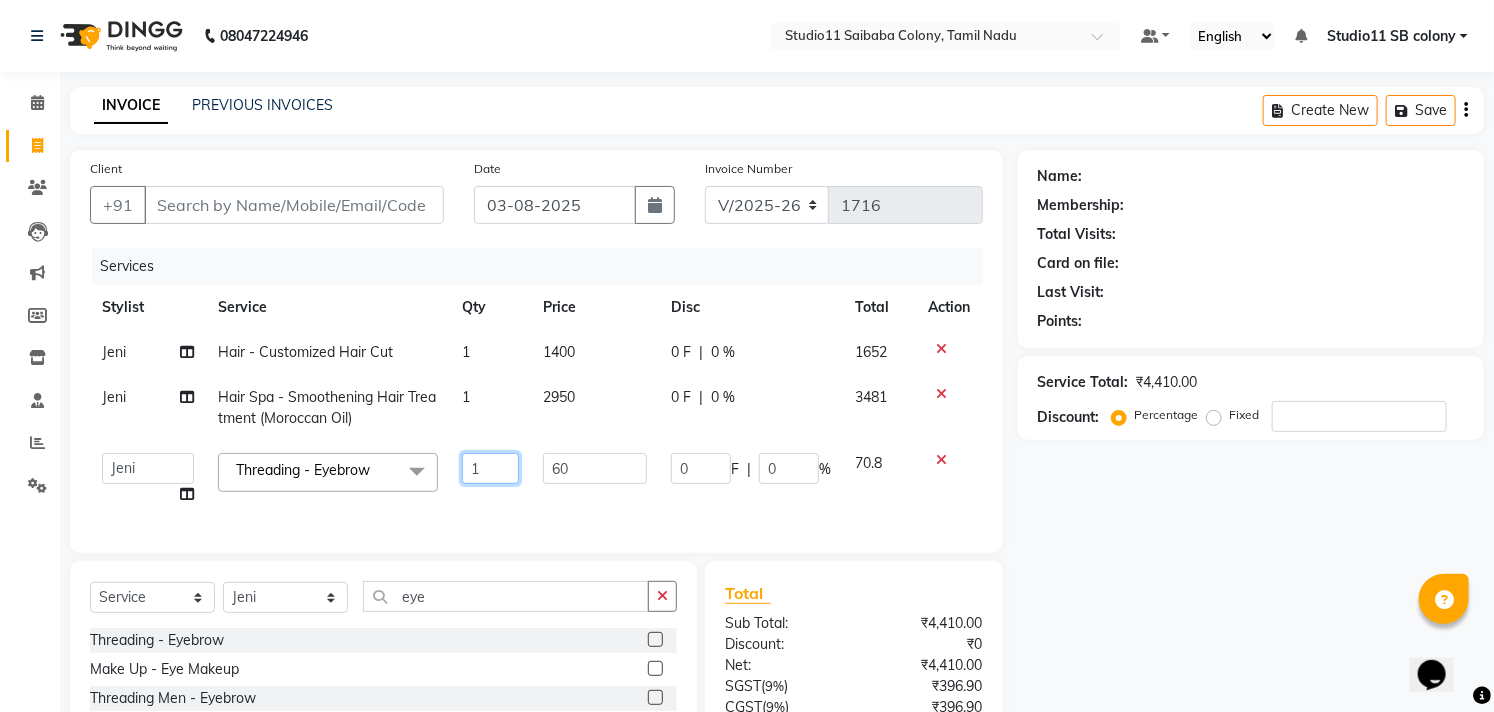 click on "1" 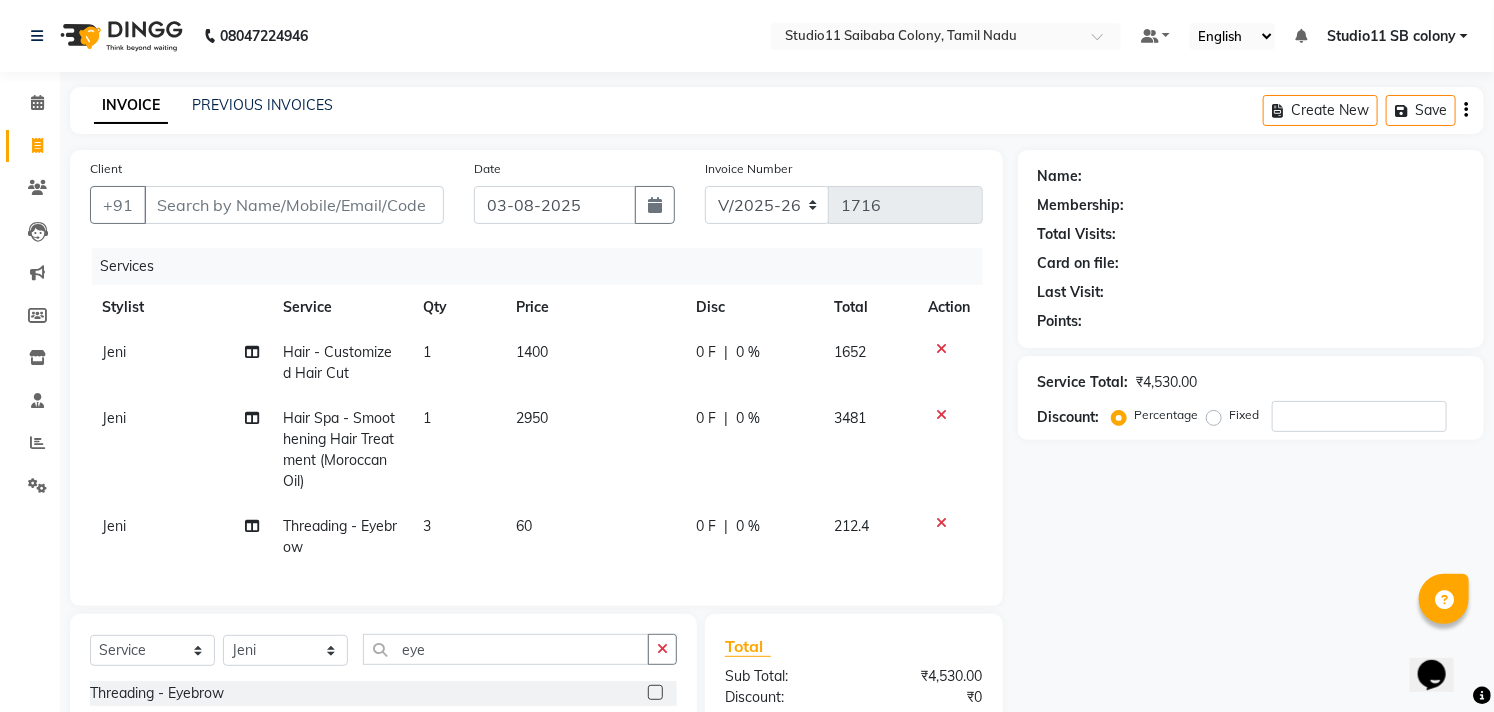 click on "Jeni Hair - Customized Hair Cut 1 1400 0 F | 0 % 1652 Jeni Hair Spa - Smoothening Hair Treatment (Moroccan Oil) 1 2950 0 F | 0 % 3481 Jeni Threading - Eyebrow 3 60 0 F | 0 % 212.4" 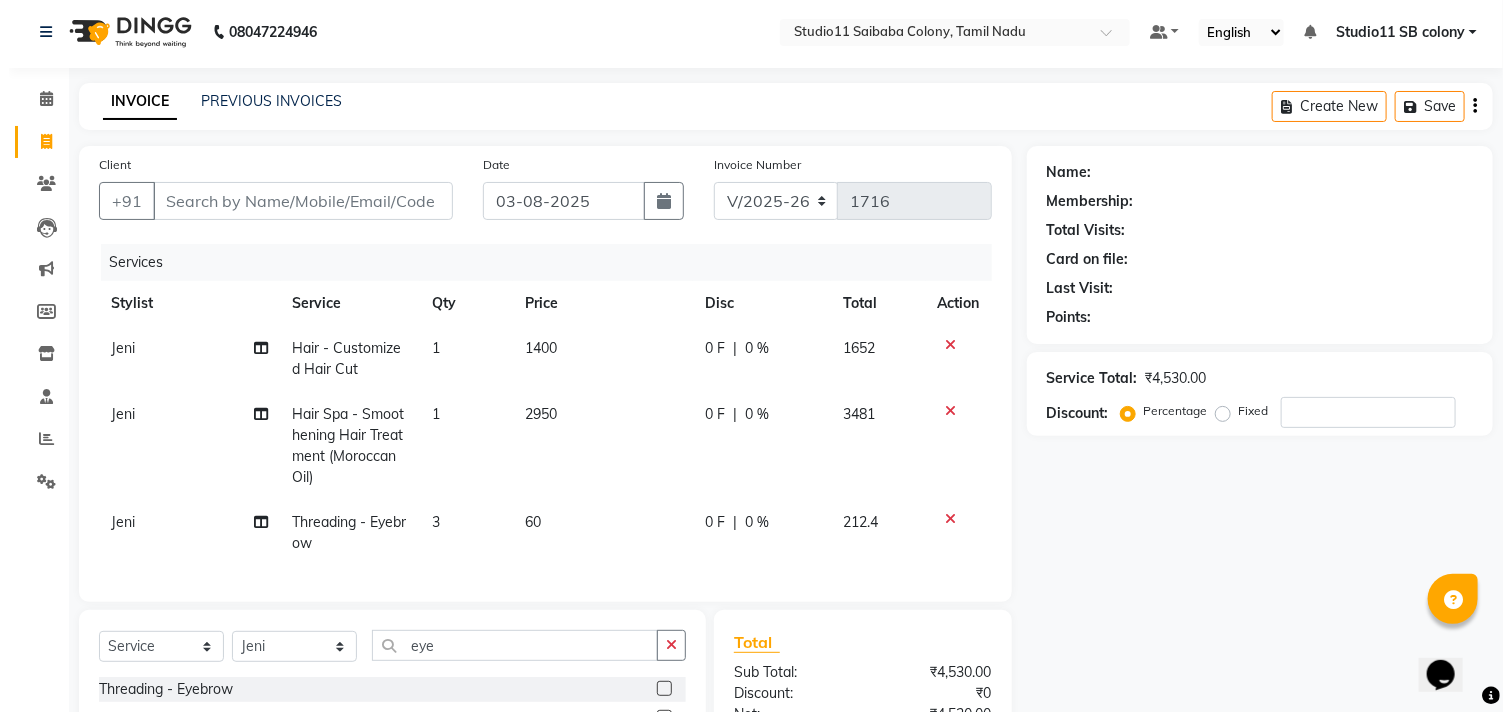 scroll, scrollTop: 0, scrollLeft: 0, axis: both 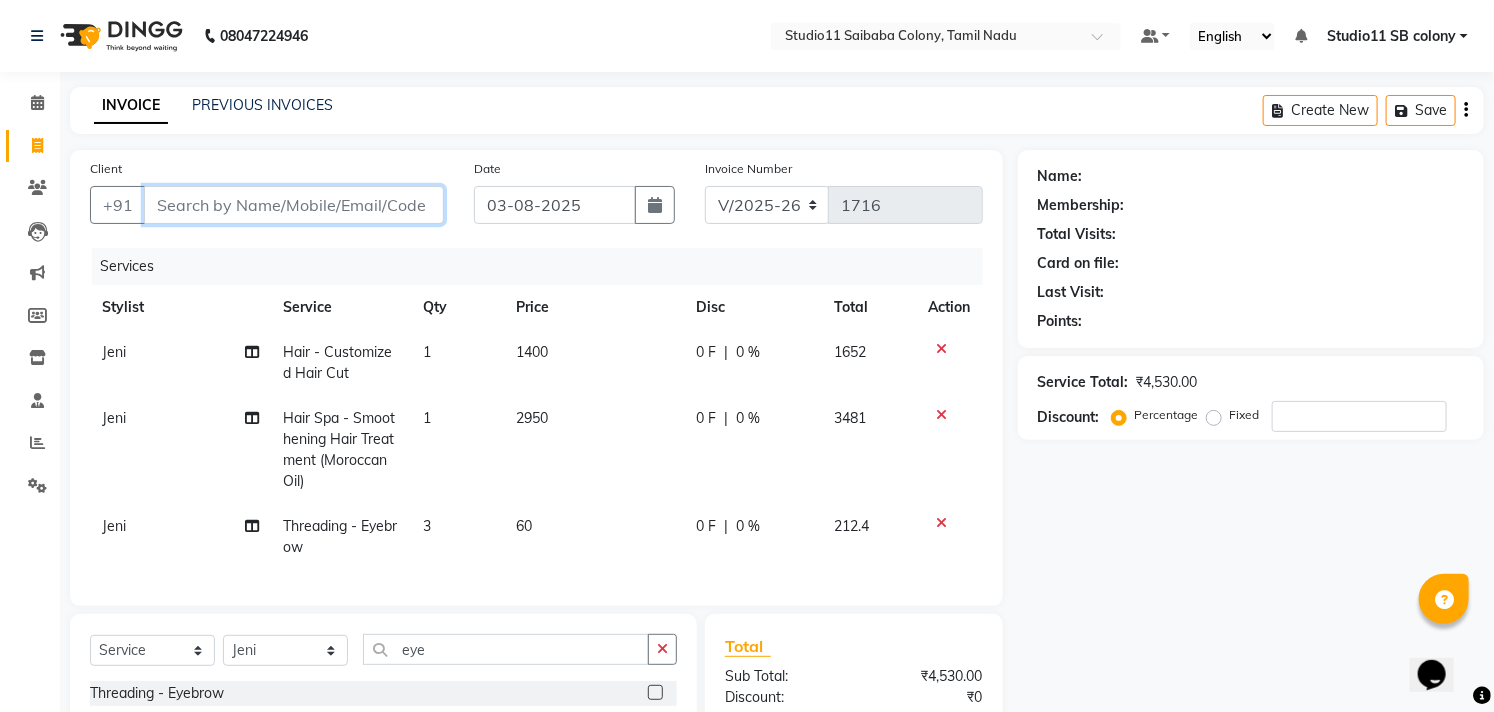 click on "Client" at bounding box center (294, 205) 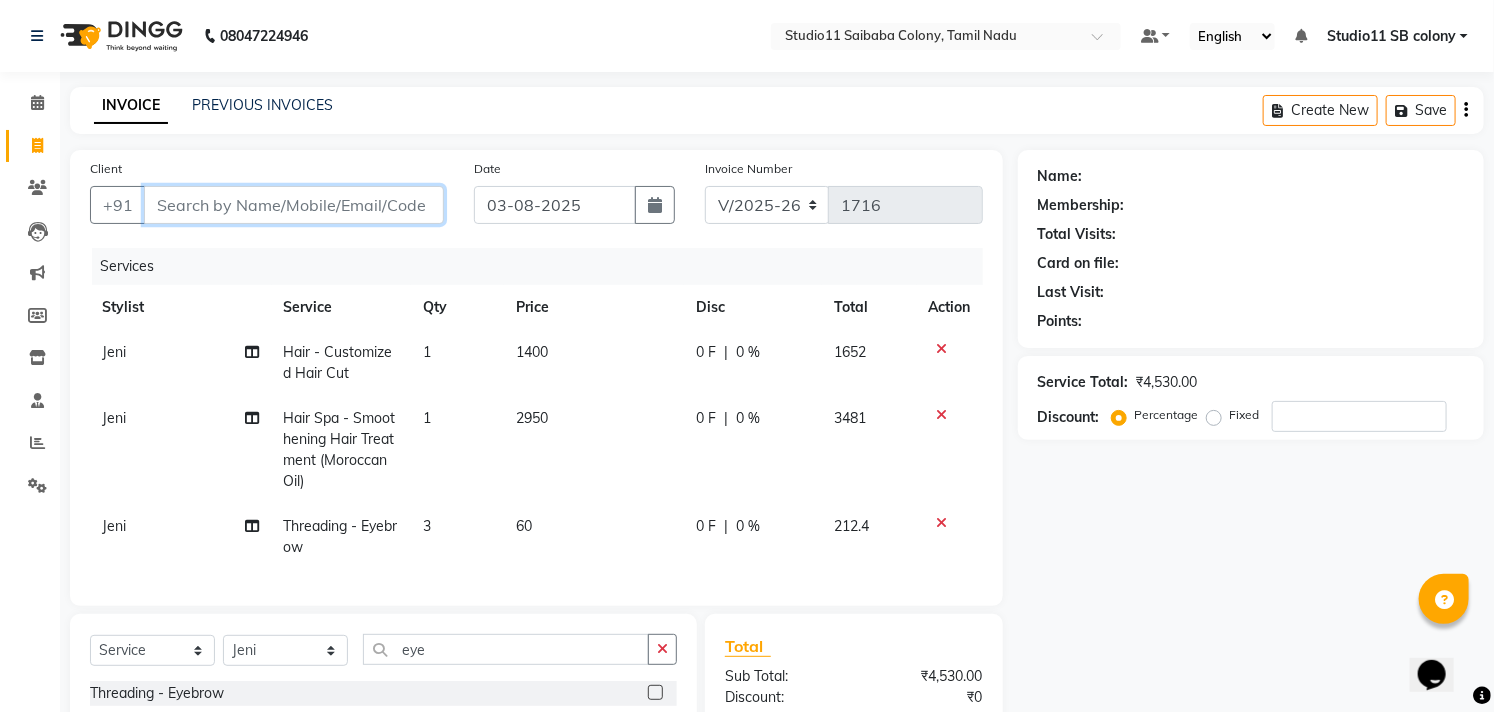 type on "9" 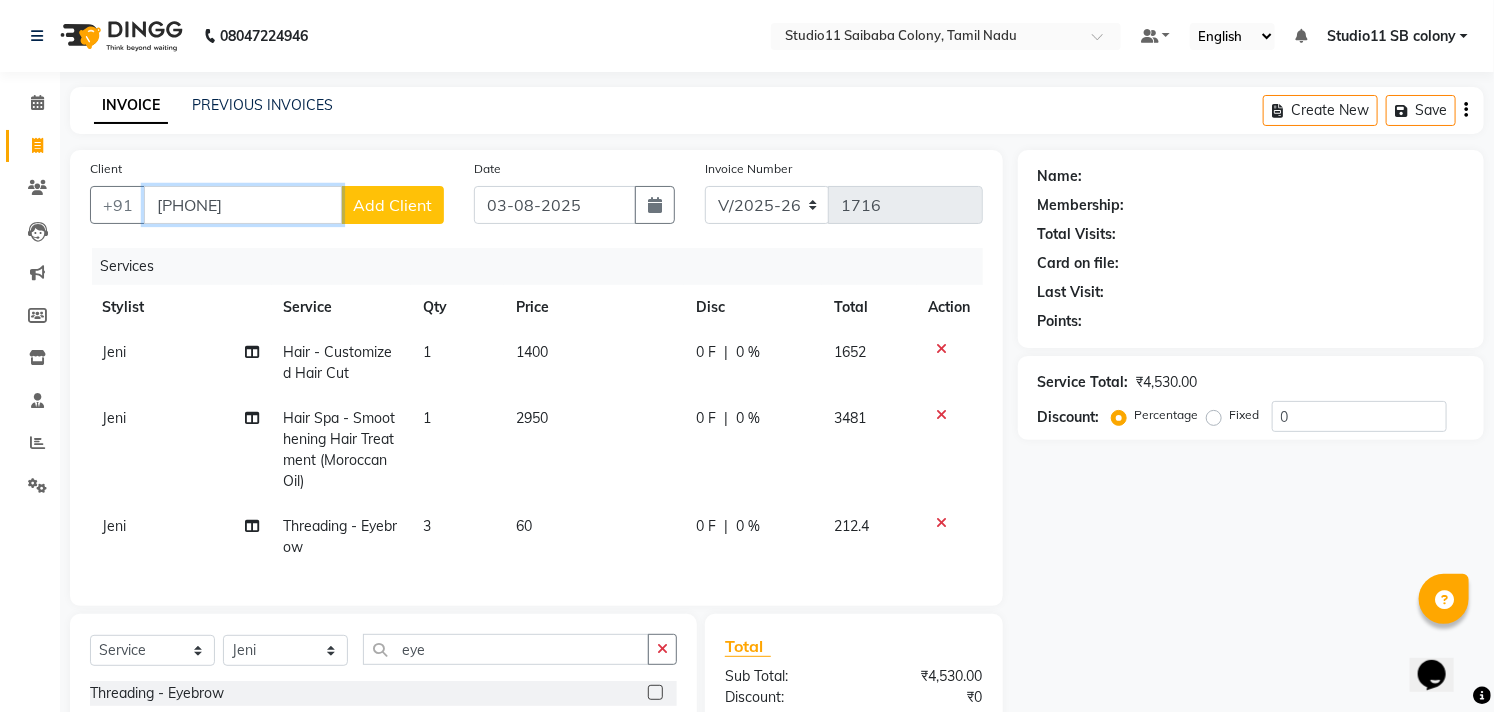 type on "[PHONE]" 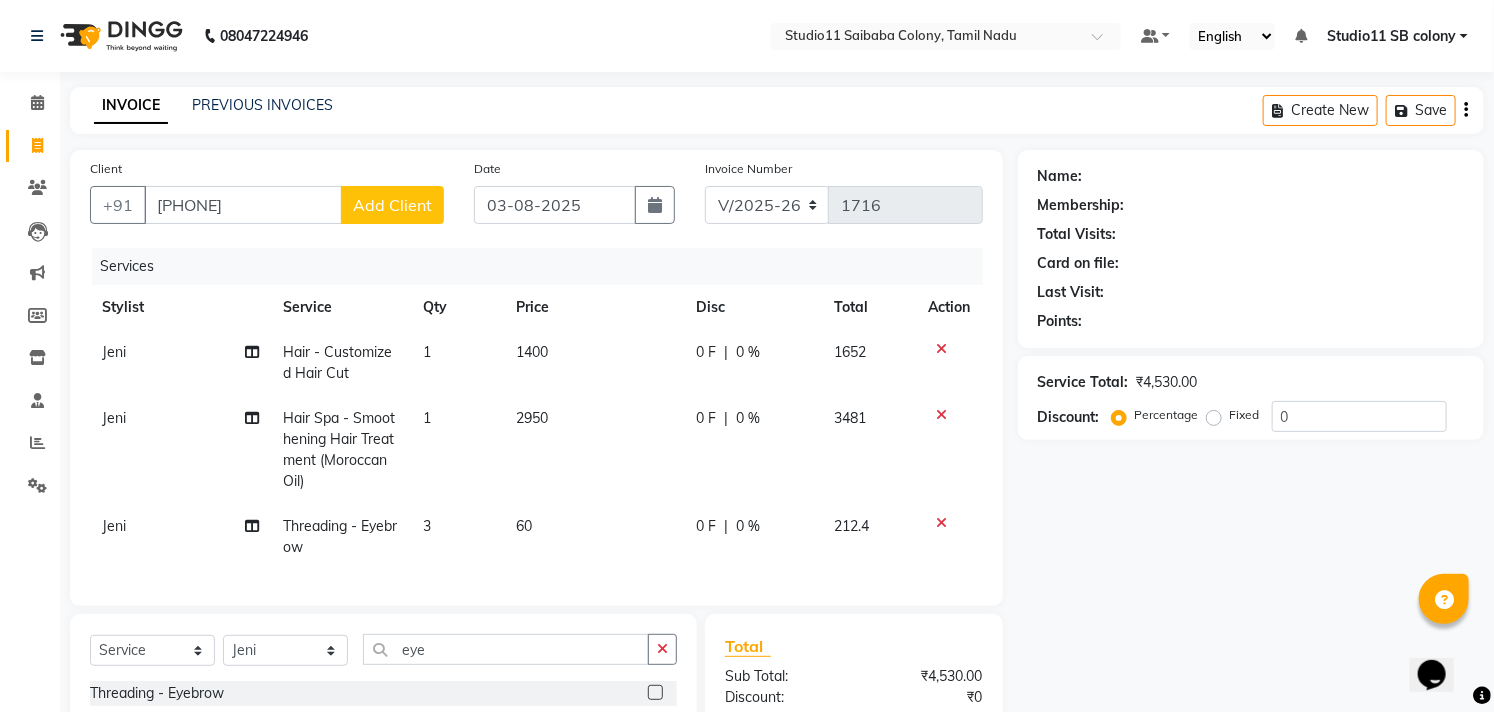 click on "Add Client" 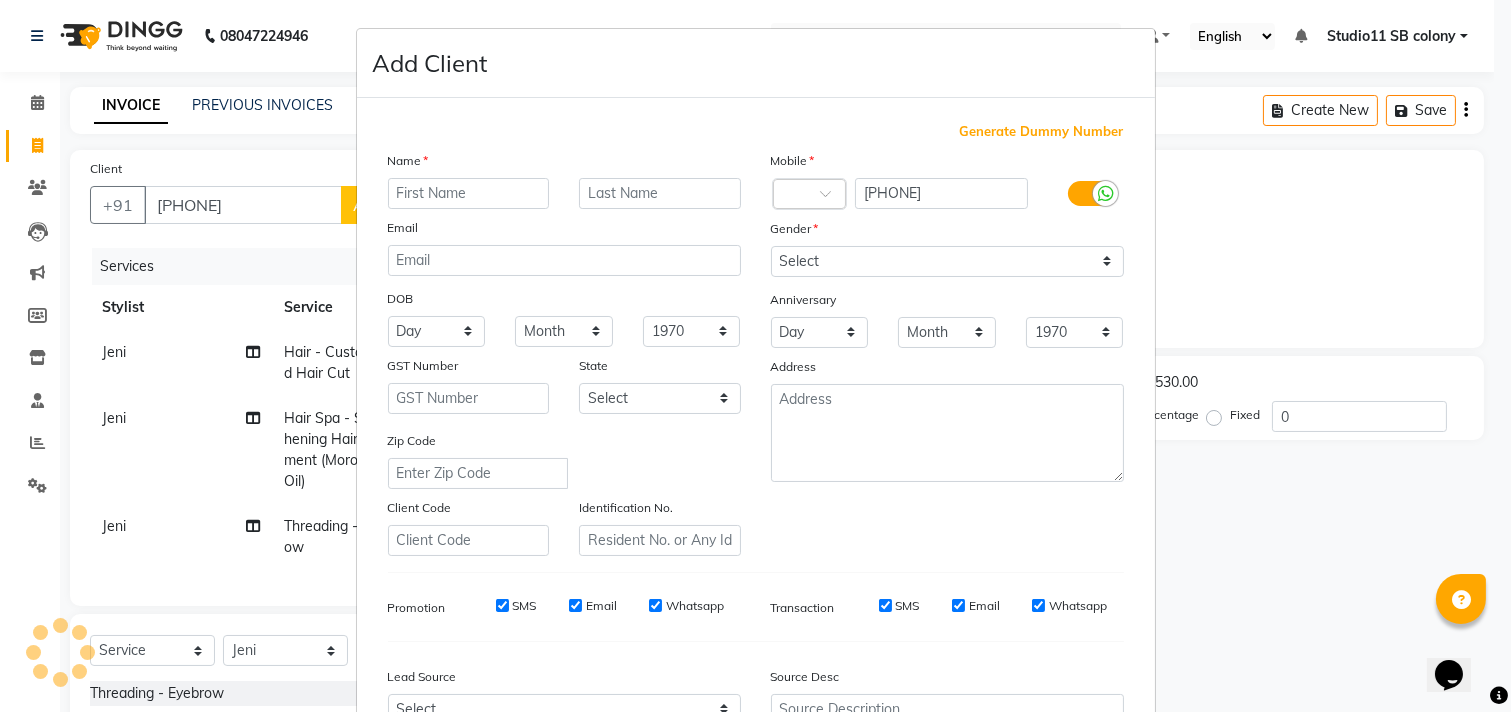 click at bounding box center (469, 193) 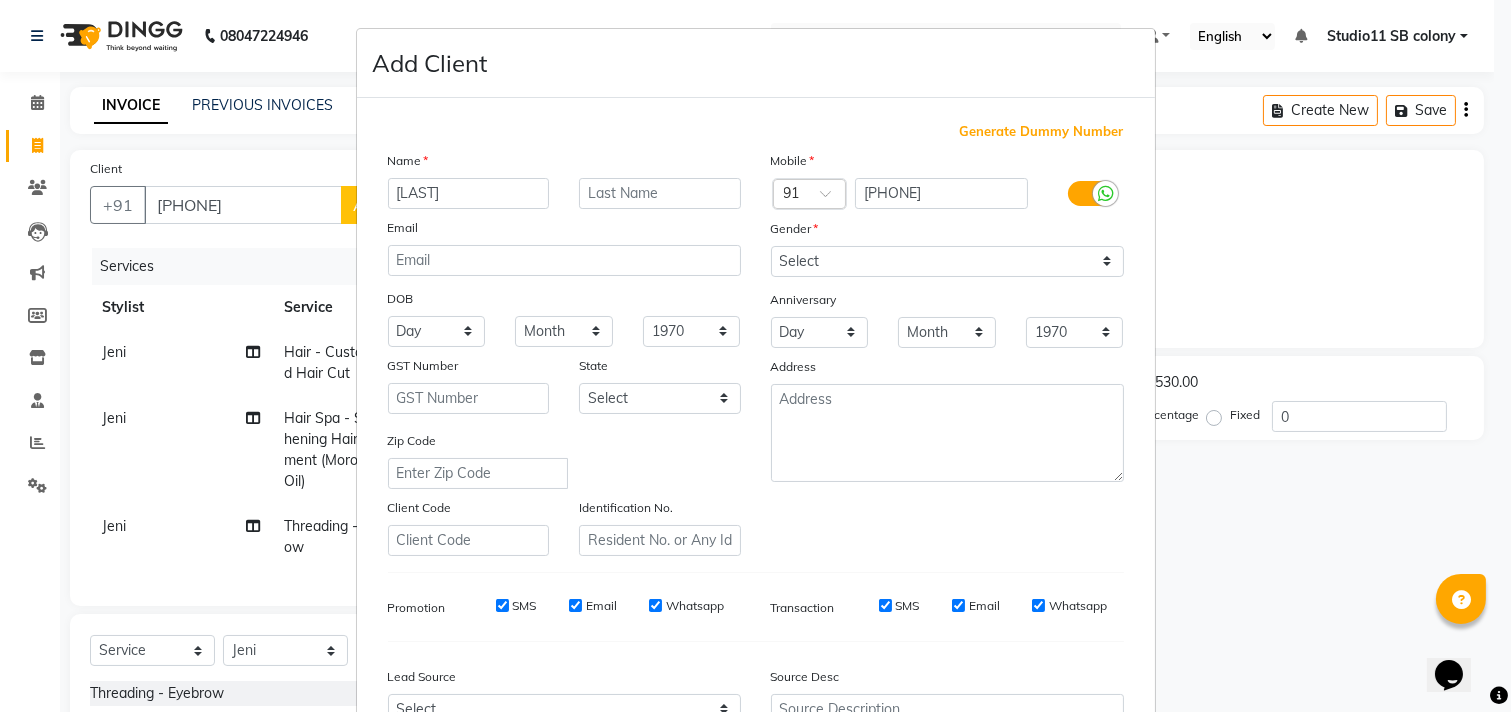 type on "[LAST]" 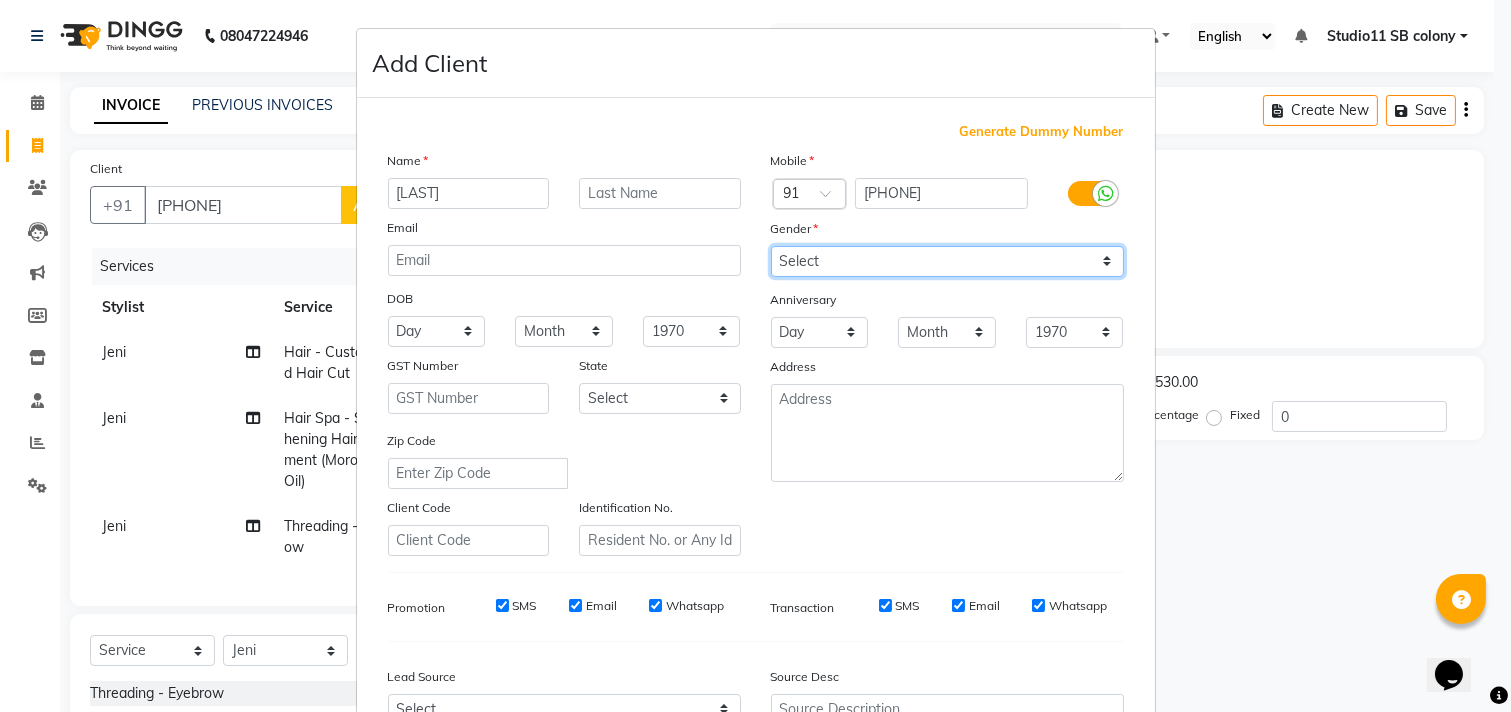 click on "Select Male Female Other Prefer Not To Say" at bounding box center [947, 261] 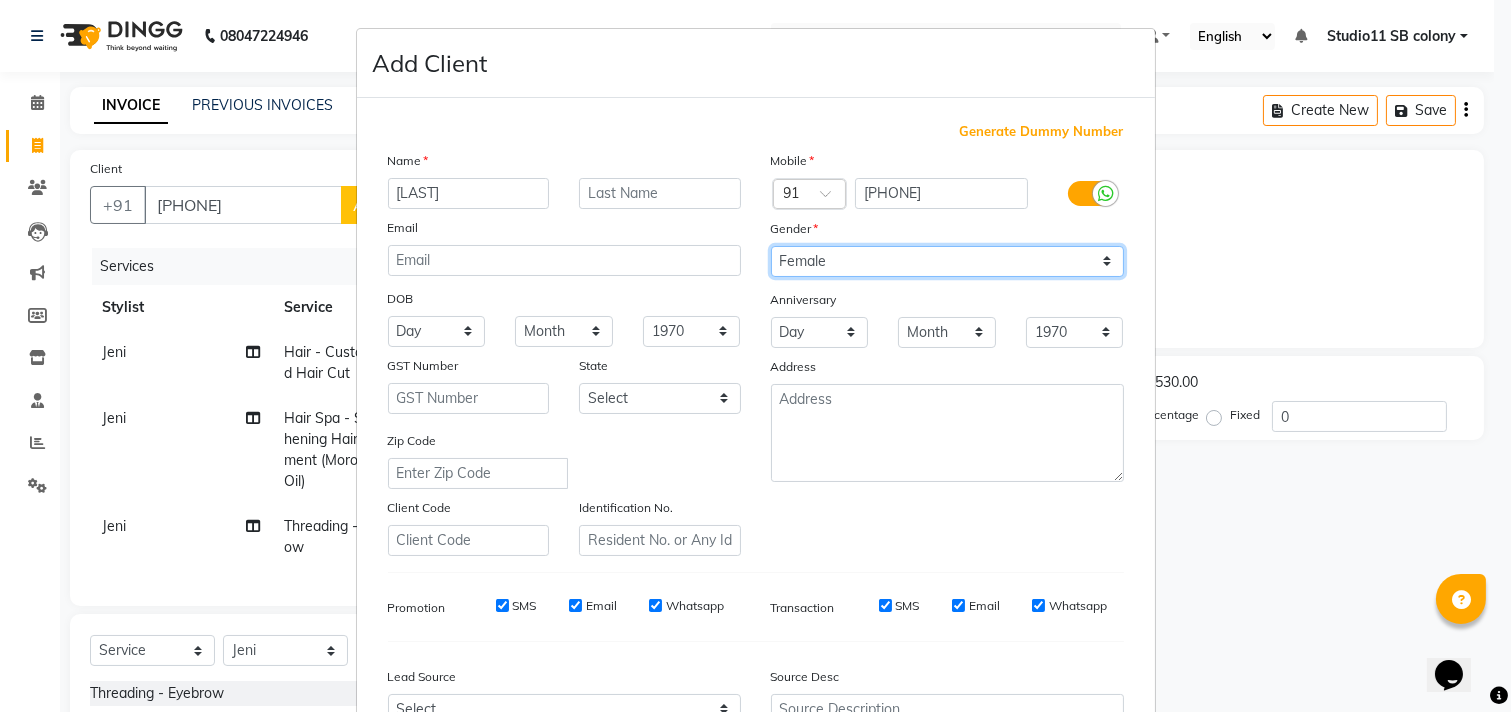 click on "Select Male Female Other Prefer Not To Say" at bounding box center (947, 261) 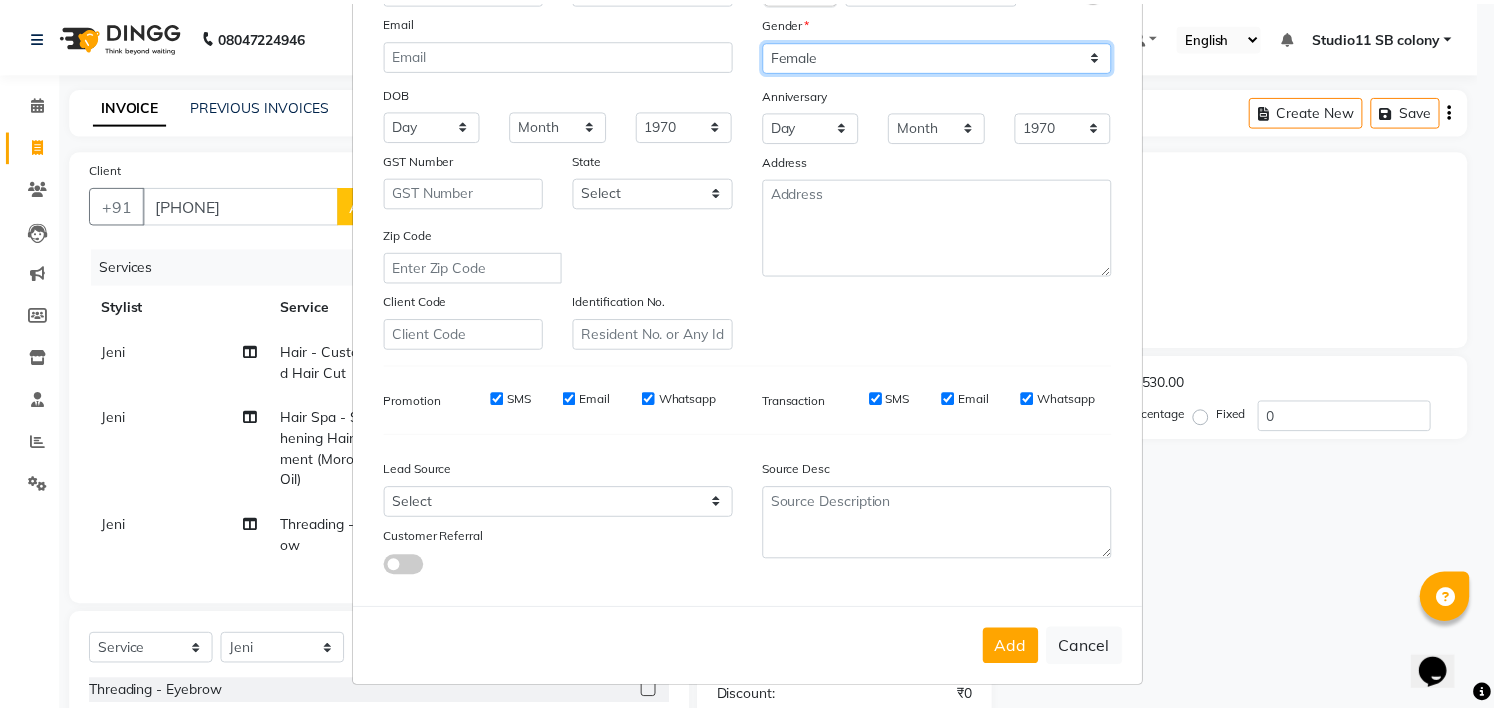 scroll, scrollTop: 212, scrollLeft: 0, axis: vertical 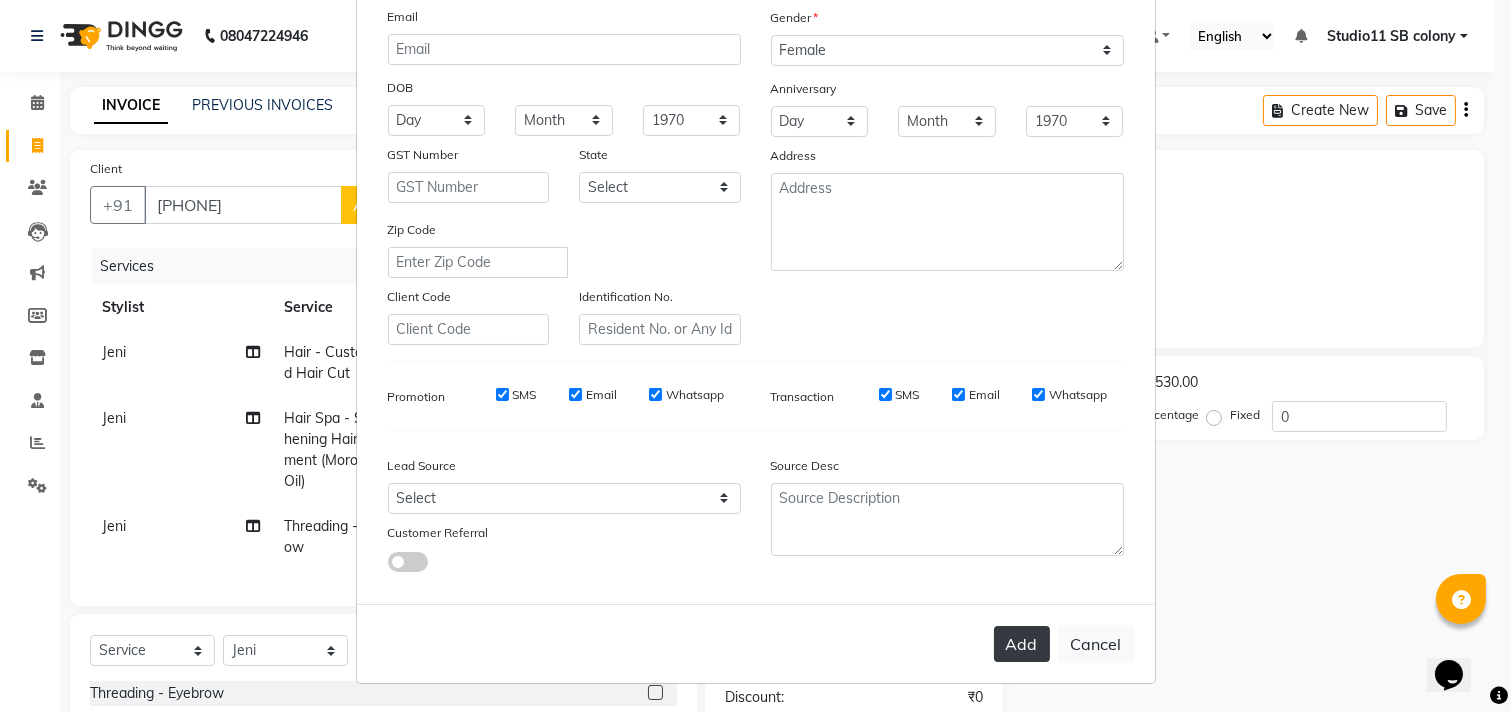 click on "Add" at bounding box center [1022, 644] 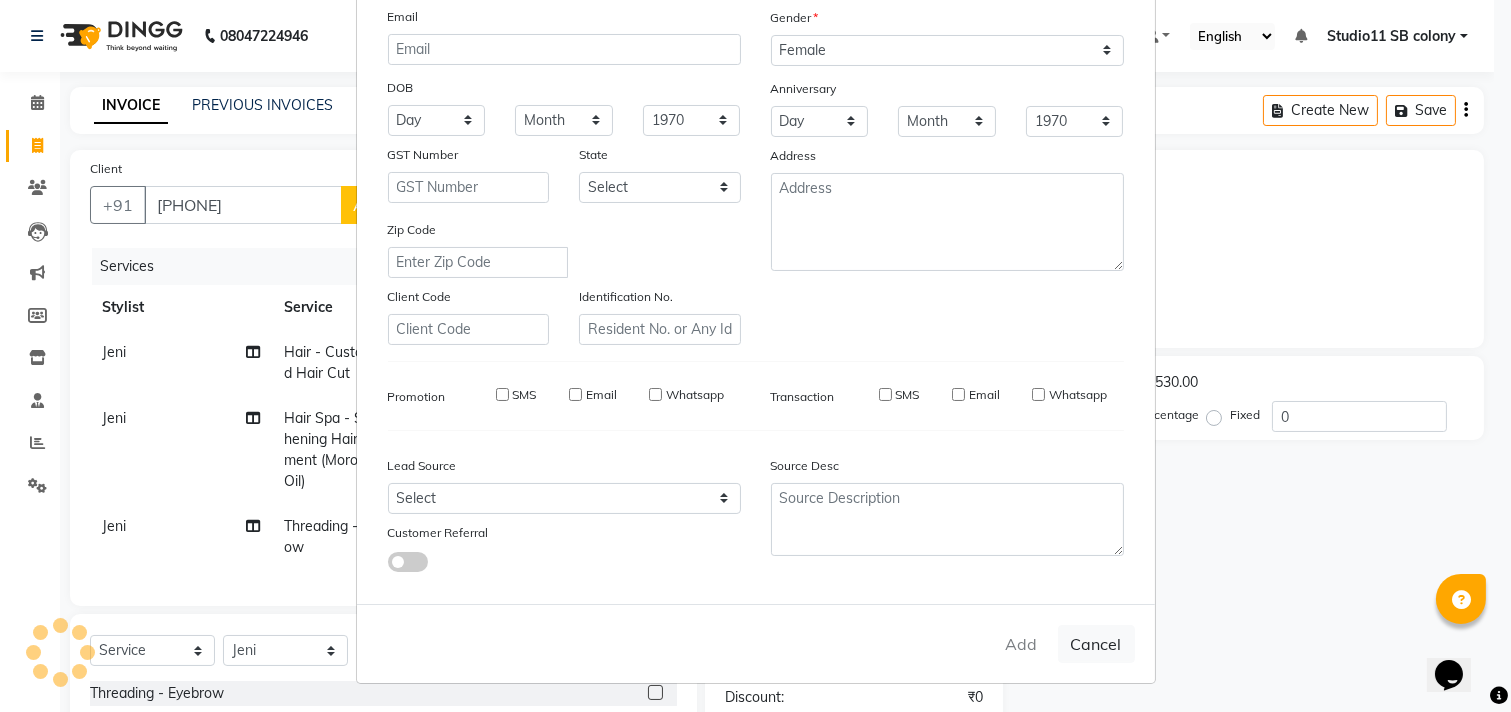 type 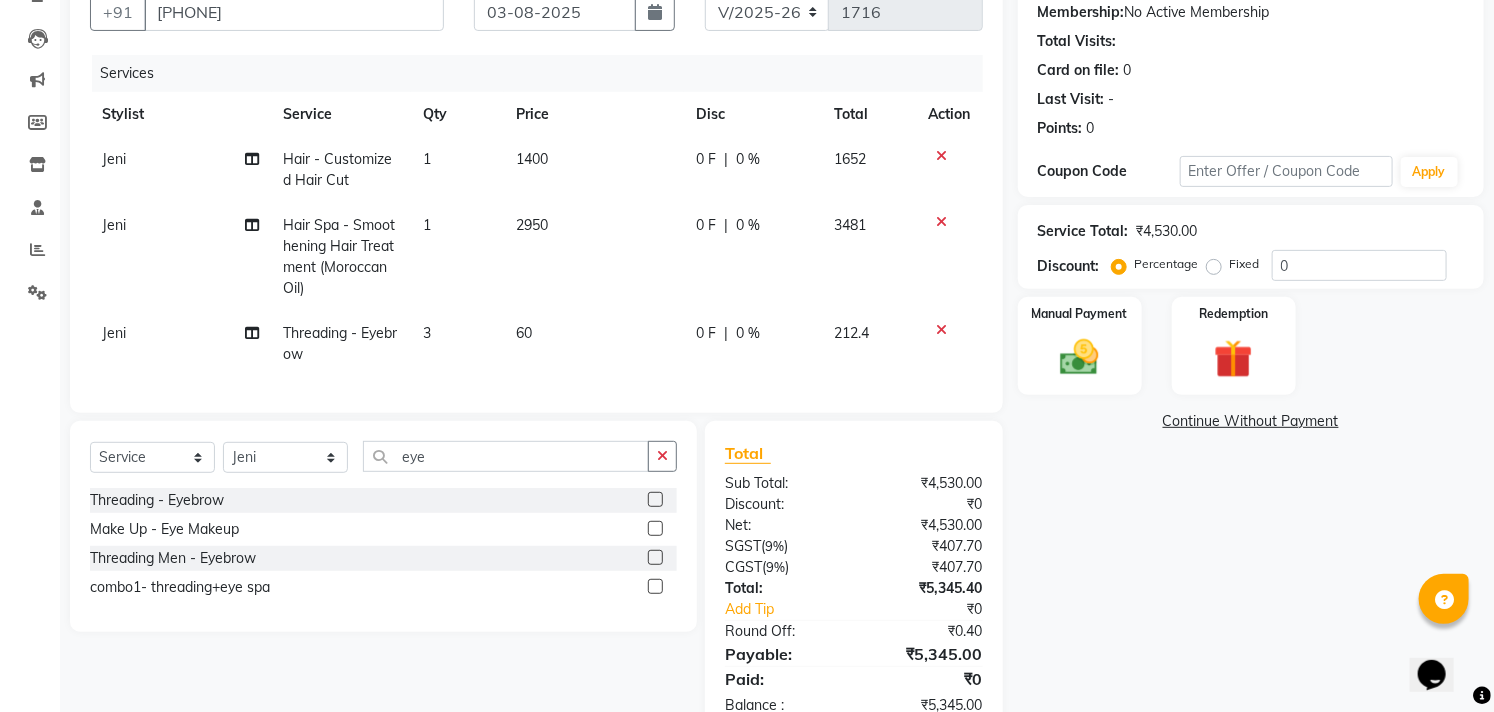 scroll, scrollTop: 222, scrollLeft: 0, axis: vertical 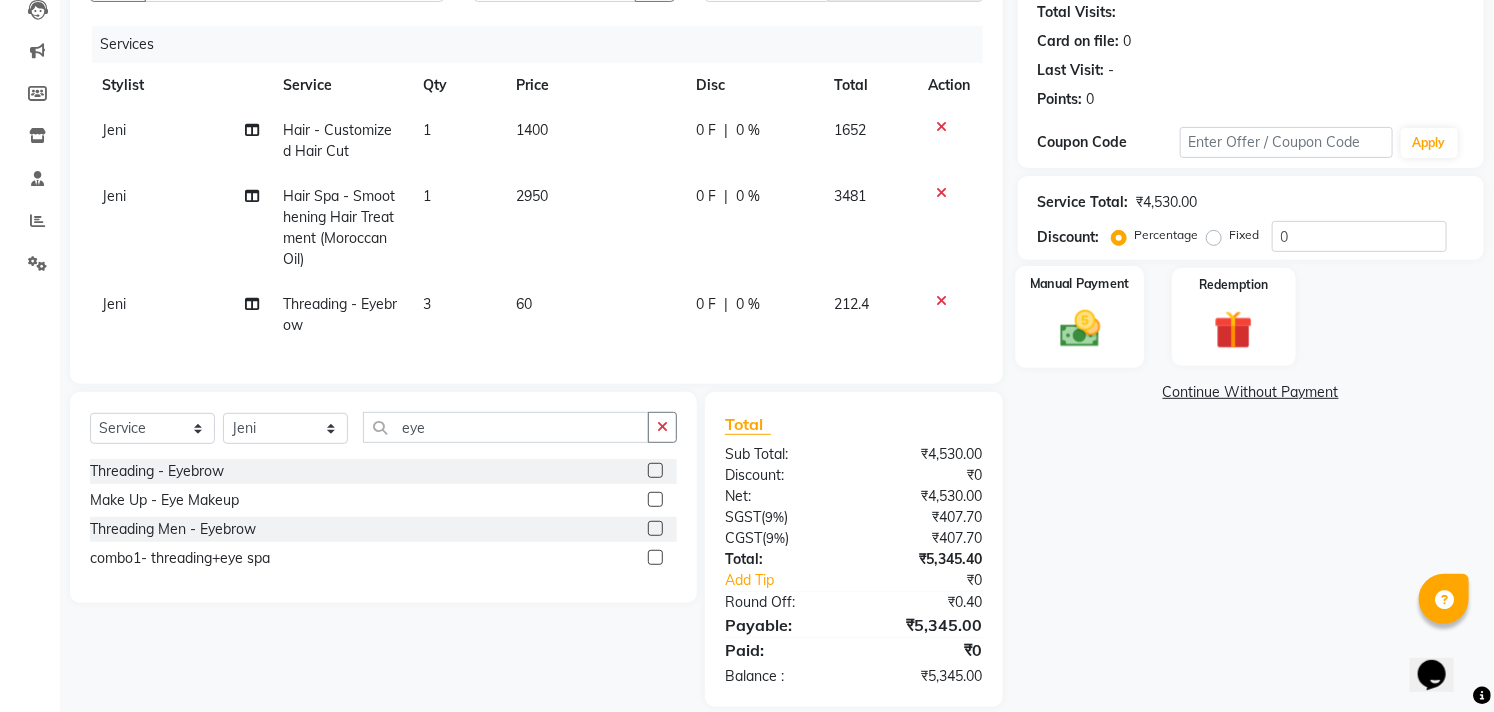 click on "Manual Payment" 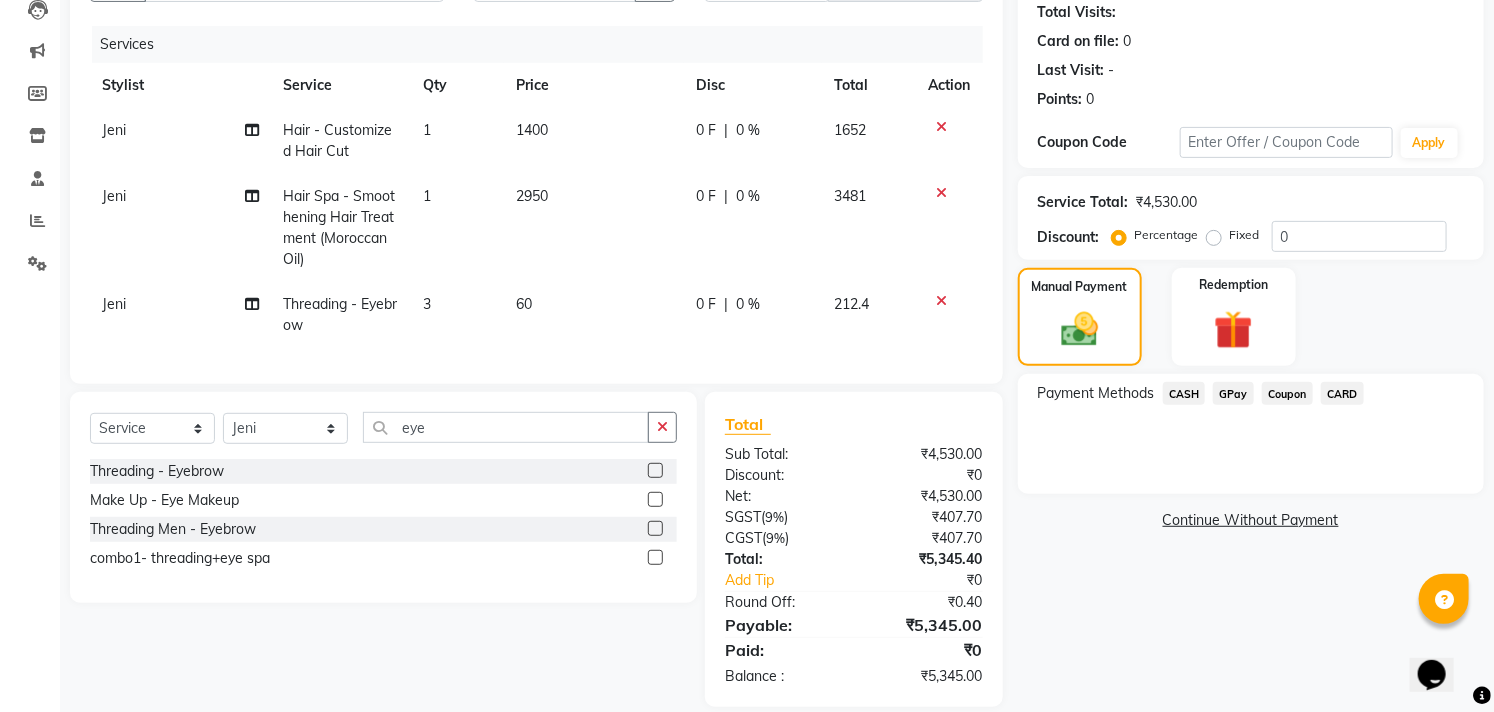 click on "GPay" 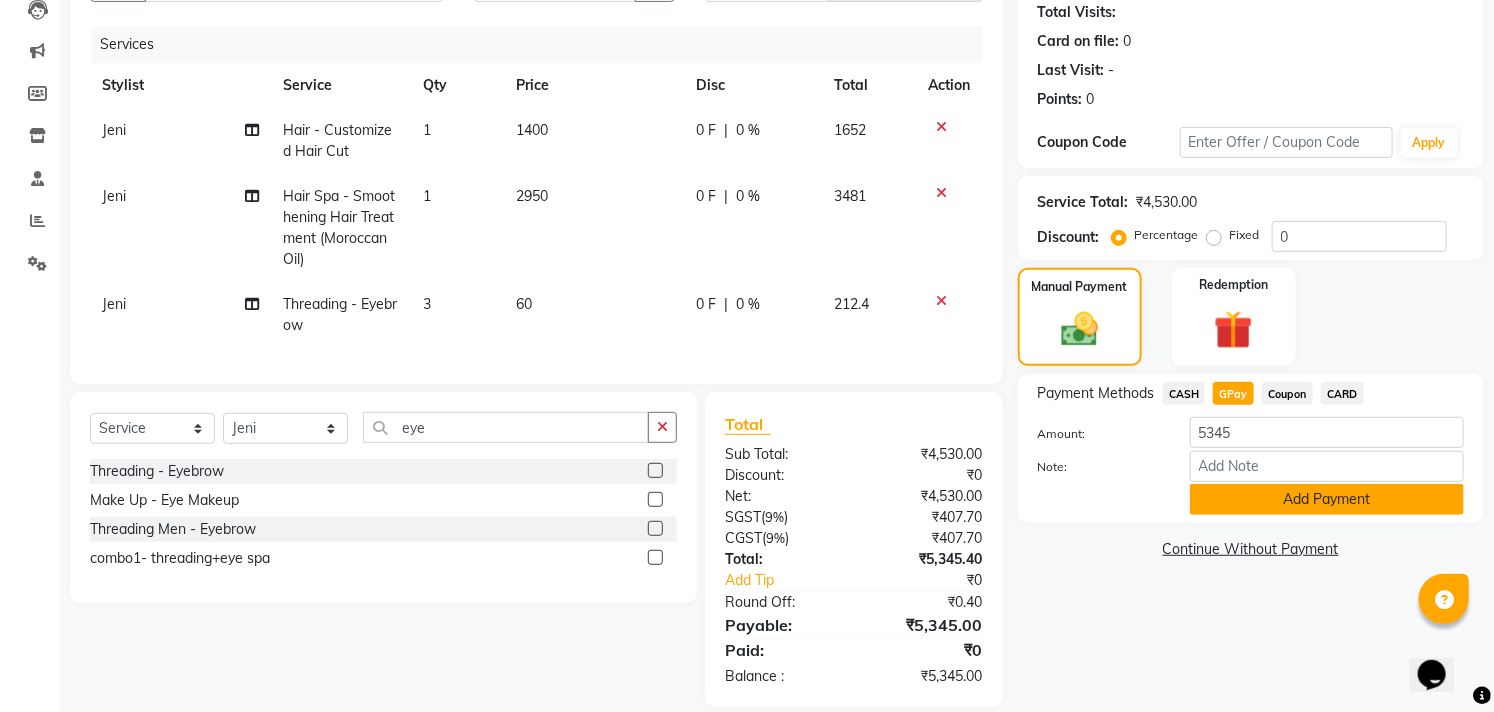 click on "Add Payment" 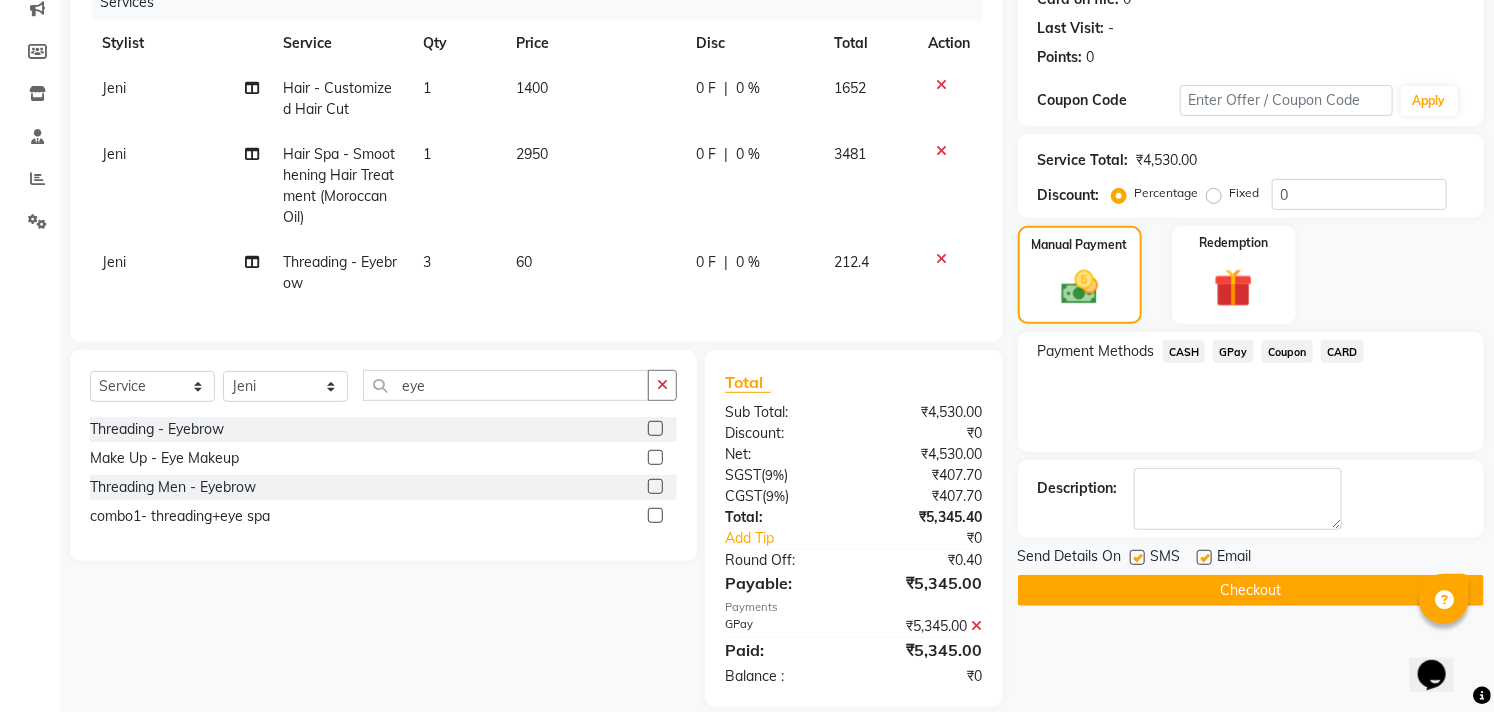 scroll, scrollTop: 305, scrollLeft: 0, axis: vertical 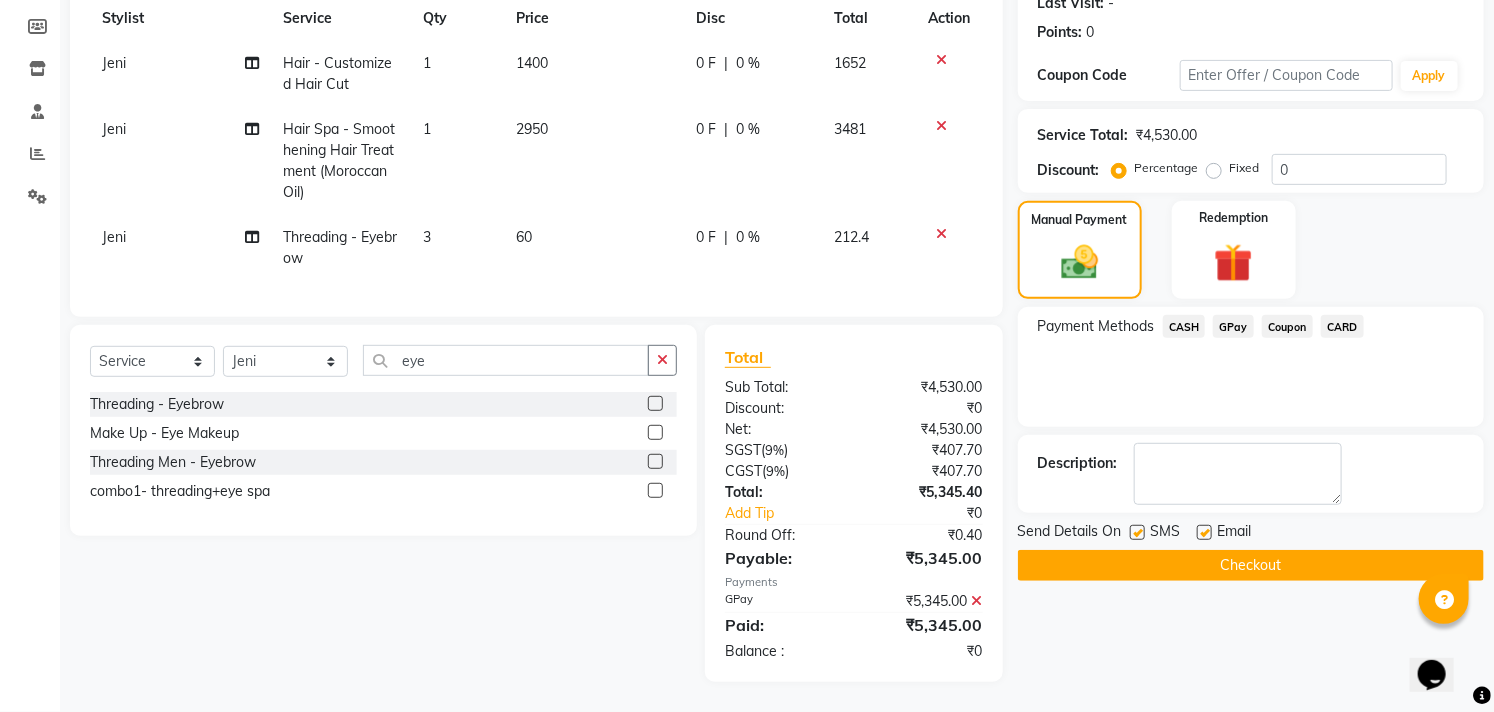 click 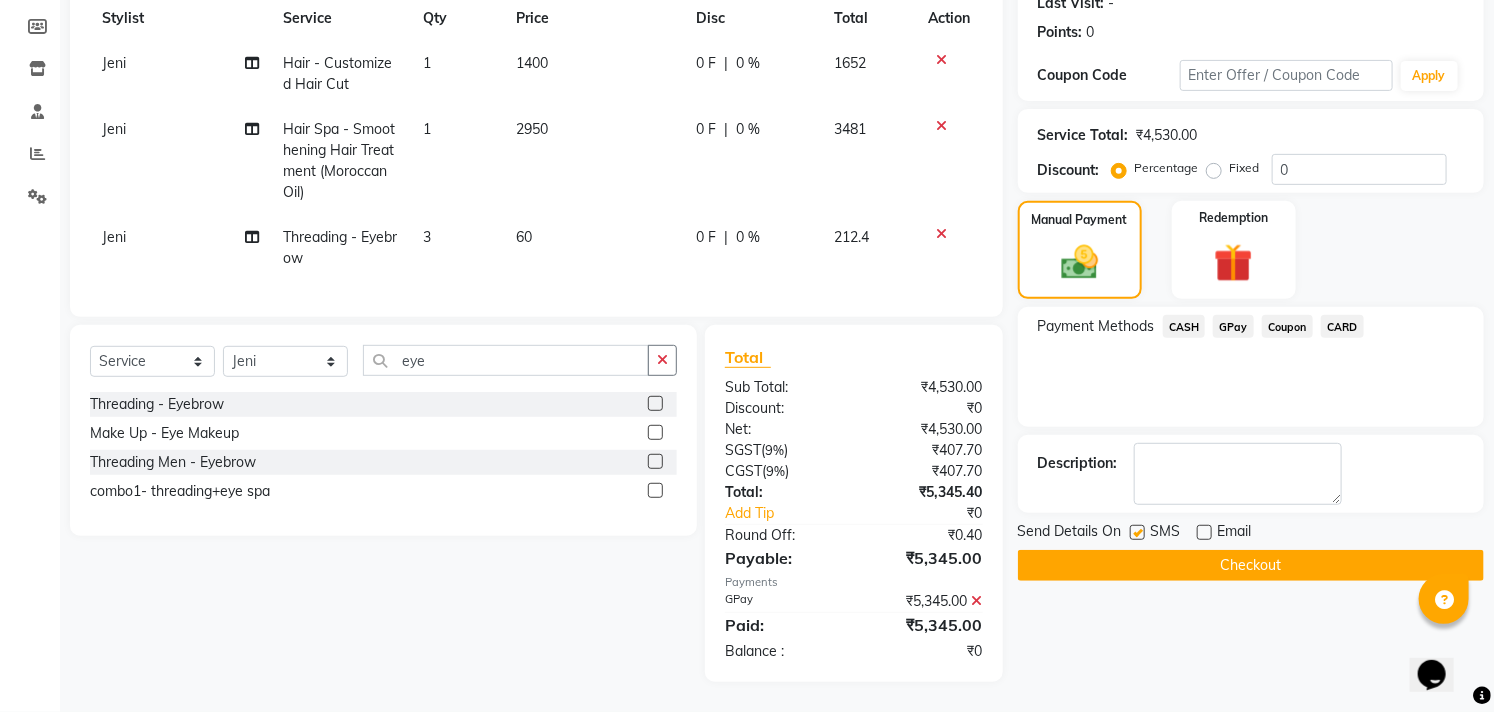 click 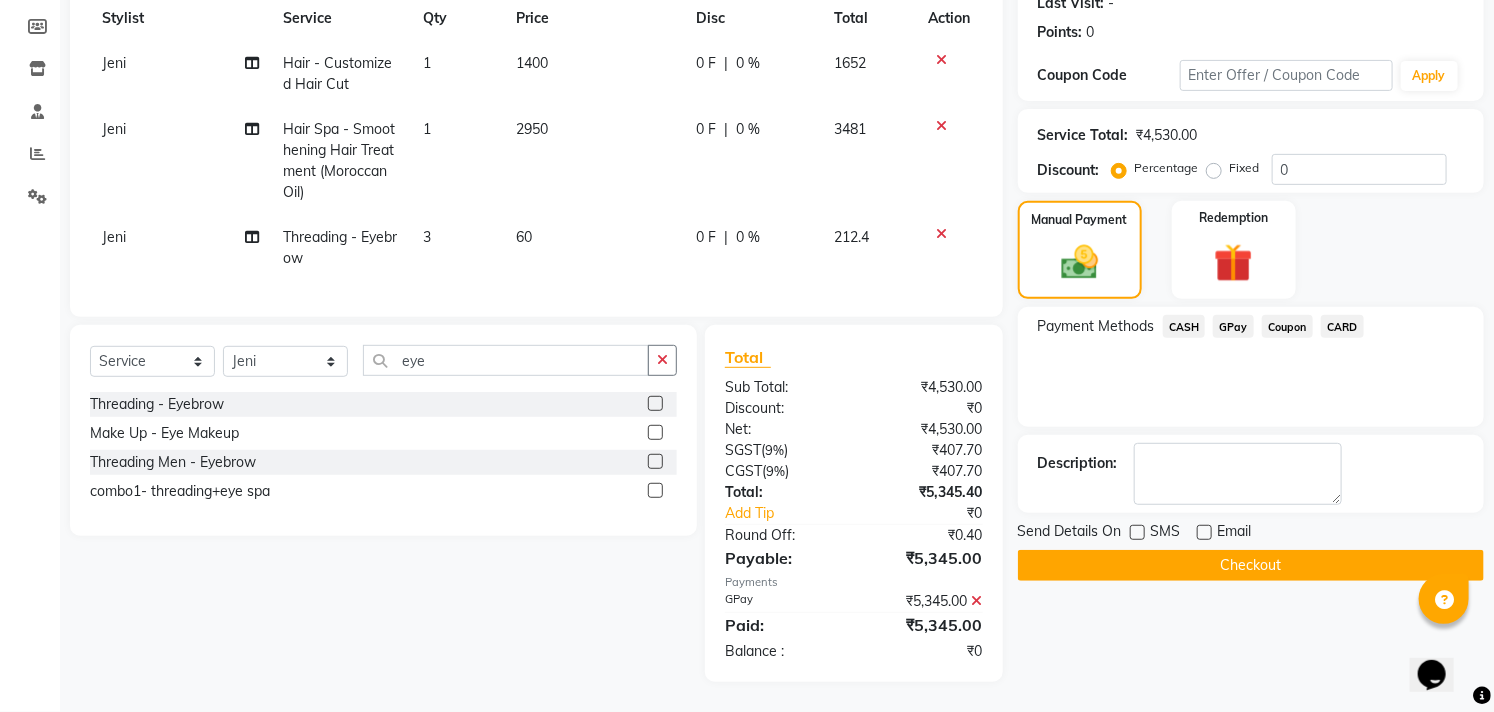 click on "Checkout" 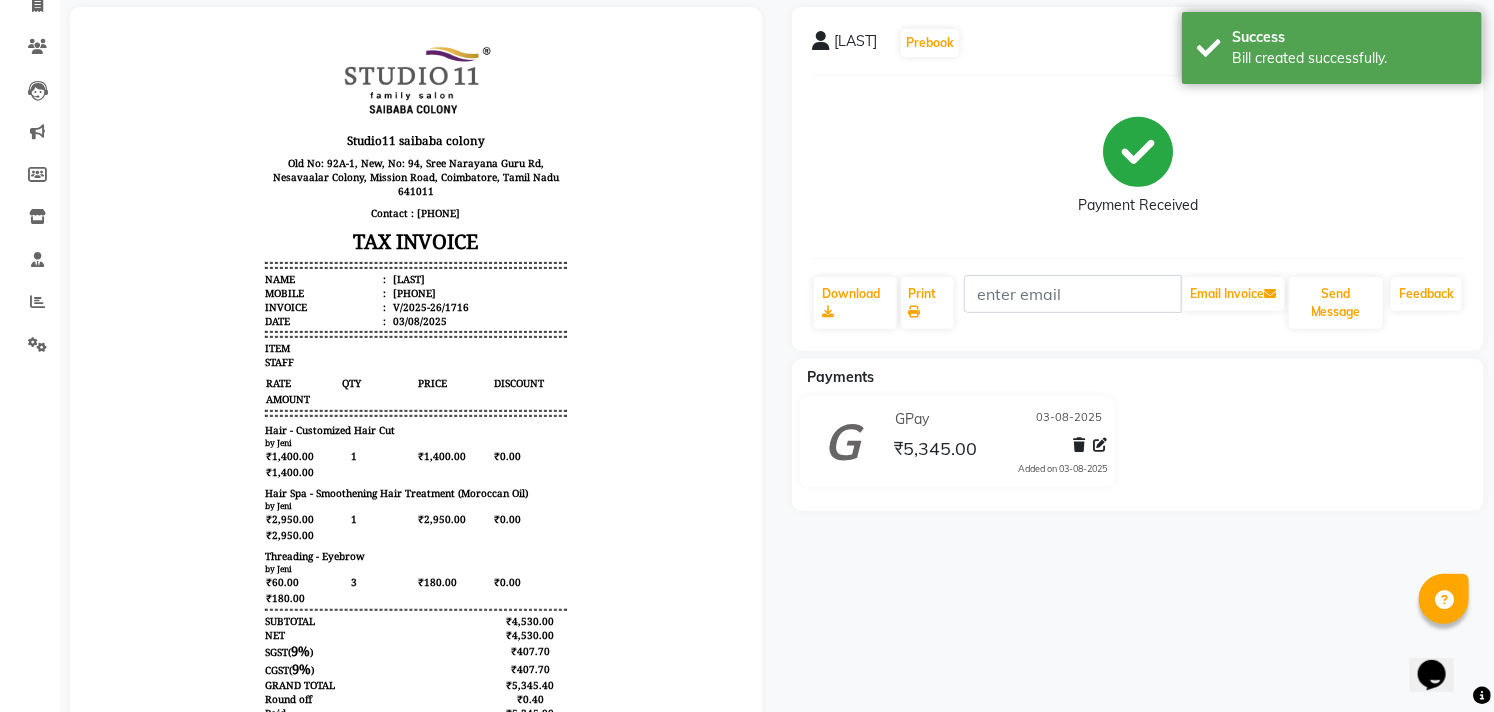 scroll, scrollTop: 0, scrollLeft: 0, axis: both 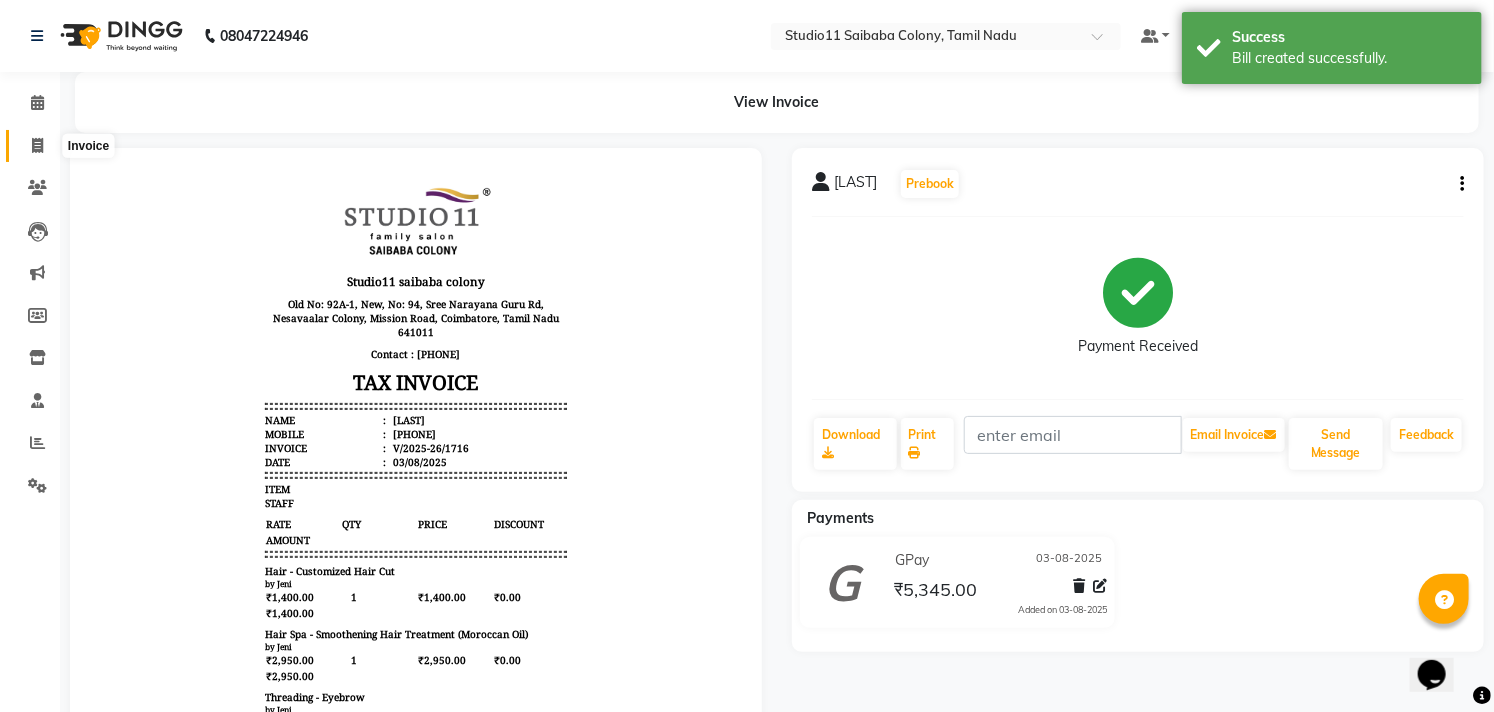 click 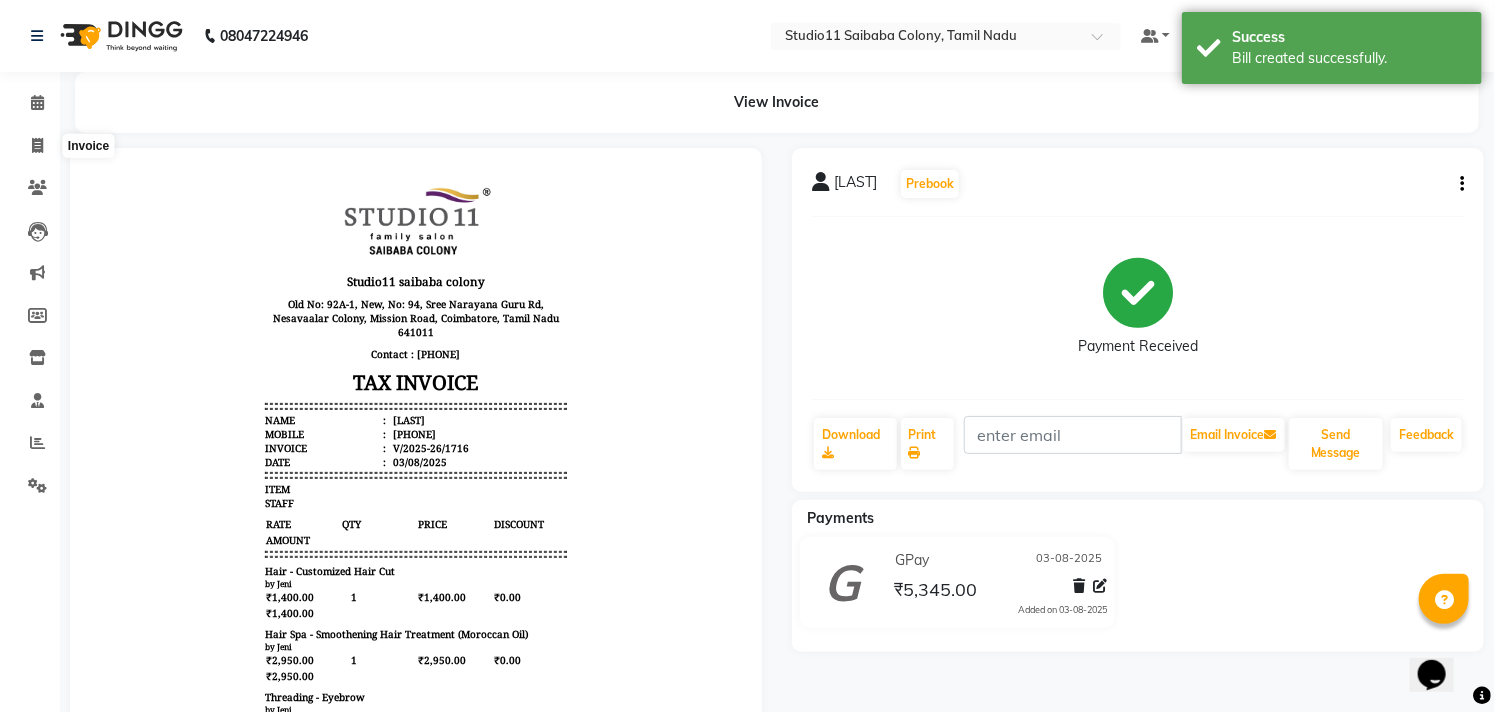 select on "service" 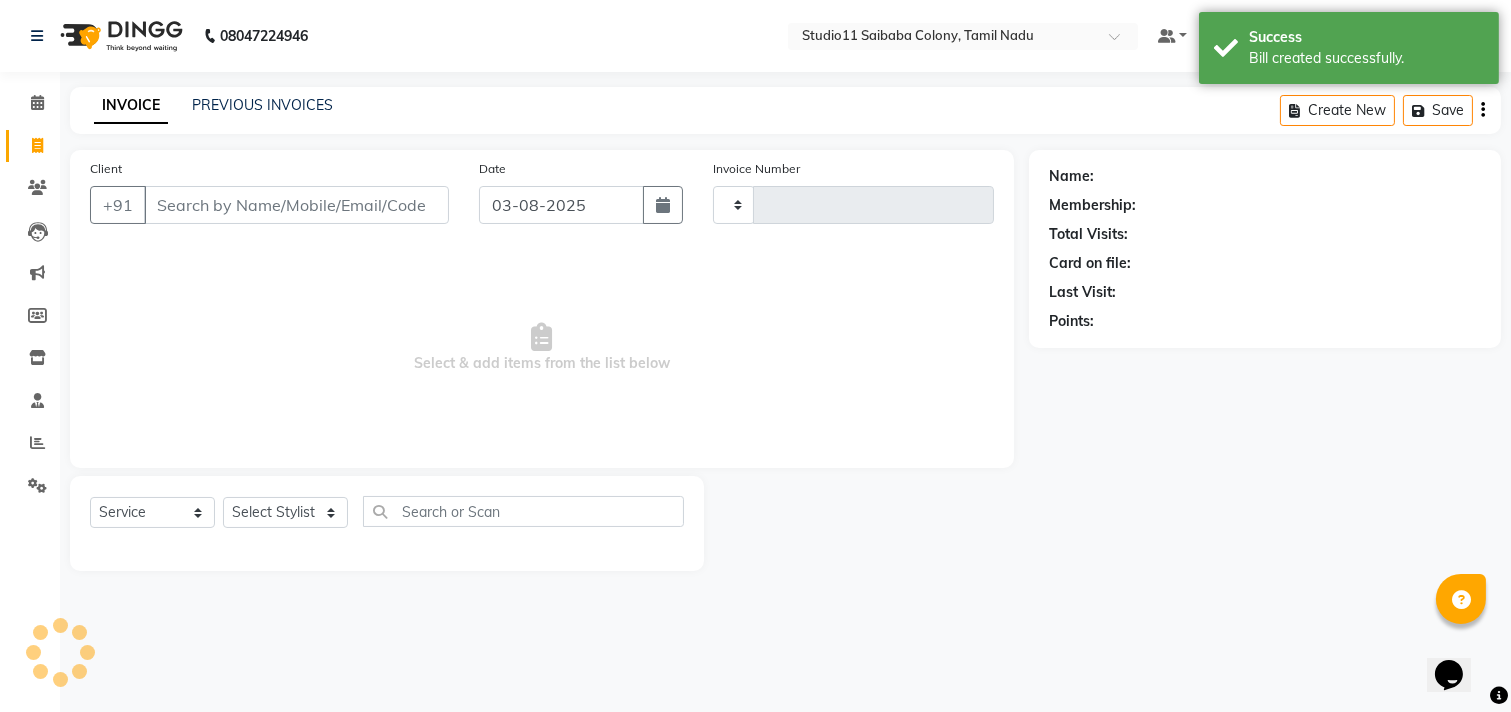 type on "1717" 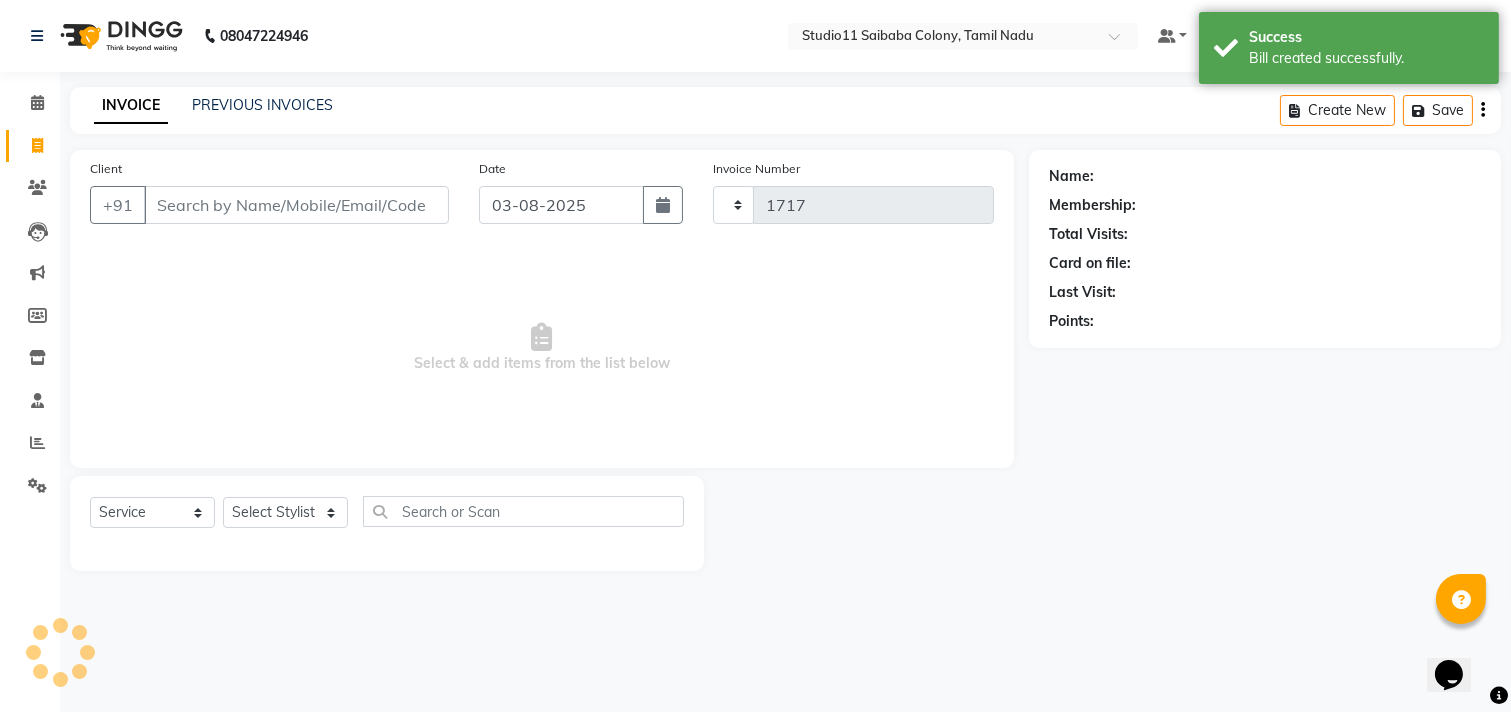 select on "7717" 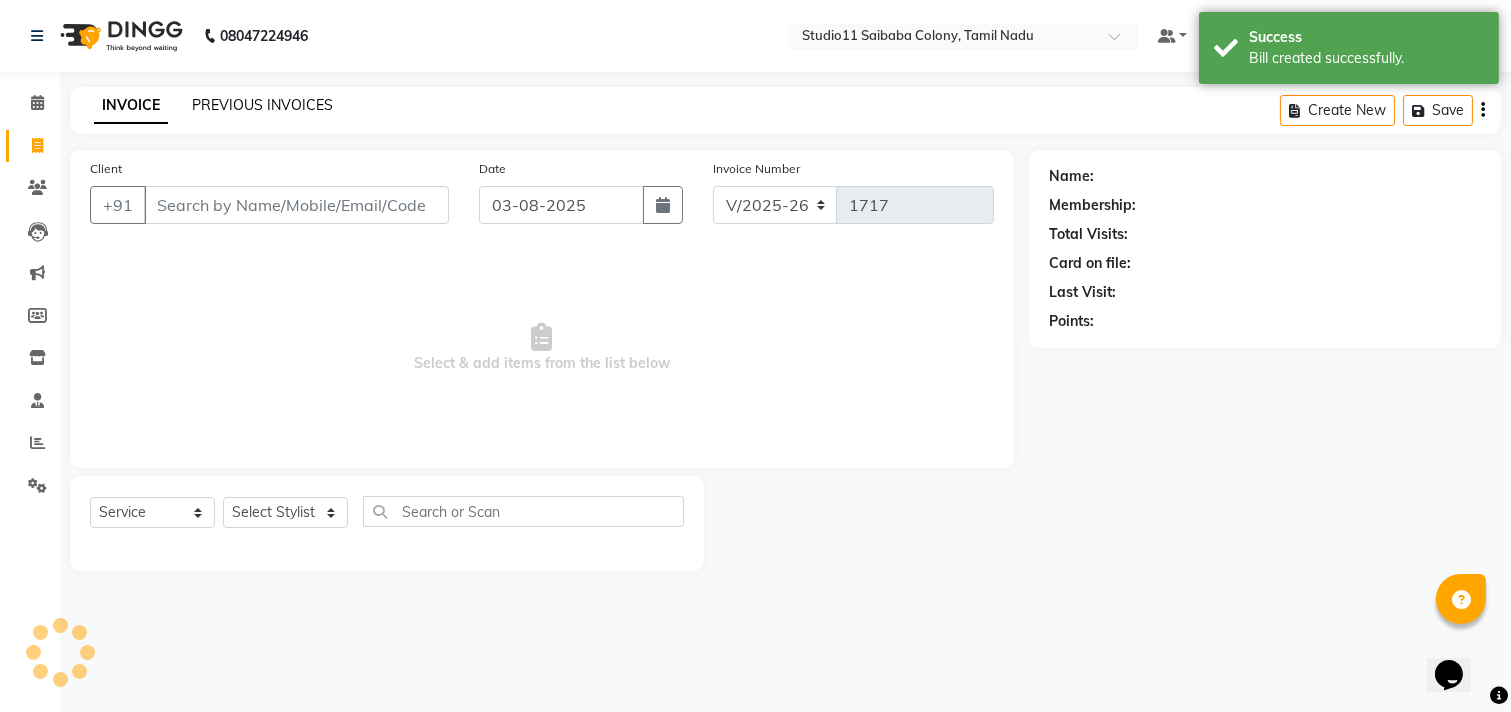 click on "PREVIOUS INVOICES" 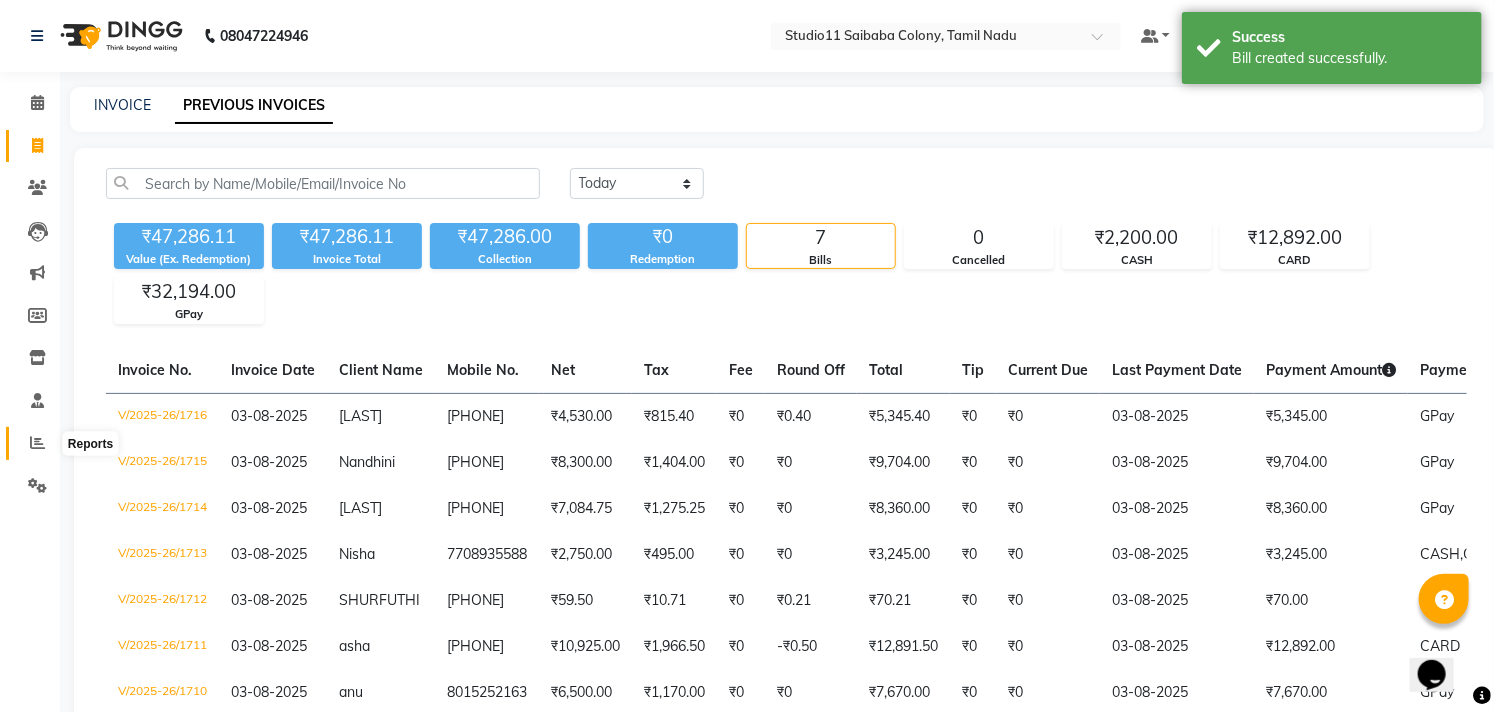 click 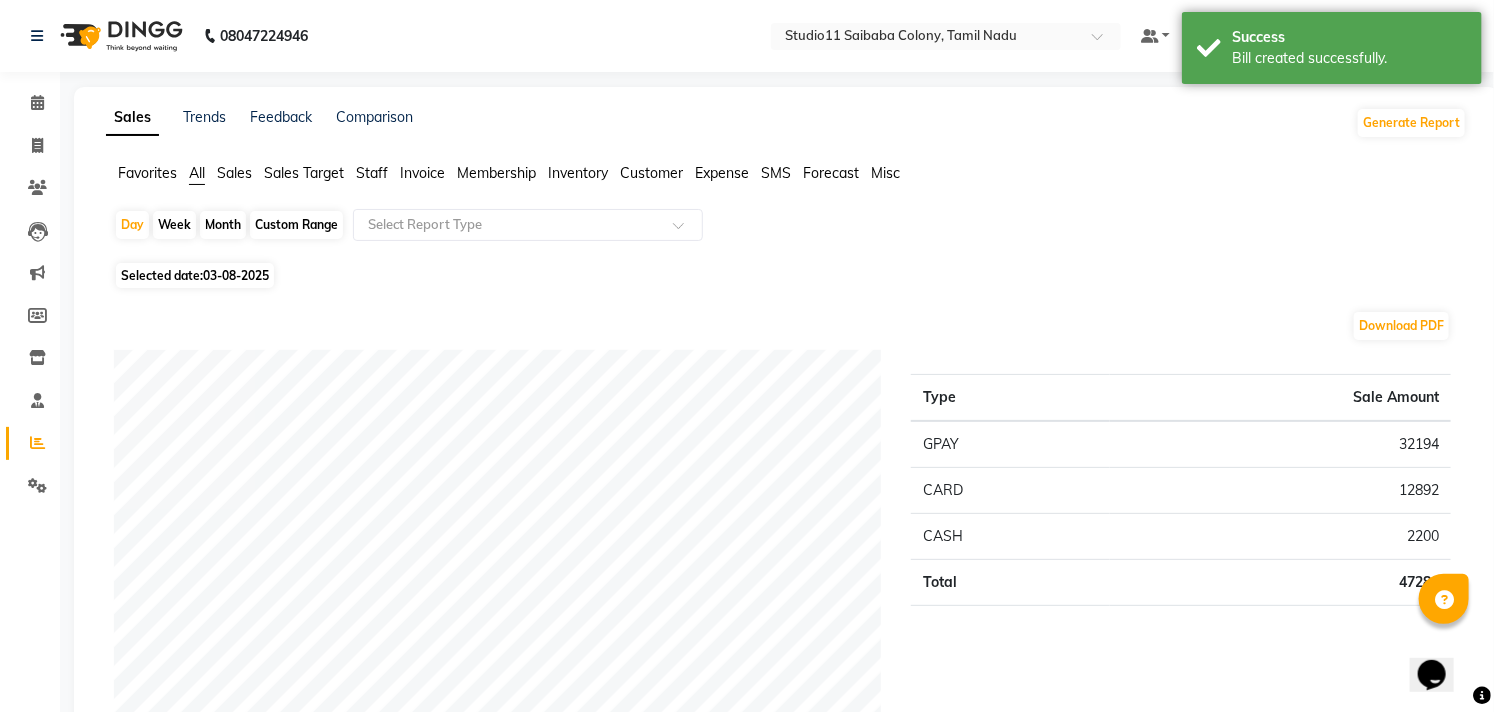 click on "Month" 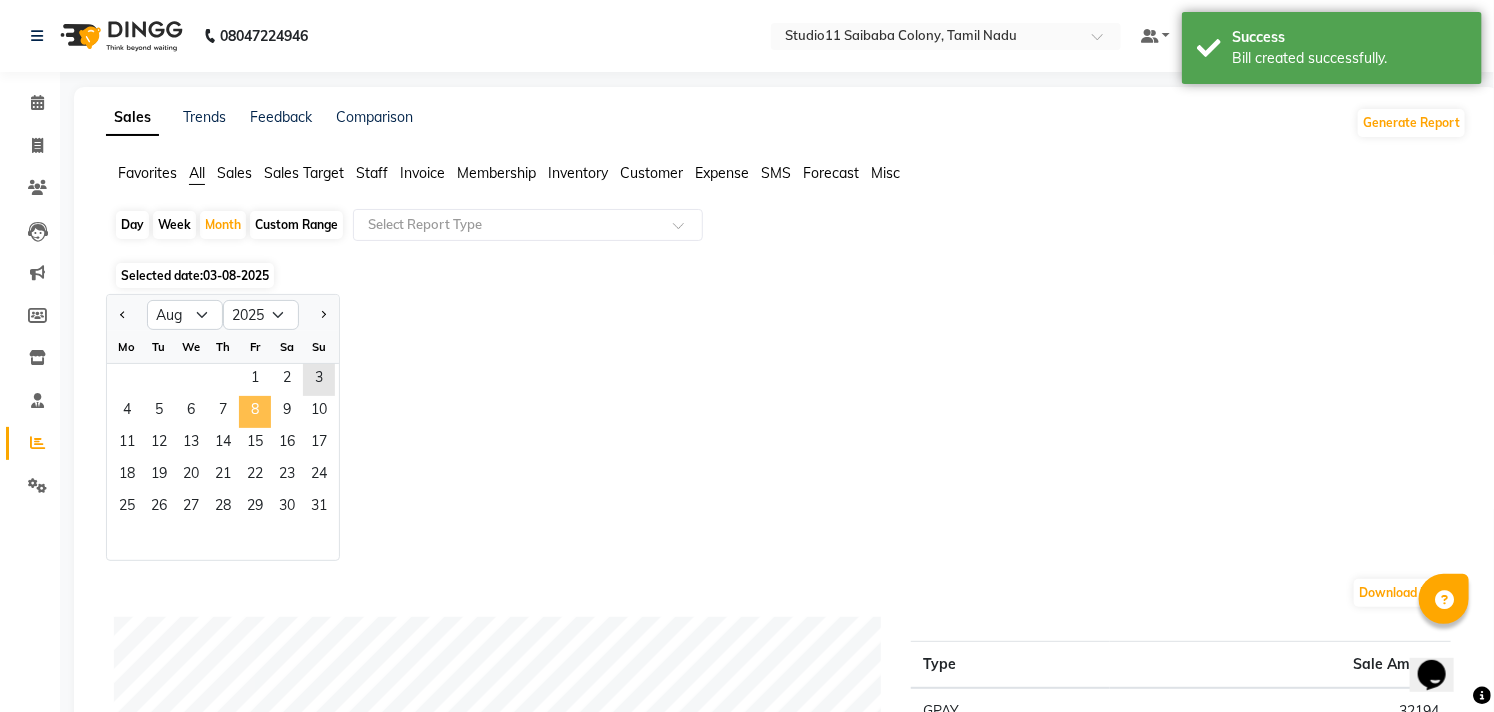 click on "8" 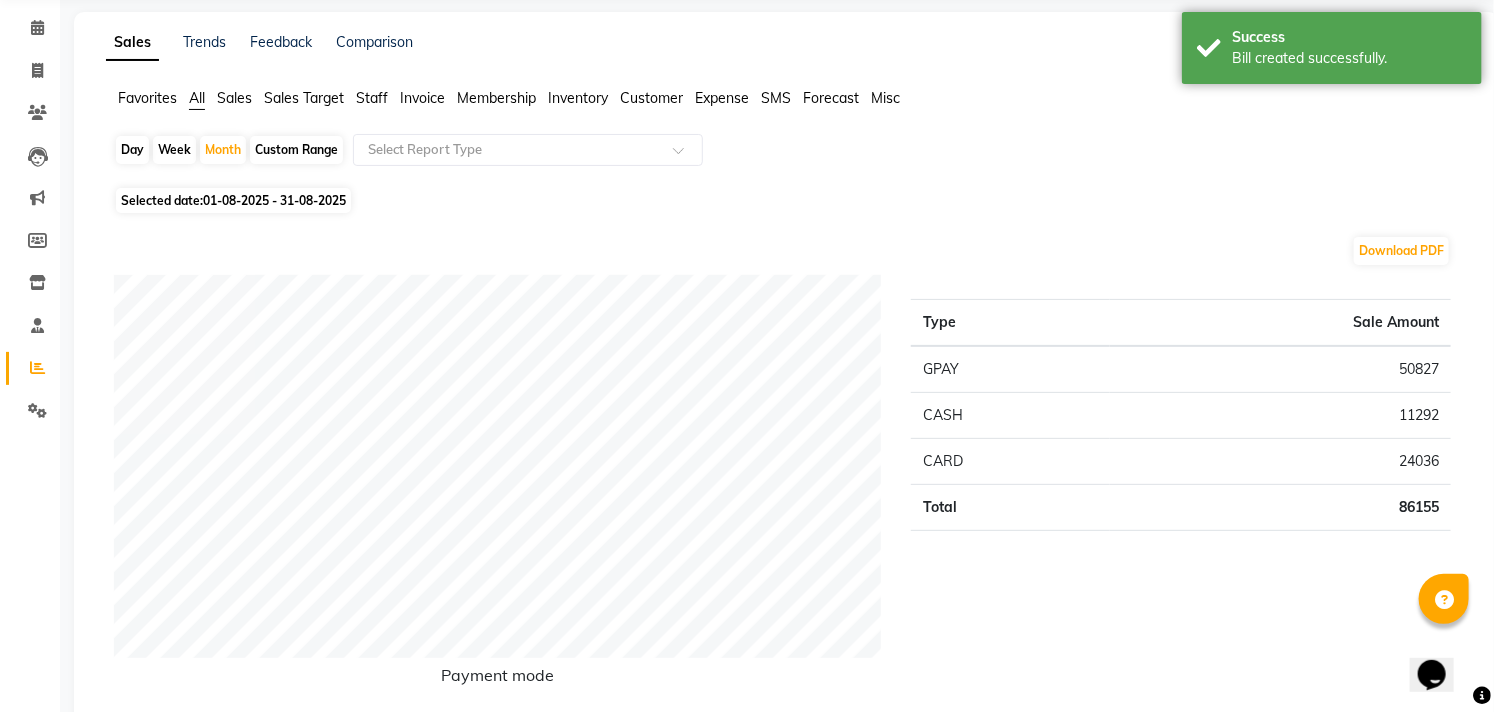 scroll, scrollTop: 0, scrollLeft: 0, axis: both 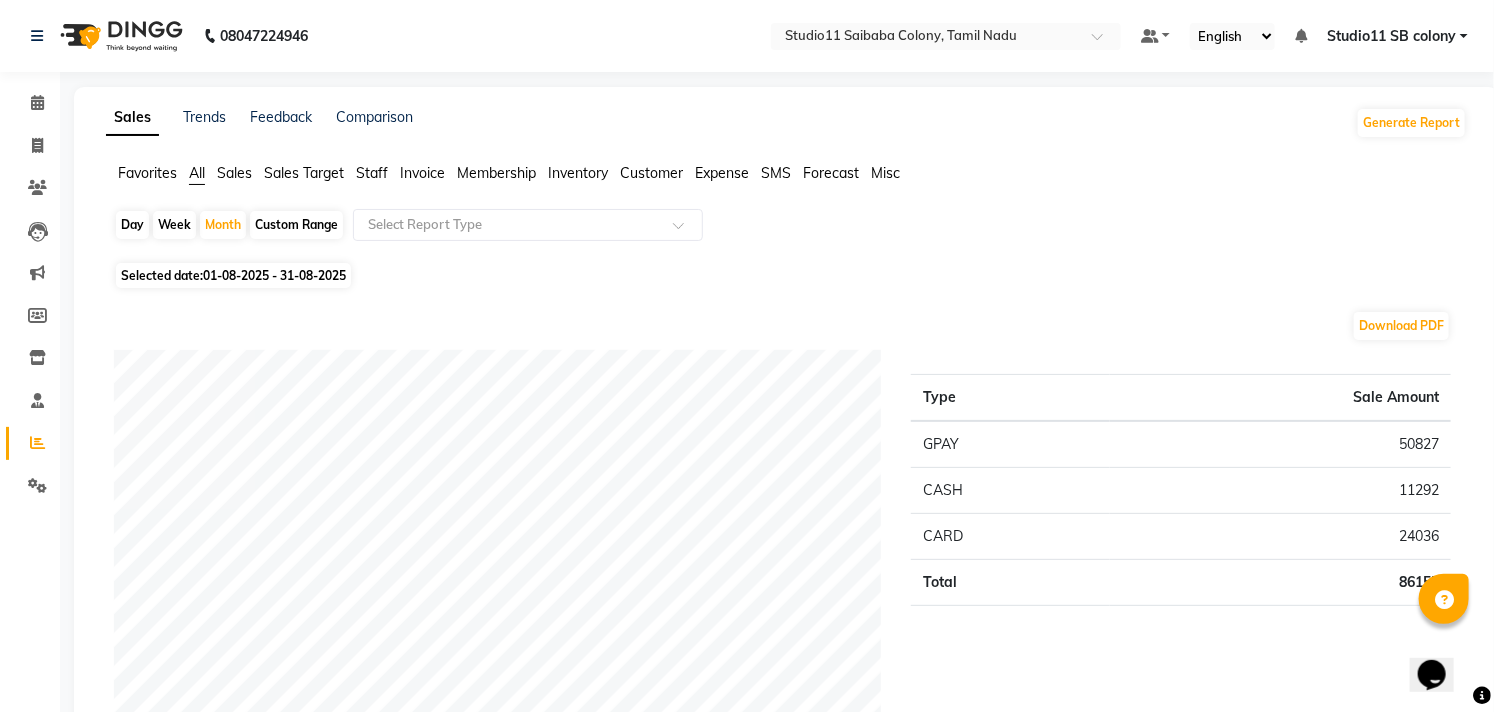 click on "Staff" 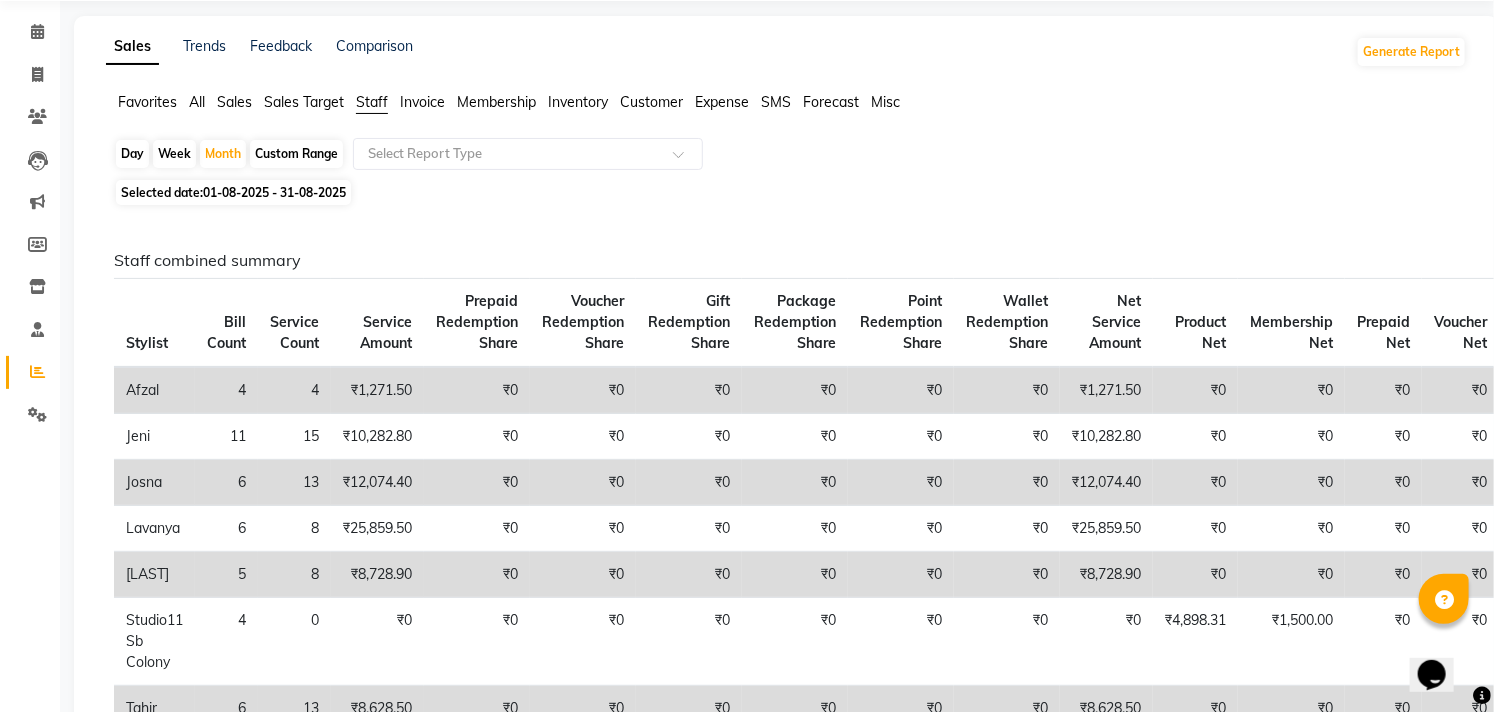 scroll, scrollTop: 111, scrollLeft: 0, axis: vertical 